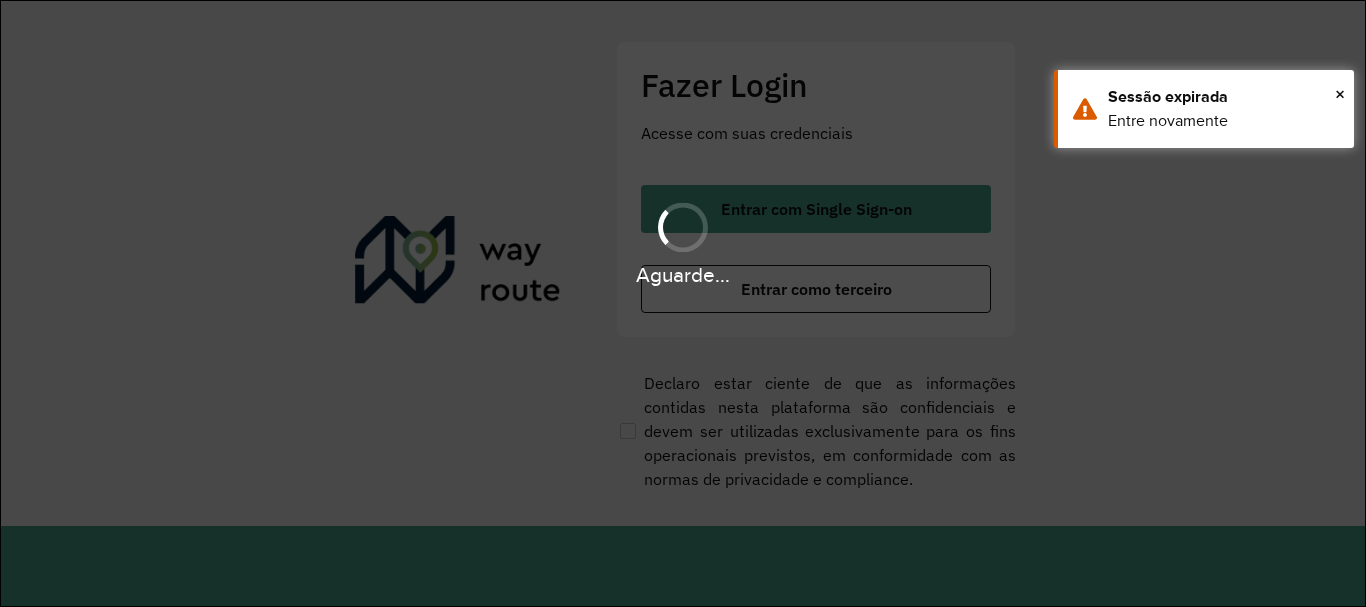 scroll, scrollTop: 0, scrollLeft: 0, axis: both 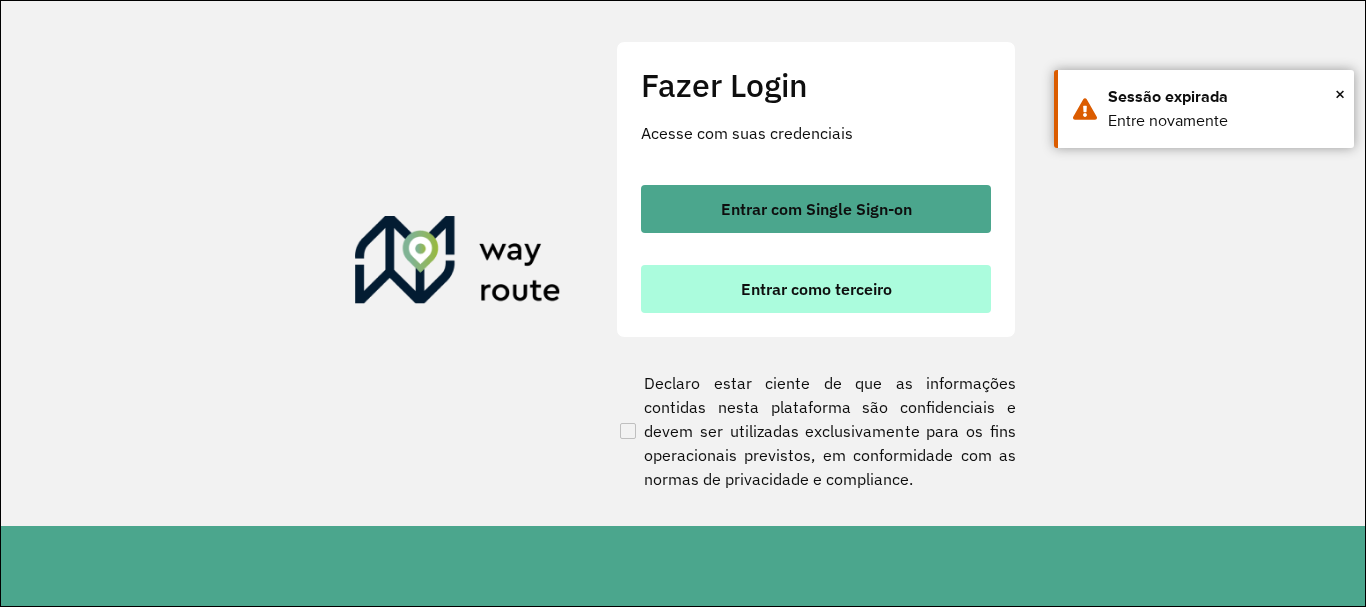 click on "Entrar como terceiro" at bounding box center [816, 289] 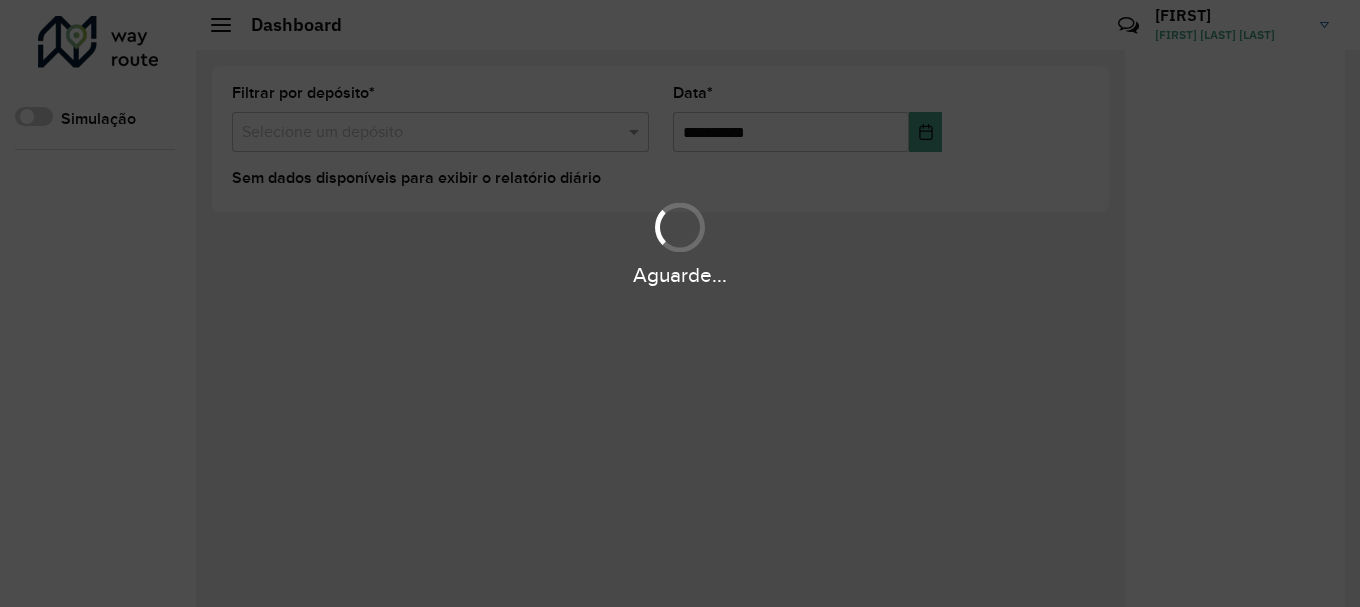 scroll, scrollTop: 0, scrollLeft: 0, axis: both 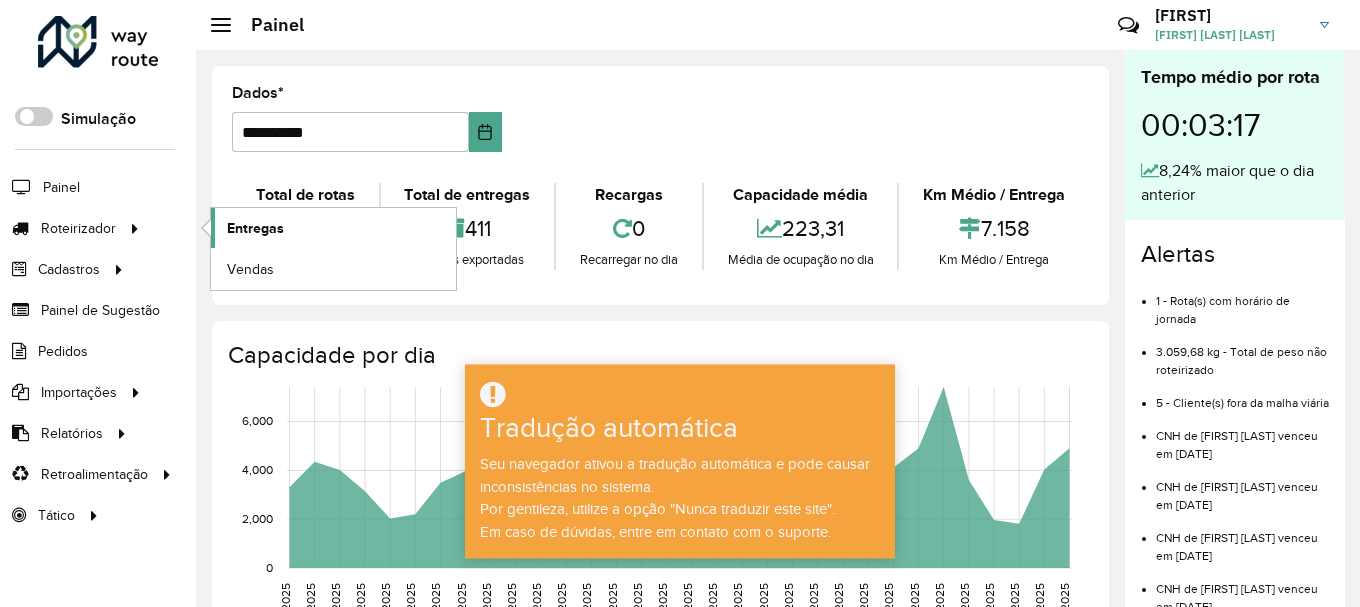 click on "Entregas" 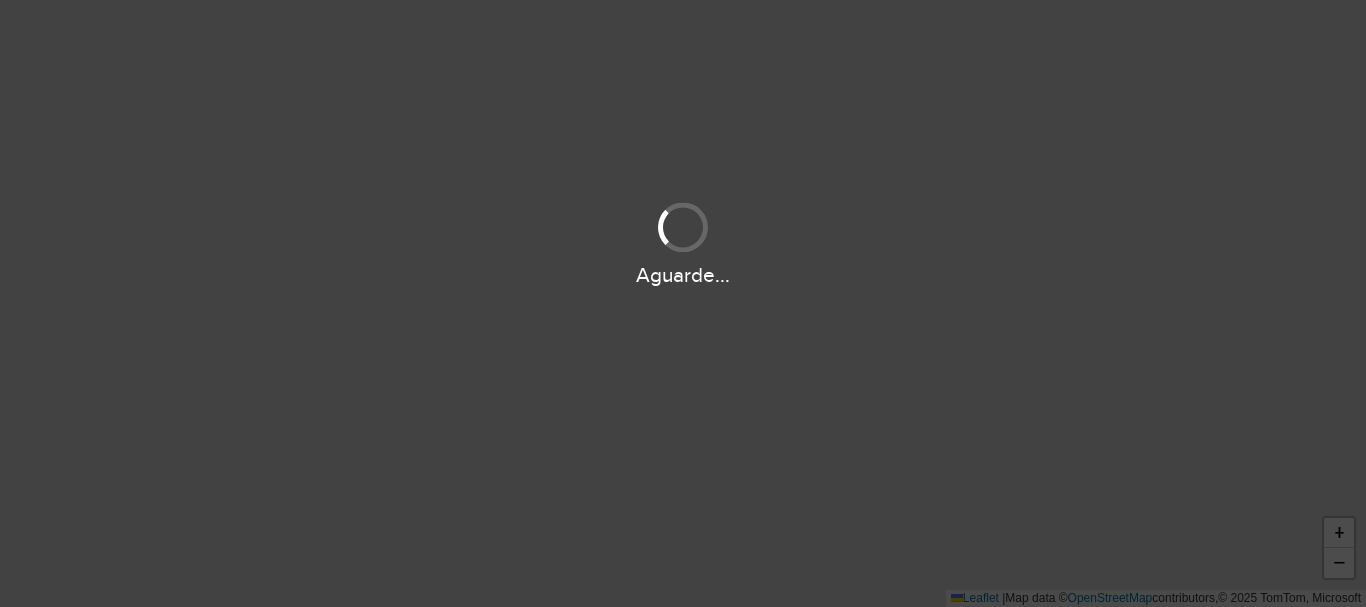 scroll, scrollTop: 0, scrollLeft: 0, axis: both 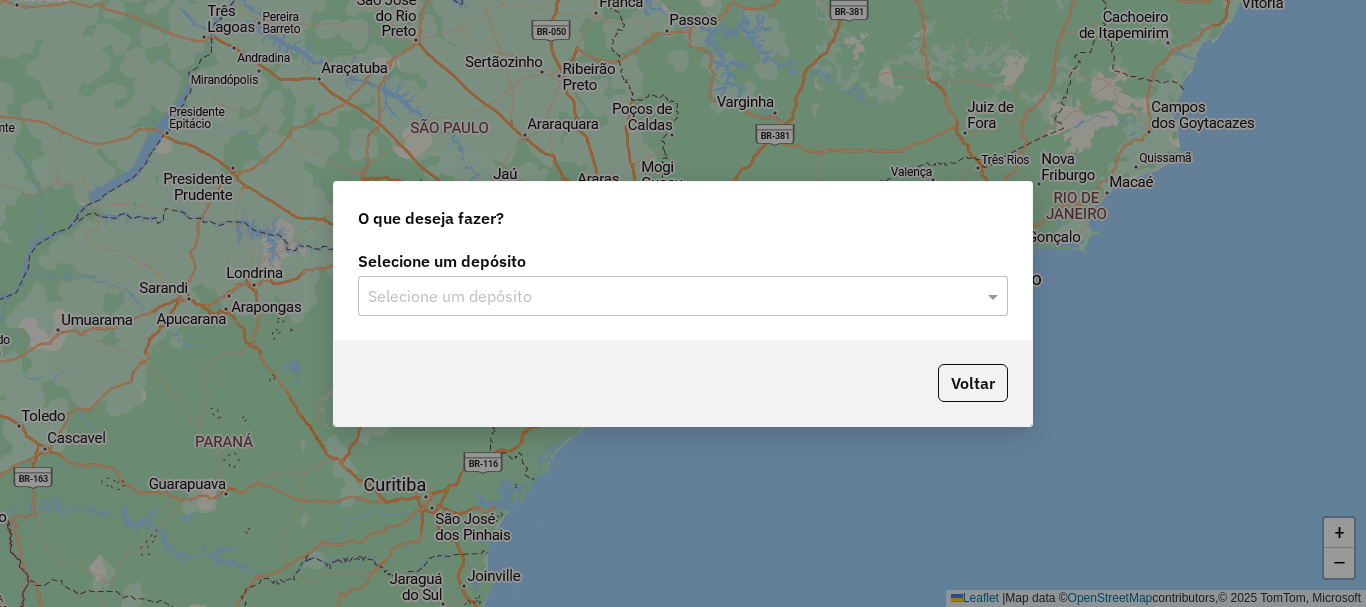 click 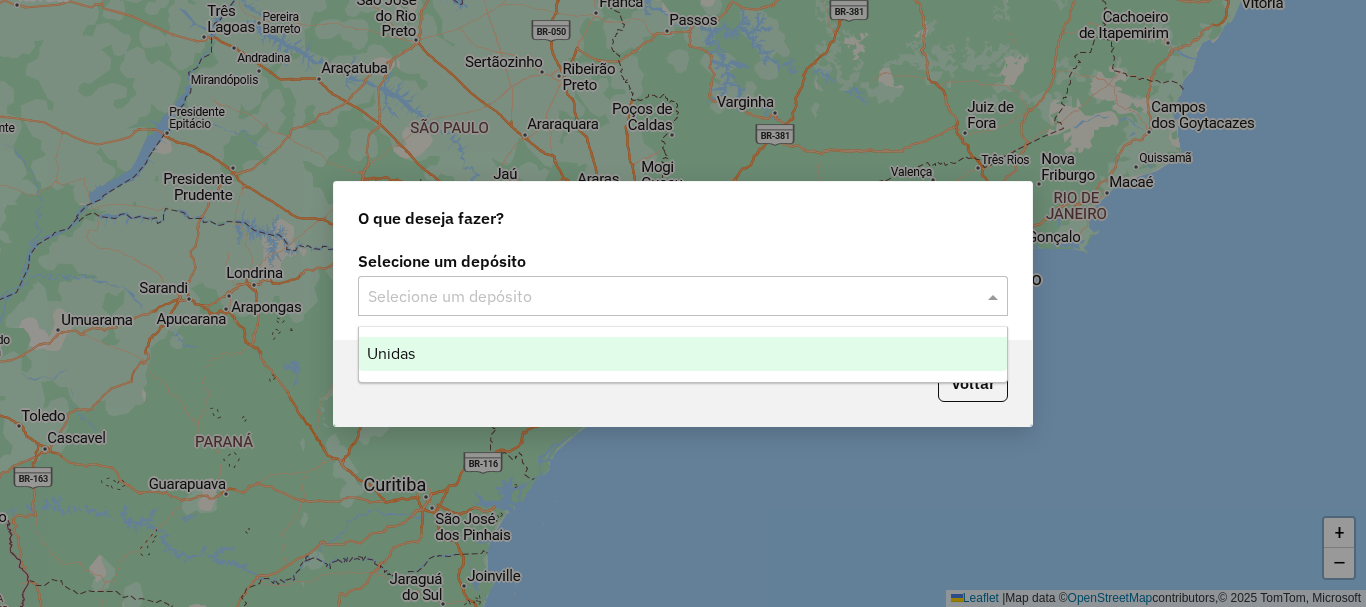 click on "Unidas" at bounding box center [683, 354] 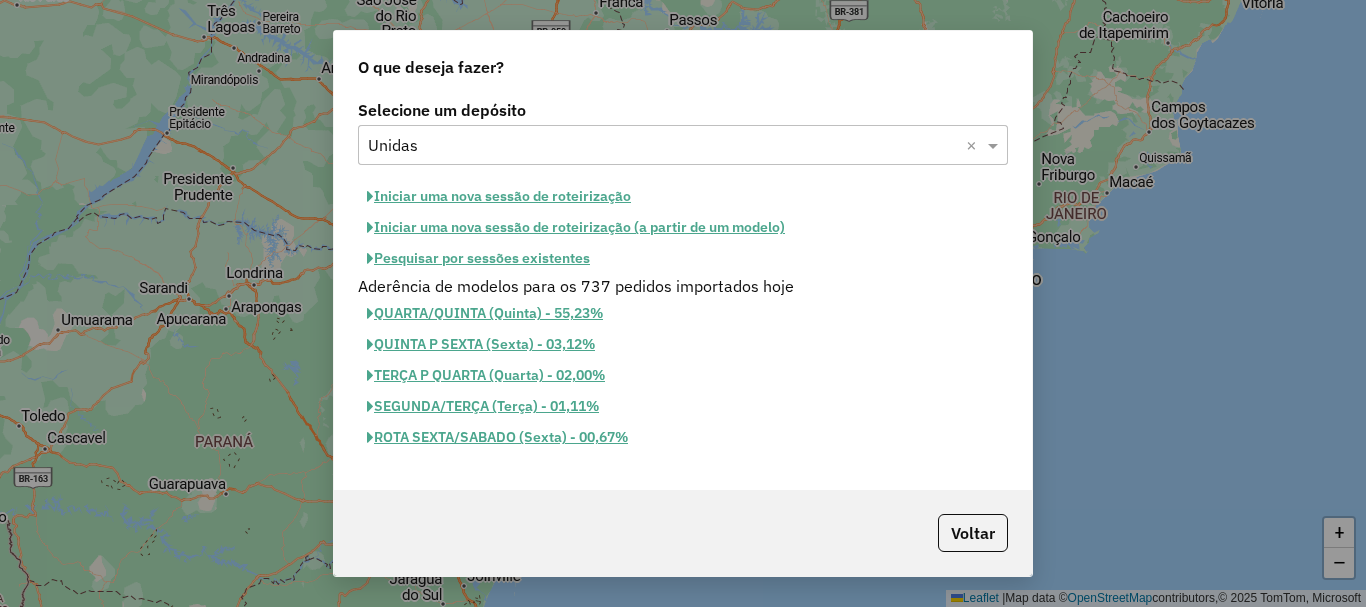 click on "Iniciar uma nova sessão de roteirização" 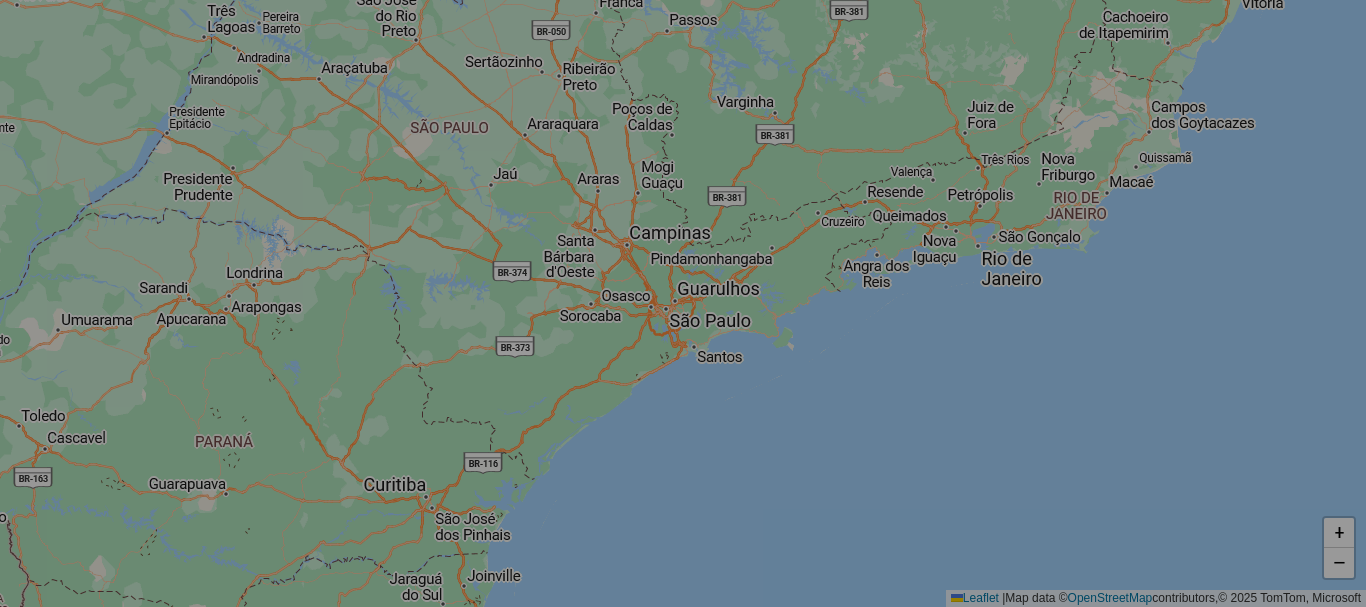 select on "*" 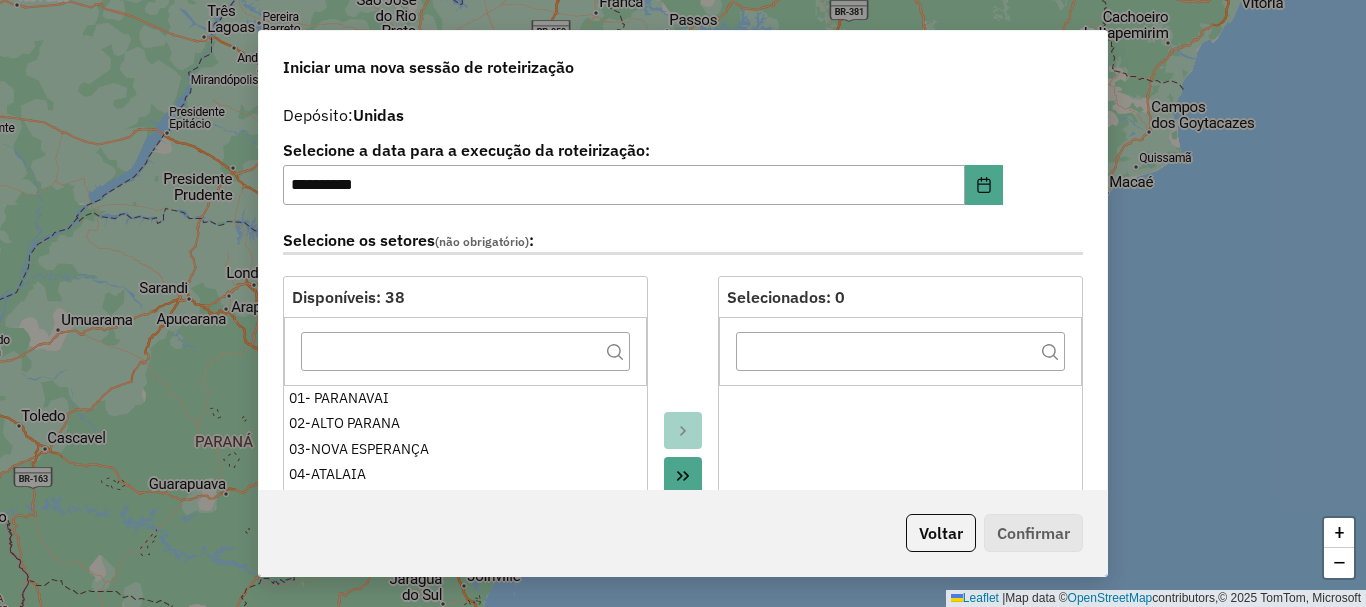 click 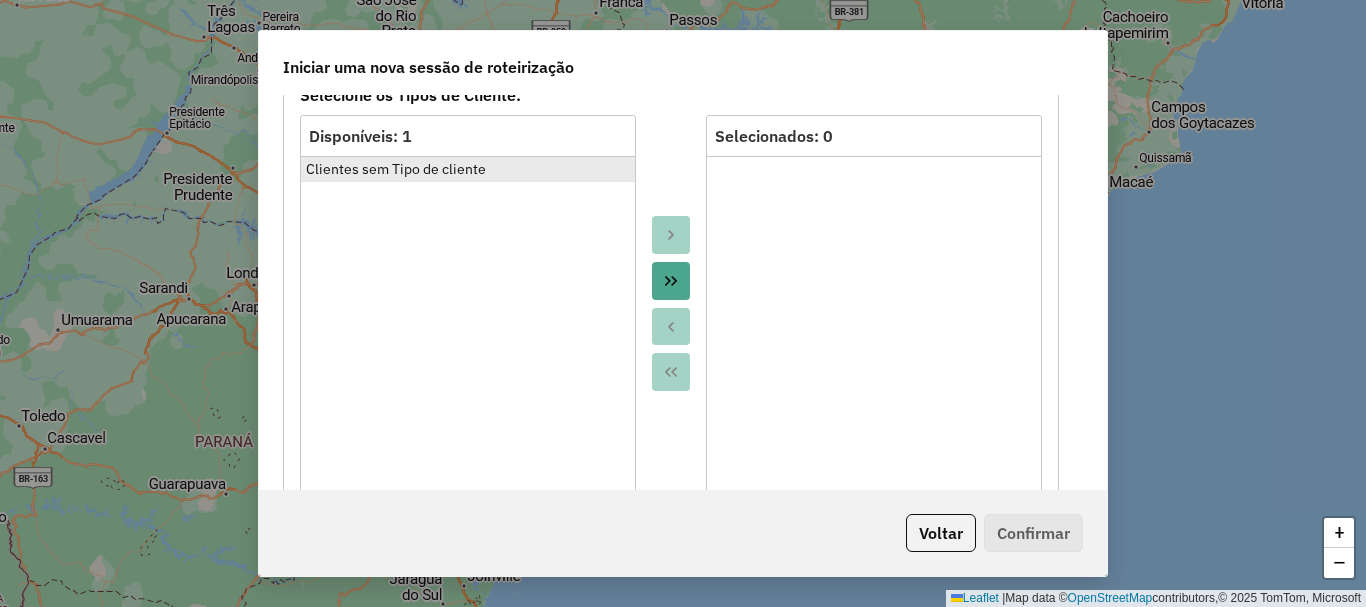 scroll, scrollTop: 1000, scrollLeft: 0, axis: vertical 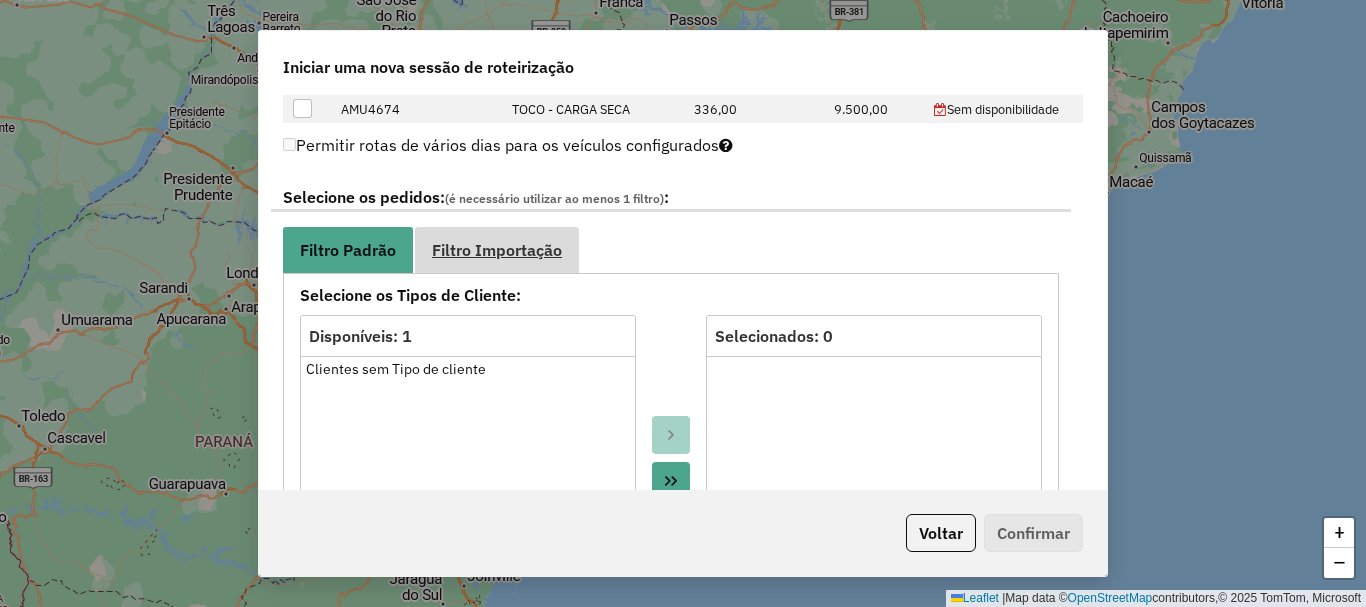 click on "Filtro Importação" at bounding box center (497, 250) 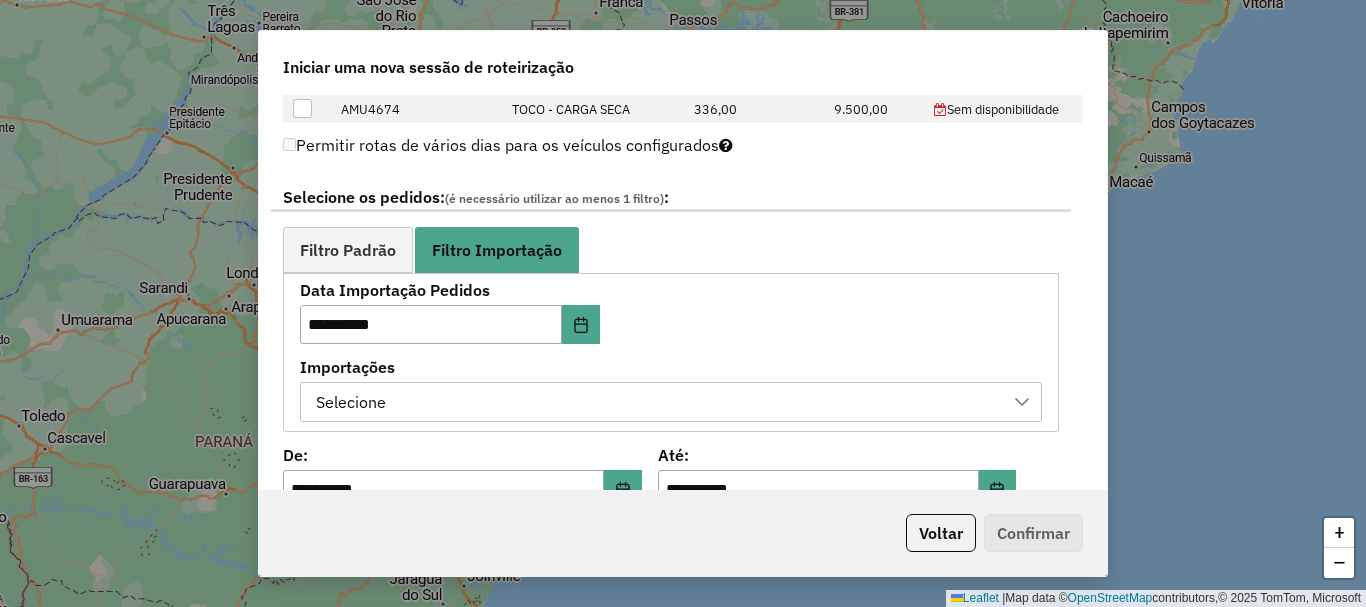 click on "Selecione" at bounding box center [656, 402] 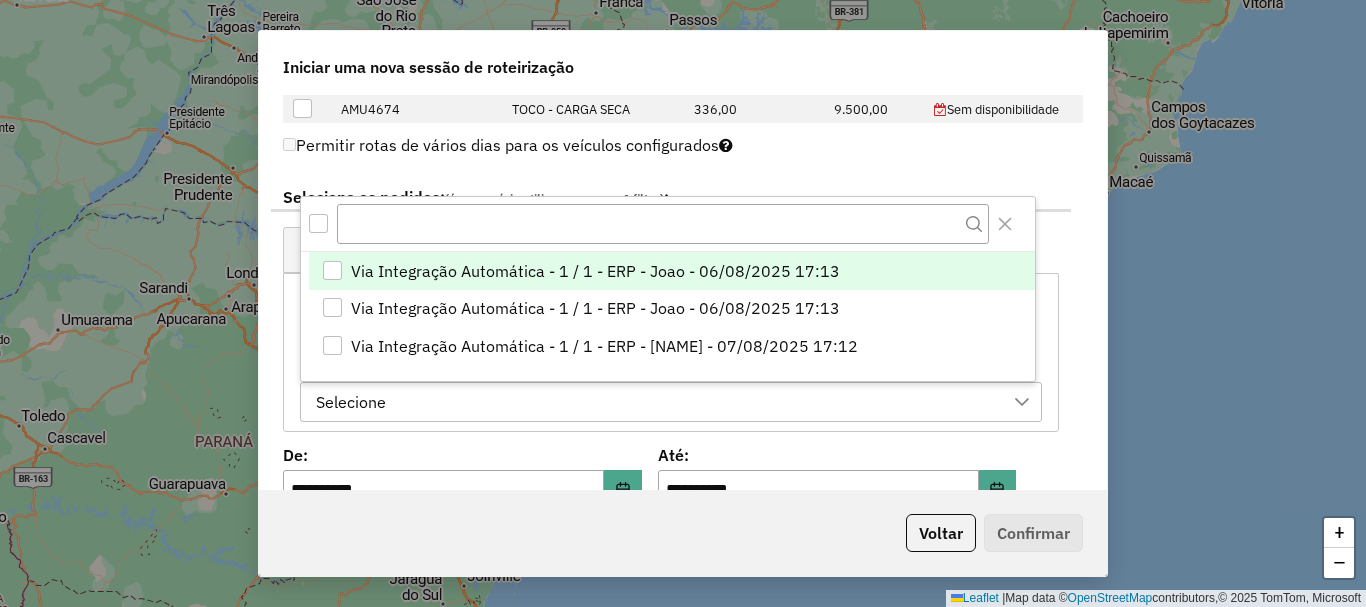 scroll, scrollTop: 15, scrollLeft: 91, axis: both 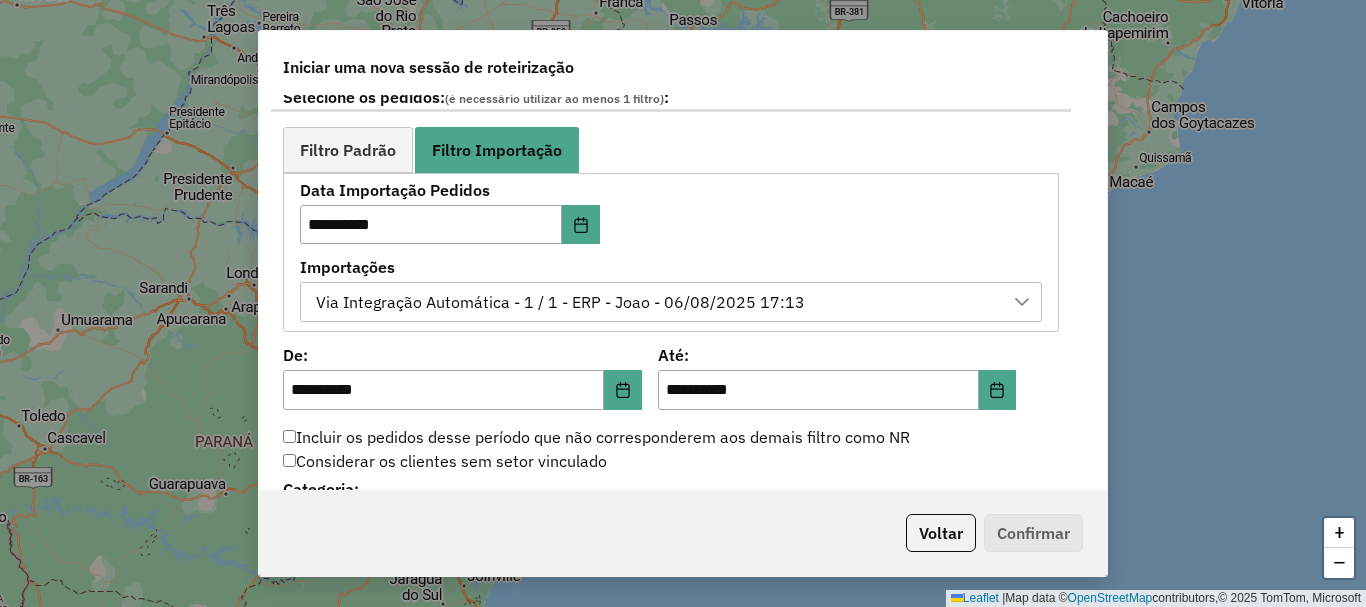 click on "**********" 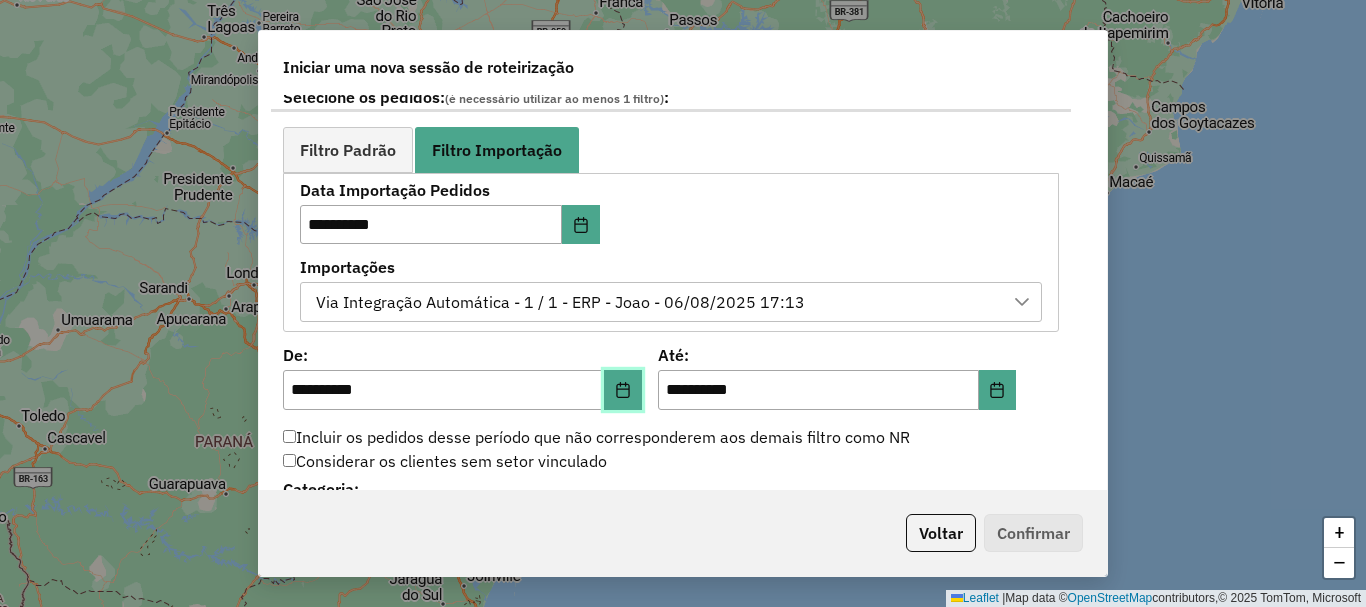 click 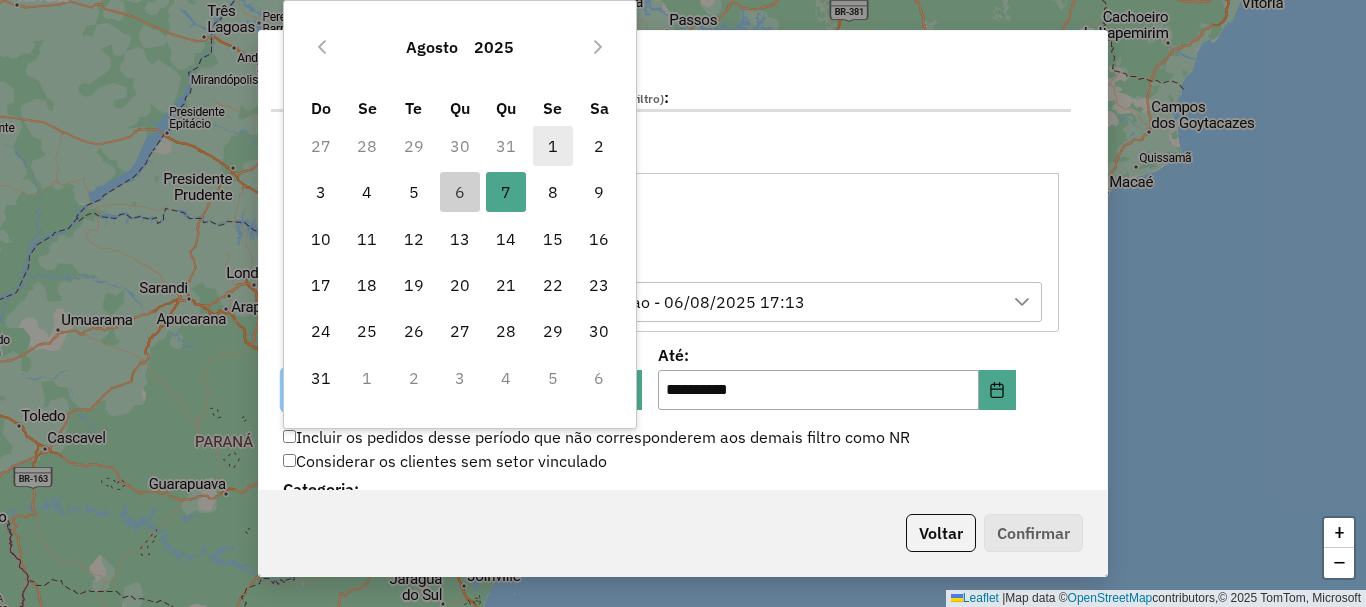 click on "1" at bounding box center [553, 146] 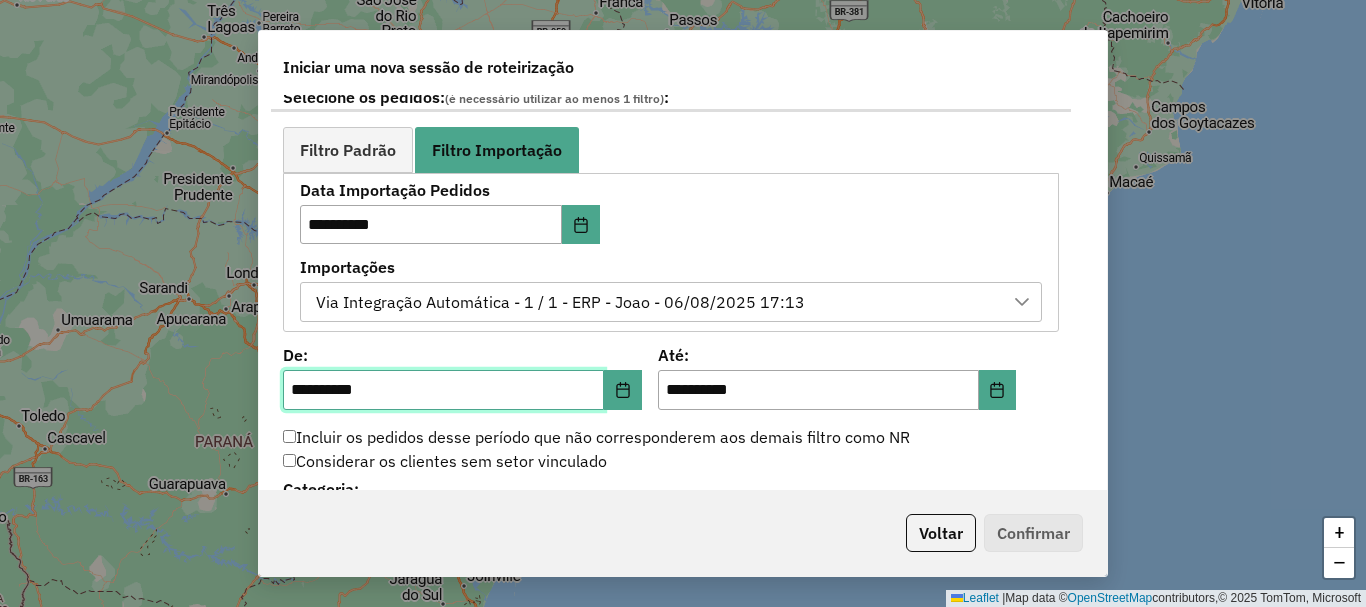 scroll, scrollTop: 1400, scrollLeft: 0, axis: vertical 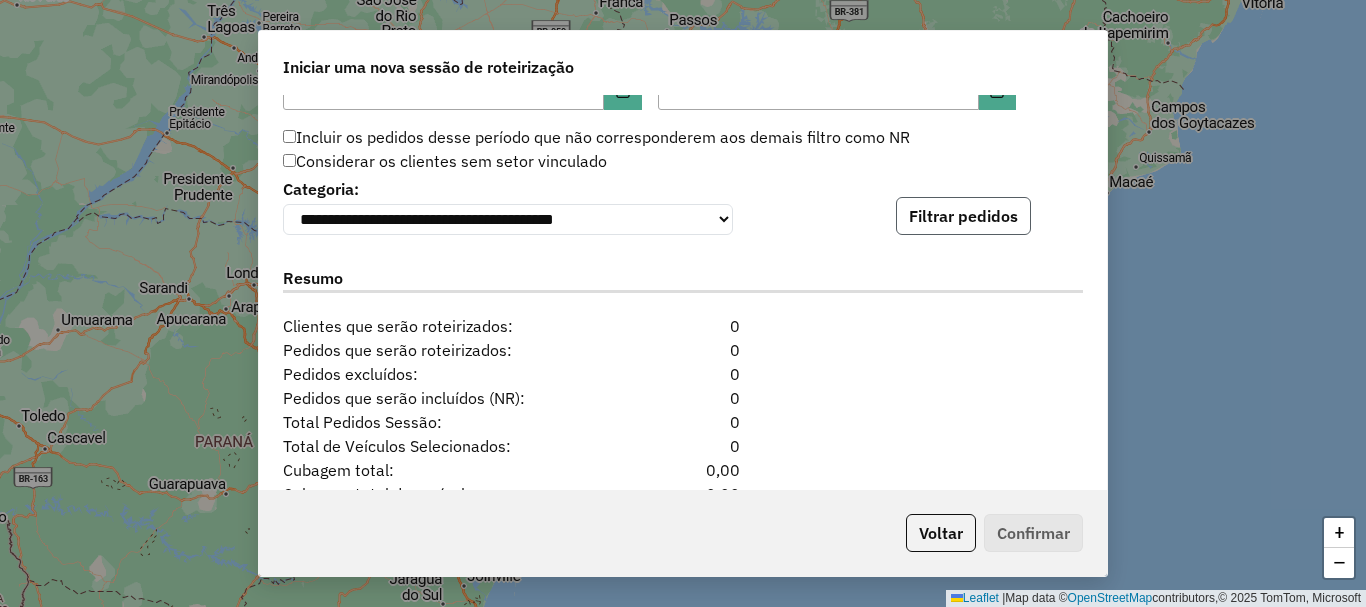 click on "Filtrar pedidos" 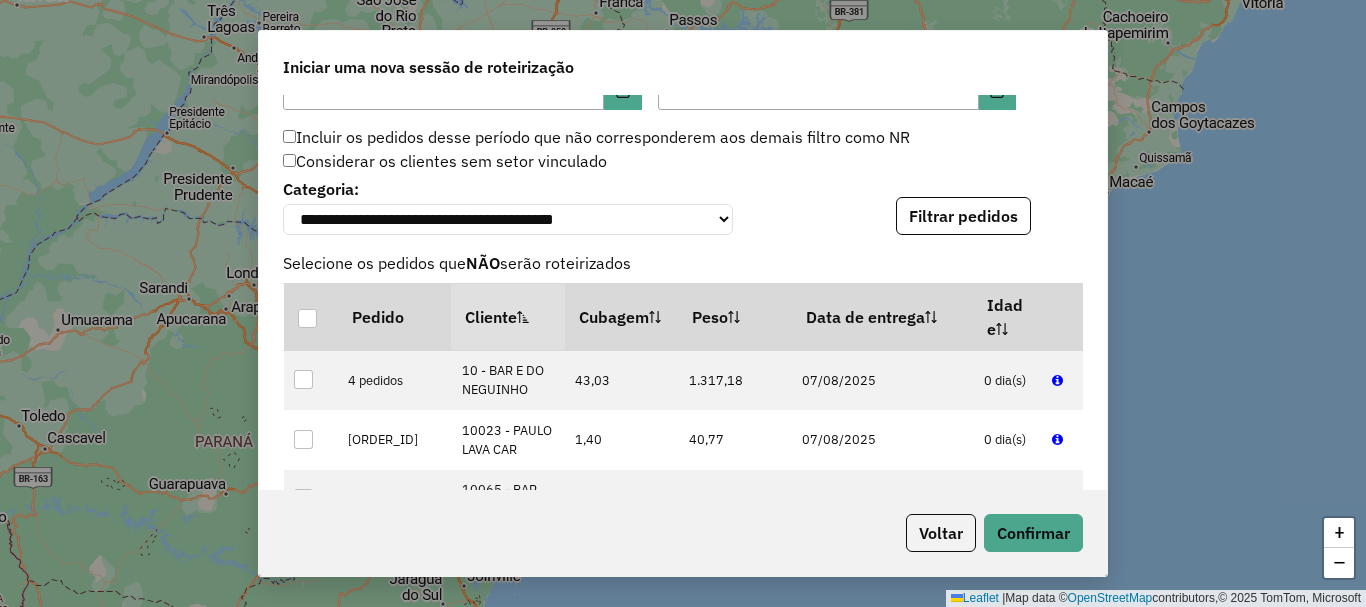 scroll, scrollTop: 1700, scrollLeft: 0, axis: vertical 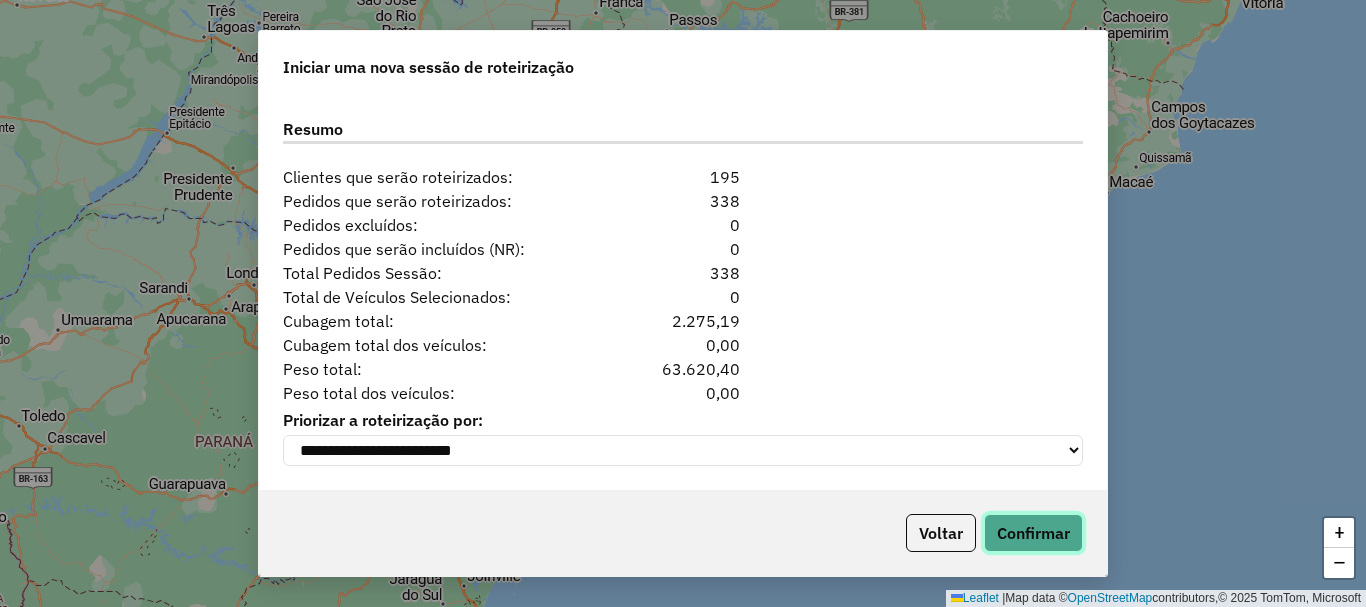 click on "Confirmar" 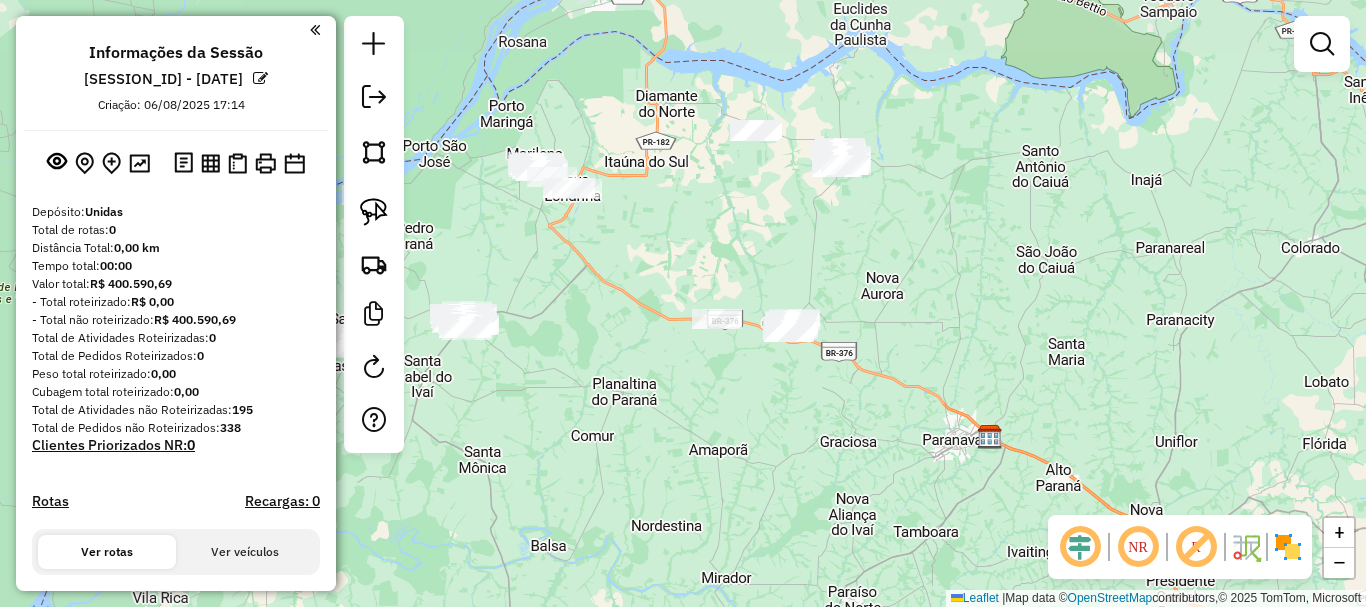 drag, startPoint x: 798, startPoint y: 290, endPoint x: 1034, endPoint y: 385, distance: 254.40323 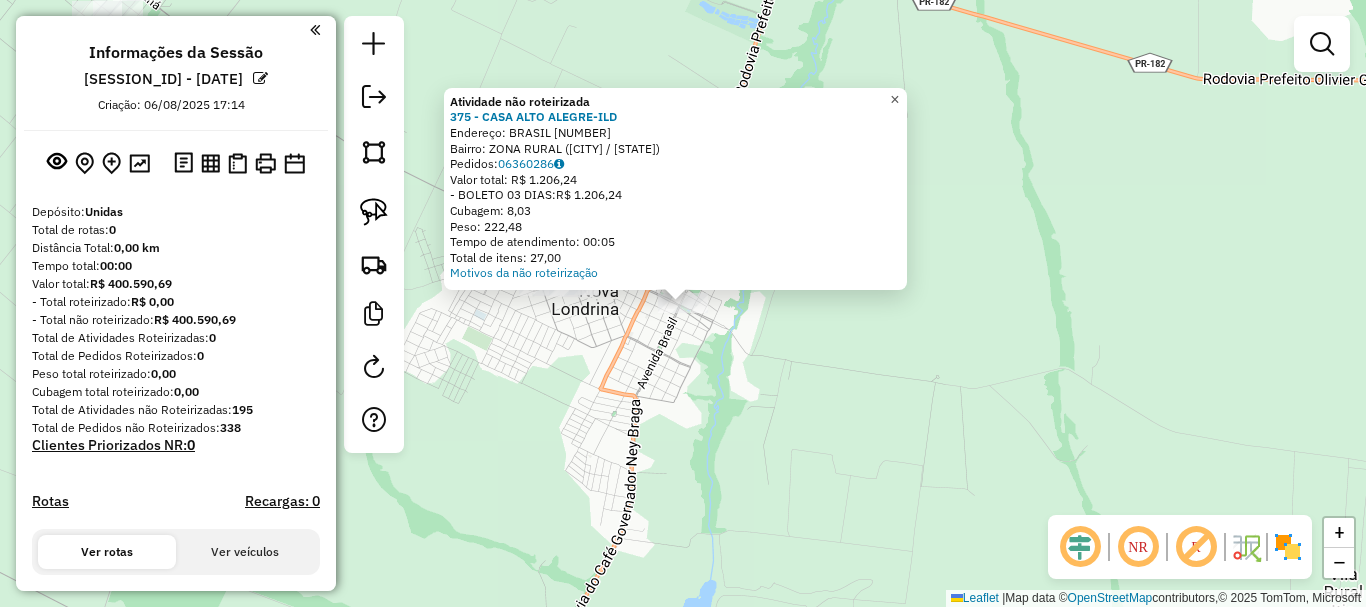click on "×" 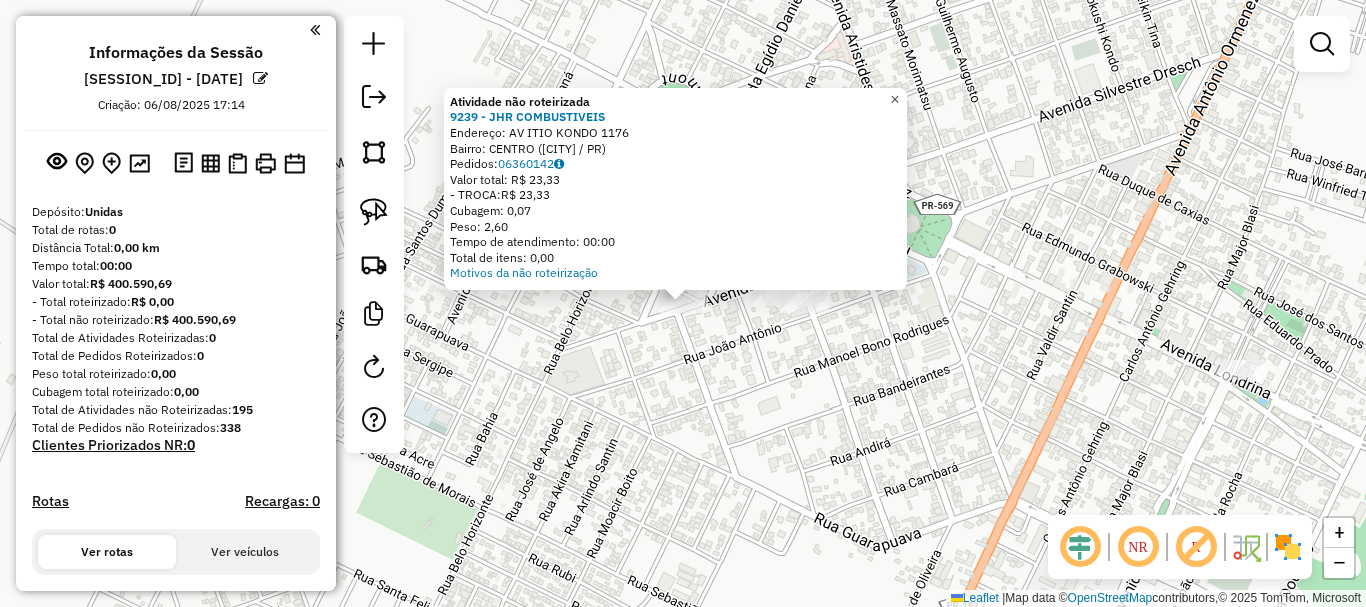 click on "×" 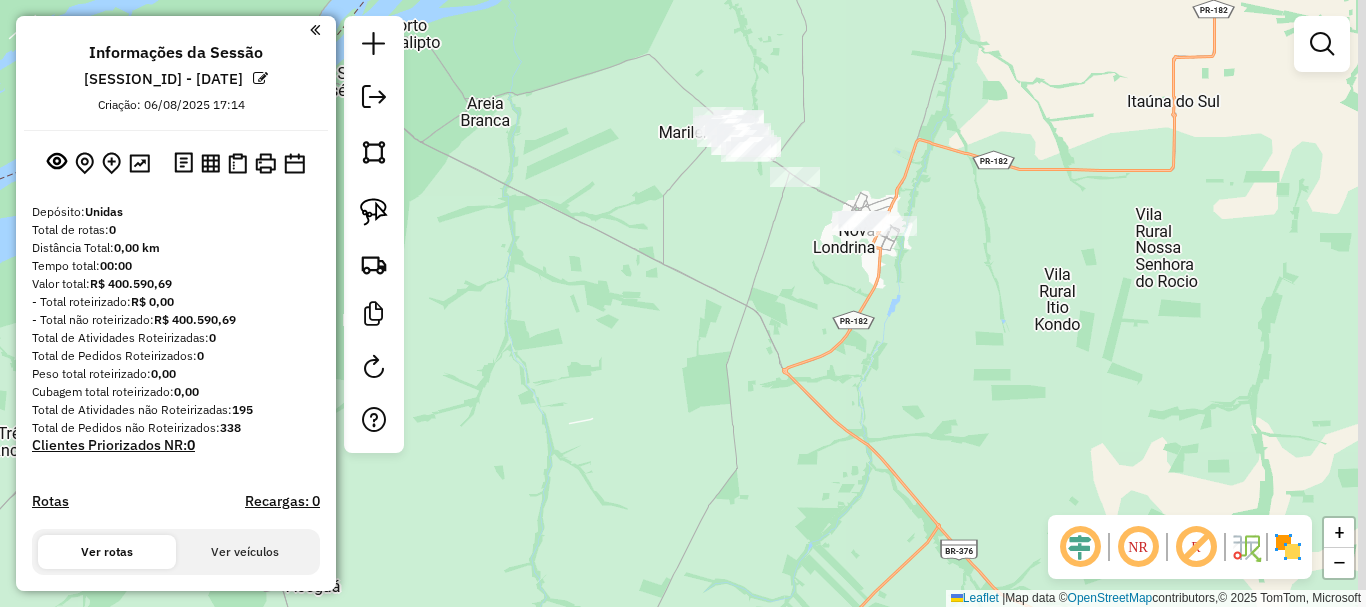 drag, startPoint x: 715, startPoint y: 217, endPoint x: 688, endPoint y: 315, distance: 101.65137 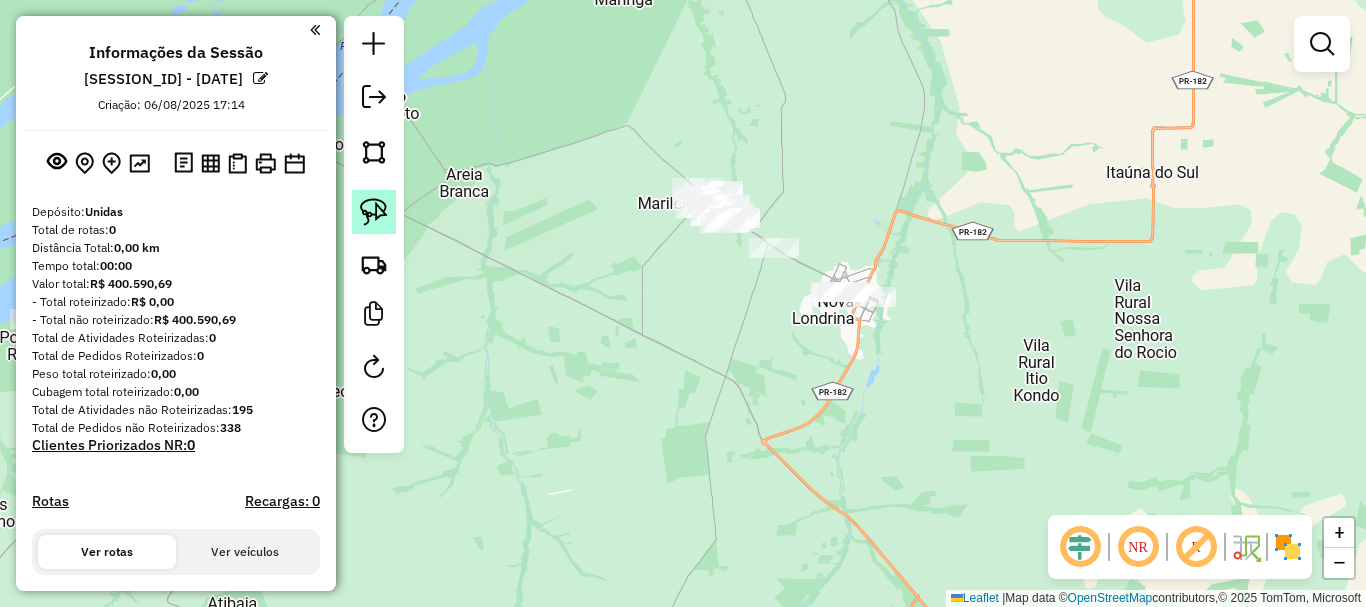 click 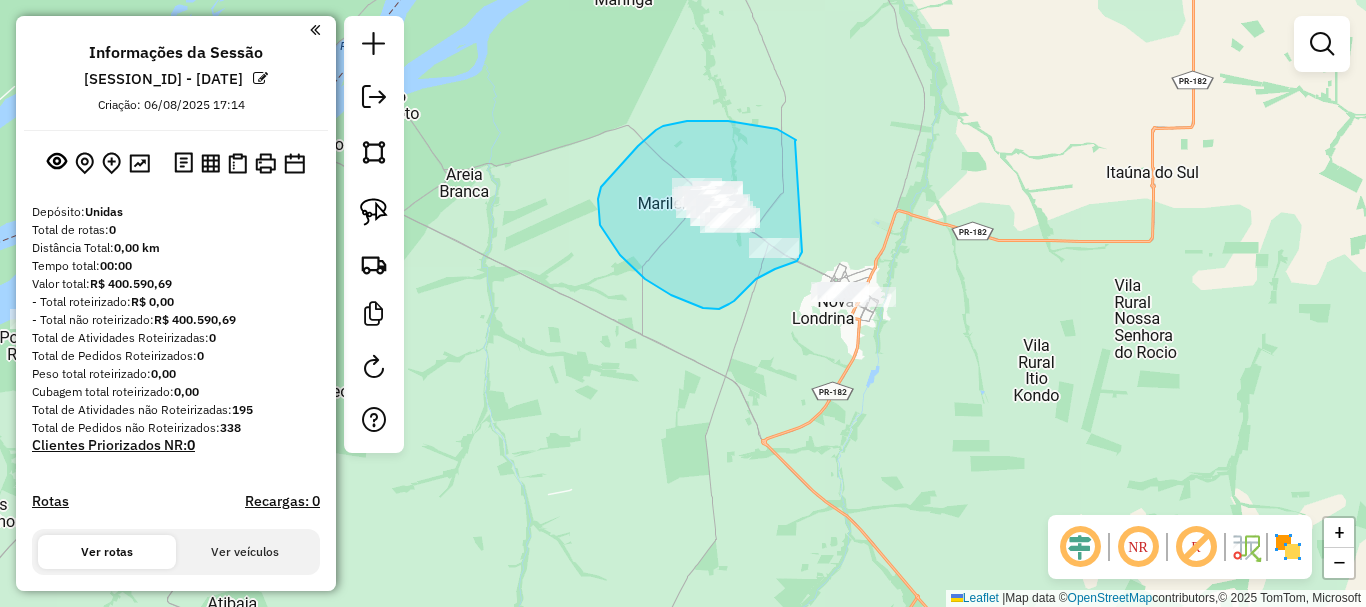 drag, startPoint x: 795, startPoint y: 141, endPoint x: 814, endPoint y: 235, distance: 95.90099 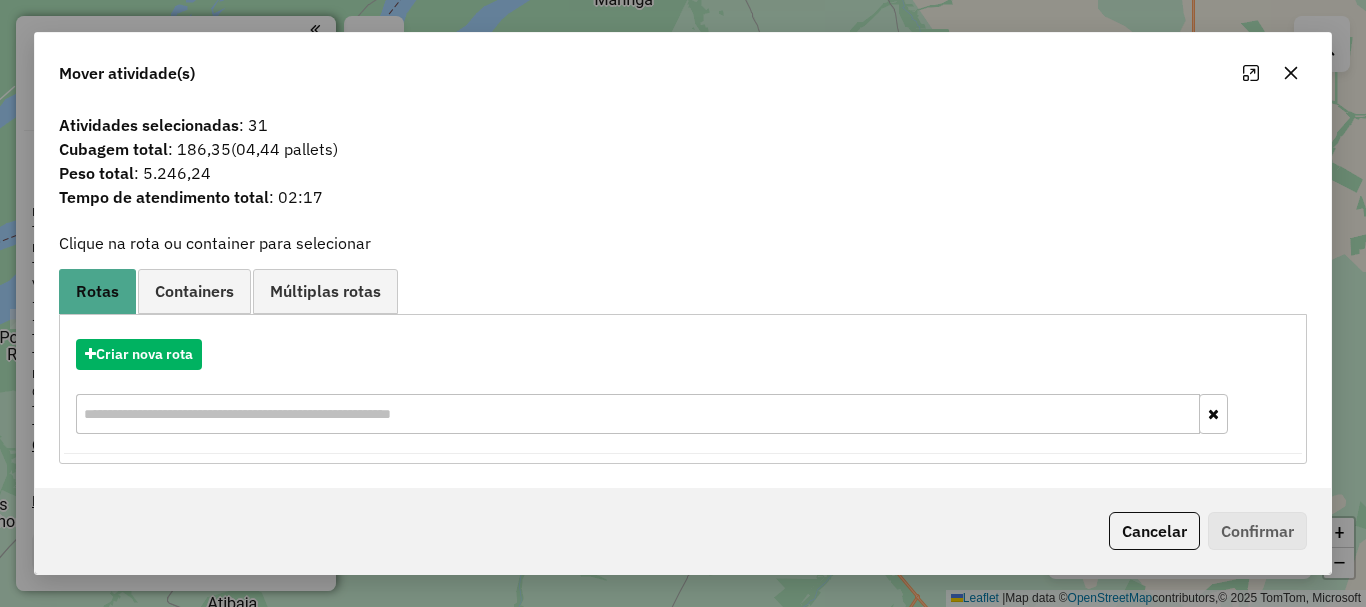 click 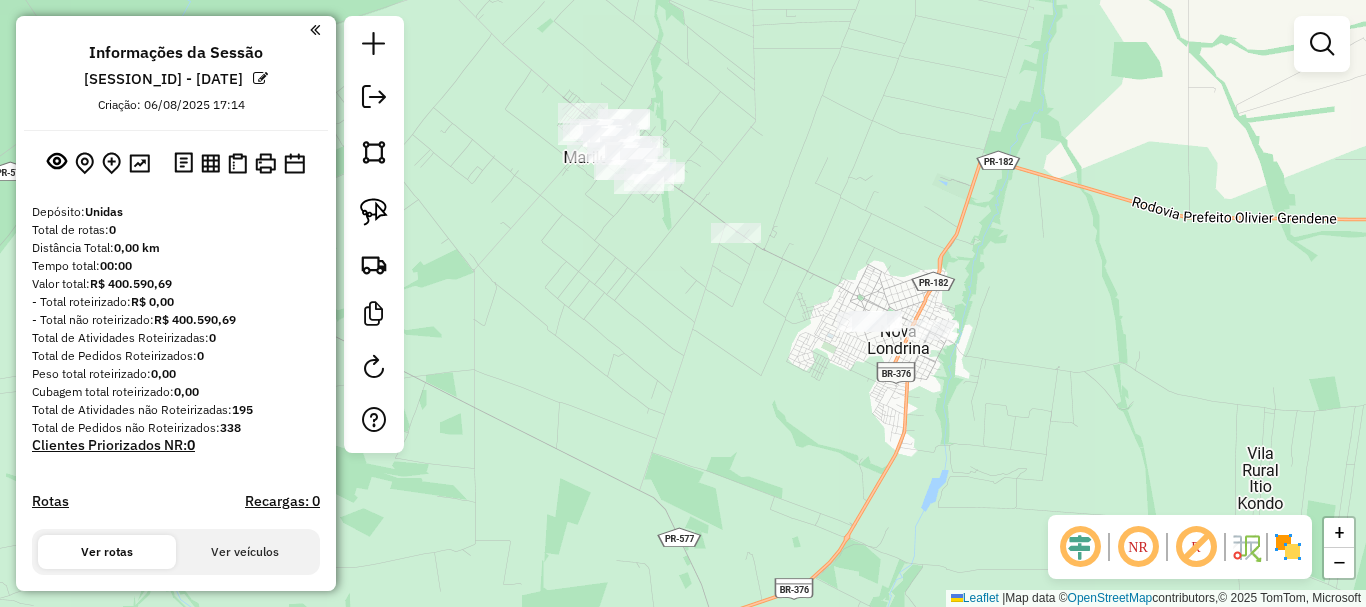 drag, startPoint x: 813, startPoint y: 278, endPoint x: 800, endPoint y: 289, distance: 17.029387 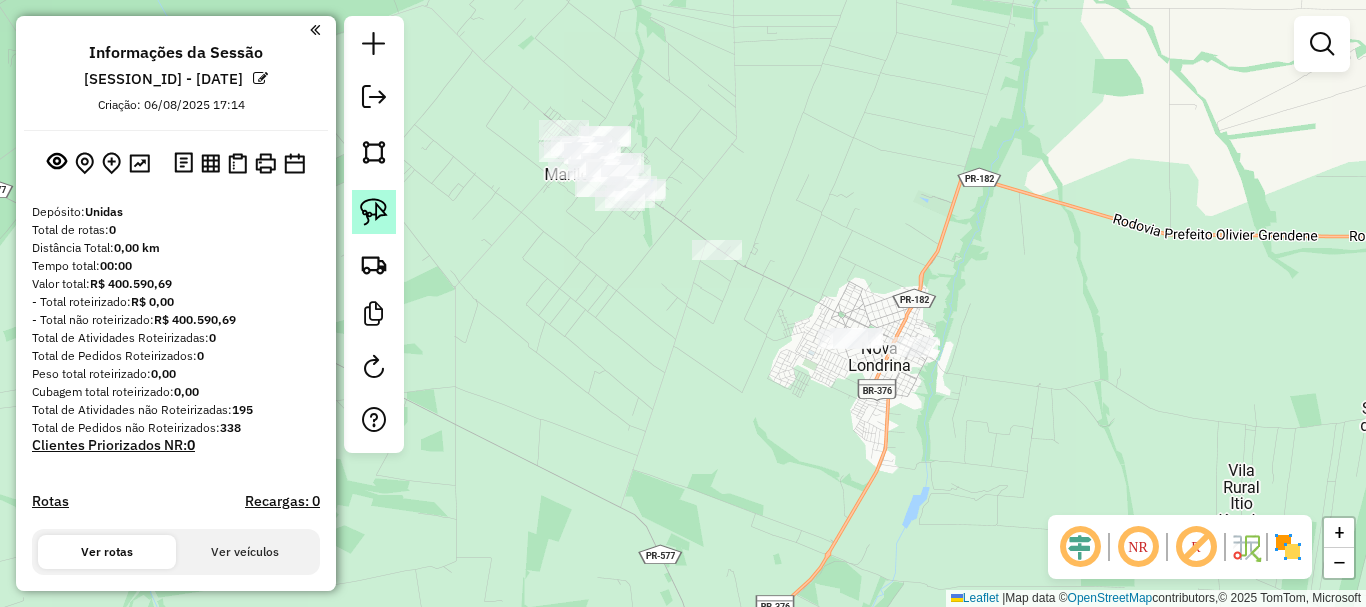 click 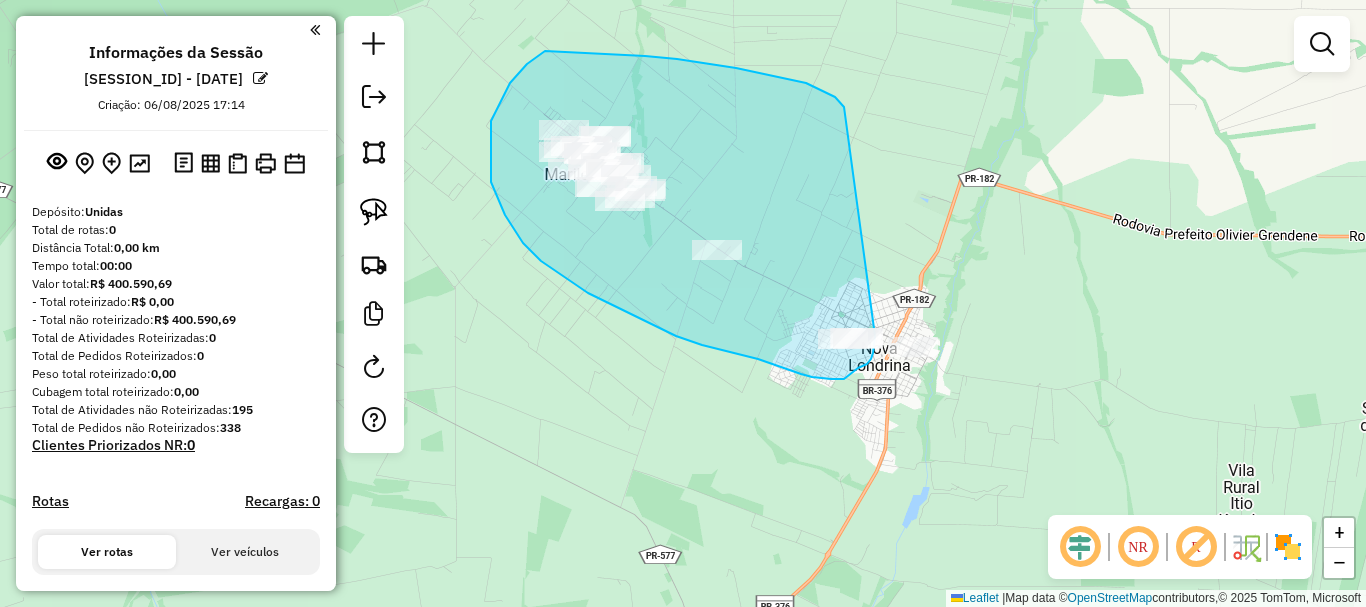 click on "Janela de atendimento Grade de atendimento Capacidade Transportadoras Veículos Cliente Pedidos  Rotas Selecione os dias de semana para filtrar as janelas de atendimento  Seg   Ter   Qua   Qui   Sex   Sáb   Dom  Informe o período da janela de atendimento: De: Até:  Filtrar exatamente a janela do cliente  Considerar janela de atendimento padrão  Selecione os dias de semana para filtrar as grades de atendimento  Seg   Ter   Qua   Qui   Sex   Sáb   Dom   Considerar clientes sem dia de atendimento cadastrado  Clientes fora do dia de atendimento selecionado Filtrar as atividades entre os valores definidos abaixo:  Peso mínimo:   Peso máximo:   Cubagem mínima:   Cubagem máxima:   De:   Até:  Filtrar as atividades entre o tempo de atendimento definido abaixo:  De:   Até:   Considerar capacidade total dos clientes não roteirizados Transportadora: Selecione um ou mais itens Tipo de veículo: Selecione um ou mais itens Veículo: Selecione um ou mais itens Motorista: Selecione um ou mais itens Nome: Rótulo:" 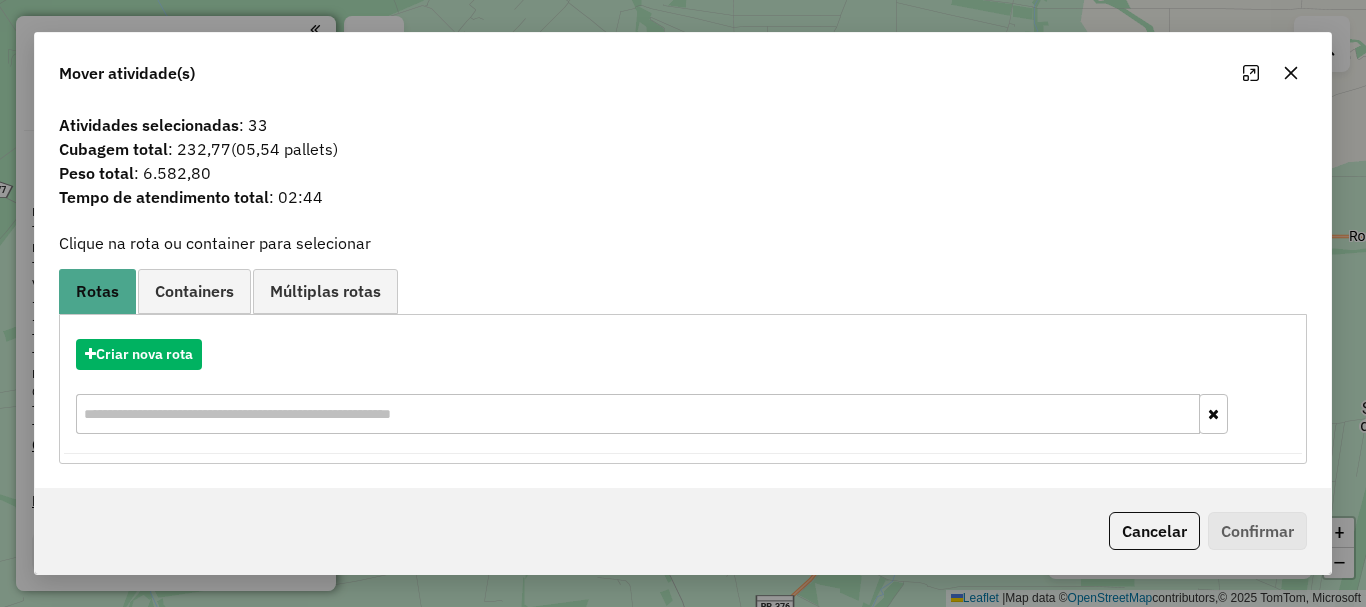 click 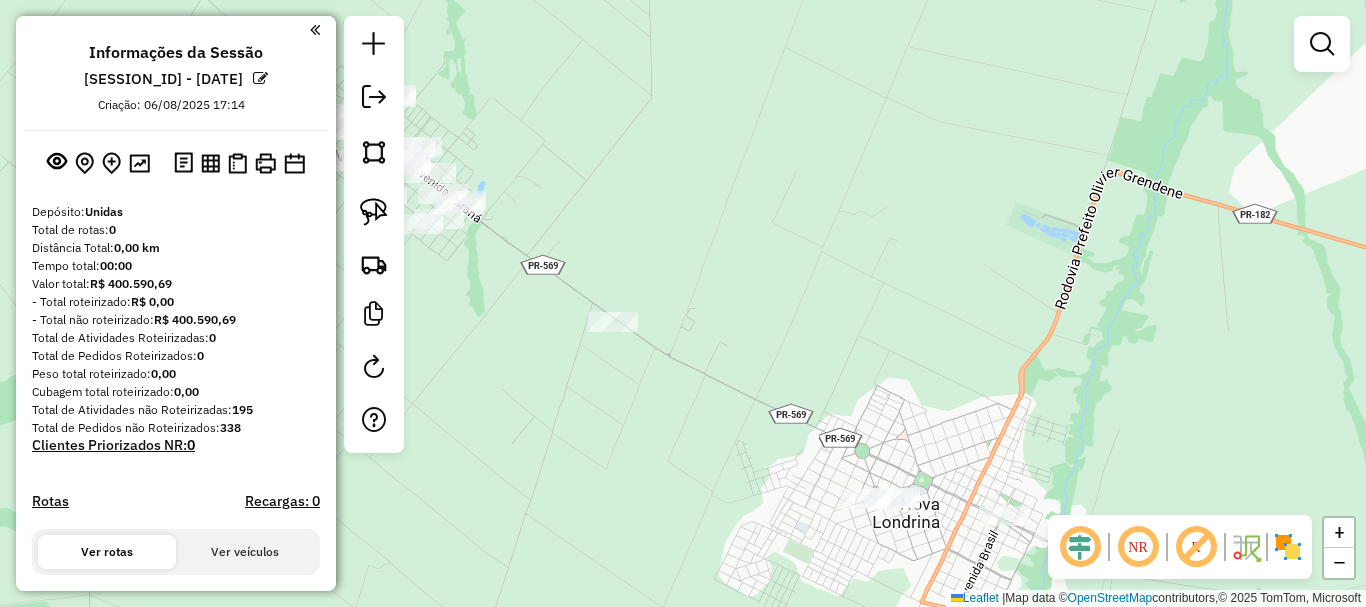 drag, startPoint x: 732, startPoint y: 292, endPoint x: 582, endPoint y: 397, distance: 183.09833 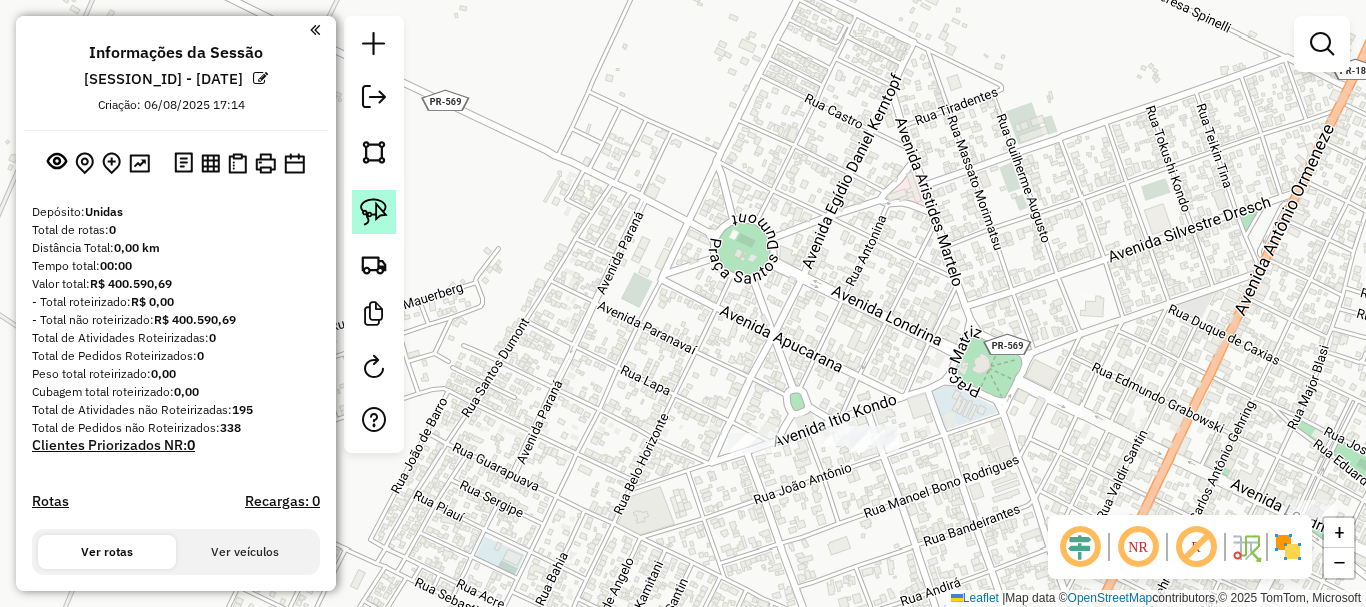 click 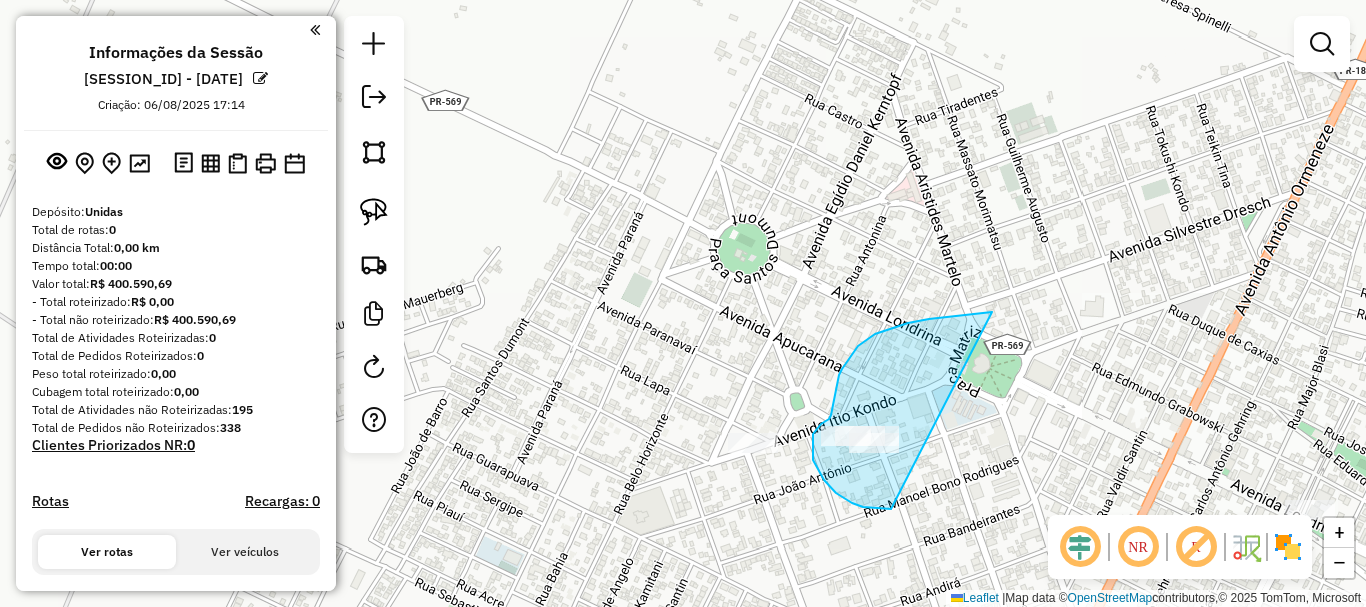 drag, startPoint x: 960, startPoint y: 316, endPoint x: 939, endPoint y: 486, distance: 171.29214 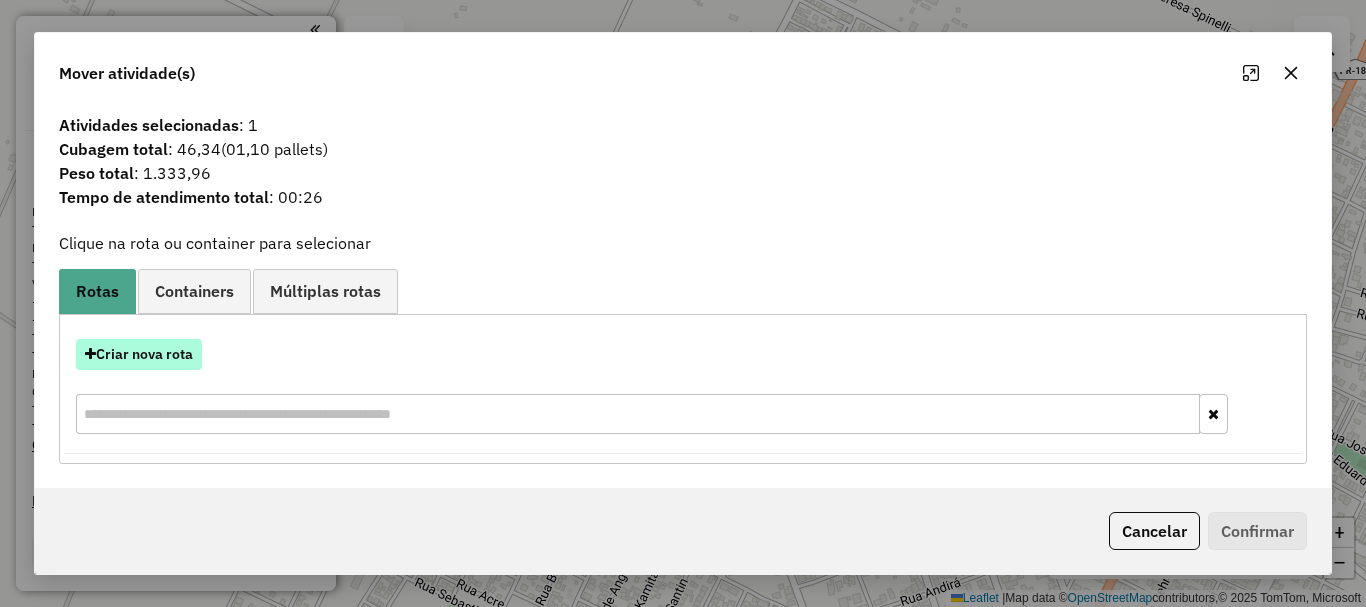 click on "Criar nova rota" at bounding box center [139, 354] 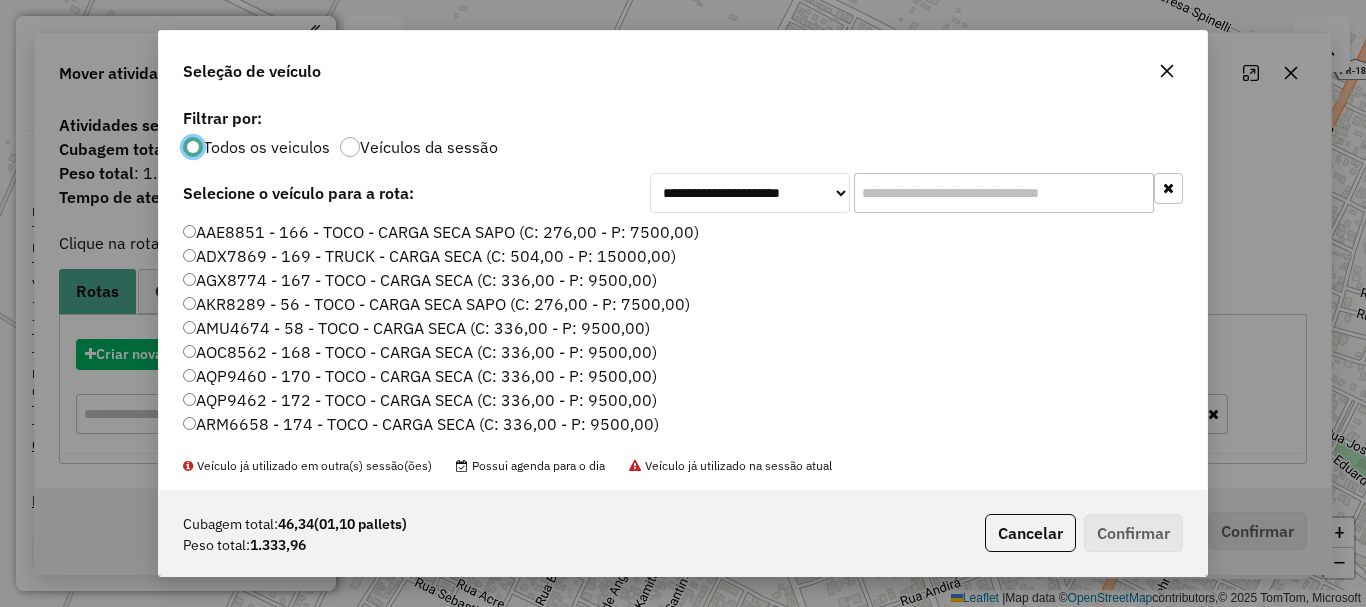 scroll, scrollTop: 11, scrollLeft: 6, axis: both 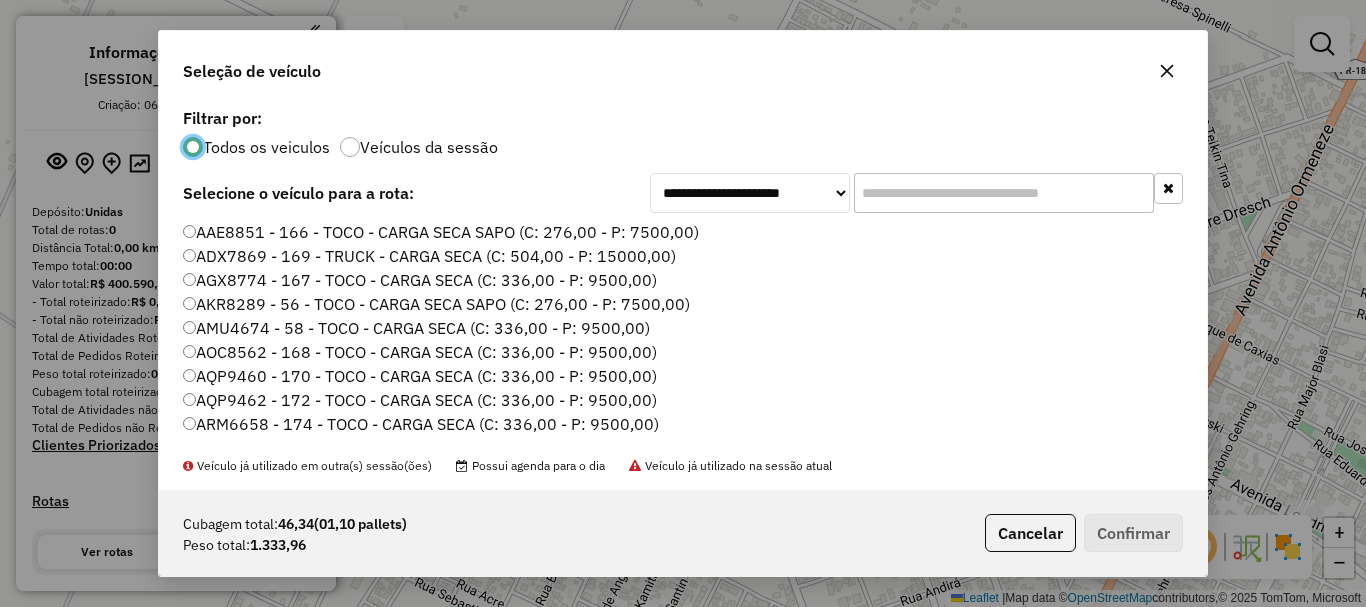 click 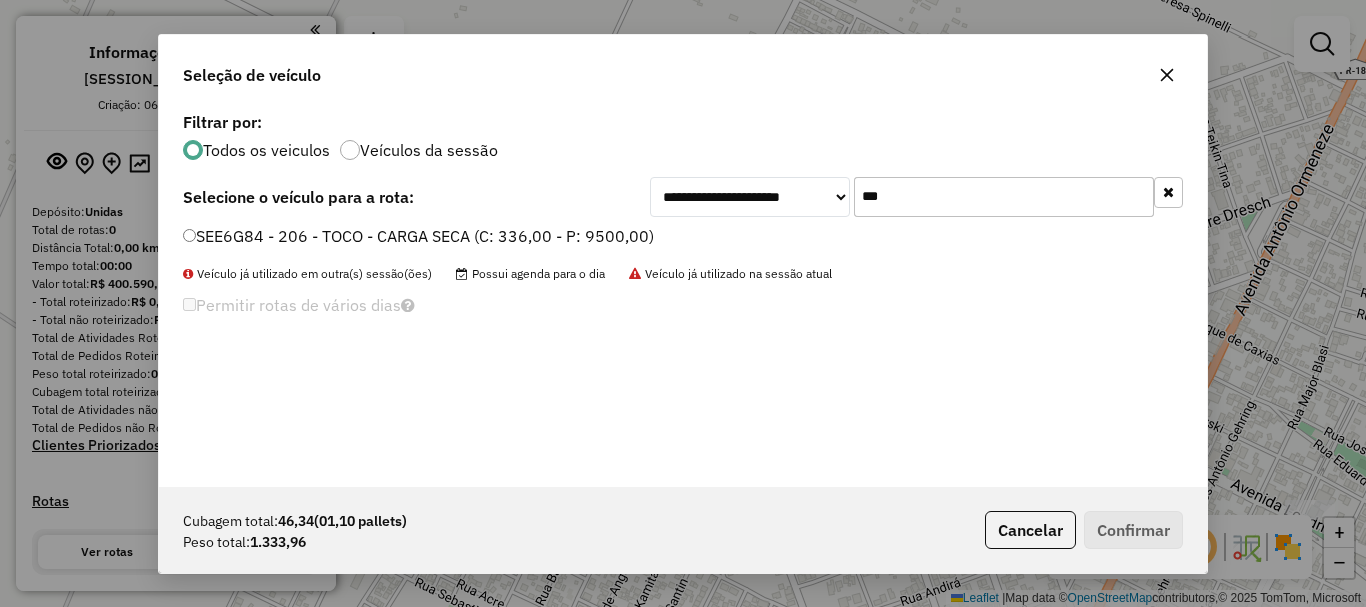 type on "***" 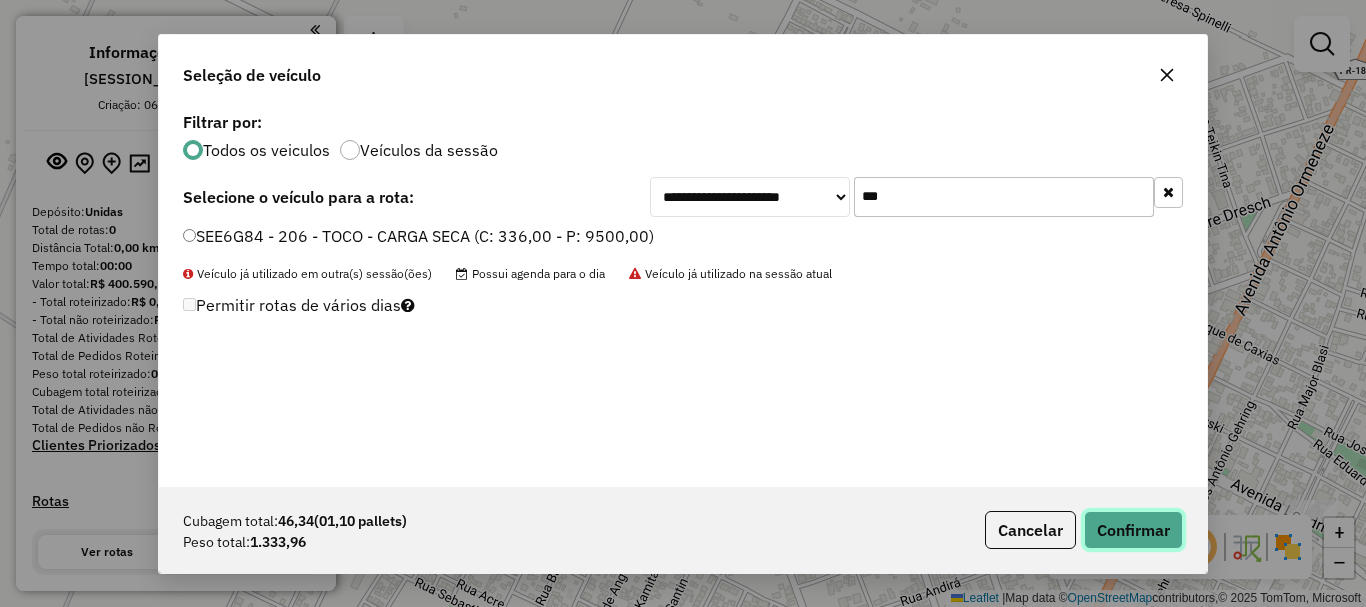 click on "Confirmar" 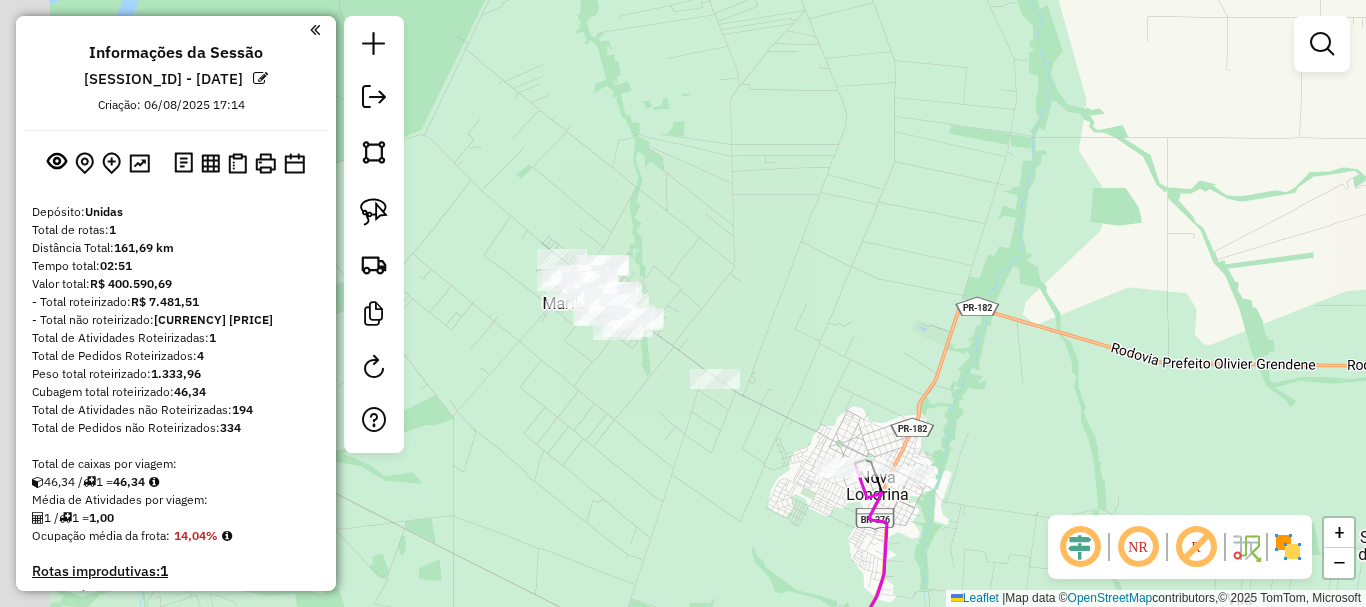 drag, startPoint x: 626, startPoint y: 389, endPoint x: 753, endPoint y: 490, distance: 162.26521 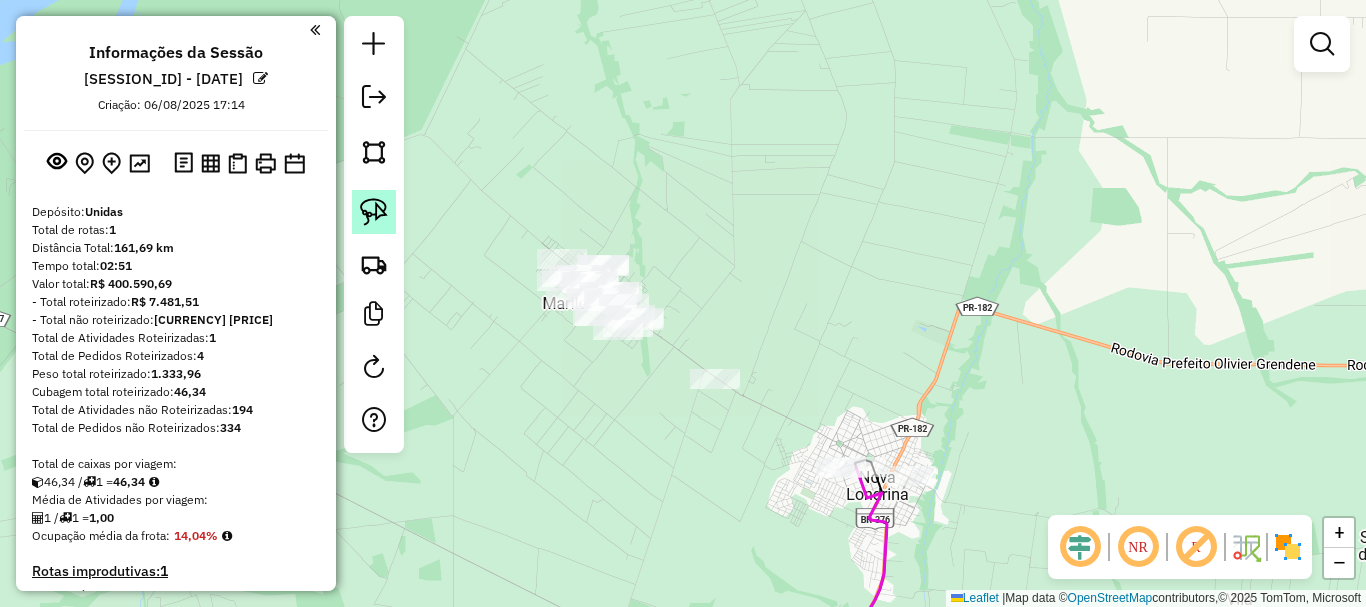 click 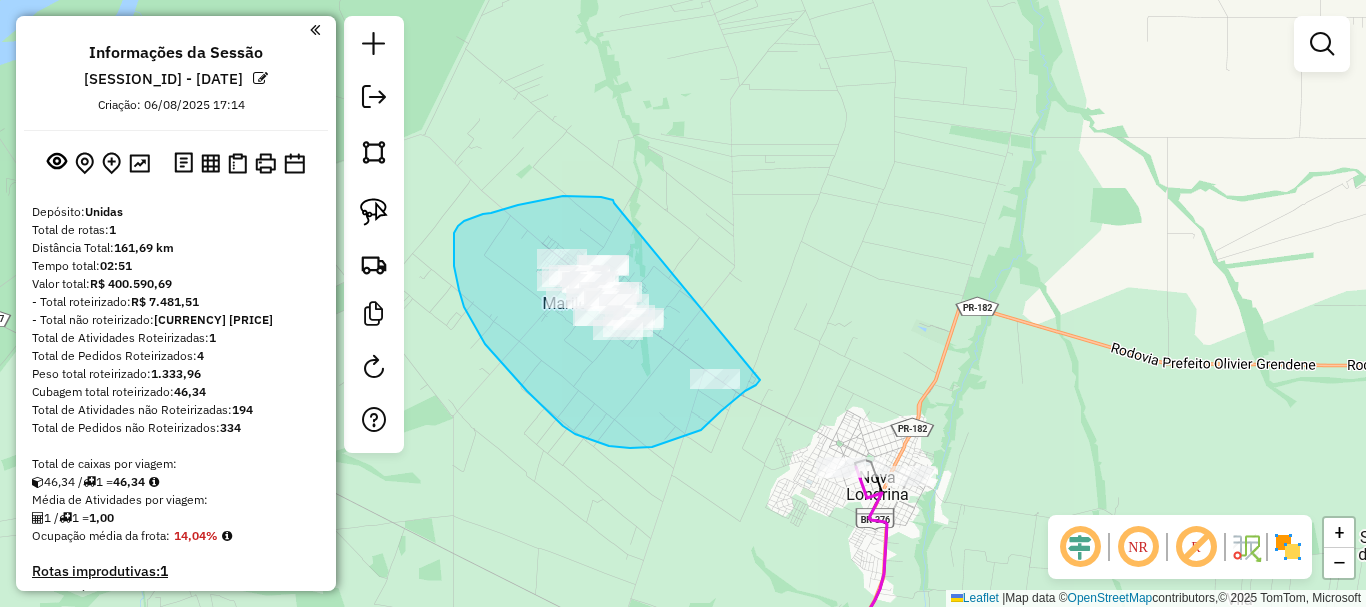 drag, startPoint x: 609, startPoint y: 199, endPoint x: 777, endPoint y: 340, distance: 219.32852 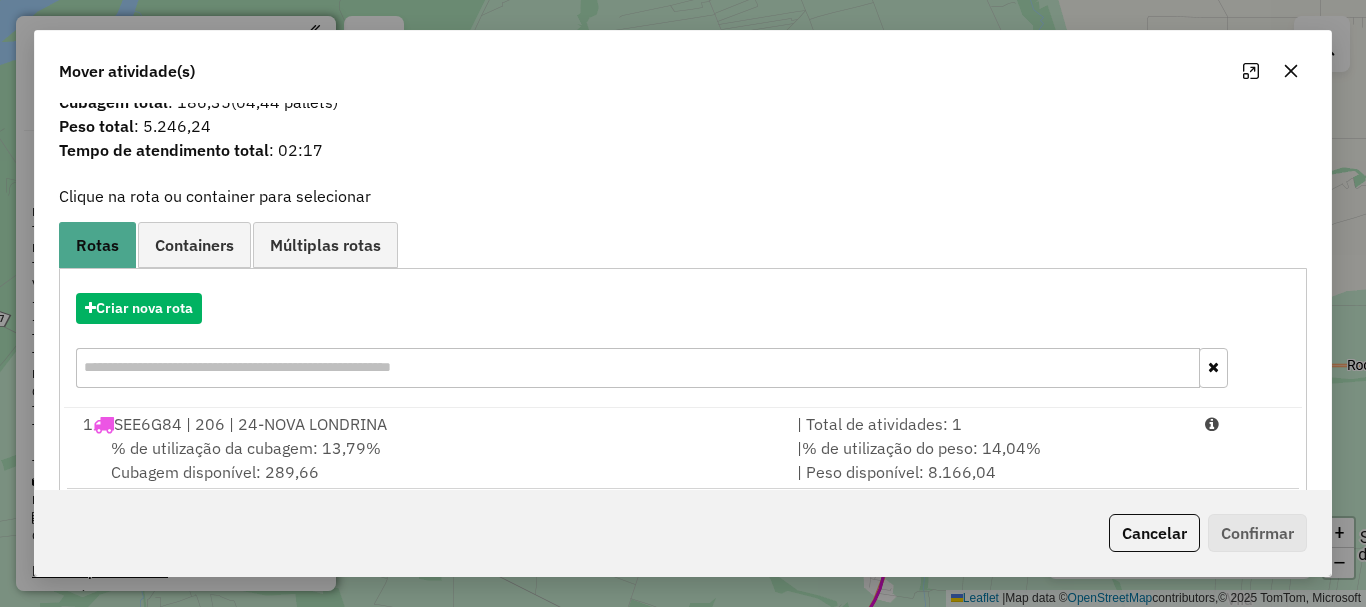 scroll, scrollTop: 78, scrollLeft: 0, axis: vertical 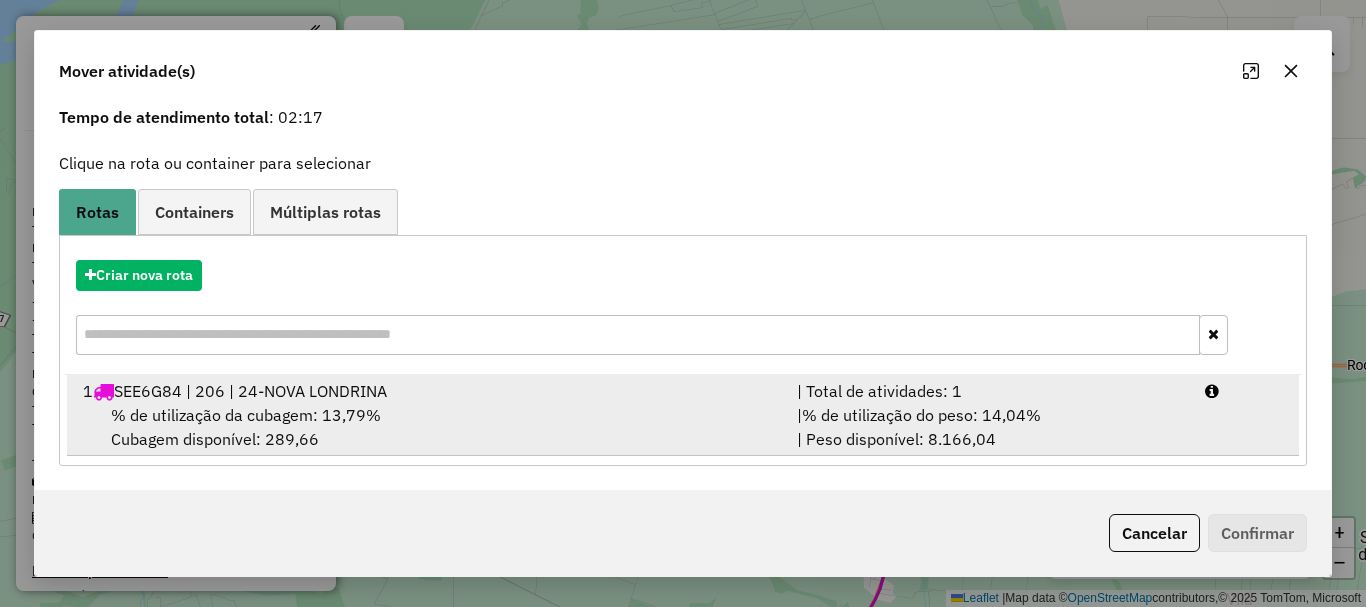 click on "| Total de atividades: 1" at bounding box center (989, 391) 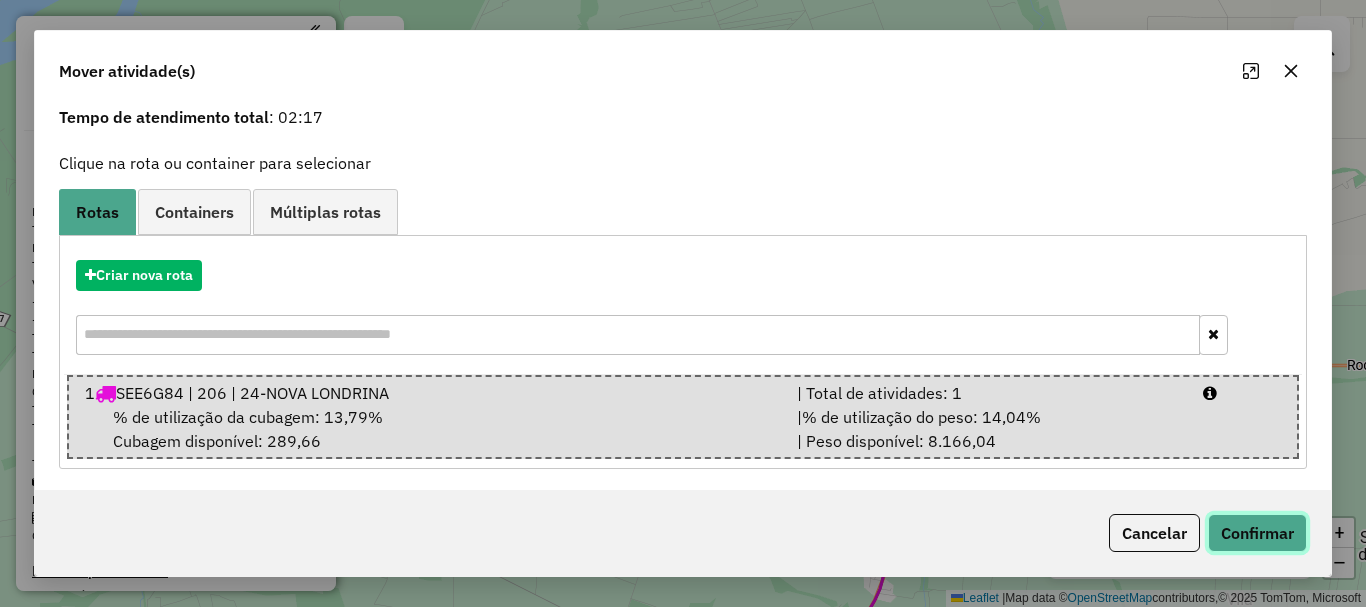 click on "Confirmar" 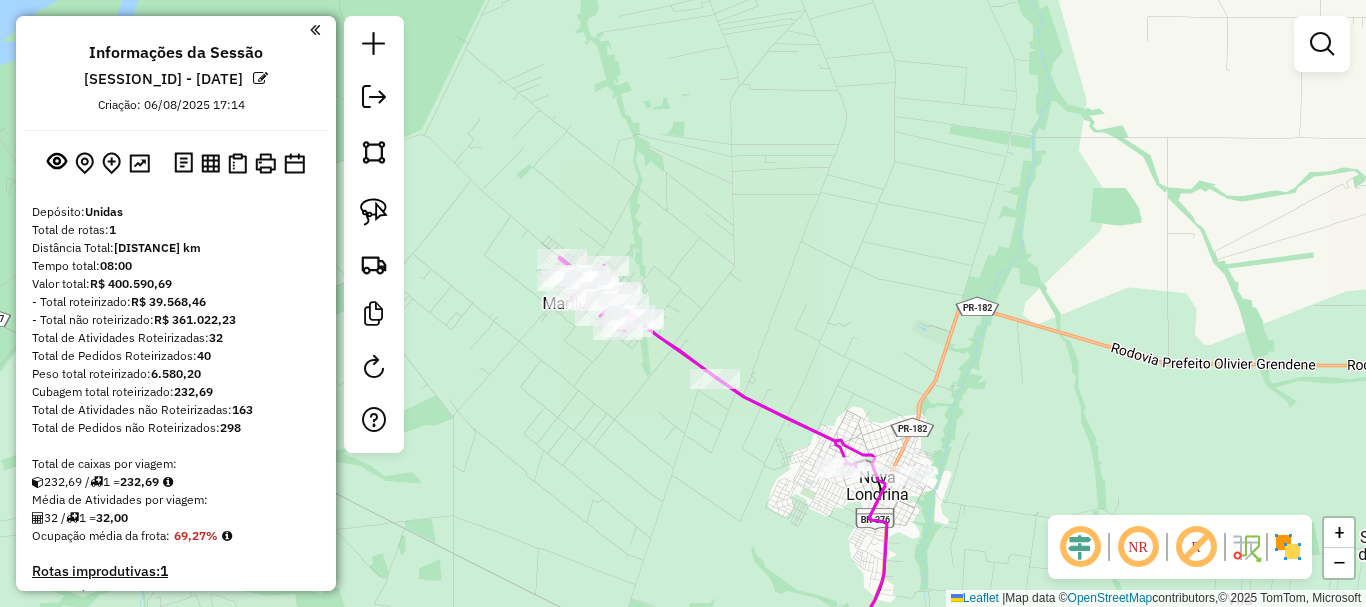 scroll, scrollTop: 0, scrollLeft: 0, axis: both 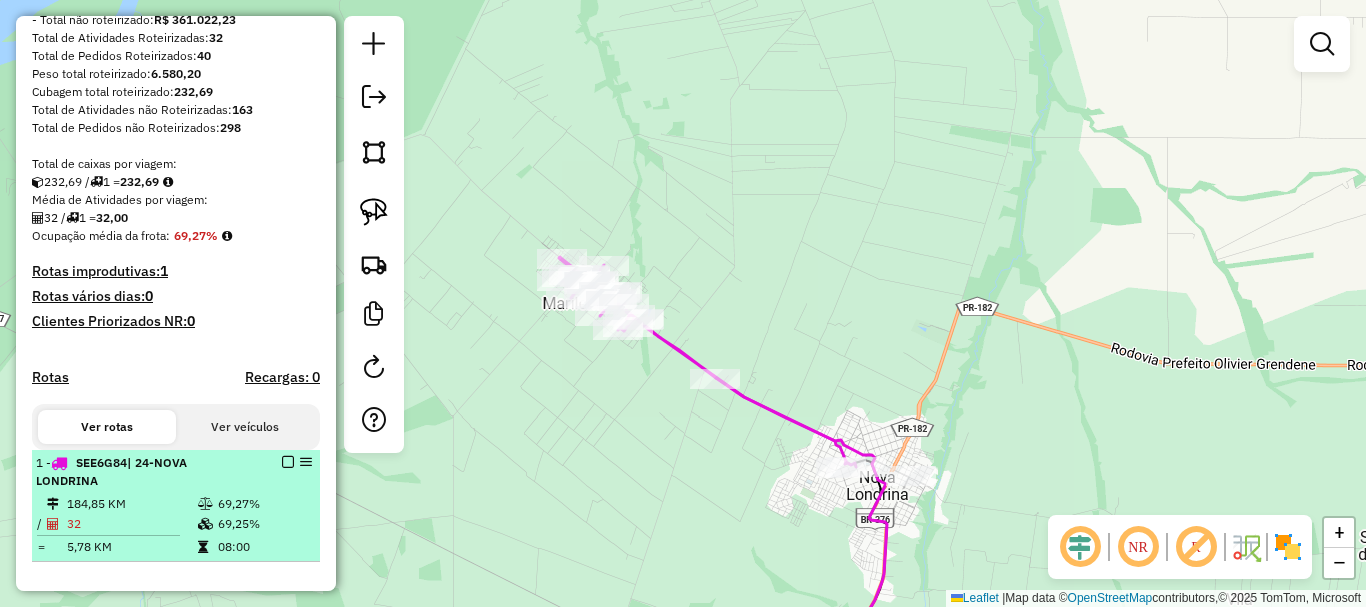 click on "32" at bounding box center [131, 524] 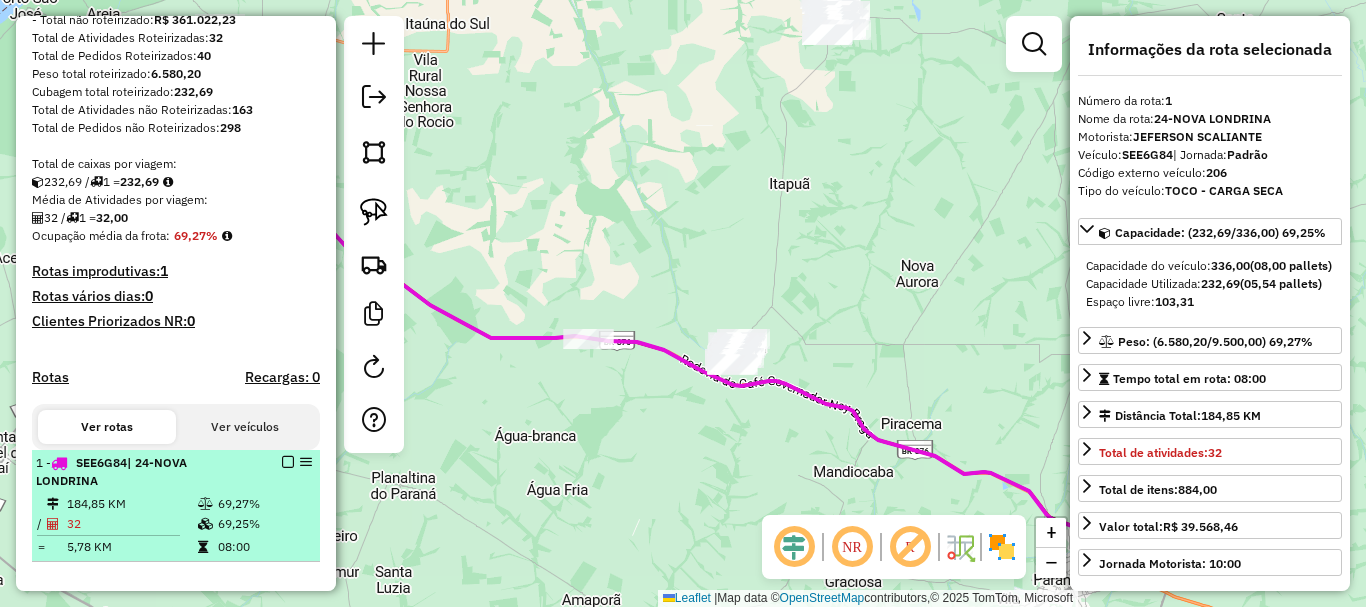 click at bounding box center [288, 462] 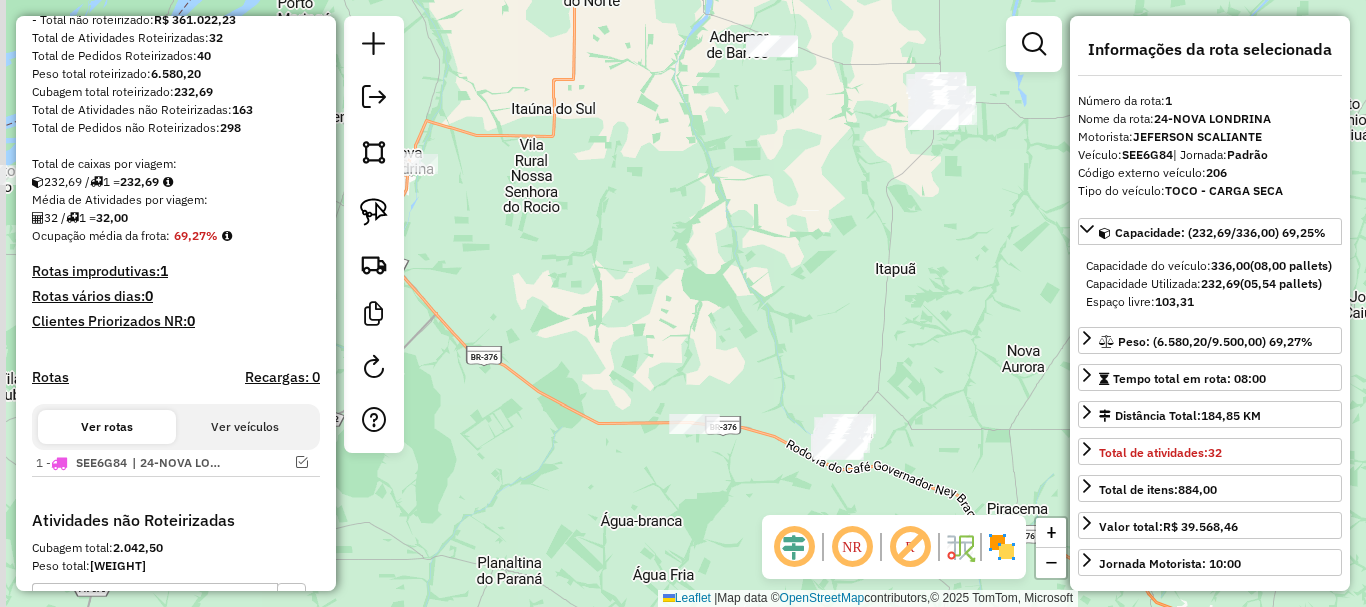 drag, startPoint x: 507, startPoint y: 291, endPoint x: 668, endPoint y: 379, distance: 183.48024 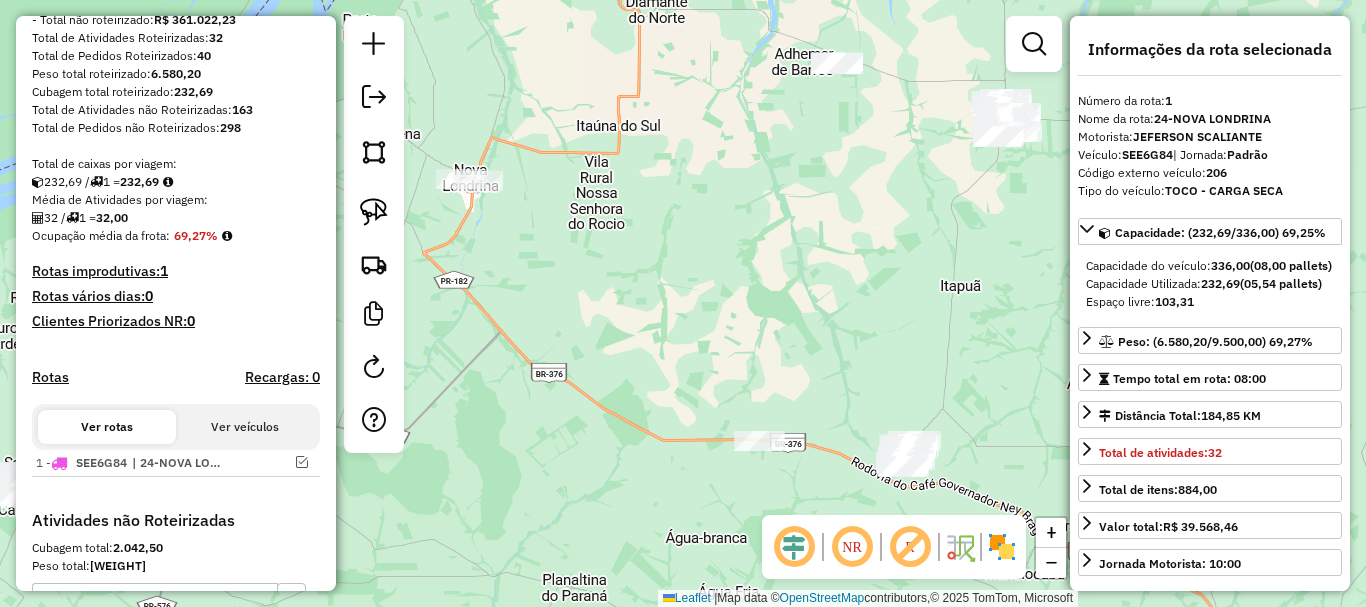 drag, startPoint x: 565, startPoint y: 330, endPoint x: 646, endPoint y: 396, distance: 104.48445 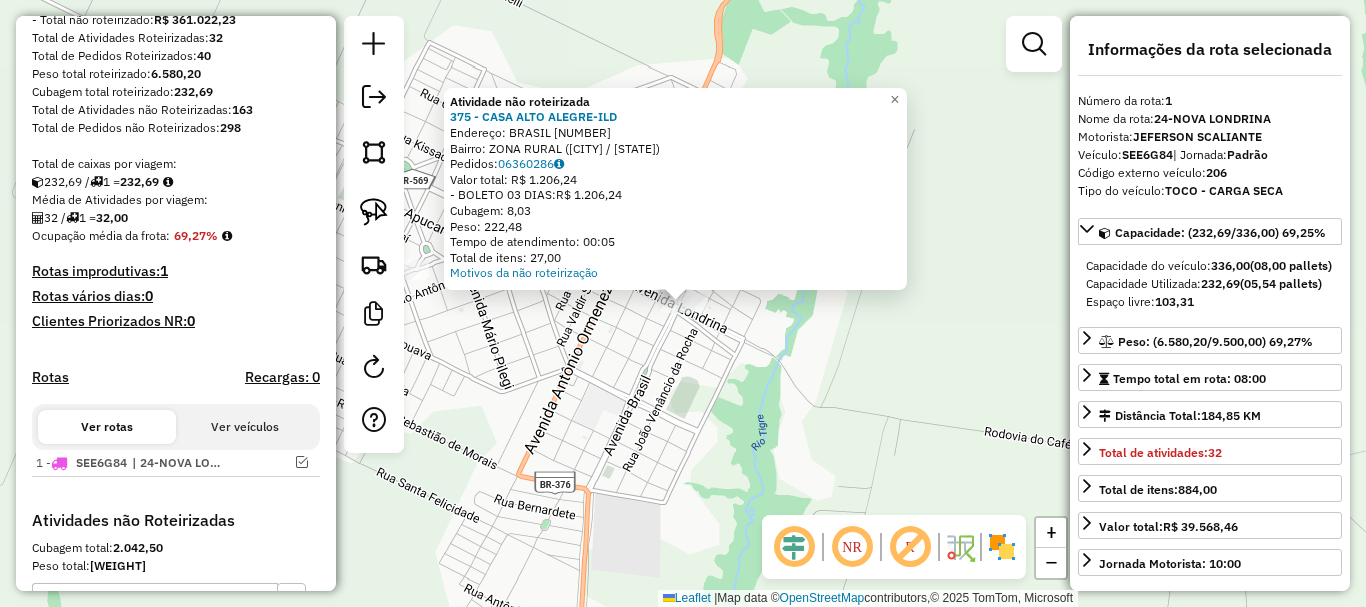 click on "Atividade não roteirizada [NUMBER] - CASA ALTO ALEGRE-ILD Endereço: BRASIL [NUMBER] Bairro: ZONA RURAL ([CITY] / PR) Pedidos: 06360286 Valor total: R$ 1.206,24 - BOLETO 03 DIAS: R$ 1.206,24 Cubagem: 8,03 Peso: 222,48 Tempo de atendimento: 00:05 Total de itens: 27,00 Motivos da não roteirização × Janela de atendimento Grade de atendimento Capacidade Transportadoras Veículos Cliente Pedidos Rotas Selecione os dias de semana para filtrar as janelas de atendimento Seg Ter Qua Qui Sex Sáb Dom Informe o período da janela de atendimento: De: Até: Filtrar exatamente a janela do cliente Considerar janela de atendimento padrão Selecione os dias de semana para filtrar as grades de atendimento Seg Ter Qua Qui Sex Sáb Dom Considerar clientes sem dia de atendimento cadastrado Clientes fora do dia de atendimento selecionado Filtrar as atividades entre os valores definidos abaixo: Peso mínimo: Peso máximo: Cubagem mínima: Cubagem máxima: De: De:" 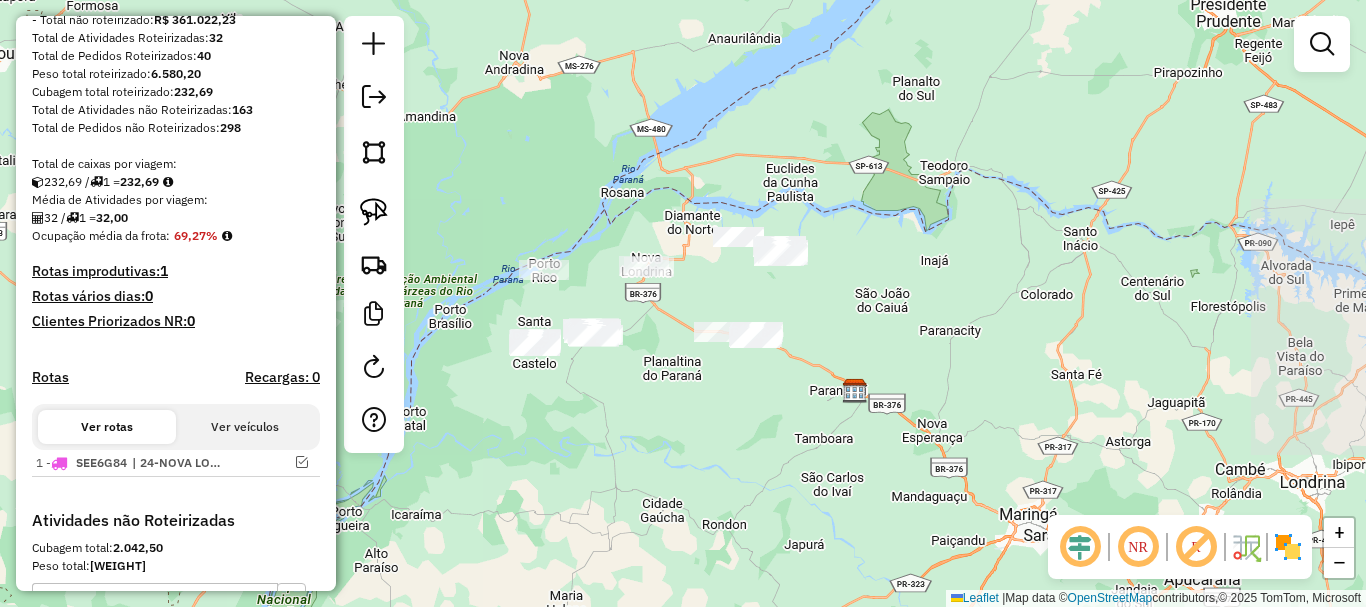 drag, startPoint x: 681, startPoint y: 424, endPoint x: 658, endPoint y: 389, distance: 41.880783 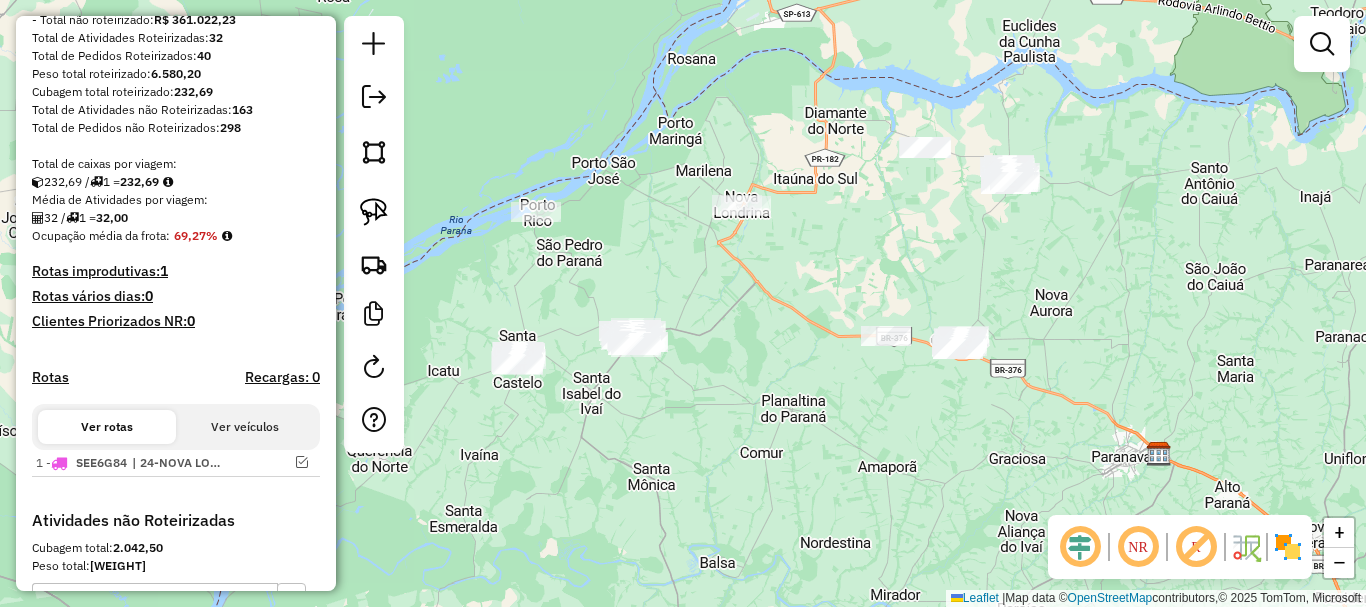 drag, startPoint x: 670, startPoint y: 330, endPoint x: 749, endPoint y: 299, distance: 84.8646 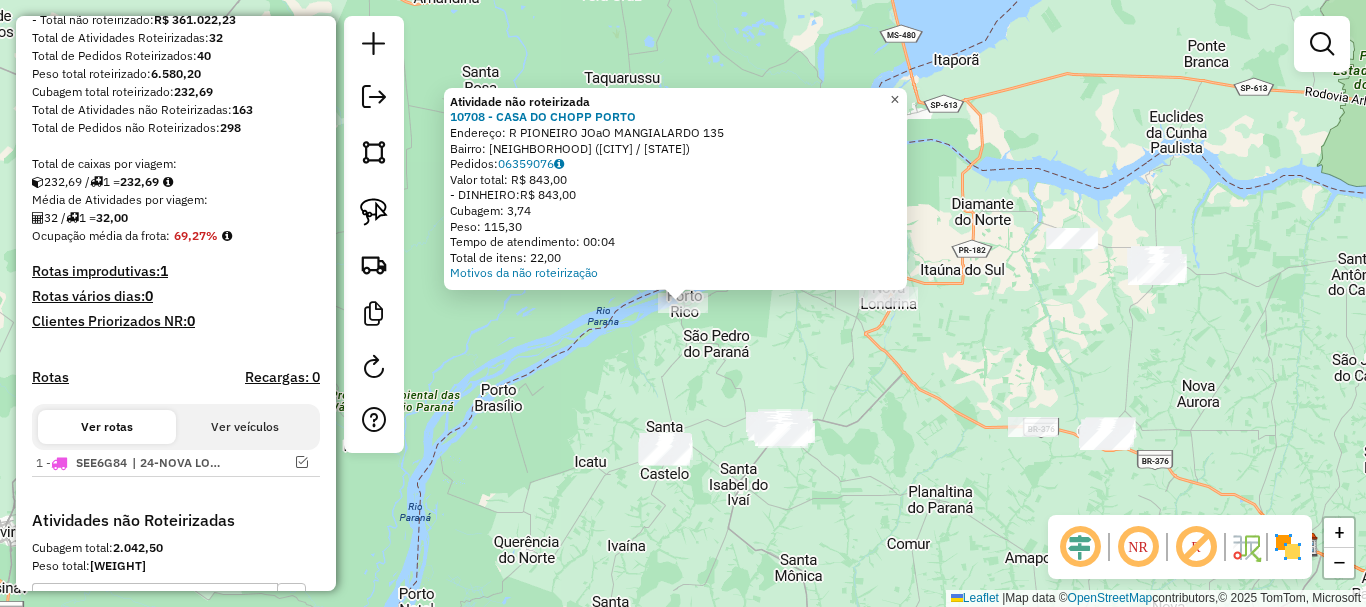 click on "×" 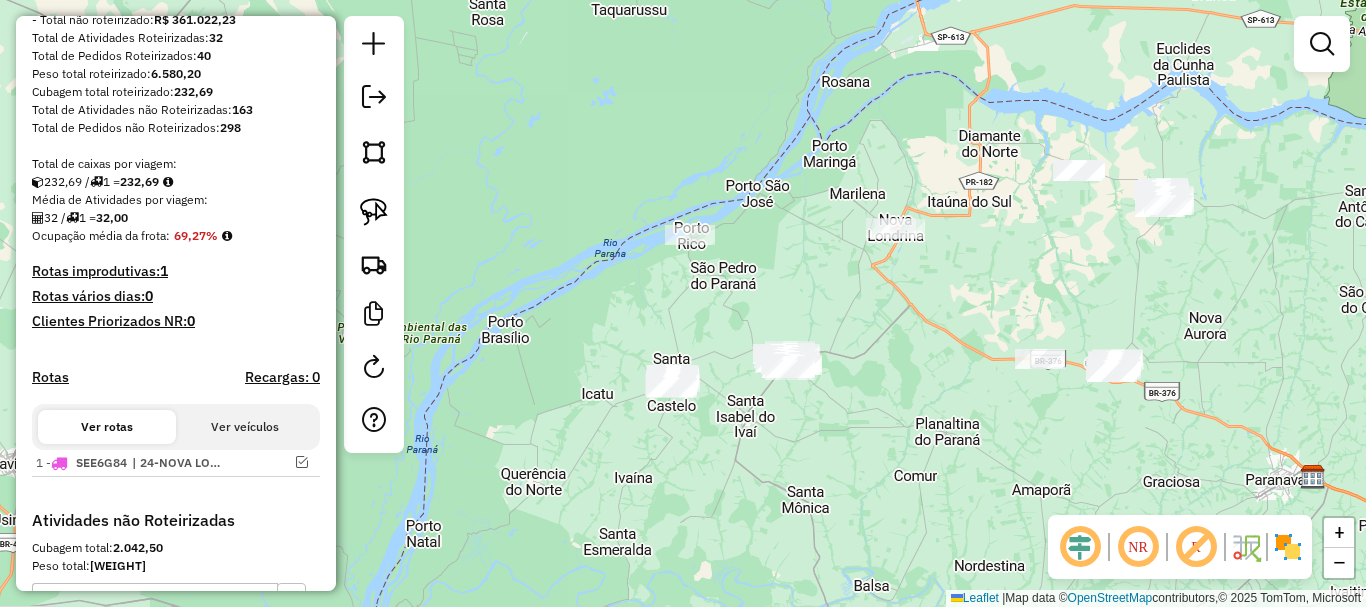 drag, startPoint x: 729, startPoint y: 363, endPoint x: 735, endPoint y: 292, distance: 71.25307 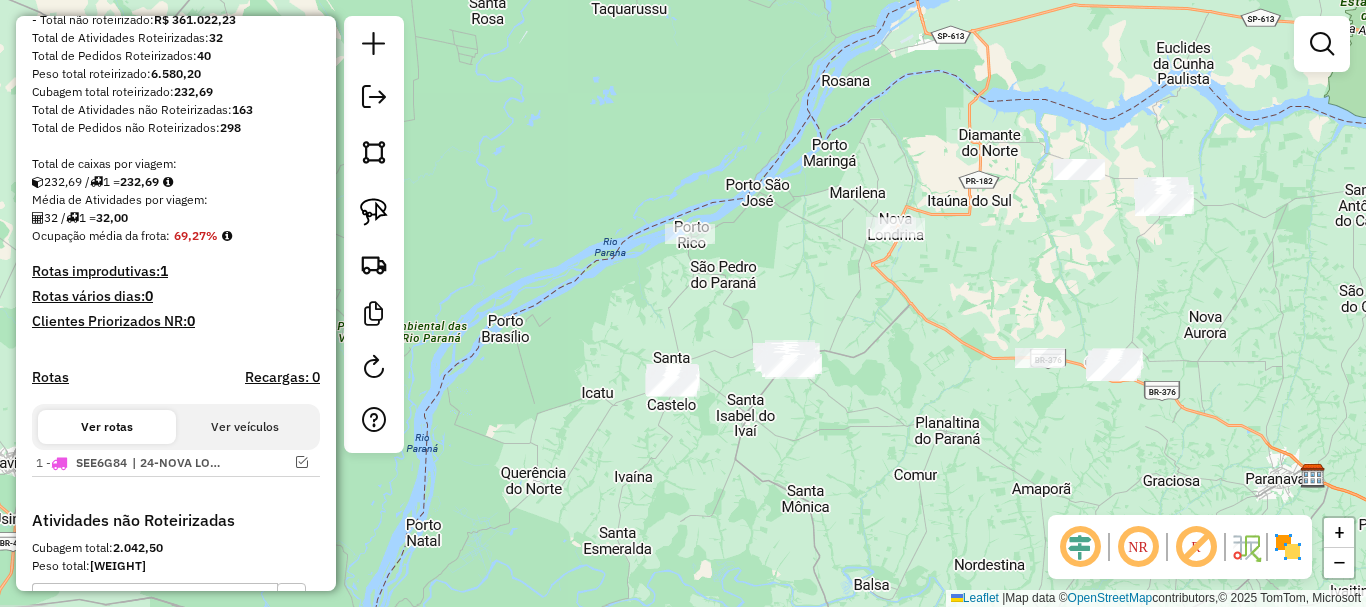 drag, startPoint x: 366, startPoint y: 217, endPoint x: 600, endPoint y: 277, distance: 241.56987 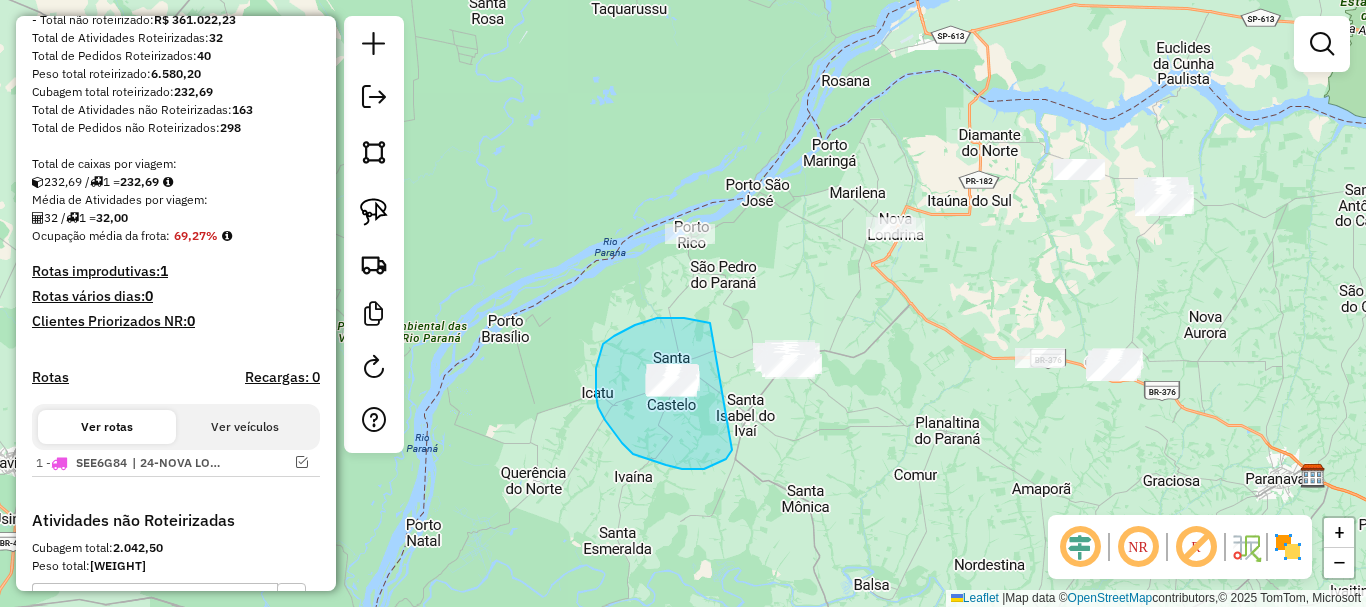 drag, startPoint x: 684, startPoint y: 318, endPoint x: 735, endPoint y: 448, distance: 139.64598 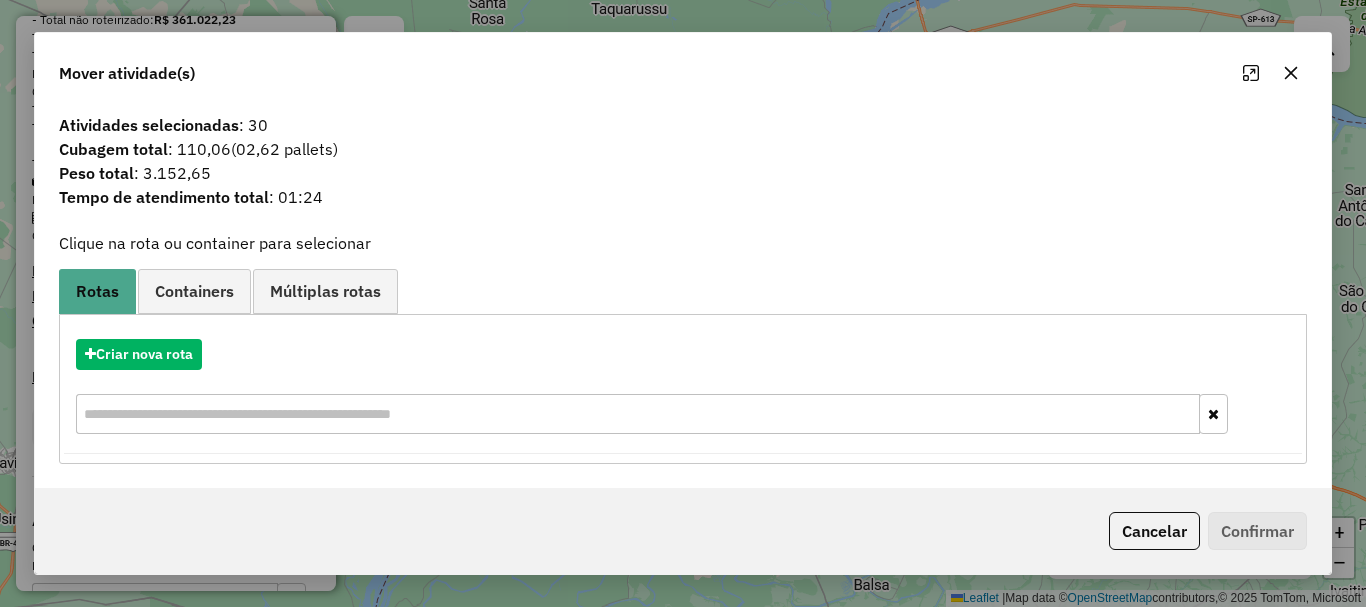 click 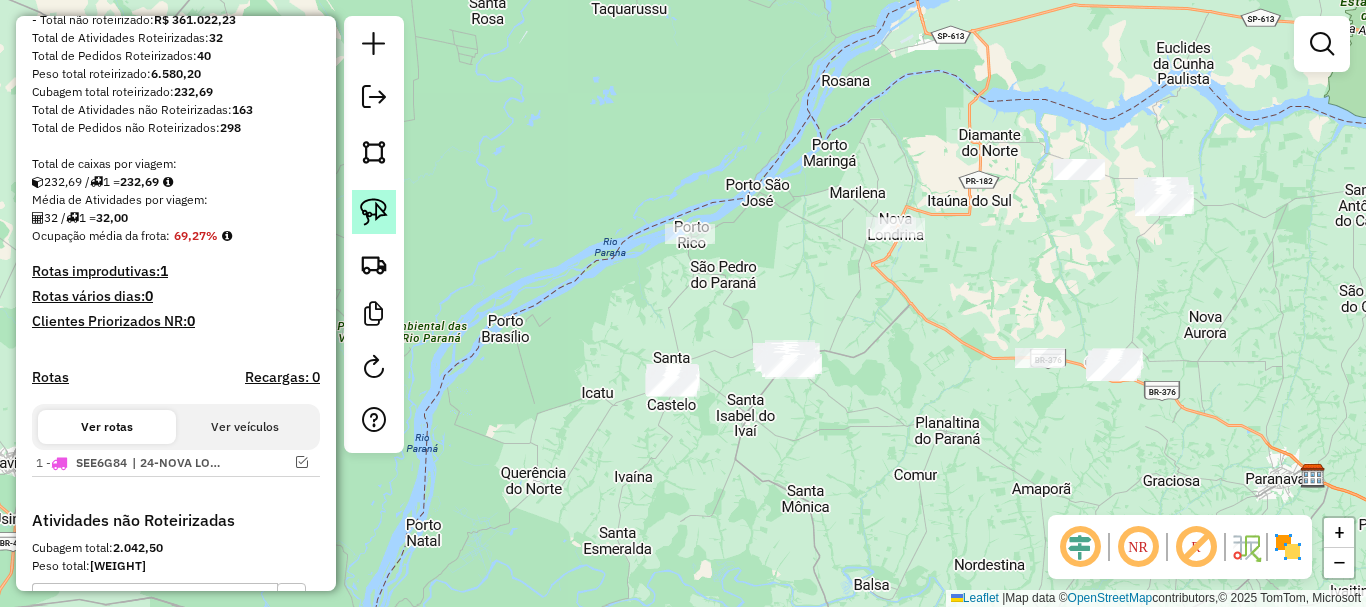 click 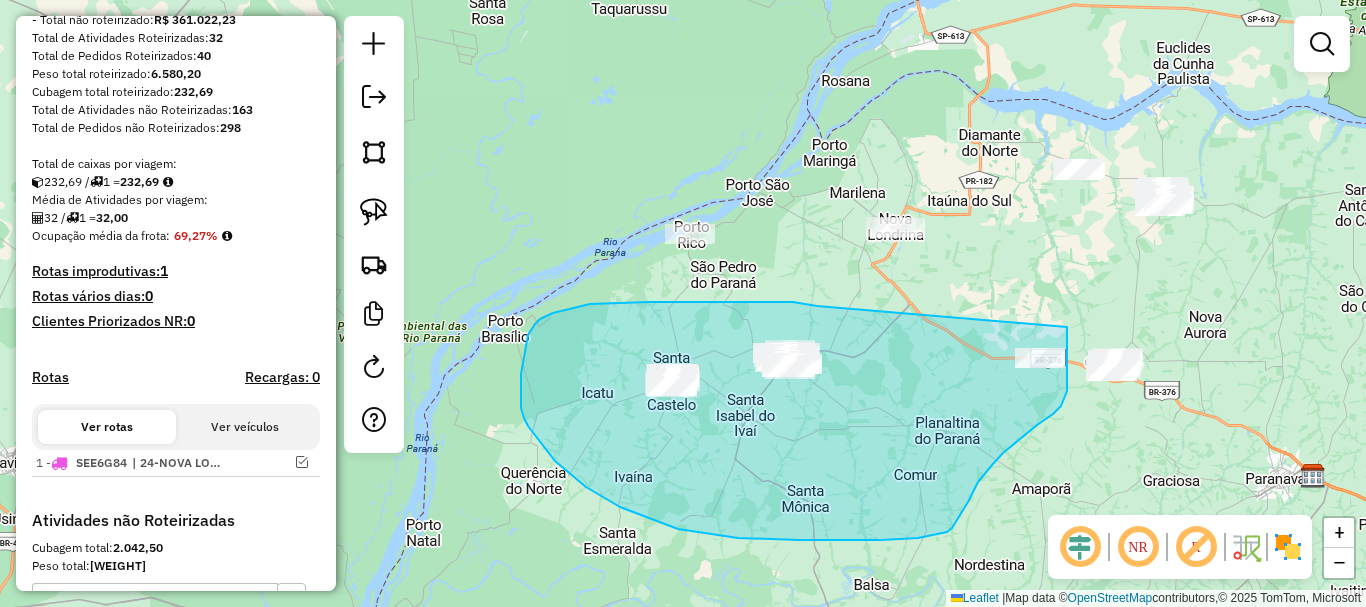 drag, startPoint x: 817, startPoint y: 306, endPoint x: 1066, endPoint y: 324, distance: 249.64975 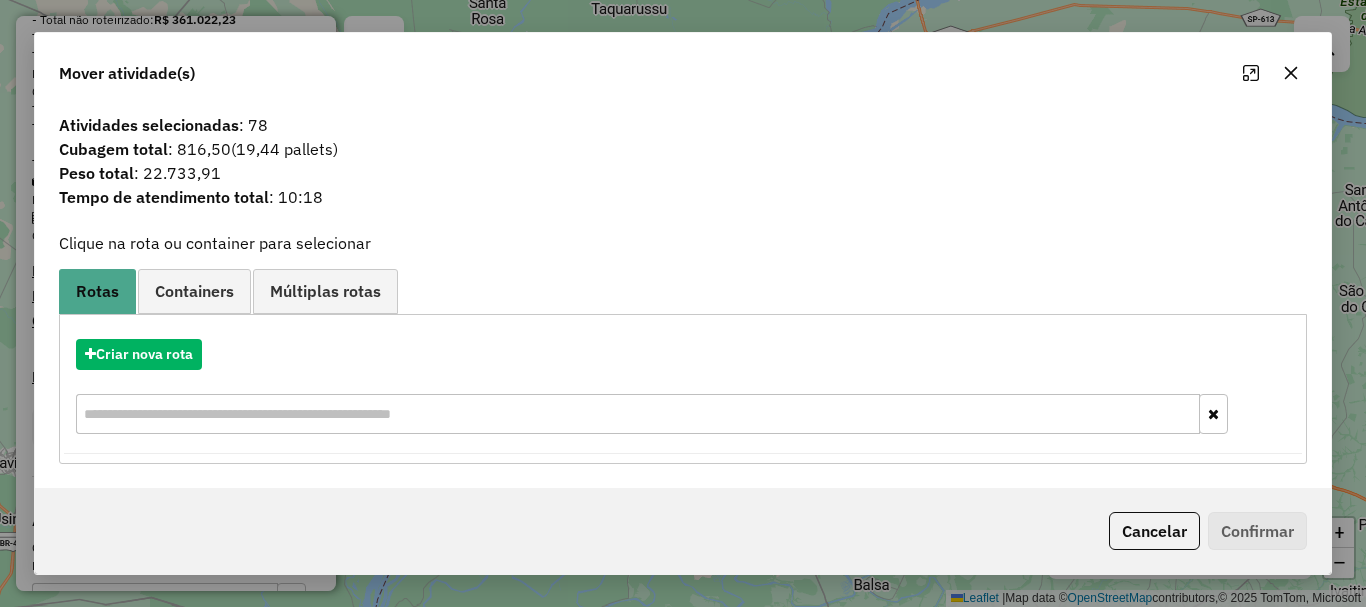click 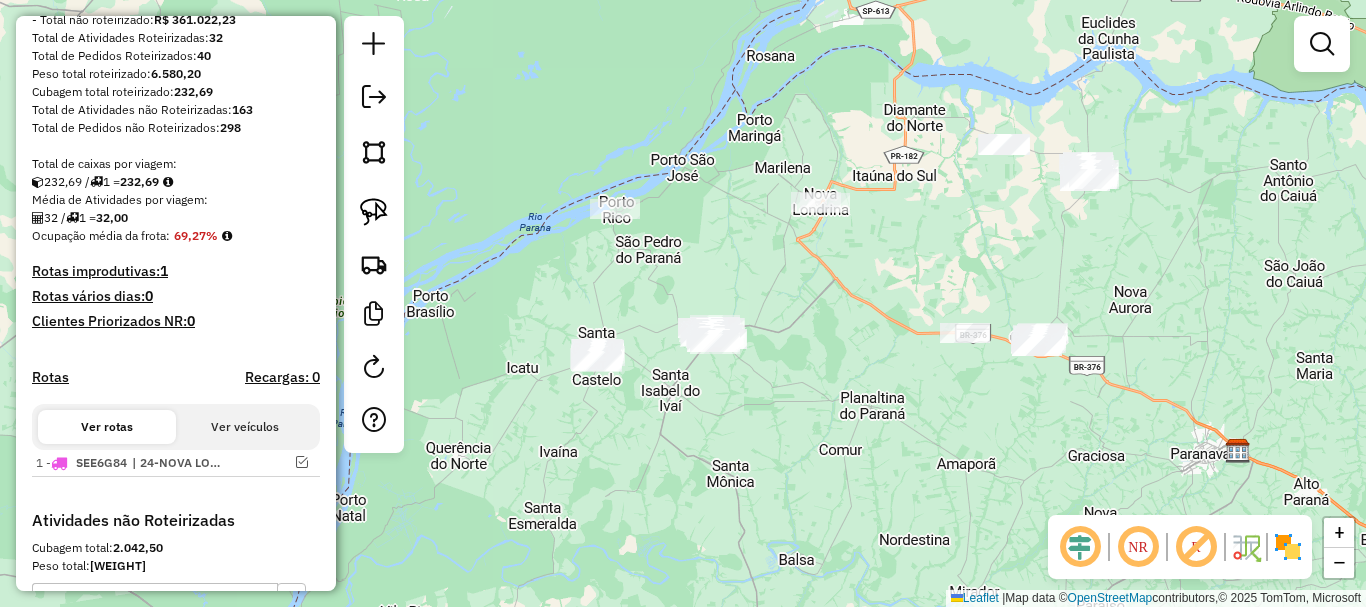 drag, startPoint x: 1039, startPoint y: 245, endPoint x: 959, endPoint y: 216, distance: 85.09406 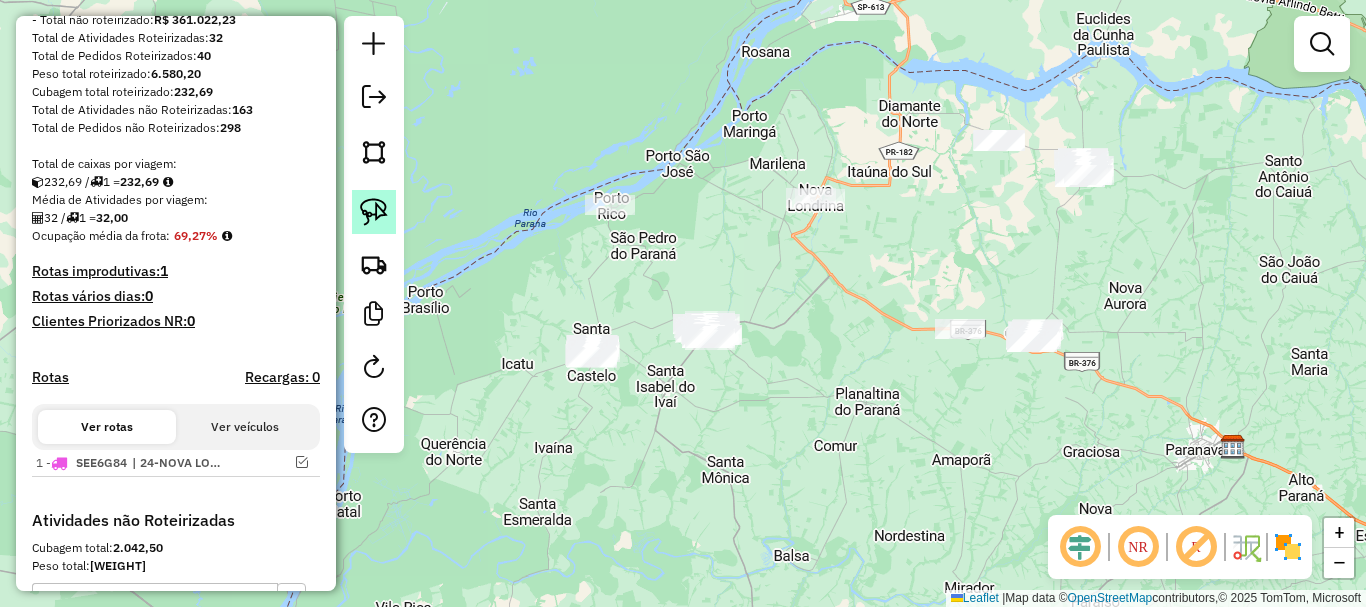 click 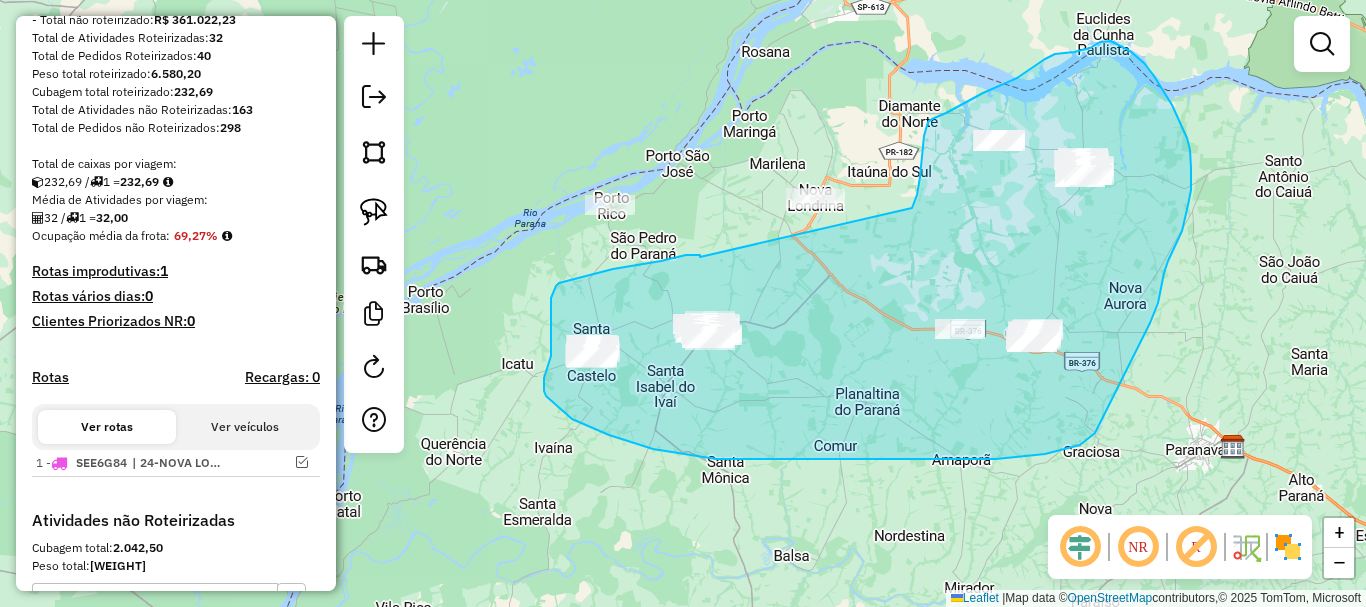 drag, startPoint x: 671, startPoint y: 258, endPoint x: 912, endPoint y: 208, distance: 246.13208 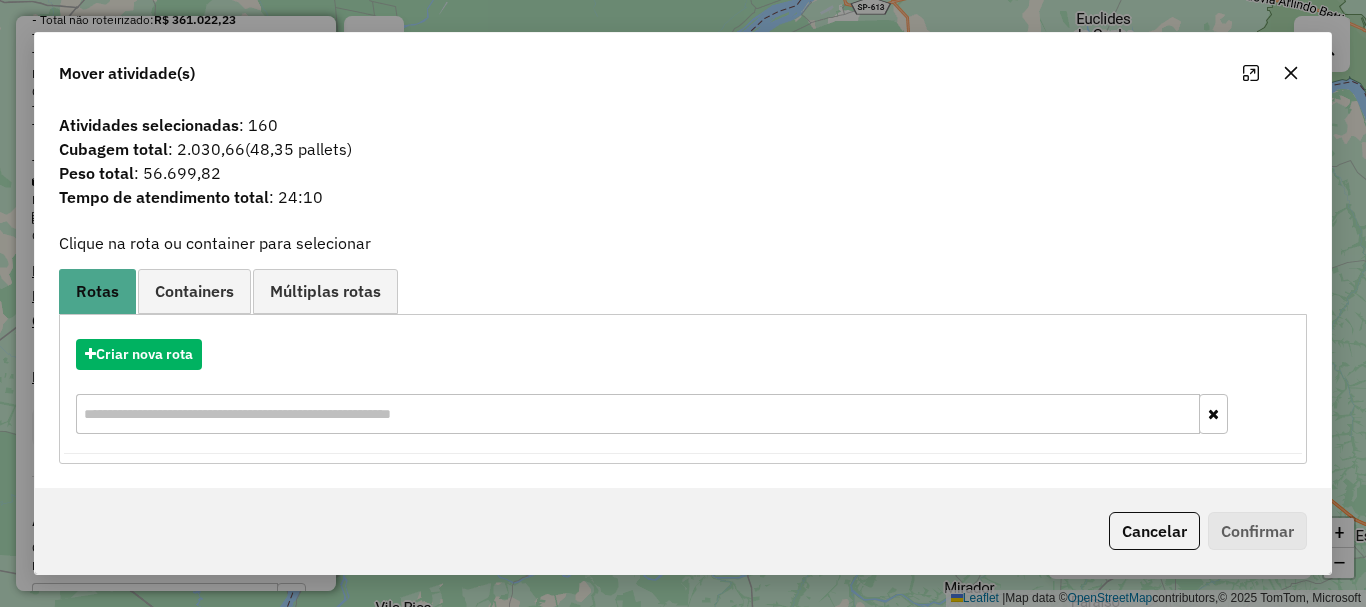 click 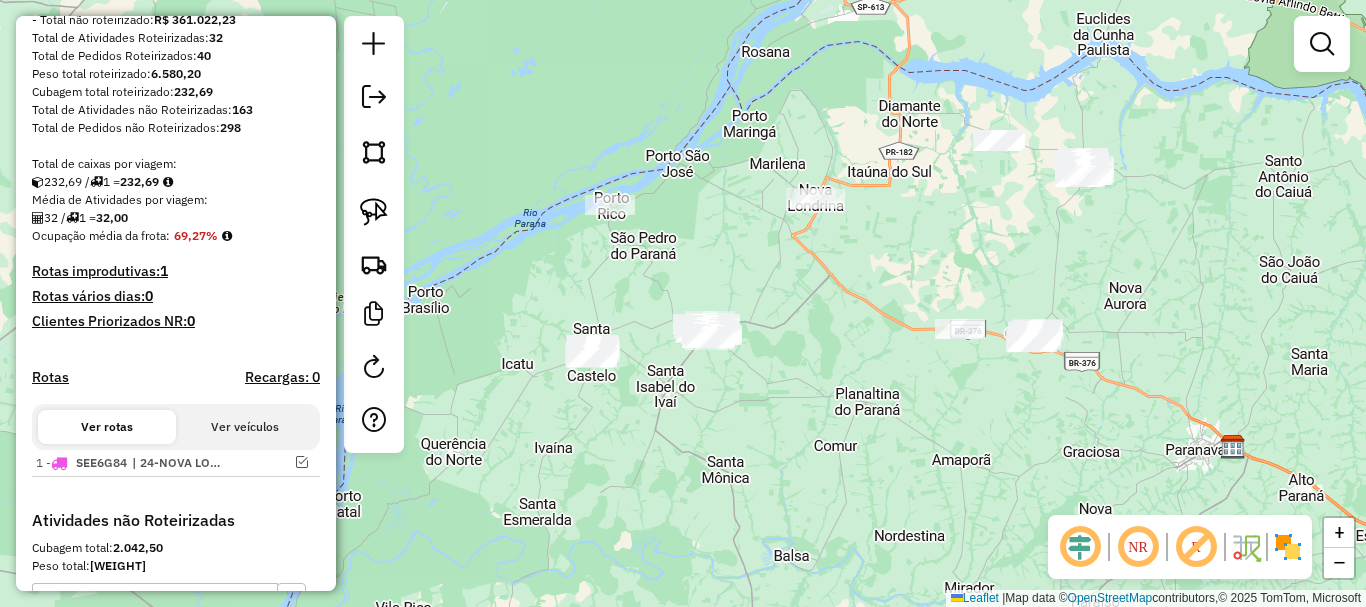 drag, startPoint x: 908, startPoint y: 206, endPoint x: 875, endPoint y: 211, distance: 33.37664 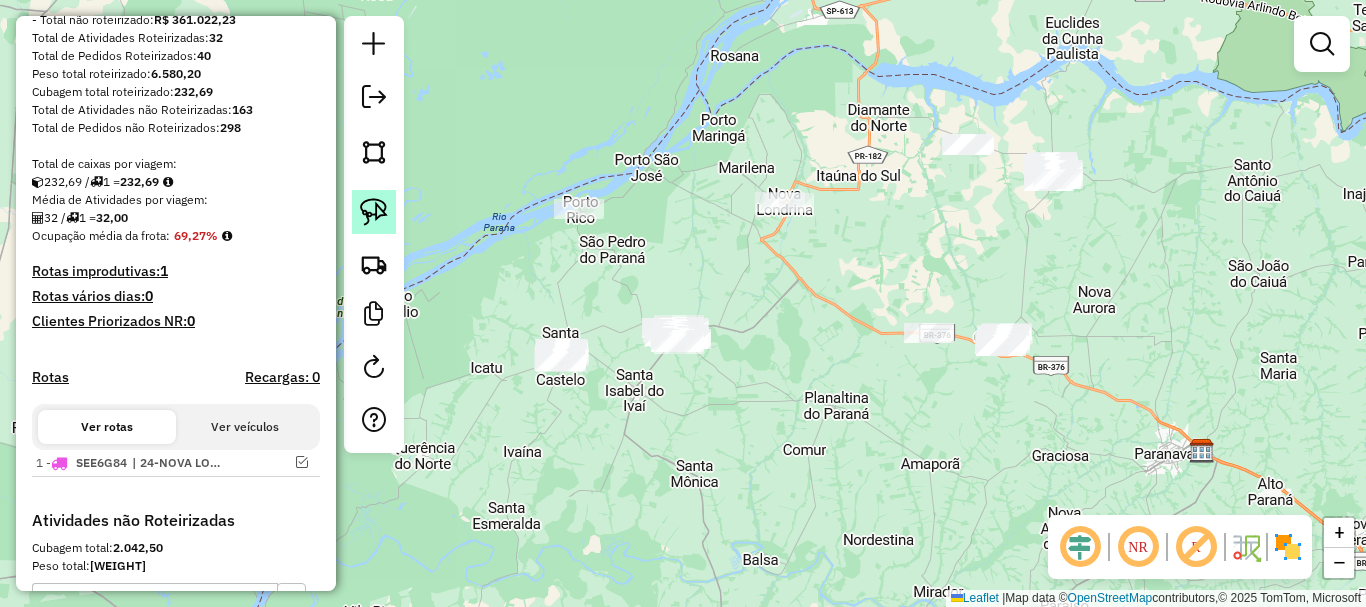 click 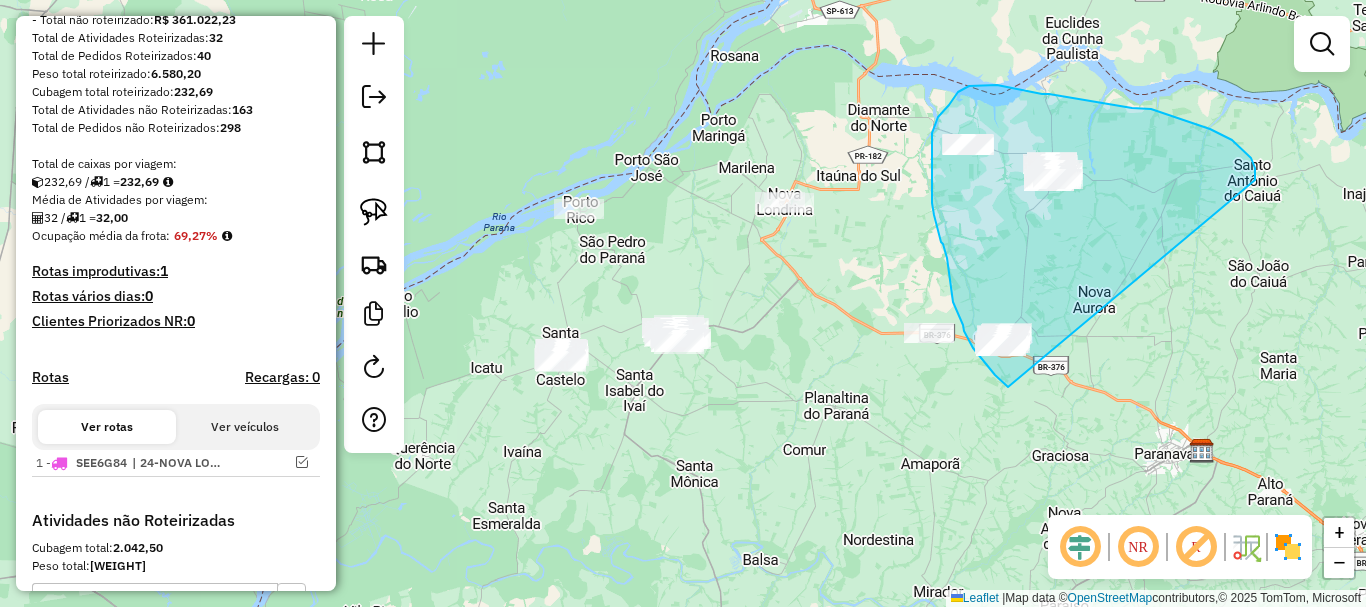 drag, startPoint x: 1255, startPoint y: 177, endPoint x: 1008, endPoint y: 387, distance: 324.20517 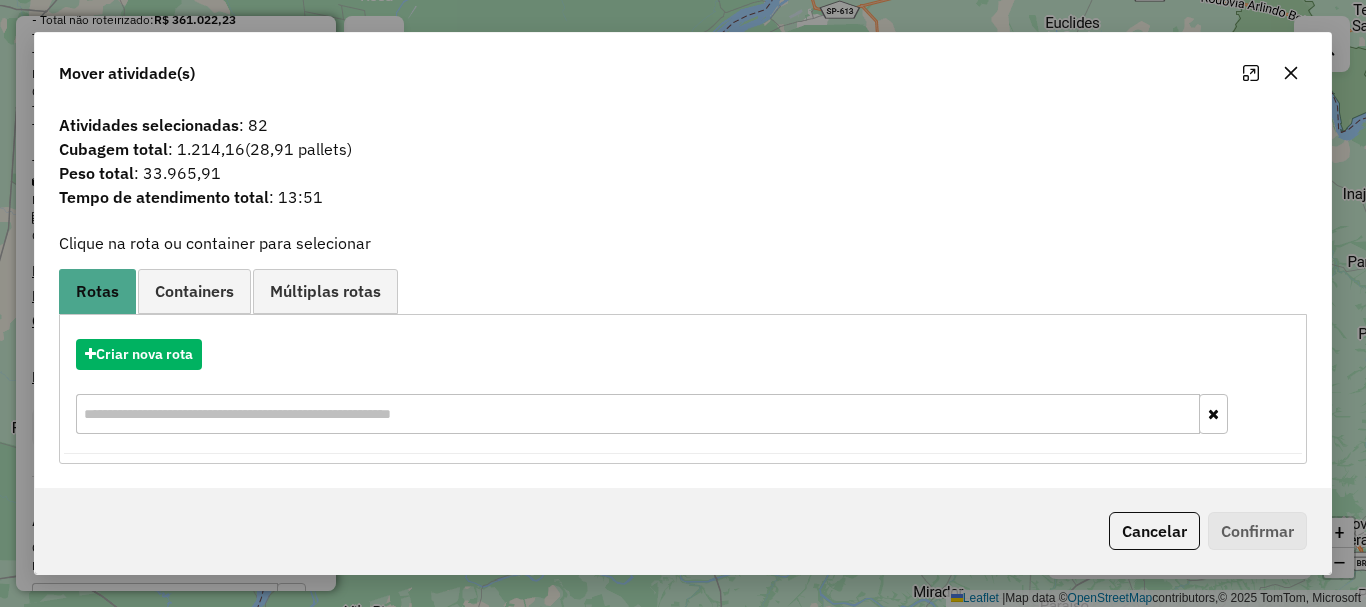 click 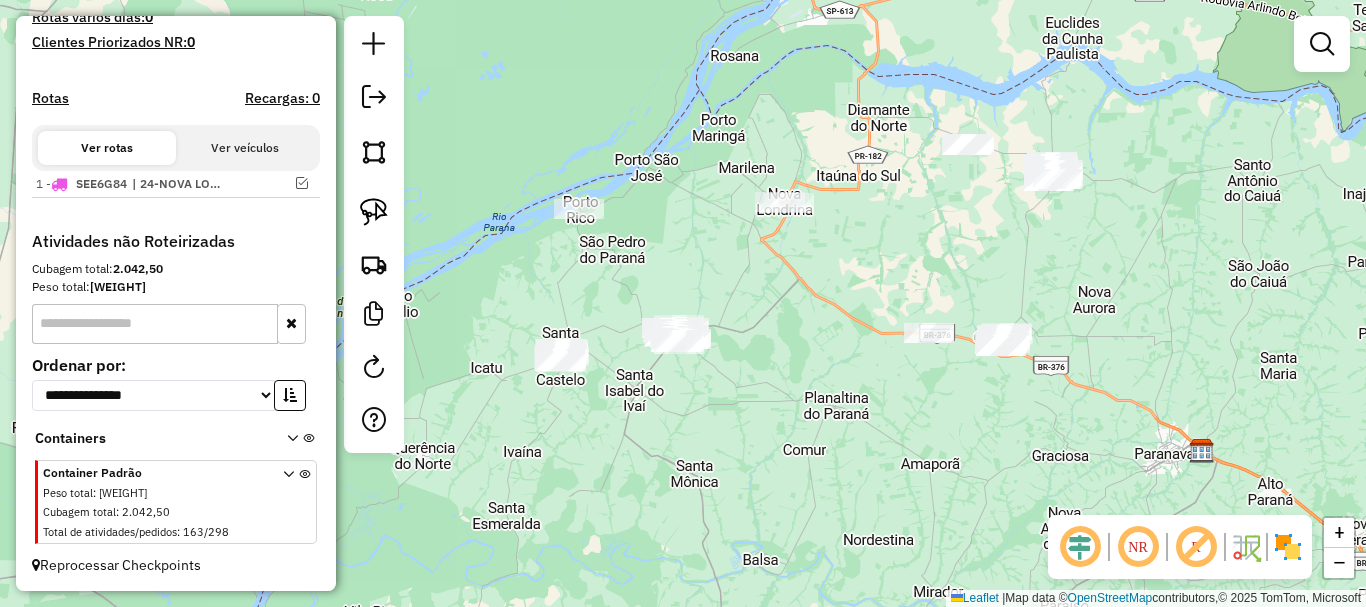 scroll, scrollTop: 580, scrollLeft: 0, axis: vertical 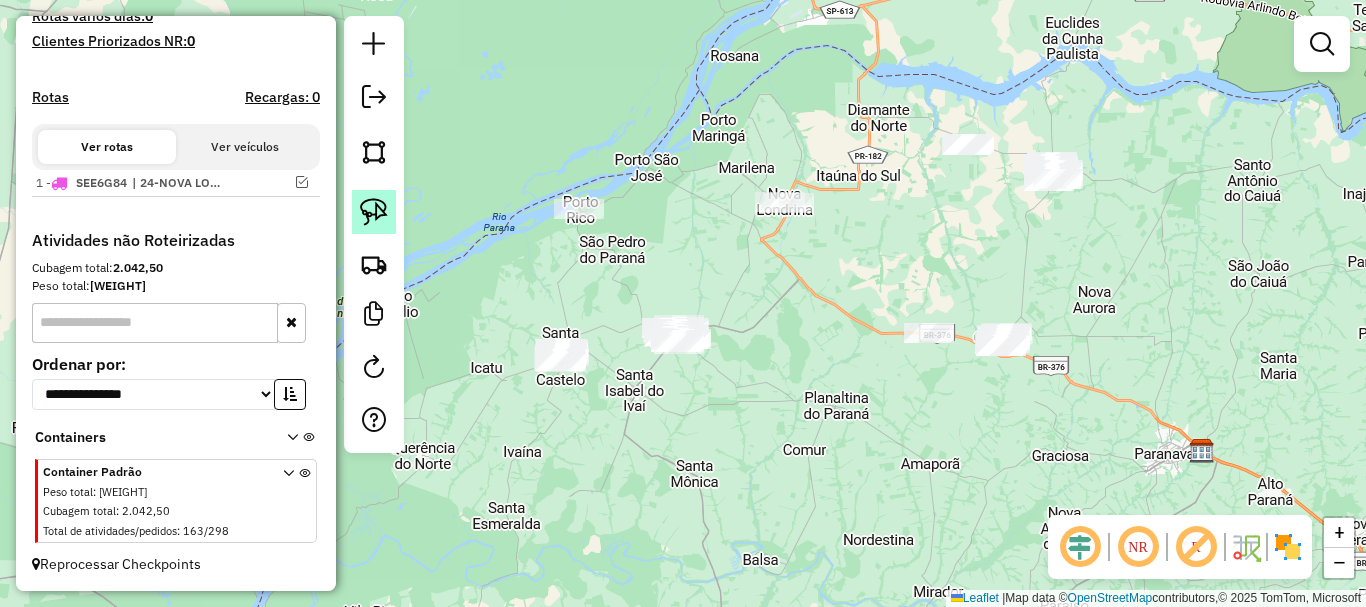 click 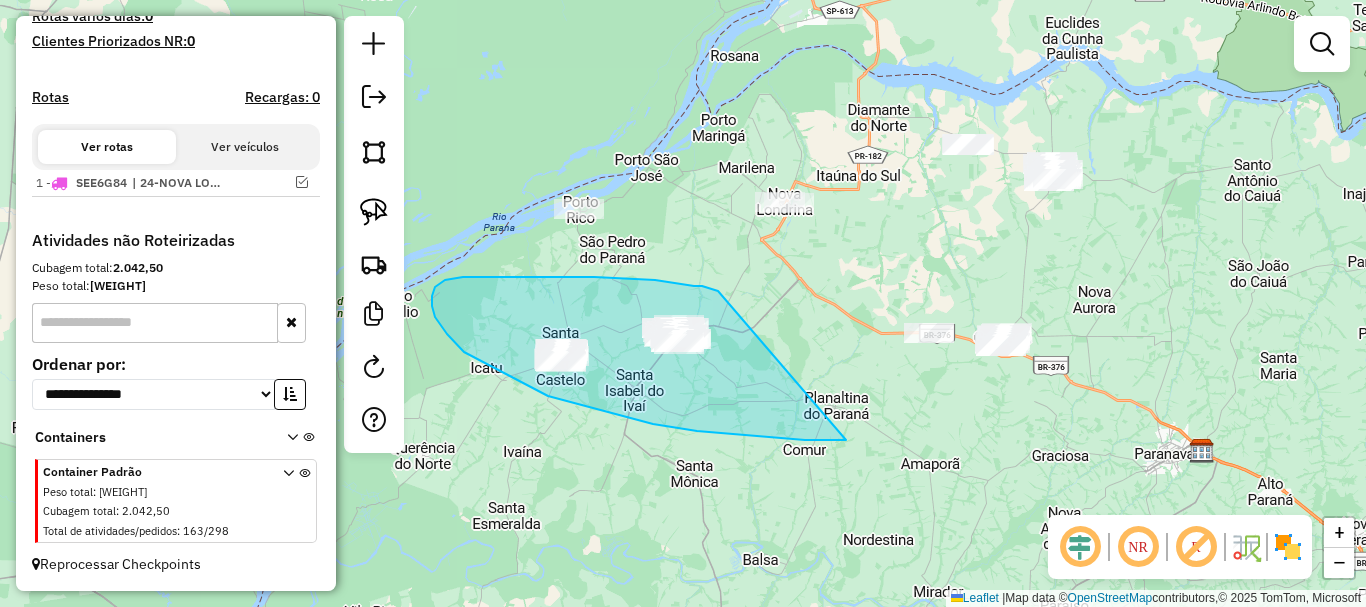 drag, startPoint x: 709, startPoint y: 288, endPoint x: 847, endPoint y: 437, distance: 203.08865 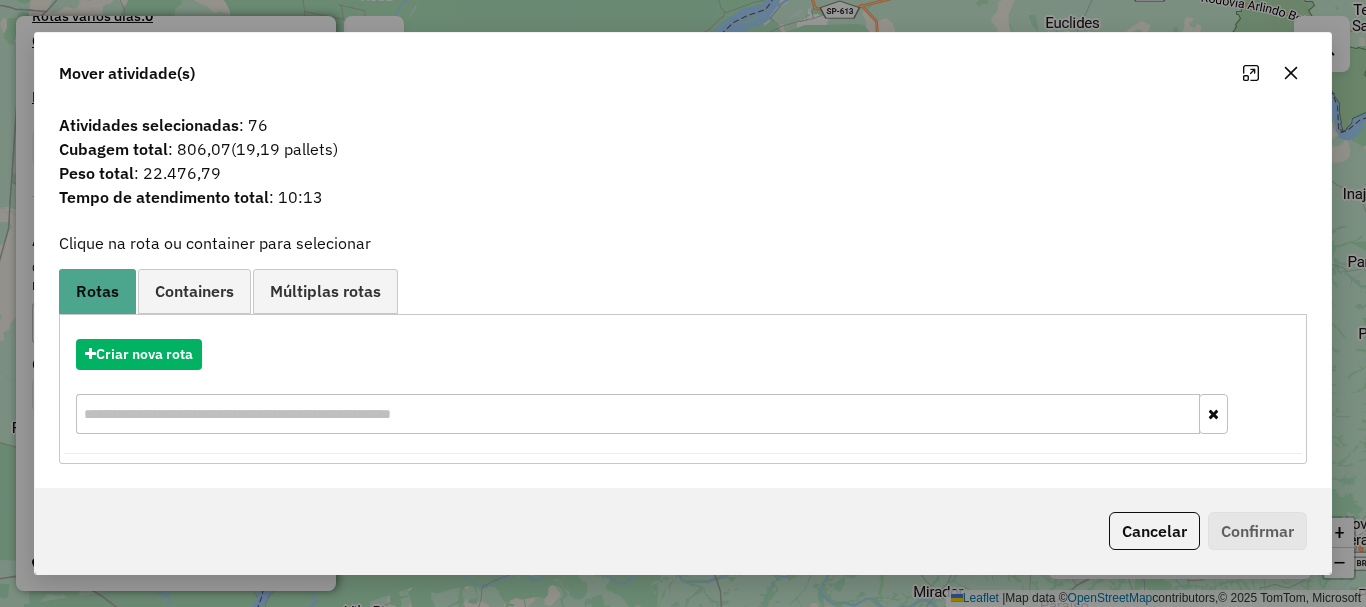 click 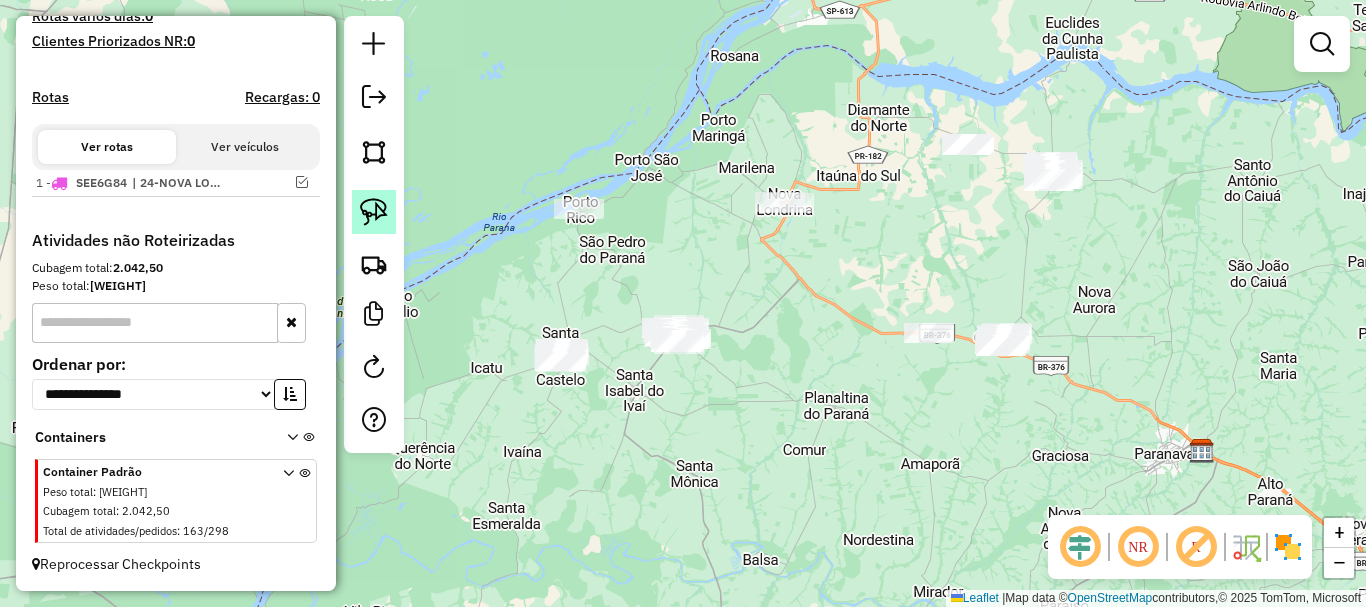 click 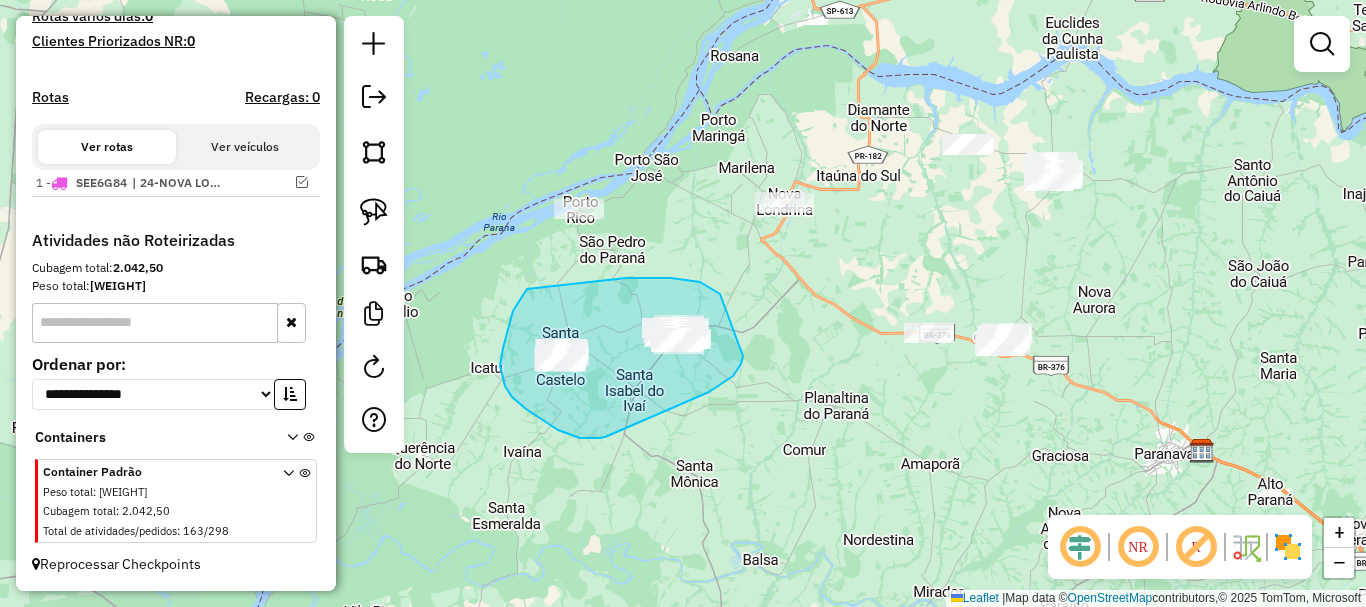 drag, startPoint x: 671, startPoint y: 278, endPoint x: 743, endPoint y: 356, distance: 106.15083 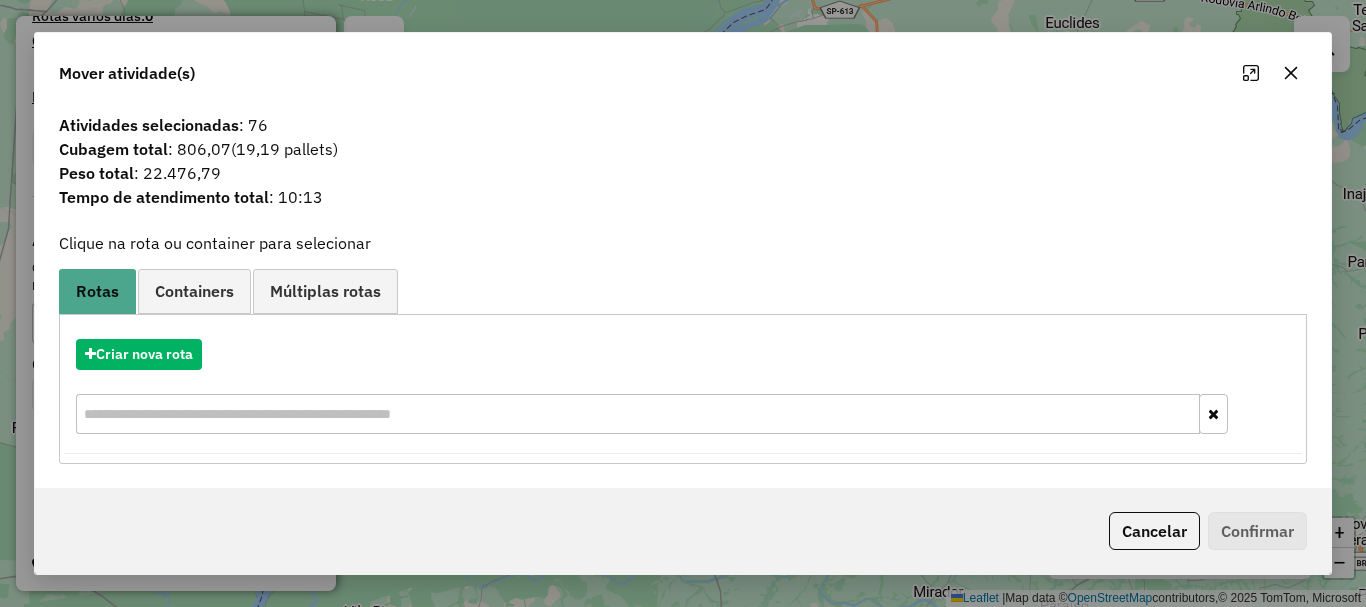 click 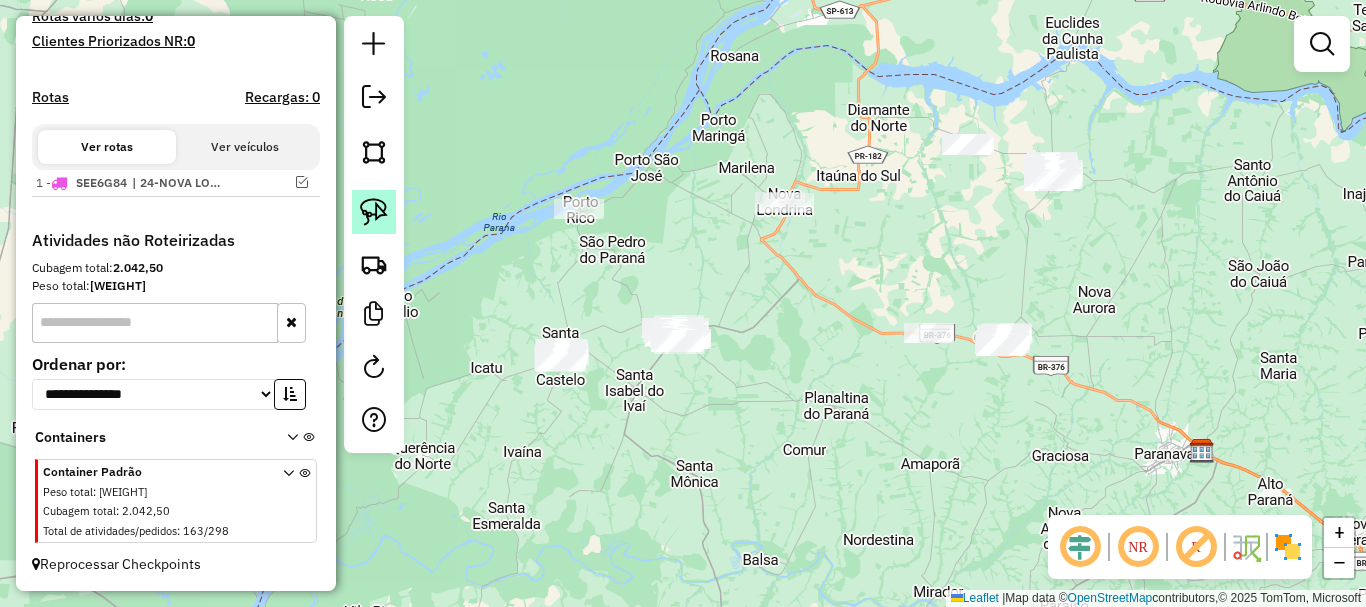 click 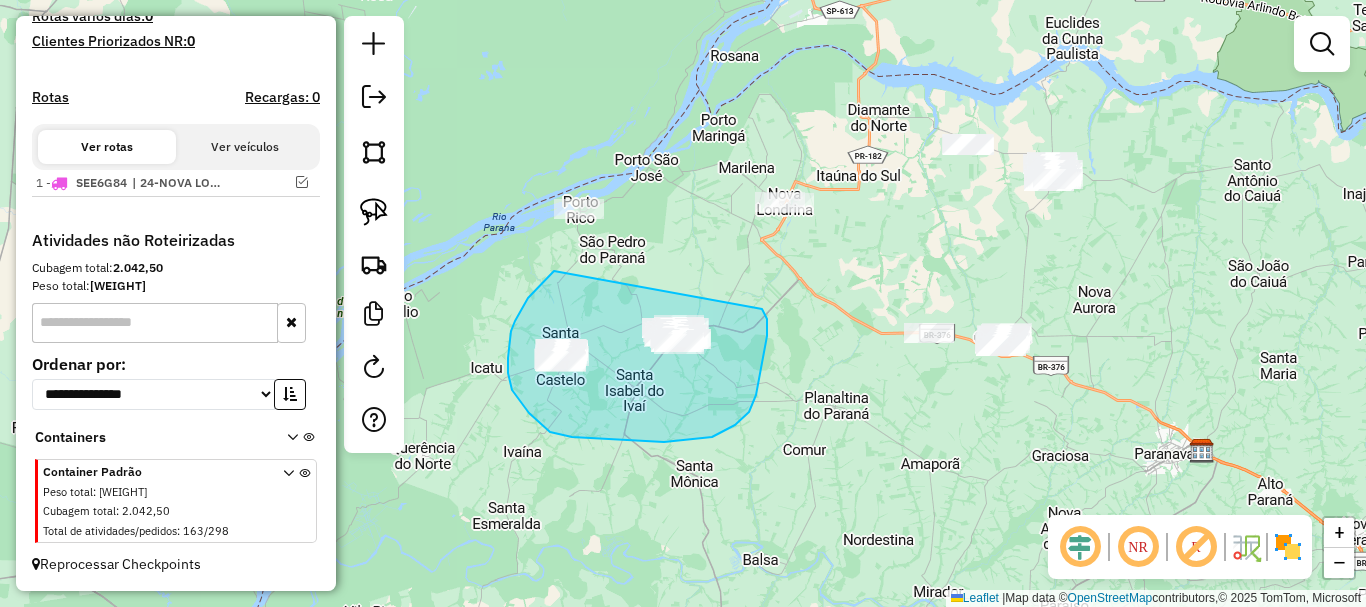drag, startPoint x: 554, startPoint y: 271, endPoint x: 760, endPoint y: 304, distance: 208.62646 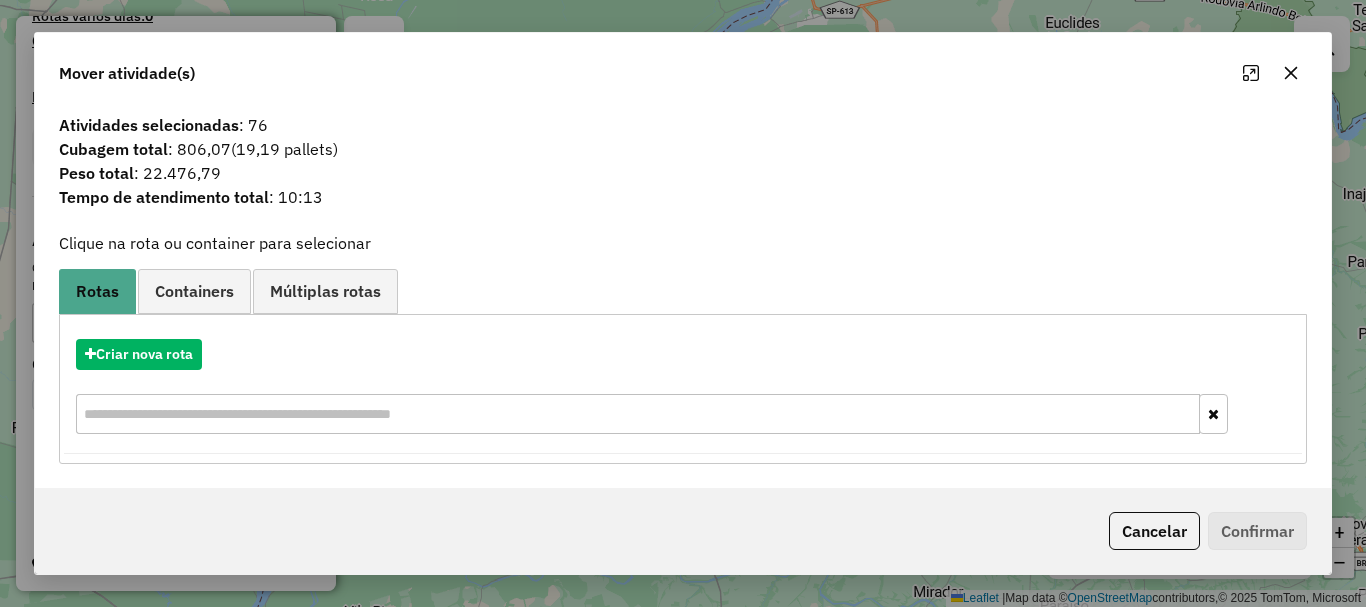click 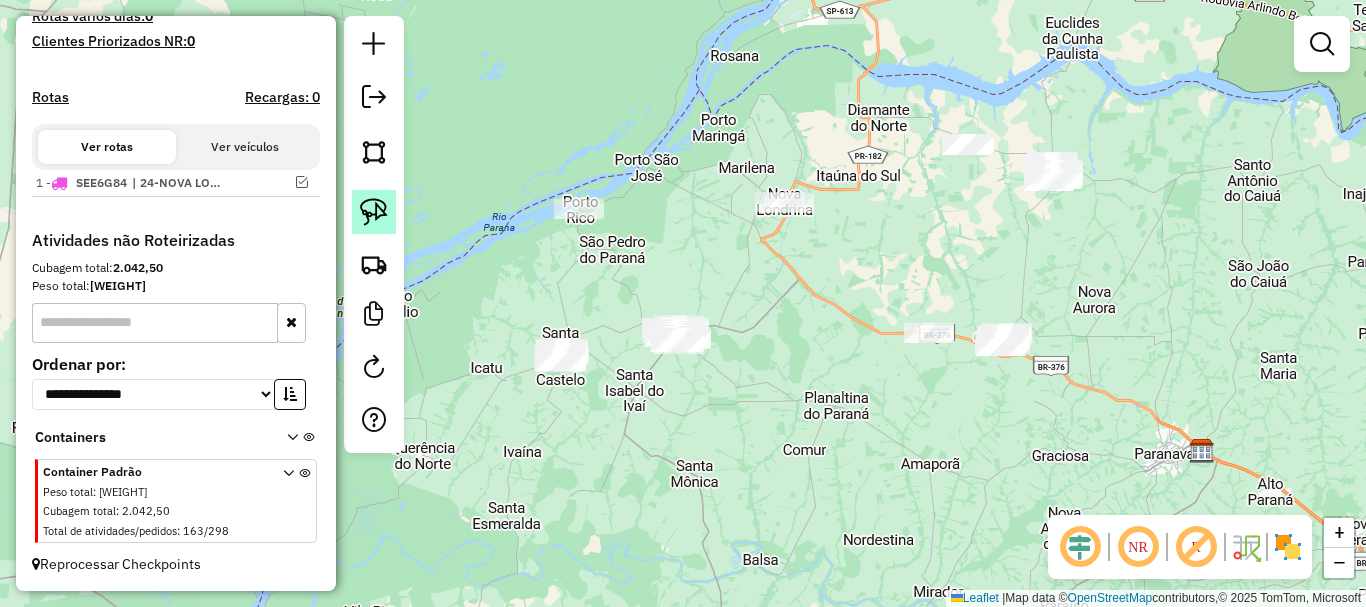 click 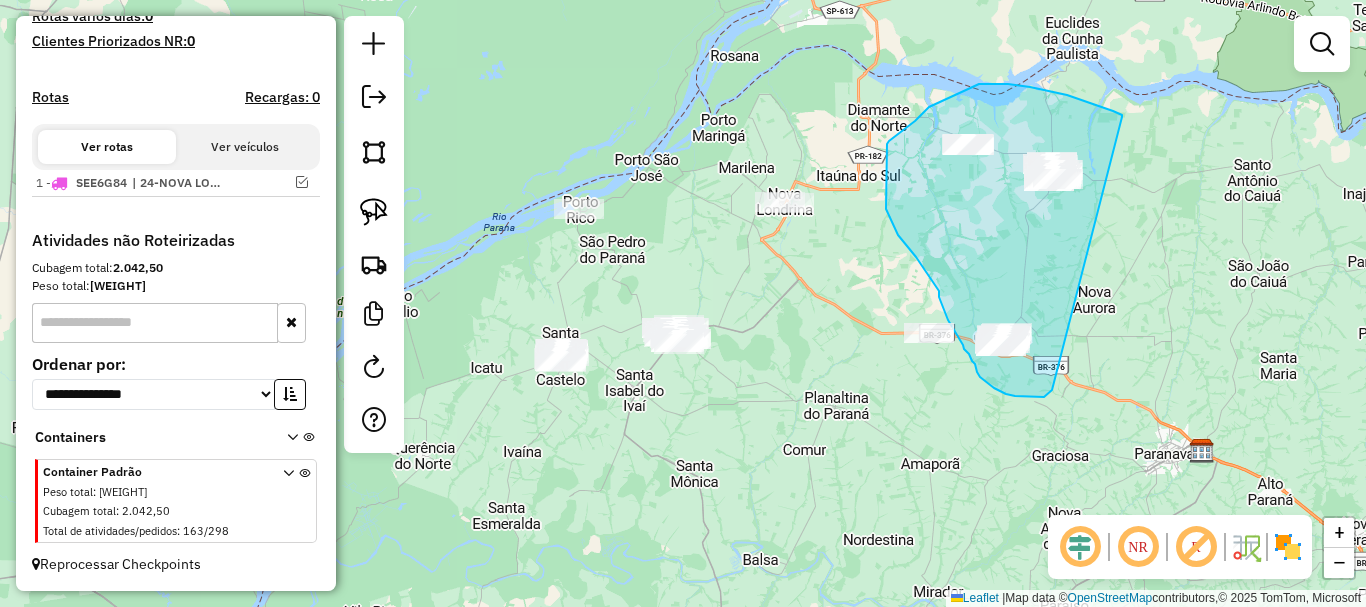 drag, startPoint x: 1122, startPoint y: 117, endPoint x: 1052, endPoint y: 390, distance: 281.8315 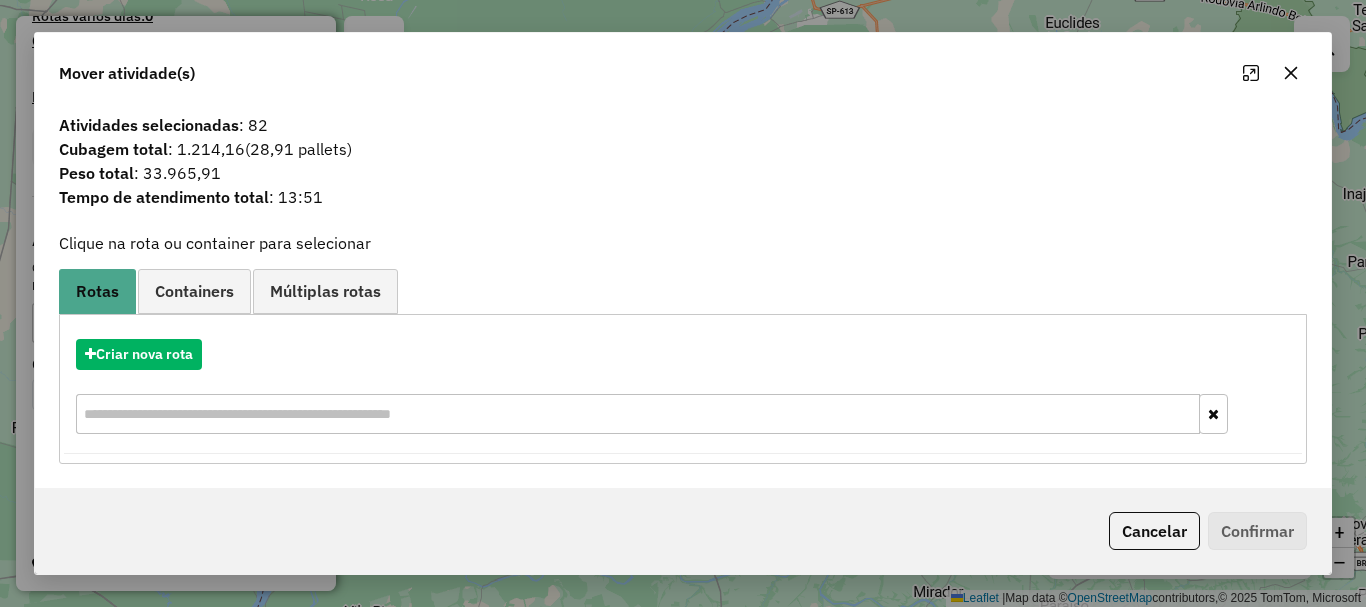 click 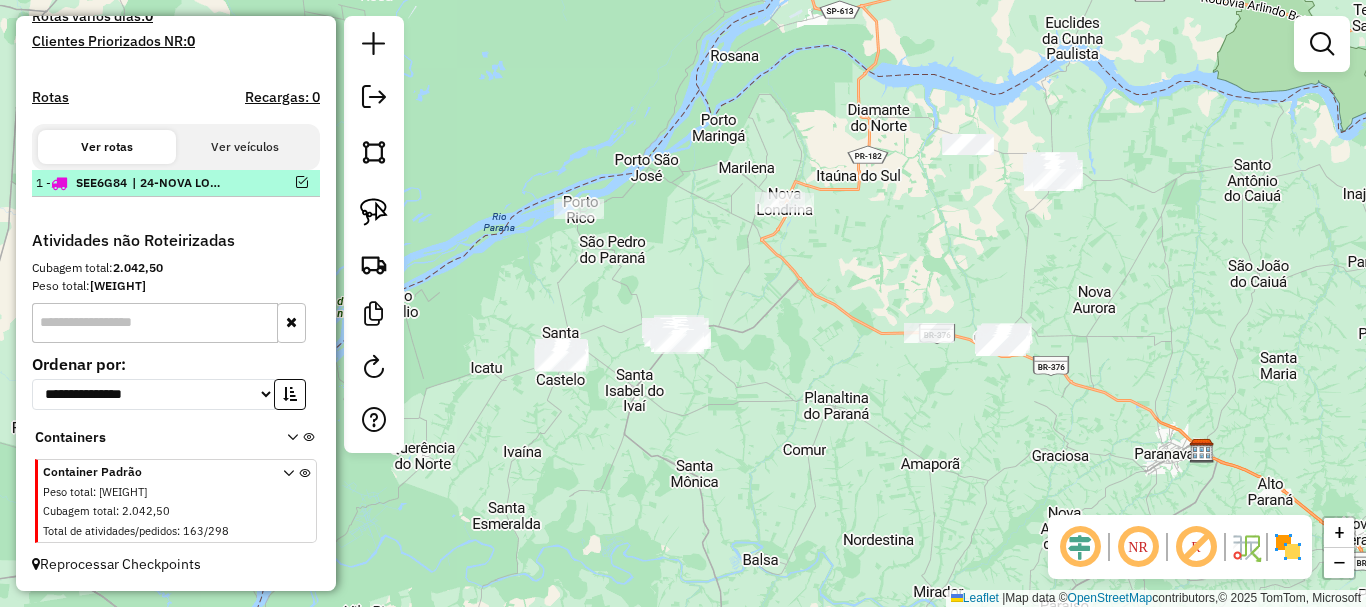 click at bounding box center [302, 182] 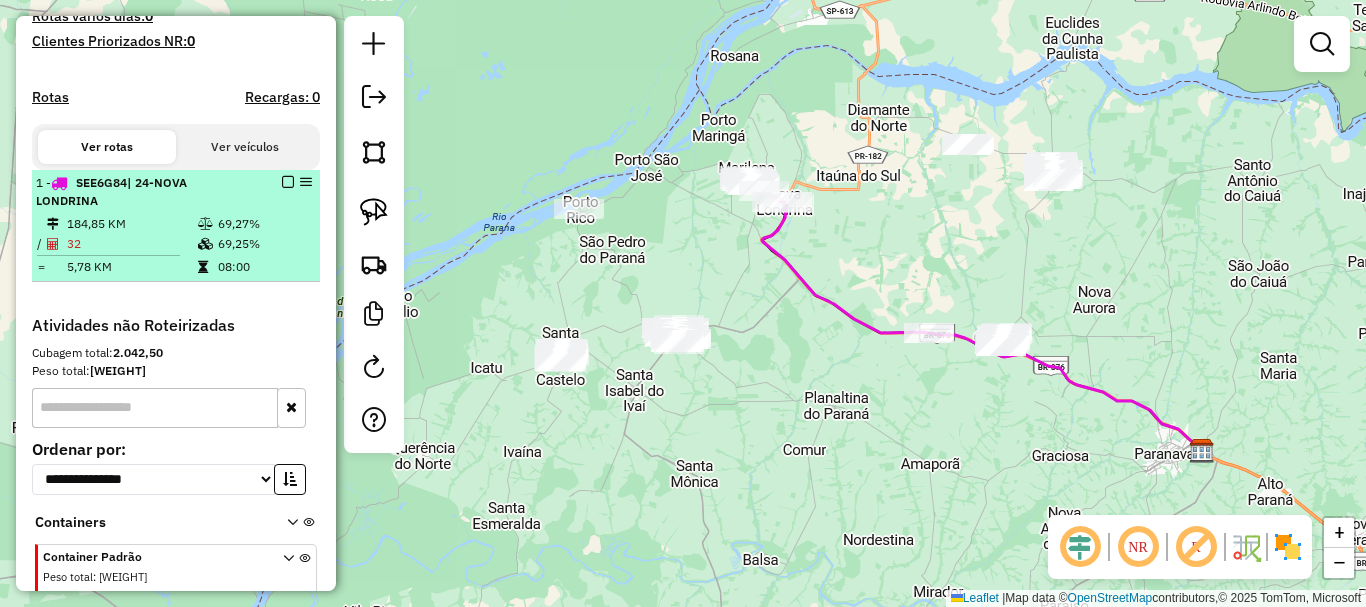 click on "1 -     SEE6G84   | 24-[CITY] [DISTANCE]  [PERCENTAGE]%  /  32   [PERCENTAGE]%     =  5,78 KM   08:00" at bounding box center [176, 226] 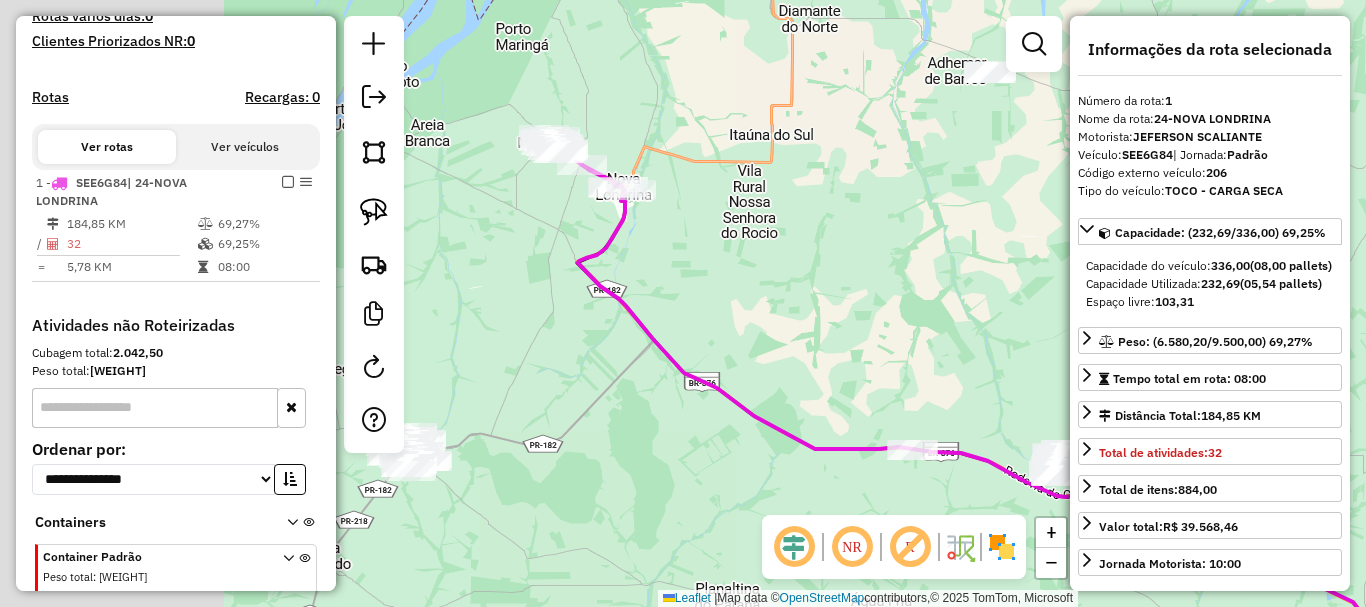 drag, startPoint x: 609, startPoint y: 186, endPoint x: 910, endPoint y: 254, distance: 308.58548 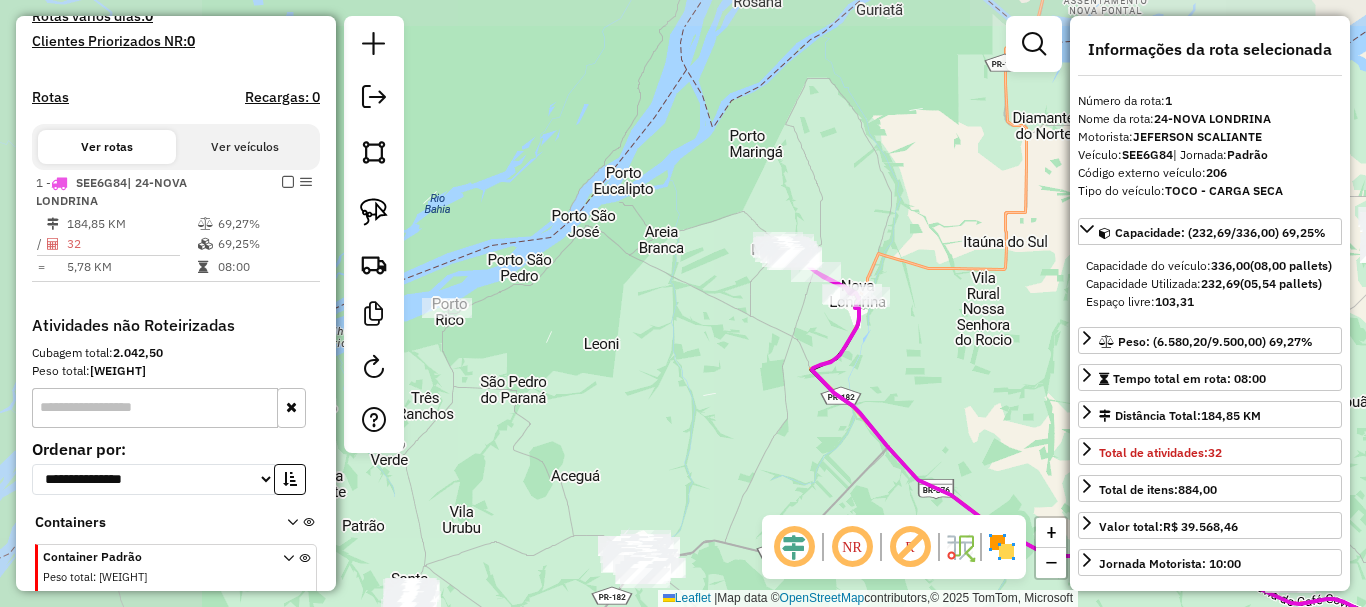 drag, startPoint x: 739, startPoint y: 229, endPoint x: 920, endPoint y: 321, distance: 203.0394 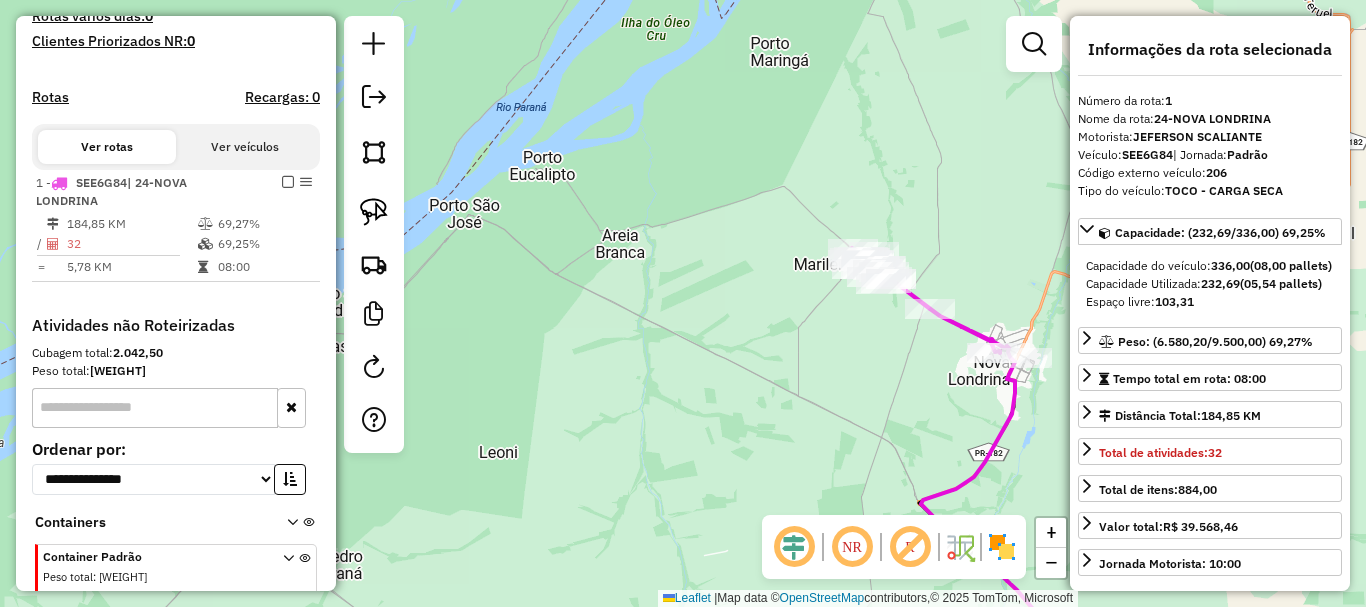 drag, startPoint x: 631, startPoint y: 240, endPoint x: 541, endPoint y: 234, distance: 90.199776 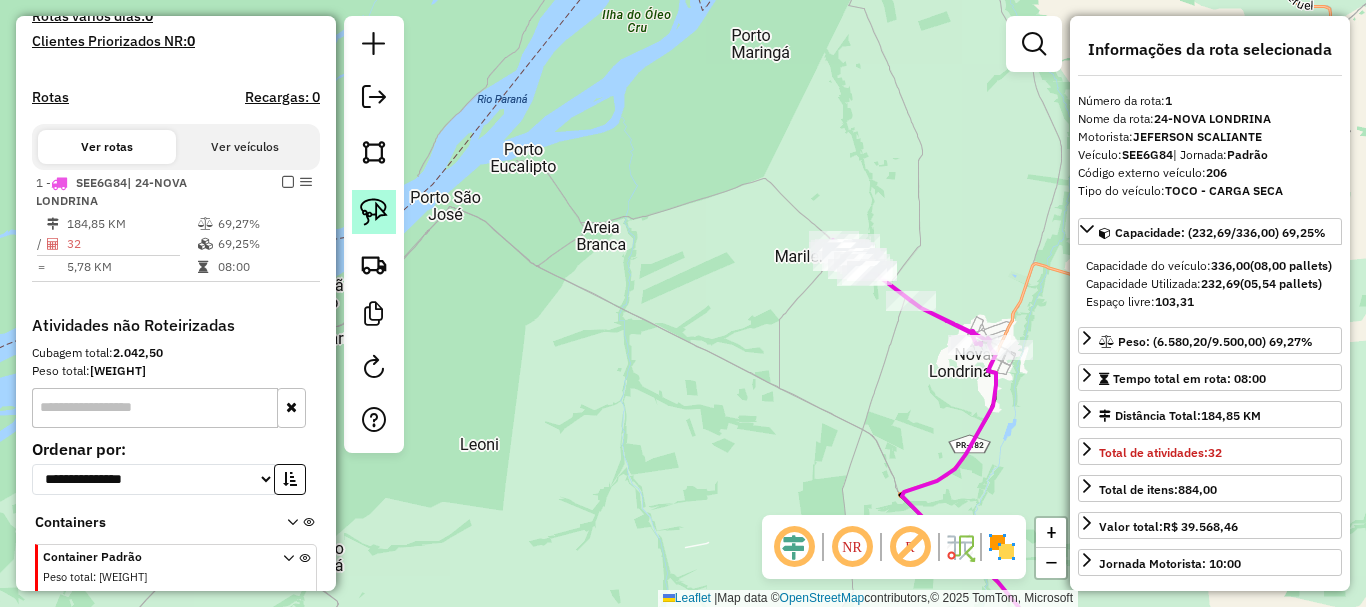 click 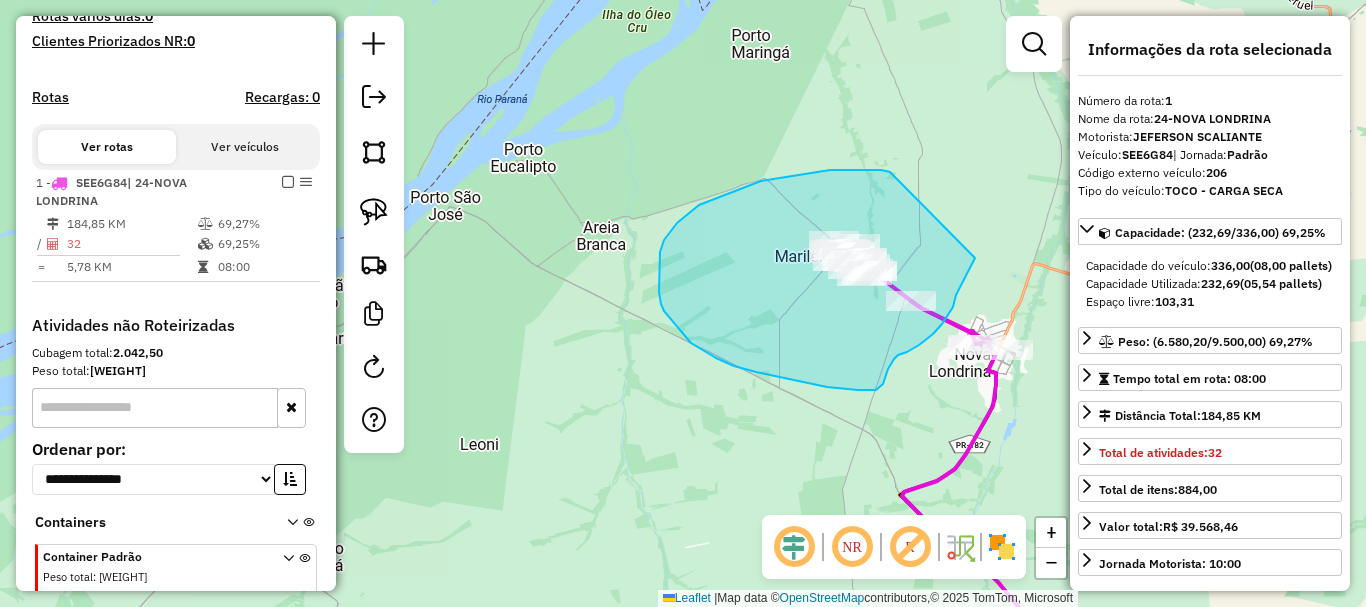 drag, startPoint x: 881, startPoint y: 170, endPoint x: 981, endPoint y: 247, distance: 126.210144 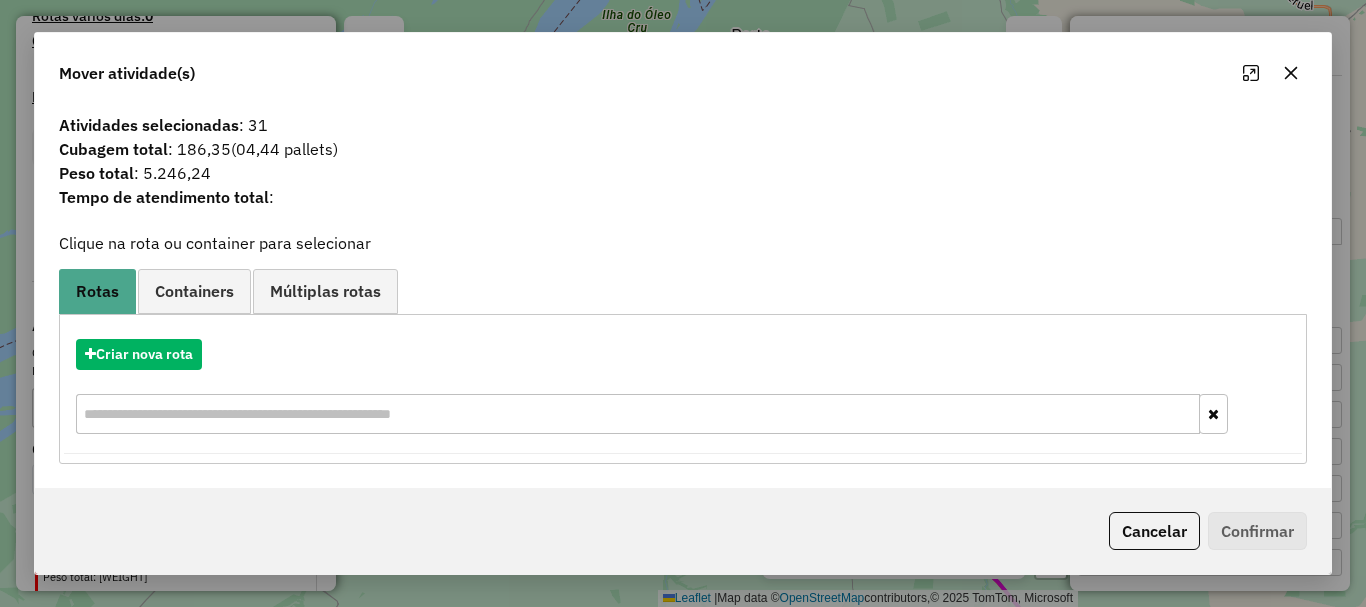 click 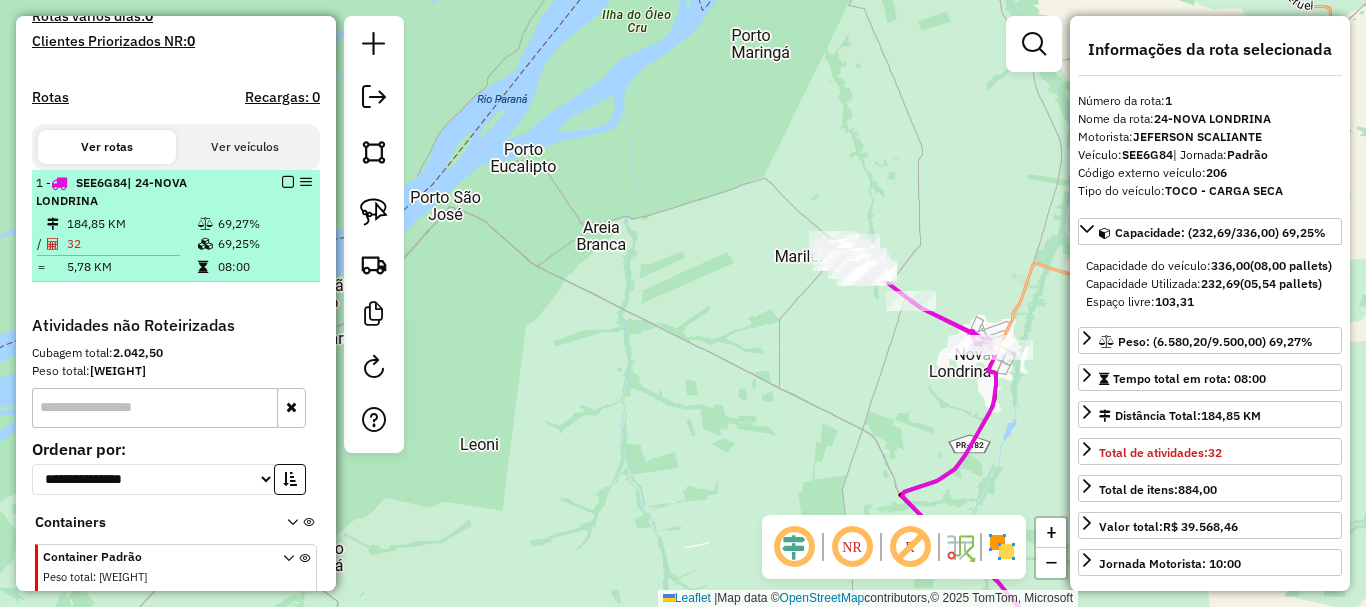 click at bounding box center [288, 182] 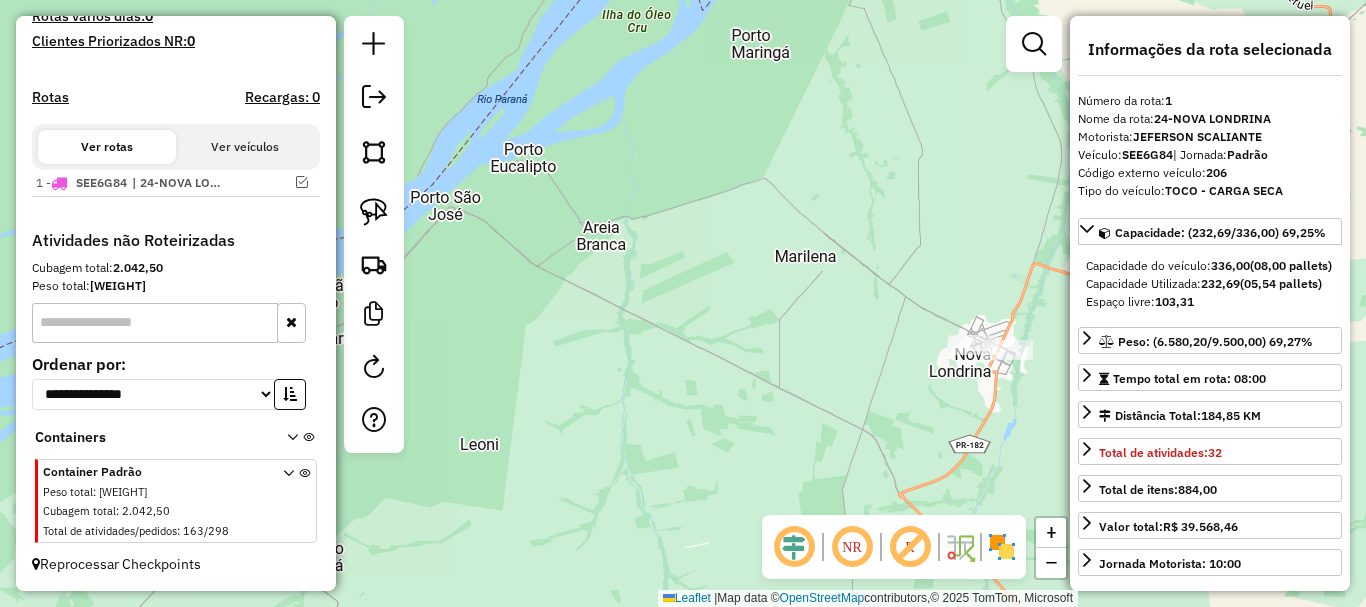 drag, startPoint x: 564, startPoint y: 334, endPoint x: 537, endPoint y: 166, distance: 170.1558 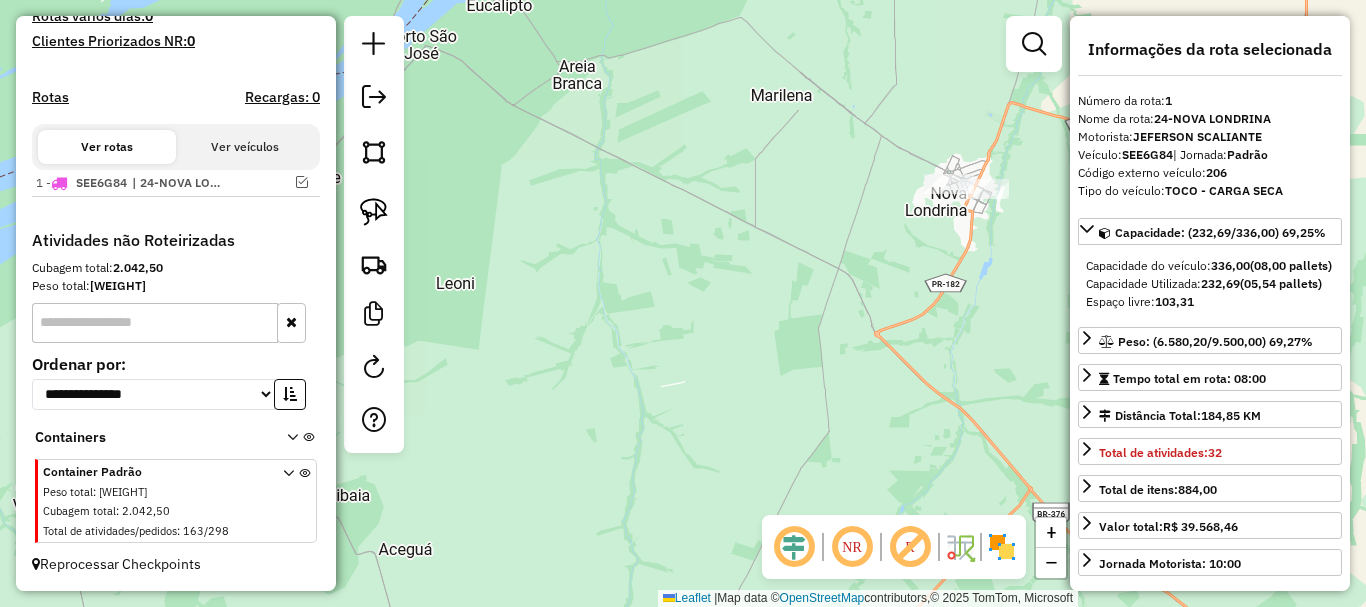 drag, startPoint x: 542, startPoint y: 230, endPoint x: 536, endPoint y: 257, distance: 27.658634 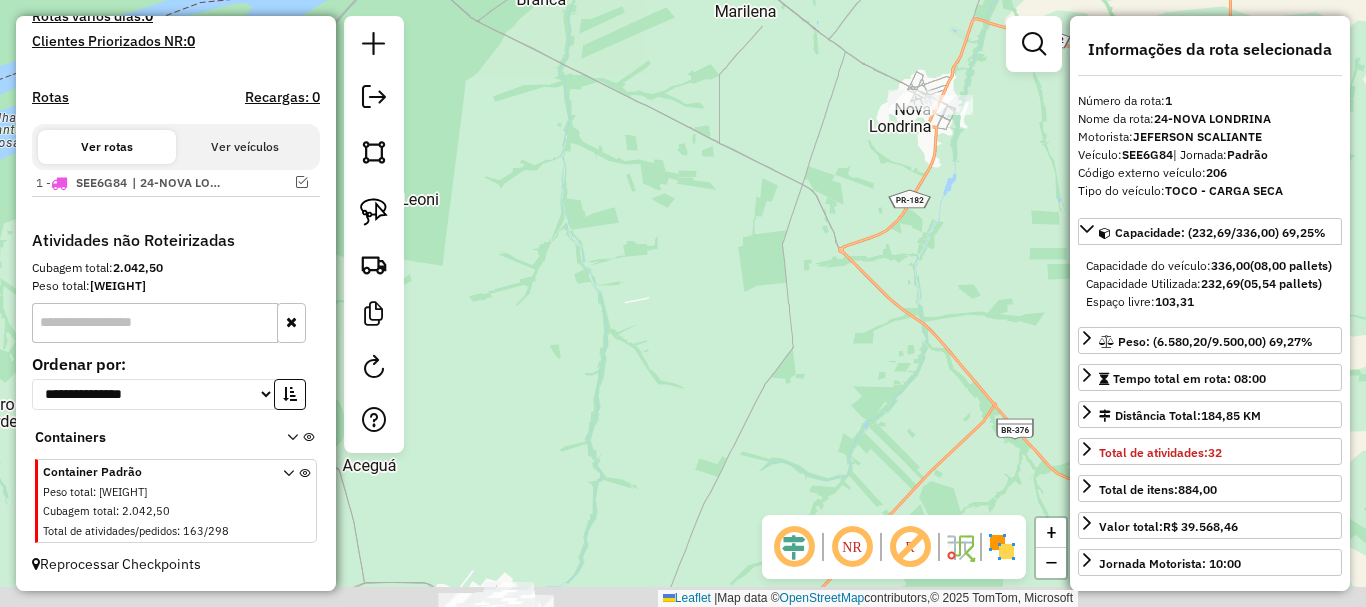 click on "Janela de atendimento Grade de atendimento Capacidade Transportadoras Veículos Cliente Pedidos  Rotas Selecione os dias de semana para filtrar as janelas de atendimento  Seg   Ter   Qua   Qui   Sex   Sáb   Dom  Informe o período da janela de atendimento: De: Até:  Filtrar exatamente a janela do cliente  Considerar janela de atendimento padrão  Selecione os dias de semana para filtrar as grades de atendimento  Seg   Ter   Qua   Qui   Sex   Sáb   Dom   Considerar clientes sem dia de atendimento cadastrado  Clientes fora do dia de atendimento selecionado Filtrar as atividades entre os valores definidos abaixo:  Peso mínimo:   Peso máximo:   Cubagem mínima:   Cubagem máxima:   De:   Até:  Filtrar as atividades entre o tempo de atendimento definido abaixo:  De:   Até:   Considerar capacidade total dos clientes não roteirizados Transportadora: Selecione um ou mais itens Tipo de veículo: Selecione um ou mais itens Veículo: Selecione um ou mais itens Motorista: Selecione um ou mais itens Nome: Rótulo:" 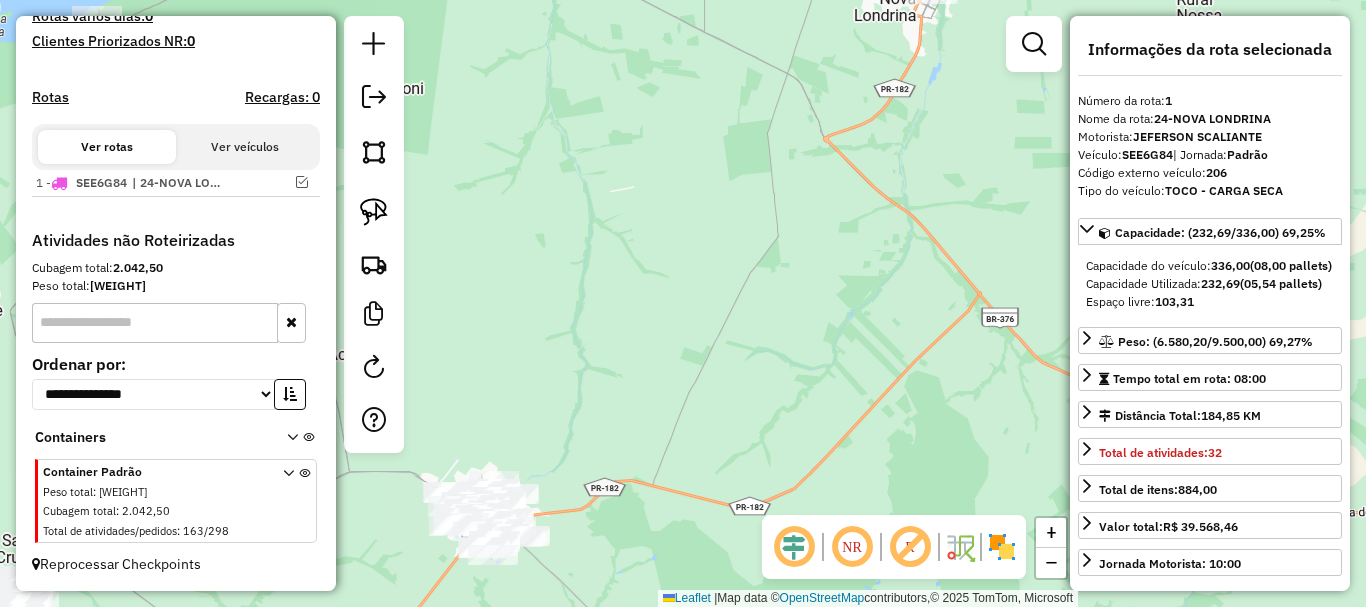 drag, startPoint x: 593, startPoint y: 330, endPoint x: 573, endPoint y: 300, distance: 36.05551 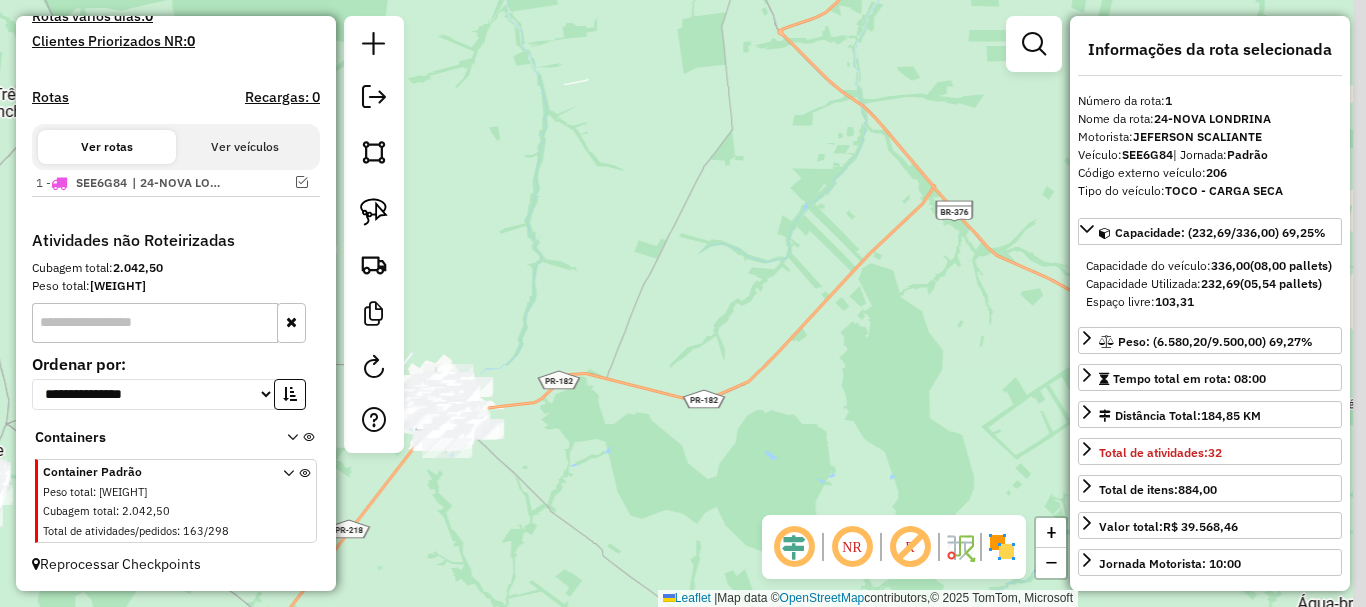 drag, startPoint x: 595, startPoint y: 293, endPoint x: 571, endPoint y: 246, distance: 52.773098 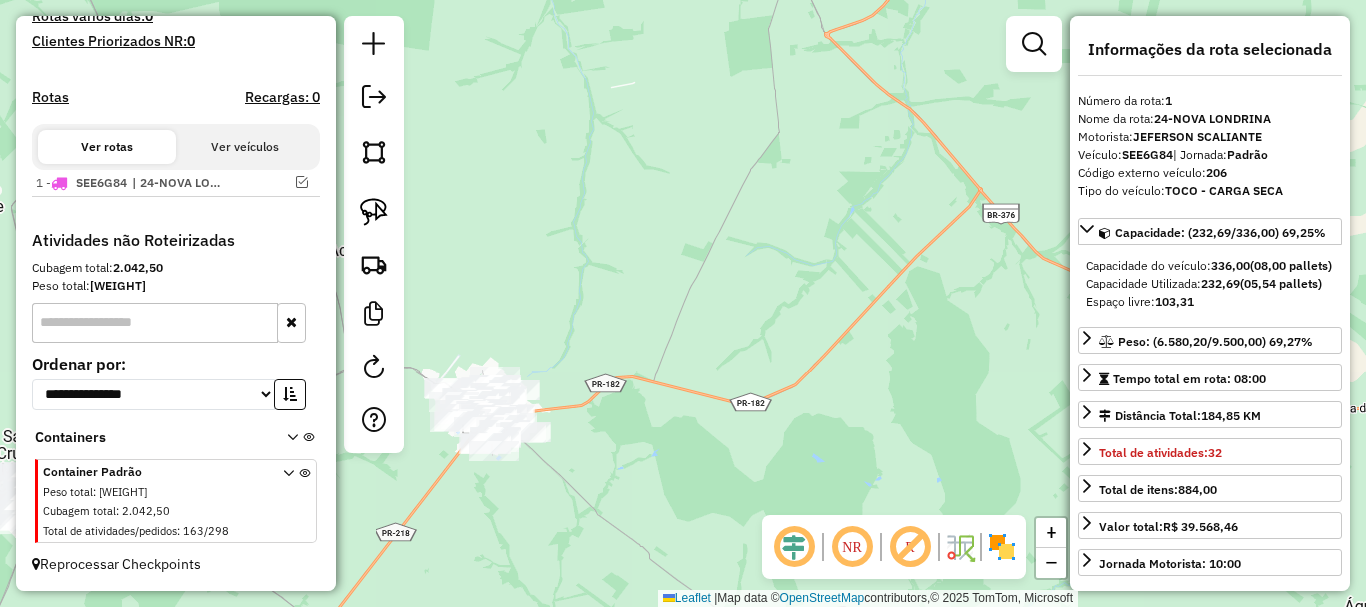 drag, startPoint x: 602, startPoint y: 292, endPoint x: 688, endPoint y: 348, distance: 102.625534 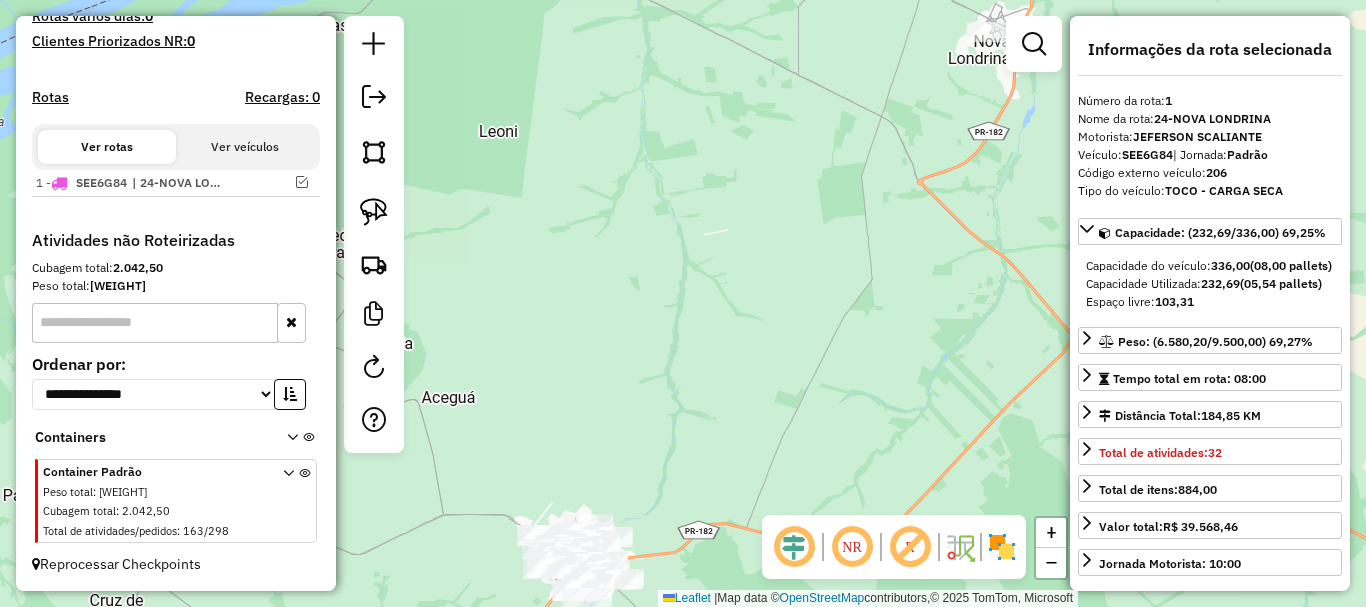 drag, startPoint x: 619, startPoint y: 256, endPoint x: 703, endPoint y: 446, distance: 207.74022 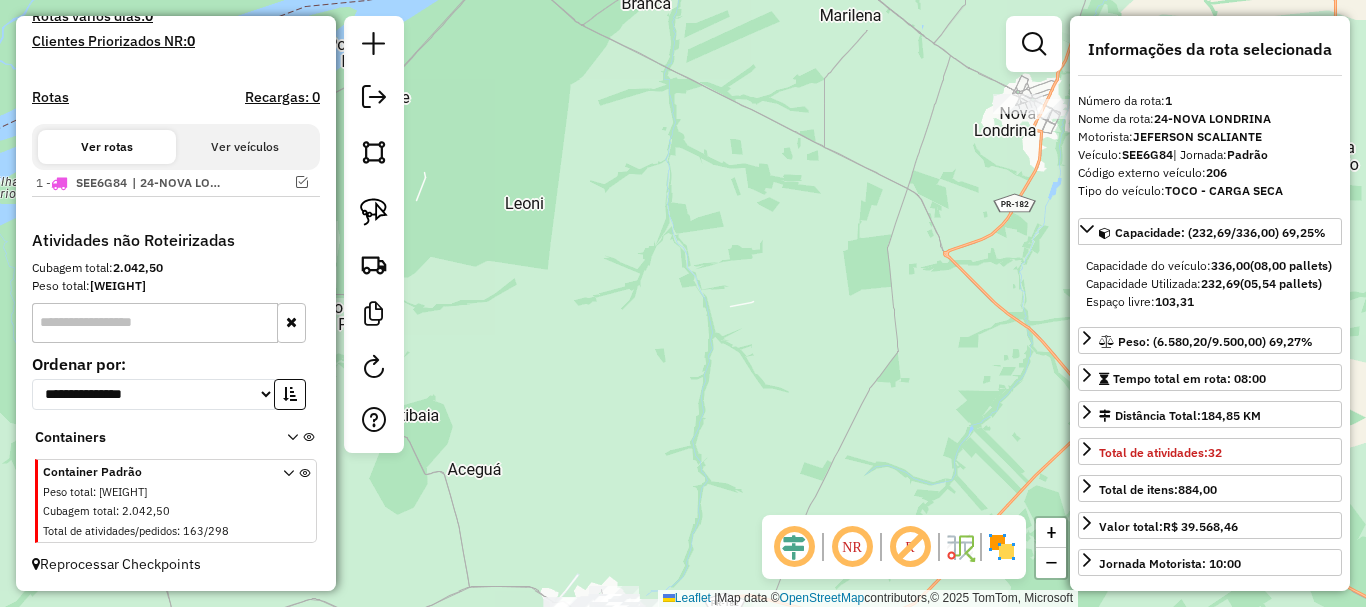 drag, startPoint x: 794, startPoint y: 269, endPoint x: 683, endPoint y: 313, distance: 119.40268 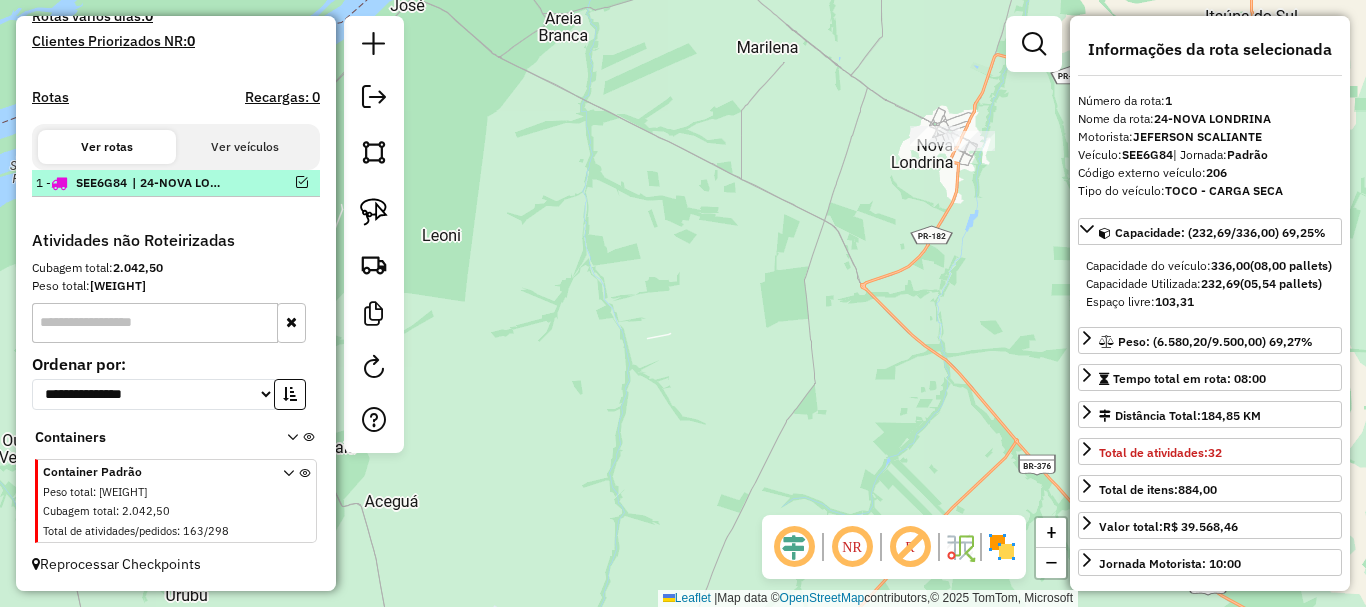 click at bounding box center [302, 182] 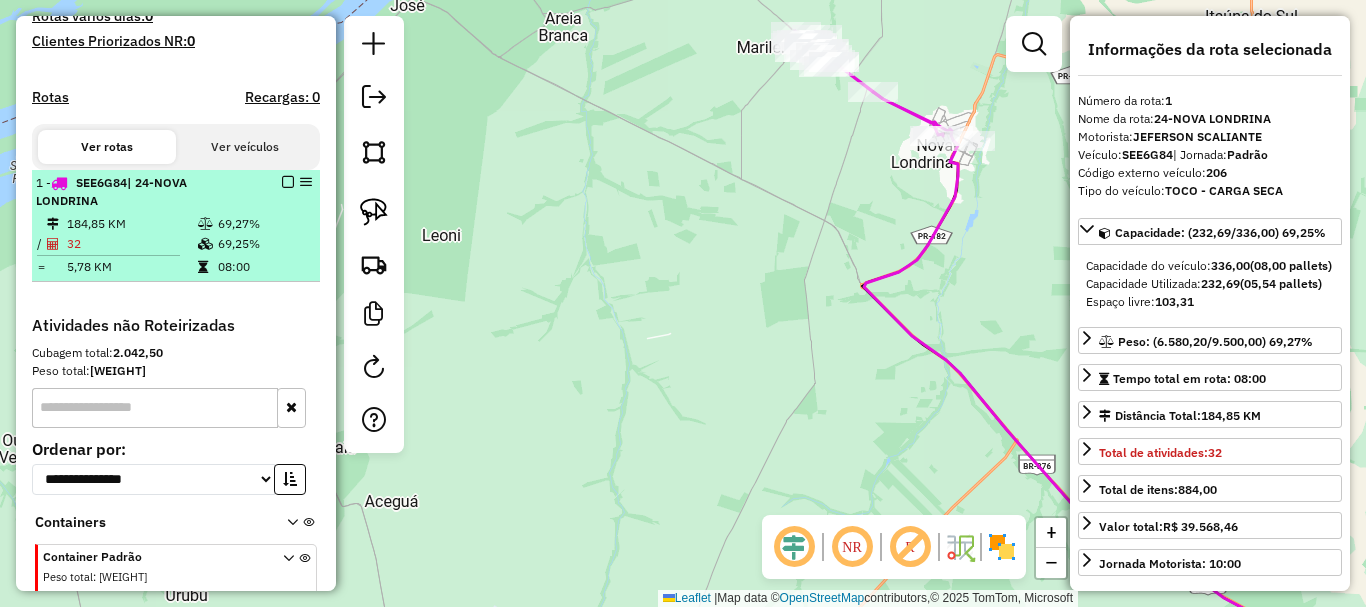 click on "| [PLATE]   | [CITY]" at bounding box center (142, 192) 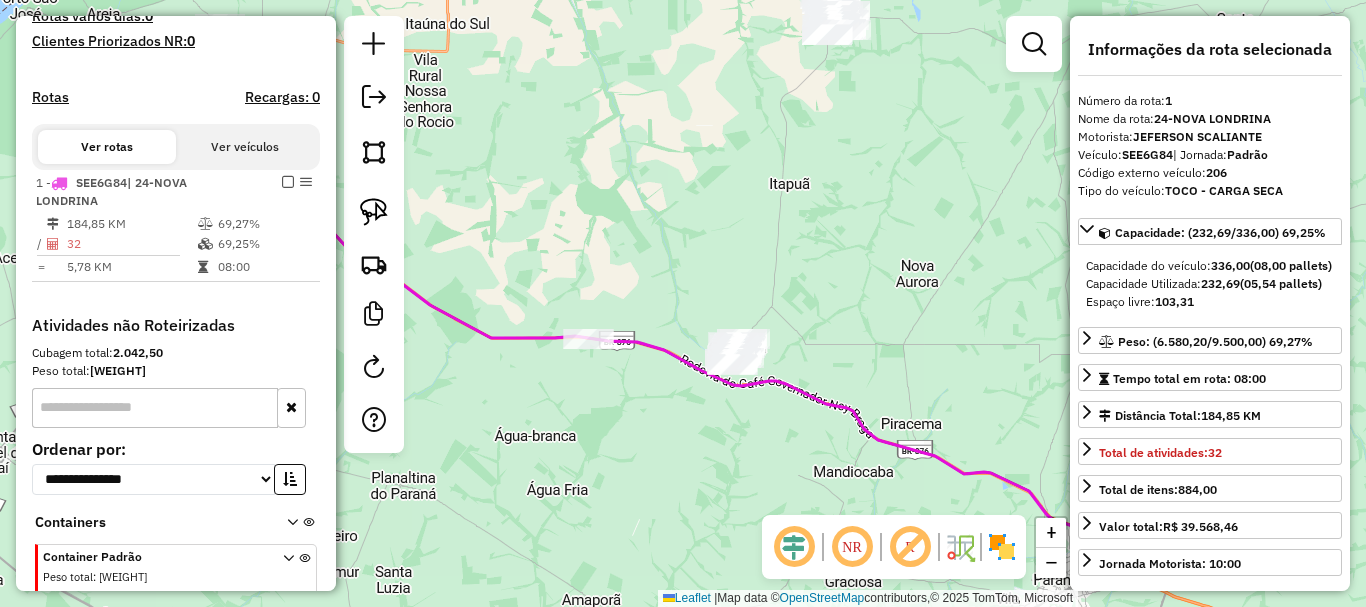 click 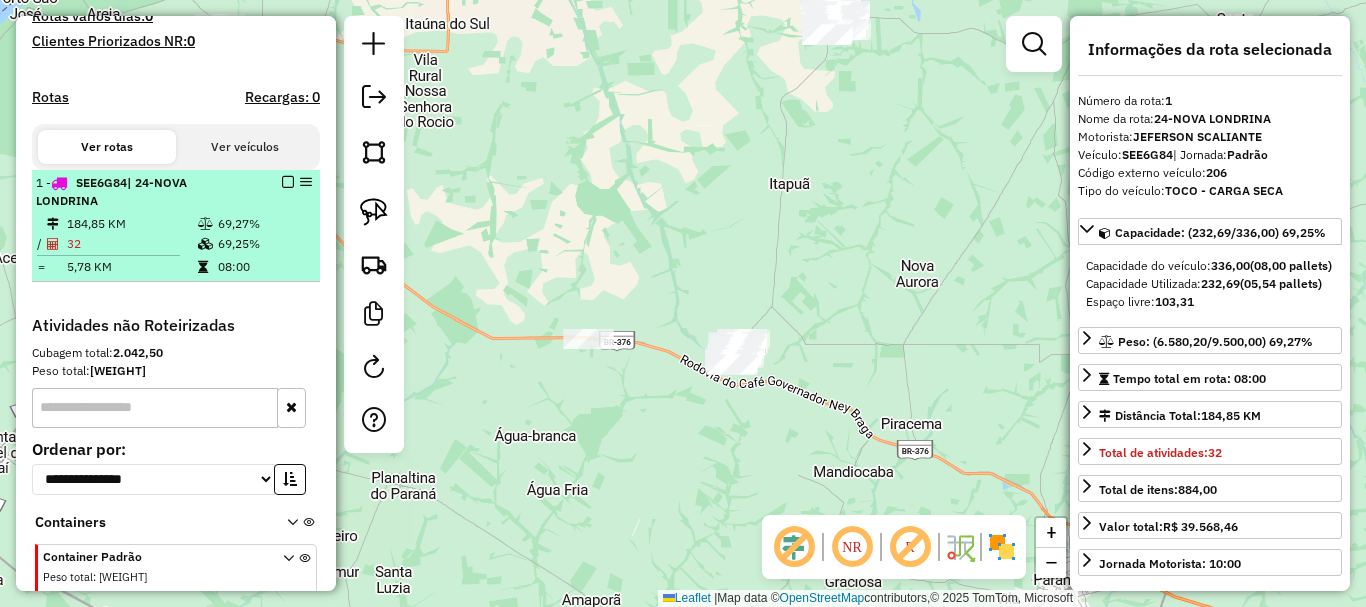 click on "| [PLATE]   | [CITY]" at bounding box center (176, 192) 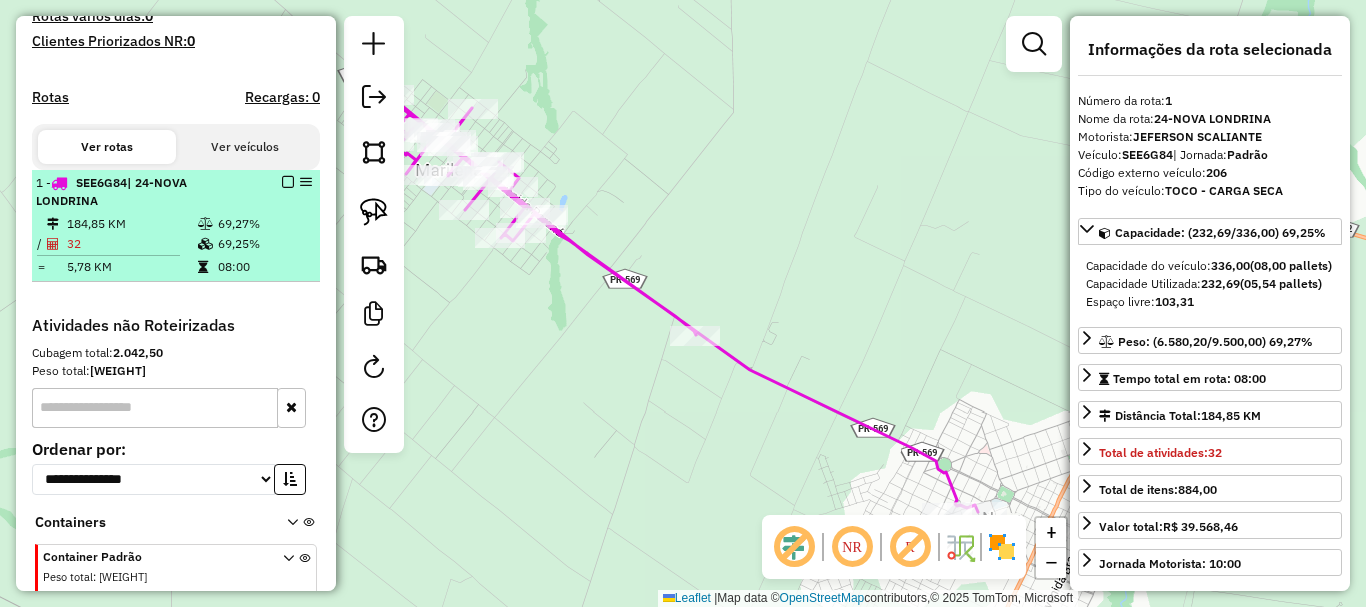click at bounding box center [288, 182] 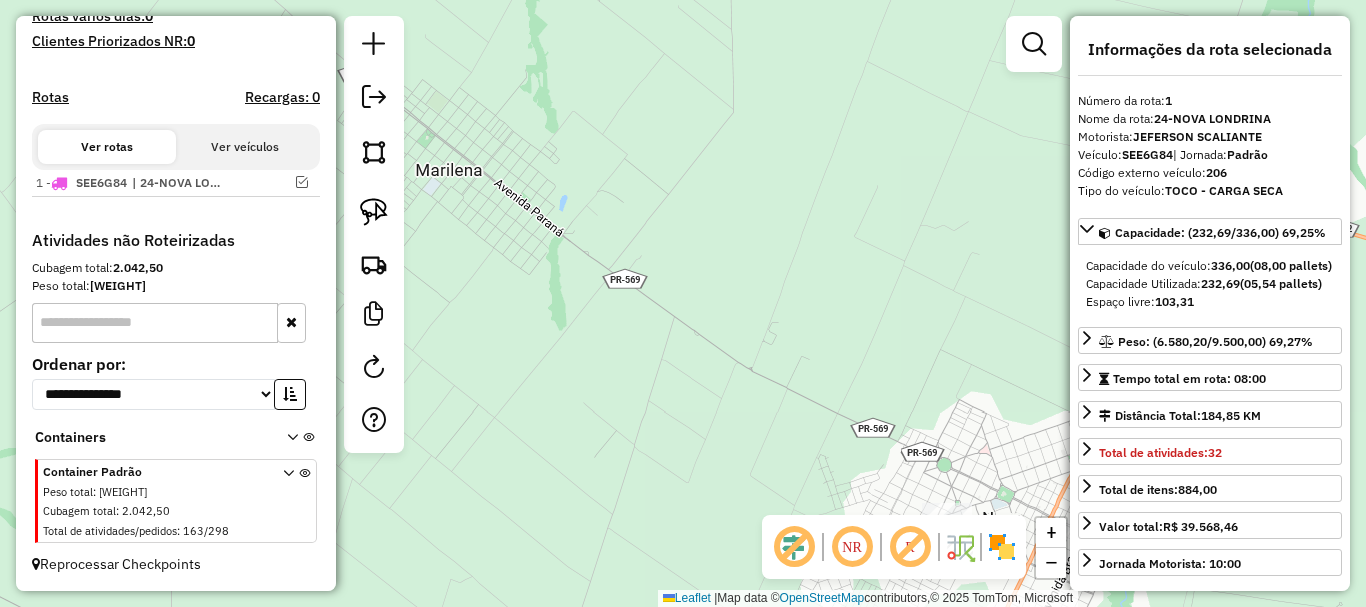 drag, startPoint x: 555, startPoint y: 395, endPoint x: 532, endPoint y: 317, distance: 81.32035 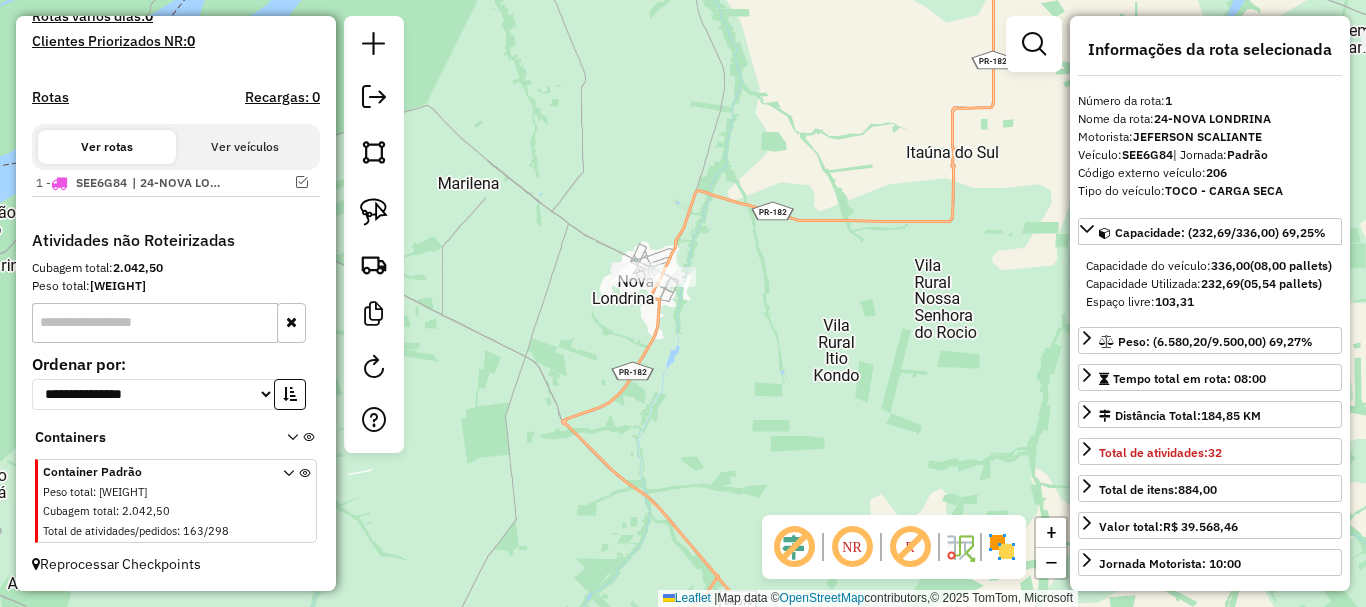 drag, startPoint x: 550, startPoint y: 416, endPoint x: 533, endPoint y: 300, distance: 117.239075 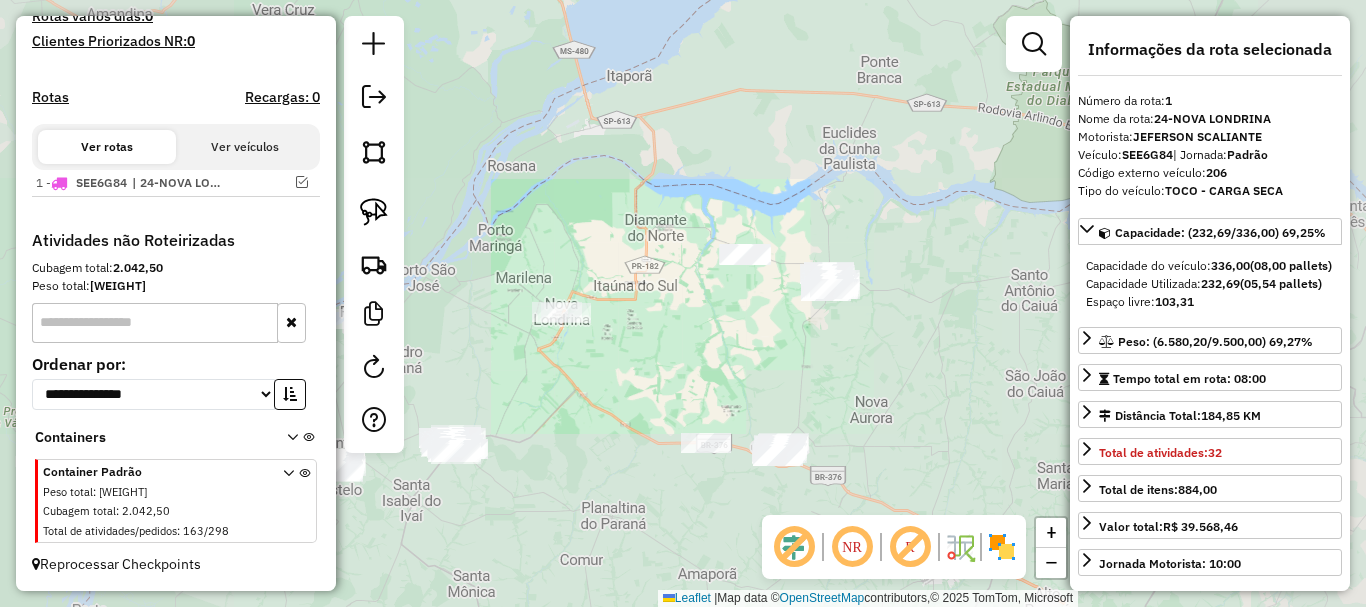 drag, startPoint x: 534, startPoint y: 422, endPoint x: 522, endPoint y: 364, distance: 59.22837 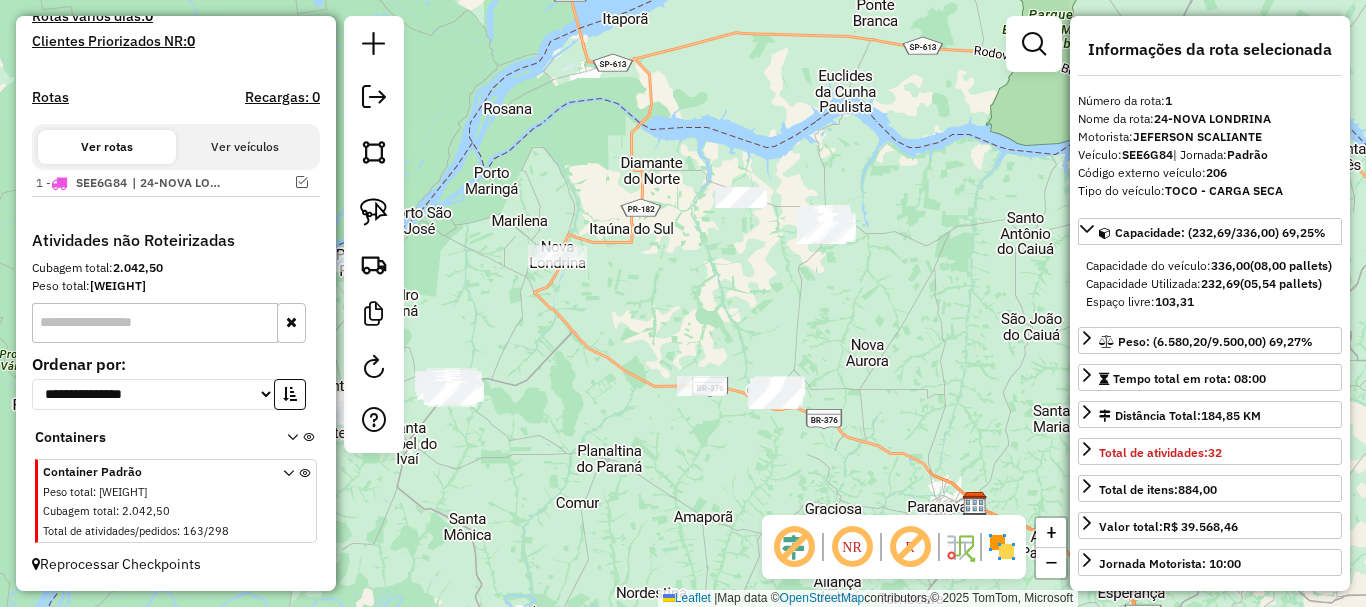 drag, startPoint x: 534, startPoint y: 419, endPoint x: 629, endPoint y: 419, distance: 95 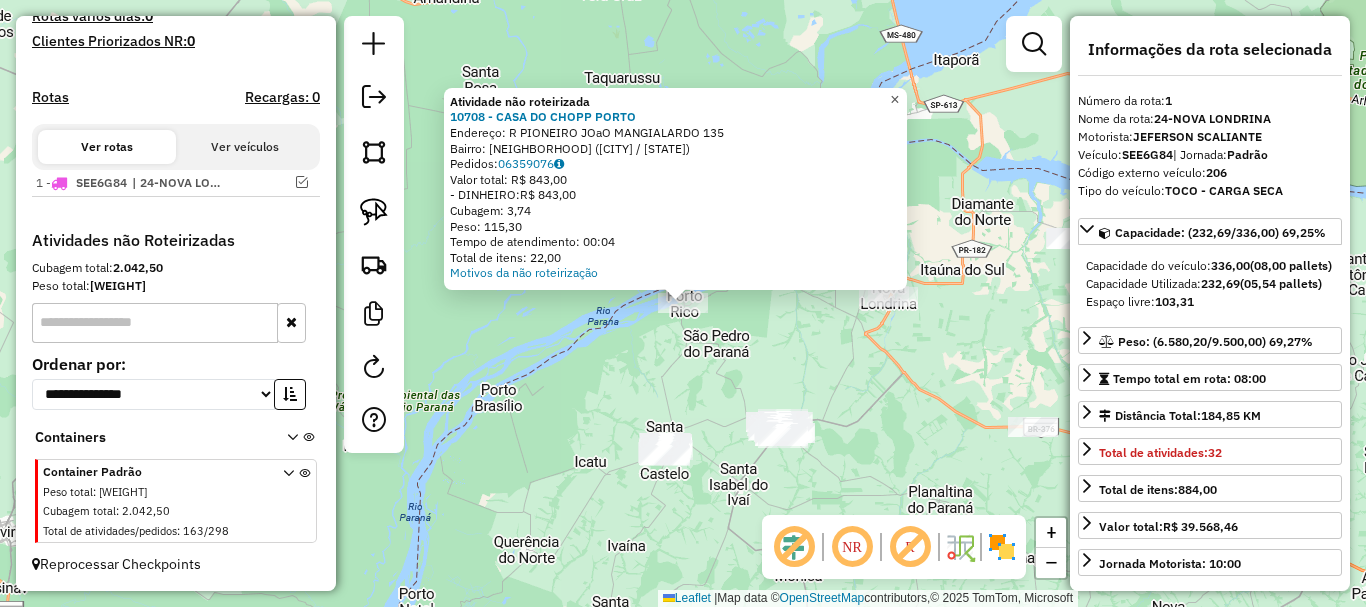 click on "×" 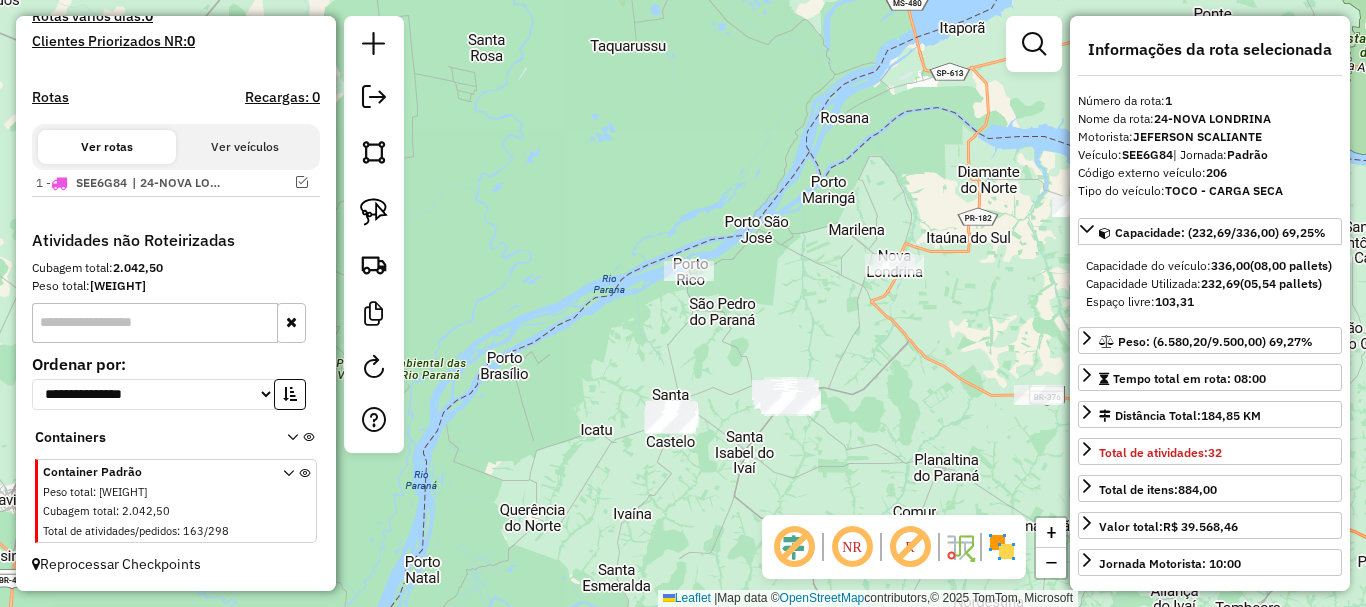 drag, startPoint x: 620, startPoint y: 219, endPoint x: 622, endPoint y: 140, distance: 79.025314 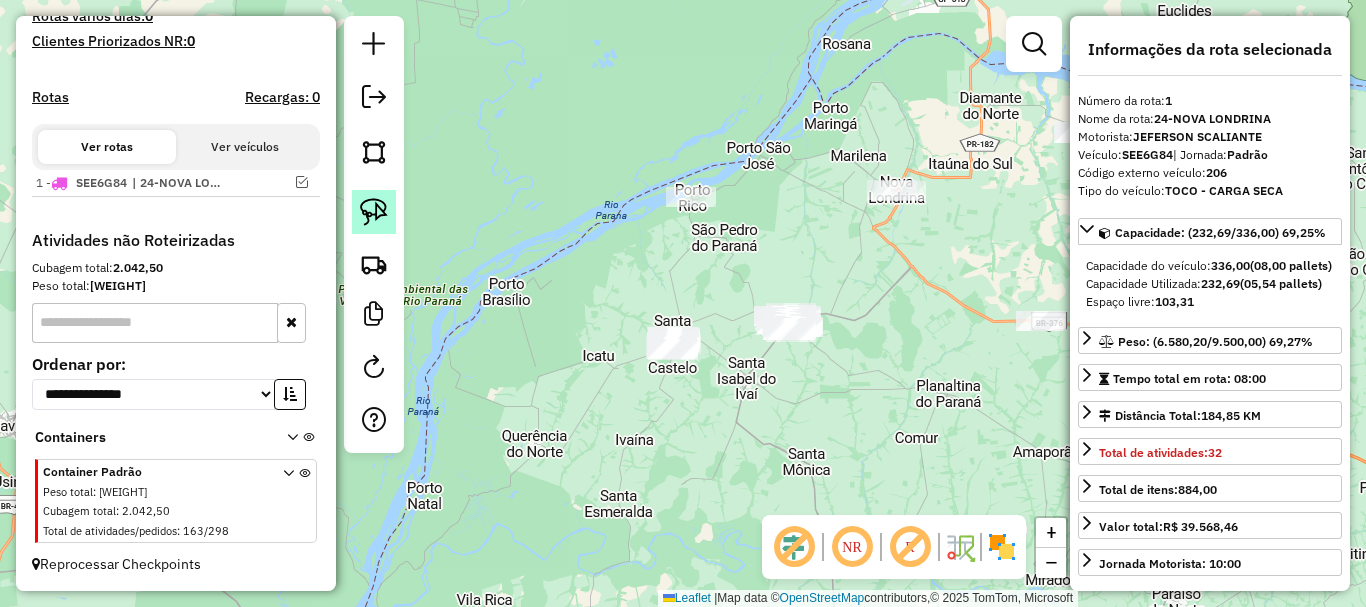 click 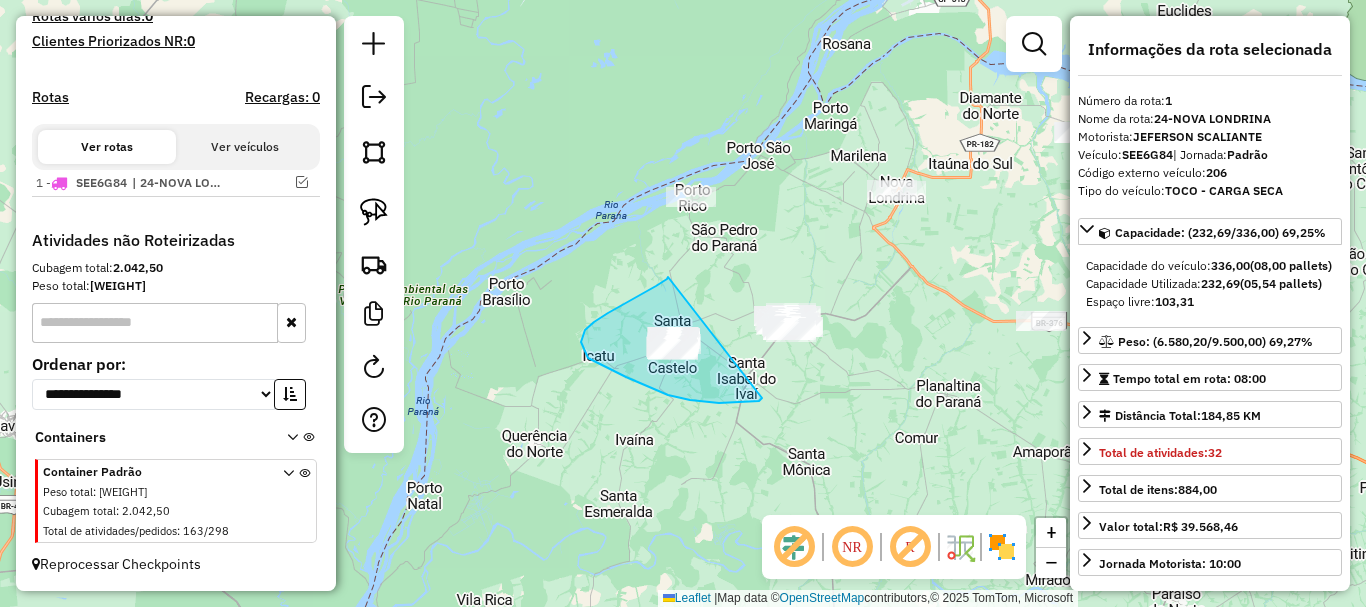 drag, startPoint x: 668, startPoint y: 277, endPoint x: 762, endPoint y: 398, distance: 153.22206 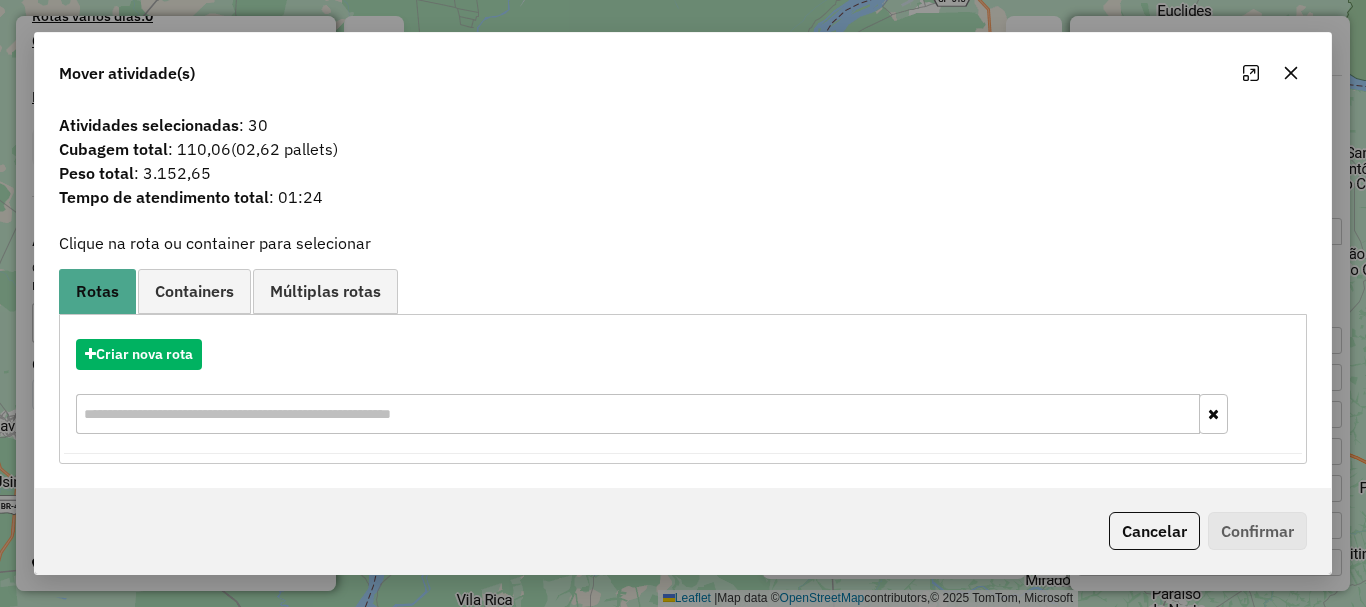 drag, startPoint x: 1294, startPoint y: 77, endPoint x: 1287, endPoint y: 86, distance: 11.401754 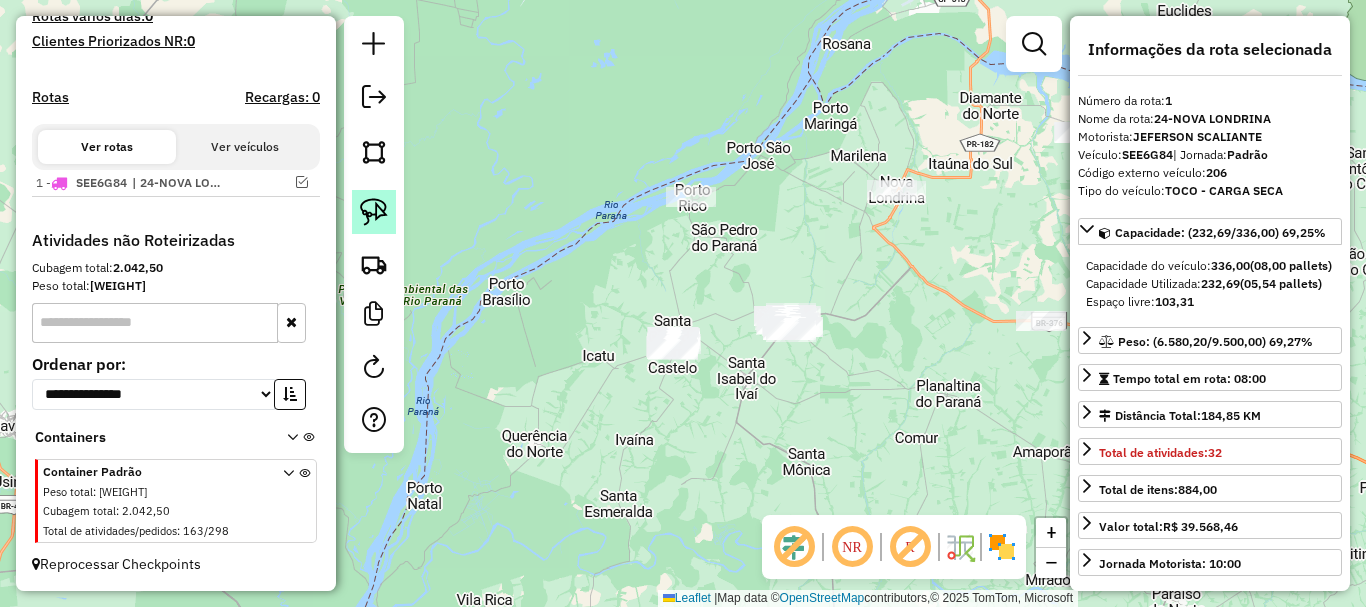 click 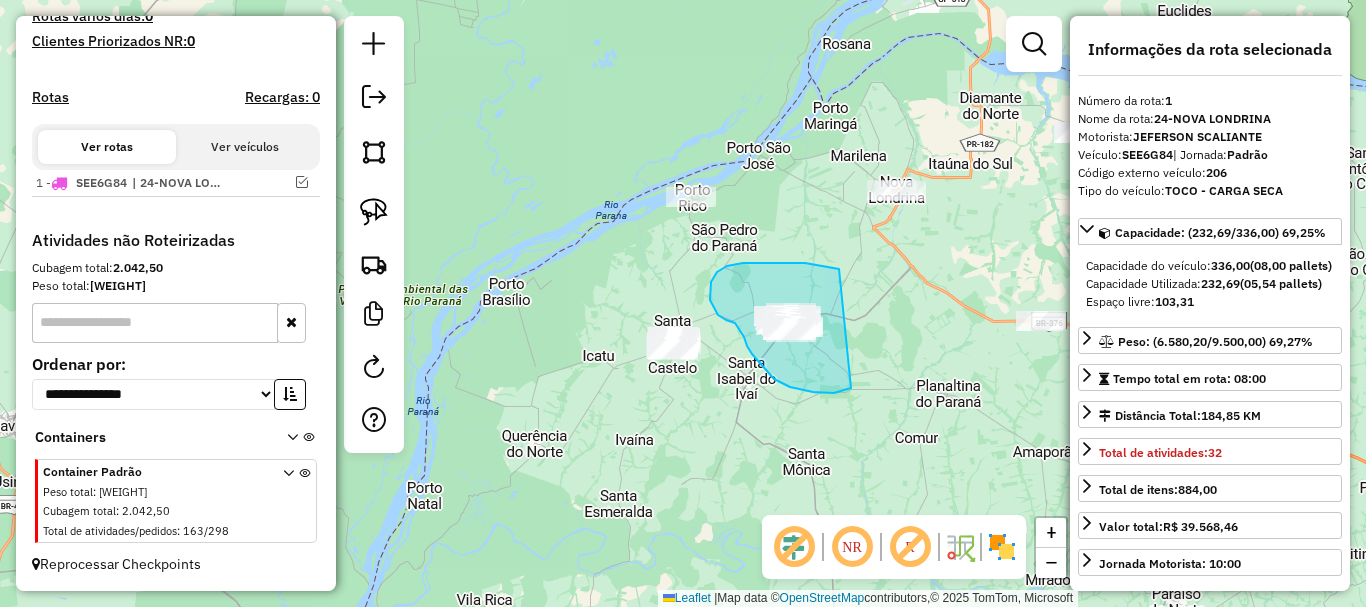 drag, startPoint x: 836, startPoint y: 269, endPoint x: 868, endPoint y: 365, distance: 101.19289 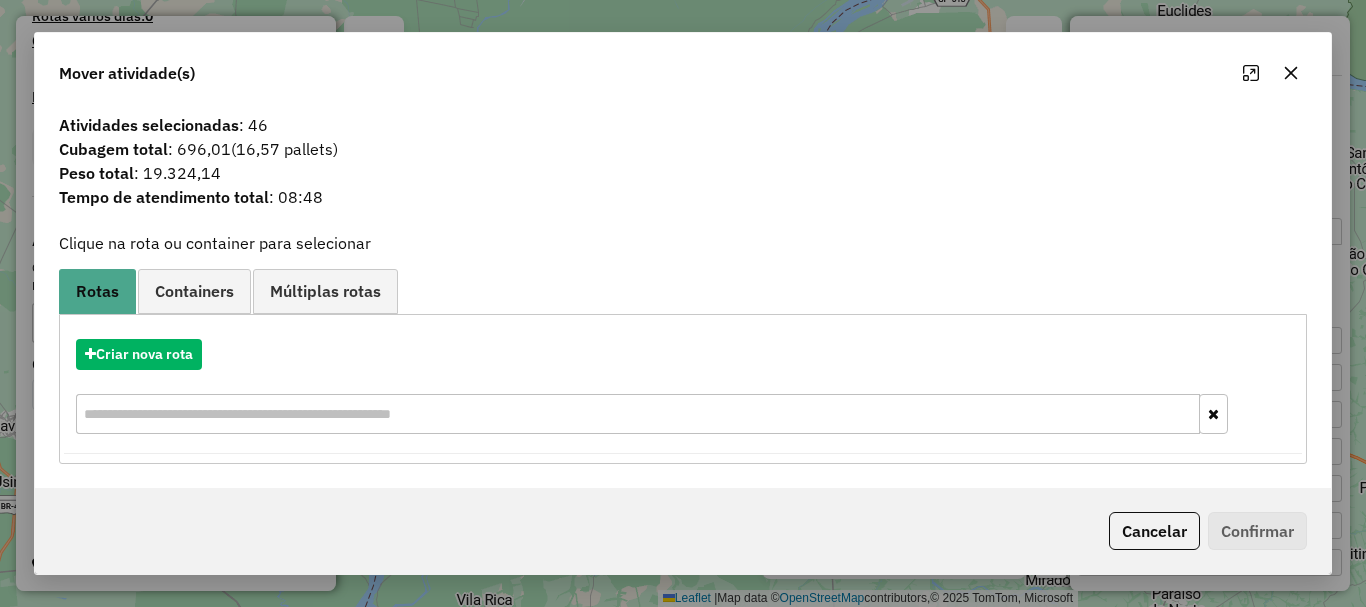 click 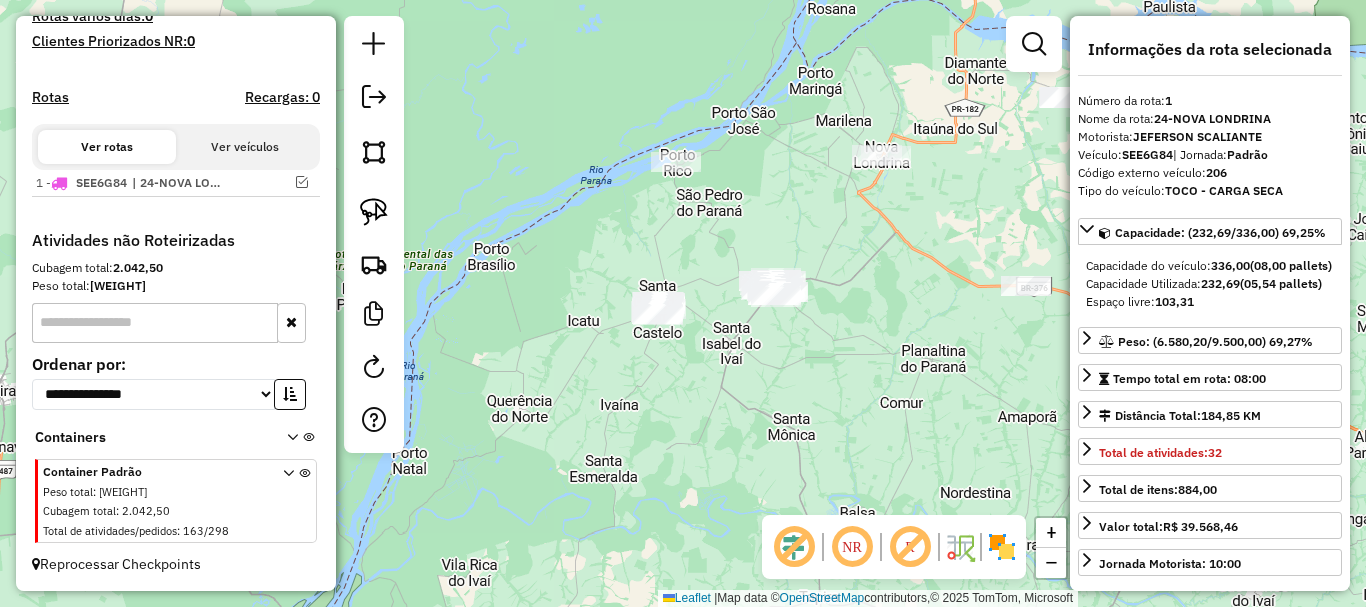 drag, startPoint x: 709, startPoint y: 285, endPoint x: 689, endPoint y: 238, distance: 51.078373 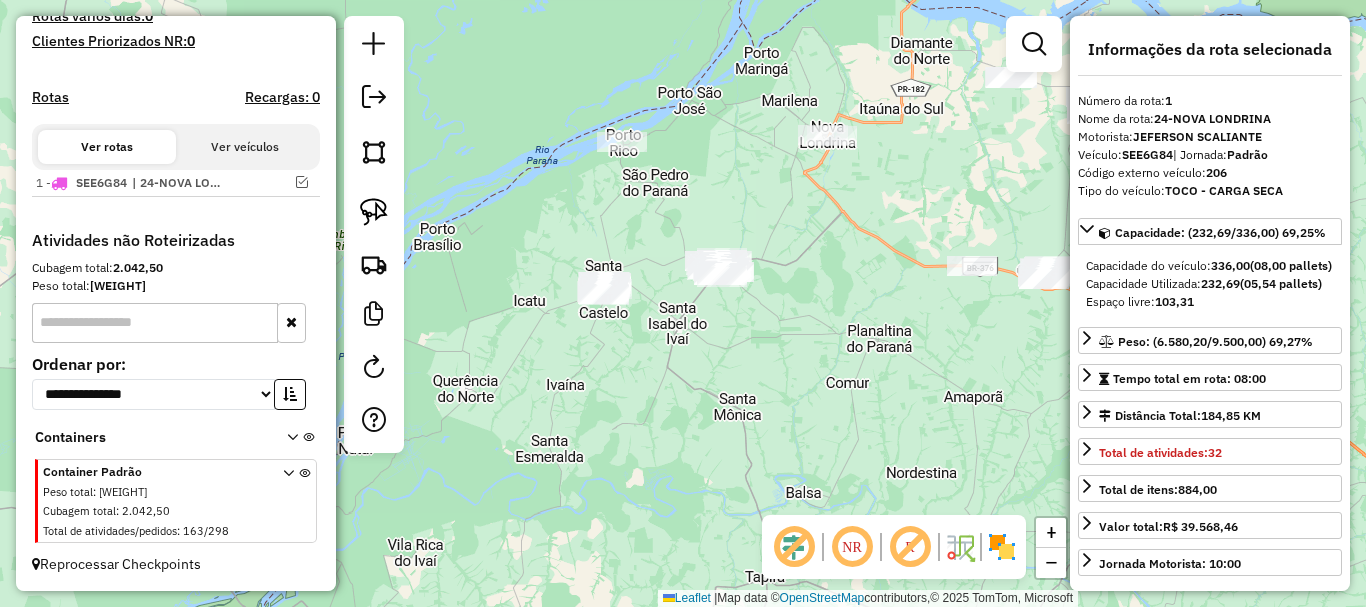 drag, startPoint x: 672, startPoint y: 206, endPoint x: 580, endPoint y: 192, distance: 93.05912 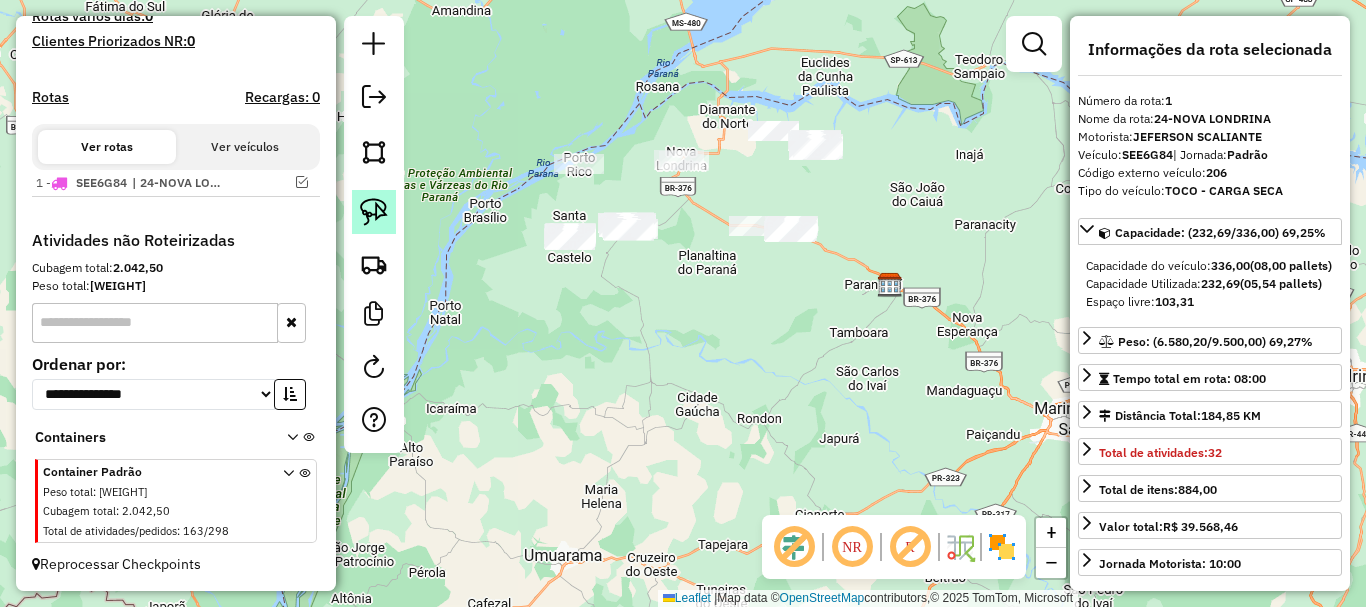 click 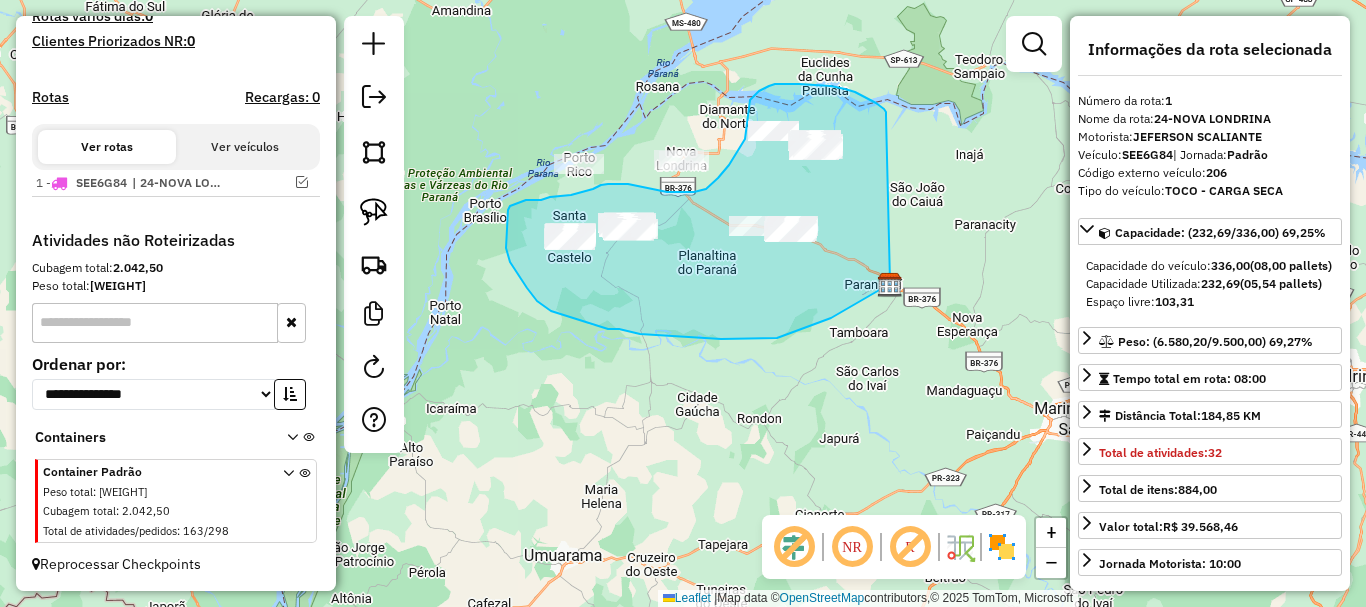 drag, startPoint x: 886, startPoint y: 116, endPoint x: 890, endPoint y: 282, distance: 166.04819 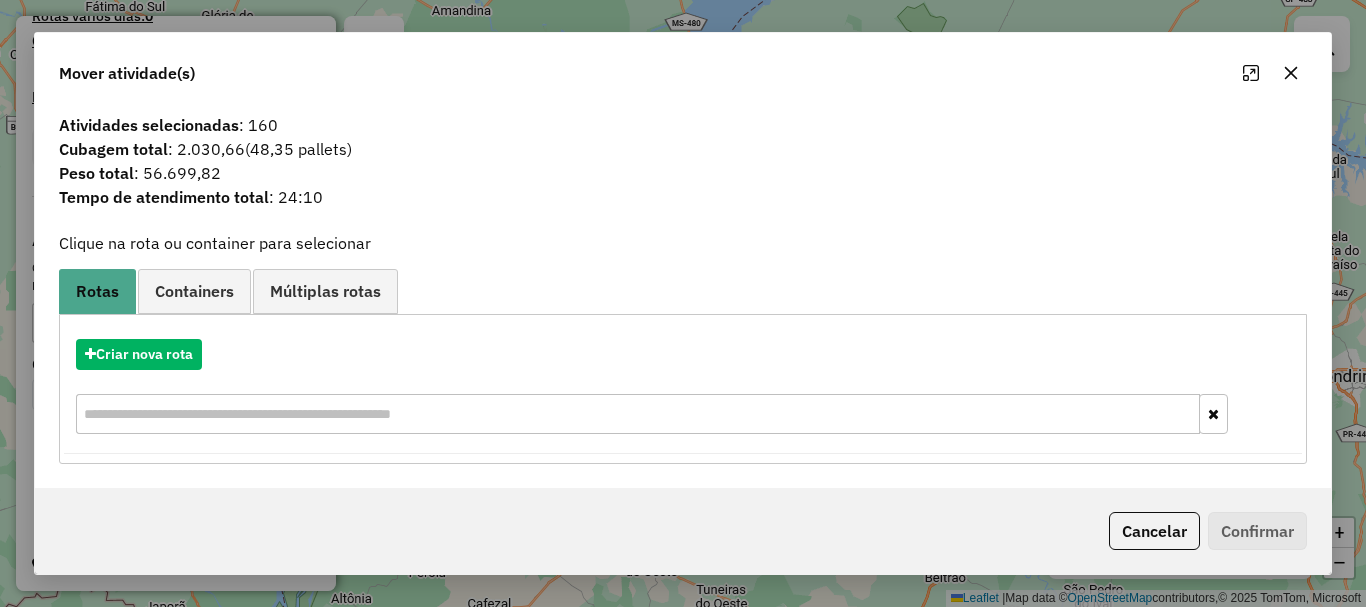 click 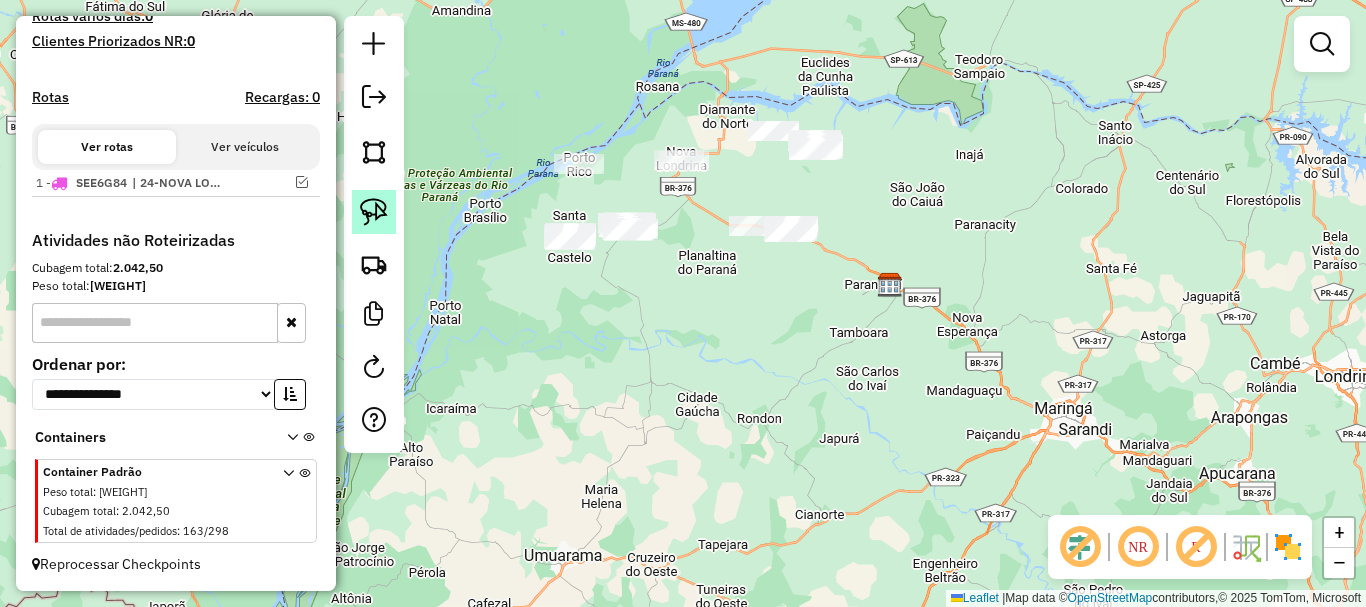 click 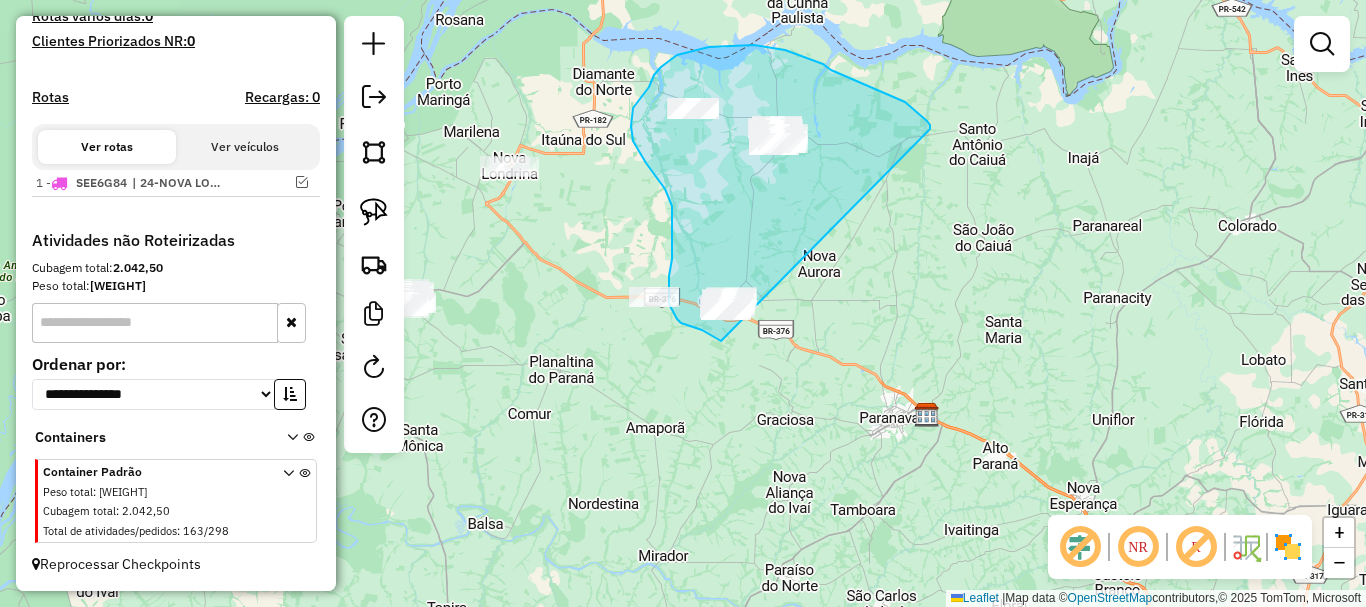 drag, startPoint x: 930, startPoint y: 129, endPoint x: 721, endPoint y: 341, distance: 297.69952 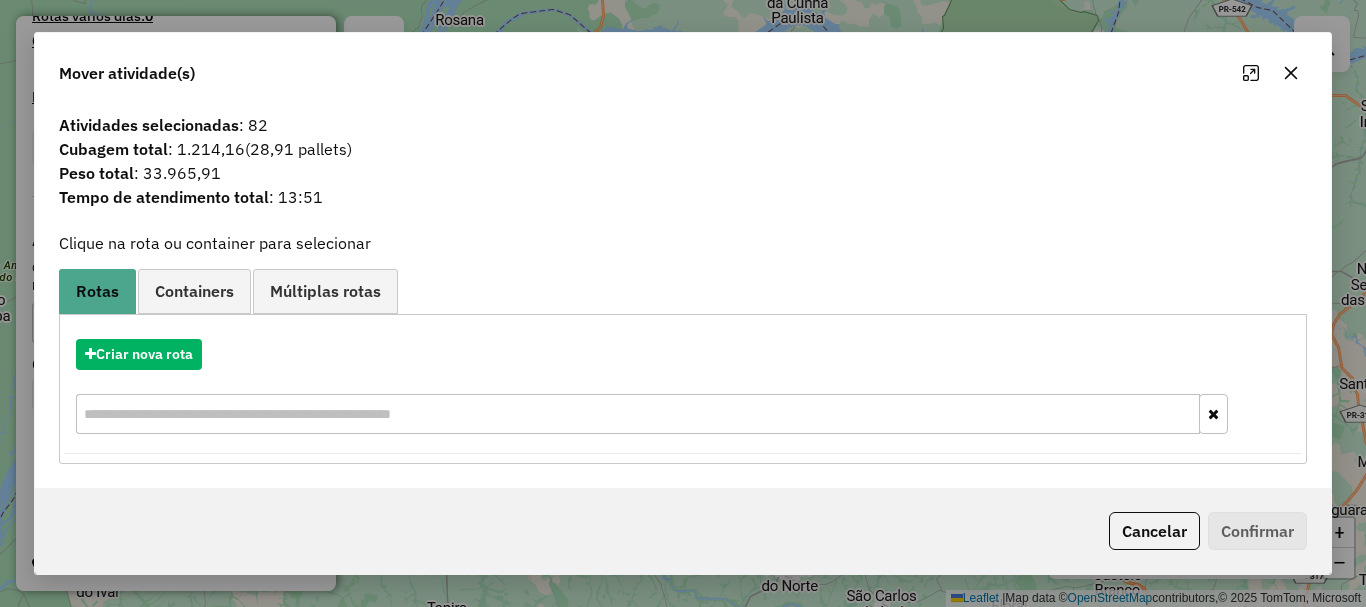 click 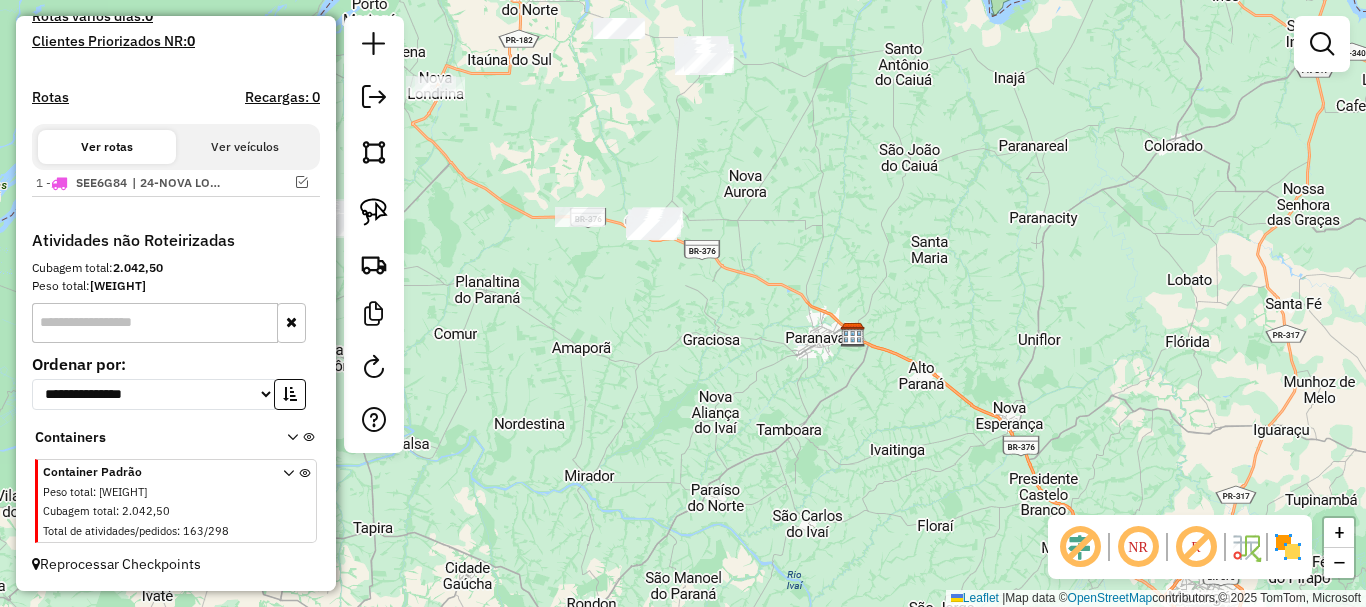 drag, startPoint x: 922, startPoint y: 130, endPoint x: 913, endPoint y: 125, distance: 10.29563 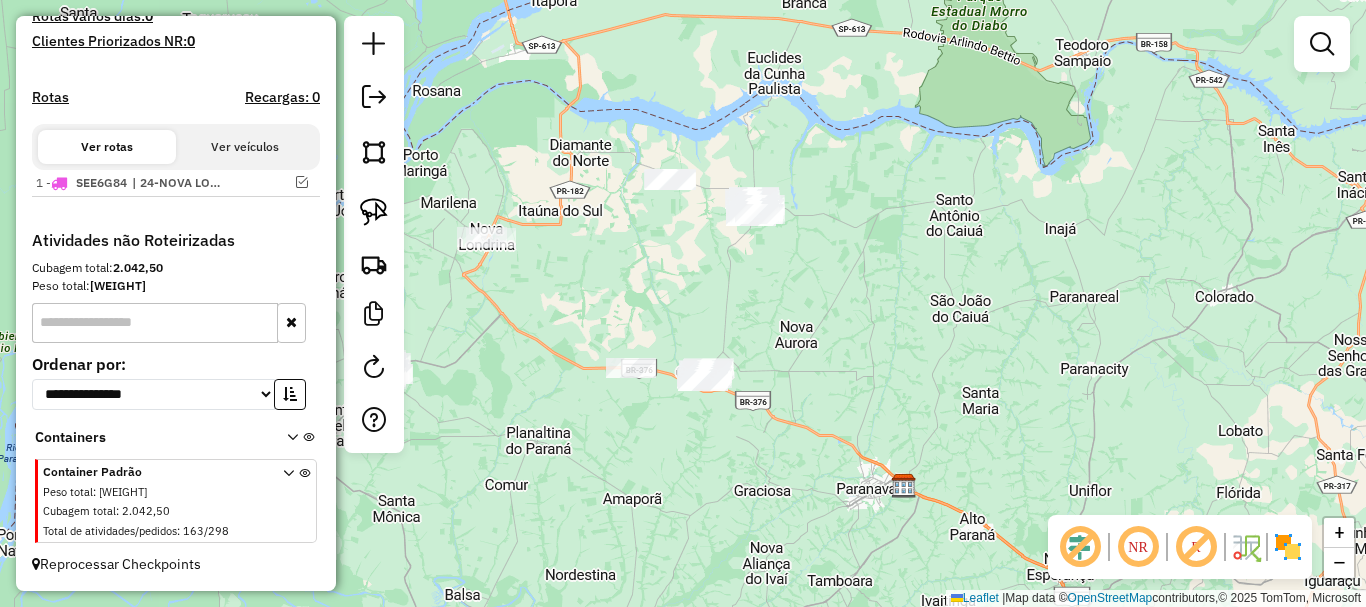 drag, startPoint x: 952, startPoint y: 238, endPoint x: 976, endPoint y: 308, distance: 74 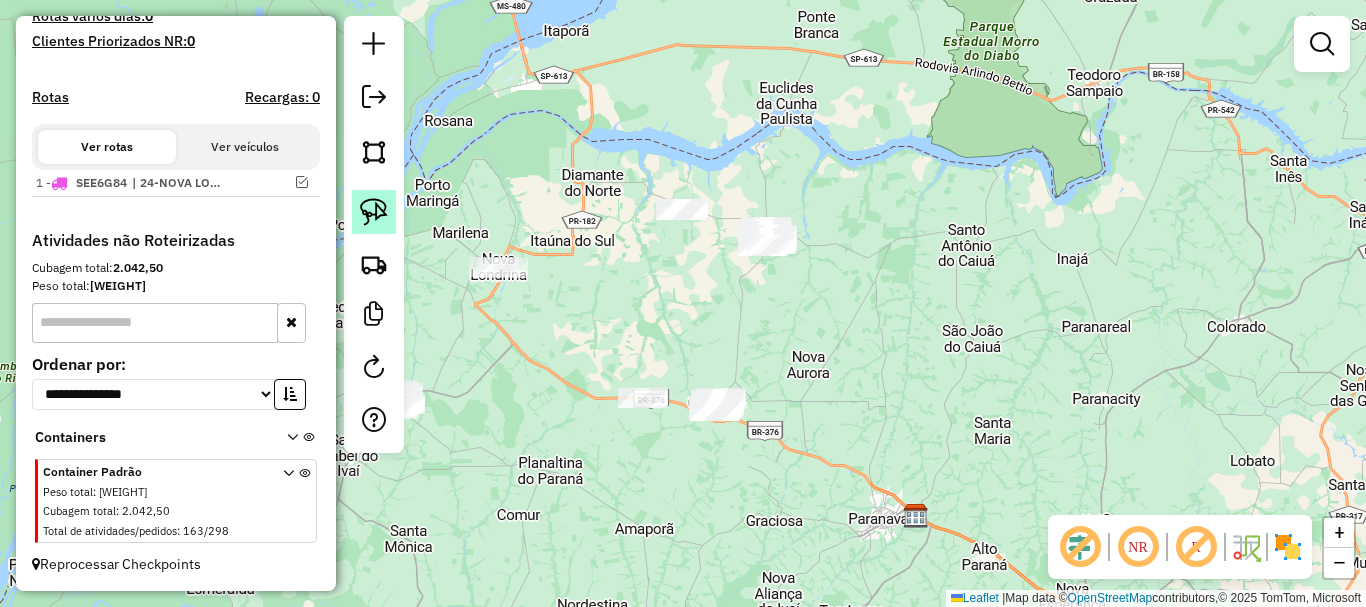 click 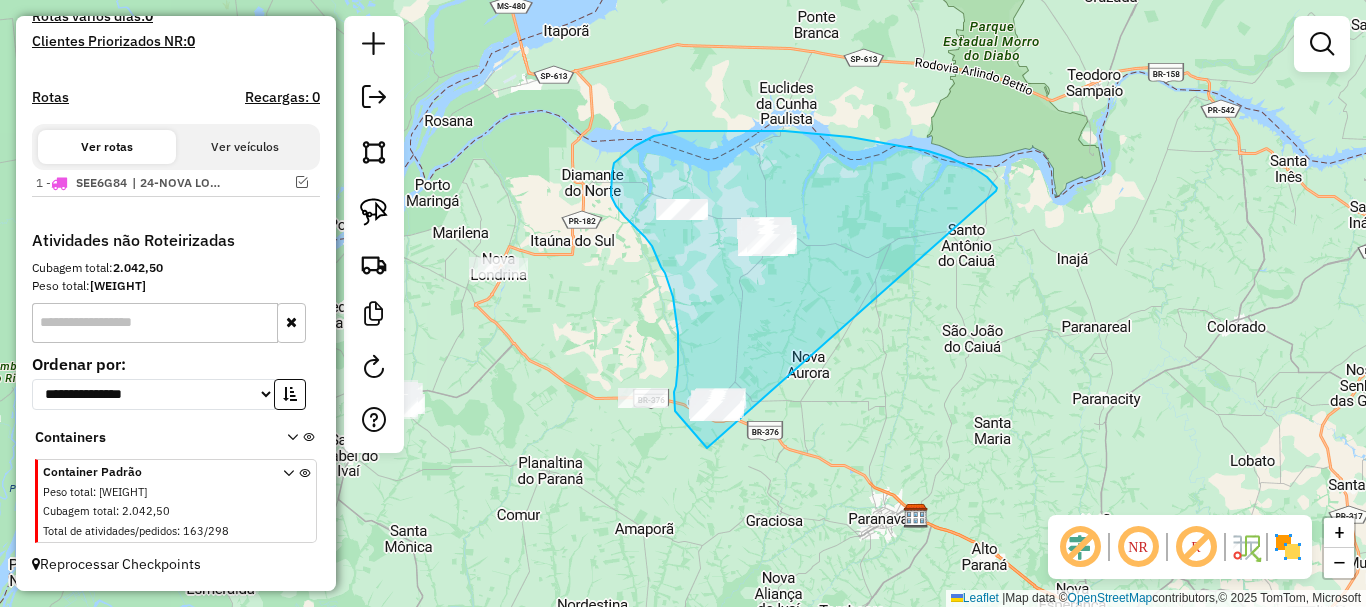 drag, startPoint x: 996, startPoint y: 191, endPoint x: 756, endPoint y: 460, distance: 360.50104 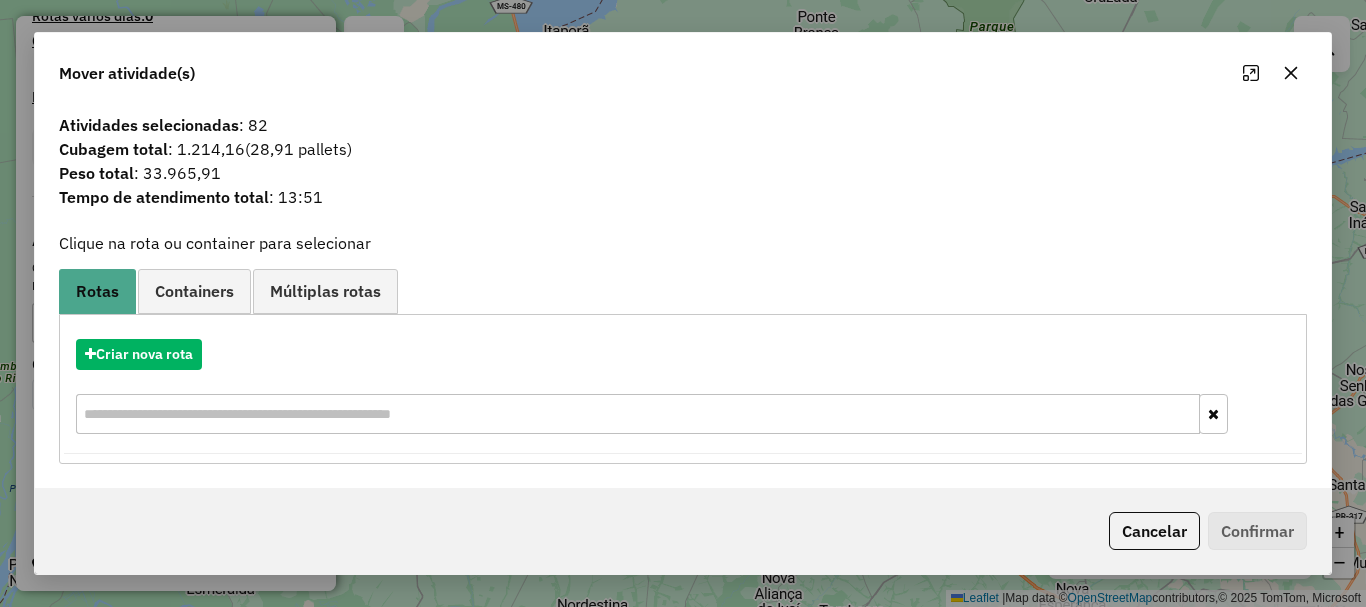 click 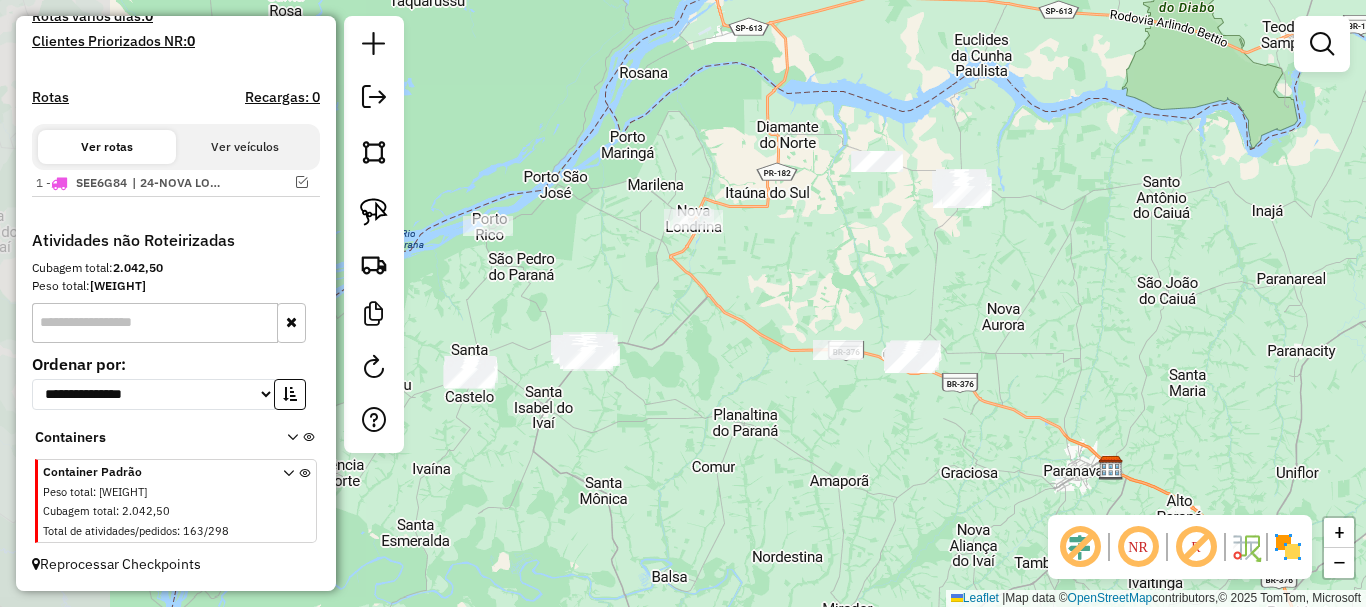 drag, startPoint x: 545, startPoint y: 509, endPoint x: 744, endPoint y: 459, distance: 205.18529 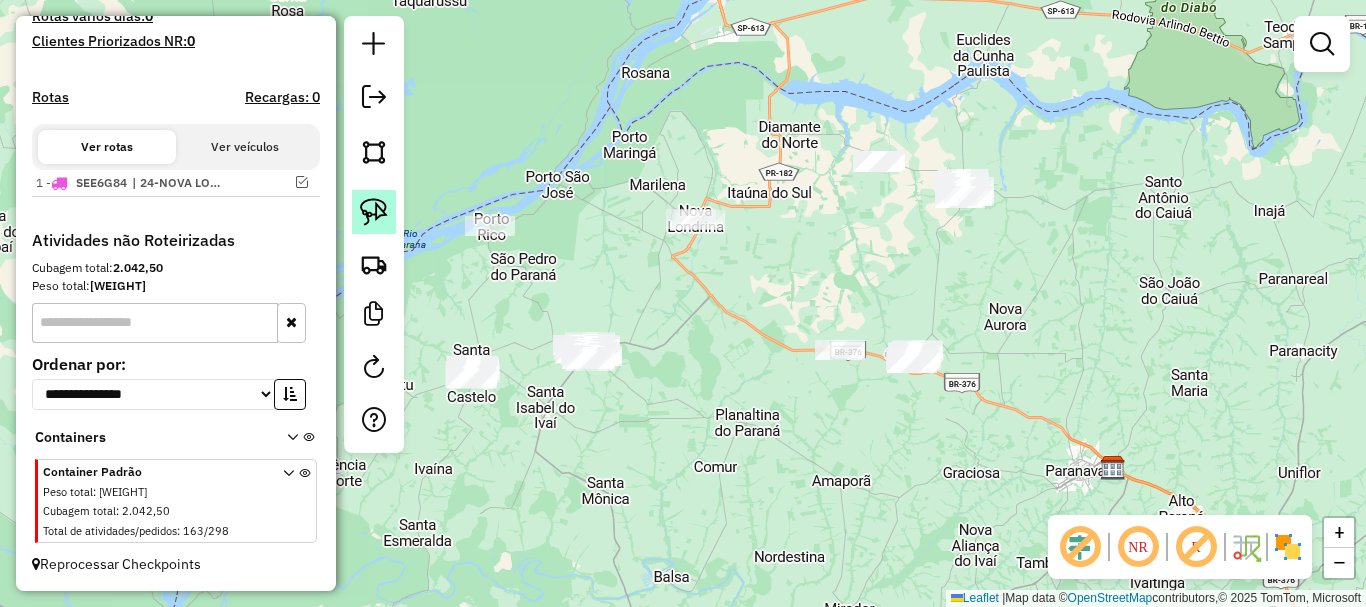 click 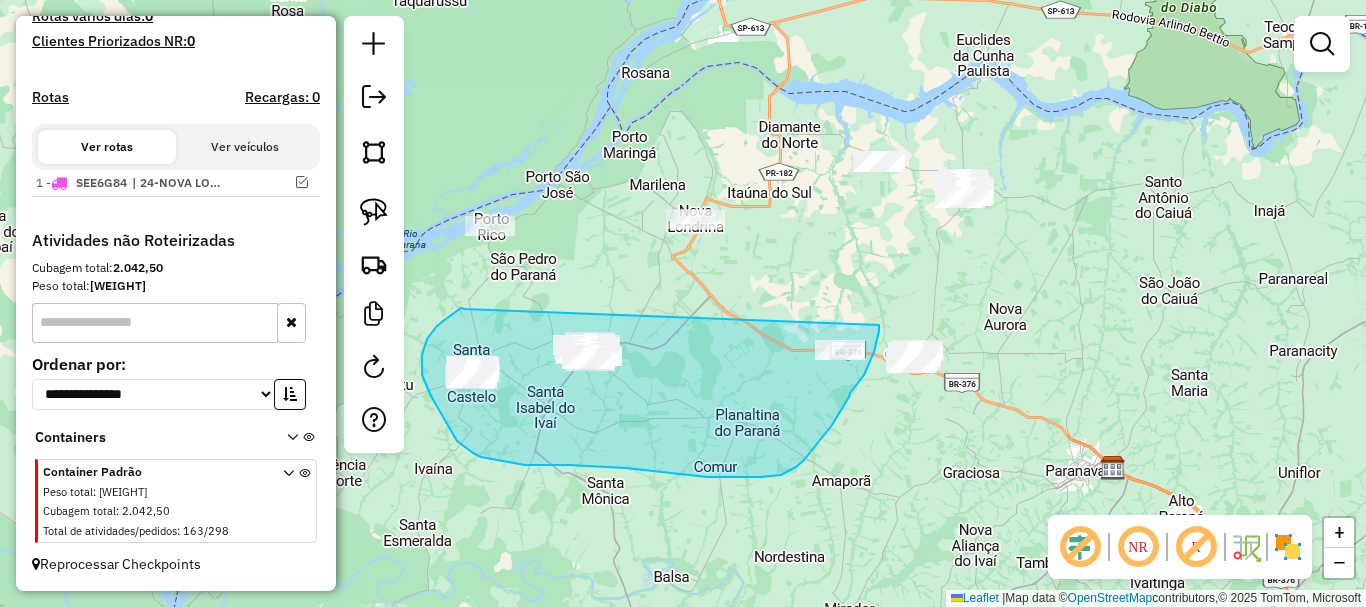 drag, startPoint x: 465, startPoint y: 309, endPoint x: 880, endPoint y: 309, distance: 415 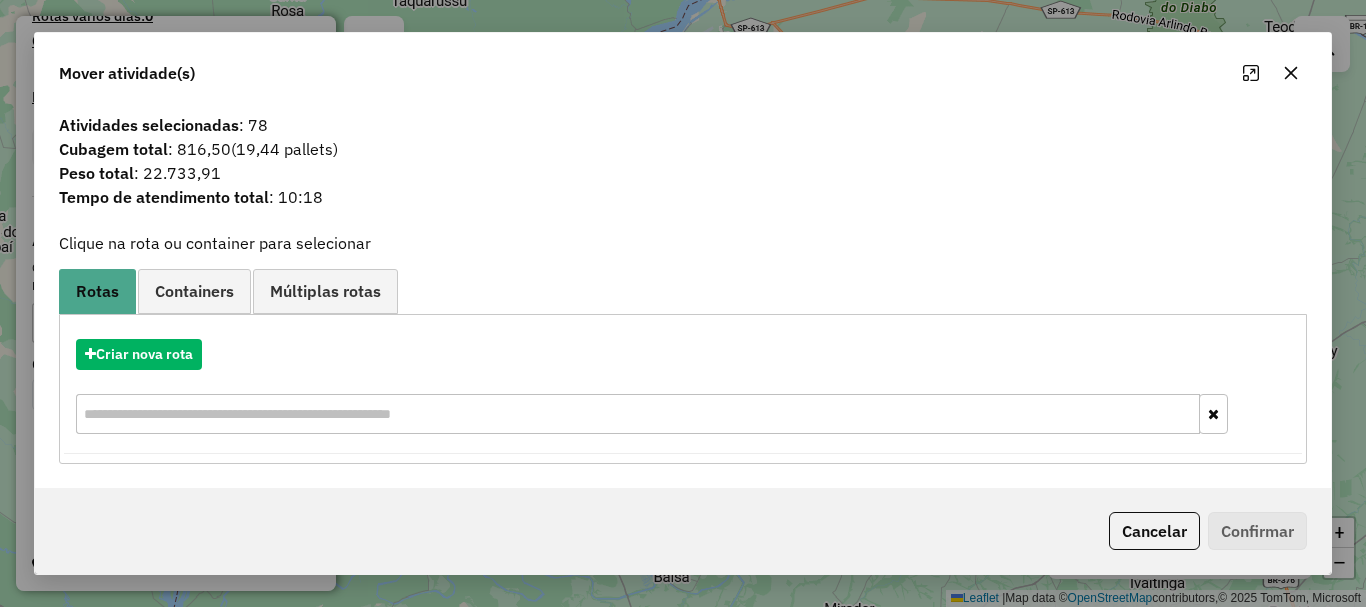 click 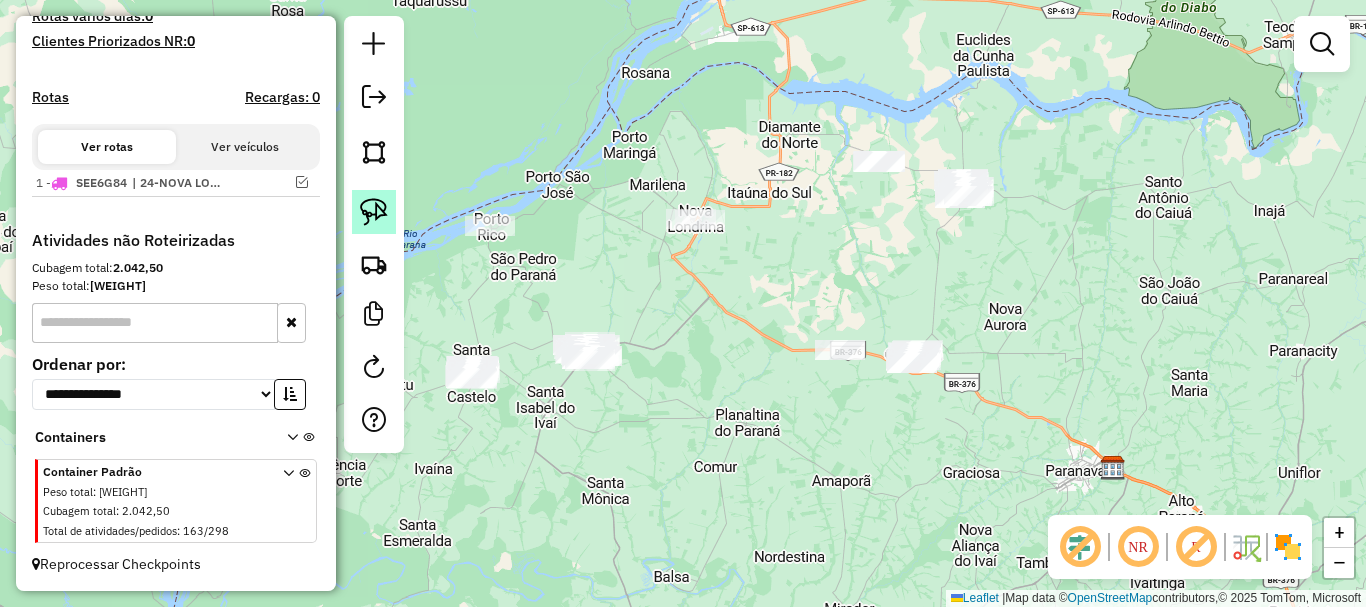 drag, startPoint x: 374, startPoint y: 218, endPoint x: 427, endPoint y: 265, distance: 70.837845 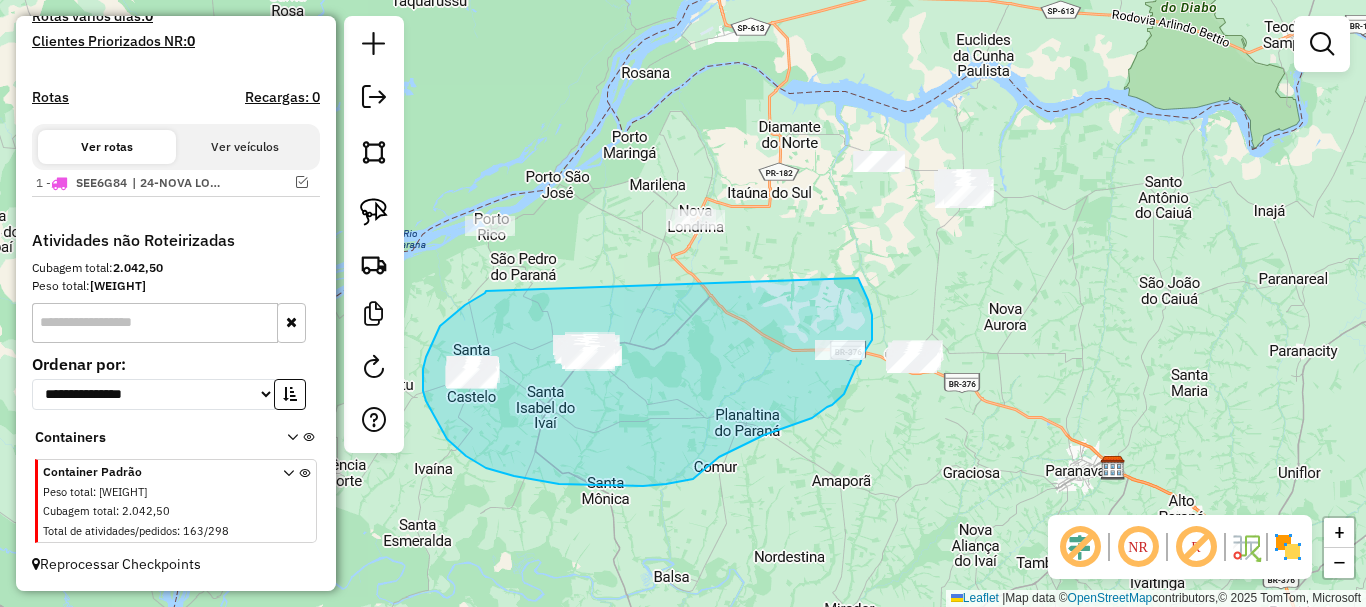 drag, startPoint x: 486, startPoint y: 291, endPoint x: 858, endPoint y: 278, distance: 372.22708 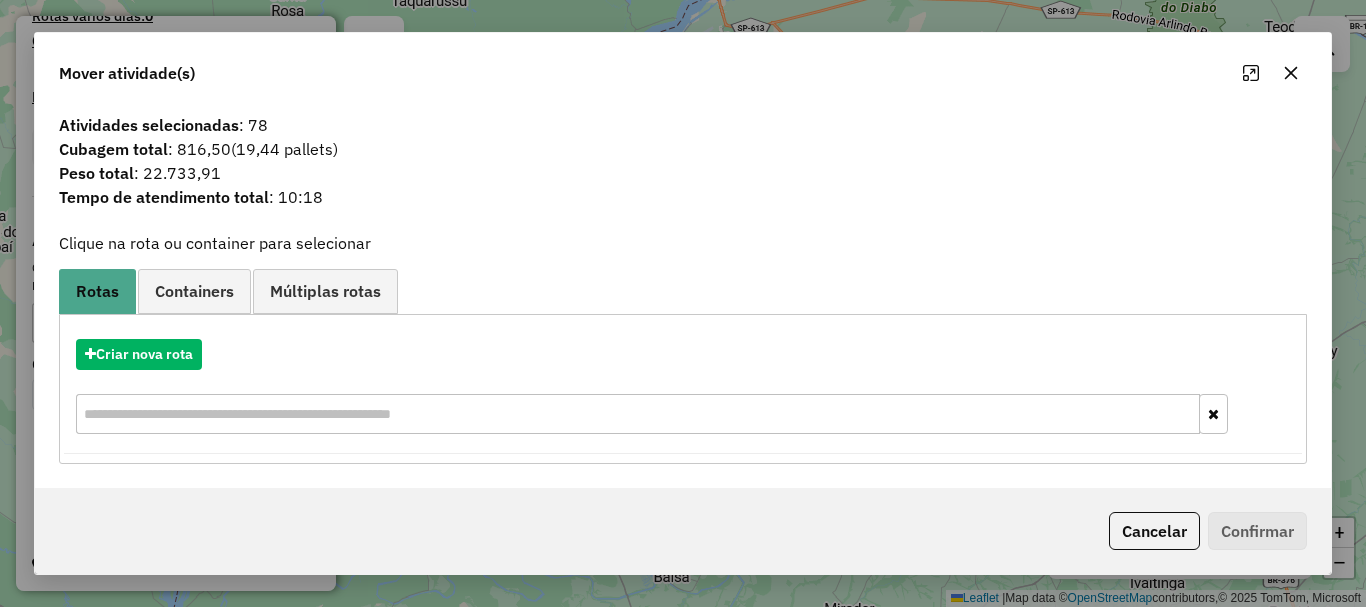 click 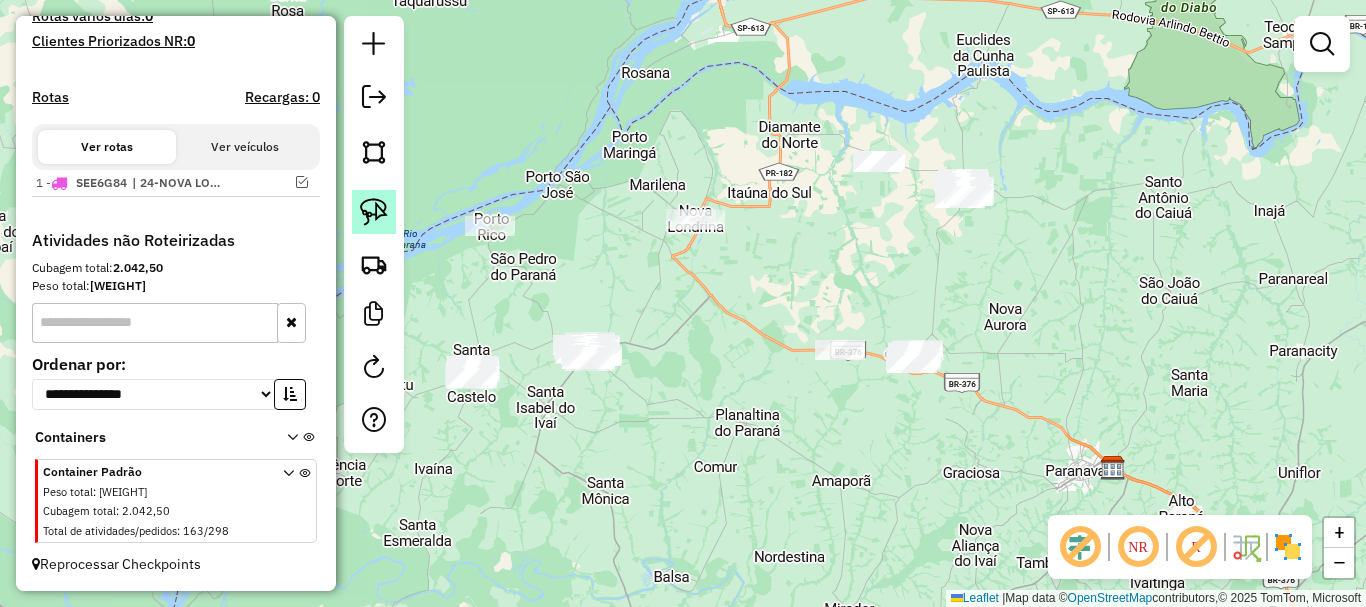 click 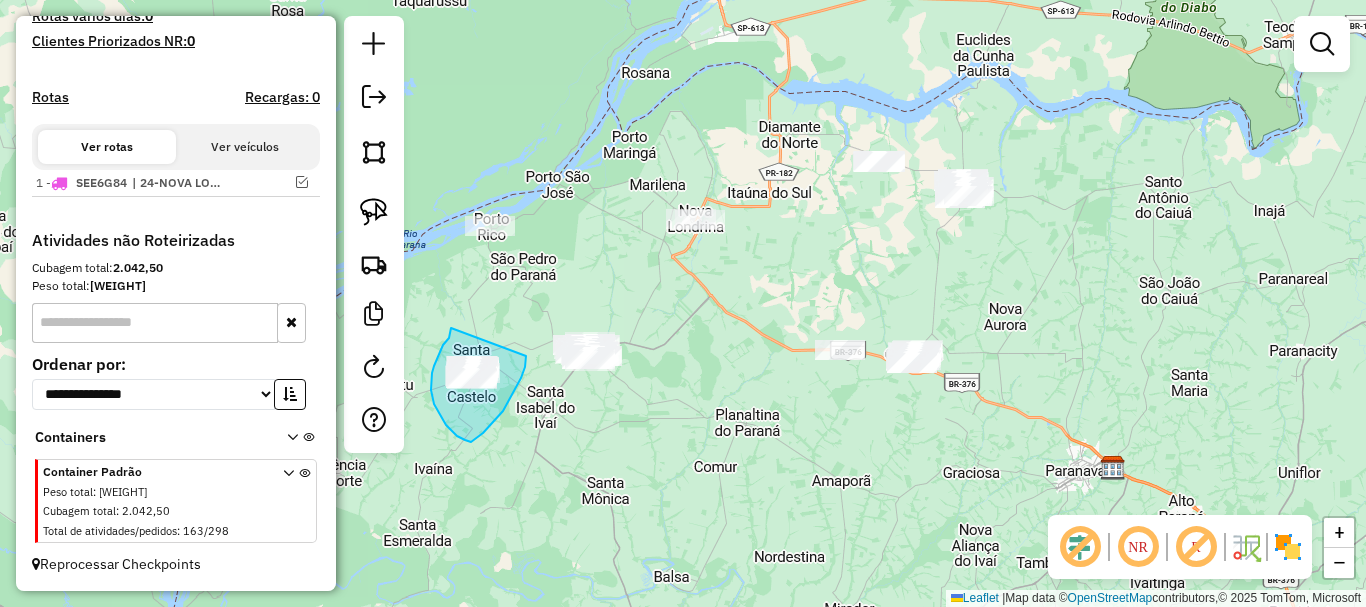 drag, startPoint x: 451, startPoint y: 328, endPoint x: 526, endPoint y: 355, distance: 79.71198 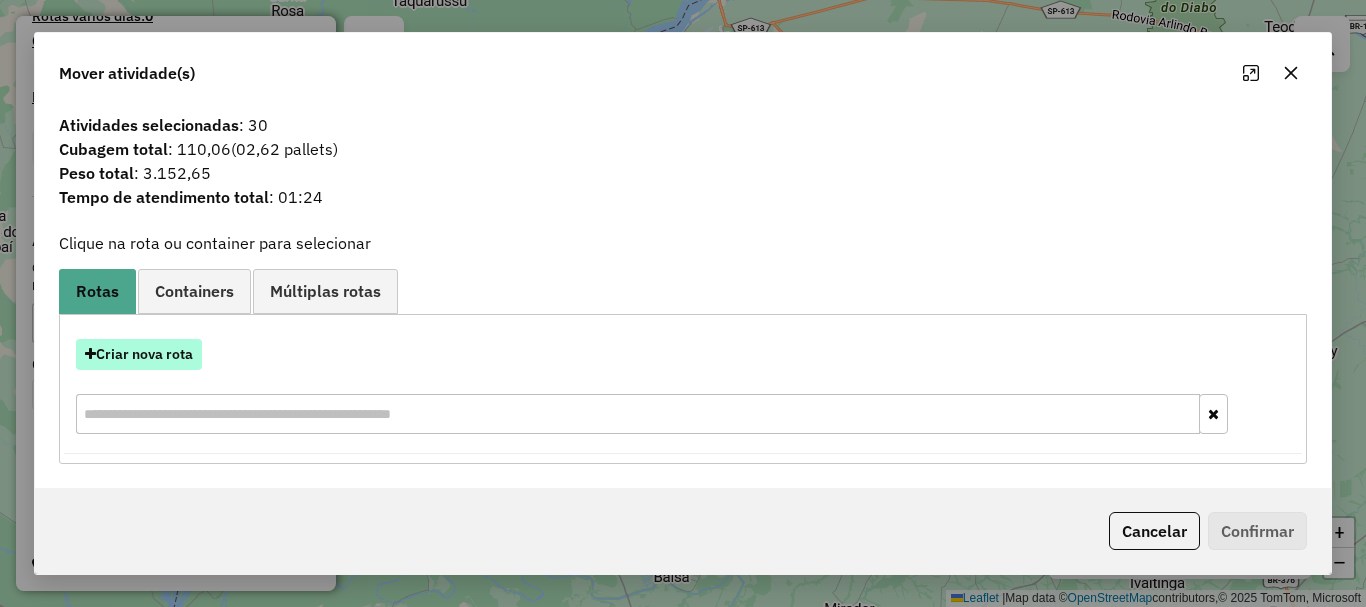 click on "Criar nova rota" at bounding box center [139, 354] 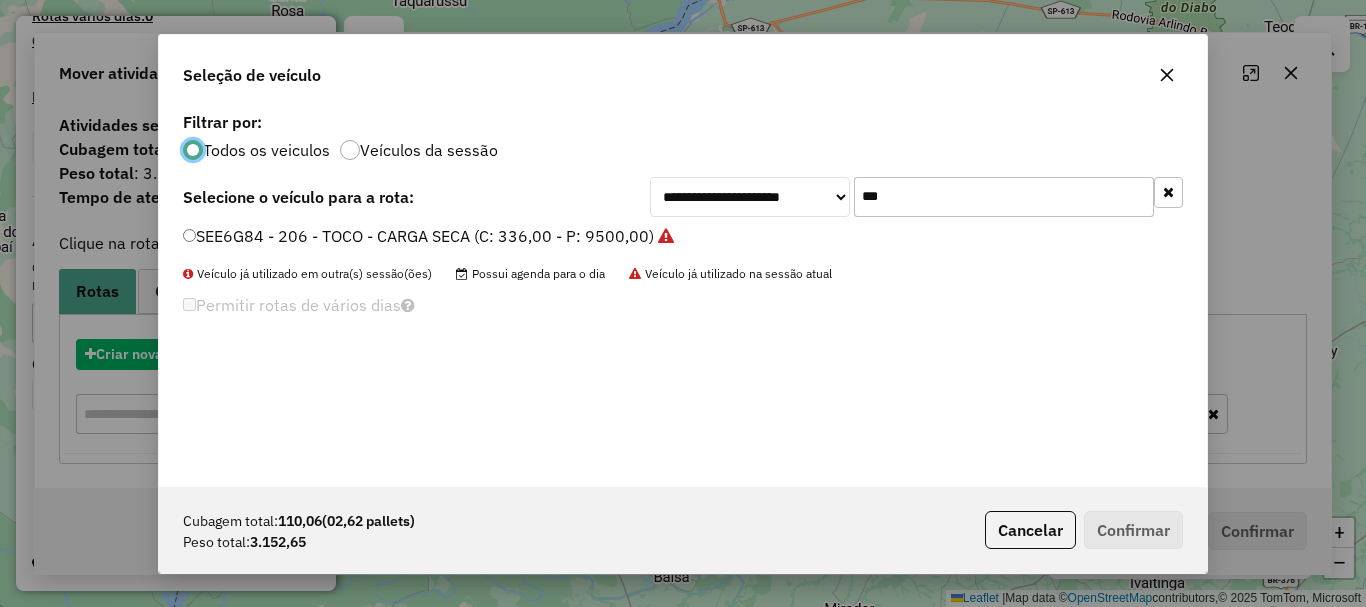 scroll, scrollTop: 11, scrollLeft: 6, axis: both 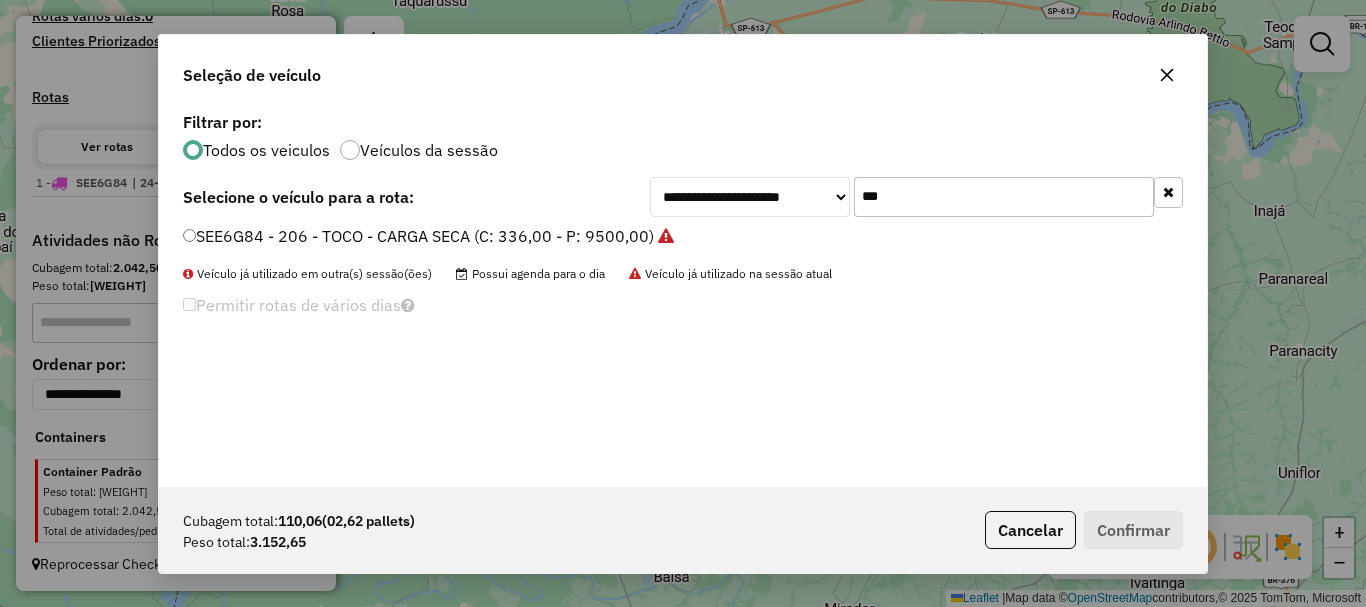 drag, startPoint x: 903, startPoint y: 199, endPoint x: 761, endPoint y: 169, distance: 145.13441 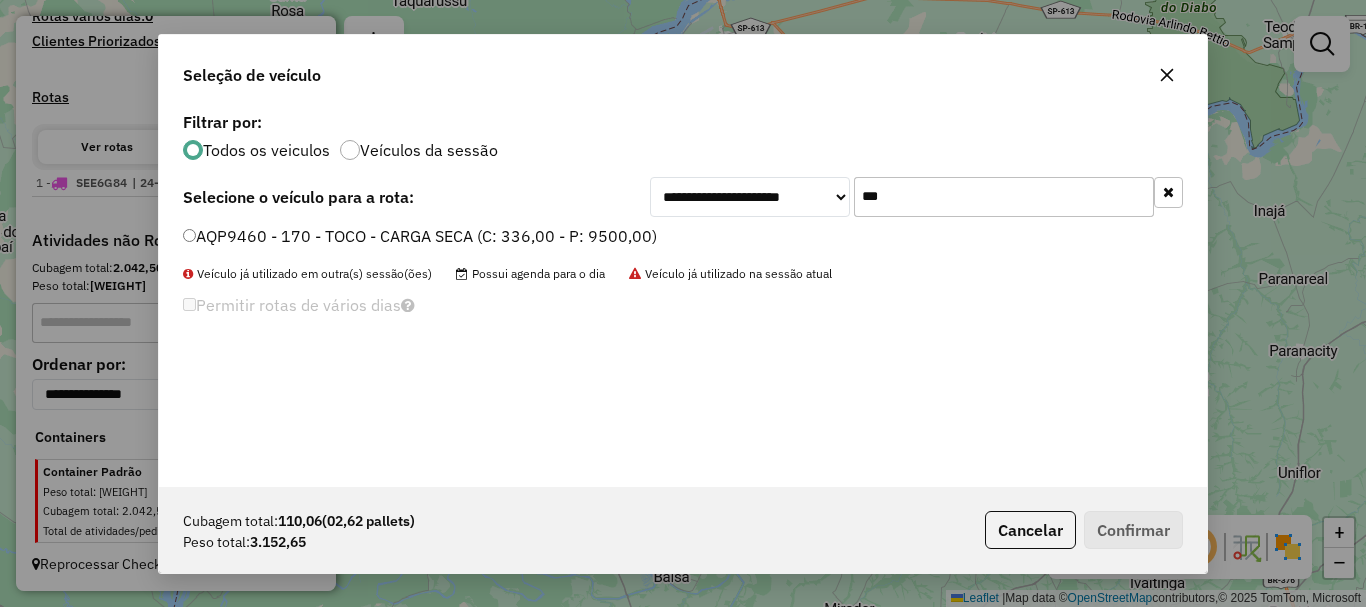 type on "***" 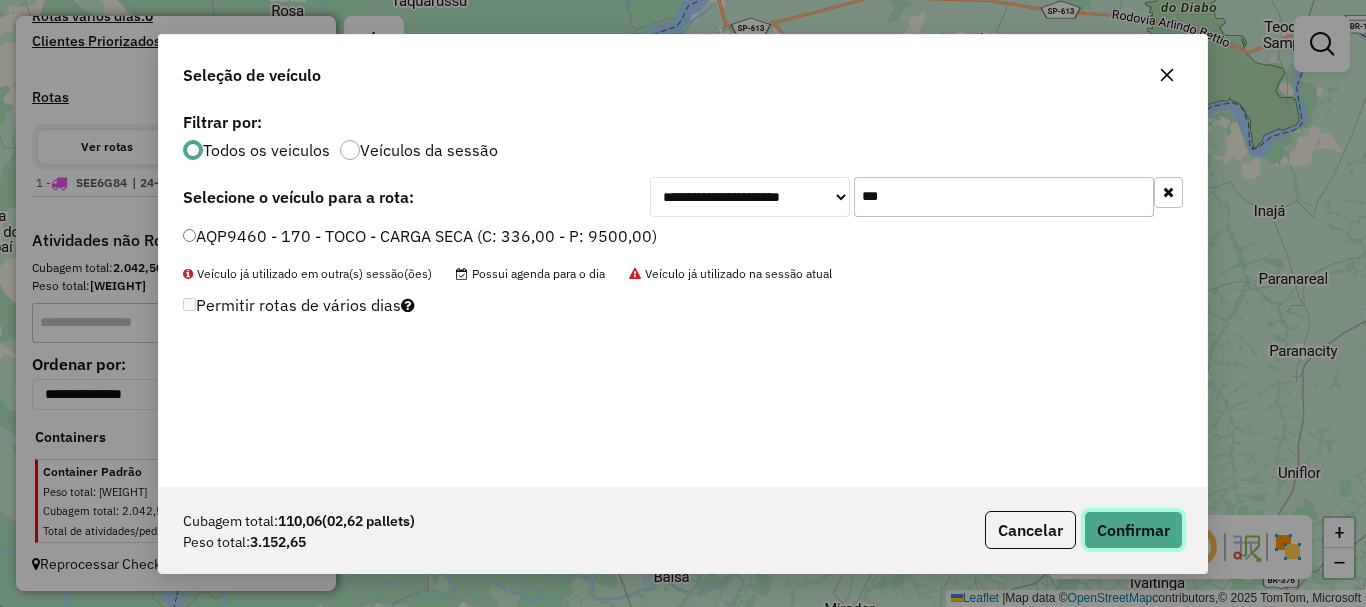 click on "Confirmar" 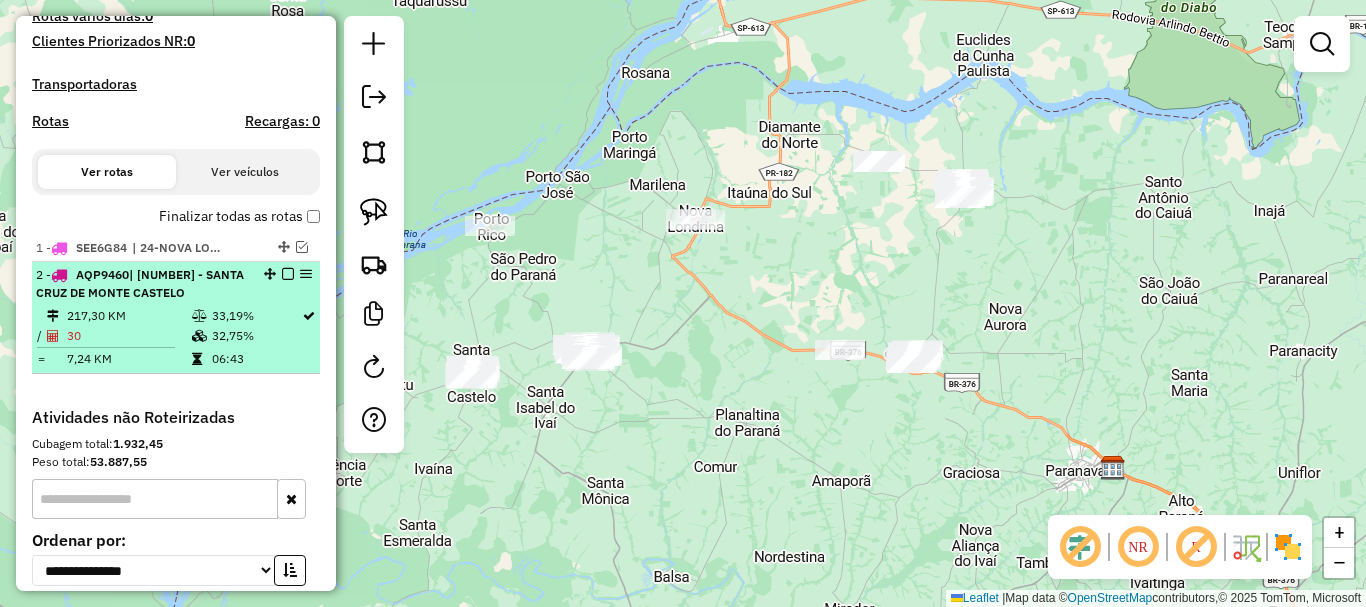 click on "32,75%" at bounding box center (256, 336) 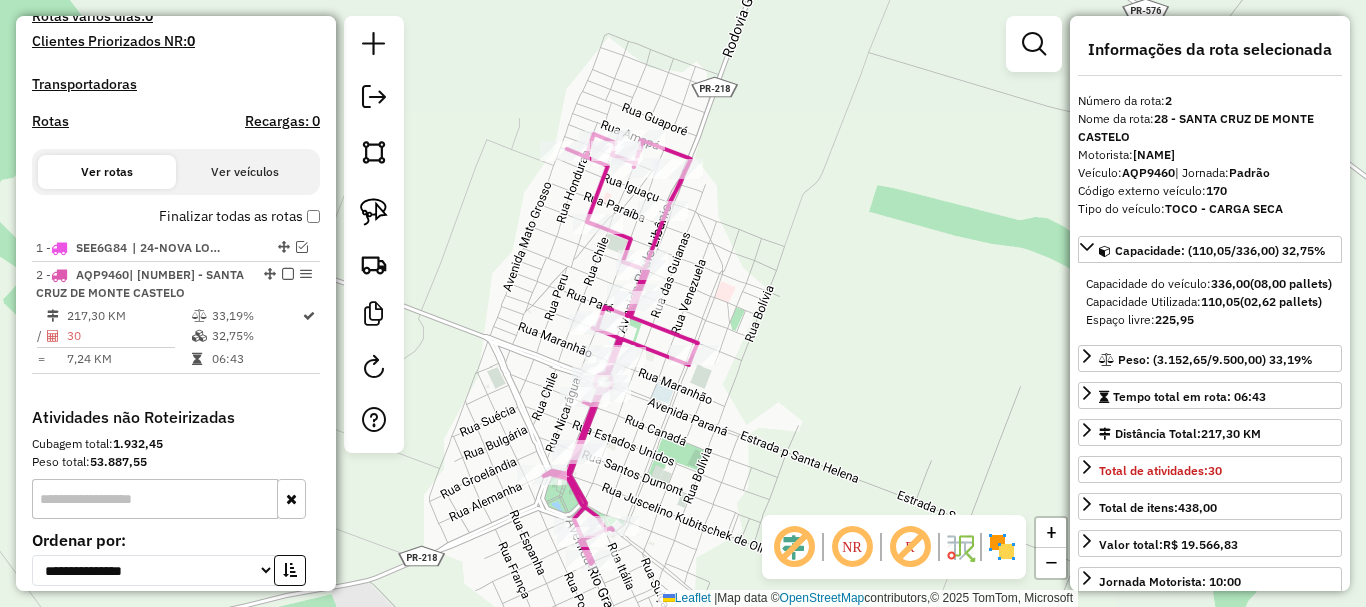 drag, startPoint x: 898, startPoint y: 266, endPoint x: 704, endPoint y: 375, distance: 222.52415 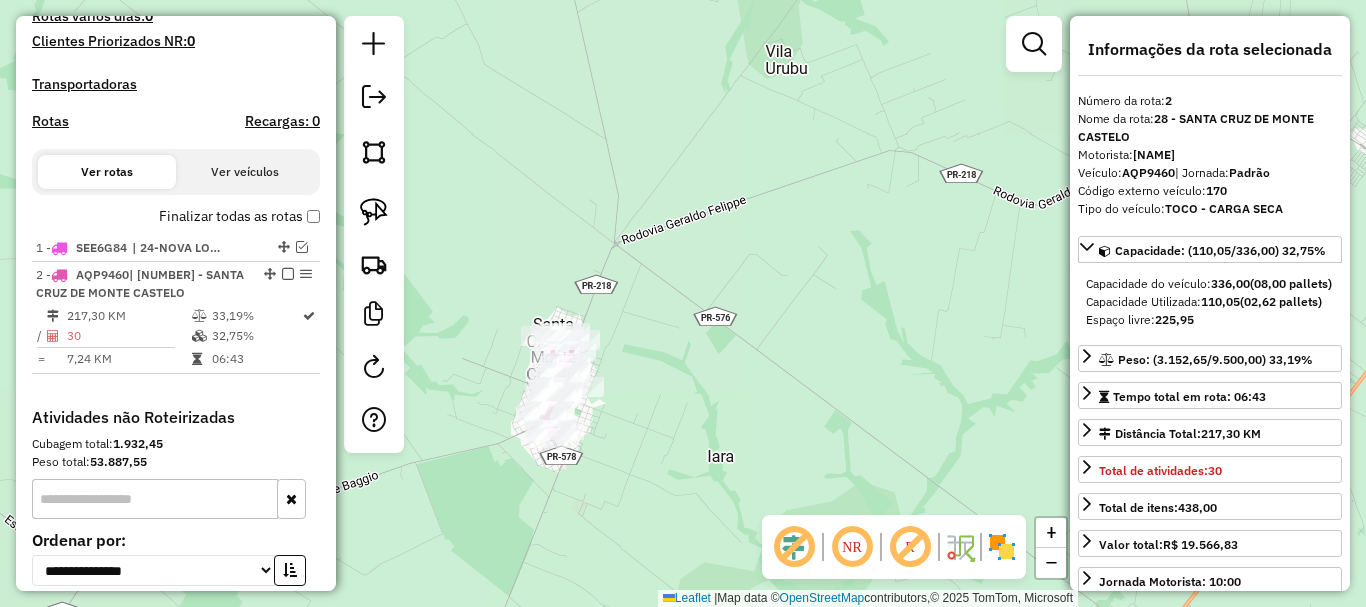 drag, startPoint x: 780, startPoint y: 360, endPoint x: 629, endPoint y: 318, distance: 156.73225 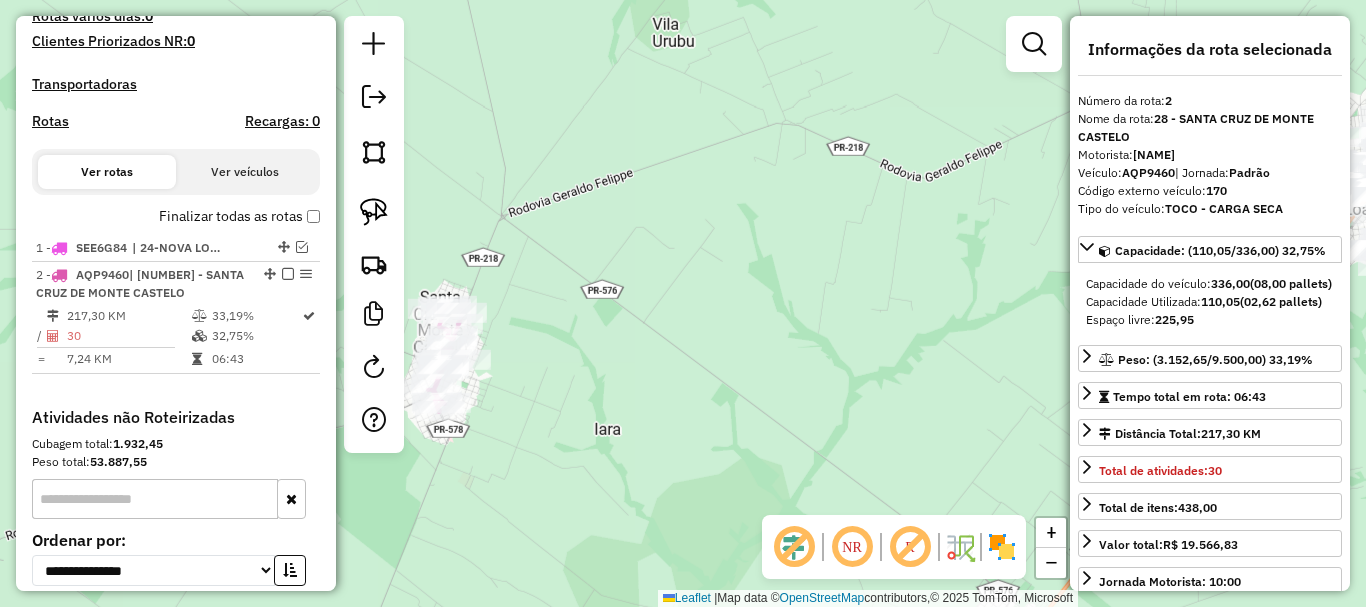 drag, startPoint x: 727, startPoint y: 353, endPoint x: 666, endPoint y: 312, distance: 73.4983 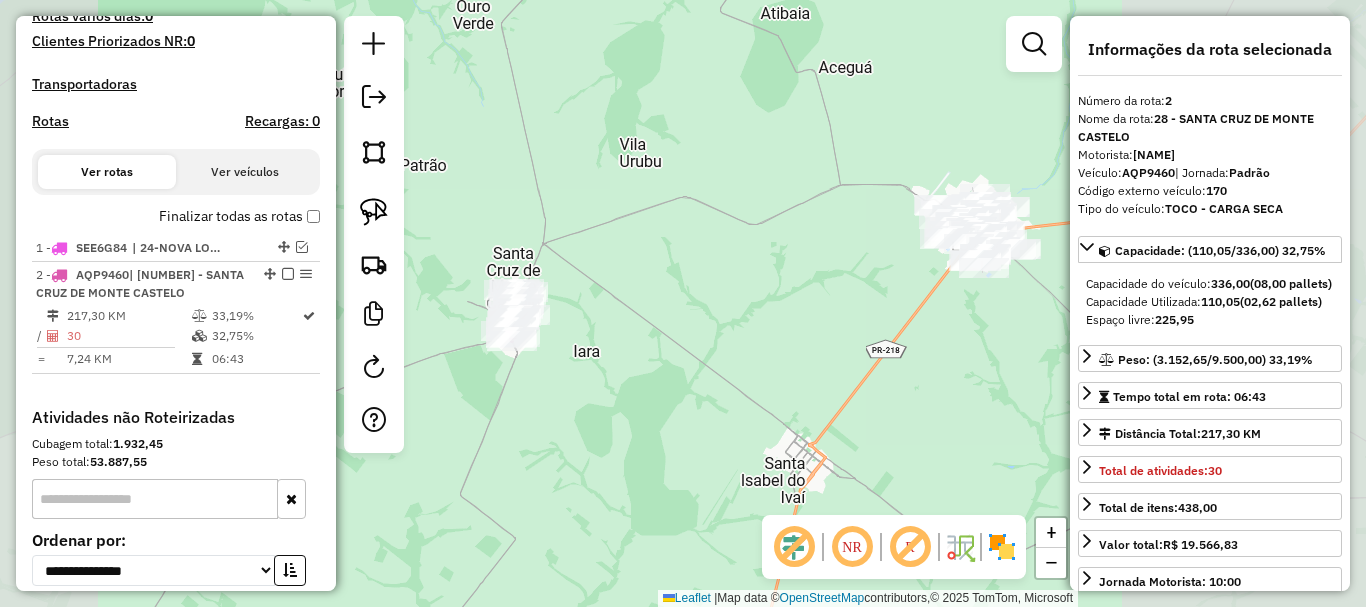 drag, startPoint x: 739, startPoint y: 269, endPoint x: 611, endPoint y: 324, distance: 139.3162 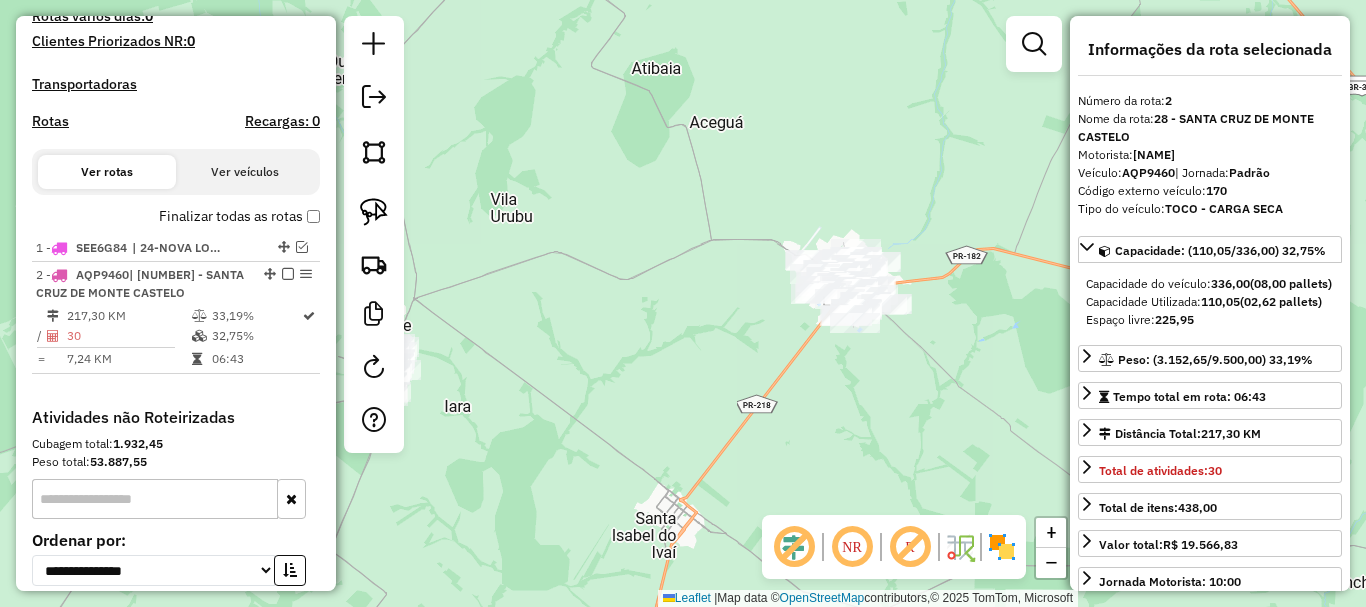 drag, startPoint x: 1032, startPoint y: 28, endPoint x: 1032, endPoint y: 42, distance: 14 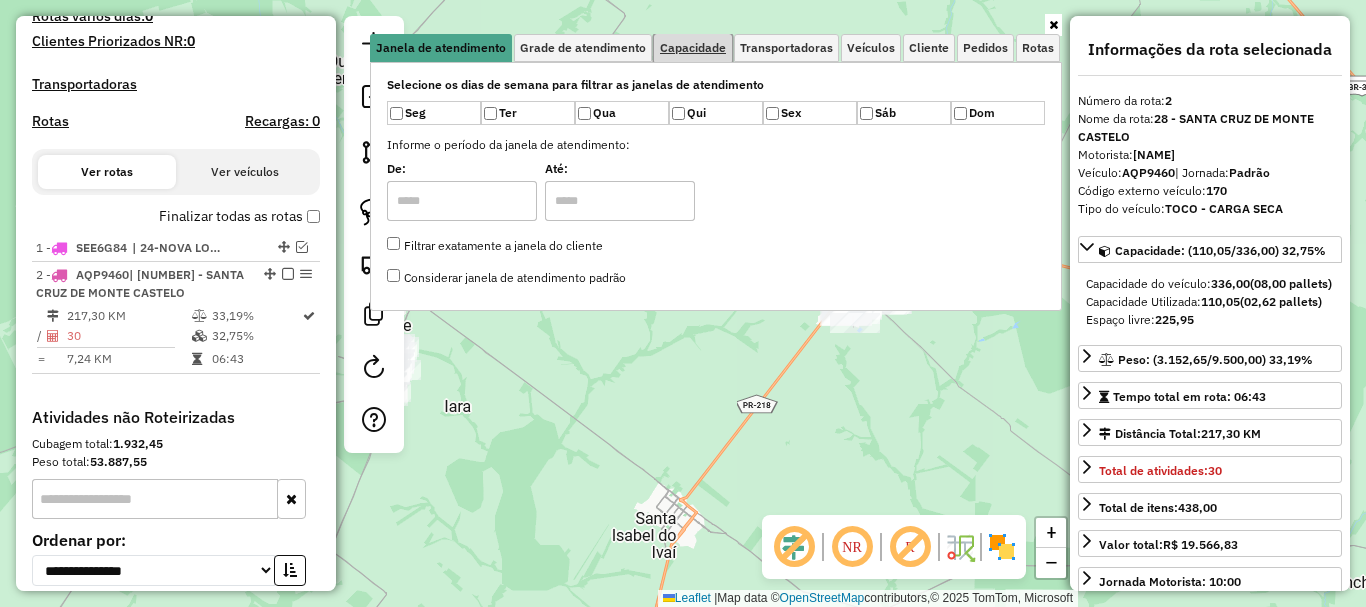 click on "Capacidade" at bounding box center [693, 48] 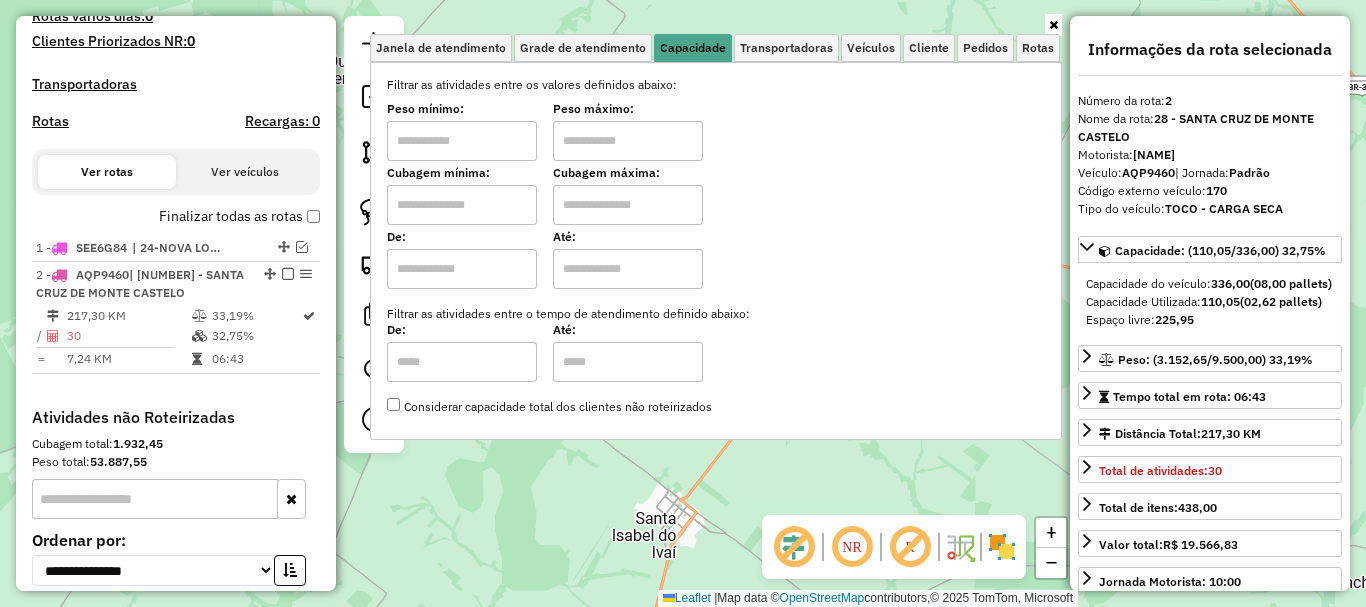 click at bounding box center [462, 141] 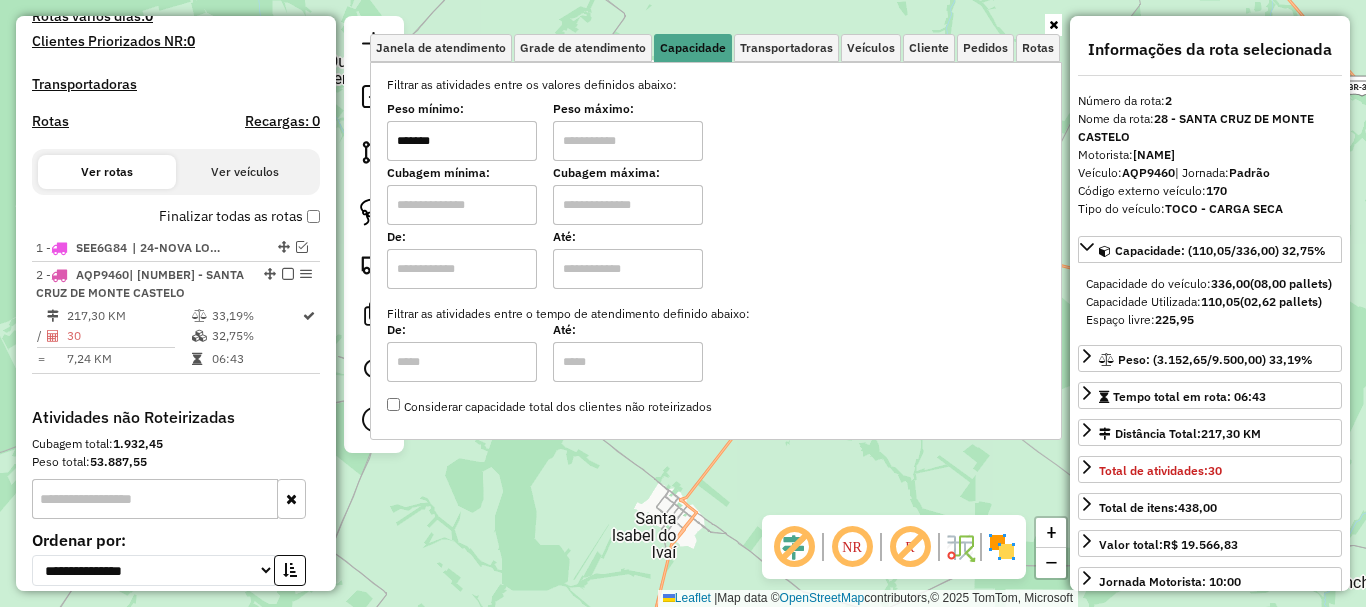 type on "*******" 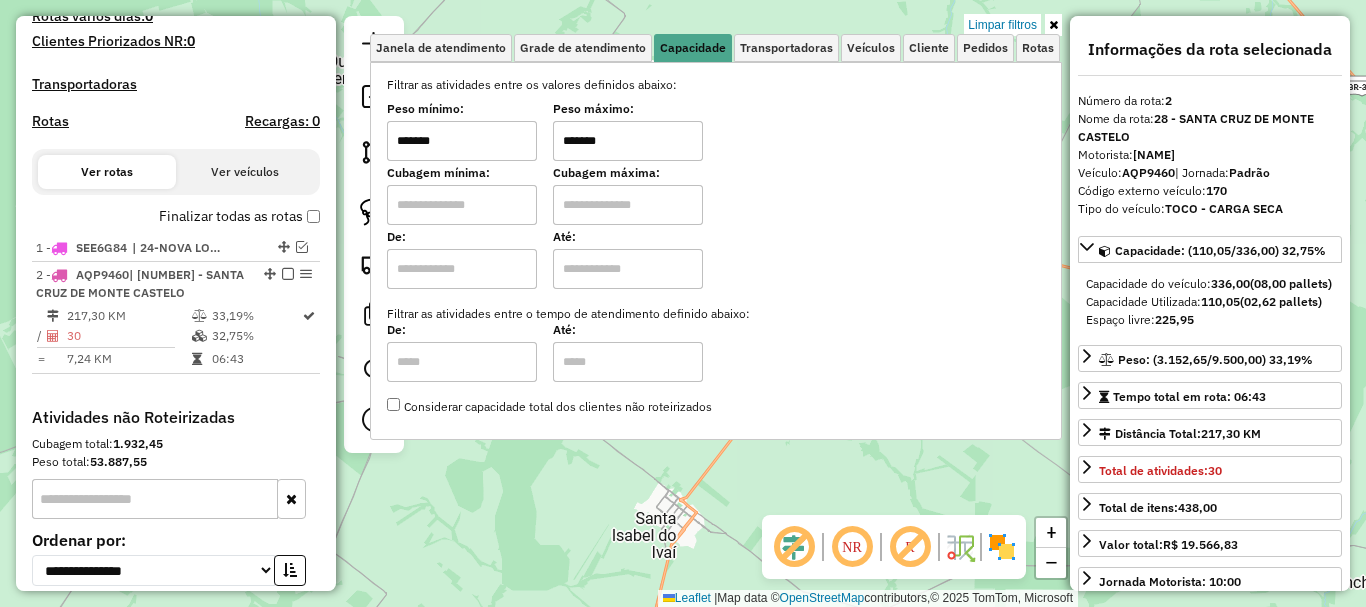 type on "*******" 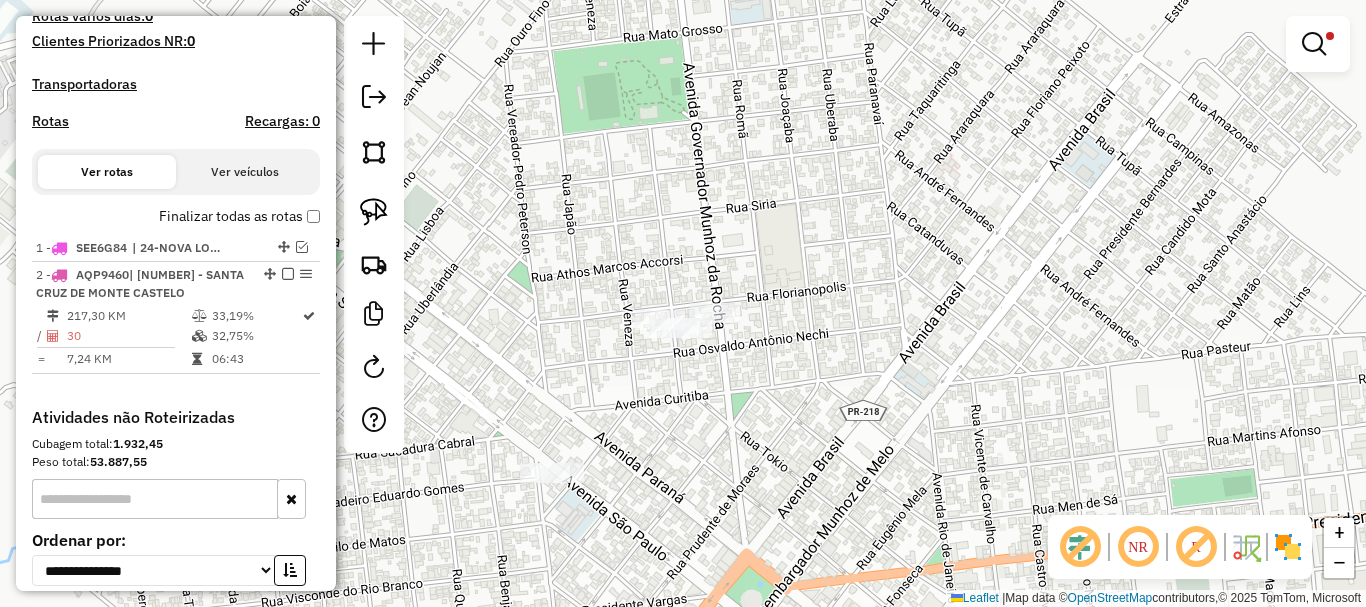drag, startPoint x: 652, startPoint y: 460, endPoint x: 690, endPoint y: 430, distance: 48.414875 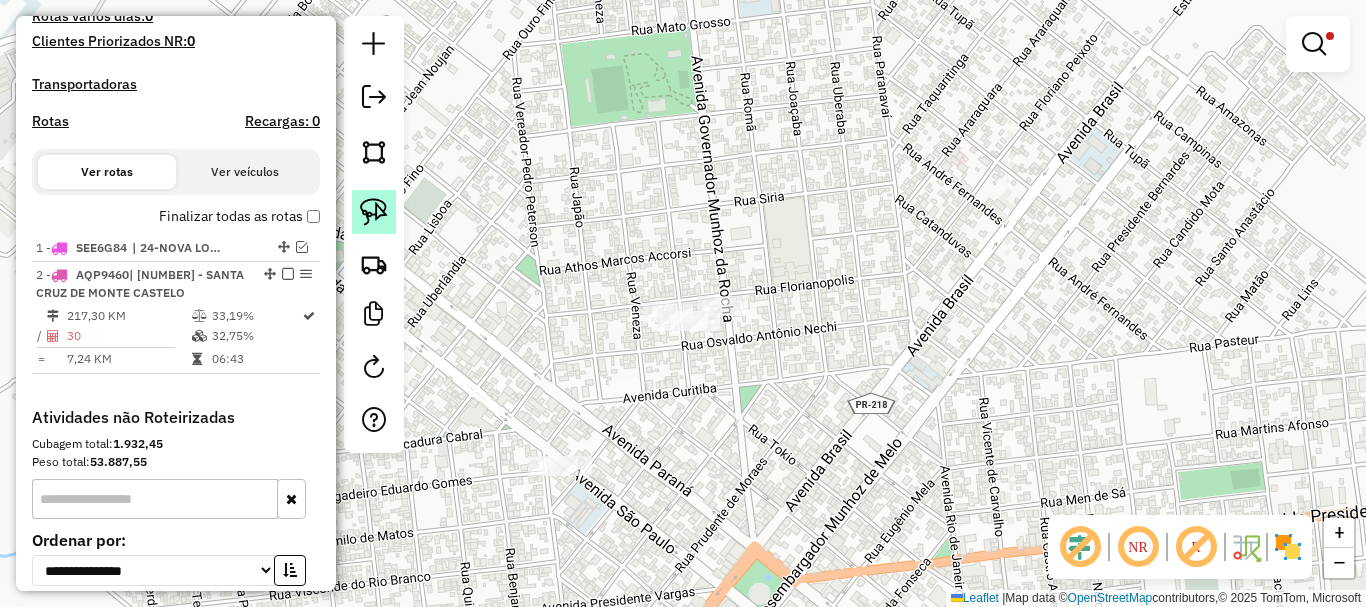 click 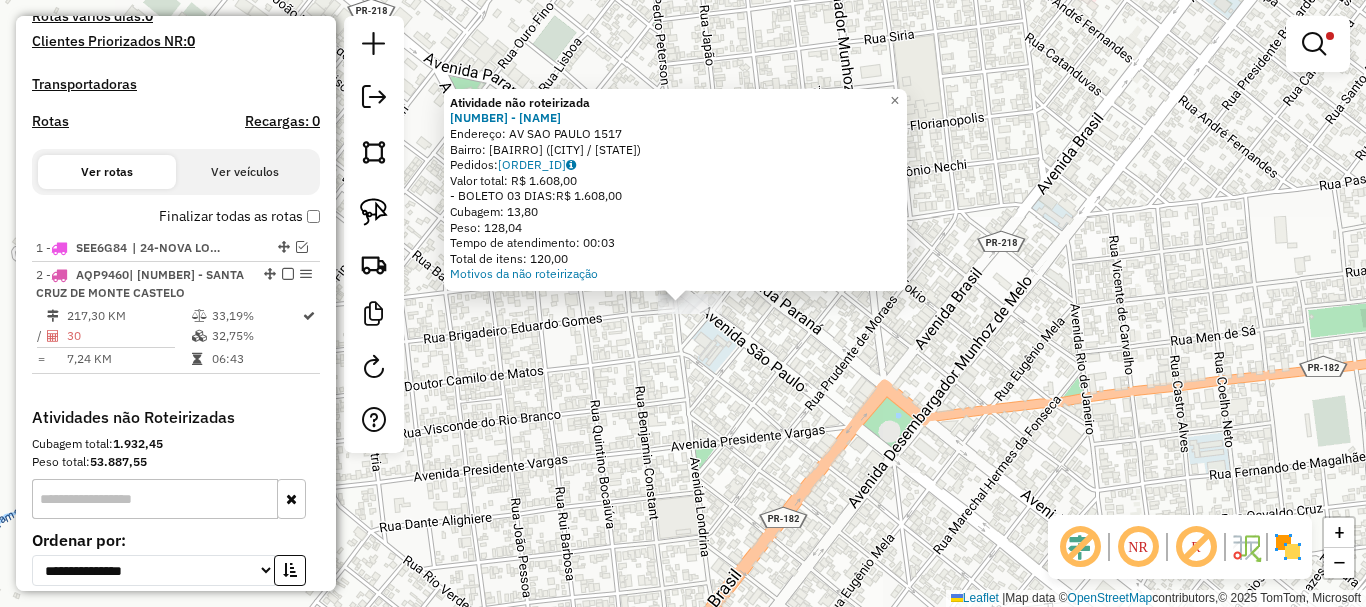 click on "Atividade não roteirizada [NUMBER] - [NAME]  Endereço:  [STREET] [NUMBER]   Bairro: [BAIRRO] ([CITY] / [STATE])   Pedidos:  [ORDER_ID]   Valor total: [CURRENCY] [PRICE]   - BOLETO [DAYS]:  [CURRENCY] [PRICE]   Cubagem: [CUBAGE]   Peso: [WEIGHT]   Tempo de atendimento: [TIME]   Total de itens: [ITEMS]  Motivos da não roteirização × Limpar filtros Janela de atendimento Grade de atendimento Capacidade Transportadoras Veículos Cliente Pedidos  Rotas Selecione os dias de semana para filtrar as janelas de atendimento  Seg   Ter   Qua   Qui   Sex   Sáb   Dom  Informe o período da janela de atendimento: De: [TIME] Até: [TIME]  Filtrar exatamente a janela do cliente  Considerar janela de atendimento padrão  Selecione os dias de semana para filtrar as grades de atendimento  Seg   Ter   Qua   Qui   Sex   Sáb   Dom   Considerar clientes sem dia de atendimento cadastrado  Clientes fora do dia de atendimento selecionado Filtrar as atividades entre os valores definidos abaixo:  Peso mínimo:  *******  Peso máximo:  *******  Cubagem mínima:   De:" 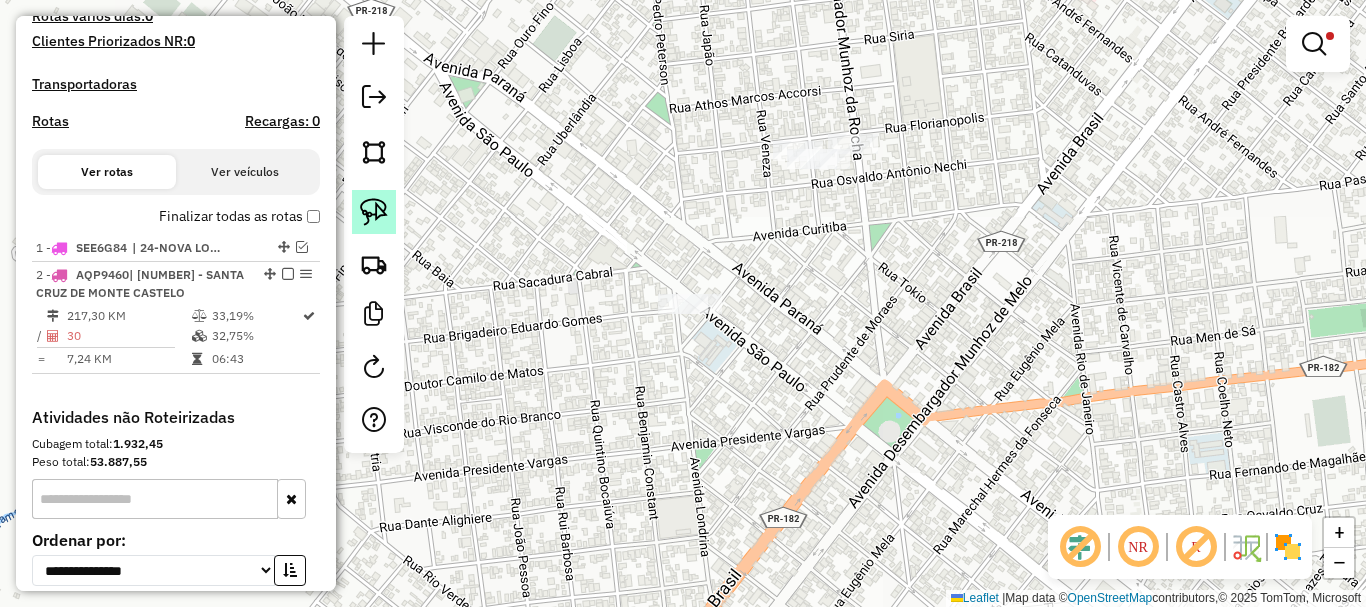 click 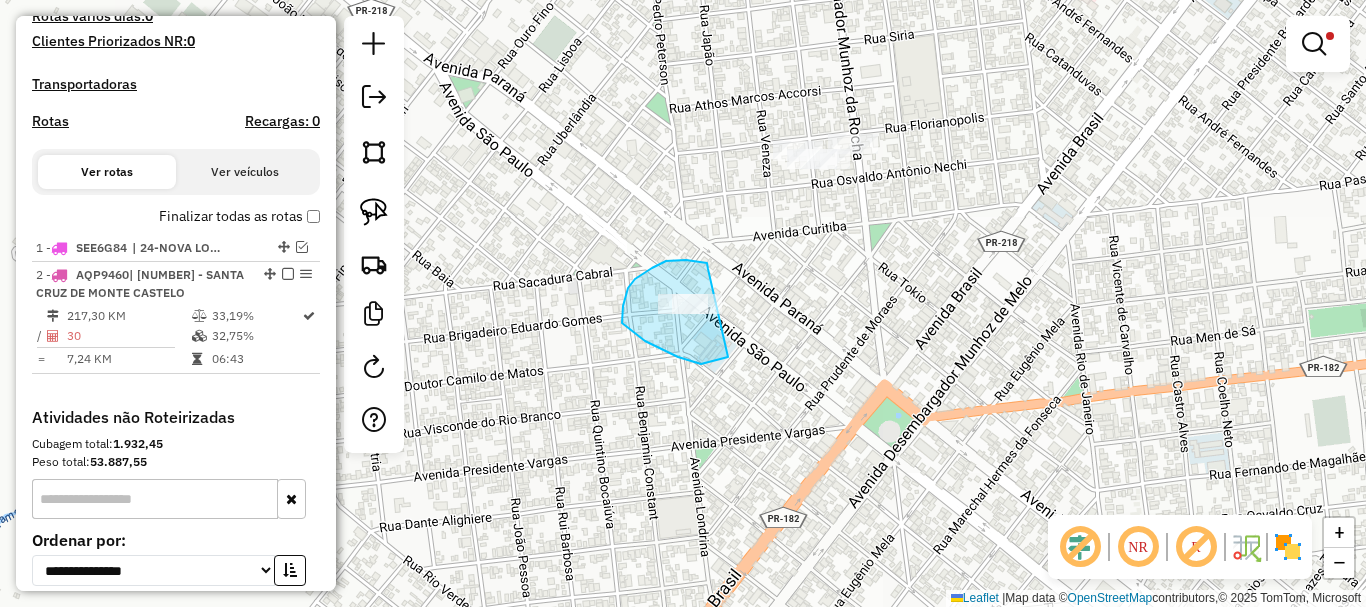 drag, startPoint x: 666, startPoint y: 261, endPoint x: 774, endPoint y: 307, distance: 117.388245 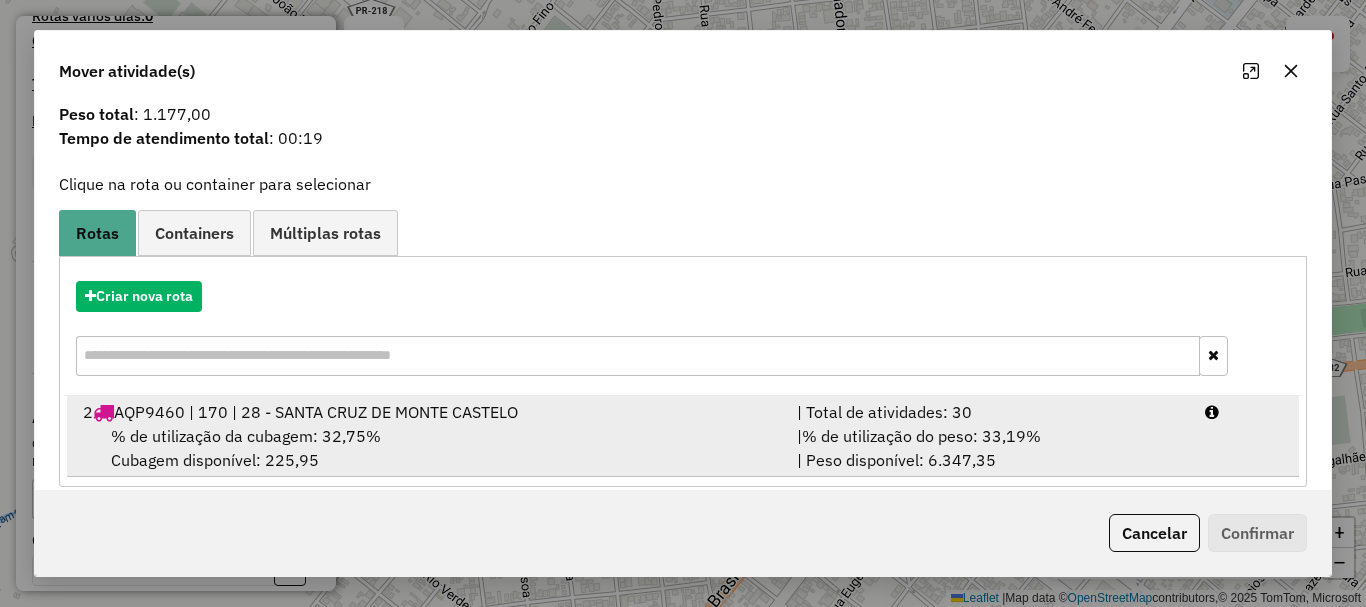 scroll, scrollTop: 78, scrollLeft: 0, axis: vertical 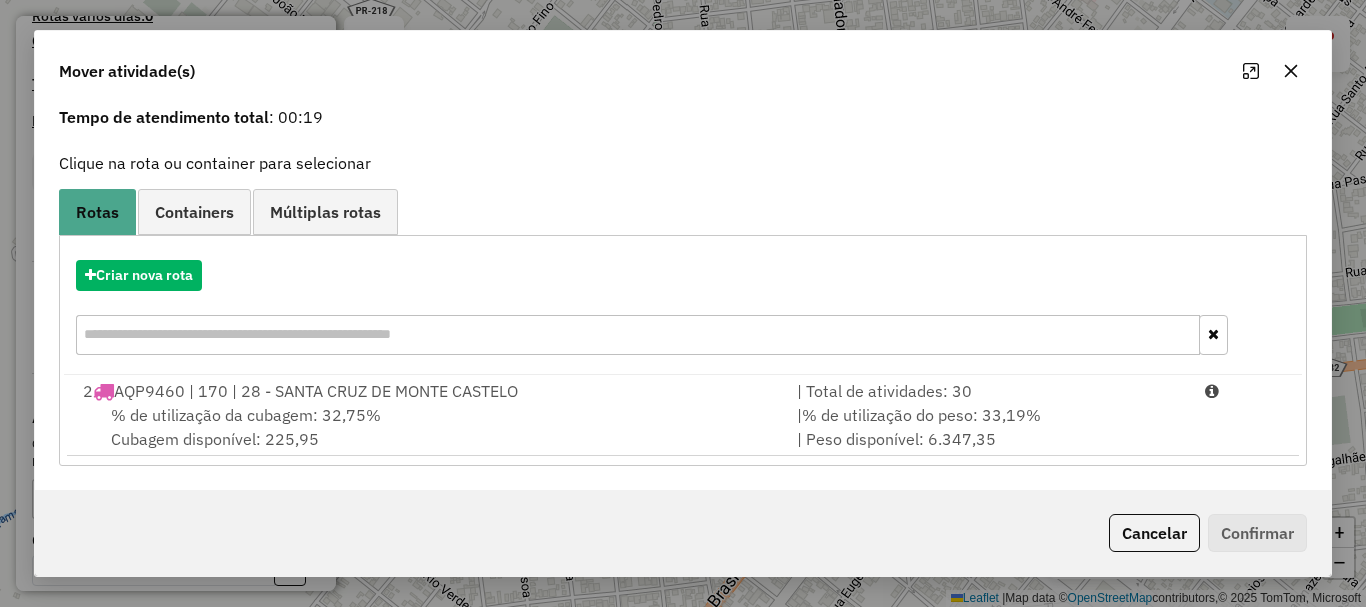 click 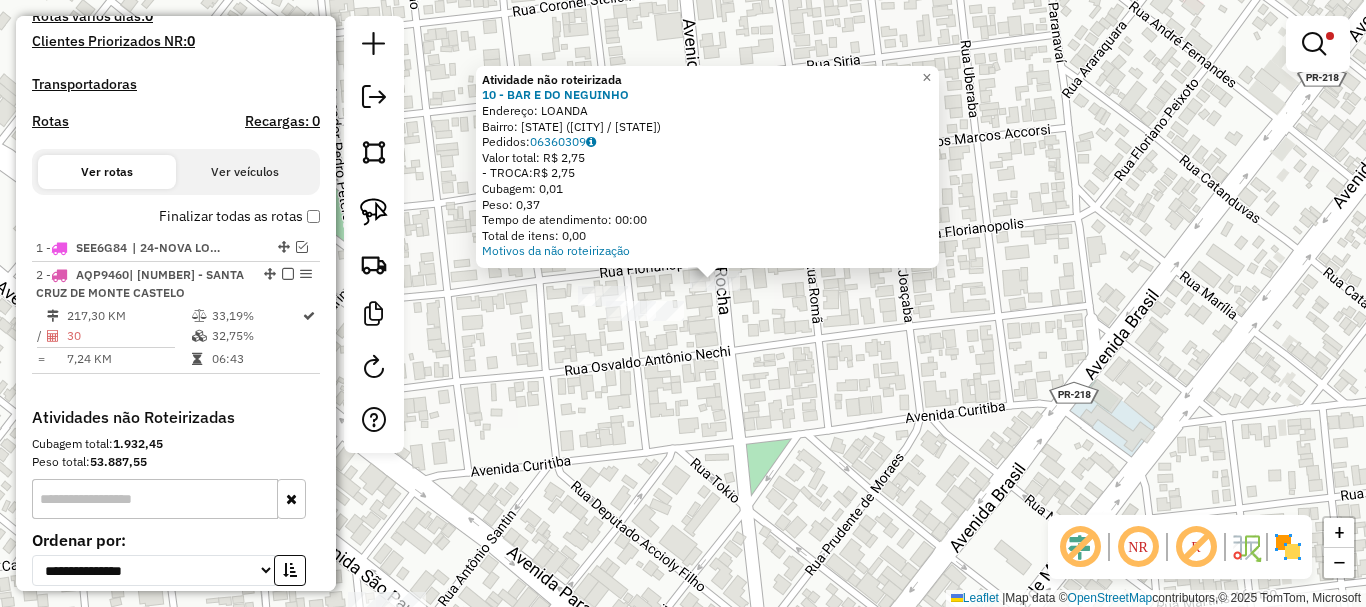 click on "Atividade não roteirizada 10 - BAR E DO NEGUINHO Endereço: LOANDA Bairro: PR (ALTO DA GLOR / ) Pedidos: 06360309 Valor total: R$ 2,75 - TROCA: R$ 2,75 Cubagem: 0,01 Peso: 0,37 Tempo de atendimento: 00:00 Total de itens: 0,00 Motivos da não roteirização × Limpar filtros Janela de atendimento Grade de atendimento Capacidade Transportadoras Veículos Cliente Pedidos Rotas Selecione os dias de semana para filtrar as janelas de atendimento Seg Ter Qua Qui Sex Sáb Dom Informe o período da janela de atendimento: De: Até: Filtrar exatamente a janela do cliente Considerar janela de atendimento padrão Selecione os dias de semana para filtrar as grades de atendimento Seg Ter Qua Qui Sex Sáb Dom Considerar clientes sem dia de atendimento cadastrado Clientes fora do dia de atendimento selecionado Filtrar as atividades entre os valores definidos abaixo: Peso mínimo: ******* Peso máximo: ******* Cubagem mínima: Cubagem máxima: De: Até: De: +" 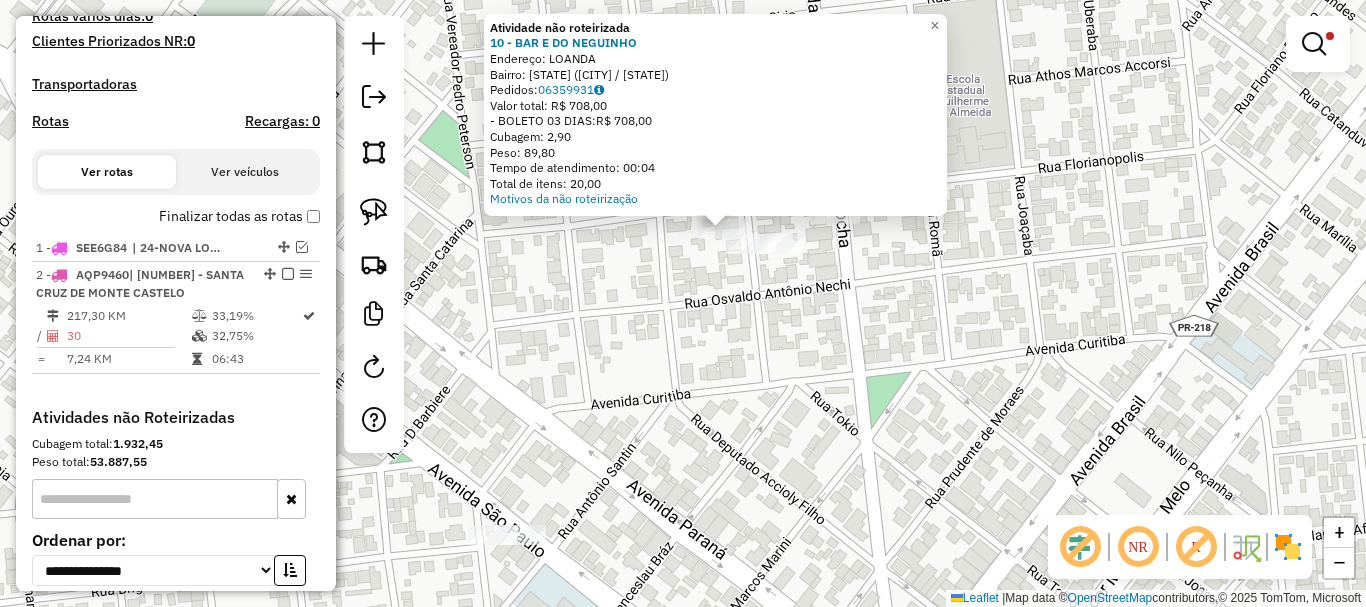 drag, startPoint x: 572, startPoint y: 380, endPoint x: 673, endPoint y: 228, distance: 182.49658 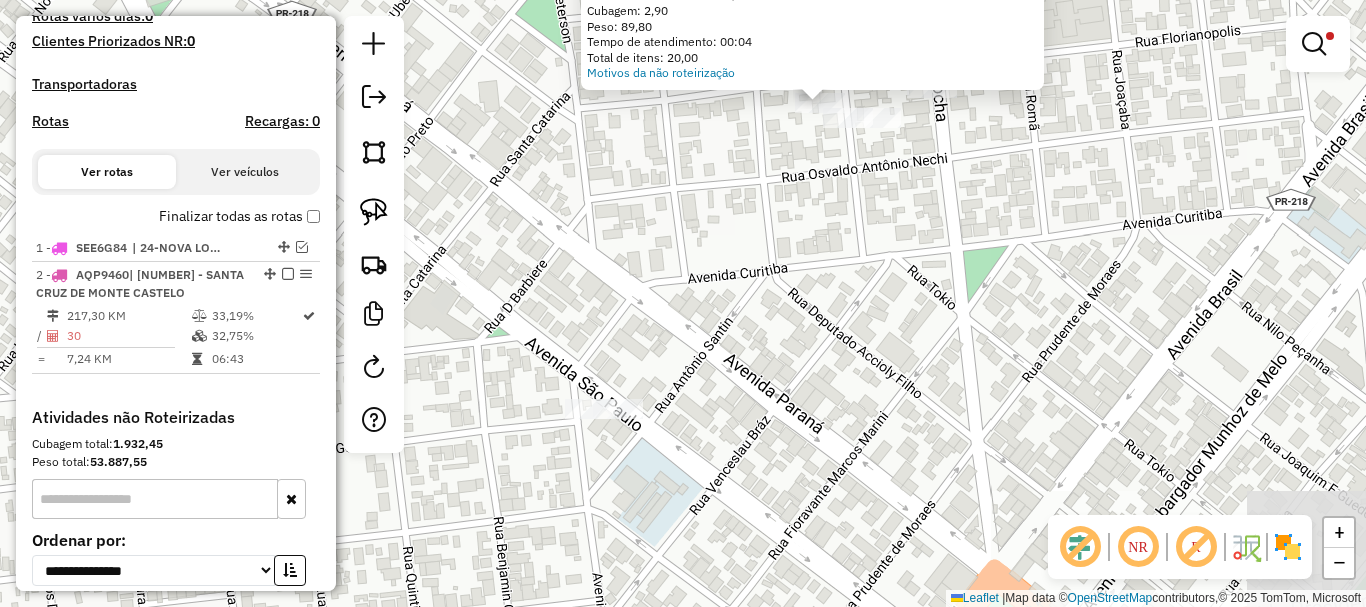 drag, startPoint x: 661, startPoint y: 275, endPoint x: 643, endPoint y: 253, distance: 28.42534 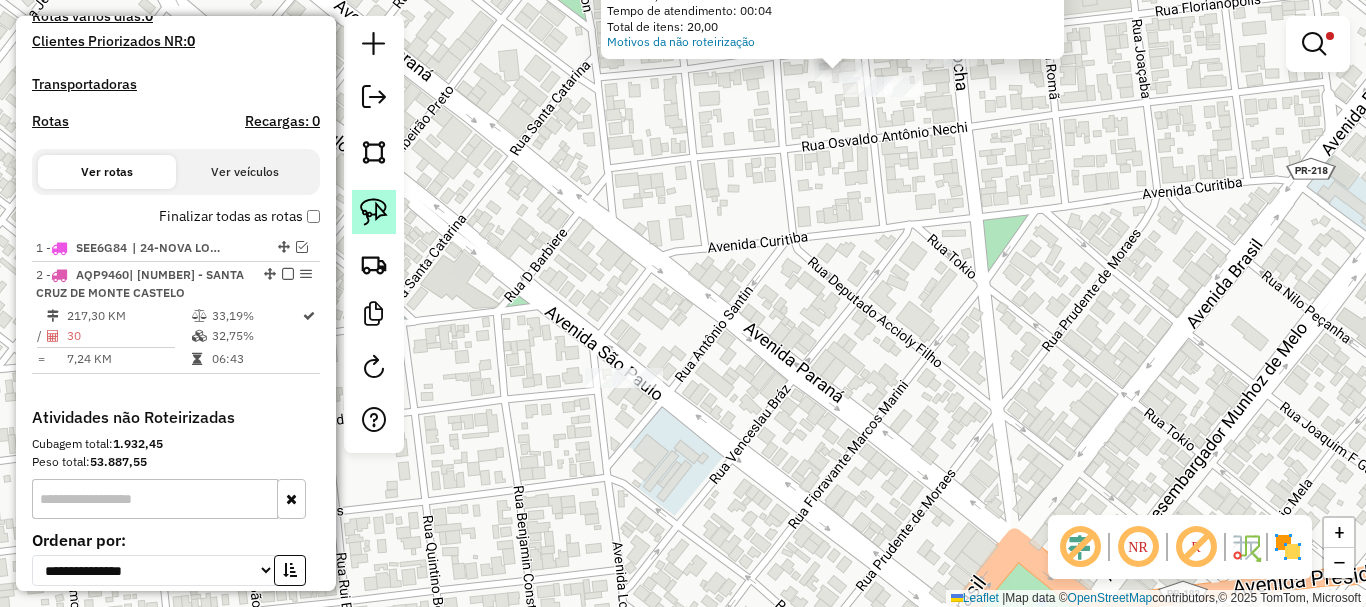click 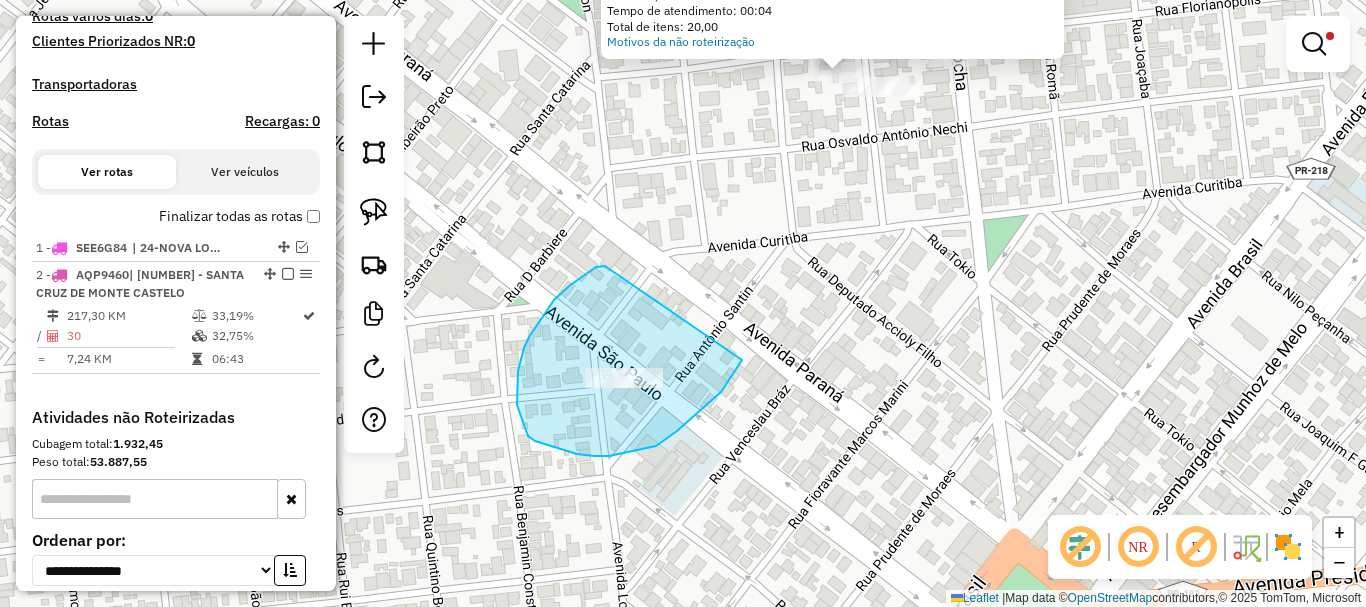 drag, startPoint x: 605, startPoint y: 266, endPoint x: 756, endPoint y: 330, distance: 164.00305 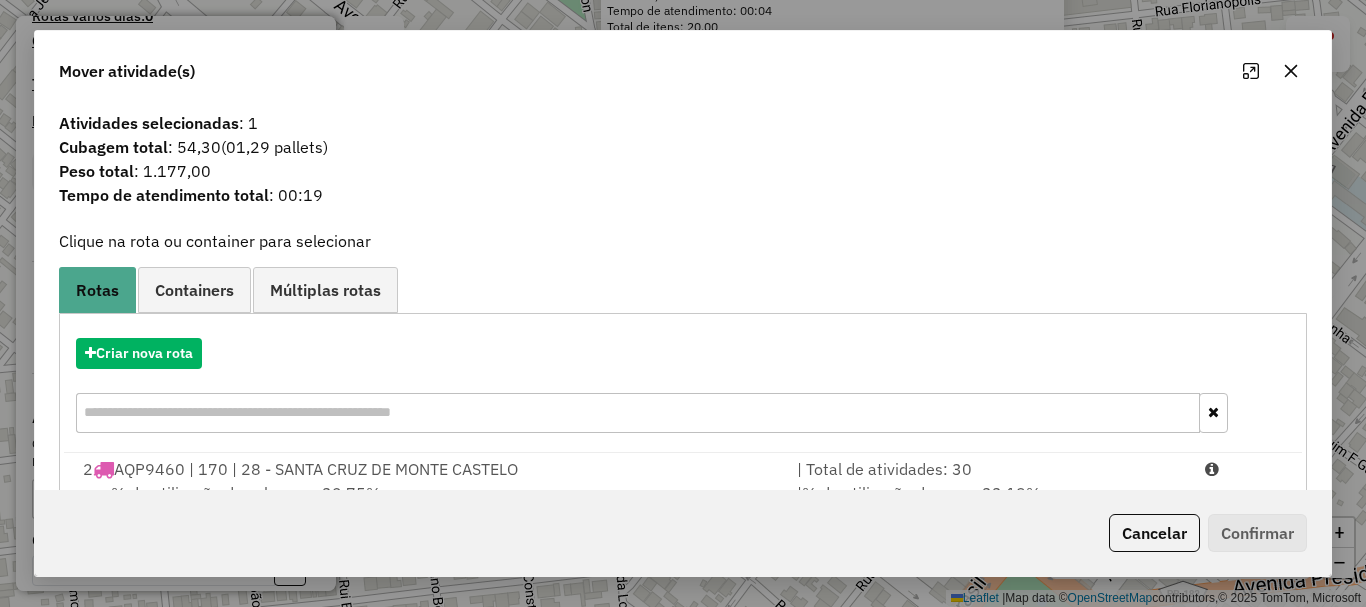scroll, scrollTop: 78, scrollLeft: 0, axis: vertical 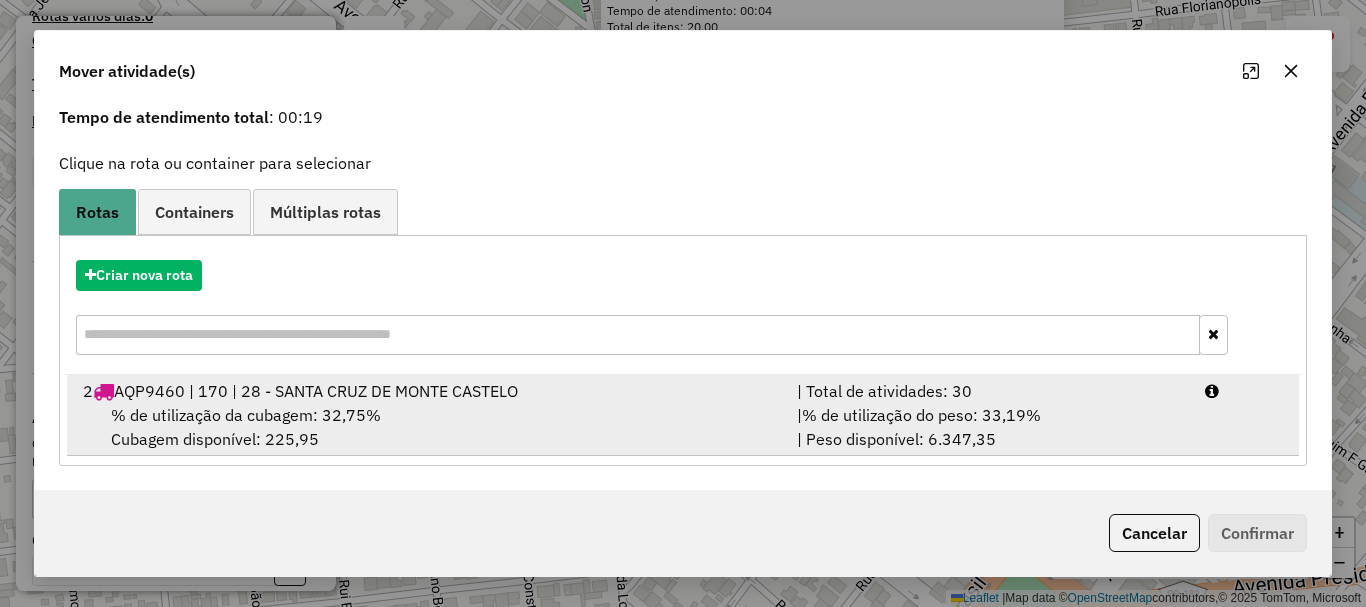 click on "% de utilização do peso: 33,19%" at bounding box center [921, 415] 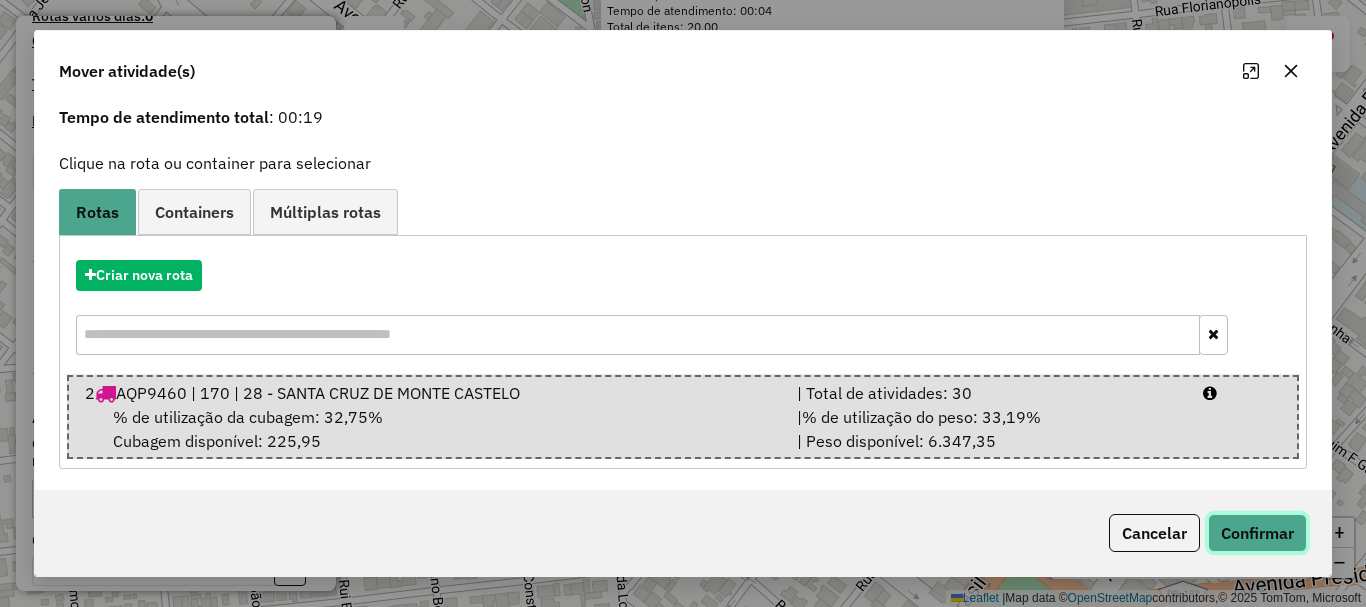 click on "Confirmar" 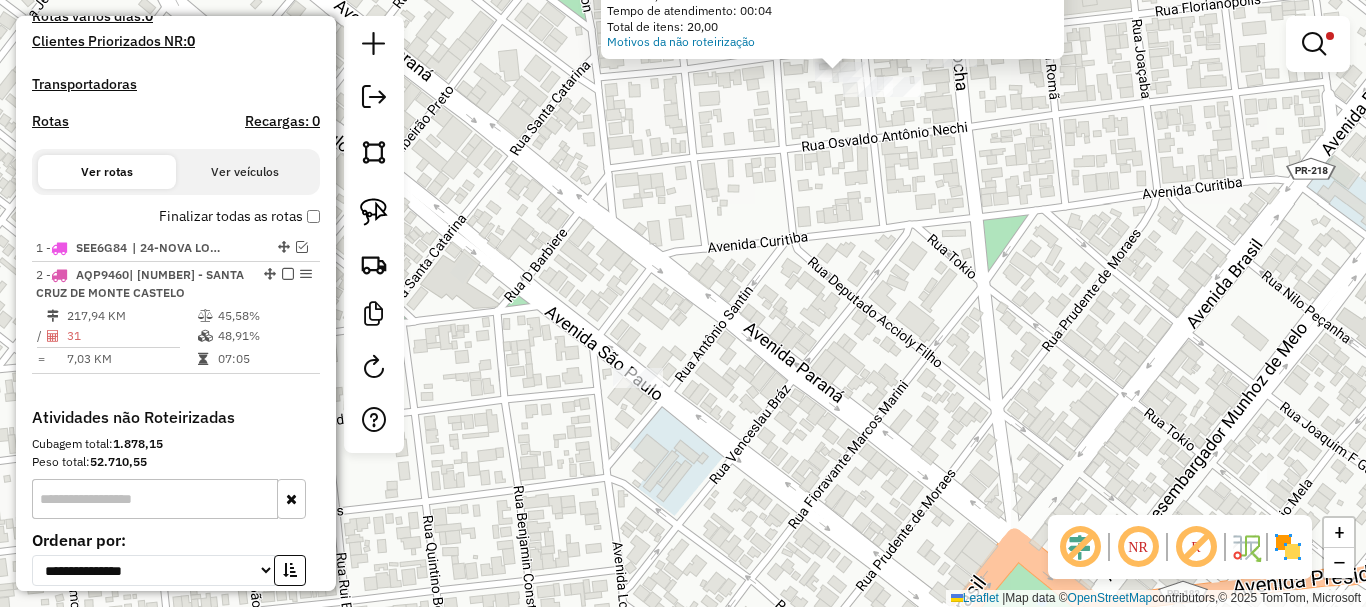 scroll, scrollTop: 0, scrollLeft: 0, axis: both 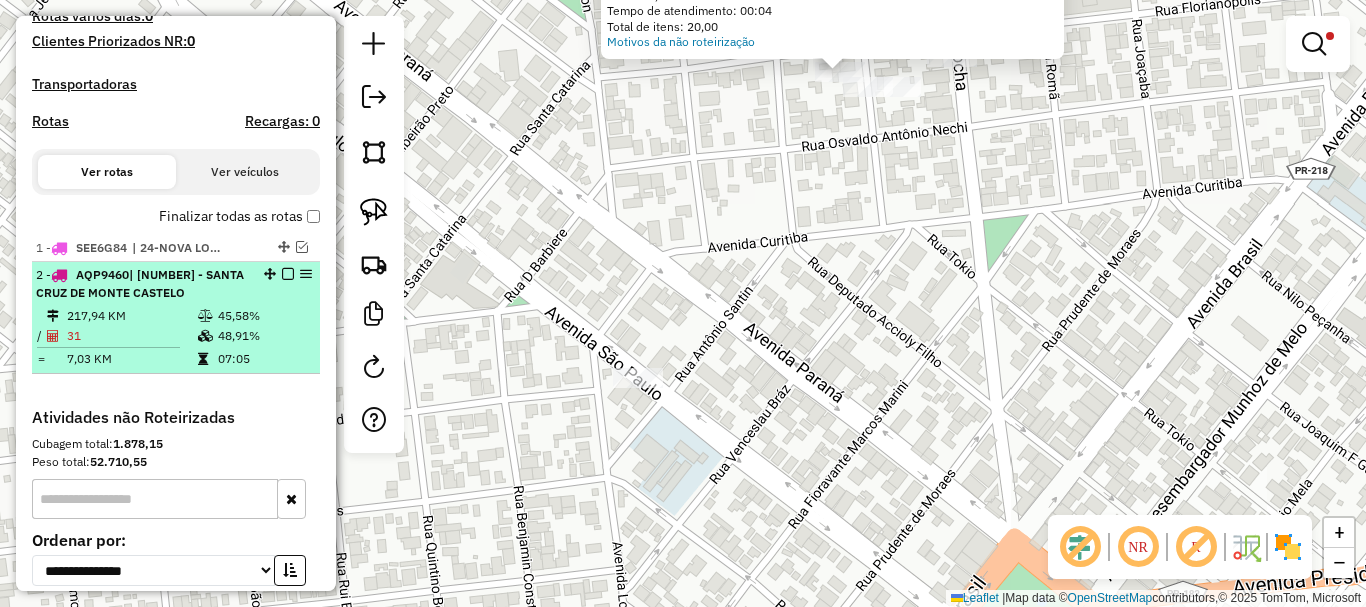 click on "217,94 KM" at bounding box center (131, 316) 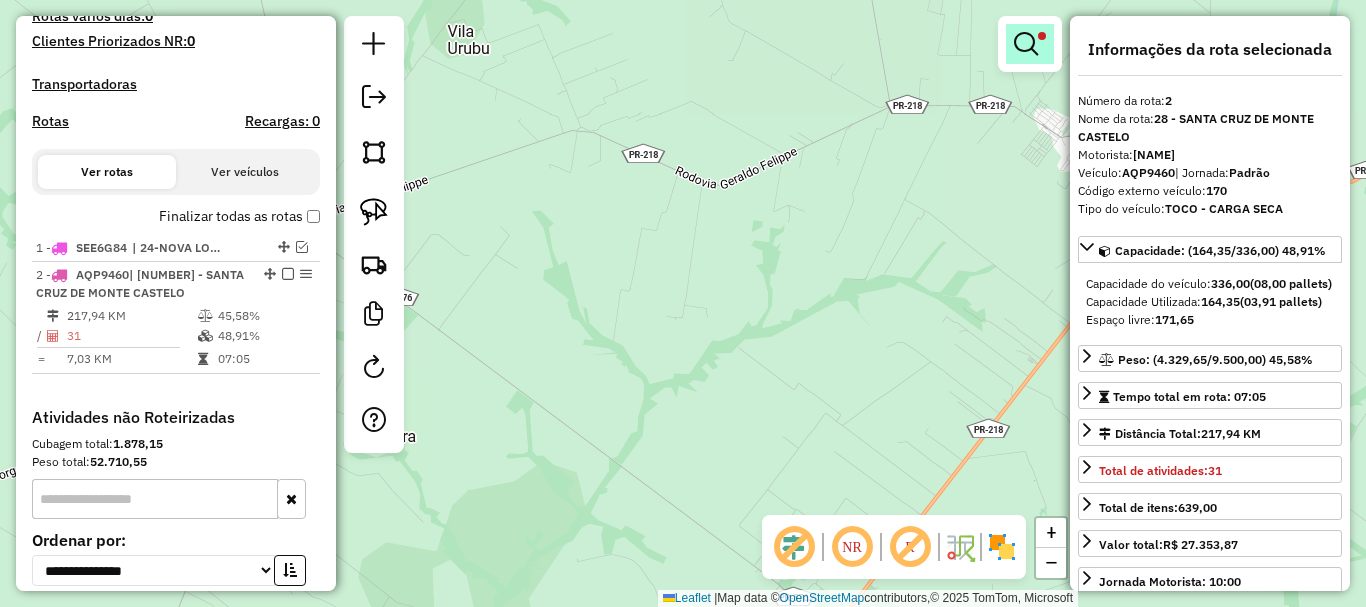 click at bounding box center (1026, 44) 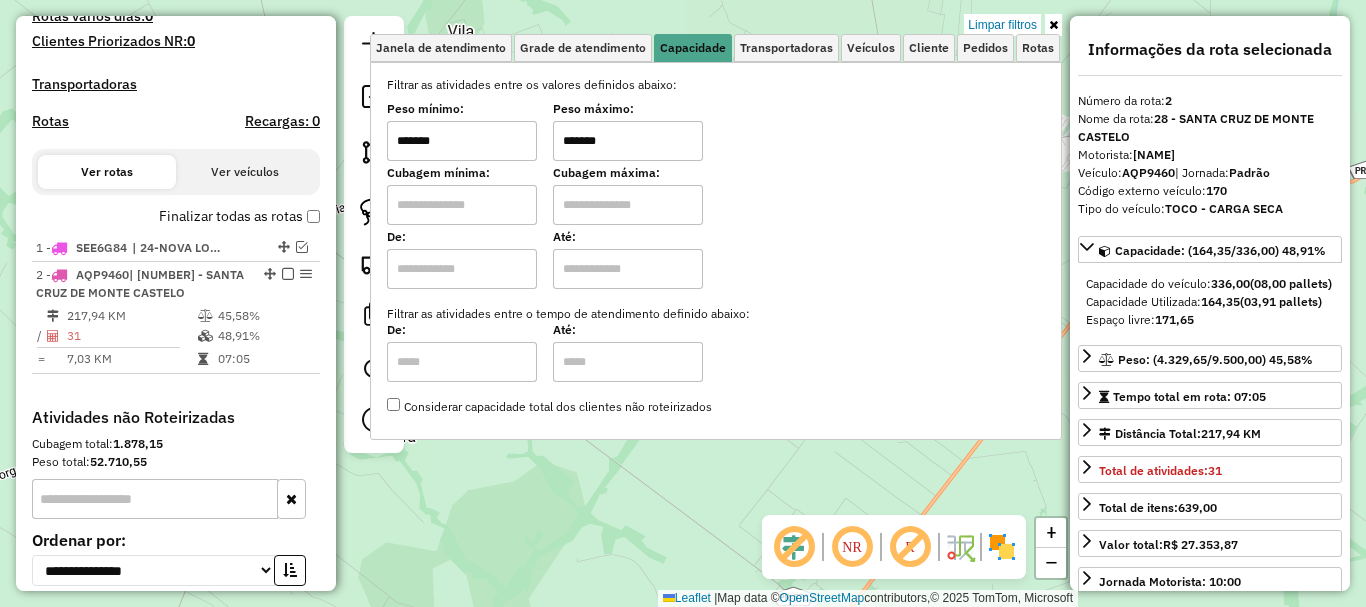 drag, startPoint x: 472, startPoint y: 140, endPoint x: 267, endPoint y: 129, distance: 205.2949 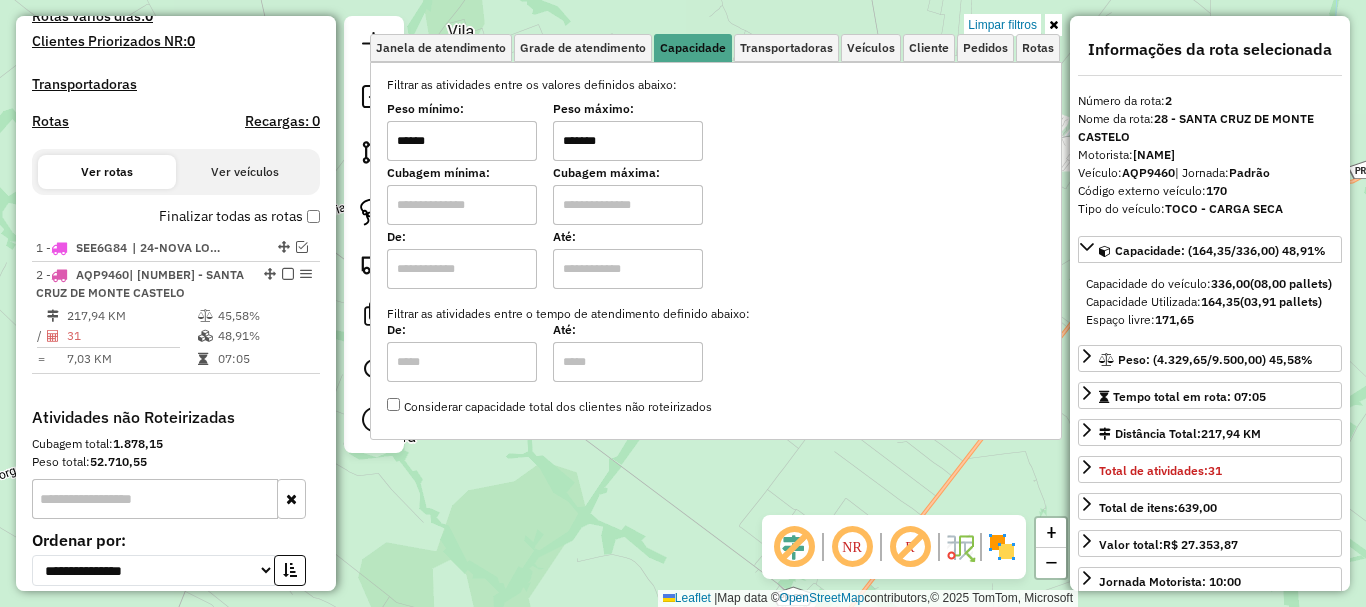 type on "******" 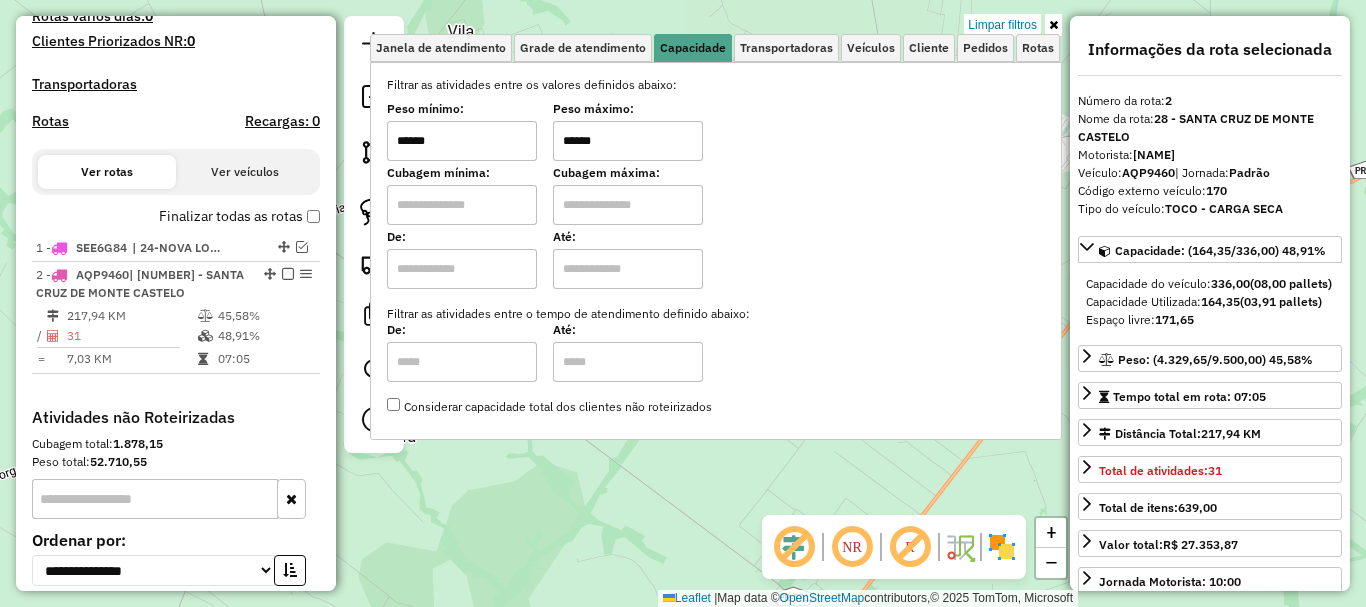 type on "******" 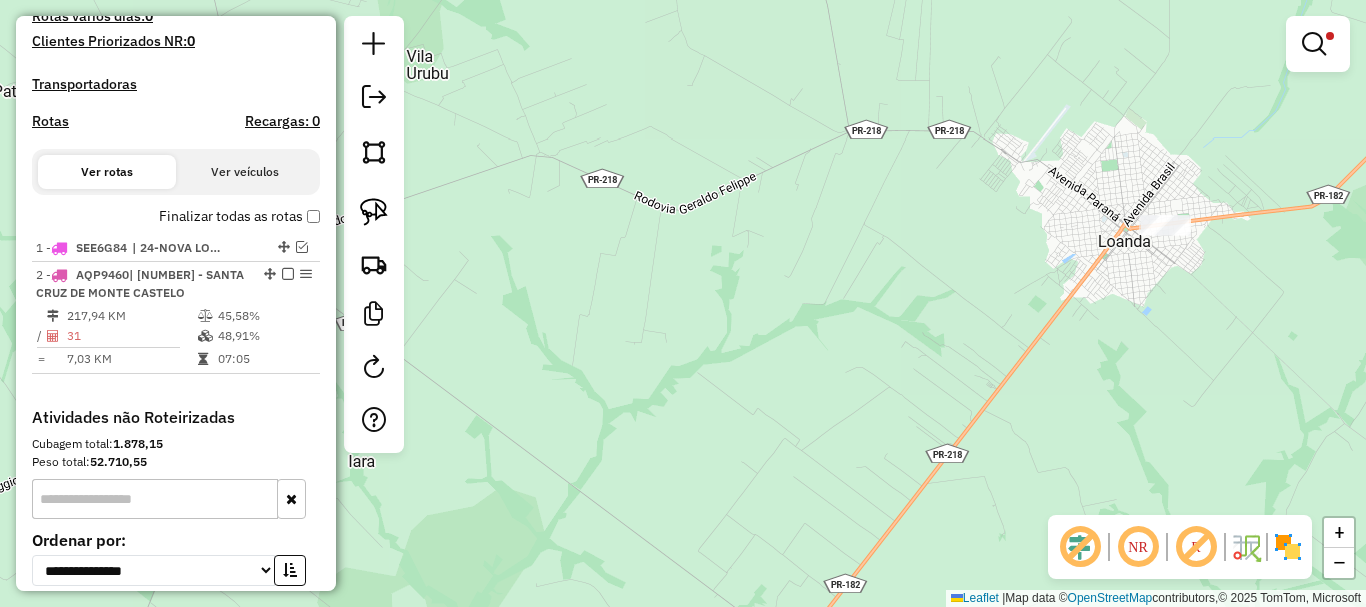 drag, startPoint x: 1006, startPoint y: 201, endPoint x: 608, endPoint y: 378, distance: 435.58353 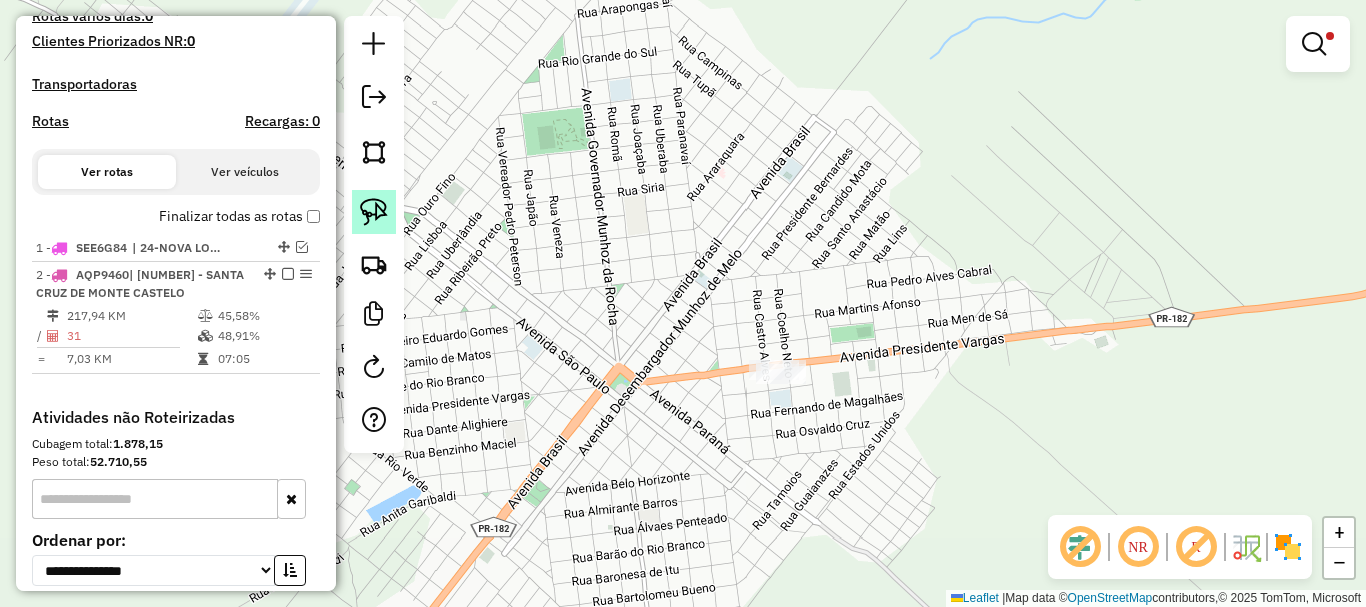 click 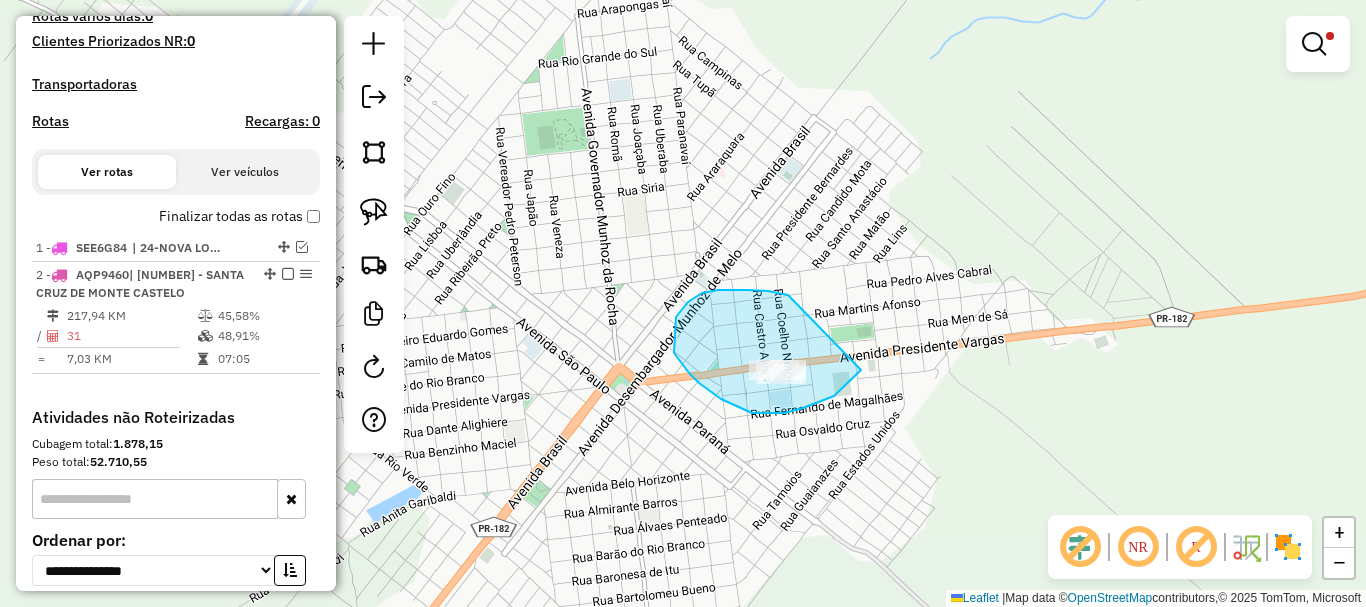 drag, startPoint x: 788, startPoint y: 295, endPoint x: 868, endPoint y: 358, distance: 101.828285 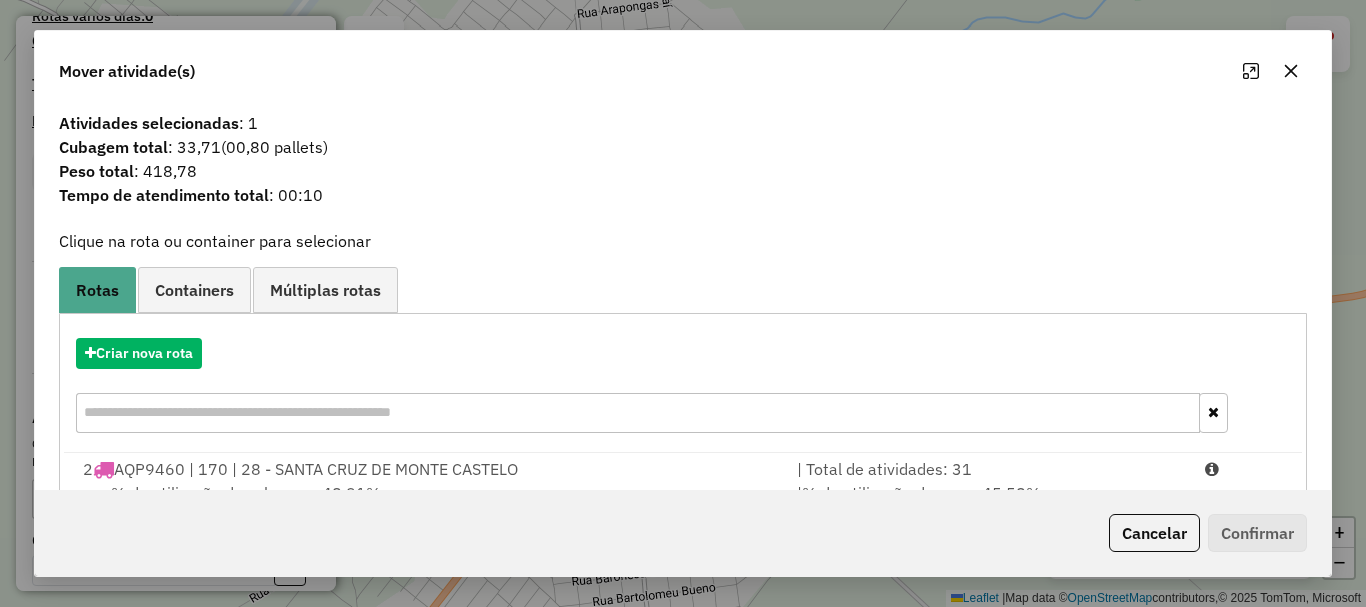 scroll, scrollTop: 78, scrollLeft: 0, axis: vertical 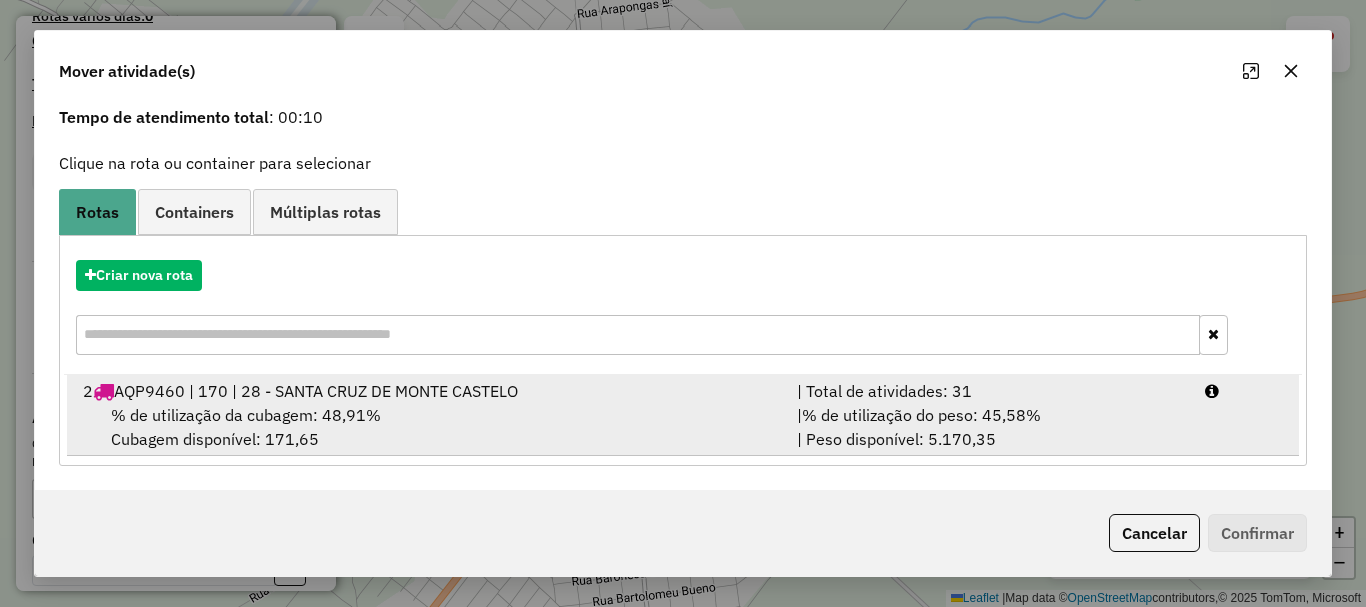 click on "|  % de utilização do peso: 45,58%  | Peso disponível: 5.170,35" at bounding box center [989, 427] 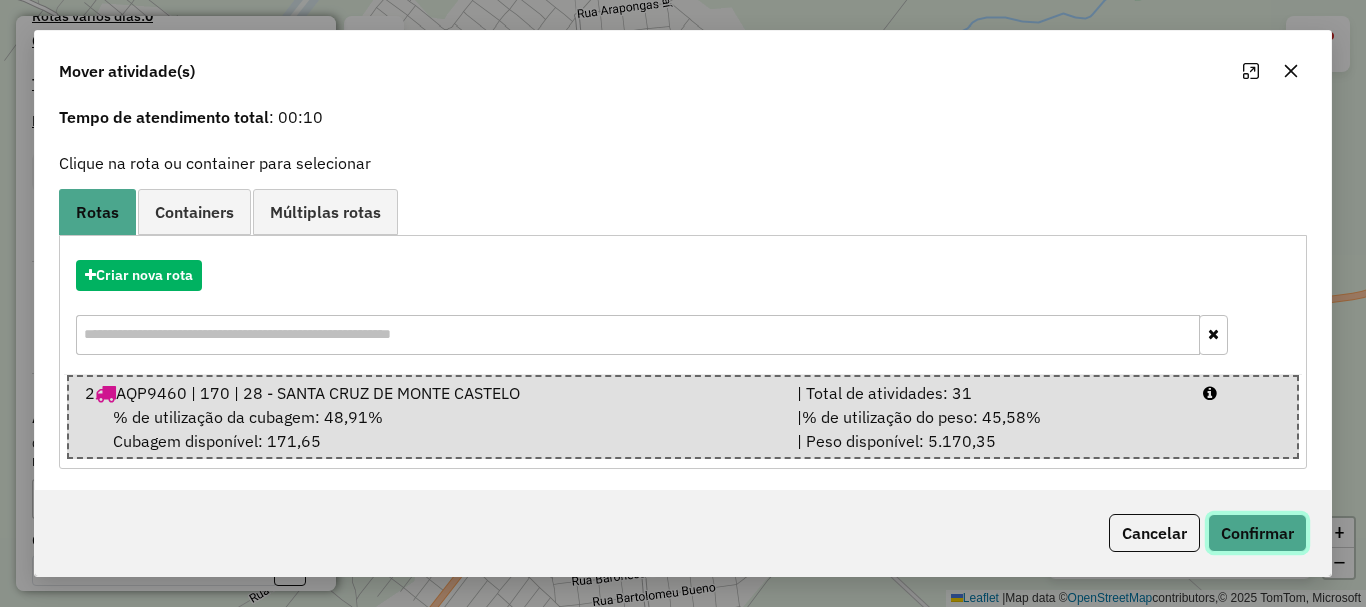 click on "Confirmar" 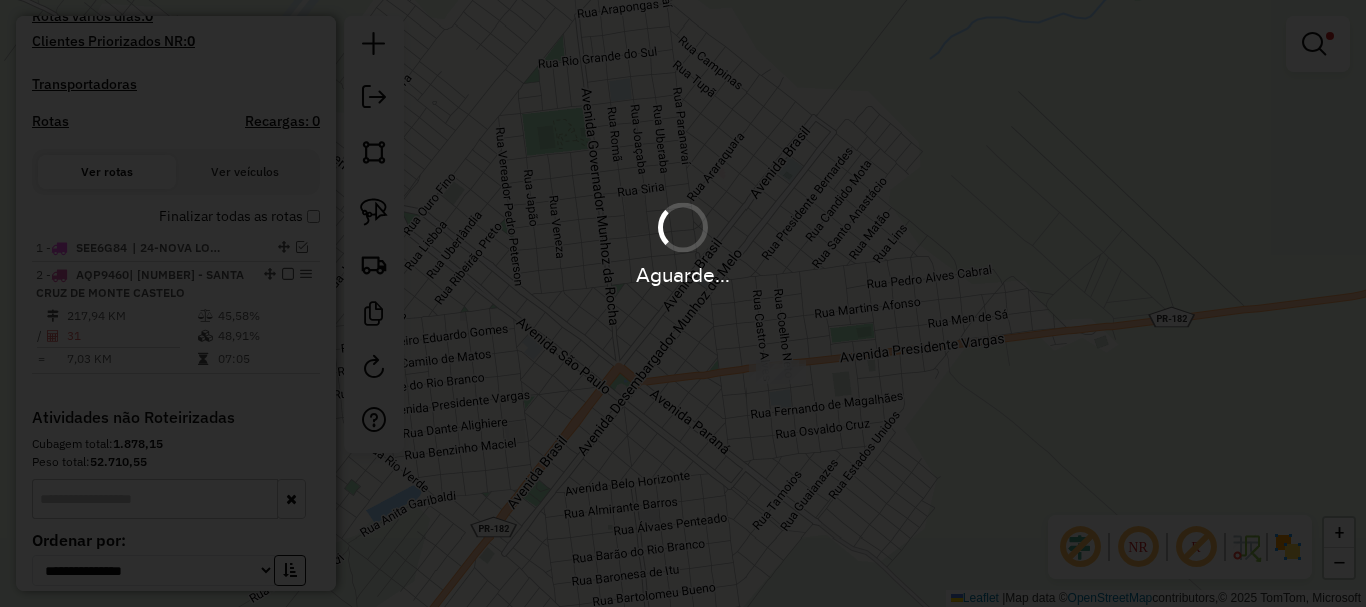 scroll, scrollTop: 0, scrollLeft: 0, axis: both 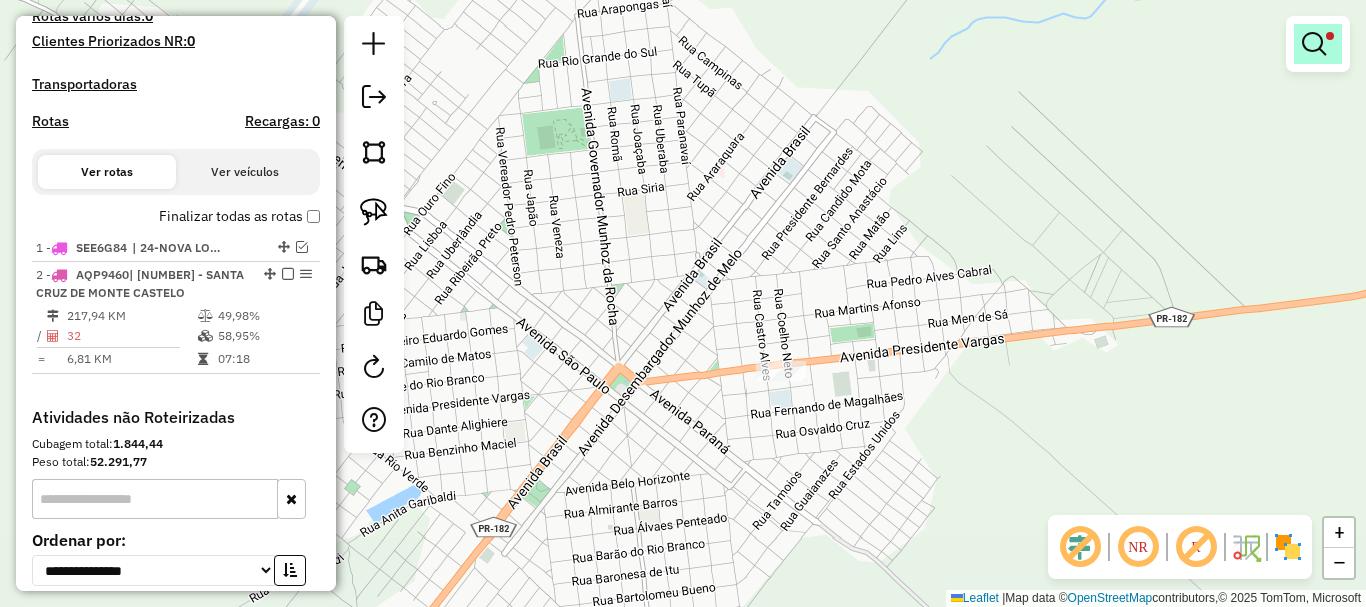 click at bounding box center [1314, 44] 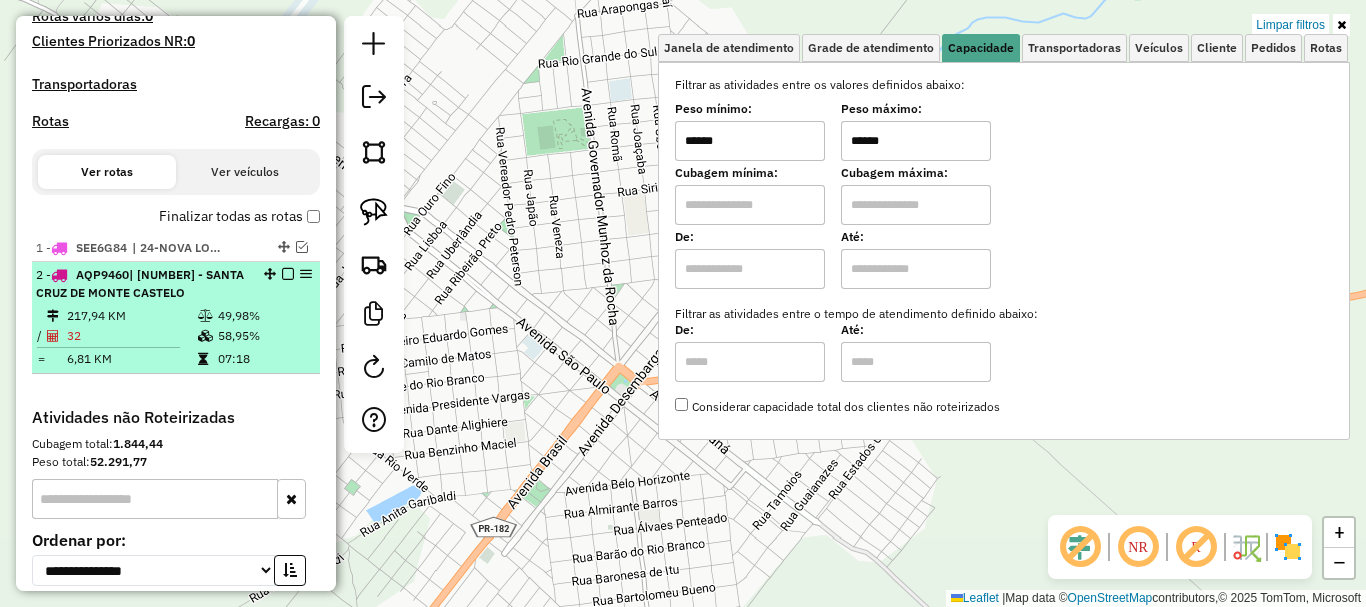 click at bounding box center [288, 274] 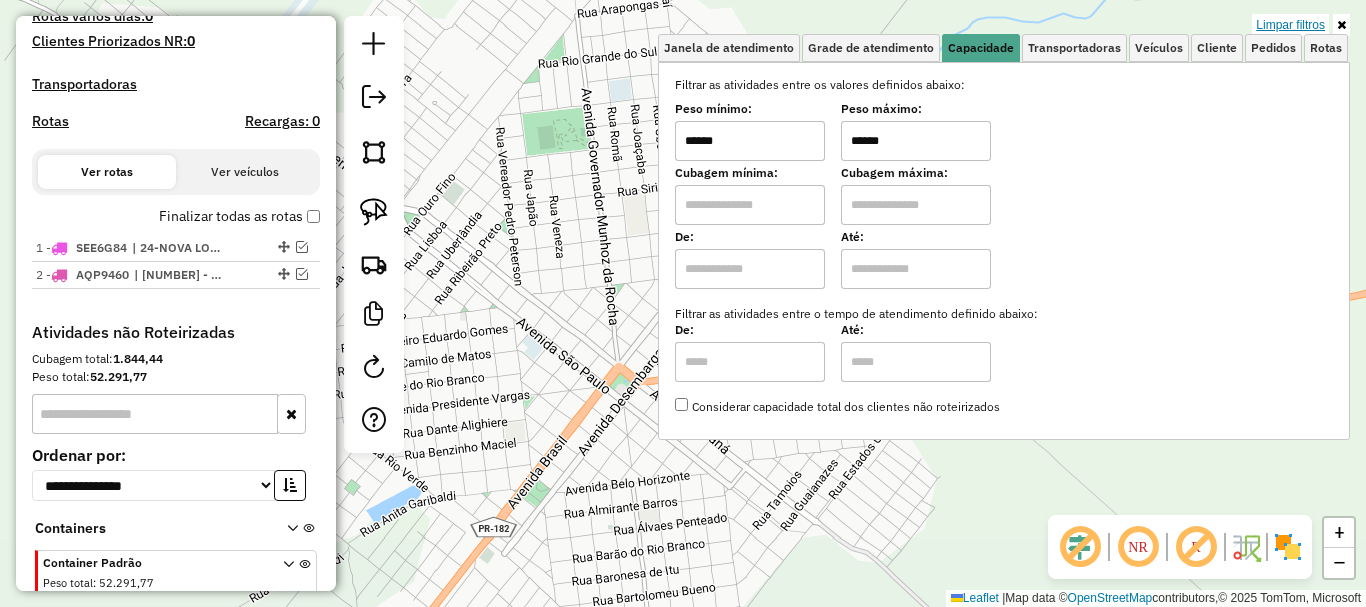 click on "Limpar filtros" at bounding box center (1290, 25) 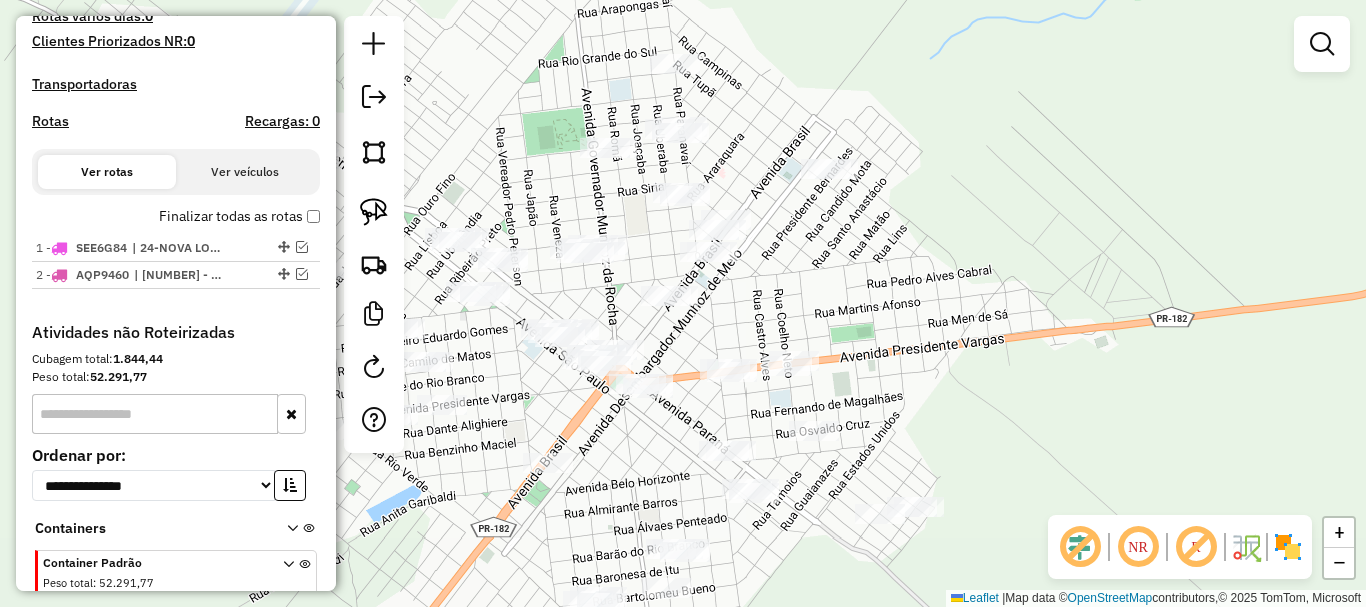 click on "Janela de atendimento Grade de atendimento Capacidade Transportadoras Veículos Cliente Pedidos  Rotas Selecione os dias de semana para filtrar as janelas de atendimento  Seg   Ter   Qua   Qui   Sex   Sáb   Dom  Informe o período da janela de atendimento: De: Até:  Filtrar exatamente a janela do cliente  Considerar janela de atendimento padrão  Selecione os dias de semana para filtrar as grades de atendimento  Seg   Ter   Qua   Qui   Sex   Sáb   Dom   Considerar clientes sem dia de atendimento cadastrado  Clientes fora do dia de atendimento selecionado Filtrar as atividades entre os valores definidos abaixo:  Peso mínimo:   Peso máximo:   Cubagem mínima:   Cubagem máxima:   De:   Até:  Filtrar as atividades entre o tempo de atendimento definido abaixo:  De:   Até:   Considerar capacidade total dos clientes não roteirizados Transportadora: Selecione um ou mais itens Tipo de veículo: Selecione um ou mais itens Veículo: Selecione um ou mais itens Motorista: Selecione um ou mais itens Nome: Rótulo:" 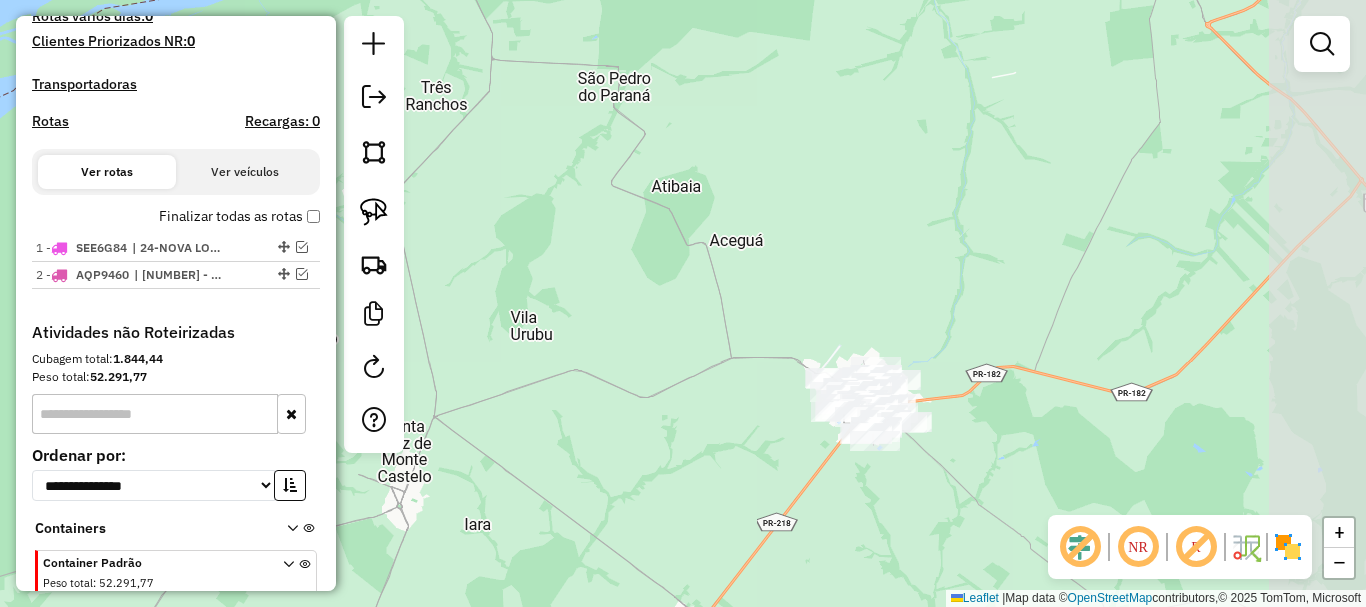 drag, startPoint x: 834, startPoint y: 226, endPoint x: 702, endPoint y: 212, distance: 132.74034 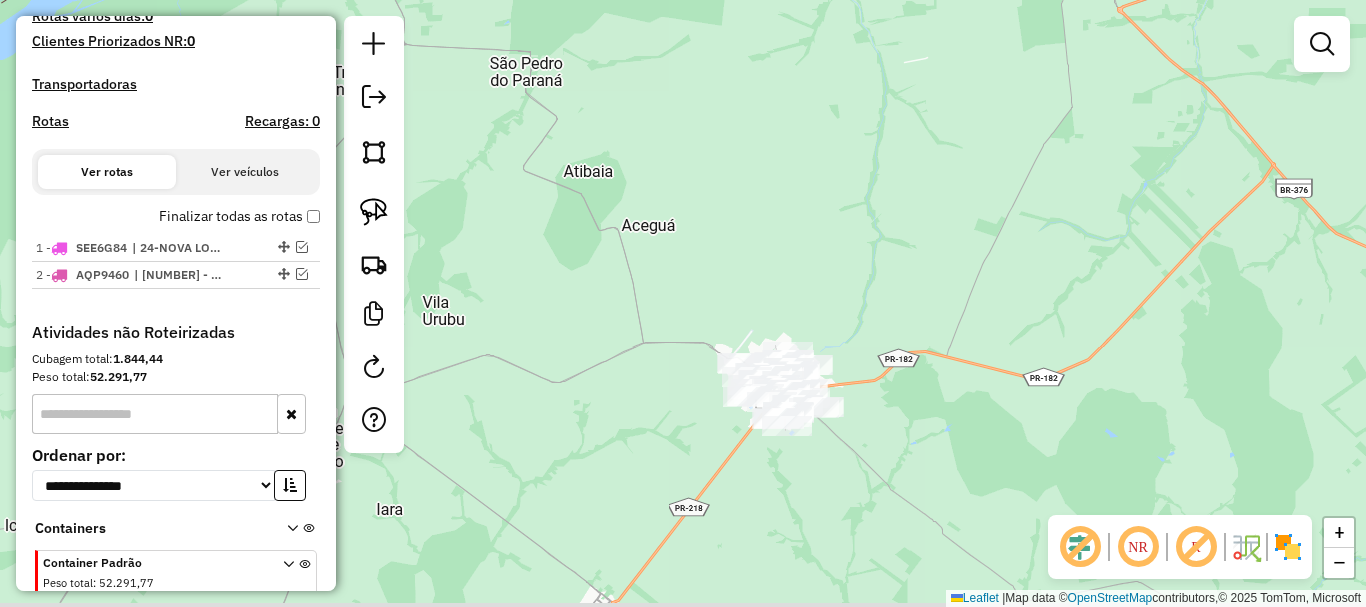 drag, startPoint x: 748, startPoint y: 225, endPoint x: 539, endPoint y: 171, distance: 215.86339 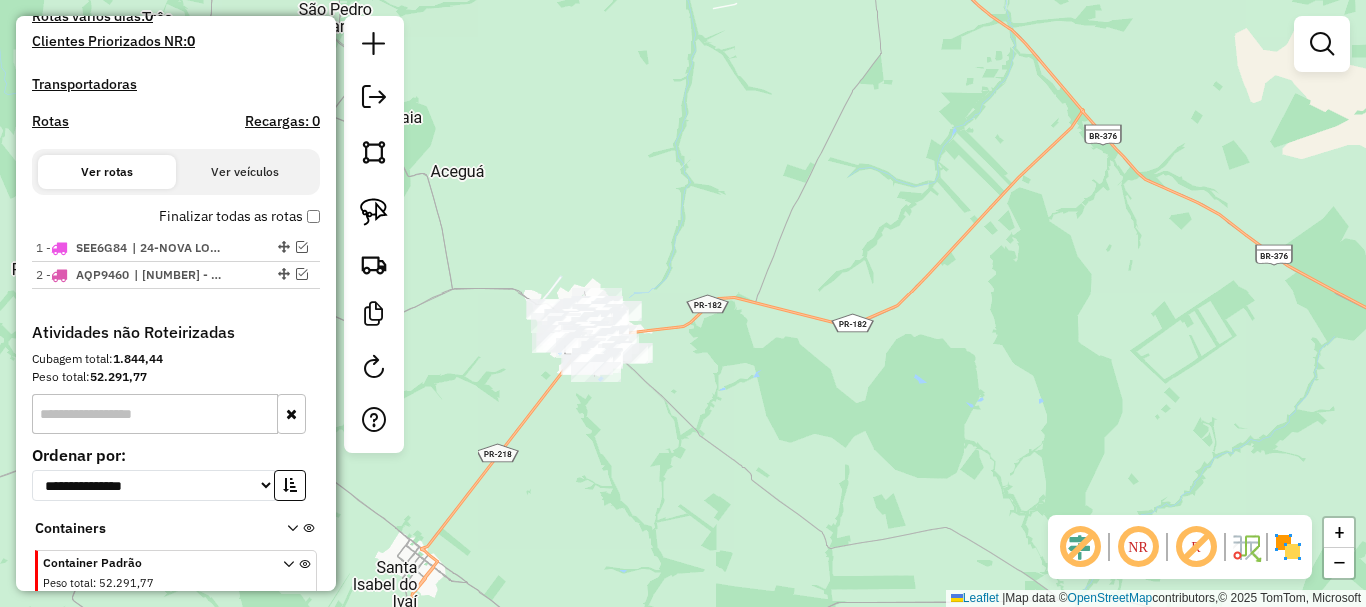 drag, startPoint x: 573, startPoint y: 182, endPoint x: 544, endPoint y: 157, distance: 38.28838 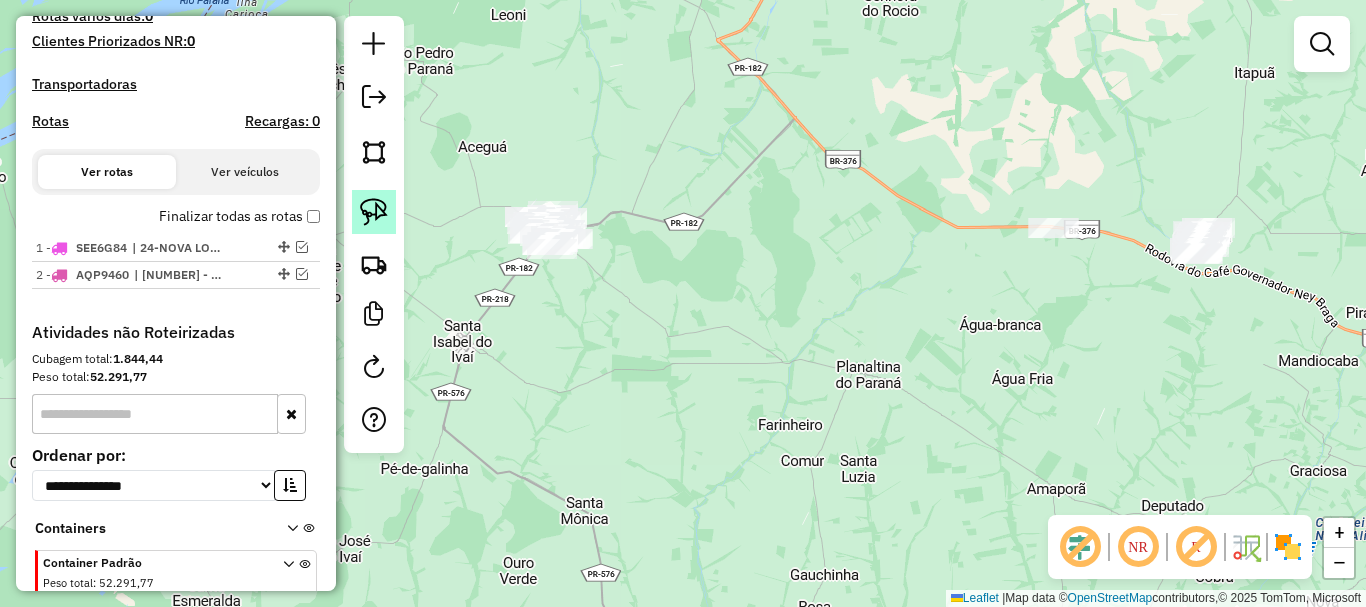 click 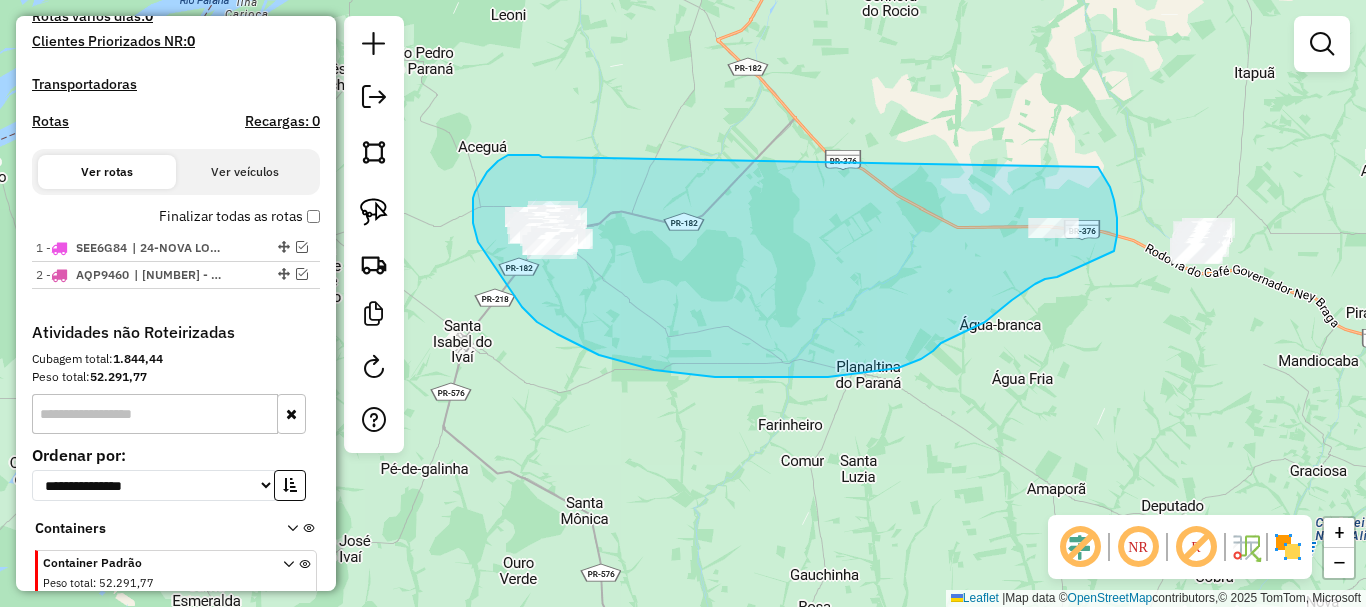 drag, startPoint x: 537, startPoint y: 155, endPoint x: 1098, endPoint y: 167, distance: 561.12836 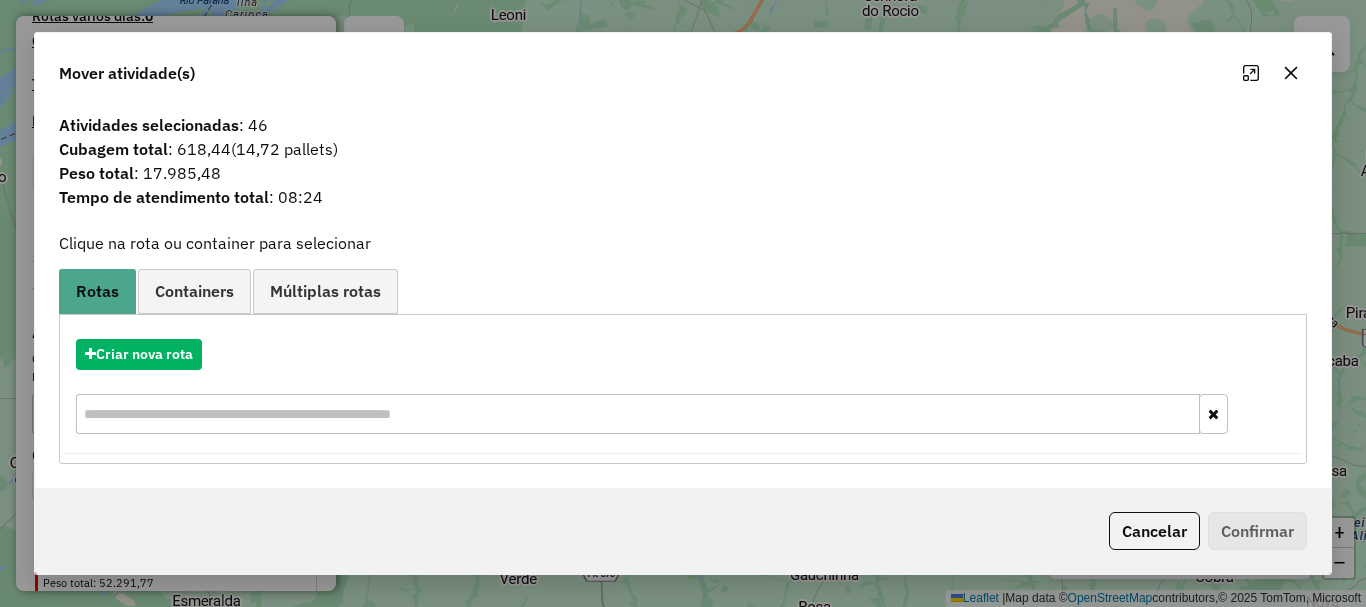 click 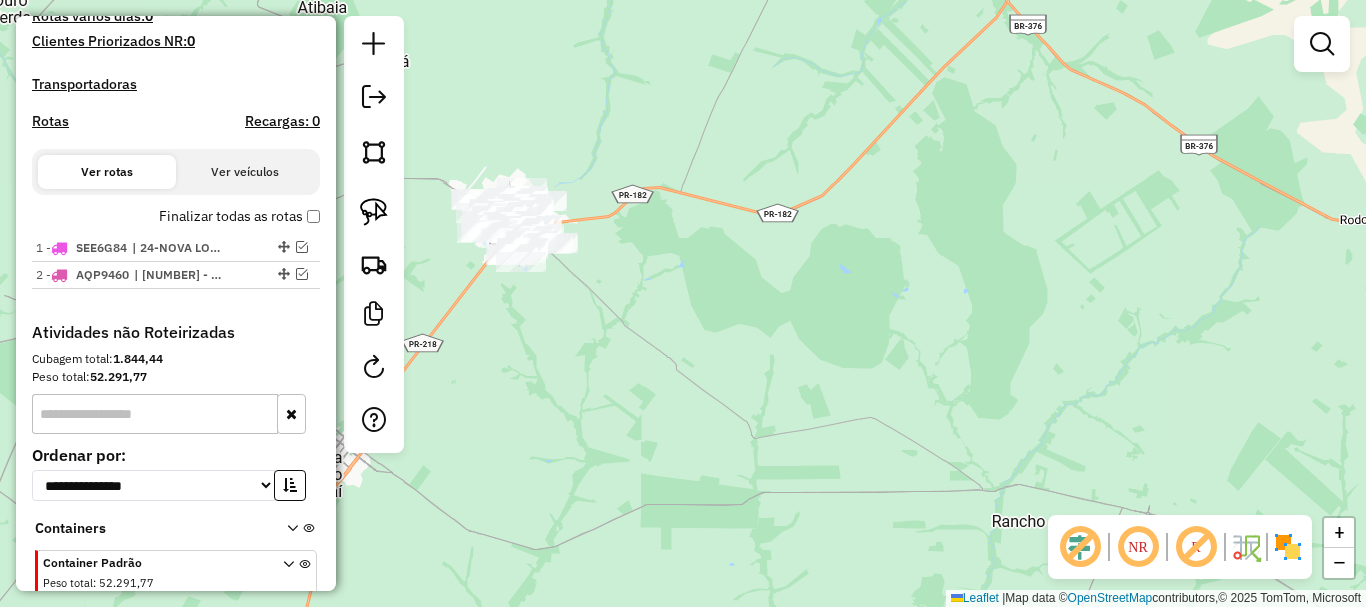 click on "Janela de atendimento Grade de atendimento Capacidade Transportadoras Veículos Cliente Pedidos  Rotas Selecione os dias de semana para filtrar as janelas de atendimento  Seg   Ter   Qua   Qui   Sex   Sáb   Dom  Informe o período da janela de atendimento: De: Até:  Filtrar exatamente a janela do cliente  Considerar janela de atendimento padrão  Selecione os dias de semana para filtrar as grades de atendimento  Seg   Ter   Qua   Qui   Sex   Sáb   Dom   Considerar clientes sem dia de atendimento cadastrado  Clientes fora do dia de atendimento selecionado Filtrar as atividades entre os valores definidos abaixo:  Peso mínimo:   Peso máximo:   Cubagem mínima:   Cubagem máxima:   De:   Até:  Filtrar as atividades entre o tempo de atendimento definido abaixo:  De:   Até:   Considerar capacidade total dos clientes não roteirizados Transportadora: Selecione um ou mais itens Tipo de veículo: Selecione um ou mais itens Veículo: Selecione um ou mais itens Motorista: Selecione um ou mais itens Nome: Rótulo:" 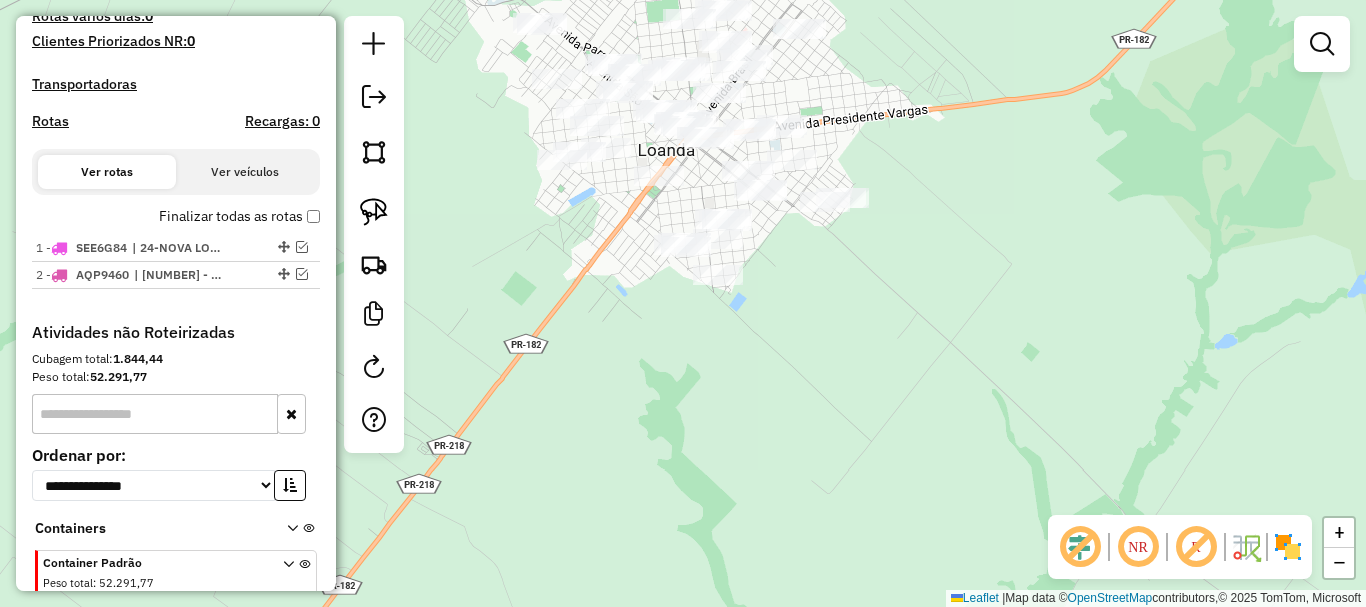 drag, startPoint x: 556, startPoint y: 223, endPoint x: 482, endPoint y: 383, distance: 176.28386 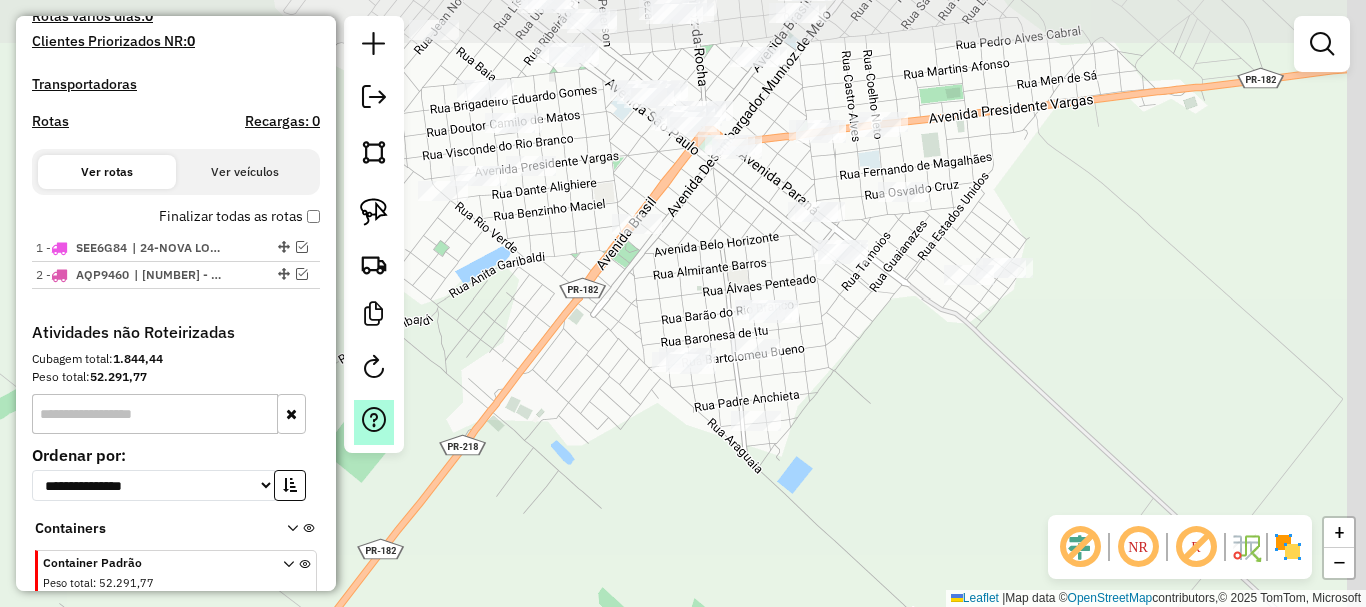 drag, startPoint x: 514, startPoint y: 346, endPoint x: 390, endPoint y: 408, distance: 138.63622 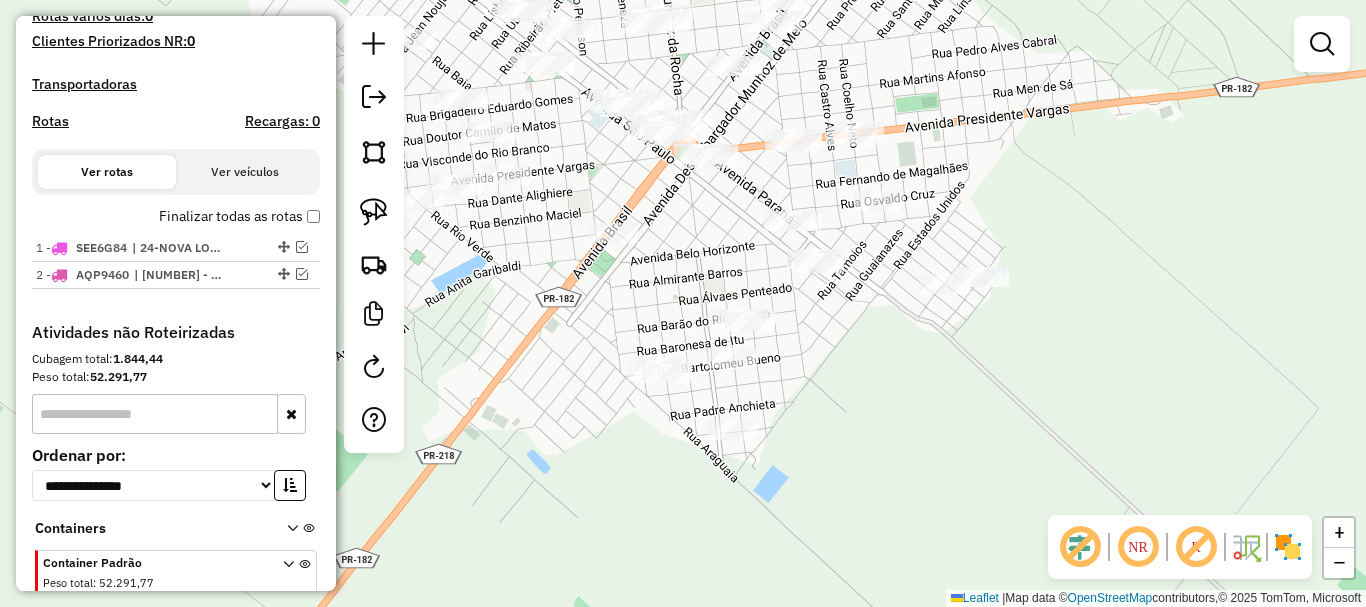 drag, startPoint x: 552, startPoint y: 372, endPoint x: 529, endPoint y: 418, distance: 51.42956 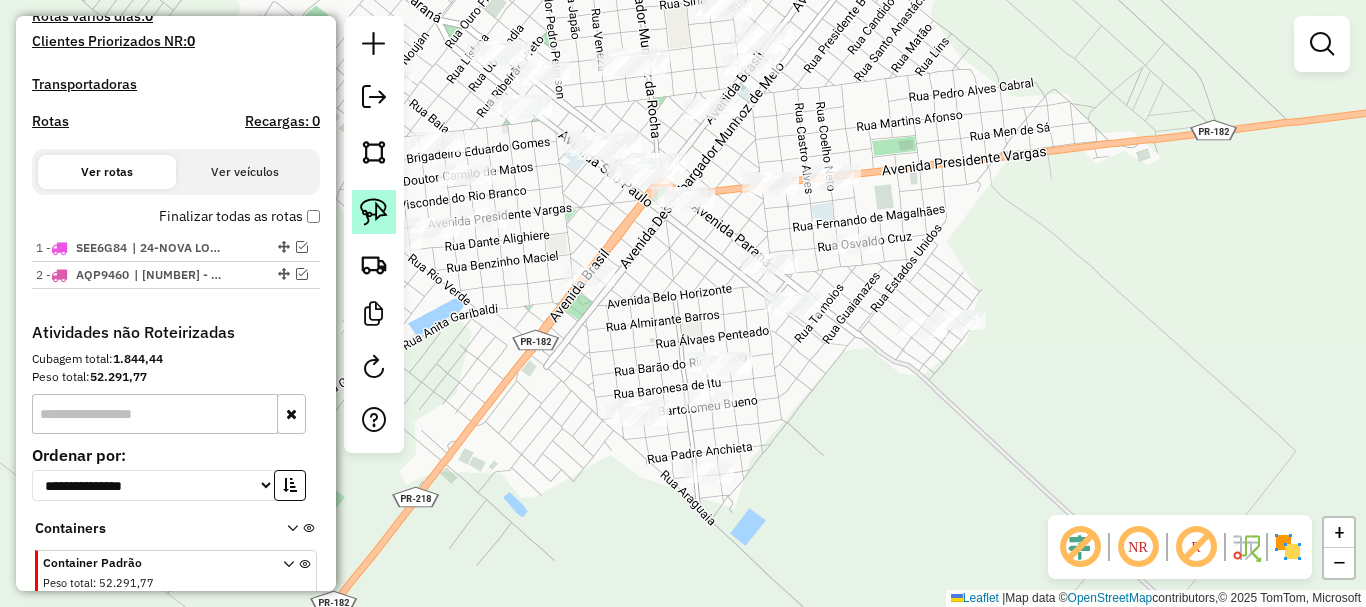 click 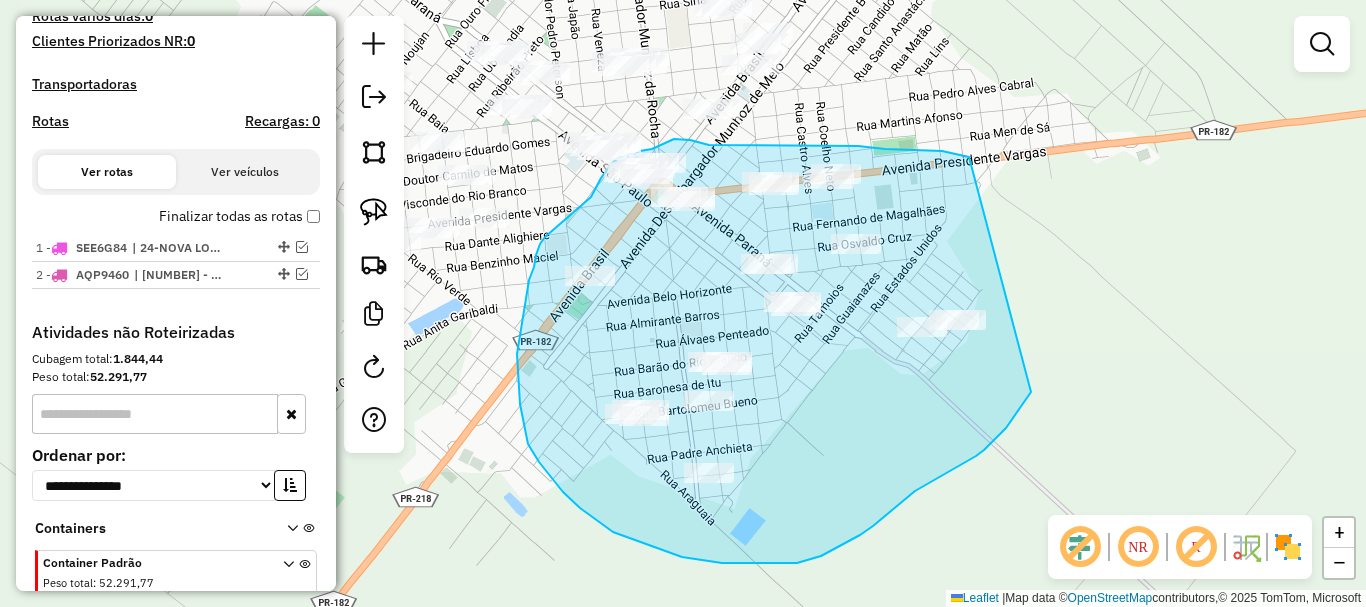drag, startPoint x: 969, startPoint y: 157, endPoint x: 1031, endPoint y: 392, distance: 243.04115 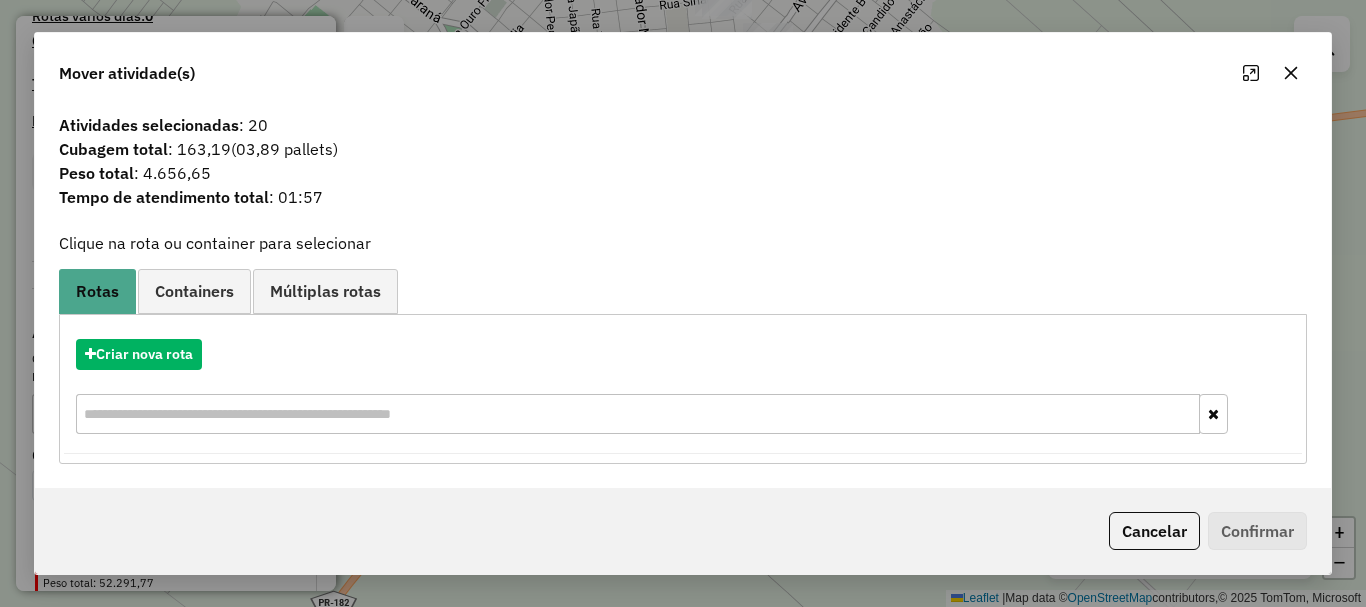 drag, startPoint x: 1290, startPoint y: 76, endPoint x: 1252, endPoint y: 78, distance: 38.052597 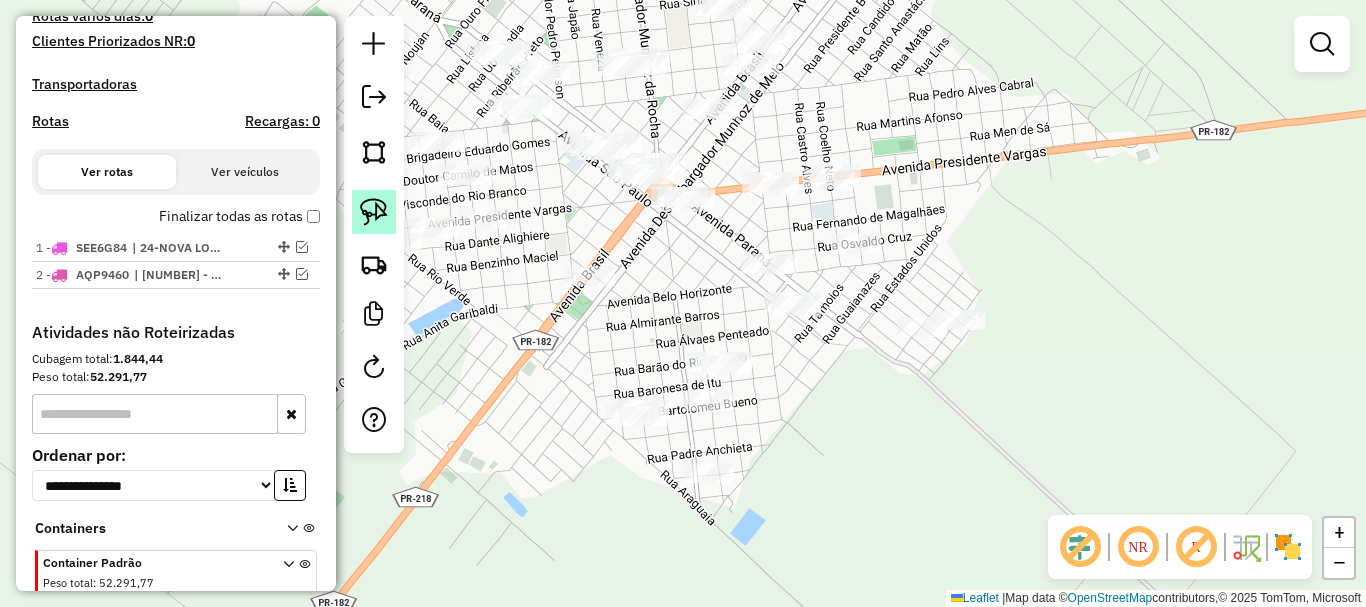 click 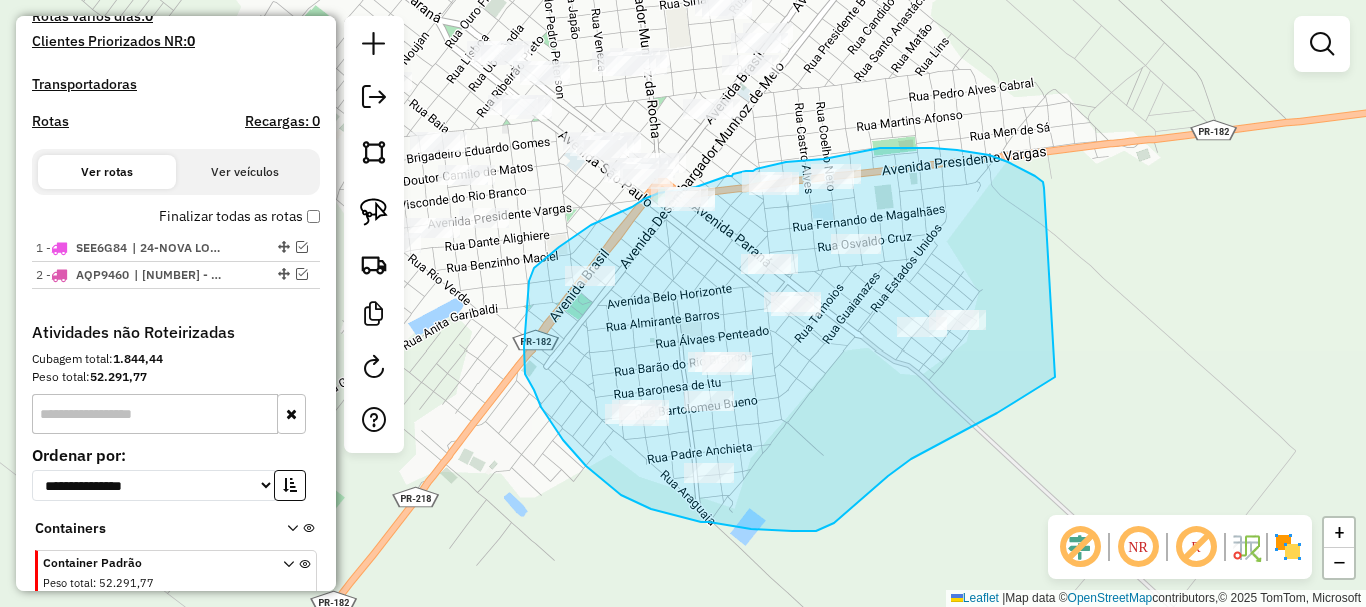 drag, startPoint x: 1021, startPoint y: 168, endPoint x: 1057, endPoint y: 376, distance: 211.09239 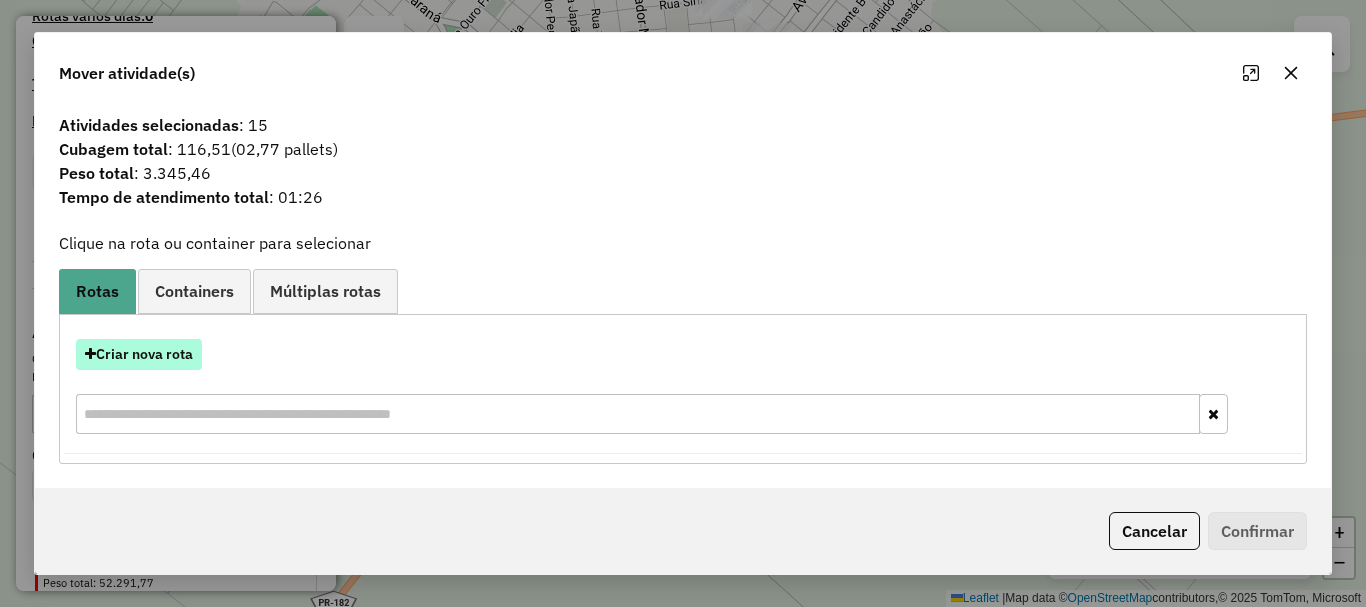 click on "Criar nova rota" at bounding box center [139, 354] 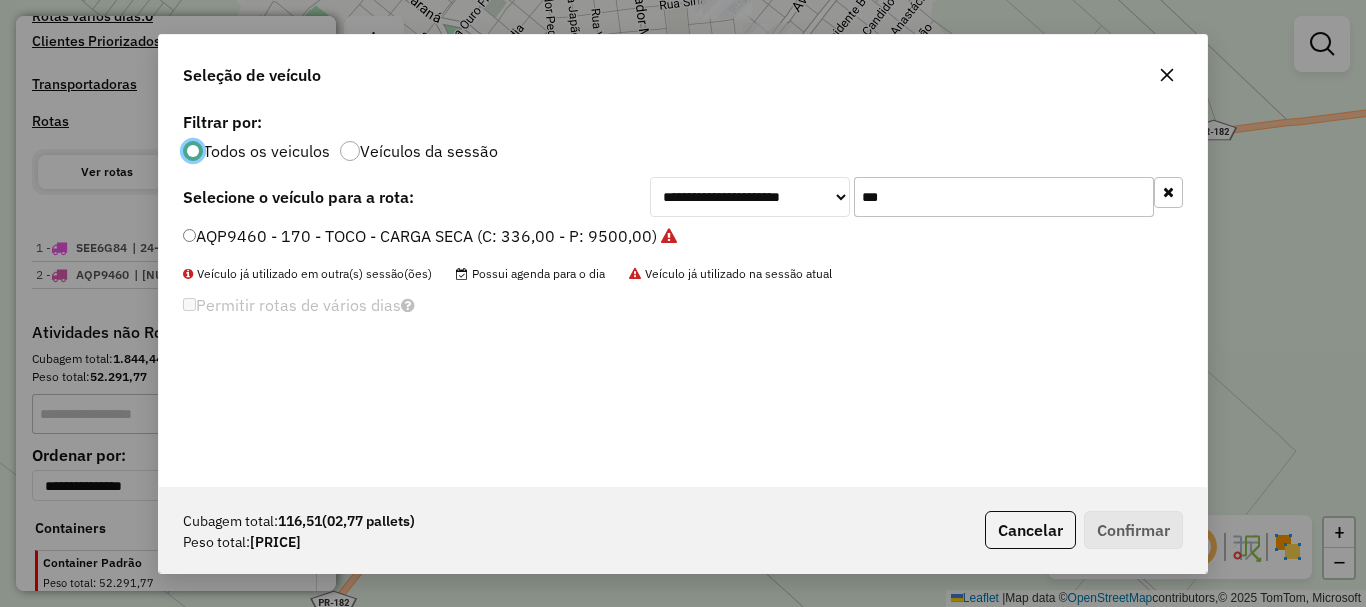 scroll, scrollTop: 11, scrollLeft: 6, axis: both 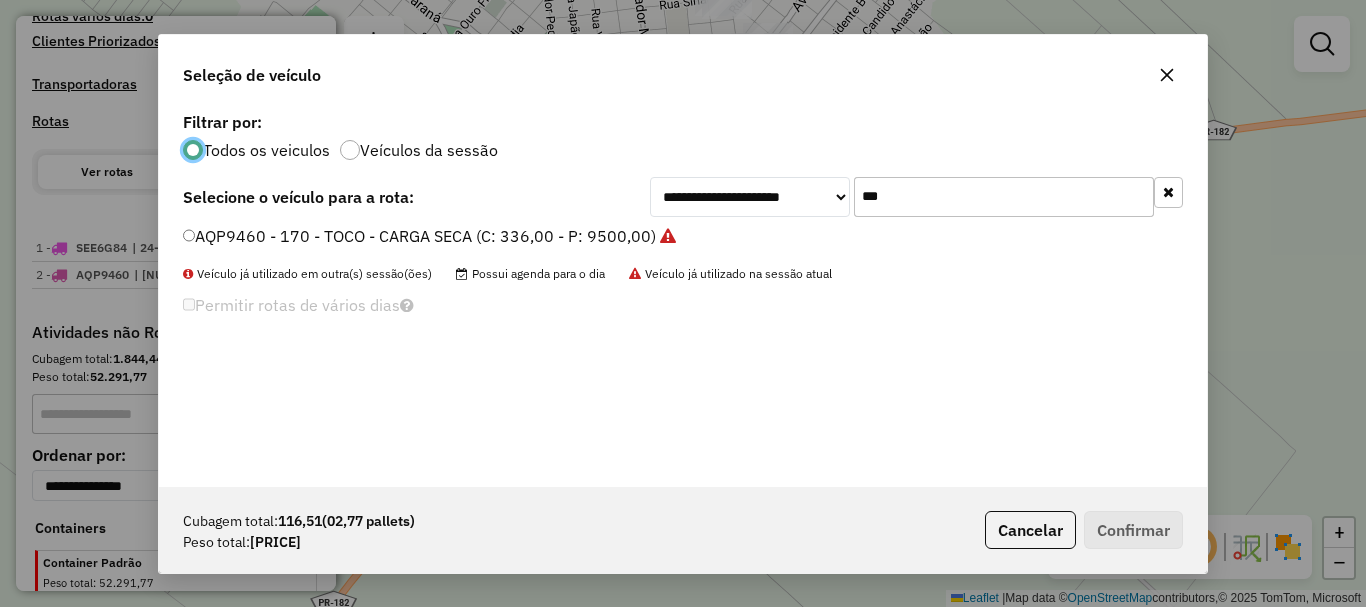drag, startPoint x: 927, startPoint y: 204, endPoint x: 766, endPoint y: 196, distance: 161.19864 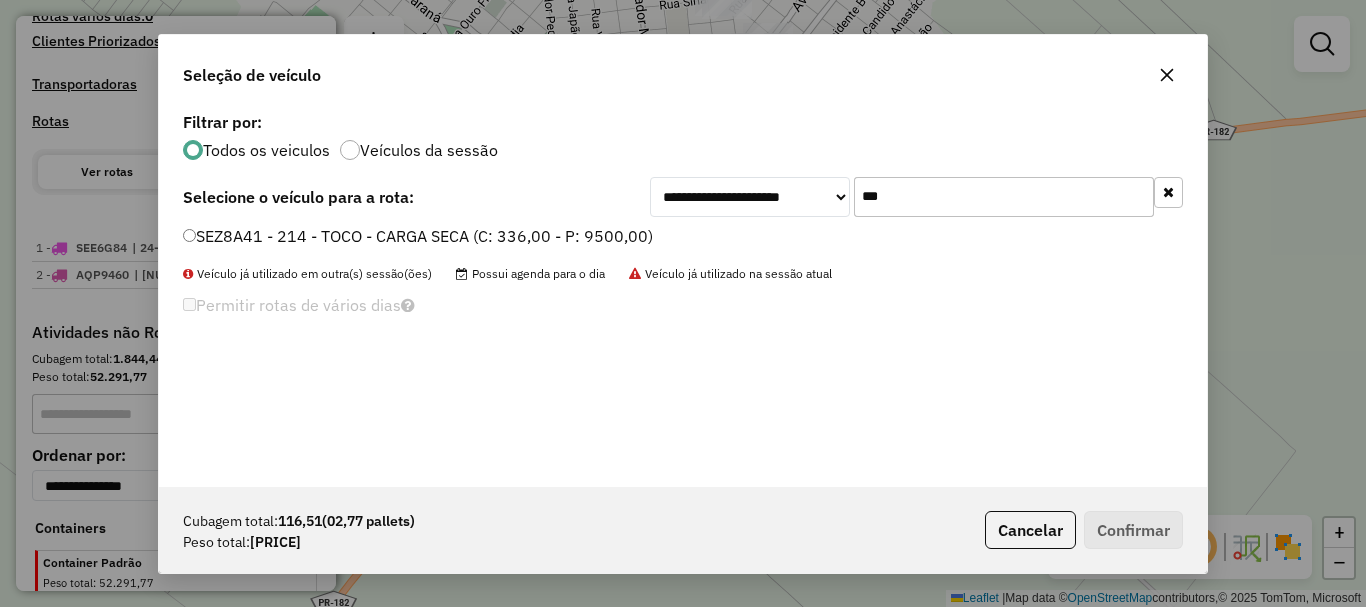type on "***" 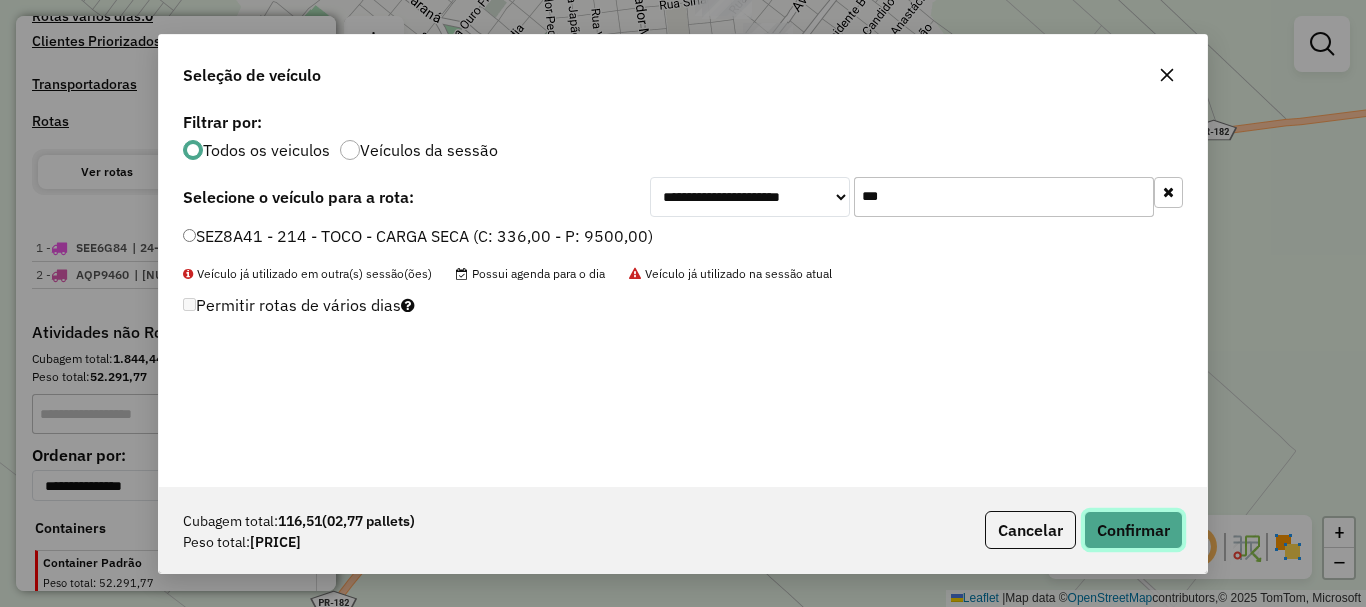 click on "Confirmar" 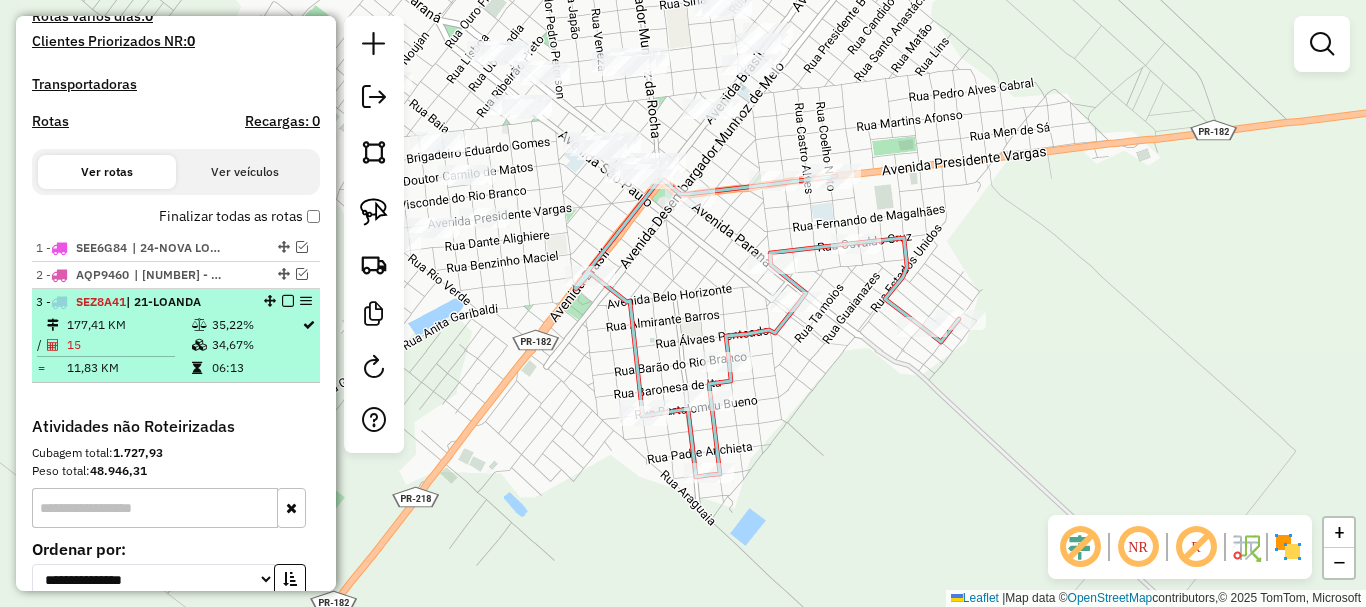 click on "15" at bounding box center [128, 345] 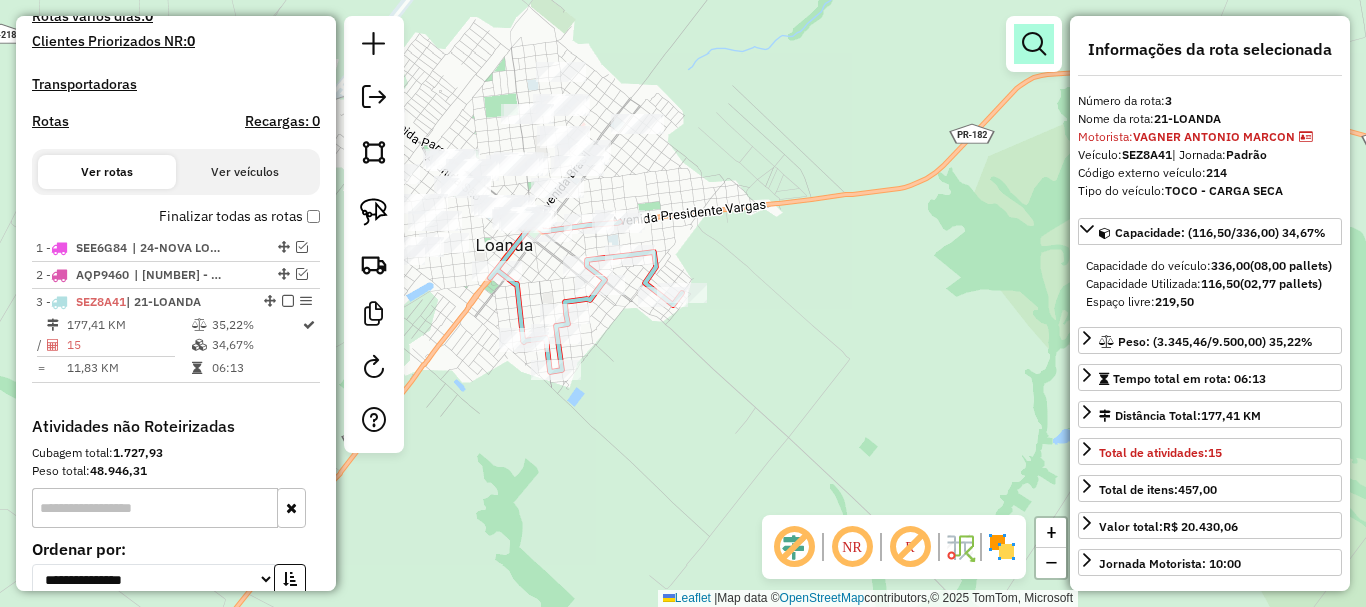 click at bounding box center (1034, 44) 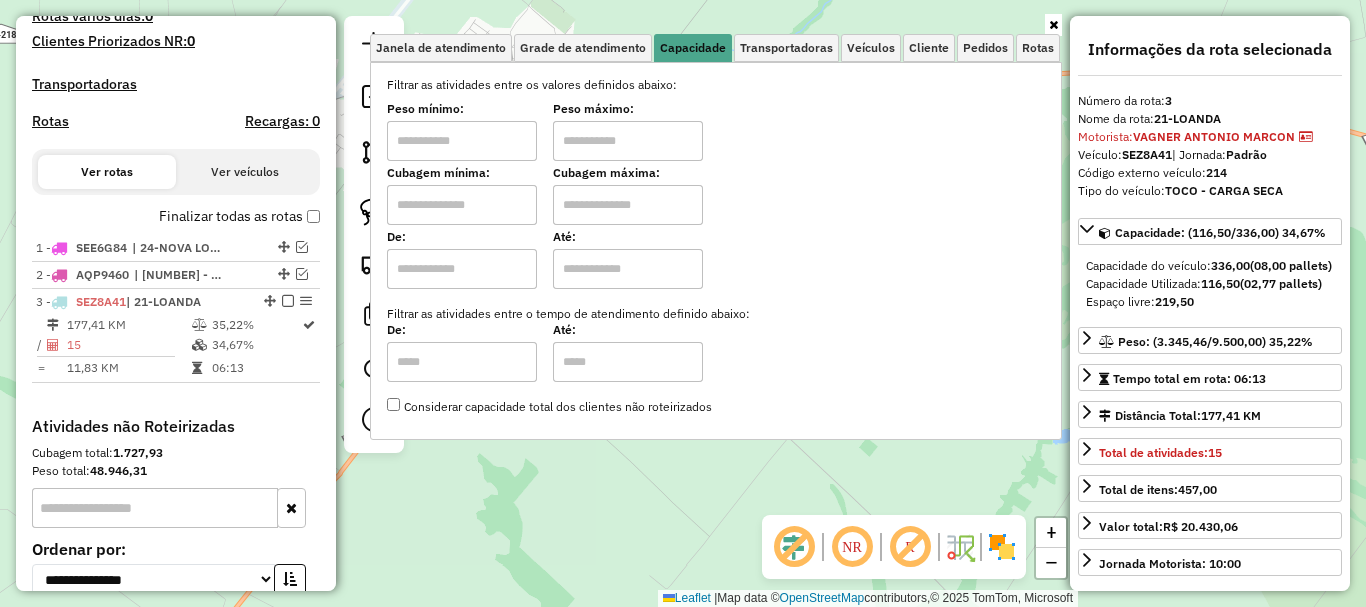 click at bounding box center [462, 141] 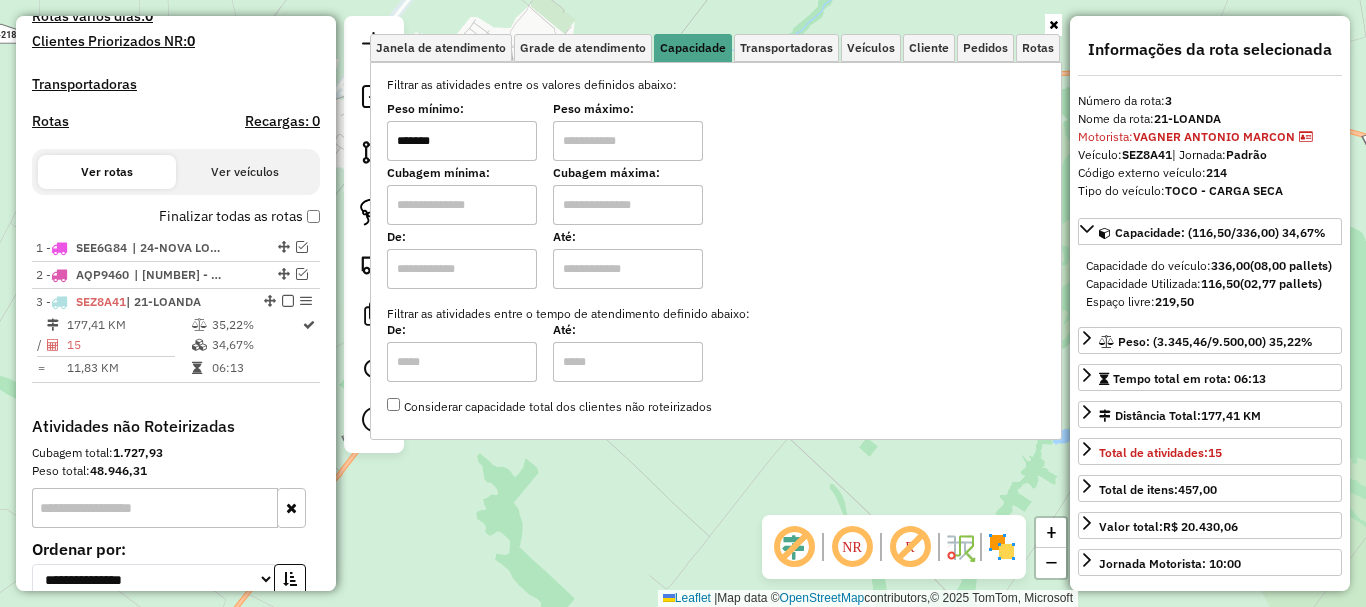 type on "*******" 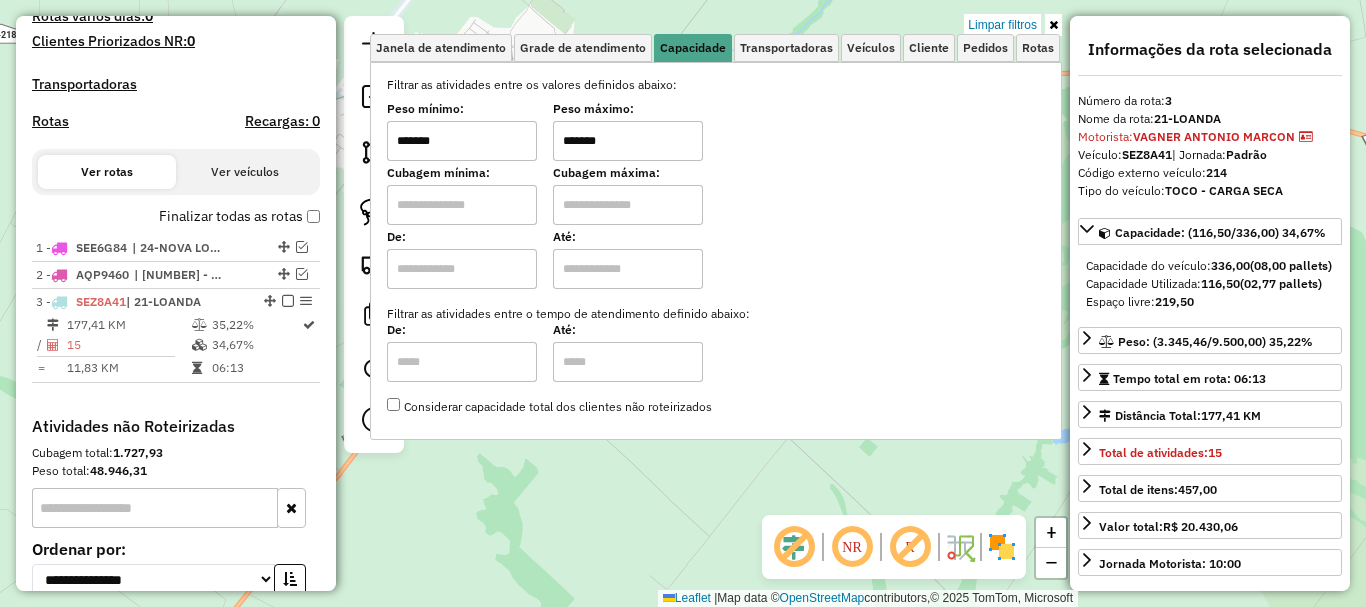 click on "Limpar filtros Janela de atendimento Grade de atendimento Capacidade Transportadoras Veículos Cliente Pedidos  Rotas Selecione os dias de semana para filtrar as janelas de atendimento  Seg   Ter   Qua   Qui   Sex   Sáb   Dom  Informe o período da janela de atendimento: De: Até:  Filtrar exatamente a janela do cliente  Considerar janela de atendimento padrão  Selecione os dias de semana para filtrar as grades de atendimento  Seg   Ter   Qua   Qui   Sex   Sáb   Dom   Considerar clientes sem dia de atendimento cadastrado  Clientes fora do dia de atendimento selecionado Filtrar as atividades entre os valores definidos abaixo:  Peso mínimo:  *******  Peso máximo:  *******  Cubagem mínima:   Cubagem máxima:   De:   Até:  Filtrar as atividades entre o tempo de atendimento definido abaixo:  De:   Até:   Considerar capacidade total dos clientes não roteirizados Transportadora: Selecione um ou mais itens Tipo de veículo: Selecione um ou mais itens Veículo: Selecione um ou mais itens Motorista: Nome: De:" 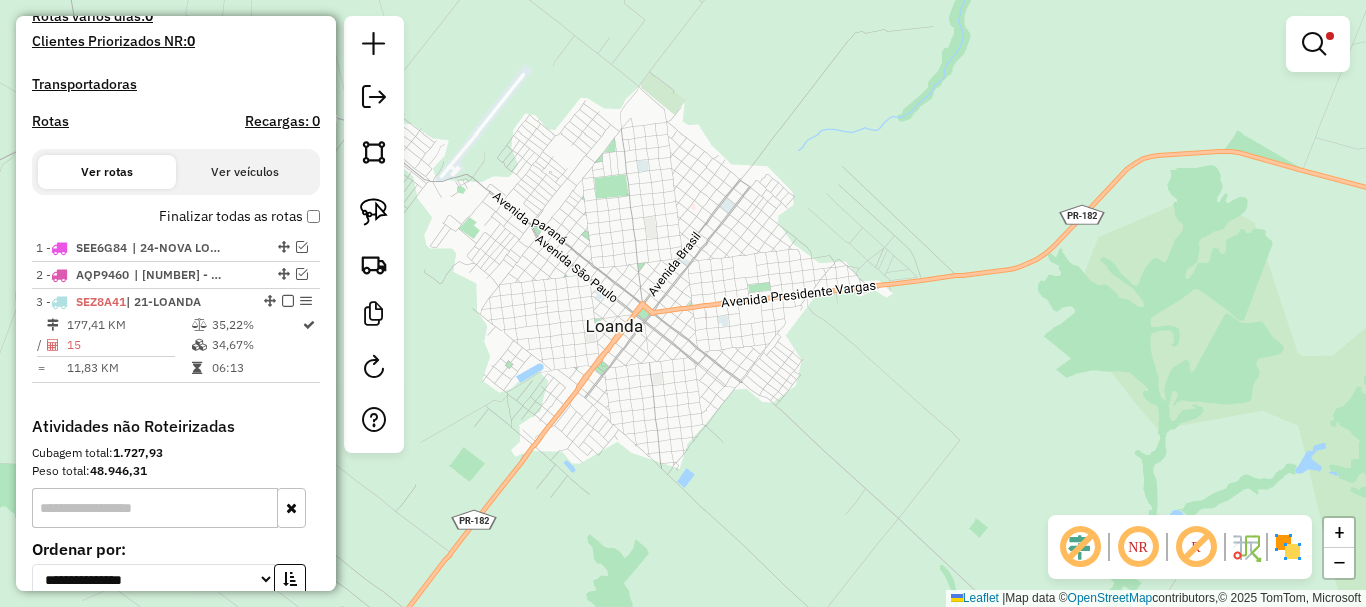 drag, startPoint x: 555, startPoint y: 451, endPoint x: 803, endPoint y: 539, distance: 263.15015 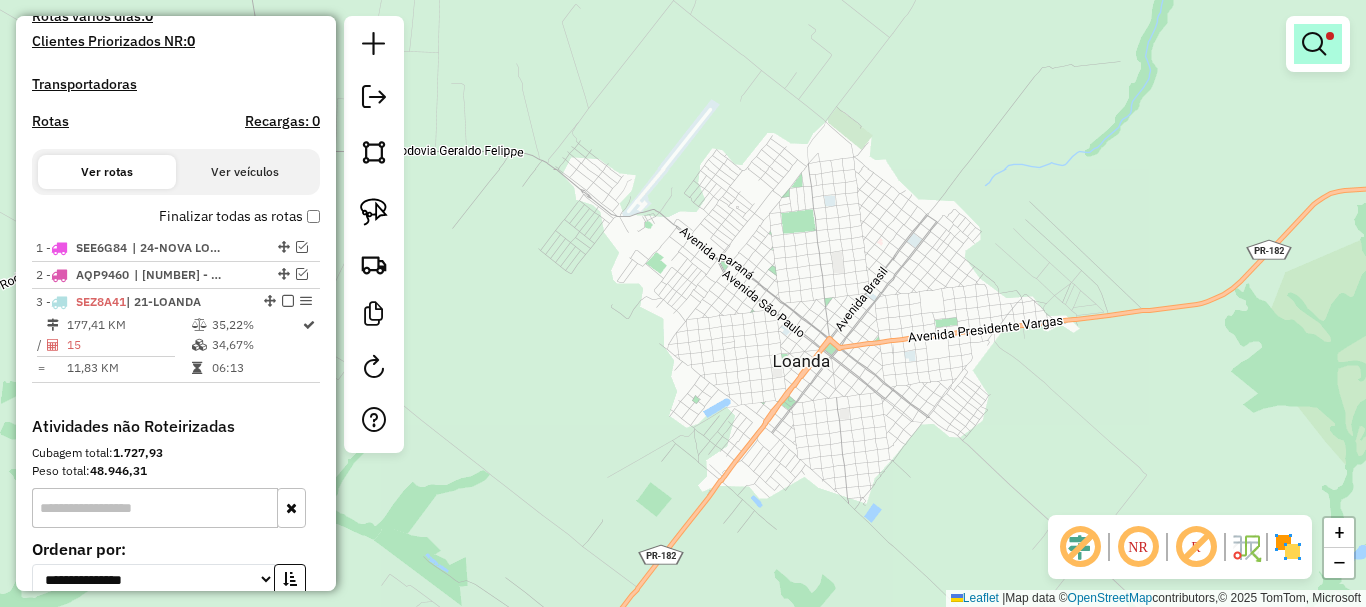 click at bounding box center (1318, 44) 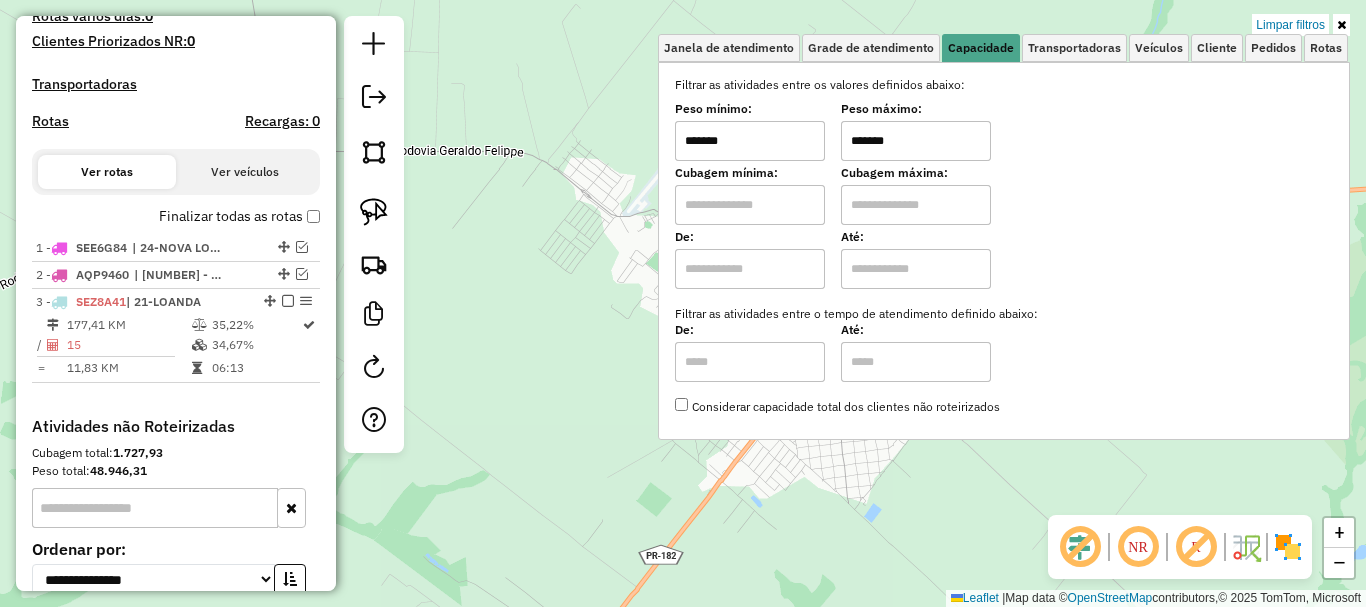 click on "*******" at bounding box center (916, 141) 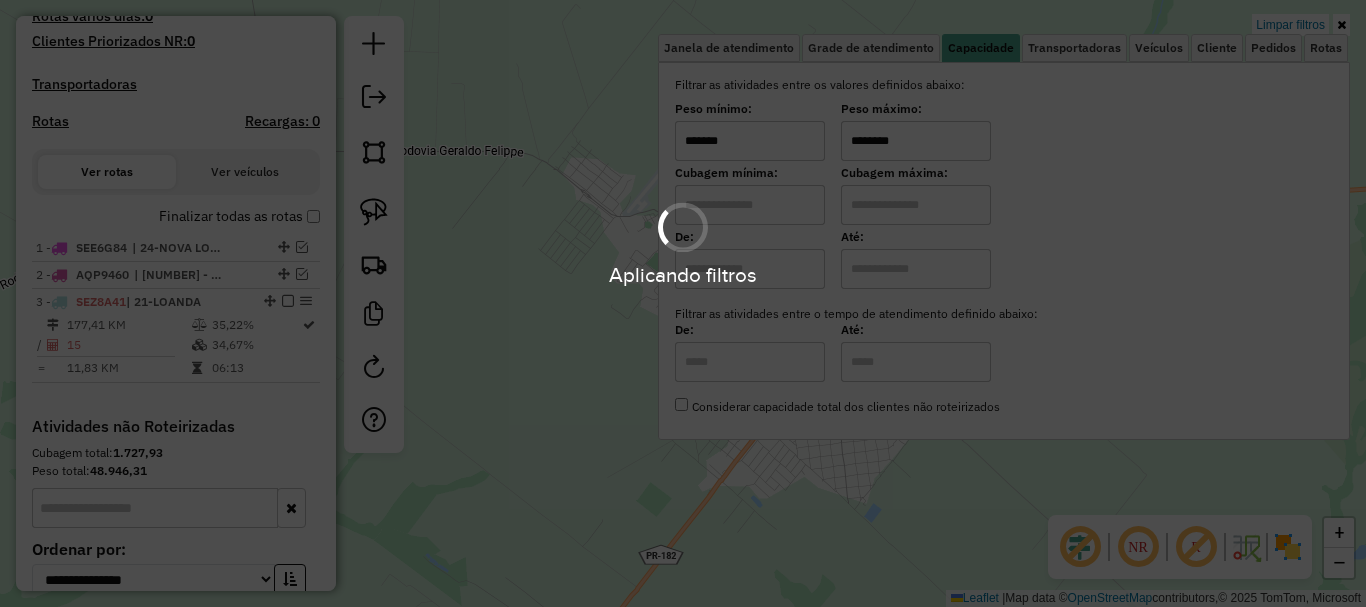 type on "********" 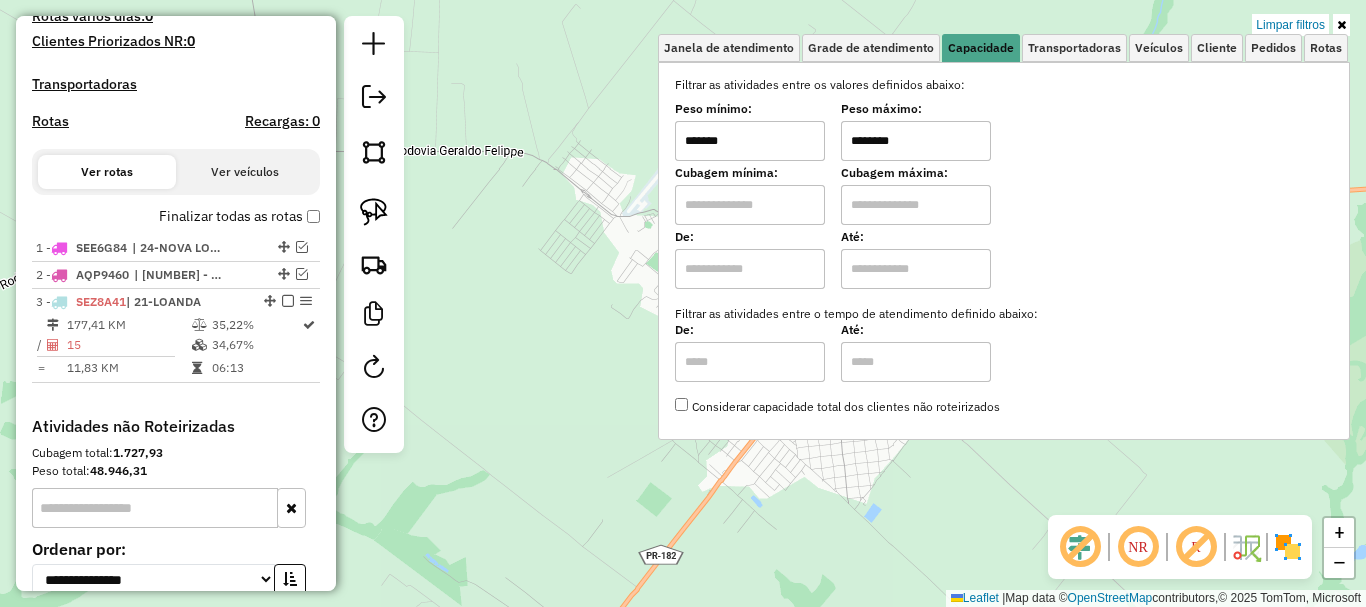 drag, startPoint x: 574, startPoint y: 382, endPoint x: 418, endPoint y: 379, distance: 156.02884 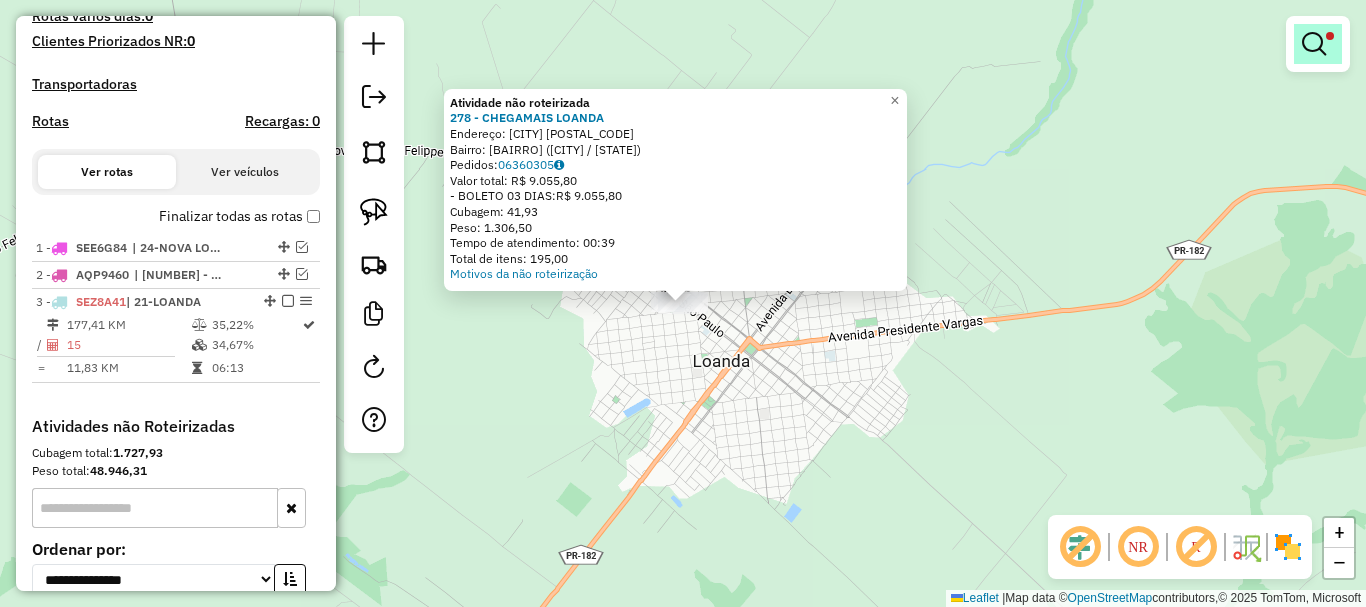 click at bounding box center [1314, 44] 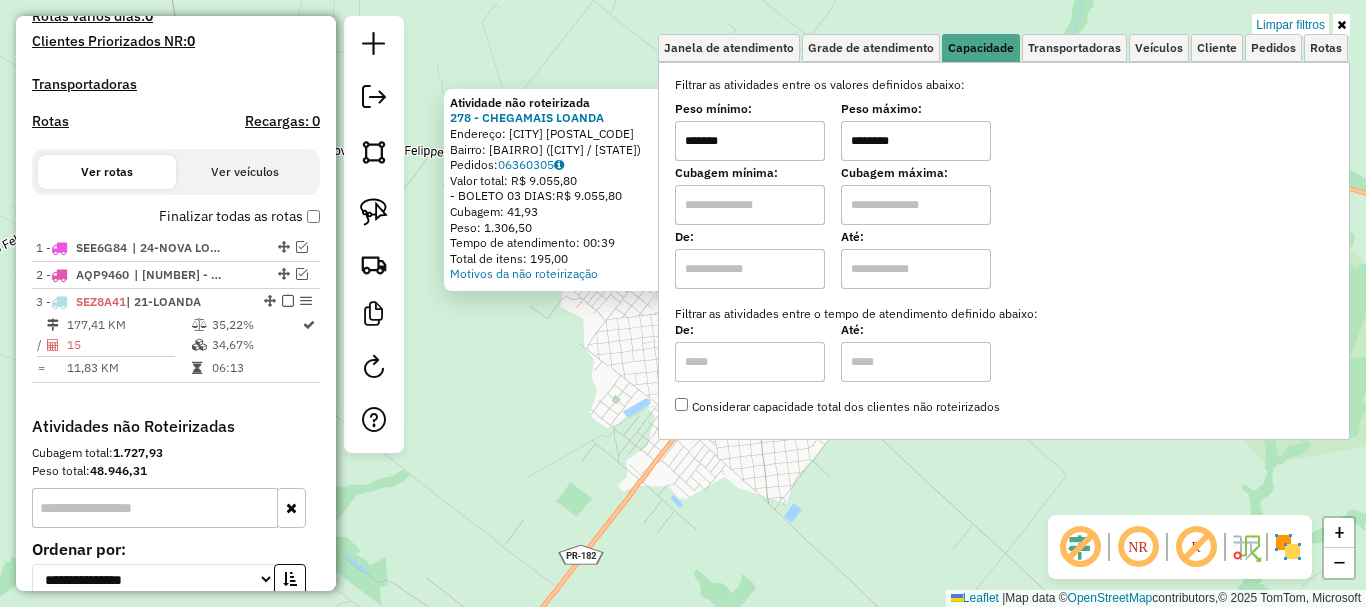 drag, startPoint x: 745, startPoint y: 142, endPoint x: 670, endPoint y: 139, distance: 75.059975 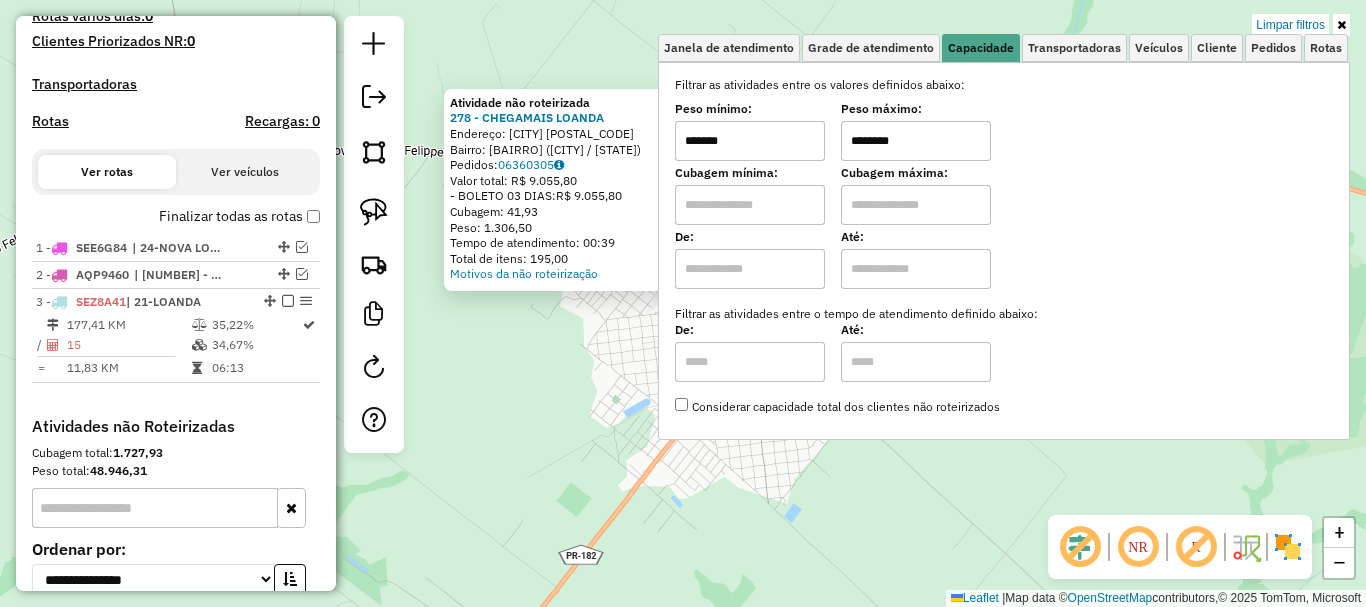 type on "*******" 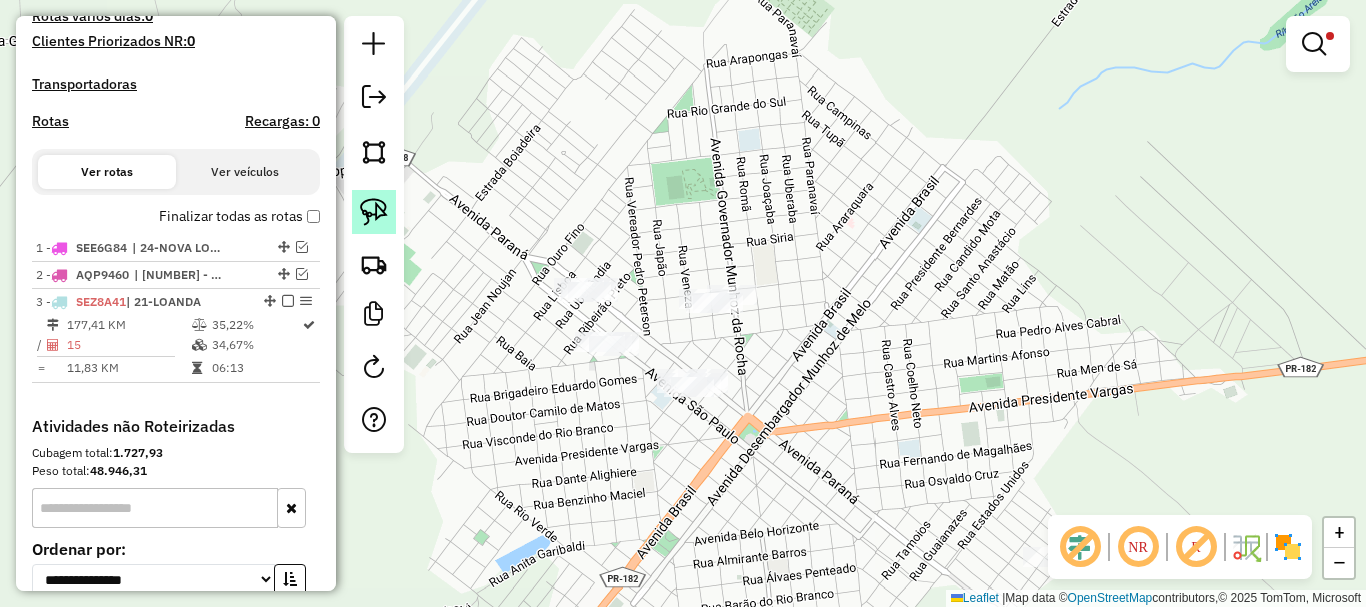 click 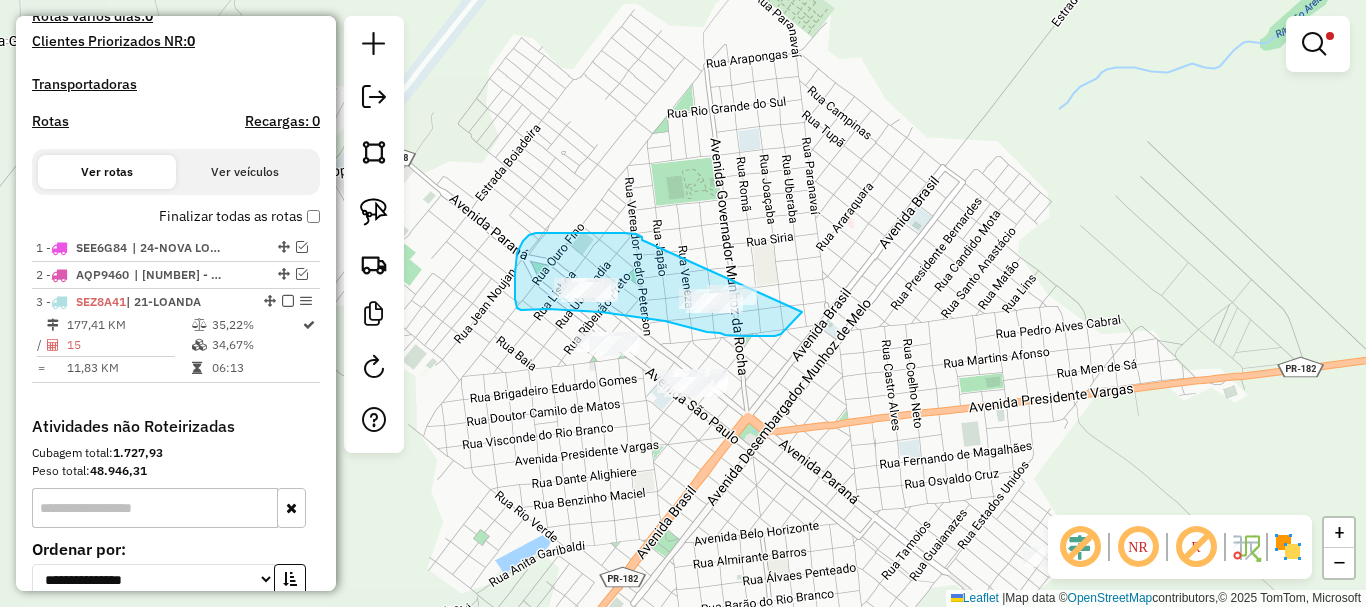 drag, startPoint x: 642, startPoint y: 240, endPoint x: 828, endPoint y: 254, distance: 186.52614 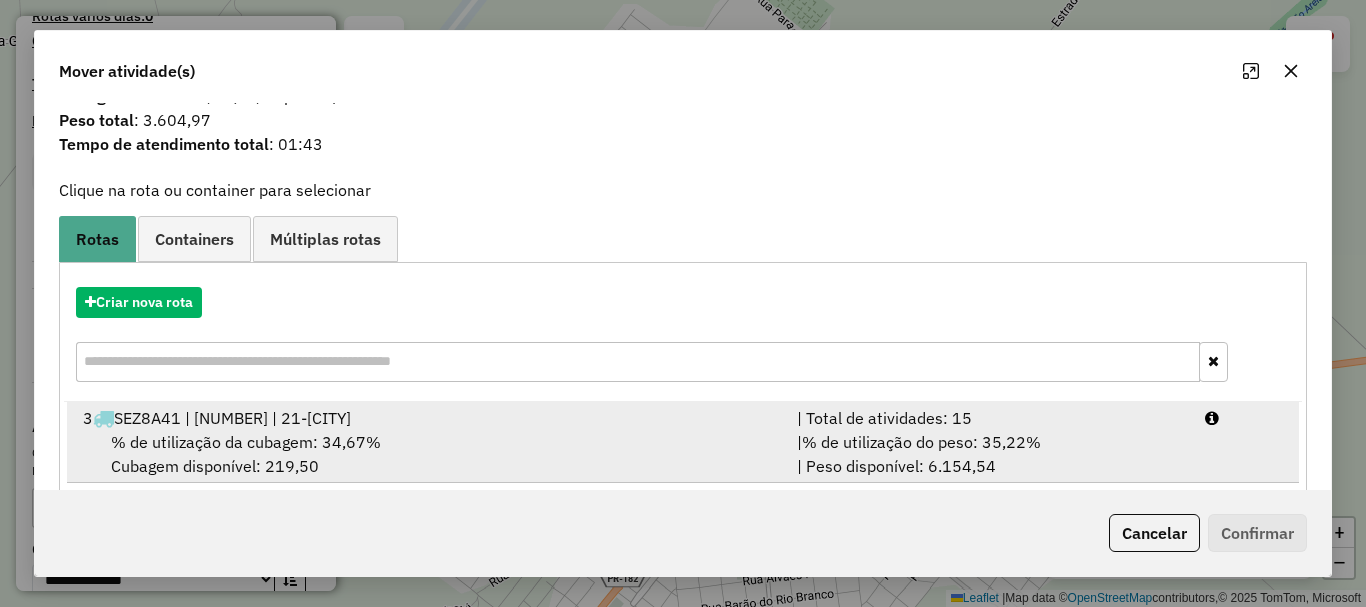 scroll, scrollTop: 78, scrollLeft: 0, axis: vertical 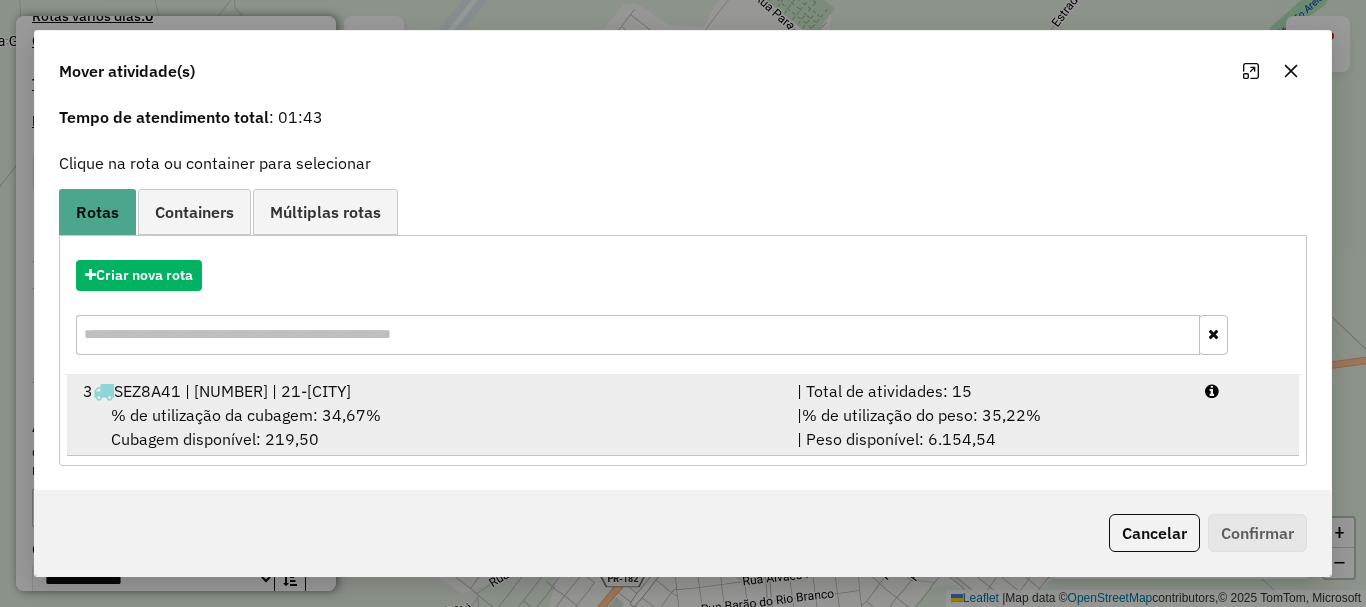 click on "% de utilização do peso: 35,22%" at bounding box center [921, 415] 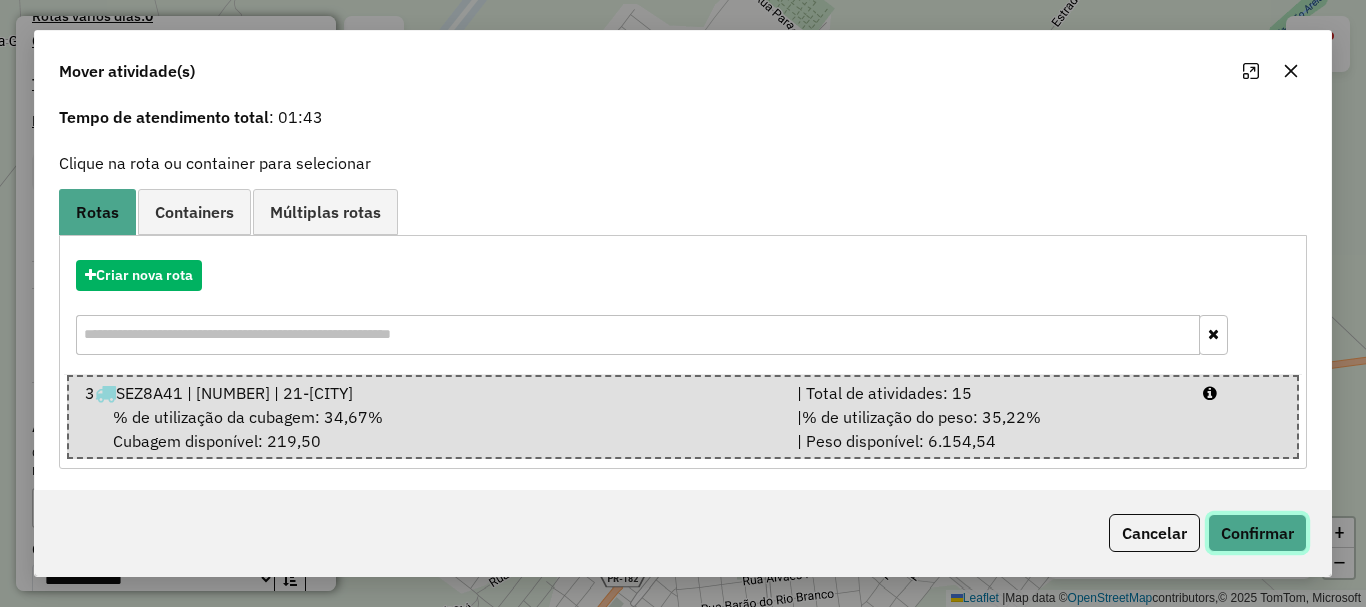 click on "Confirmar" 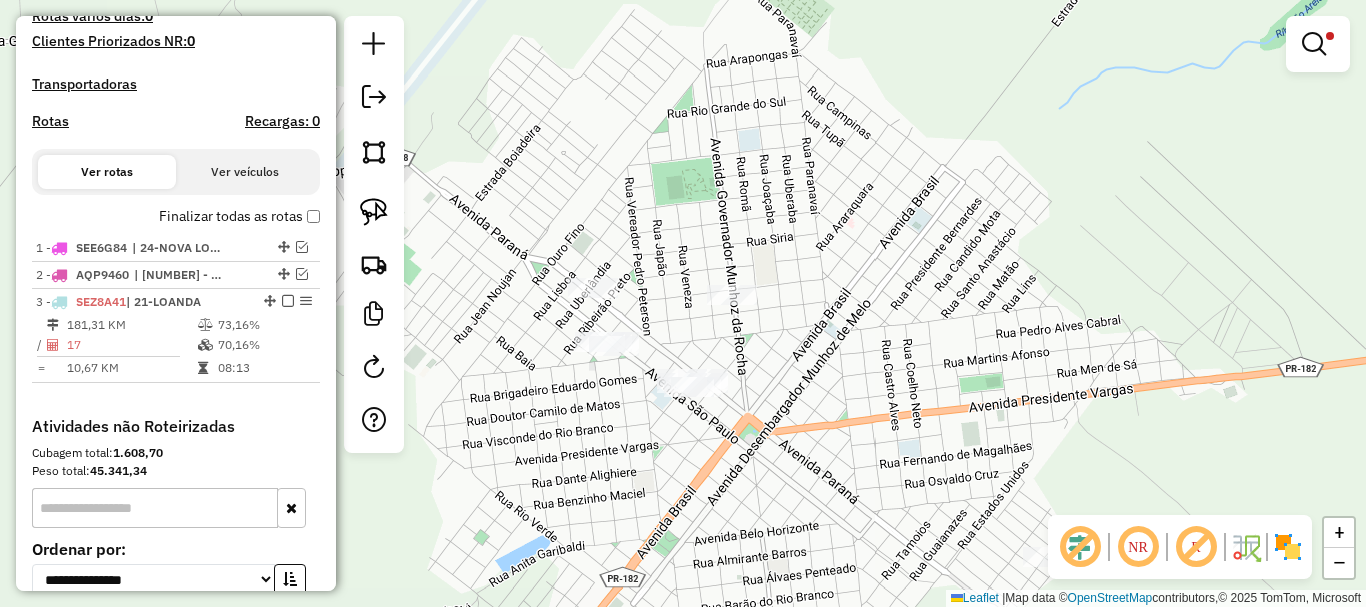 scroll, scrollTop: 0, scrollLeft: 0, axis: both 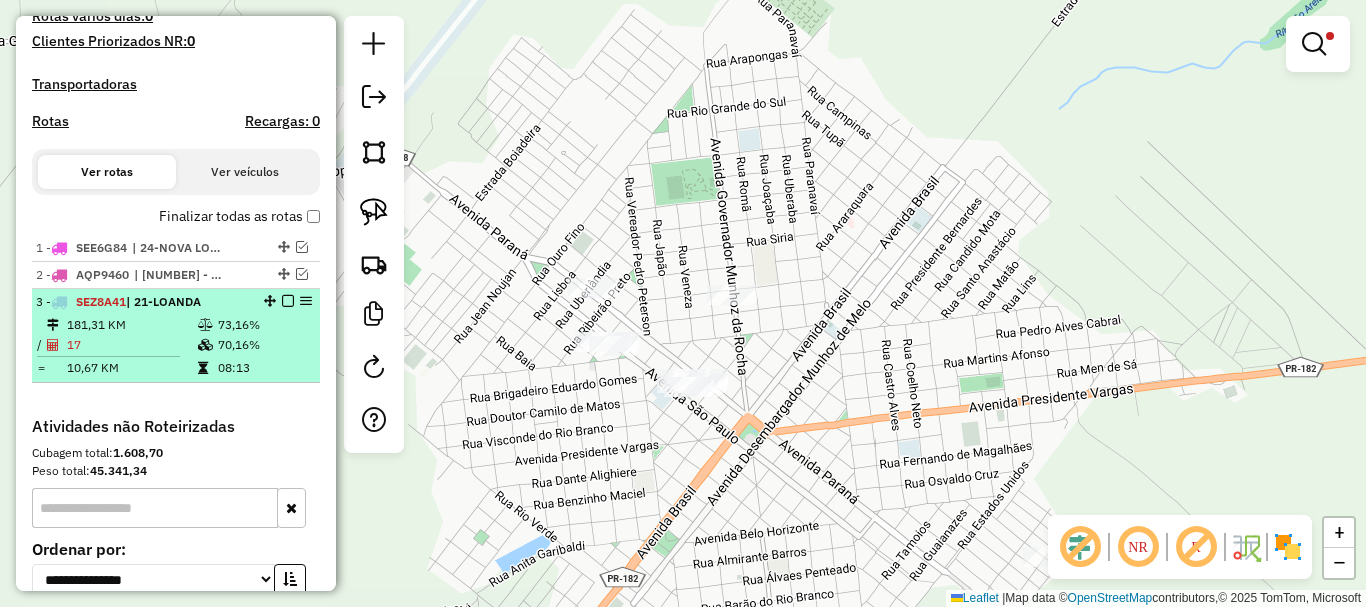 click at bounding box center [205, 345] 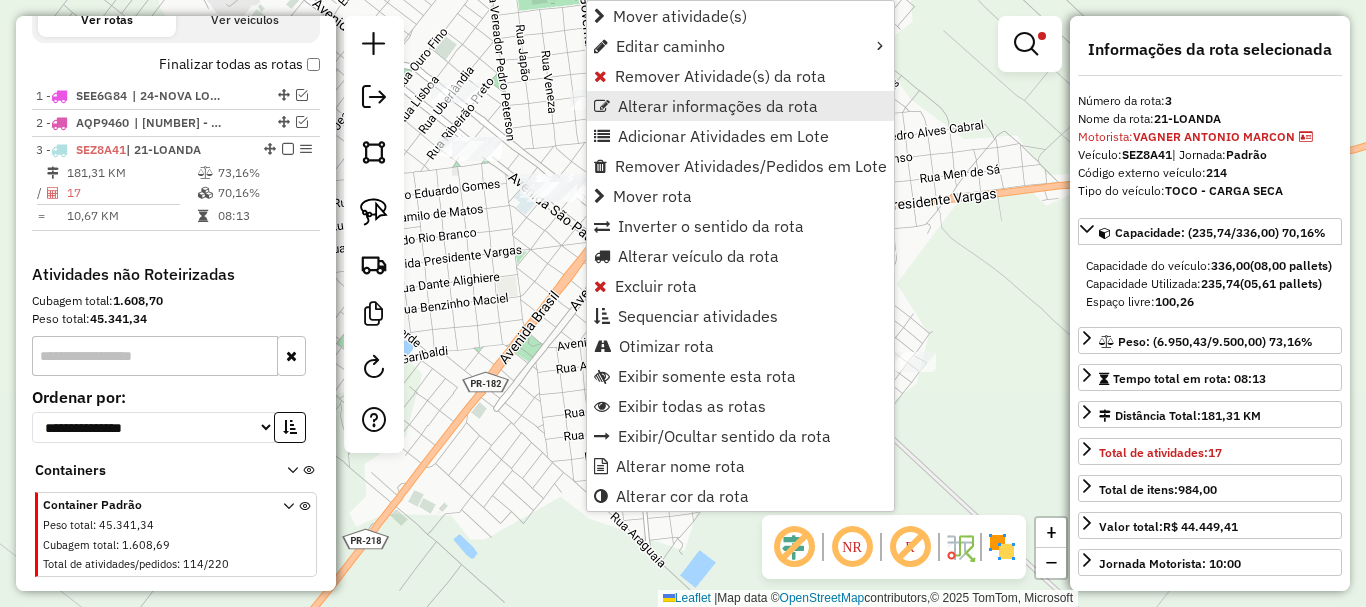 scroll, scrollTop: 766, scrollLeft: 0, axis: vertical 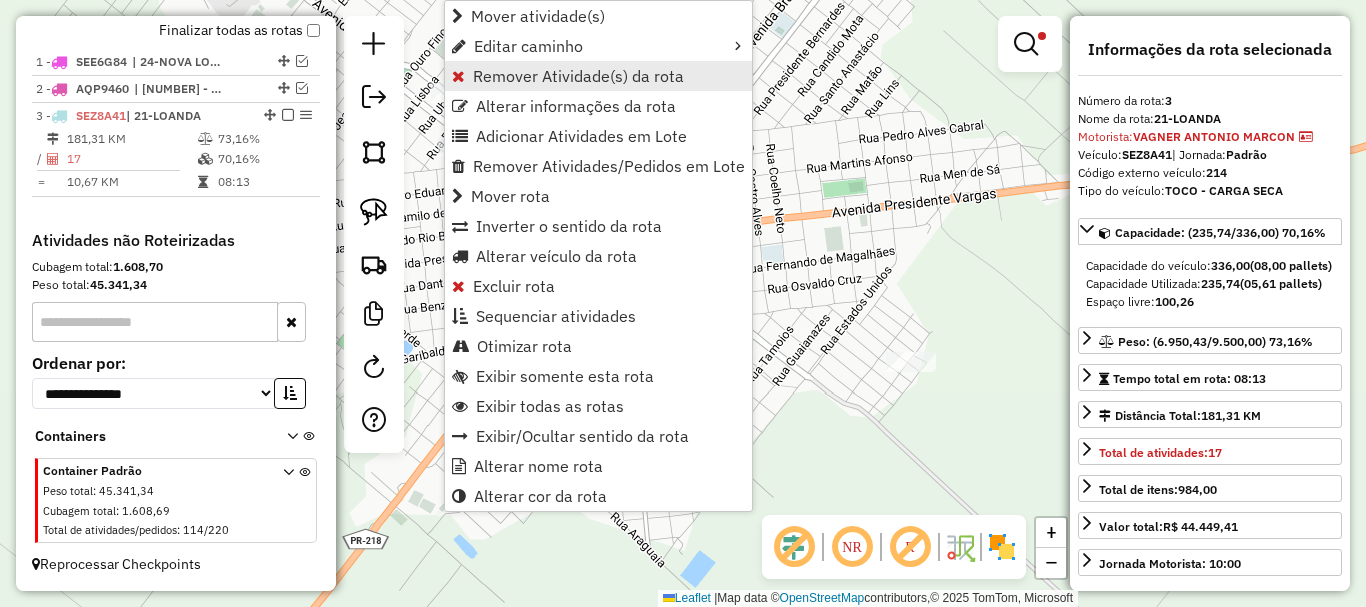 click on "Remover Atividade(s) da rota" at bounding box center (578, 76) 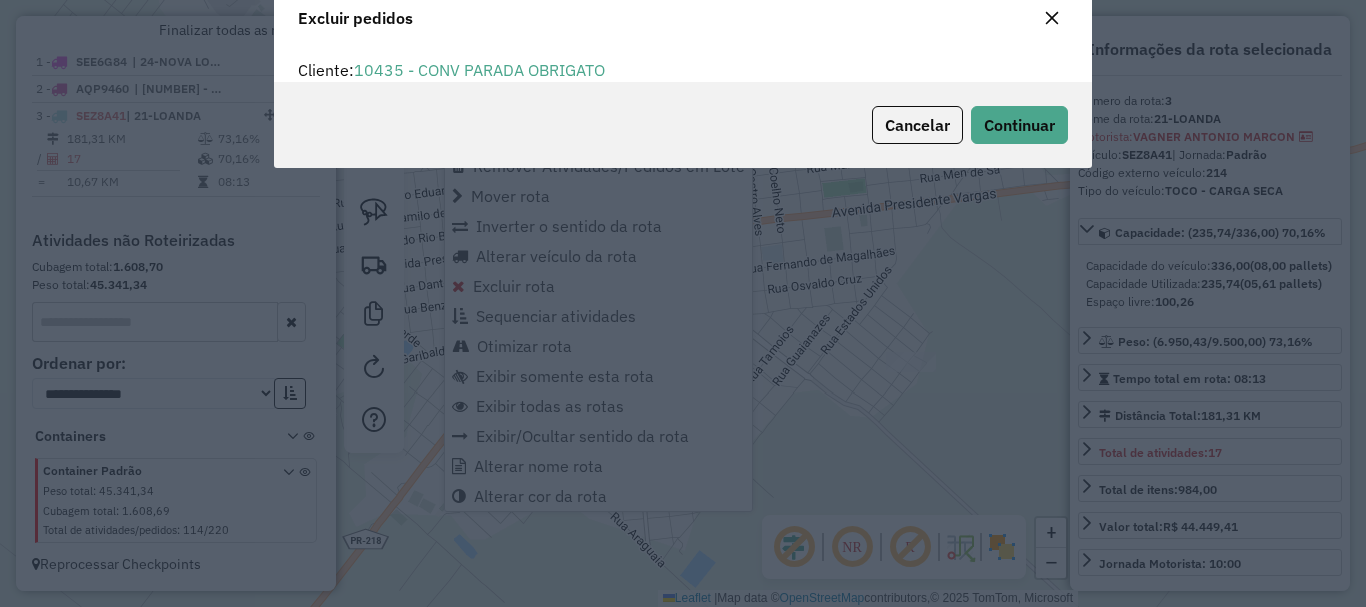 scroll, scrollTop: 12, scrollLeft: 6, axis: both 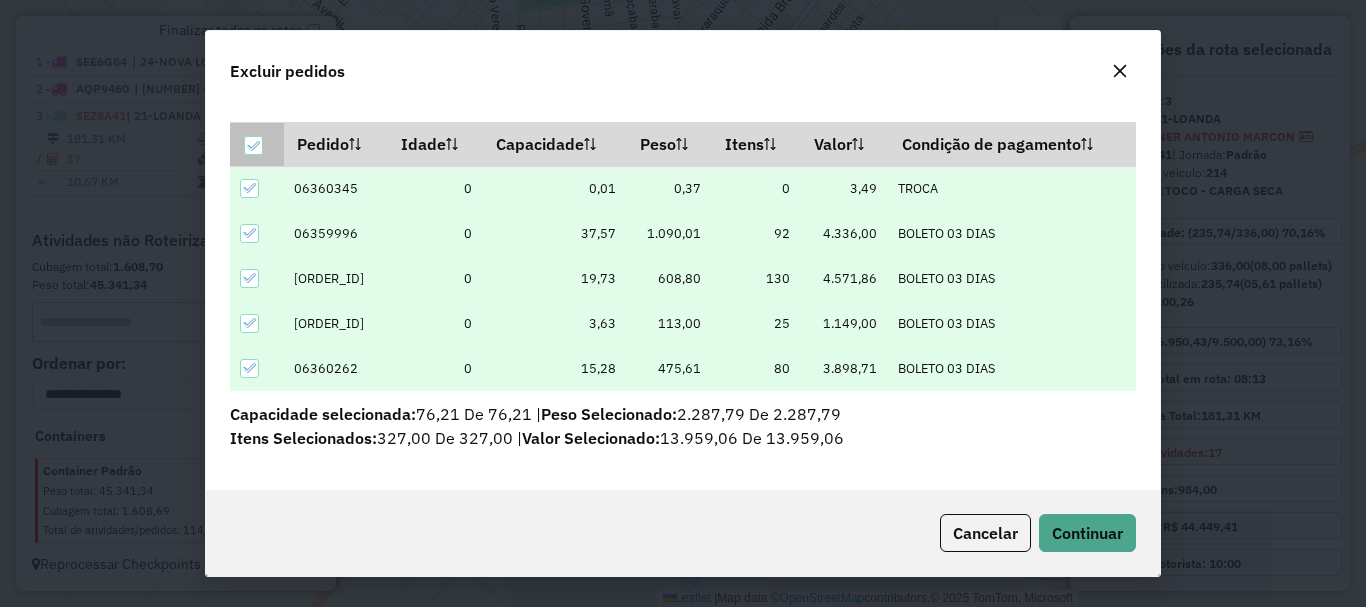 click 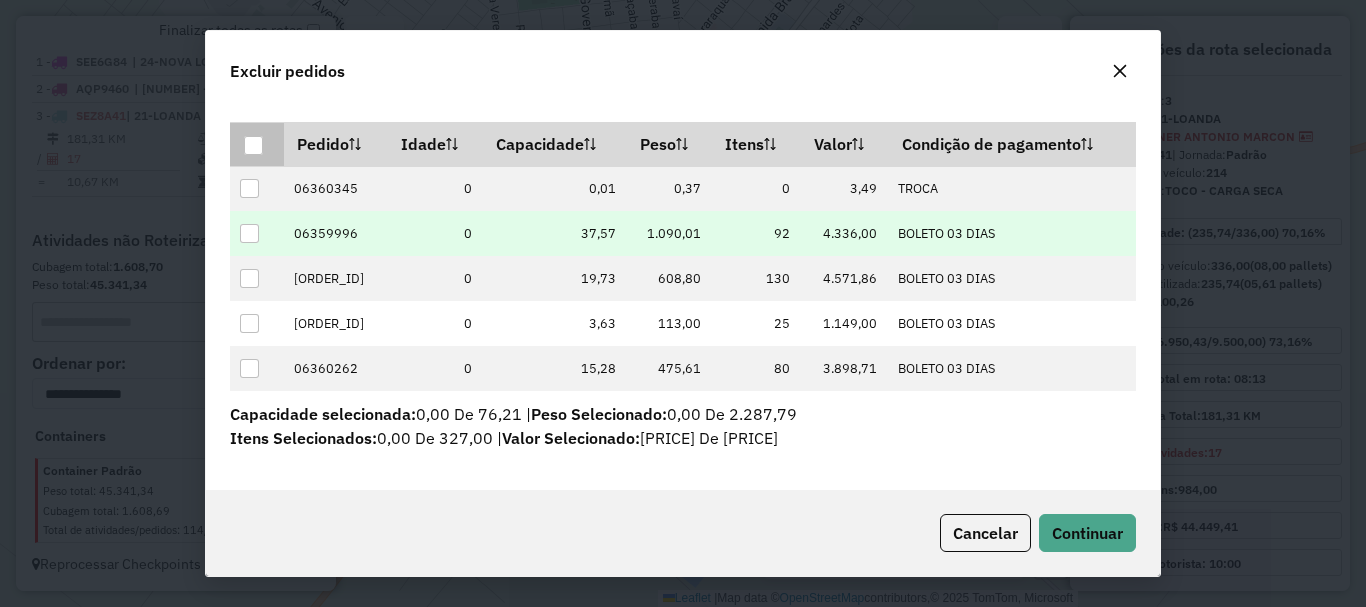 click at bounding box center [249, 233] 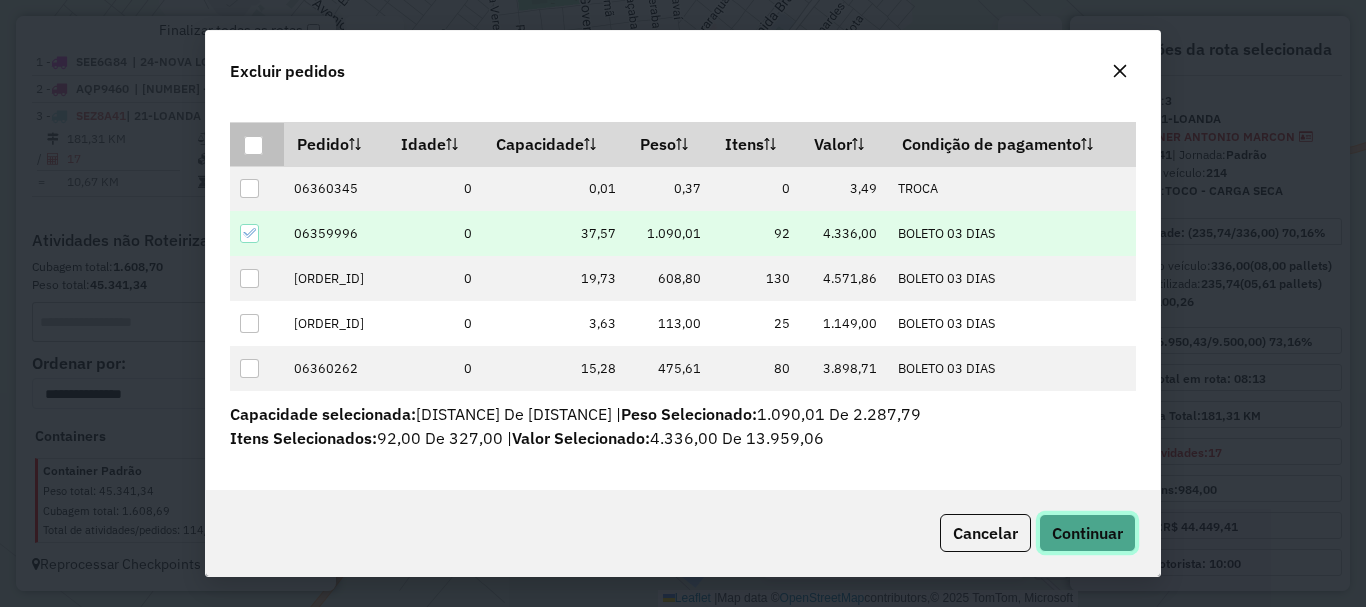 click on "Continuar" 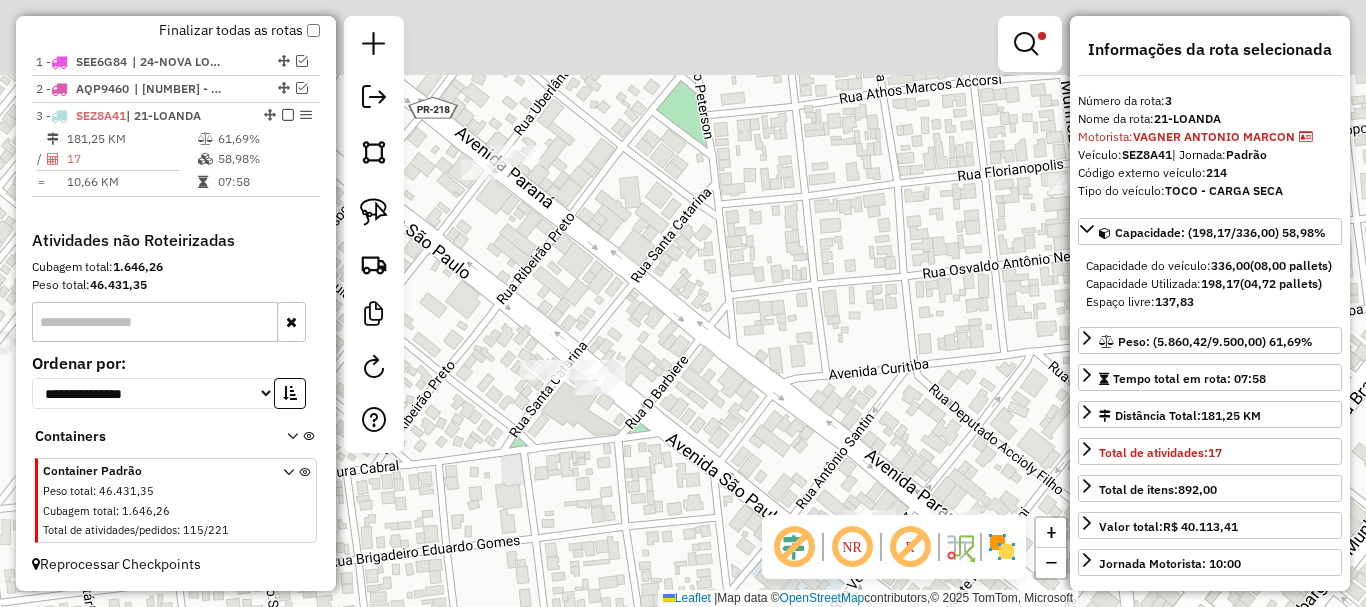 drag, startPoint x: 507, startPoint y: 158, endPoint x: 517, endPoint y: 212, distance: 54.91812 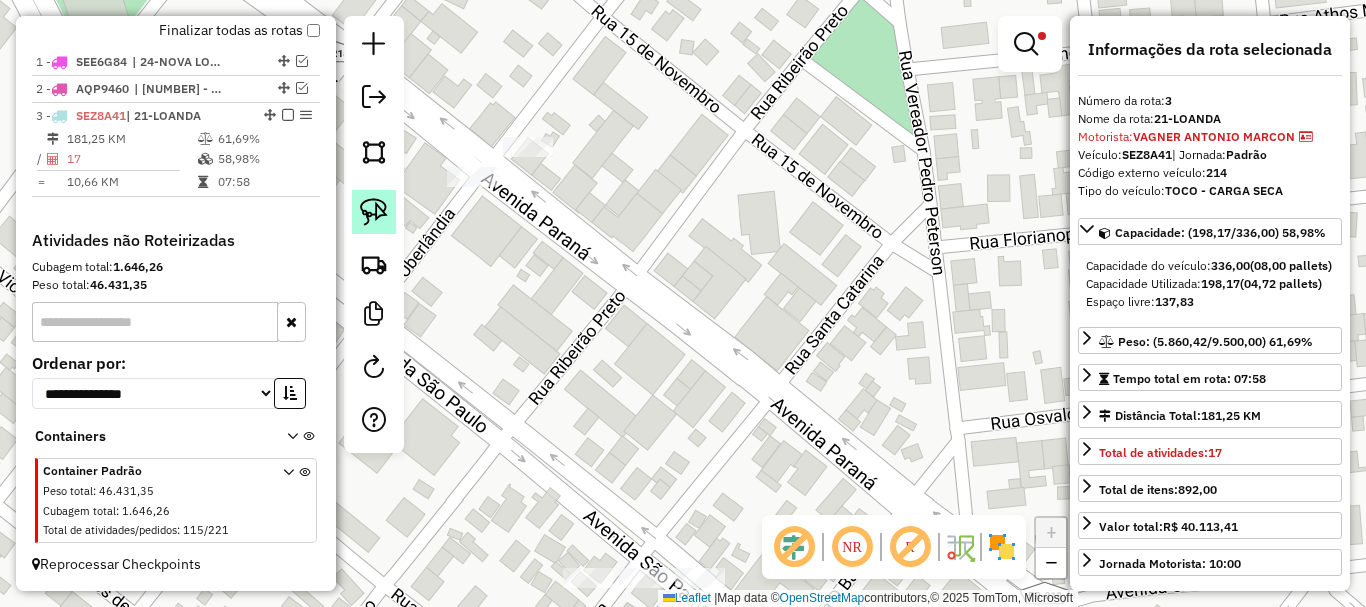 click 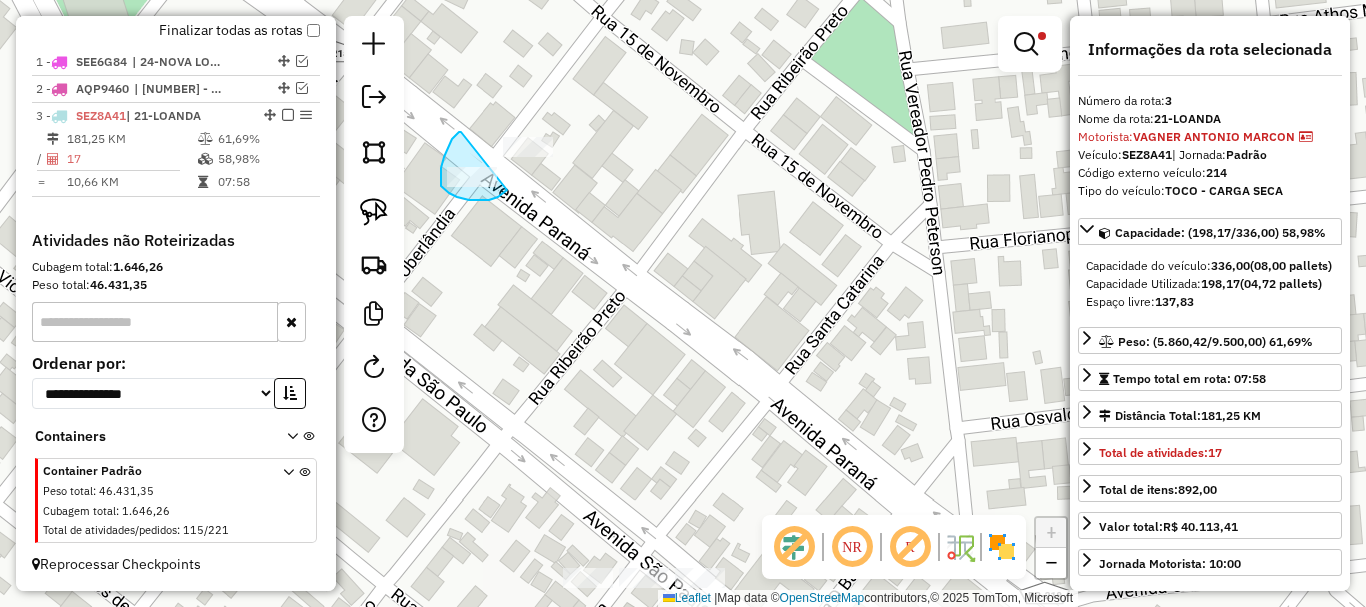 drag, startPoint x: 461, startPoint y: 132, endPoint x: 507, endPoint y: 190, distance: 74.02702 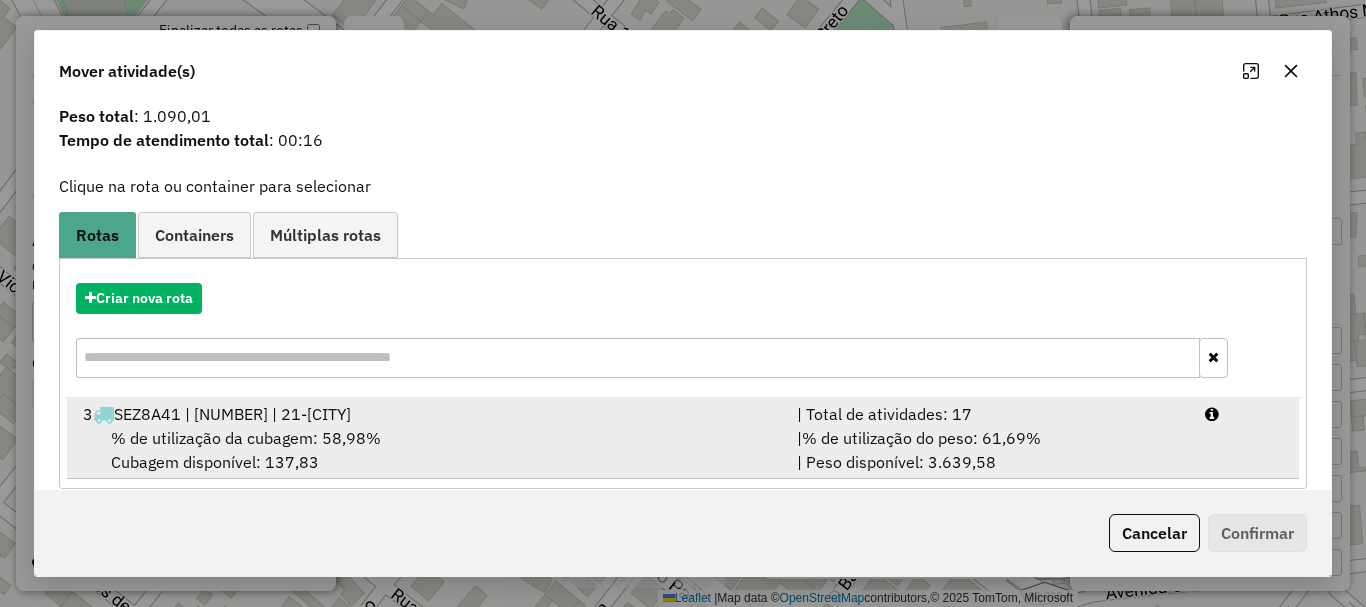 scroll, scrollTop: 78, scrollLeft: 0, axis: vertical 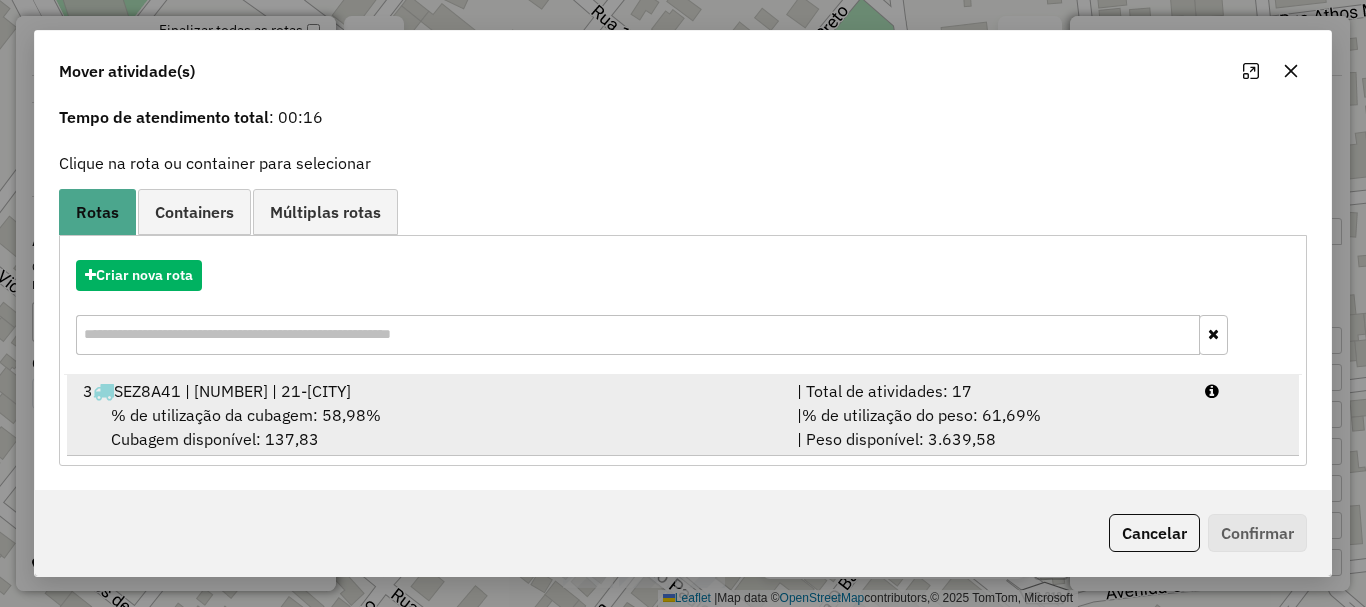 click on "% de utilização da cubagem: 58,98%  Cubagem disponível: 137,83" at bounding box center [428, 427] 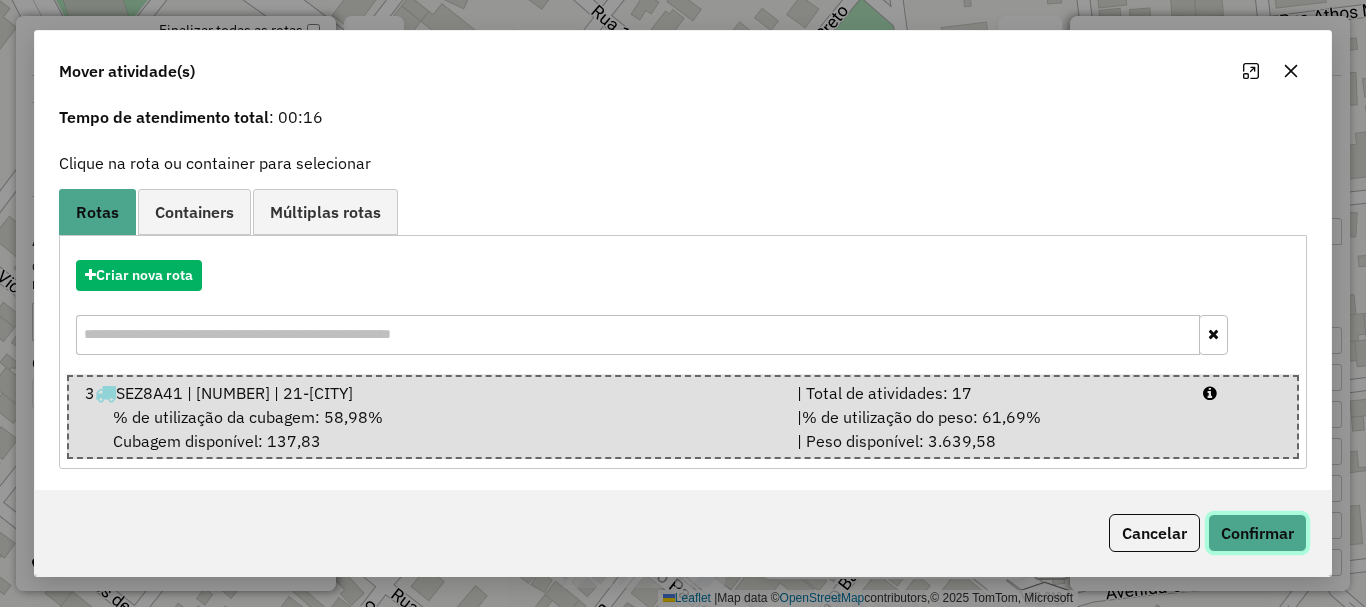 click on "Confirmar" 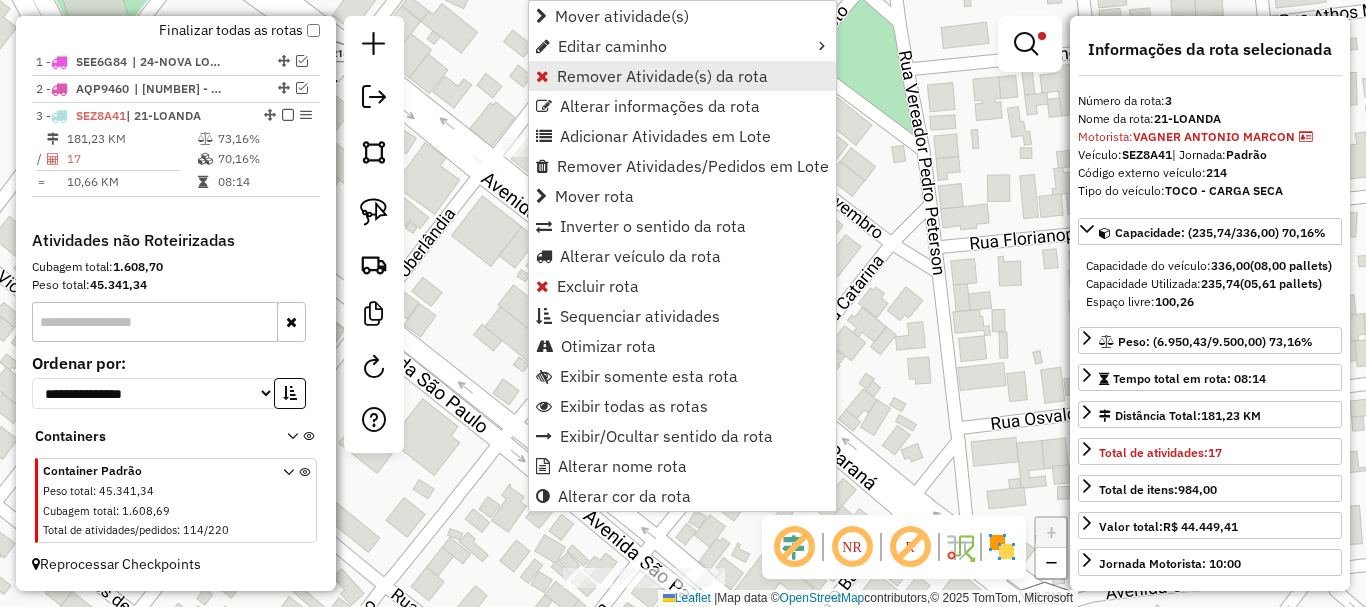 click on "Remover Atividade(s) da rota" at bounding box center (662, 76) 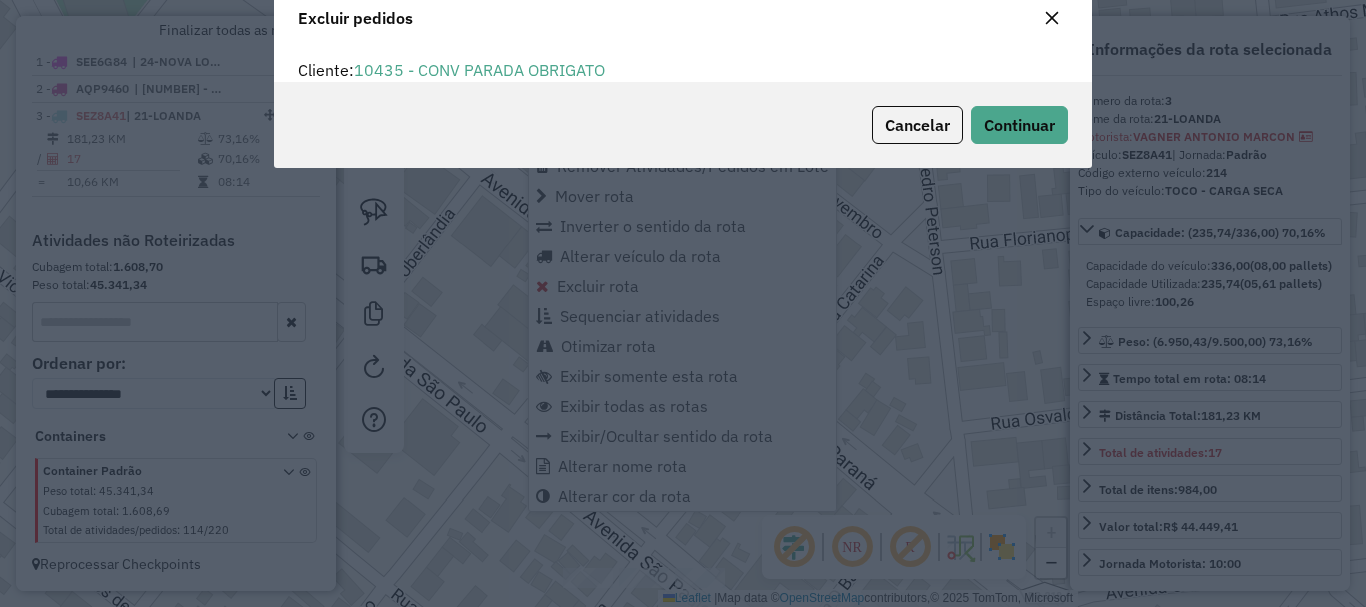 scroll, scrollTop: 12, scrollLeft: 6, axis: both 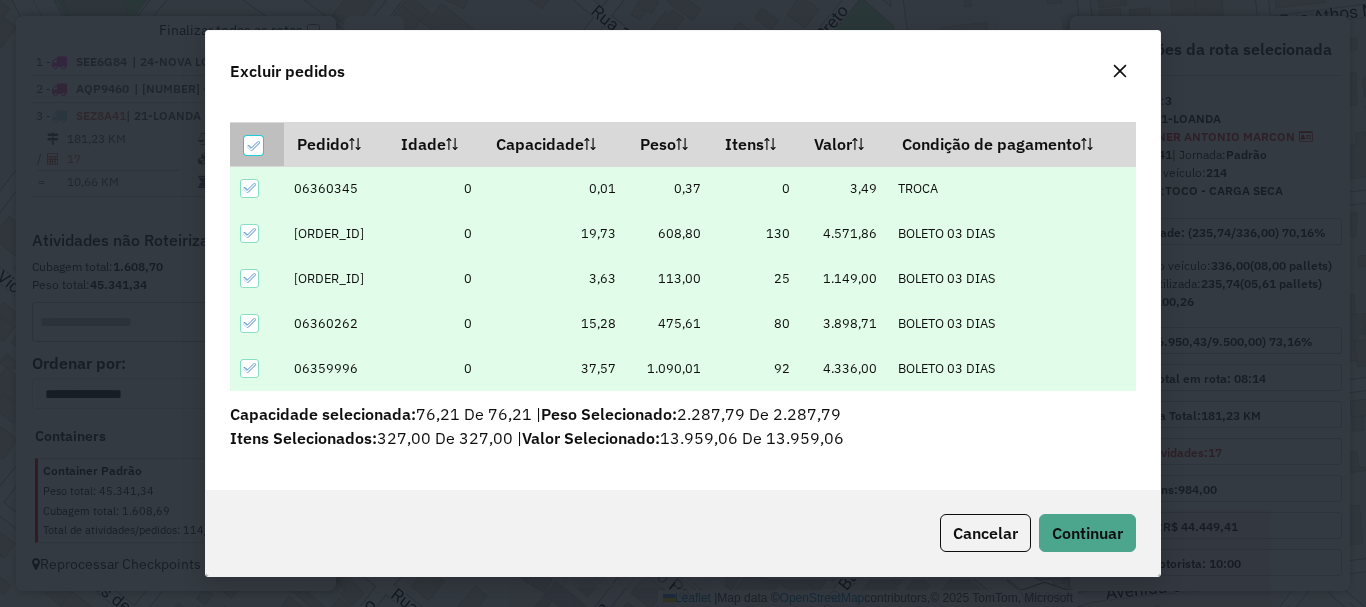 click at bounding box center (253, 145) 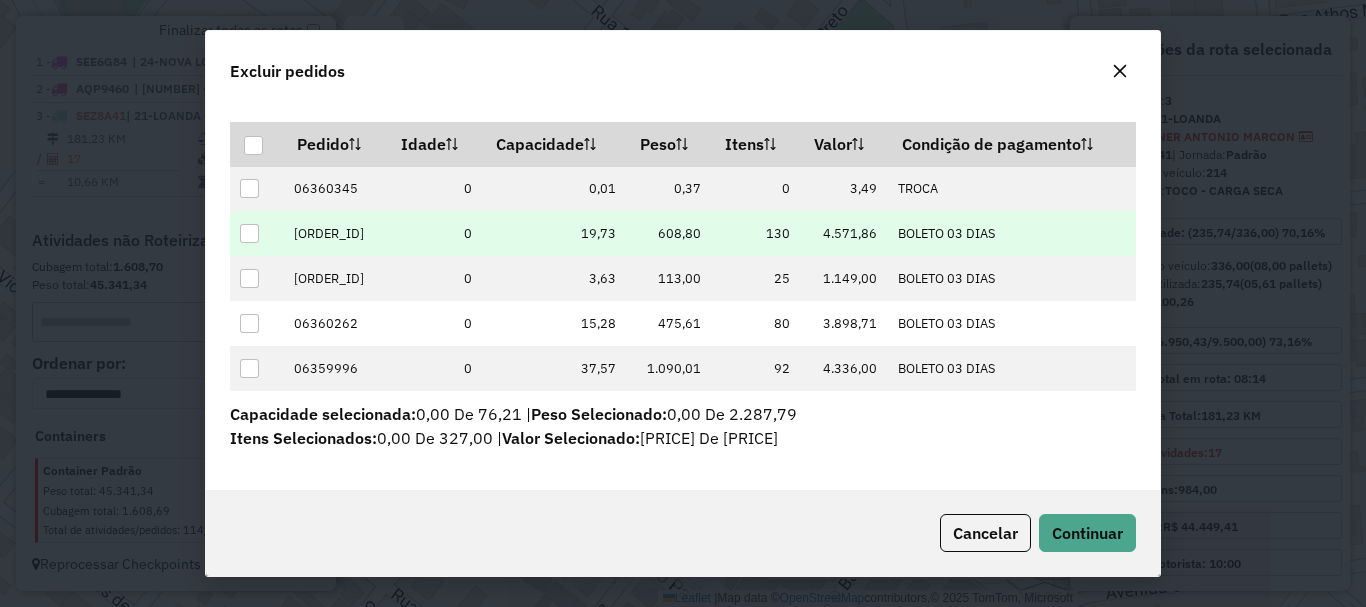 click at bounding box center (249, 233) 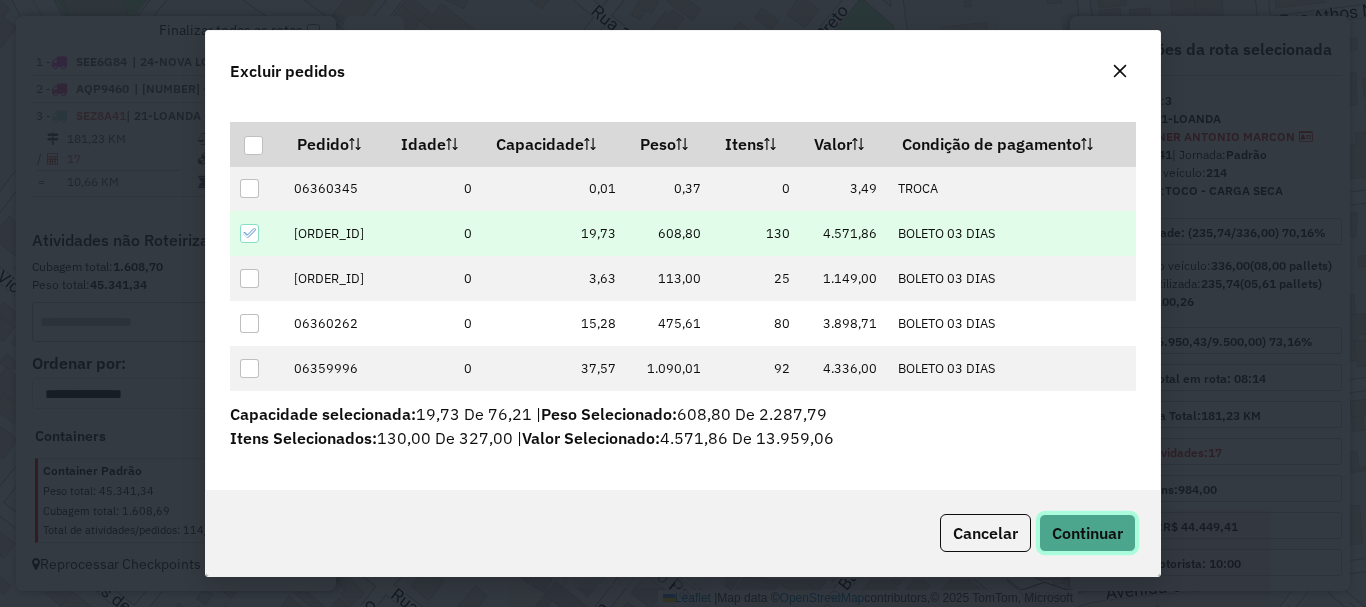 click on "Continuar" 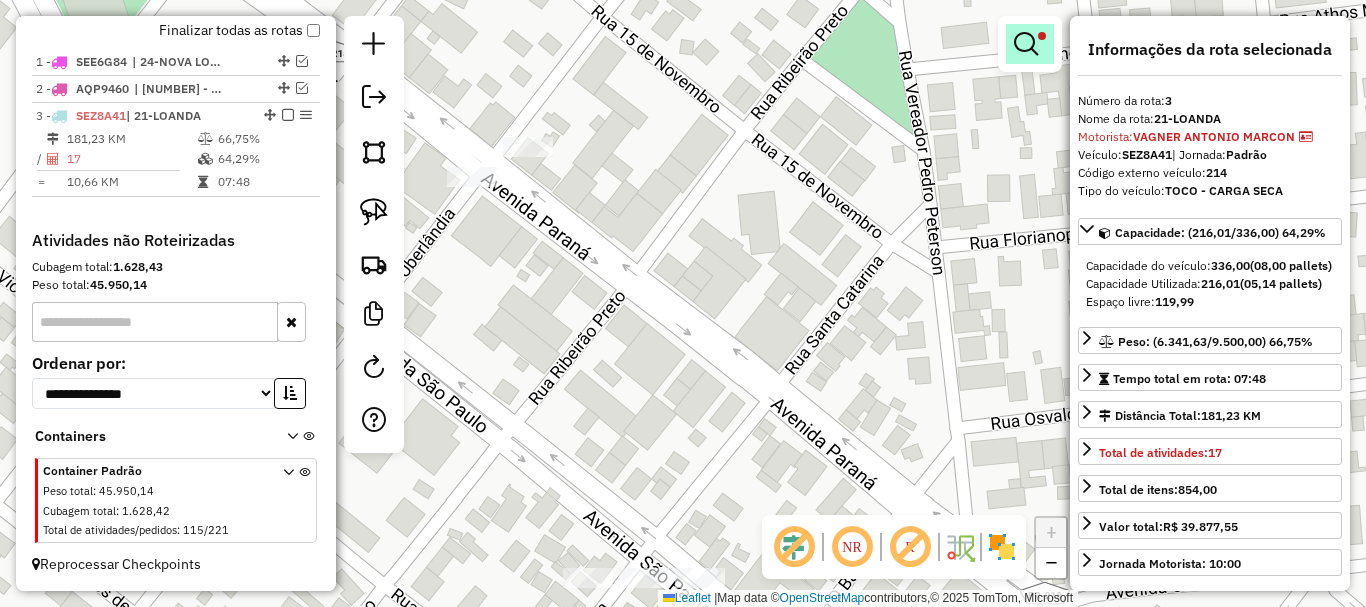 click at bounding box center [1026, 44] 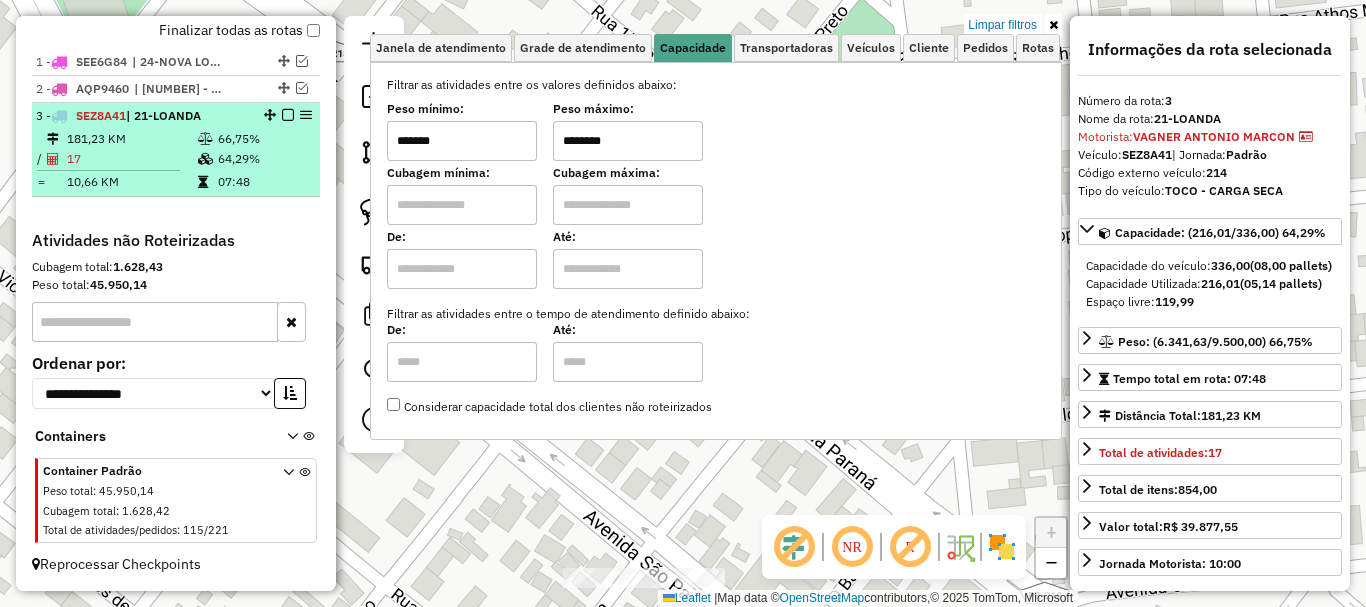 click on "3 -       SEZ8A41   | 21-LOANDA" at bounding box center [142, 116] 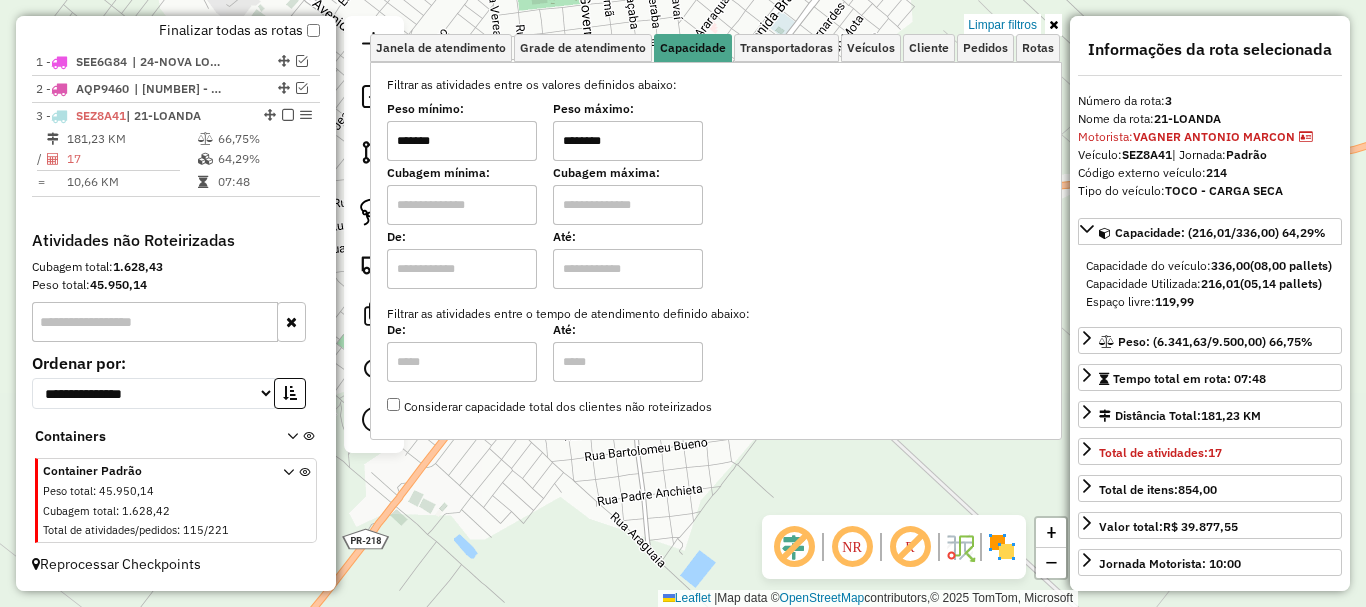 click on "Limpar filtros Janela de atendimento Grade de atendimento Capacidade Transportadoras Veículos Cliente Pedidos  Rotas Selecione os dias de semana para filtrar as janelas de atendimento  Seg   Ter   Qua   Qui   Sex   Sáb   Dom  Informe o período da janela de atendimento: De: Até:  Filtrar exatamente a janela do cliente  Considerar janela de atendimento padrão  Selecione os dias de semana para filtrar as grades de atendimento  Seg   Ter   Qua   Qui   Sex   Sáb   Dom   Considerar clientes sem dia de atendimento cadastrado  Clientes fora do dia de atendimento selecionado Filtrar as atividades entre os valores definidos abaixo:  Peso mínimo:  *******  Peso máximo:  ********  Cubagem mínima:   Cubagem máxima:   De:   Até:  Filtrar as atividades entre o tempo de atendimento definido abaixo:  De:   Até:   Considerar capacidade total dos clientes não roteirizados Transportadora: Selecione um ou mais itens Tipo de veículo: Selecione um ou mais itens Veículo: Selecione um ou mais itens Motorista: Nome: De:" 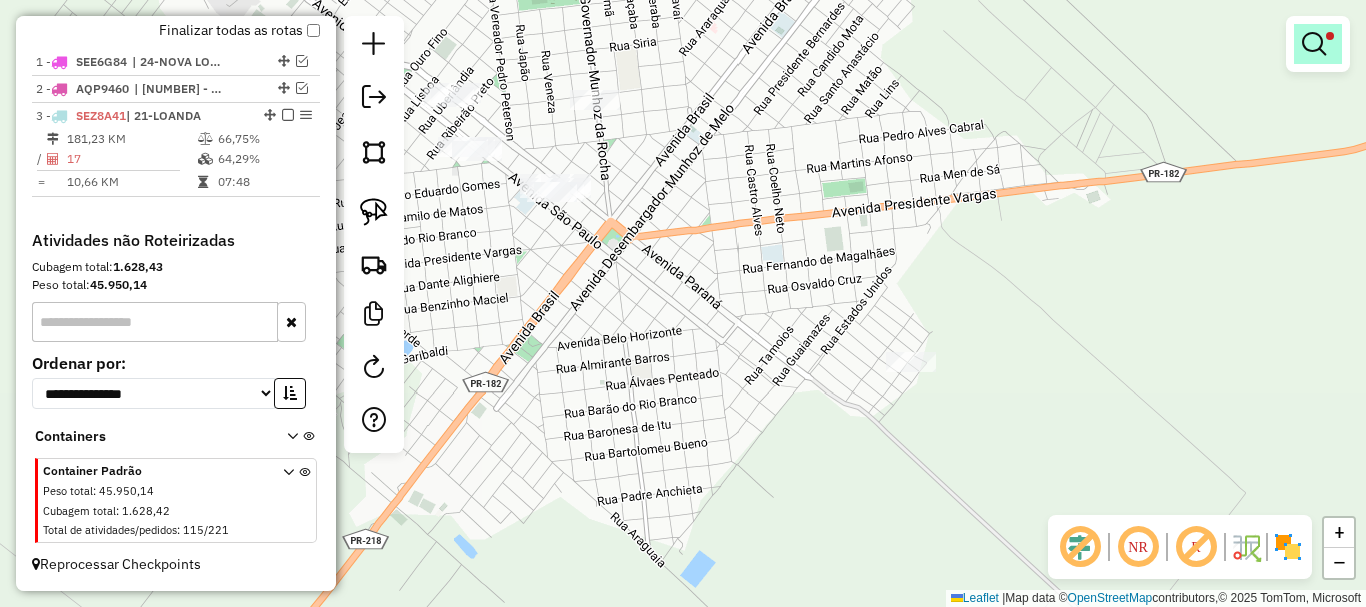 click at bounding box center (1318, 44) 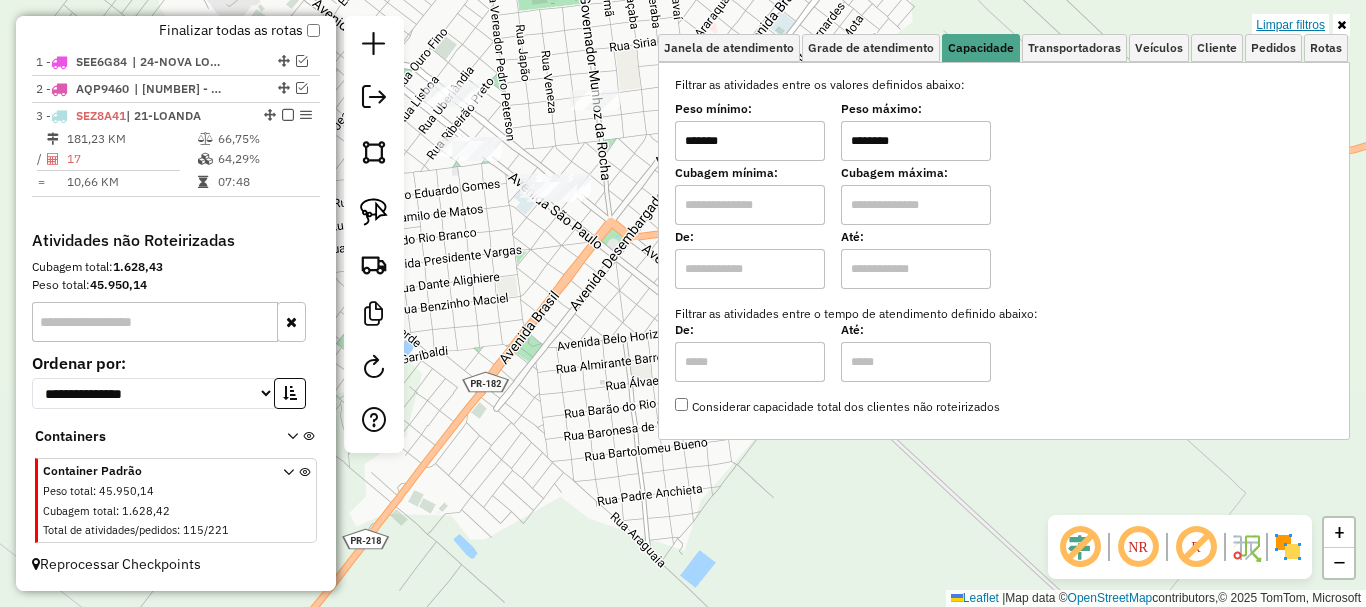 click on "Limpar filtros" at bounding box center (1290, 25) 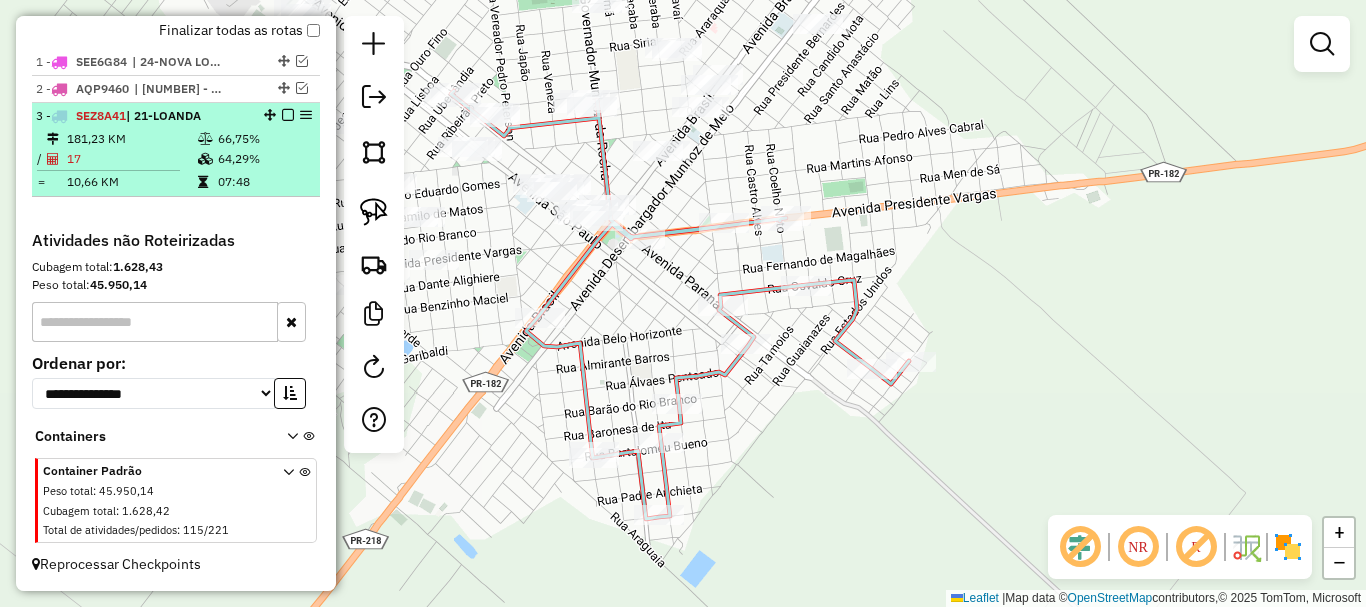 click on "17" at bounding box center [131, 159] 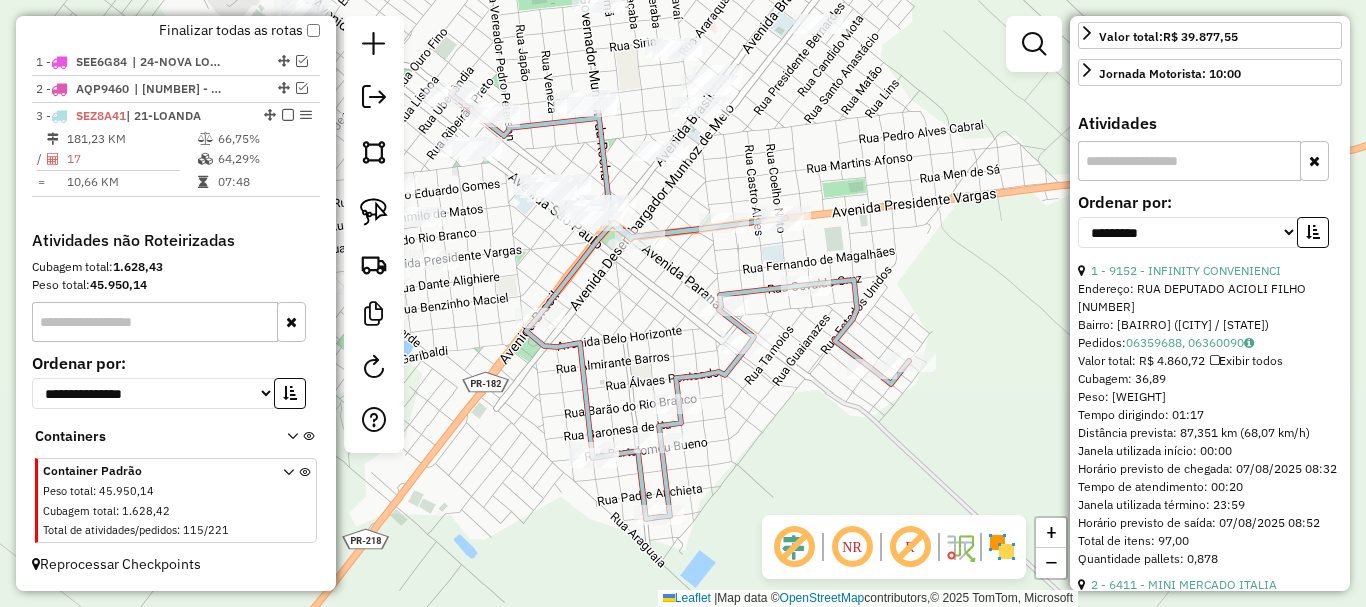 scroll, scrollTop: 500, scrollLeft: 0, axis: vertical 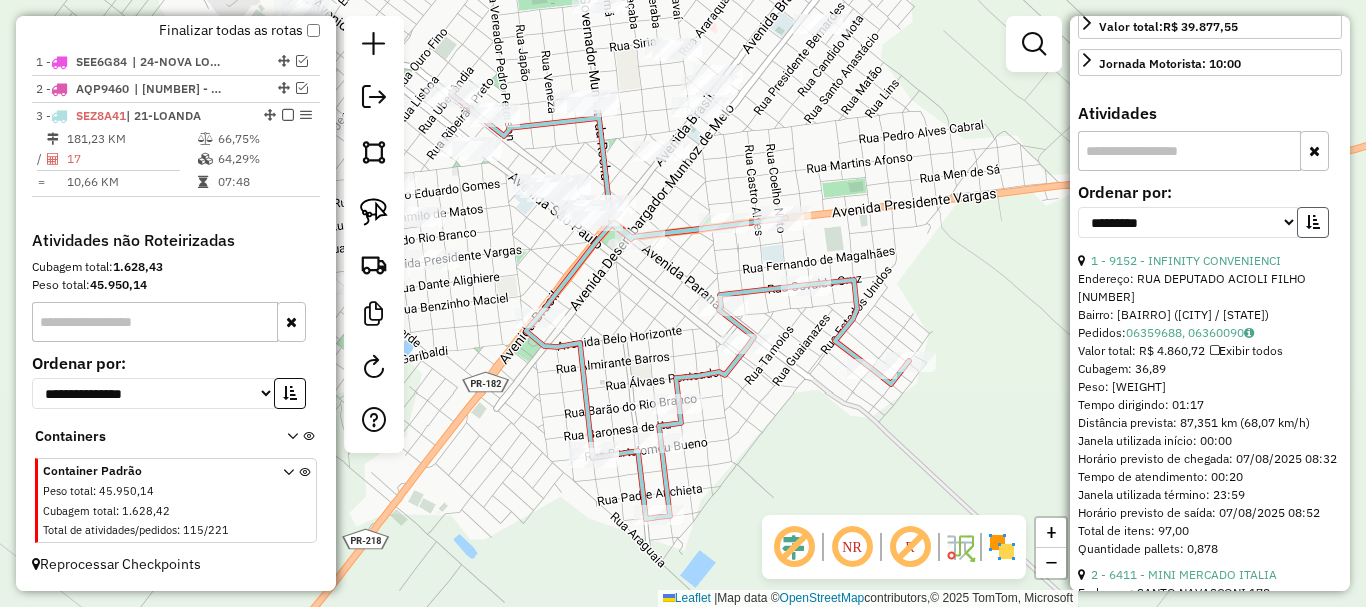 click at bounding box center (1313, 222) 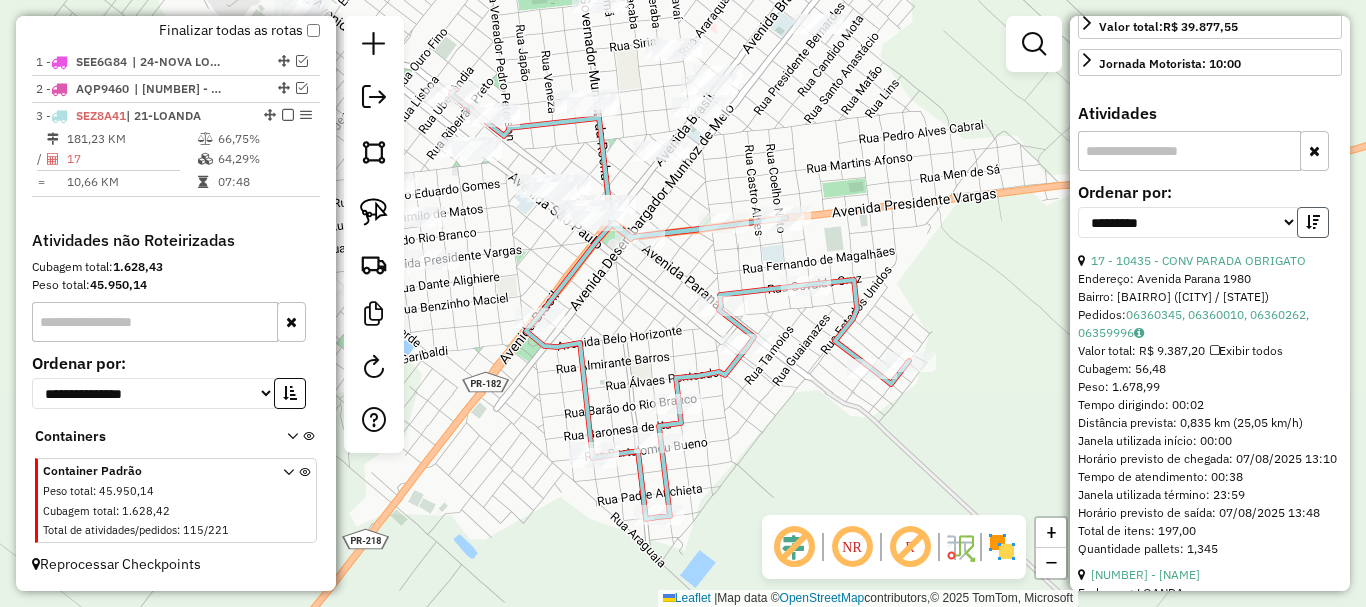 click at bounding box center [1313, 222] 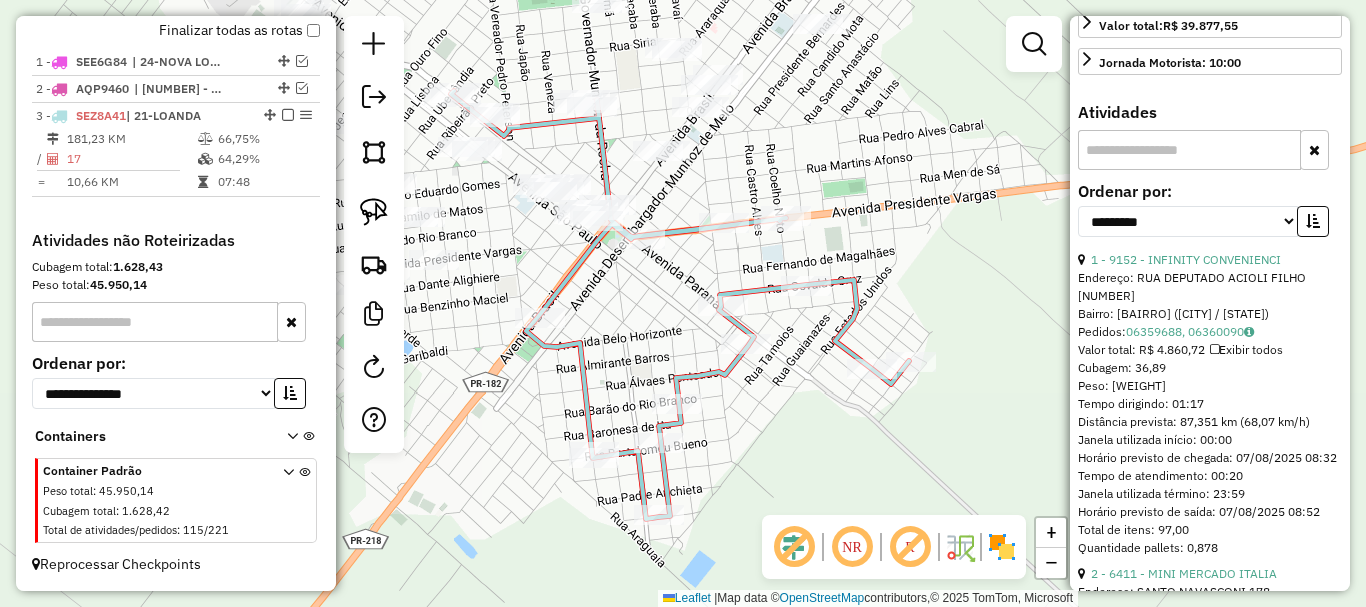 scroll, scrollTop: 500, scrollLeft: 0, axis: vertical 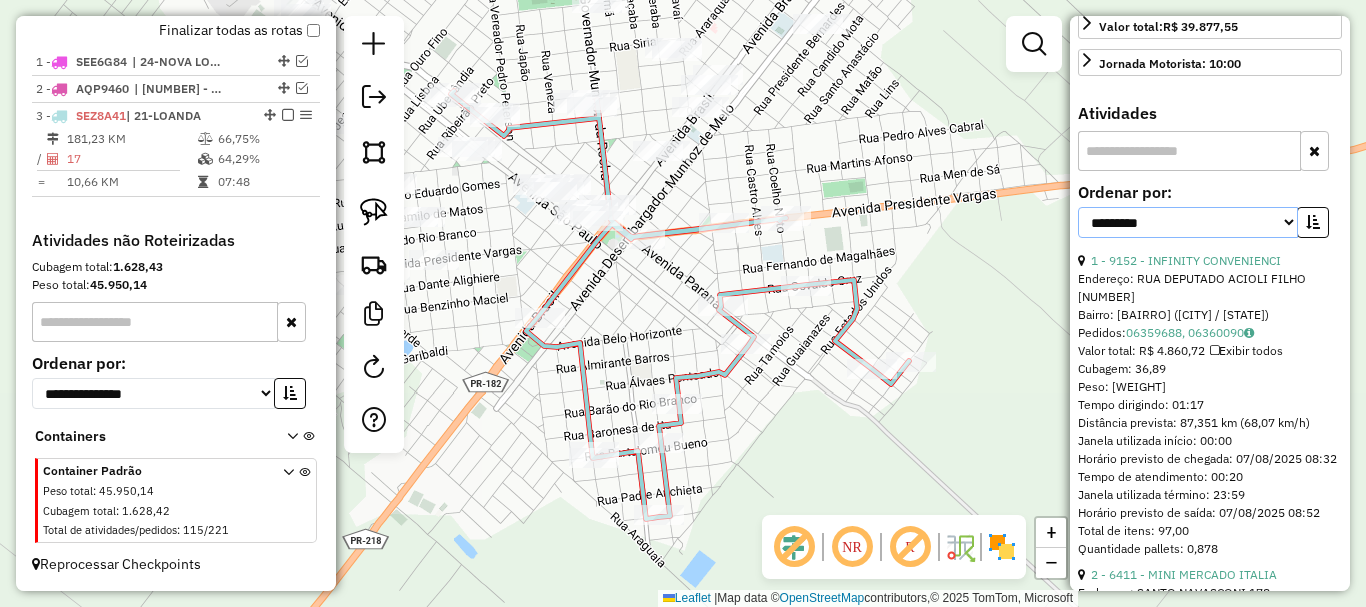 drag, startPoint x: 1186, startPoint y: 261, endPoint x: 1183, endPoint y: 271, distance: 10.440307 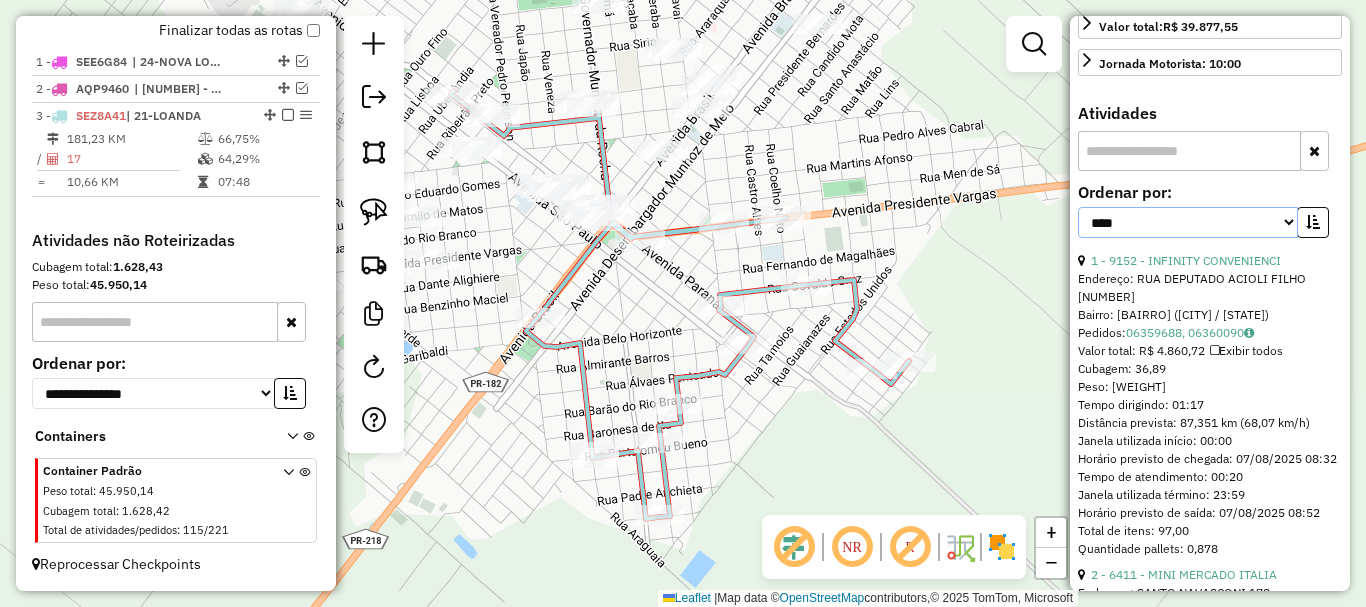 click on "**********" at bounding box center (1188, 222) 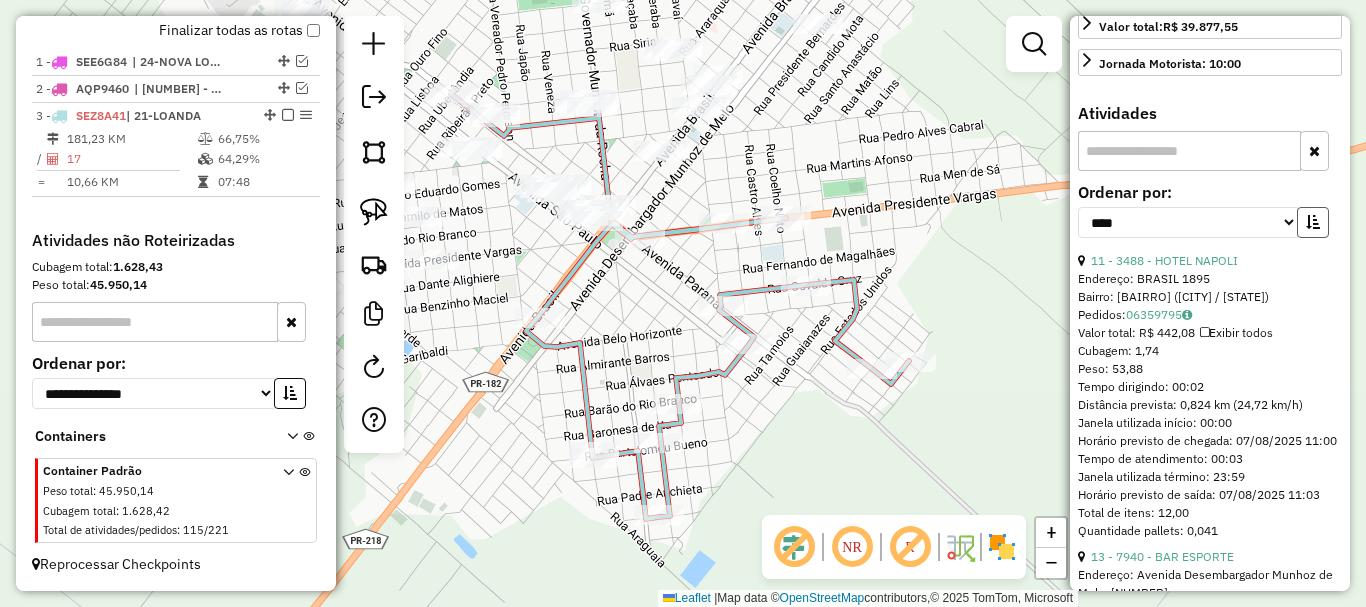 click at bounding box center [1313, 222] 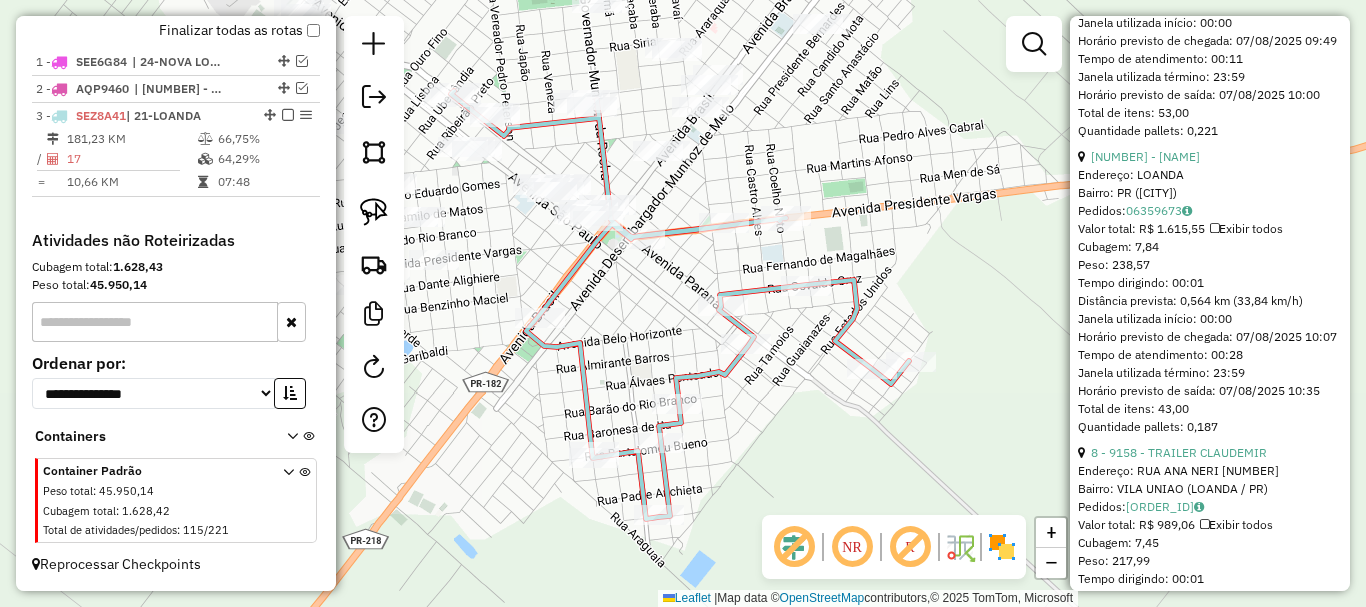 scroll, scrollTop: 2300, scrollLeft: 0, axis: vertical 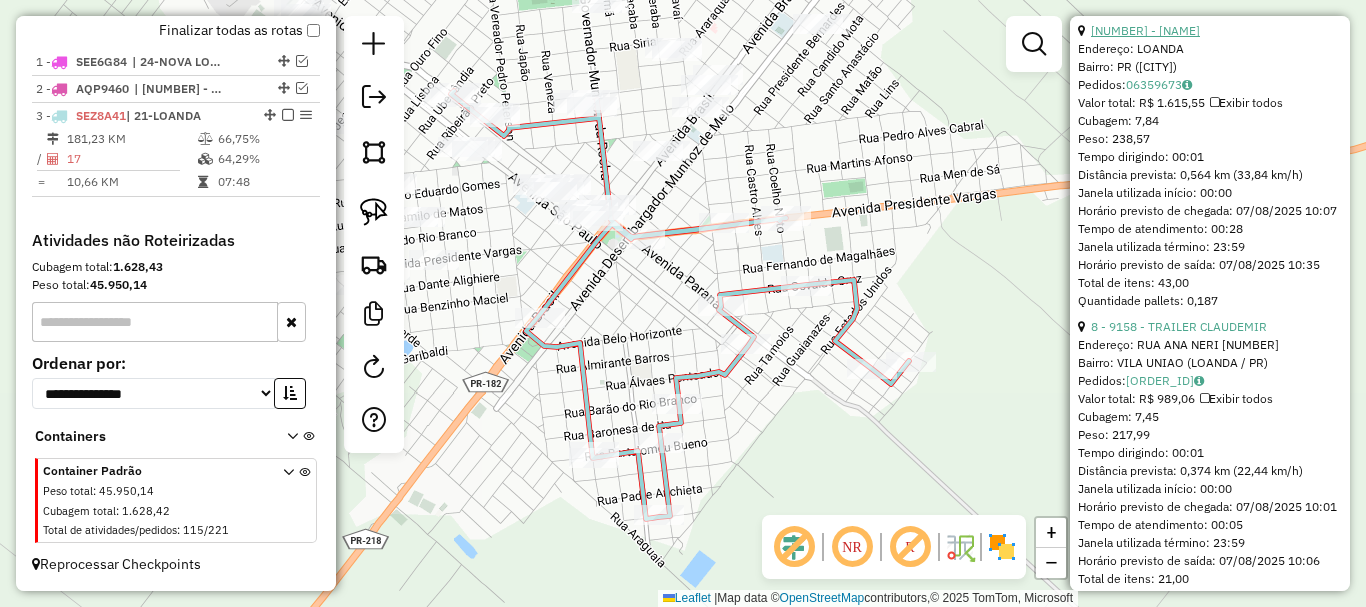 click on "[NUMBER] - [NAME]" at bounding box center [1145, 30] 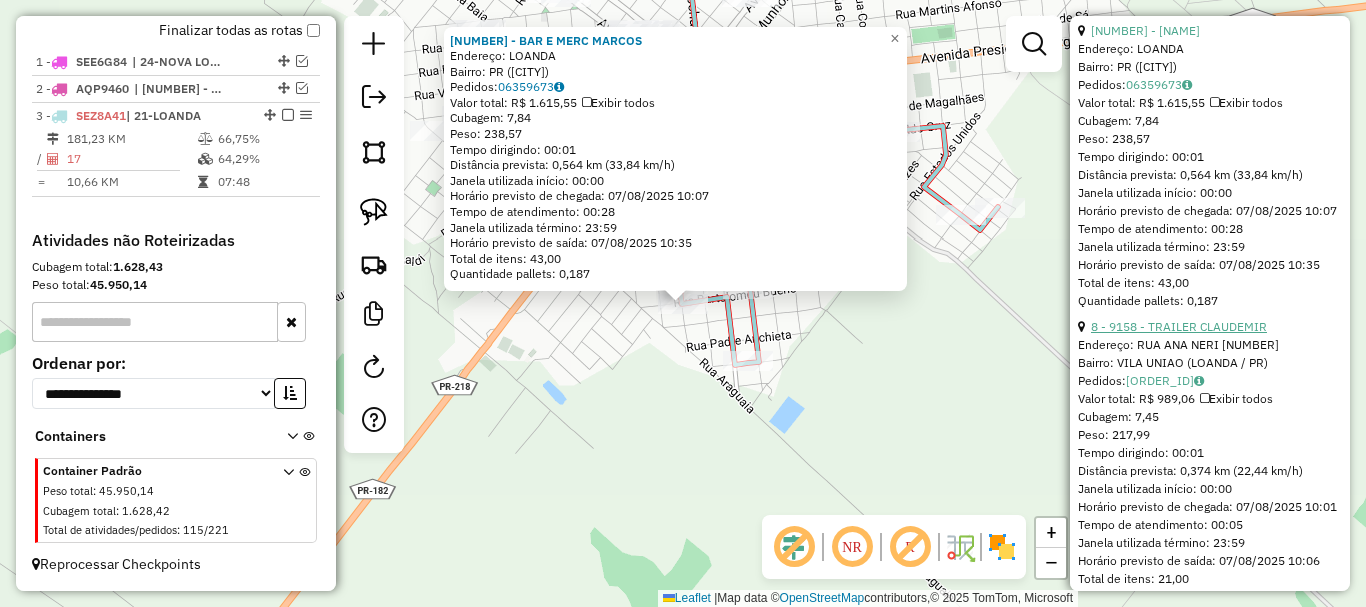 click on "8 - 9158 - TRAILER CLAUDEMIR" at bounding box center [1179, 326] 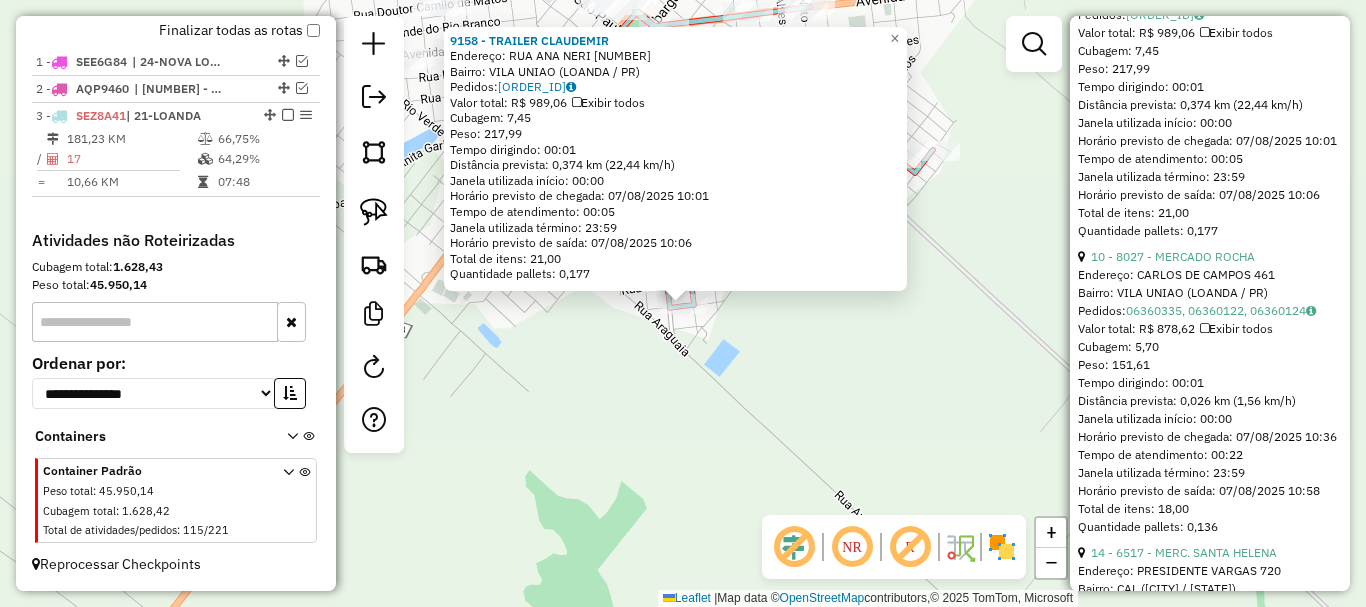 scroll, scrollTop: 2700, scrollLeft: 0, axis: vertical 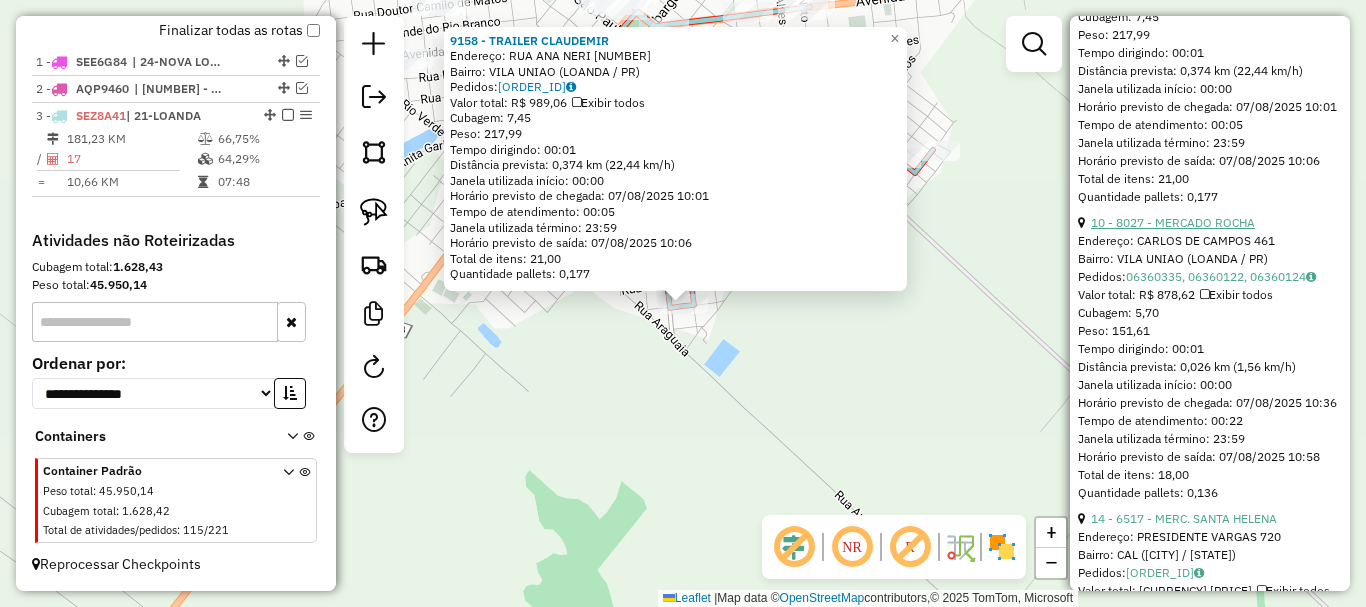 click on "10 - 8027 - MERCADO ROCHA" at bounding box center [1173, 222] 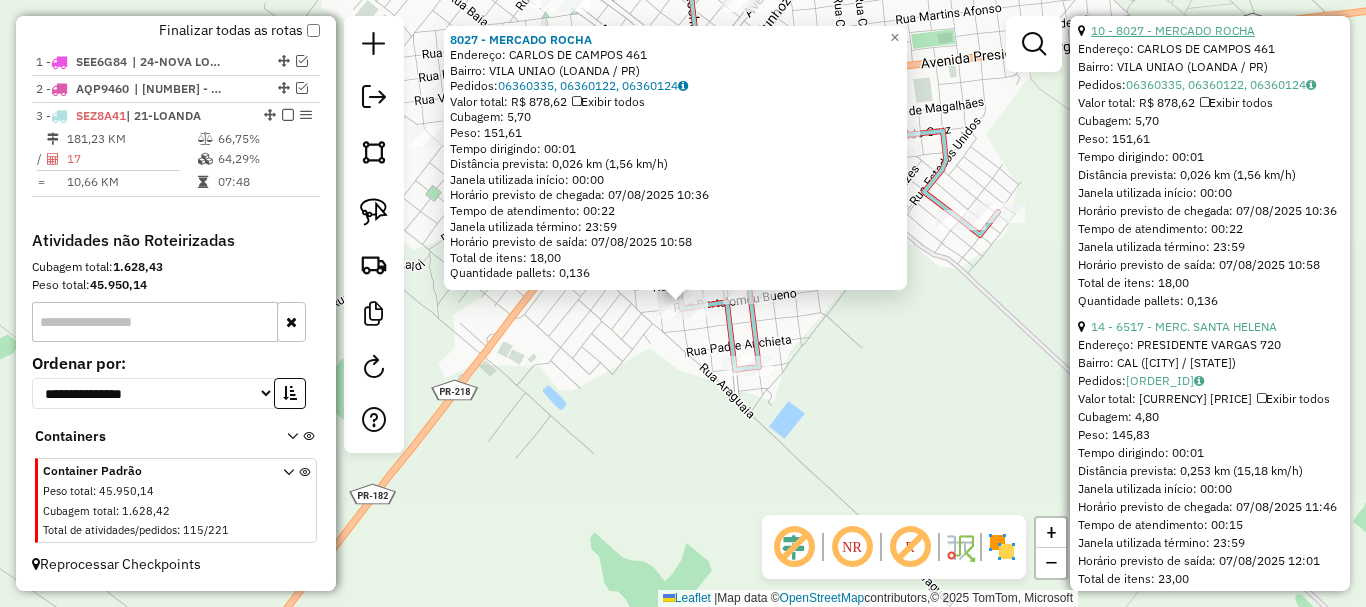 scroll, scrollTop: 2900, scrollLeft: 0, axis: vertical 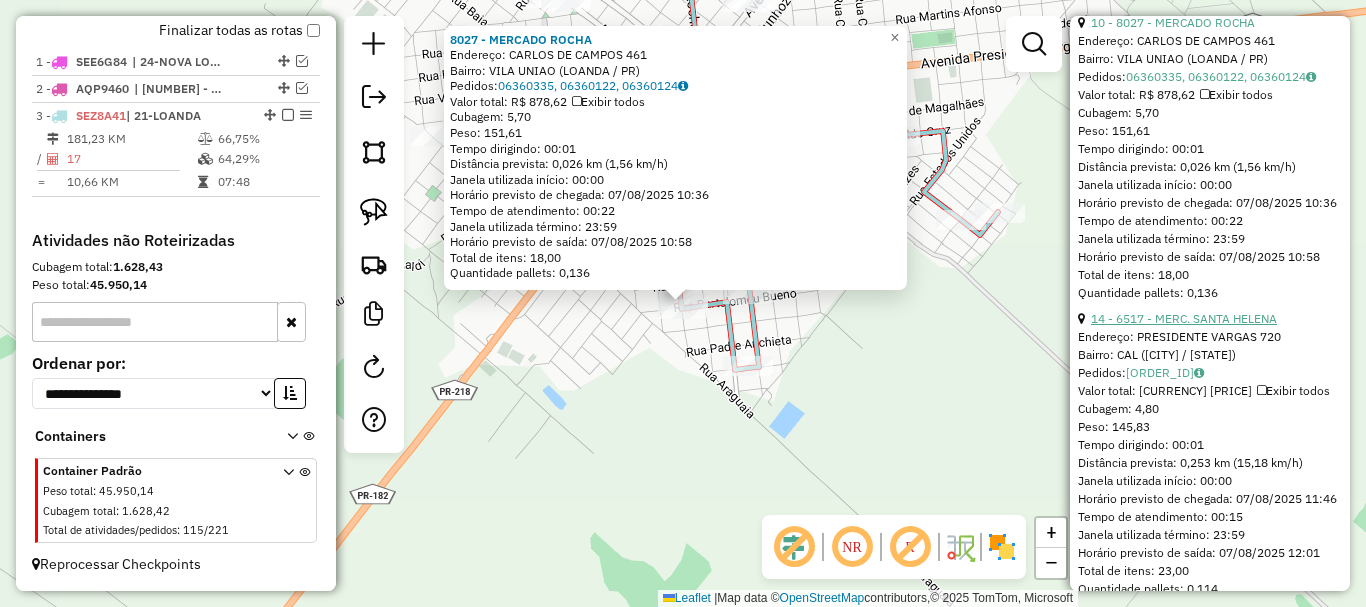 click on "14 - 6517 - MERC. SANTA HELENA" at bounding box center (1184, 318) 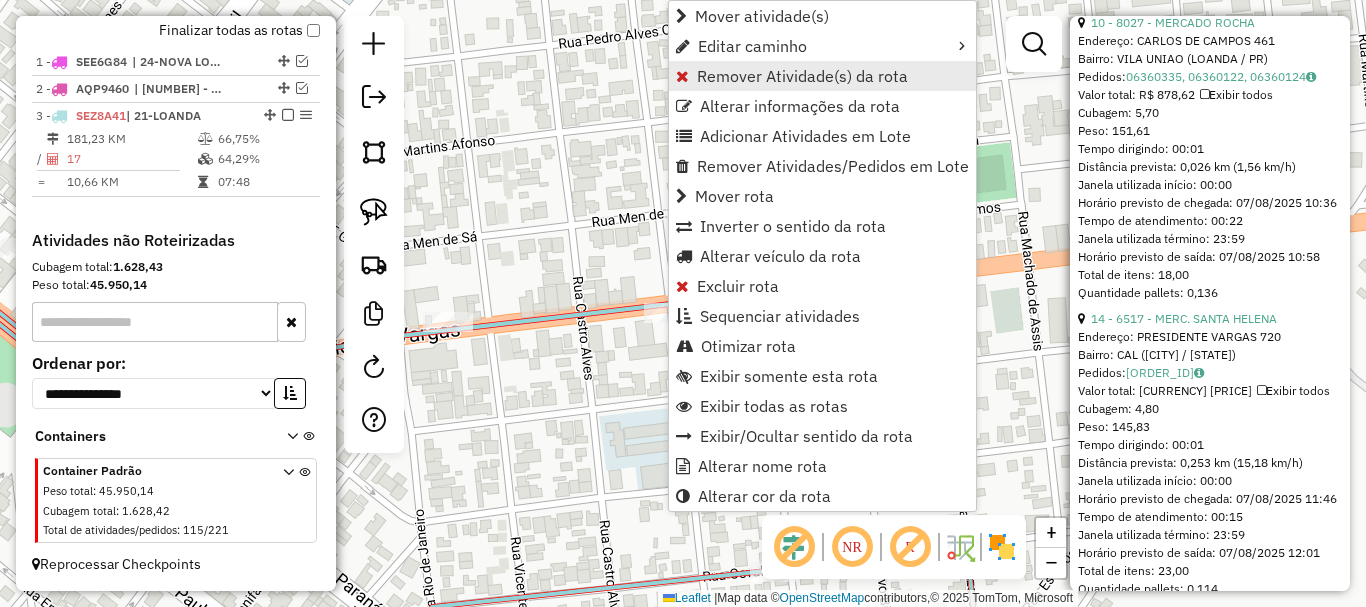 click on "Remover Atividade(s) da rota" at bounding box center (802, 76) 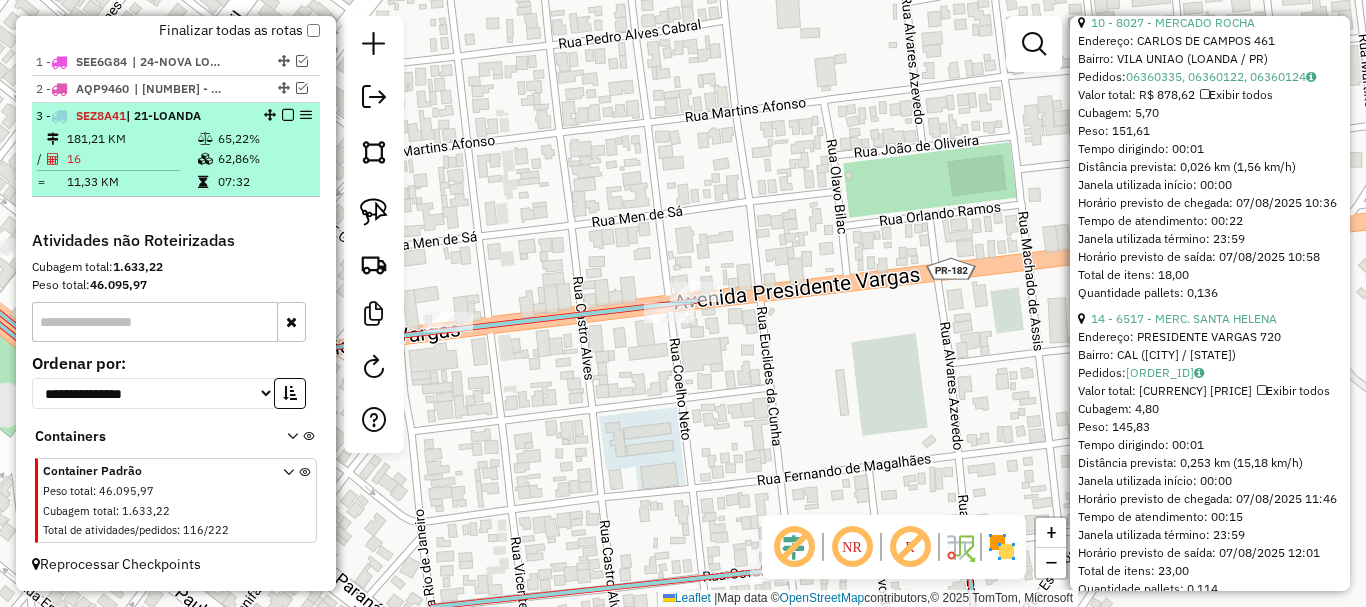 click at bounding box center [288, 115] 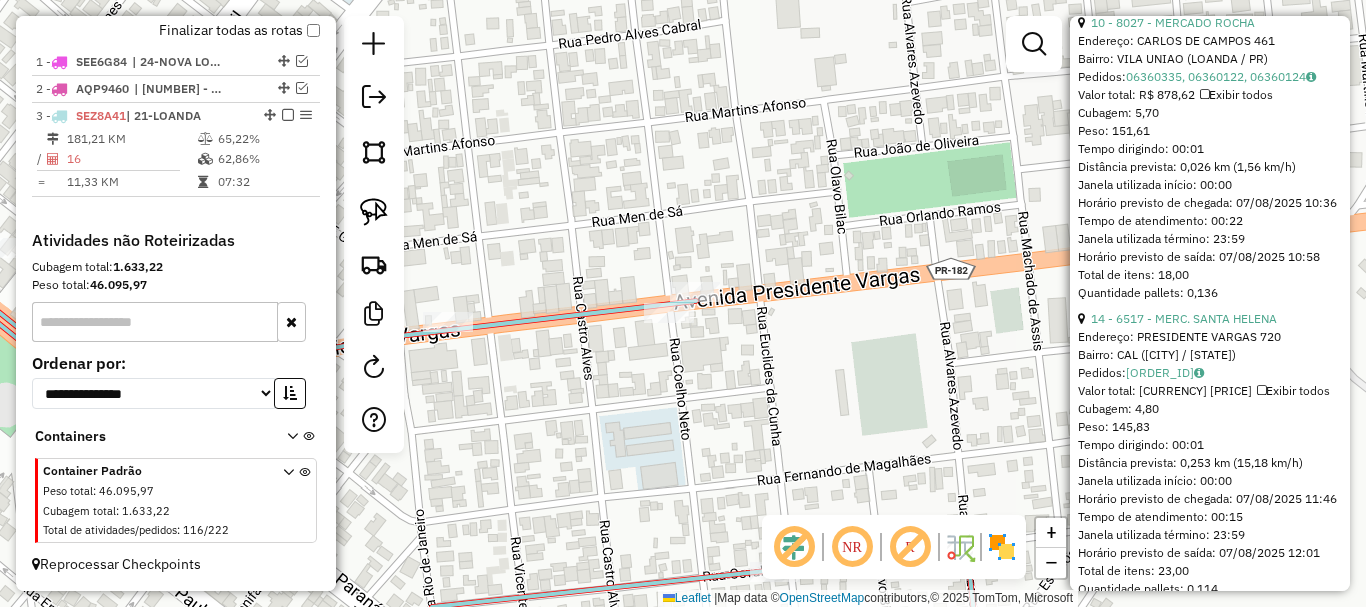 scroll, scrollTop: 699, scrollLeft: 0, axis: vertical 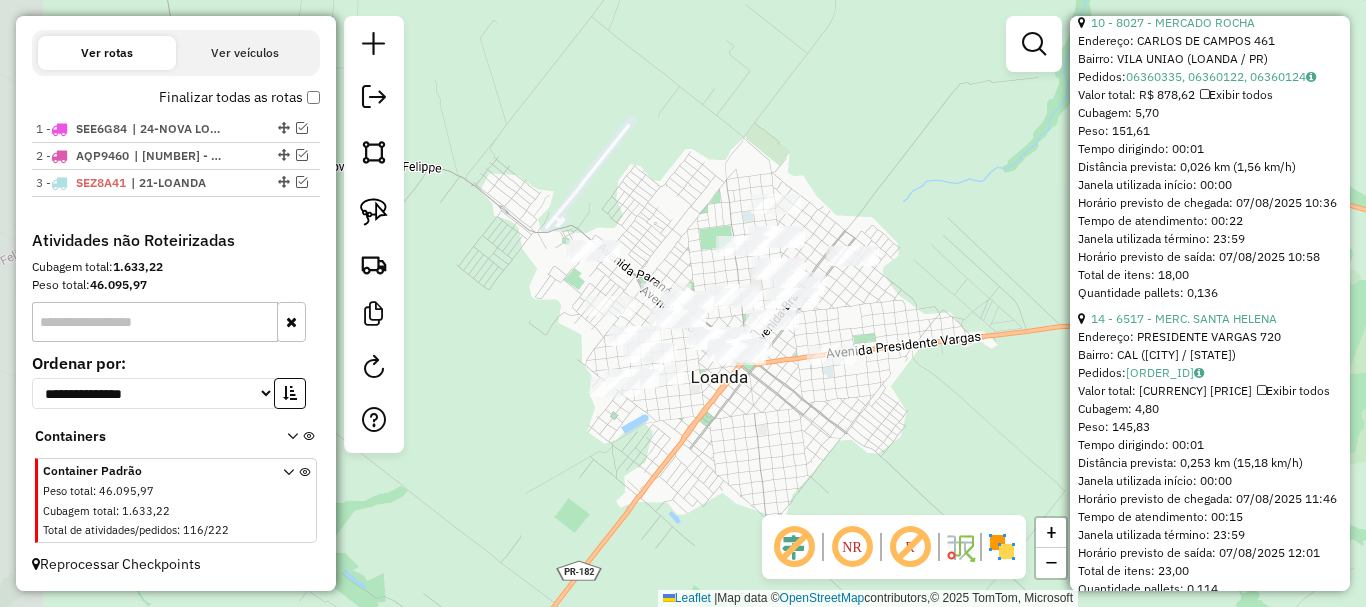 drag, startPoint x: 658, startPoint y: 379, endPoint x: 735, endPoint y: 399, distance: 79.555016 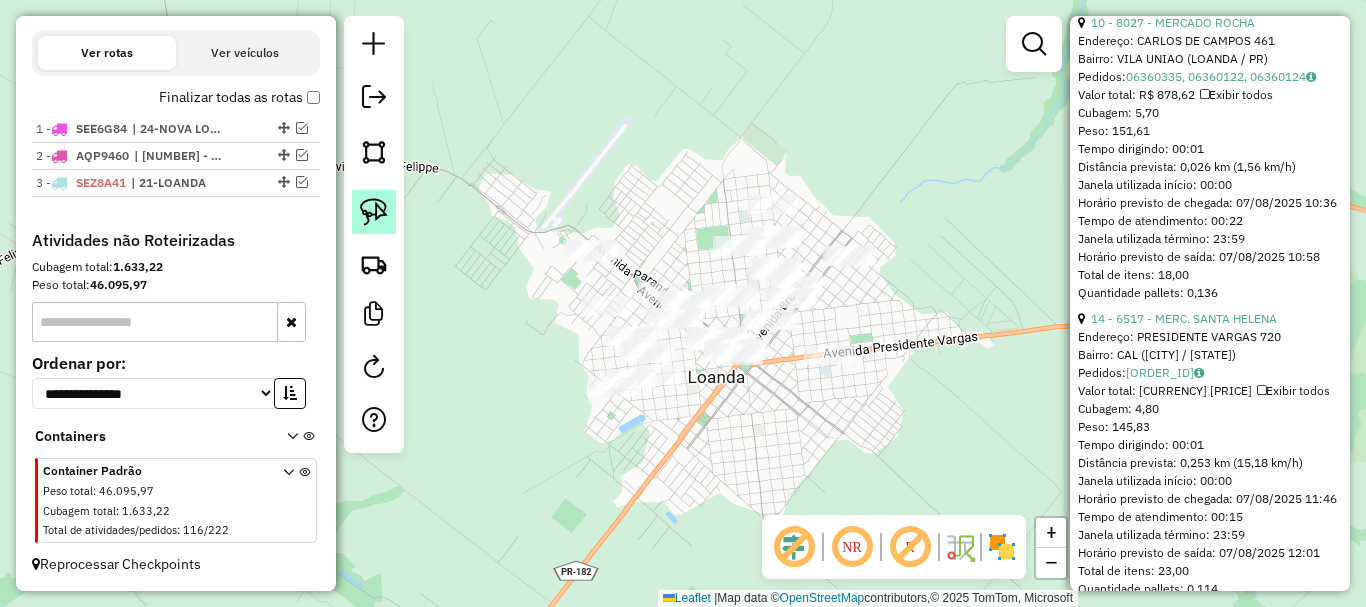 click 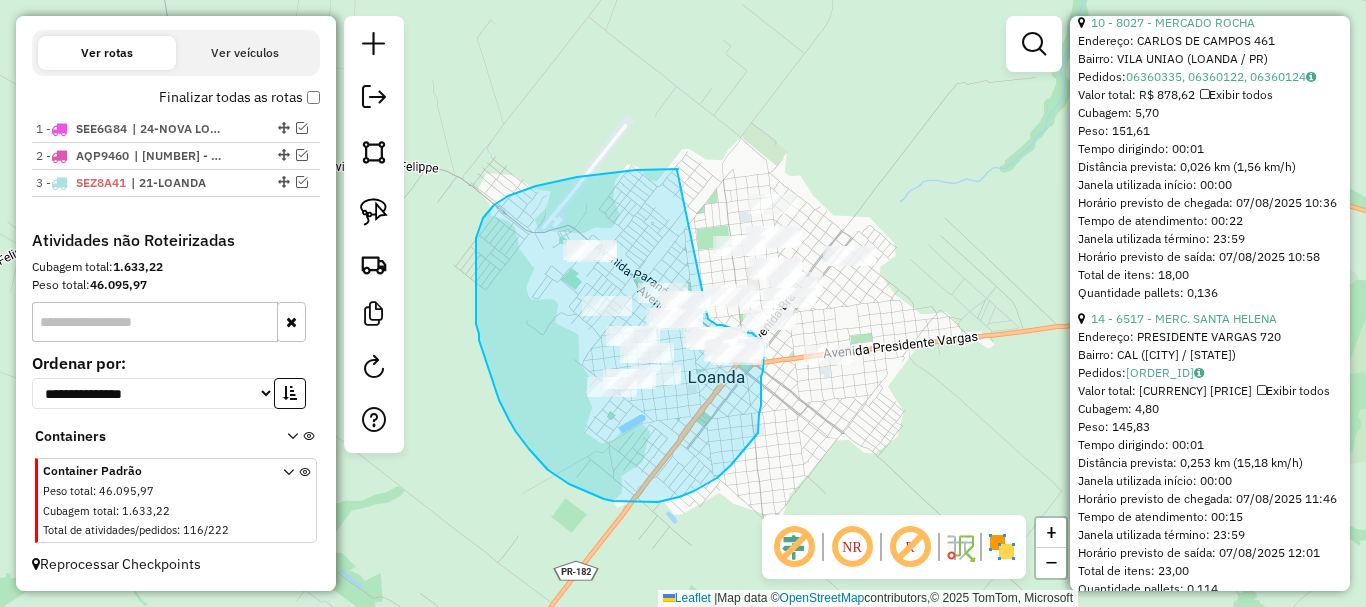 drag, startPoint x: 677, startPoint y: 170, endPoint x: 708, endPoint y: 319, distance: 152.19067 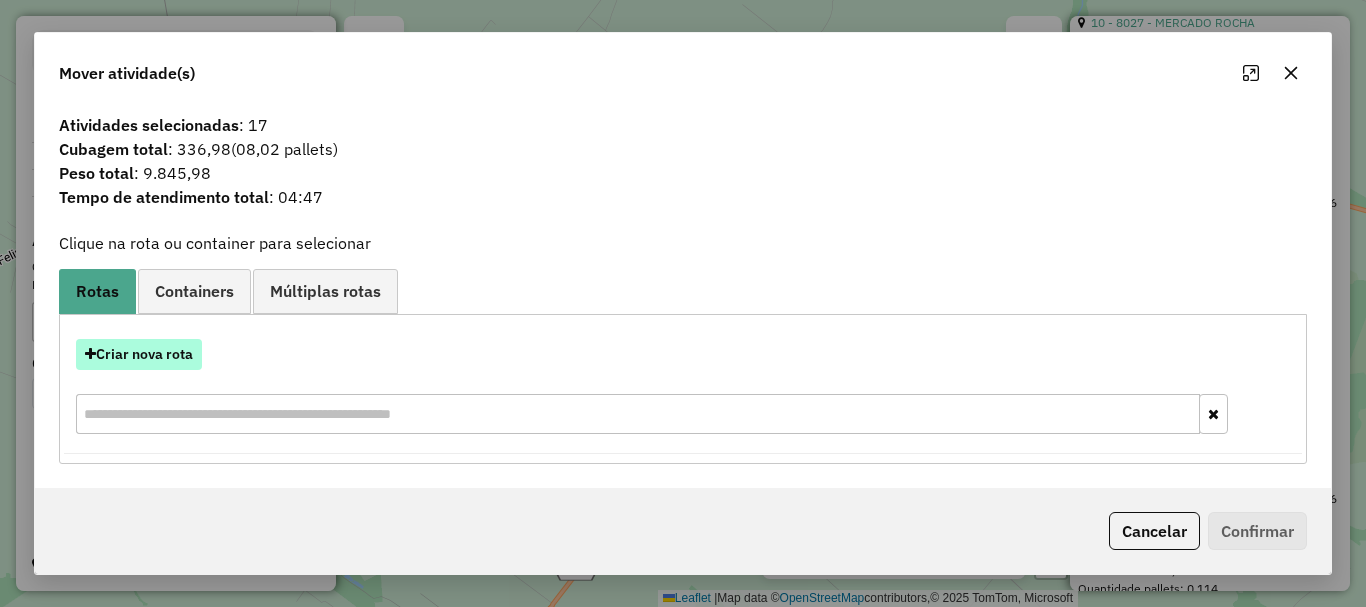 click on "Criar nova rota" at bounding box center (139, 354) 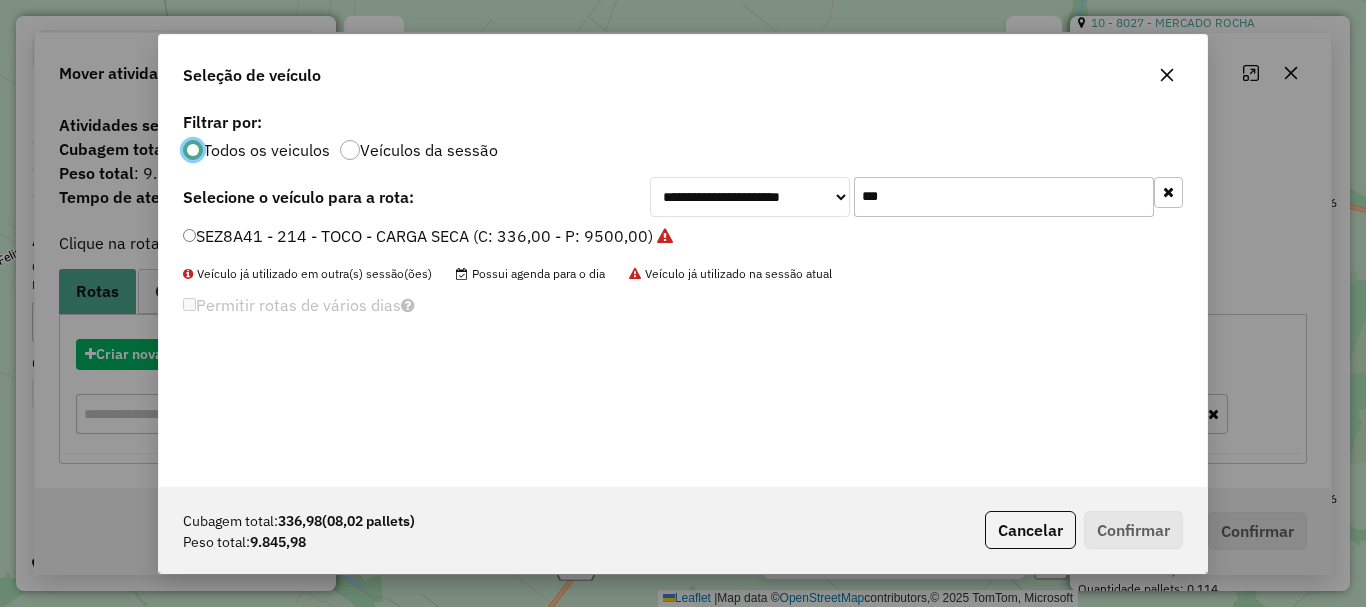 scroll, scrollTop: 11, scrollLeft: 6, axis: both 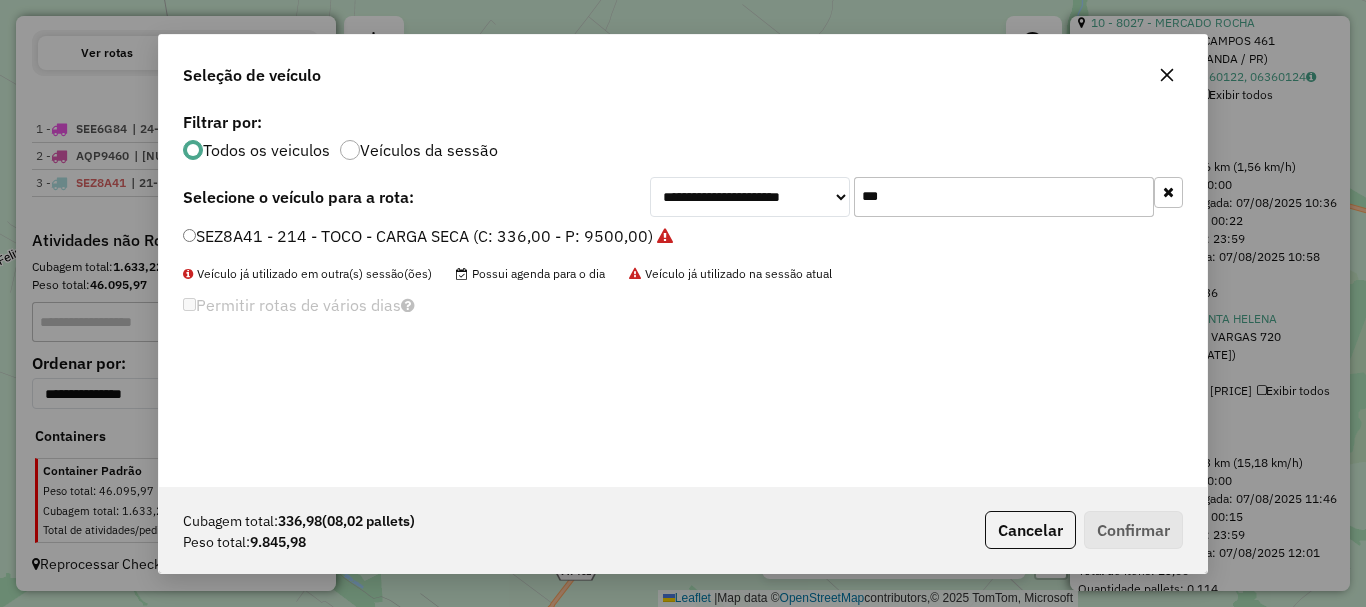 drag, startPoint x: 929, startPoint y: 202, endPoint x: 749, endPoint y: 183, distance: 181 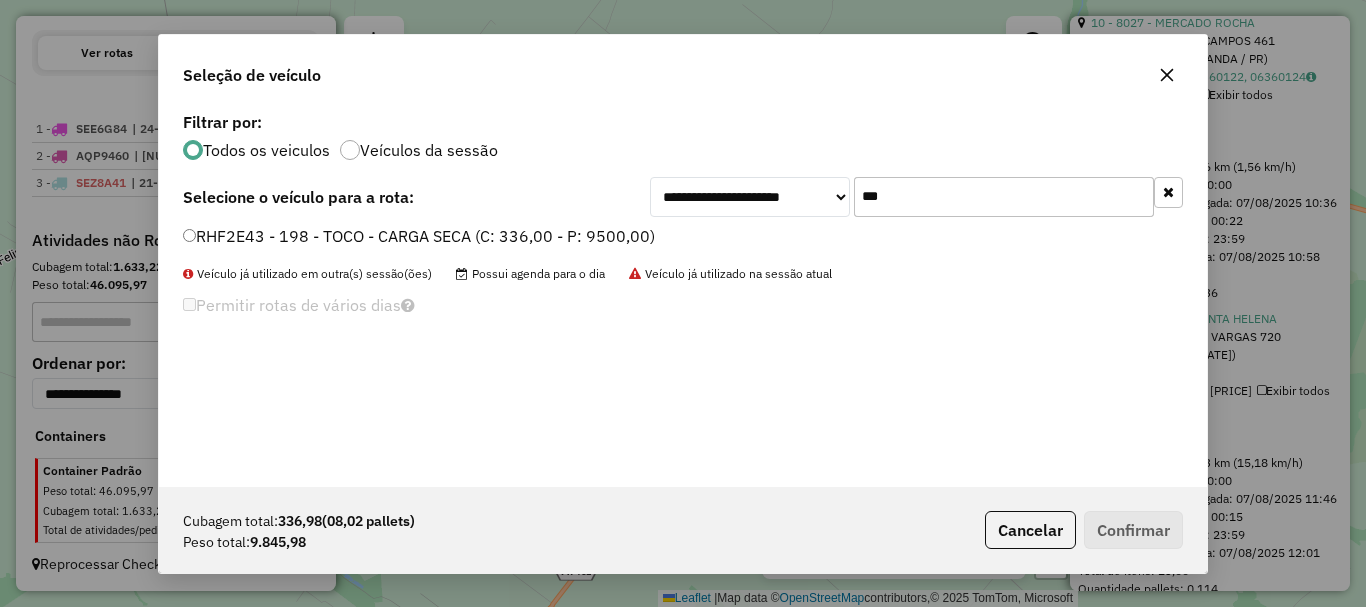 type on "***" 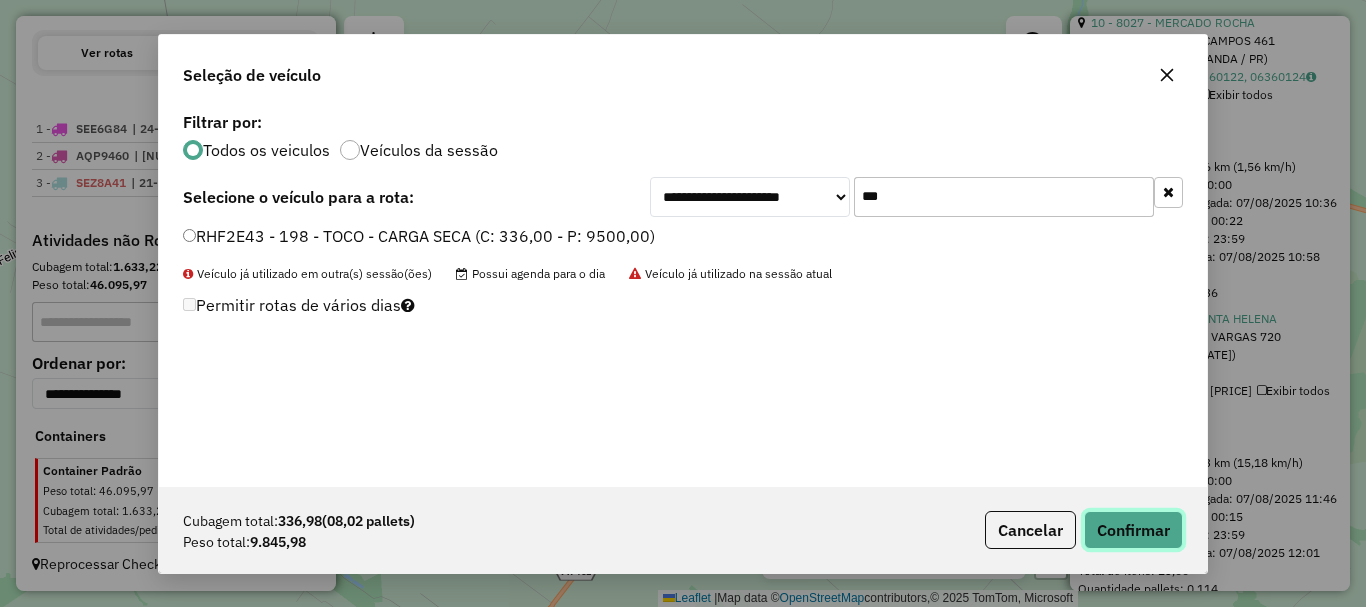 click on "Confirmar" 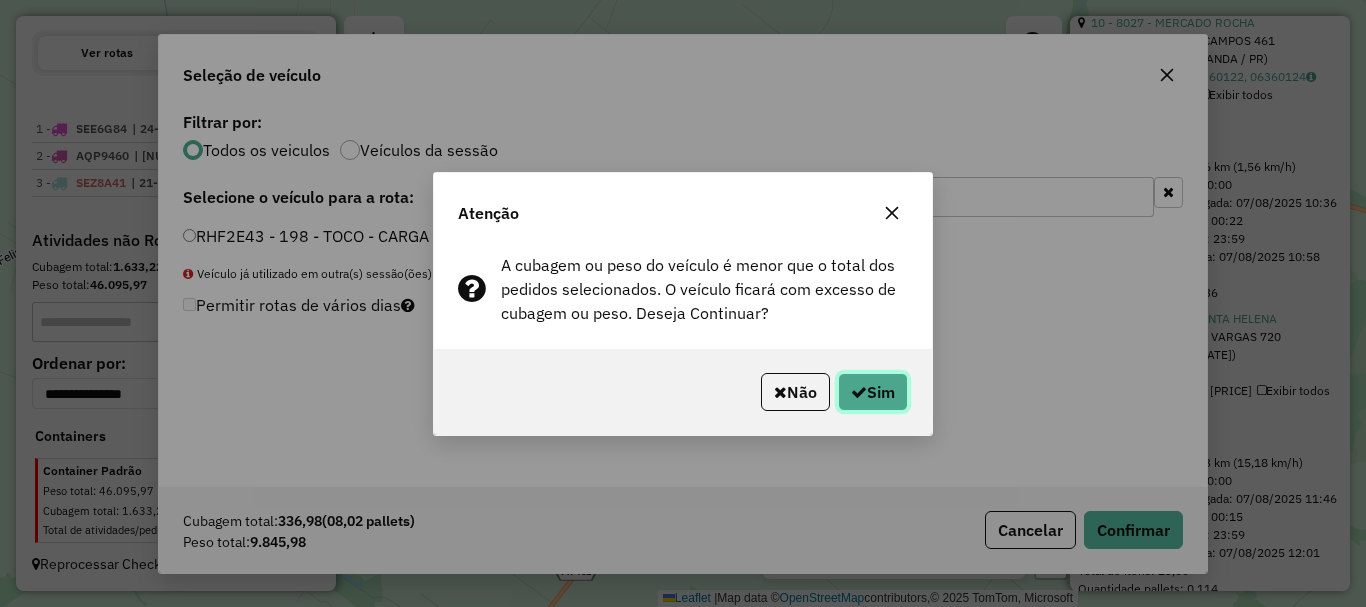 click on "Sim" 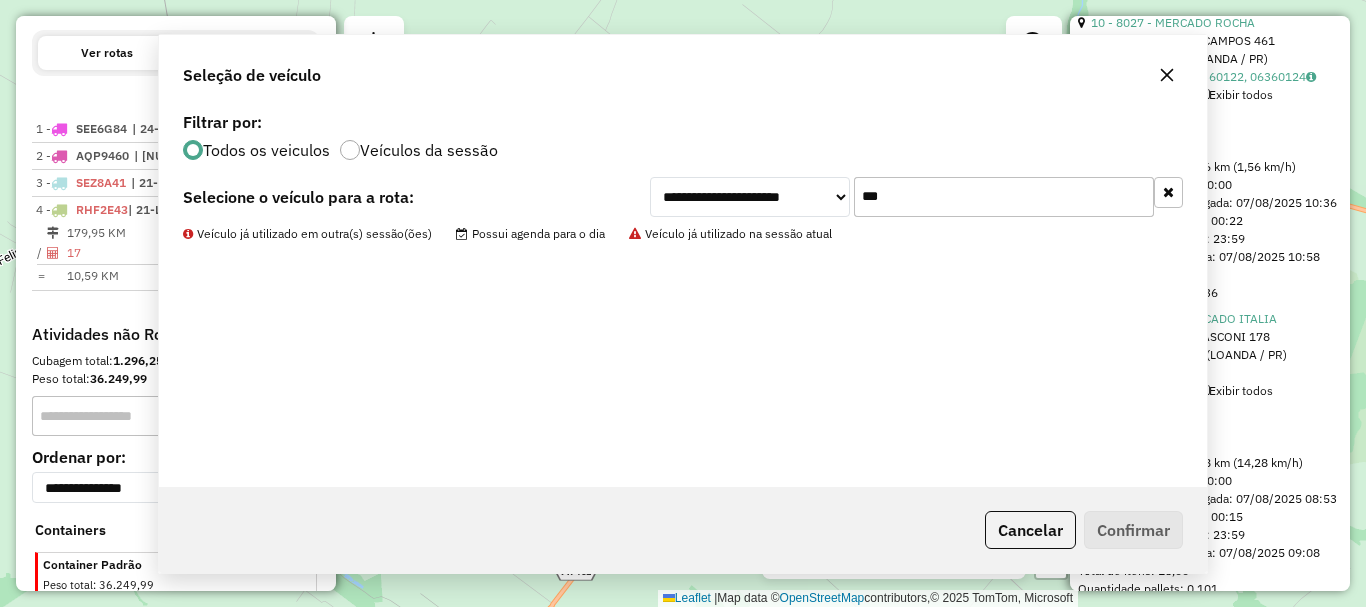 scroll, scrollTop: 793, scrollLeft: 0, axis: vertical 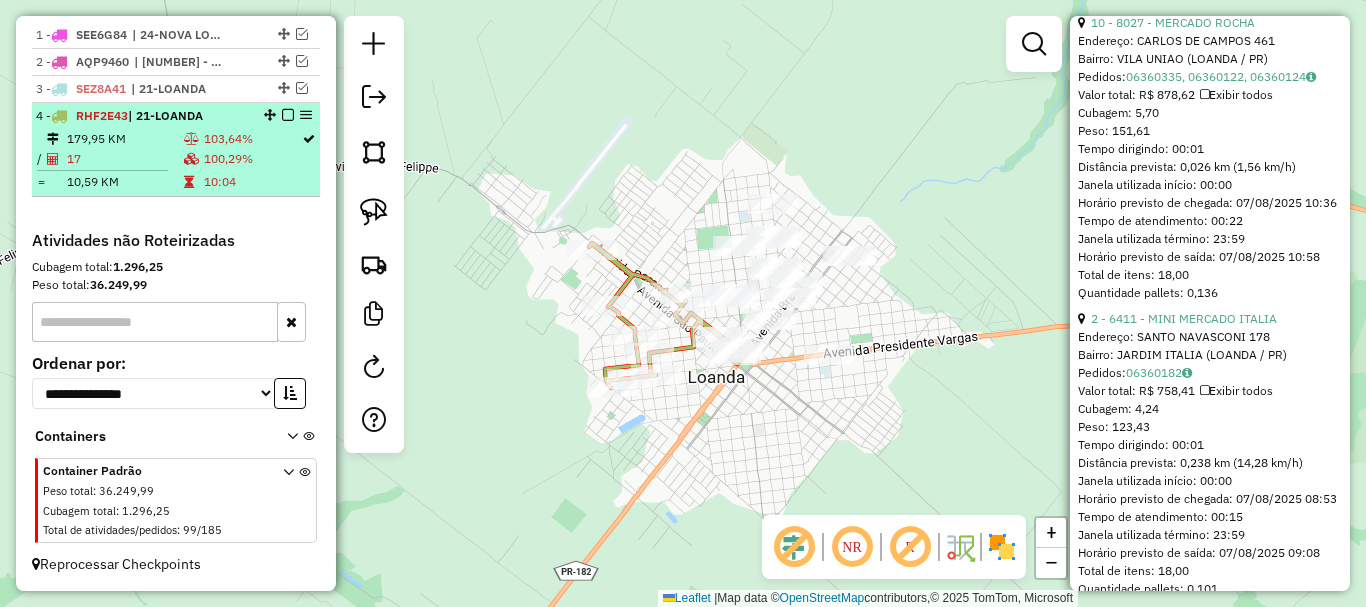 click on "100,29%" at bounding box center (252, 159) 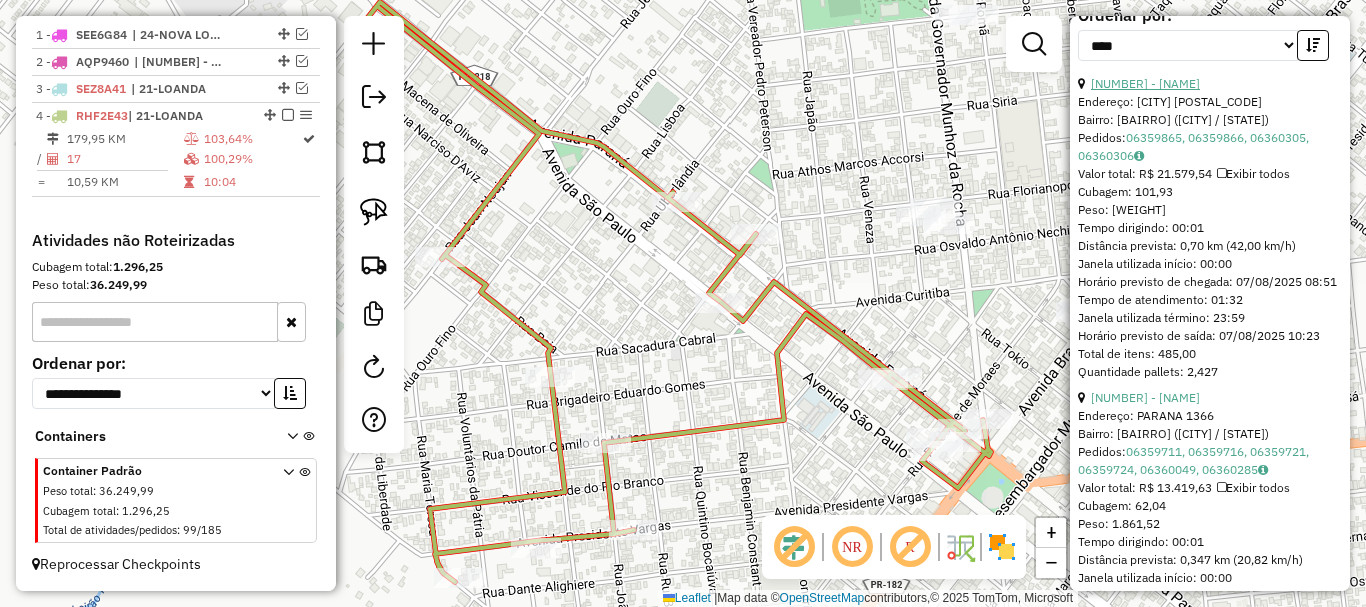 scroll, scrollTop: 900, scrollLeft: 0, axis: vertical 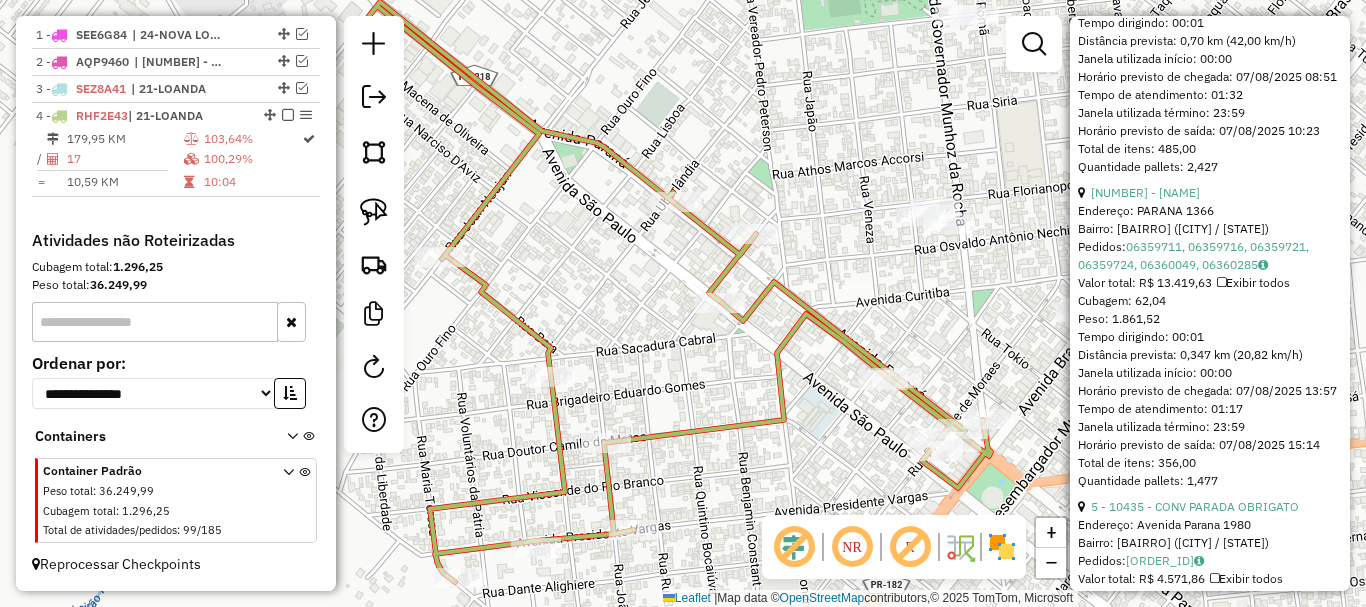 drag, startPoint x: 1154, startPoint y: 253, endPoint x: 1162, endPoint y: 267, distance: 16.124516 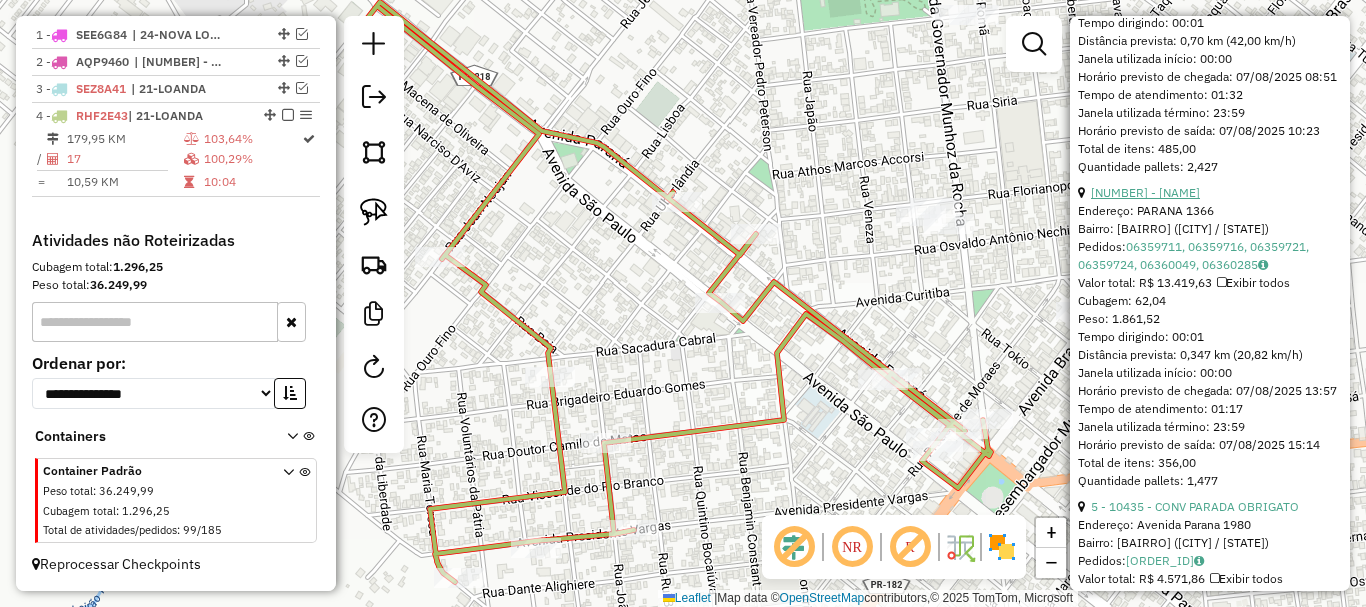 click on "[NUMBER] - [NAME]" at bounding box center [1145, 192] 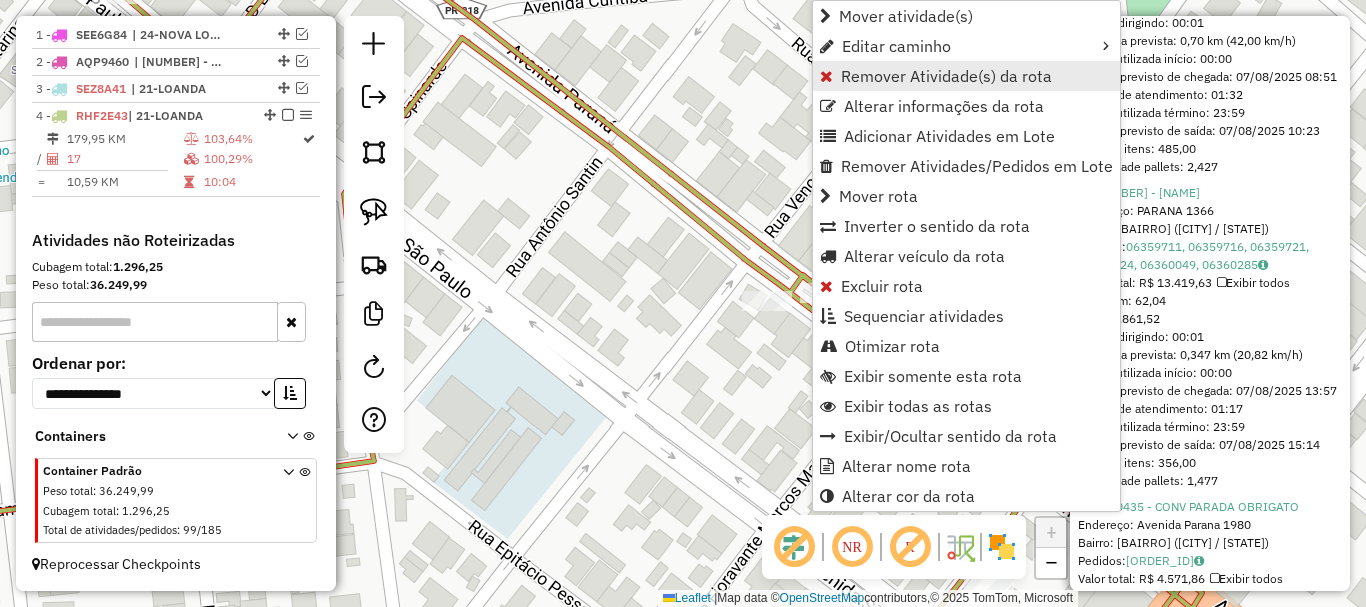click on "Remover Atividade(s) da rota" at bounding box center (946, 76) 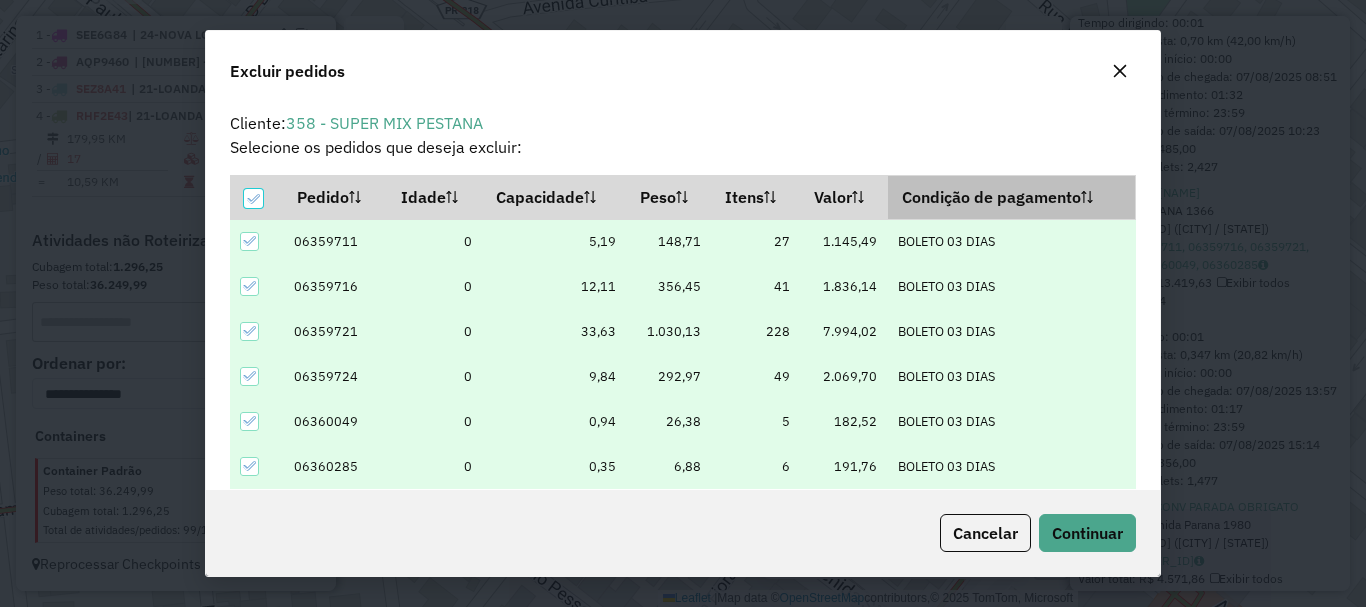 scroll, scrollTop: 70, scrollLeft: 0, axis: vertical 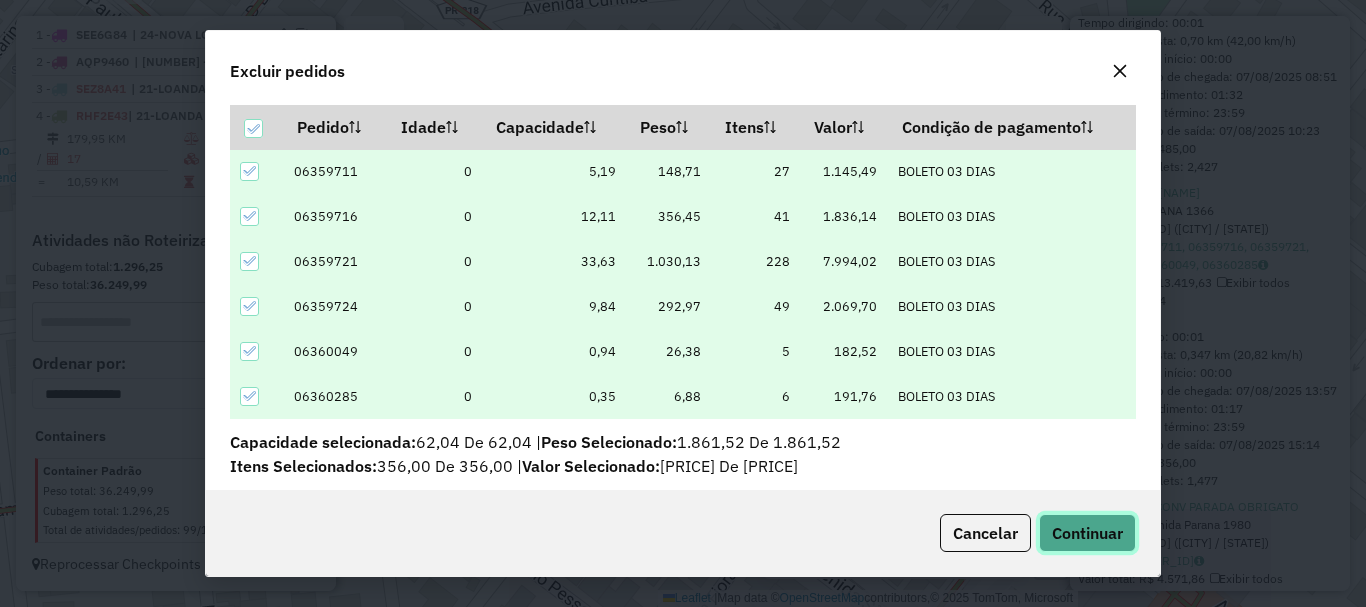 click on "Continuar" 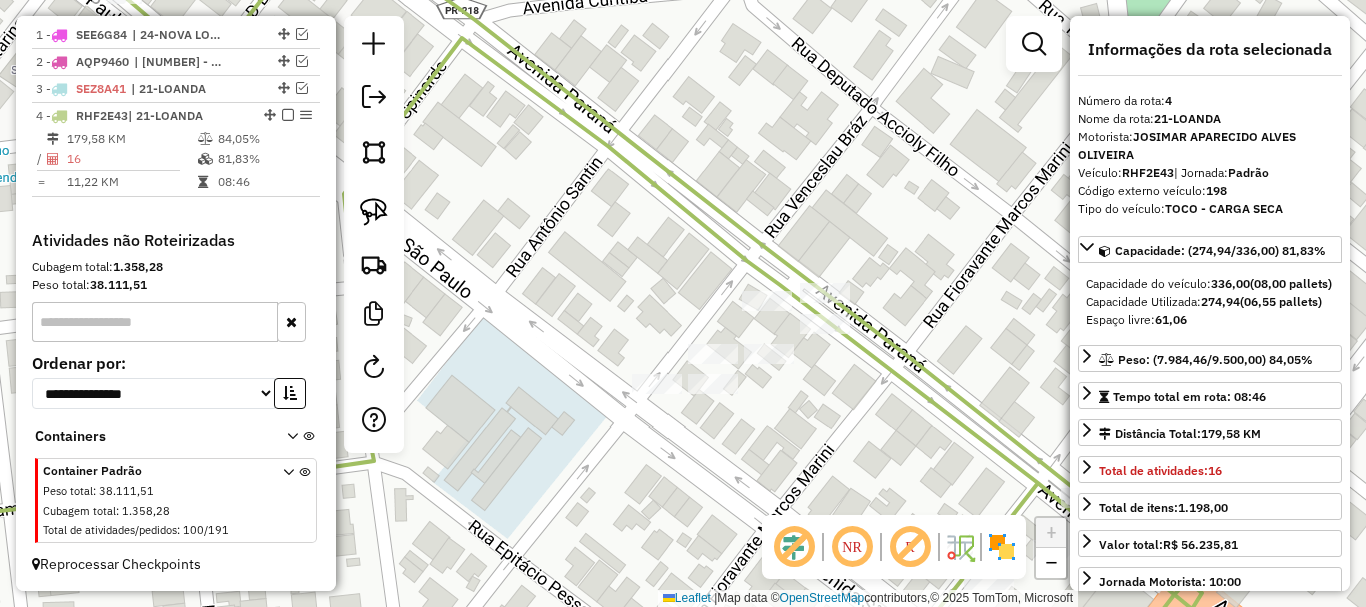 scroll, scrollTop: 300, scrollLeft: 0, axis: vertical 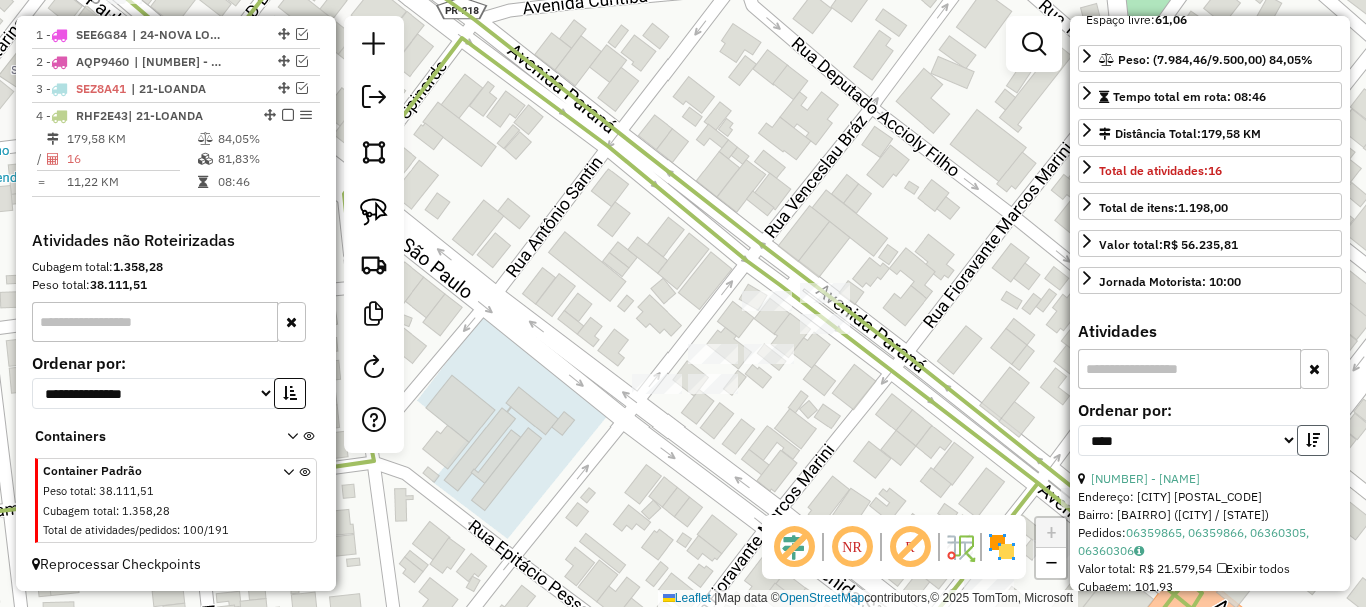 click at bounding box center [1313, 440] 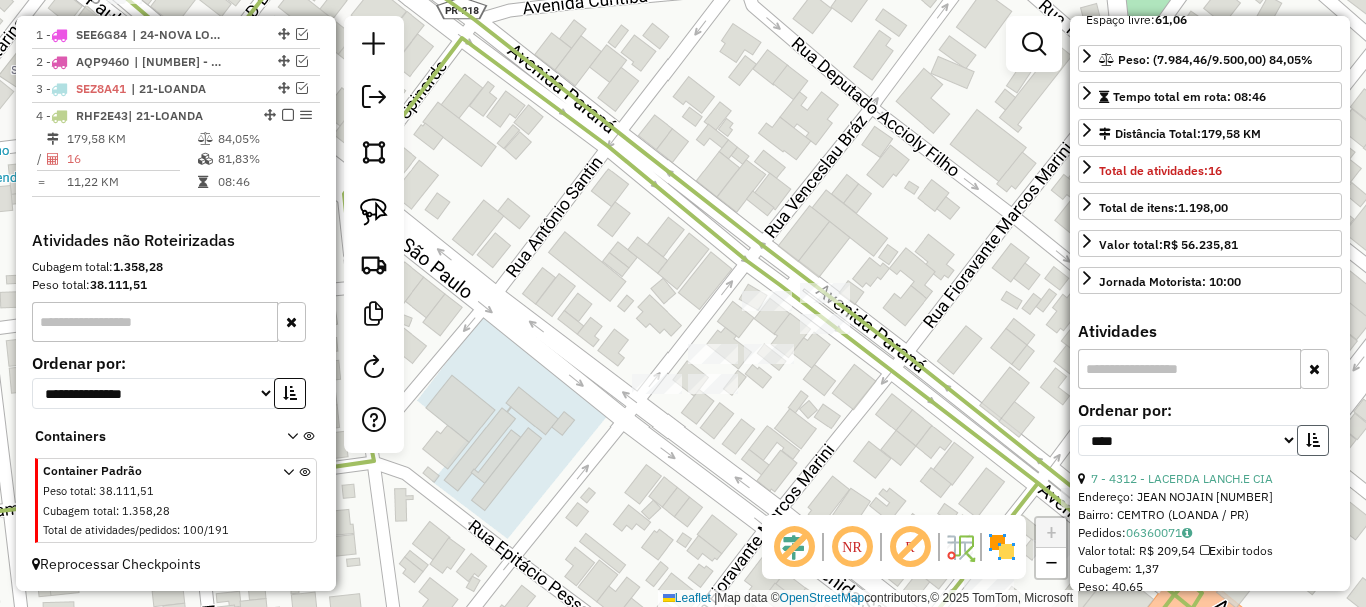 click at bounding box center [1313, 440] 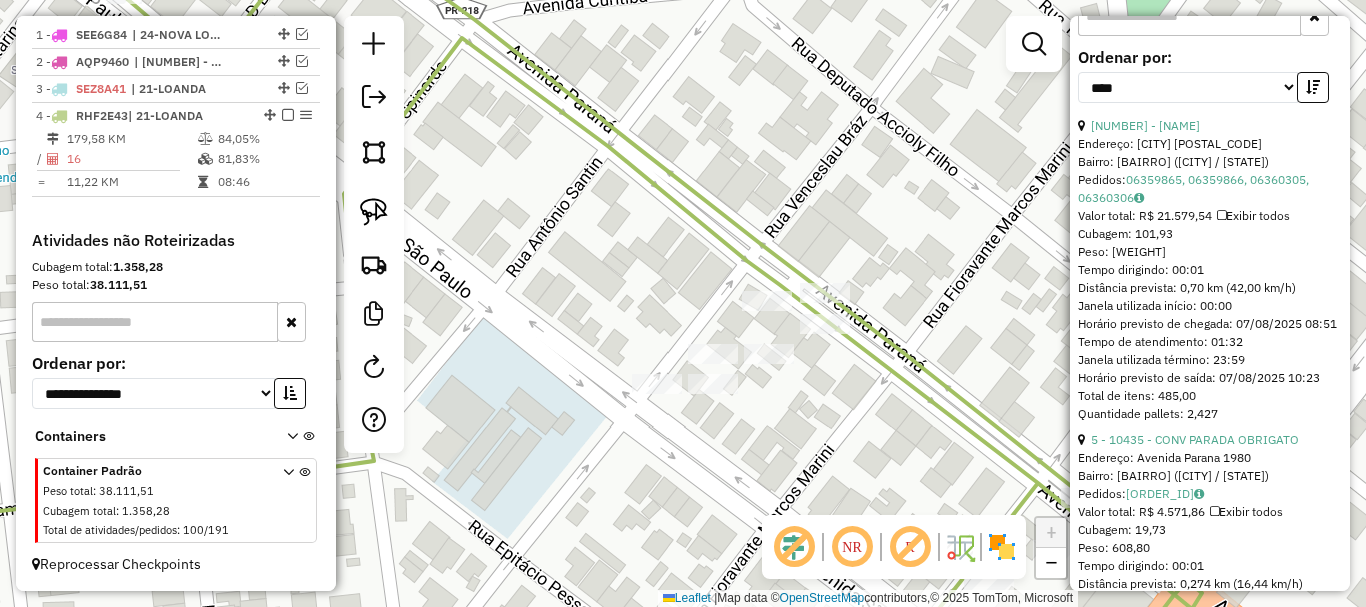 scroll, scrollTop: 800, scrollLeft: 0, axis: vertical 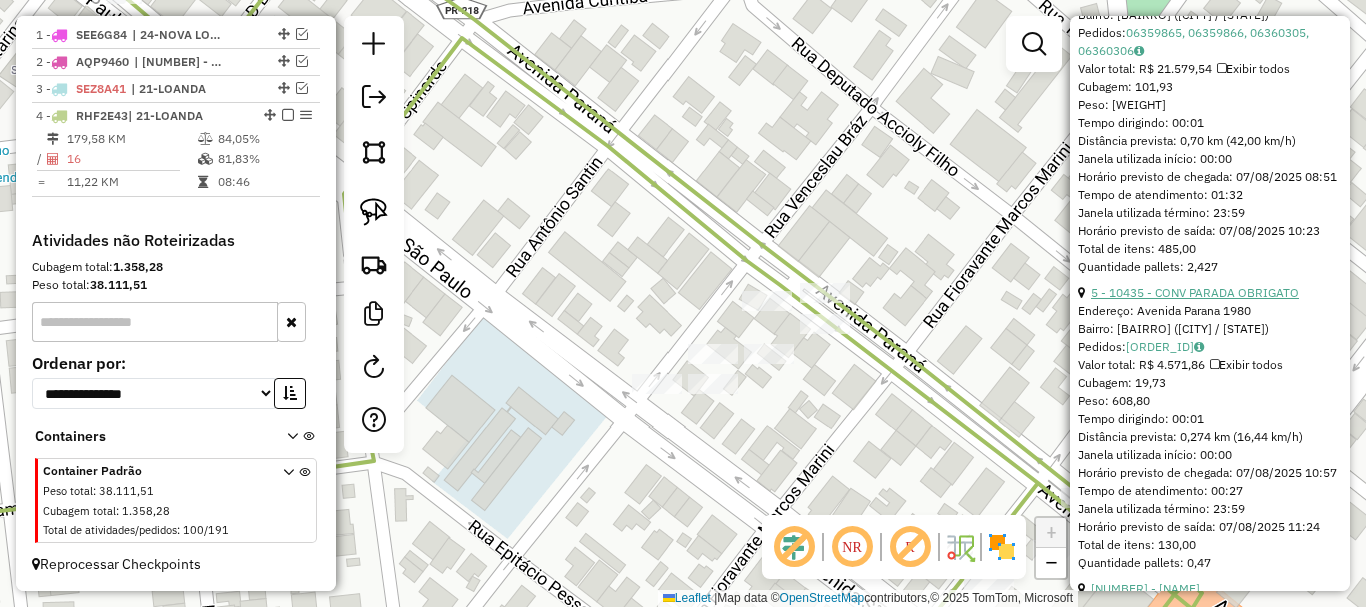 click on "5 - 10435 - CONV PARADA OBRIGATO" at bounding box center [1195, 292] 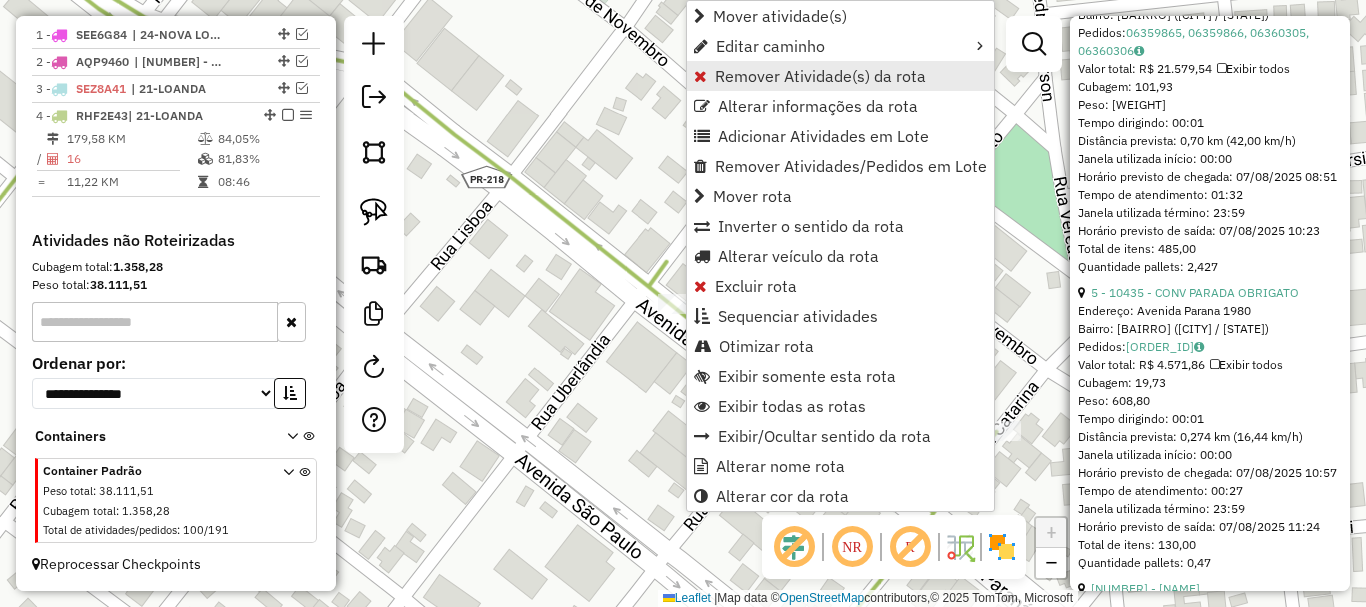 click on "Remover Atividade(s) da rota" at bounding box center [820, 76] 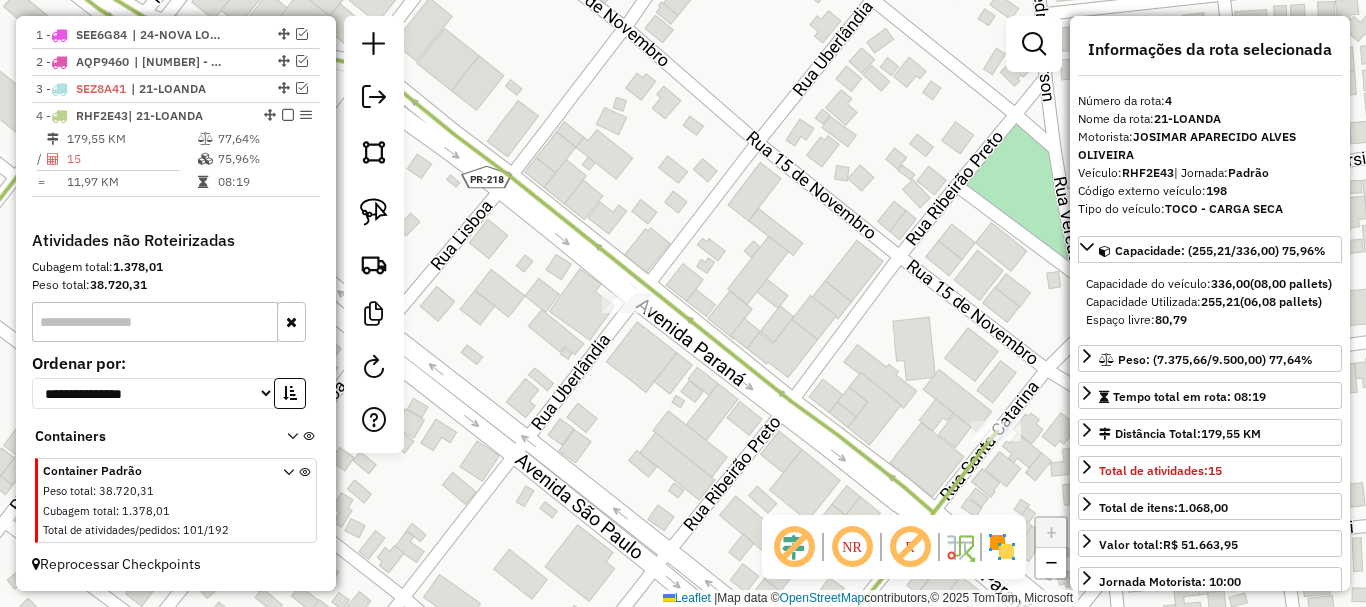 scroll, scrollTop: 400, scrollLeft: 0, axis: vertical 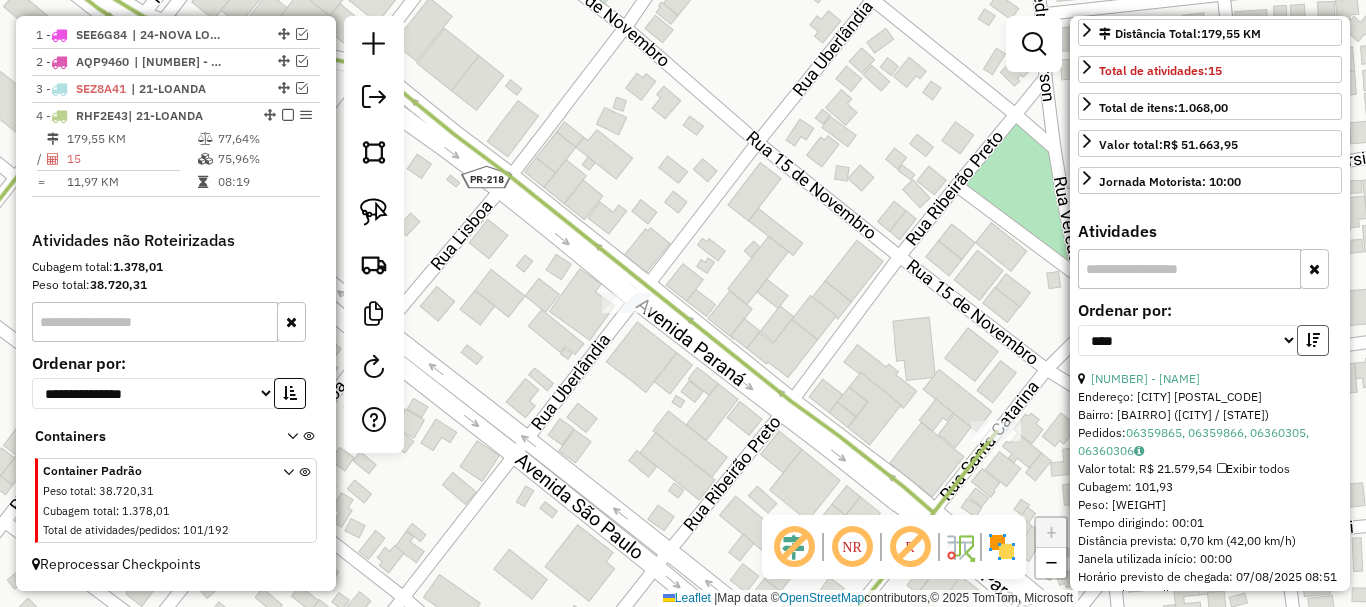 click at bounding box center (1313, 340) 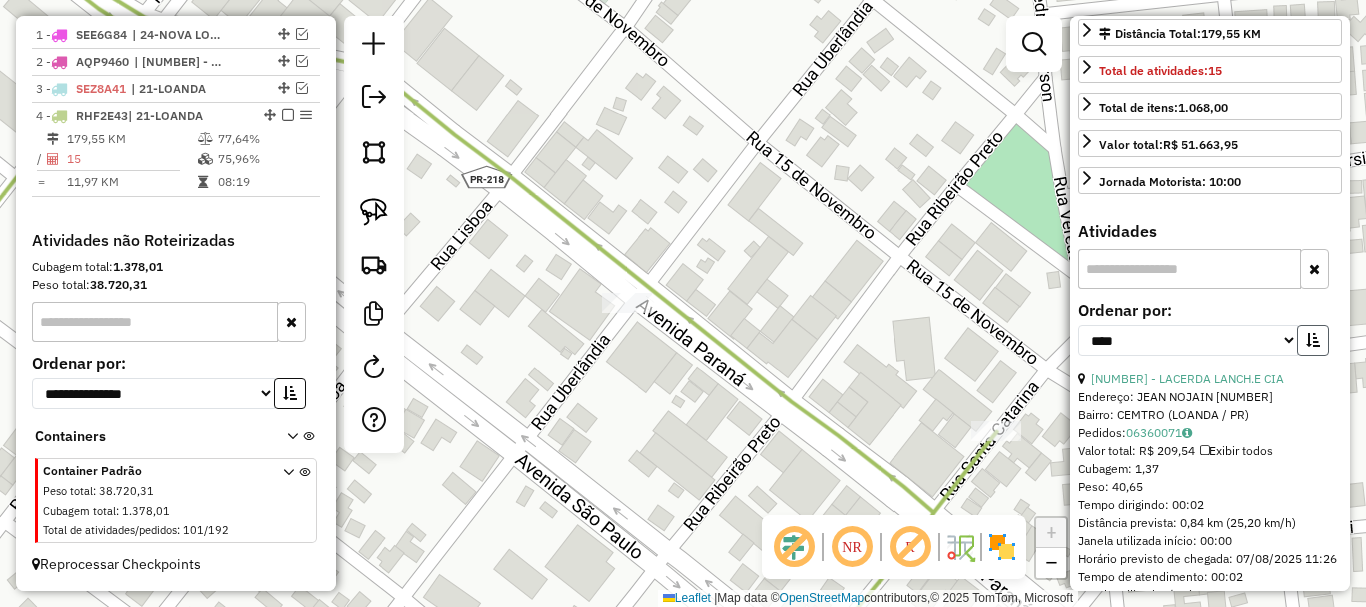 click at bounding box center (1313, 340) 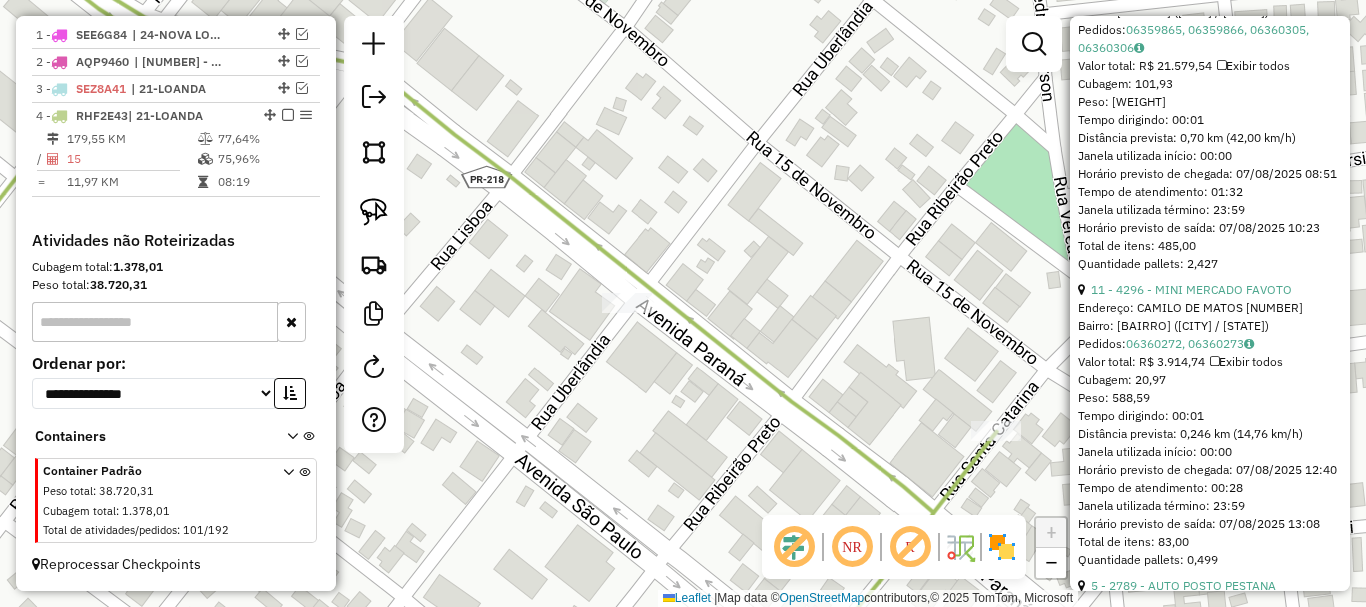 scroll, scrollTop: 900, scrollLeft: 0, axis: vertical 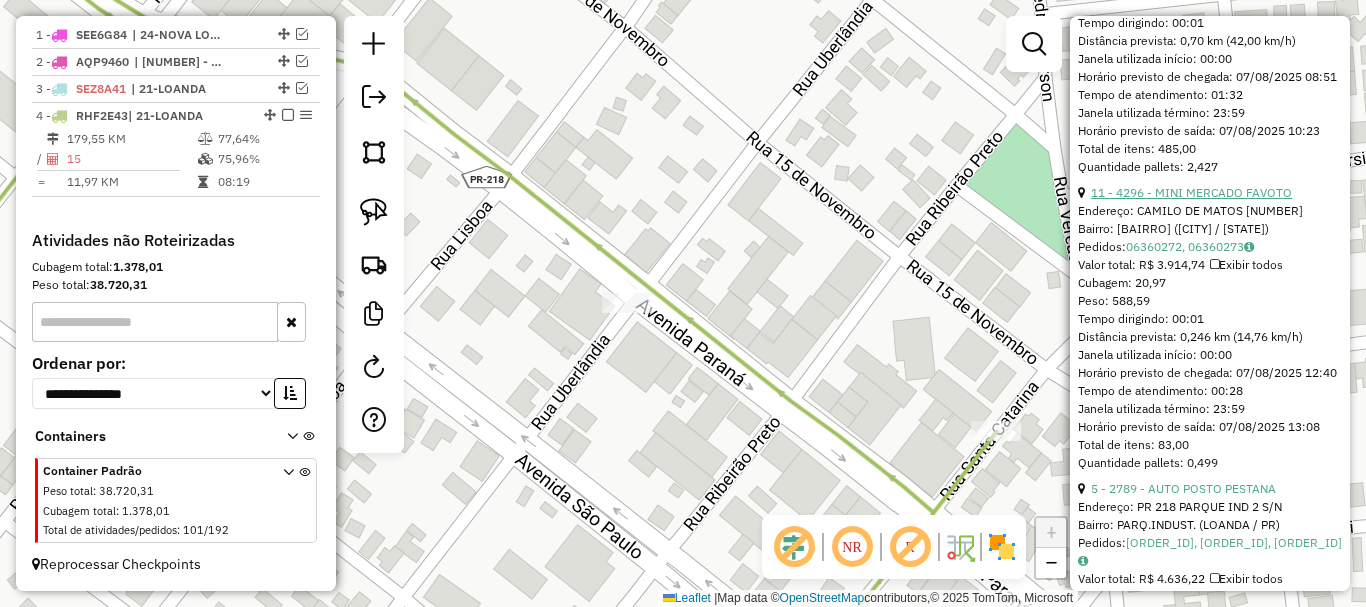 click on "11 - 4296 - MINI MERCADO FAVOTO" at bounding box center [1191, 192] 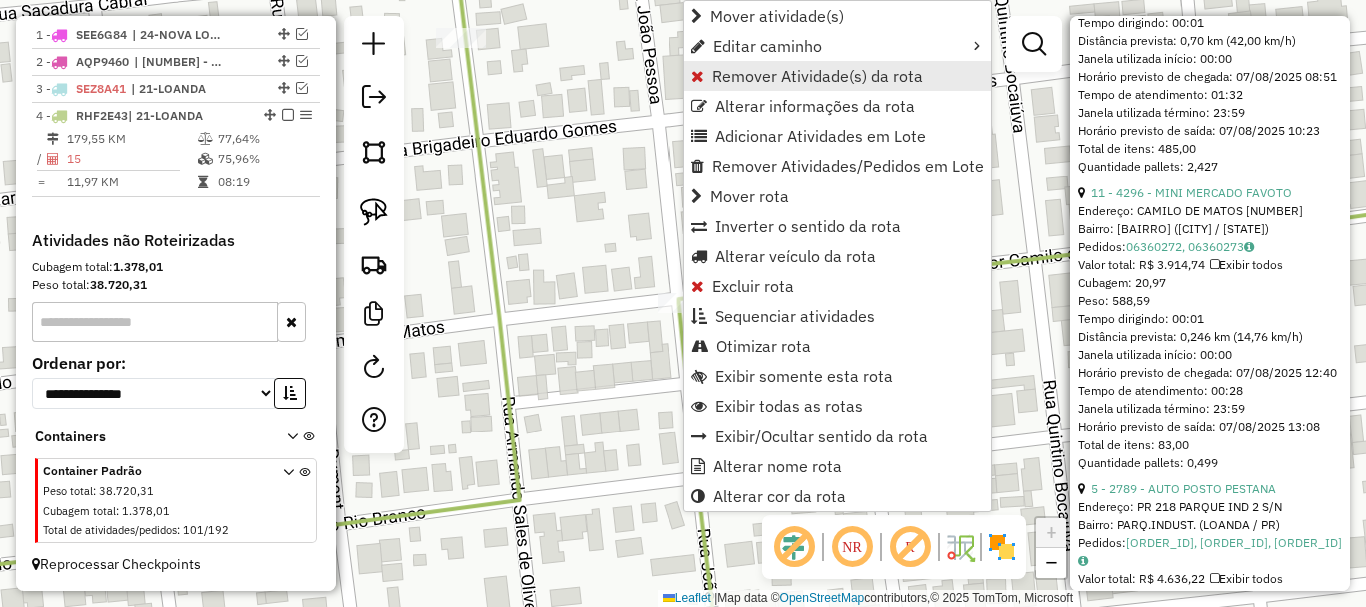 click on "Remover Atividade(s) da rota" at bounding box center (837, 76) 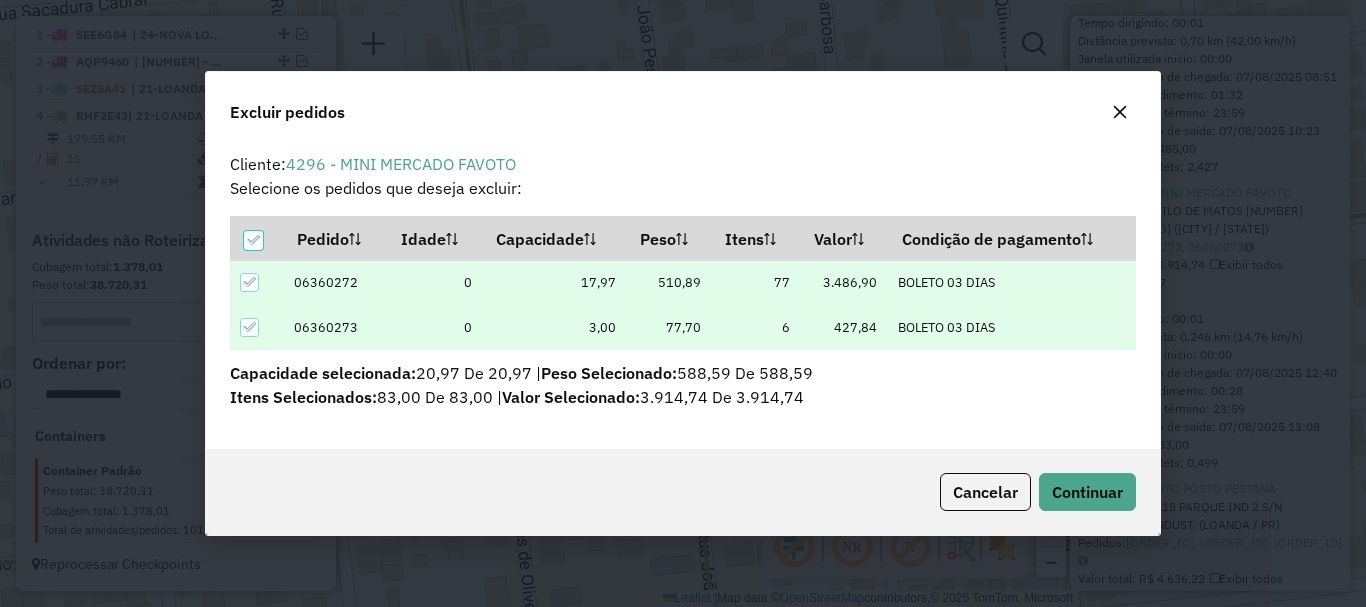 scroll, scrollTop: 0, scrollLeft: 0, axis: both 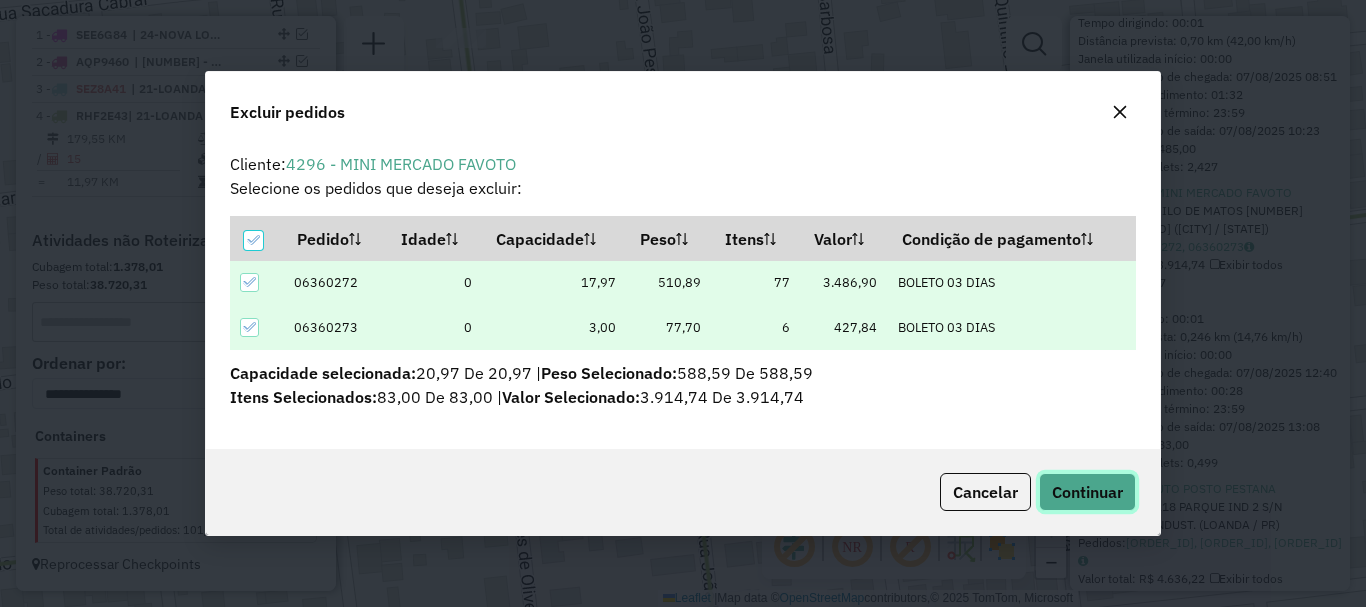 click on "Continuar" 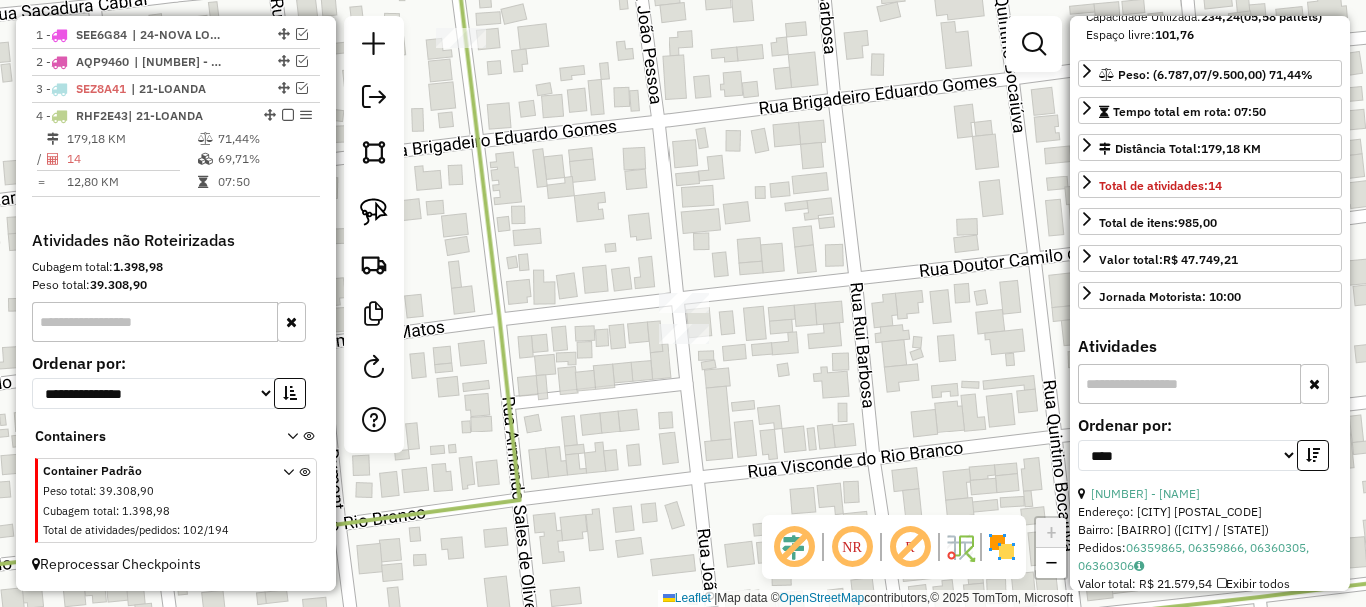 scroll, scrollTop: 400, scrollLeft: 0, axis: vertical 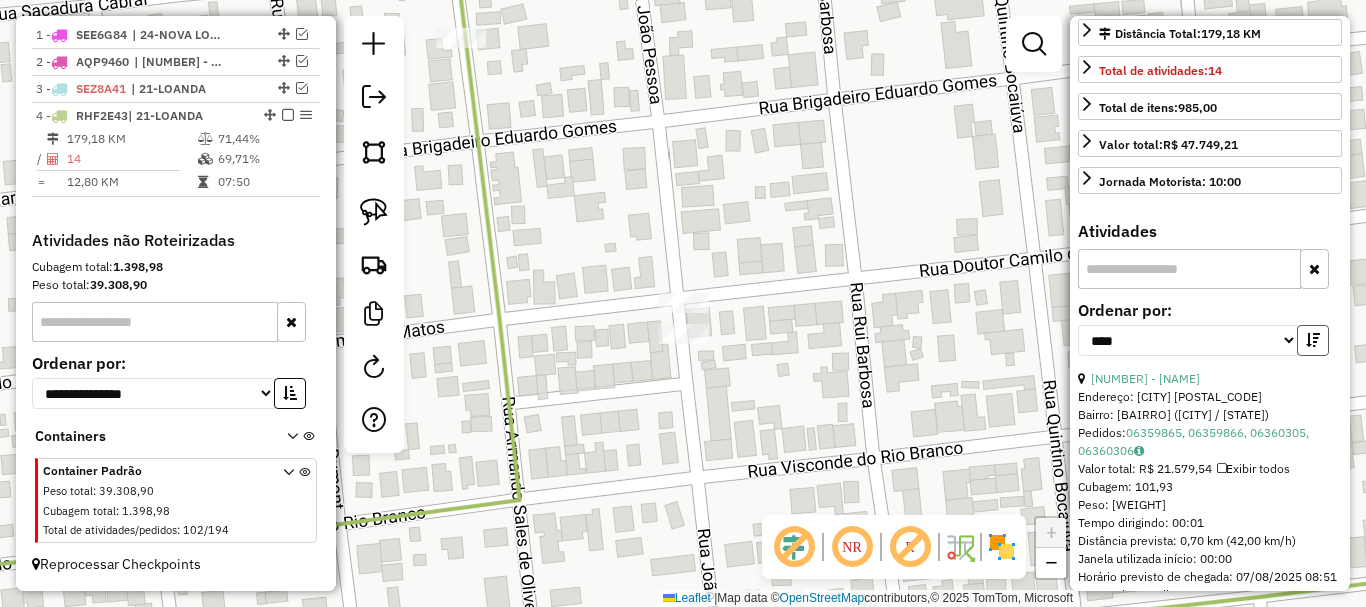 click at bounding box center [1313, 340] 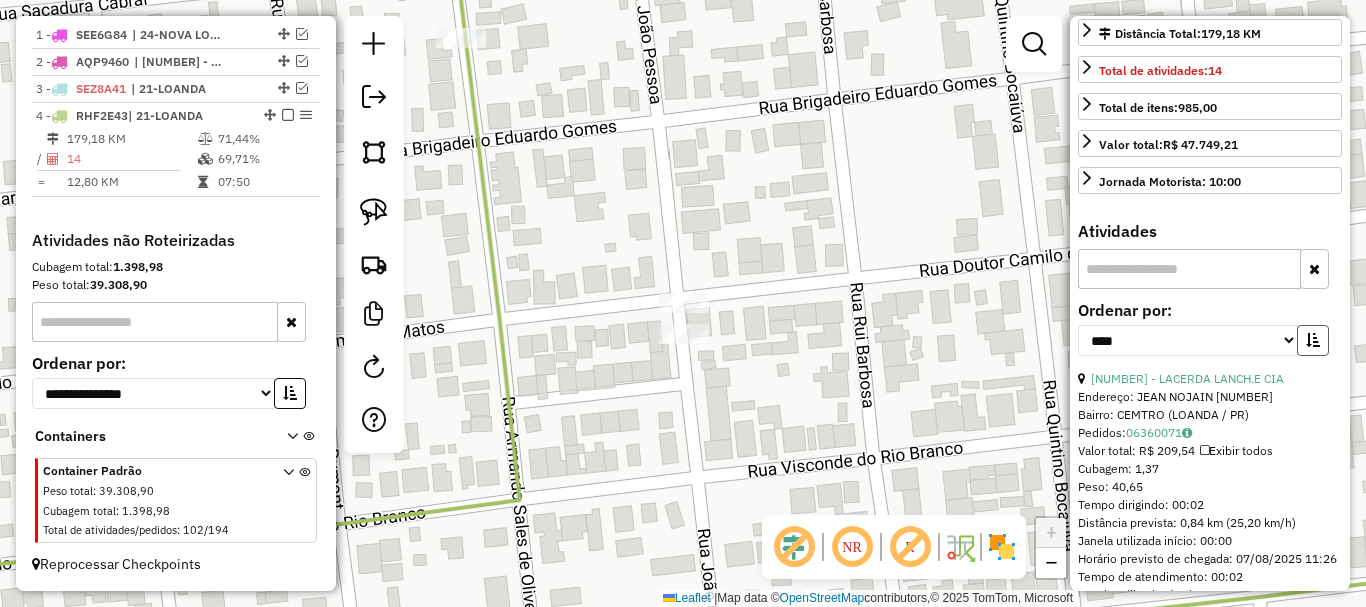 click at bounding box center [1313, 340] 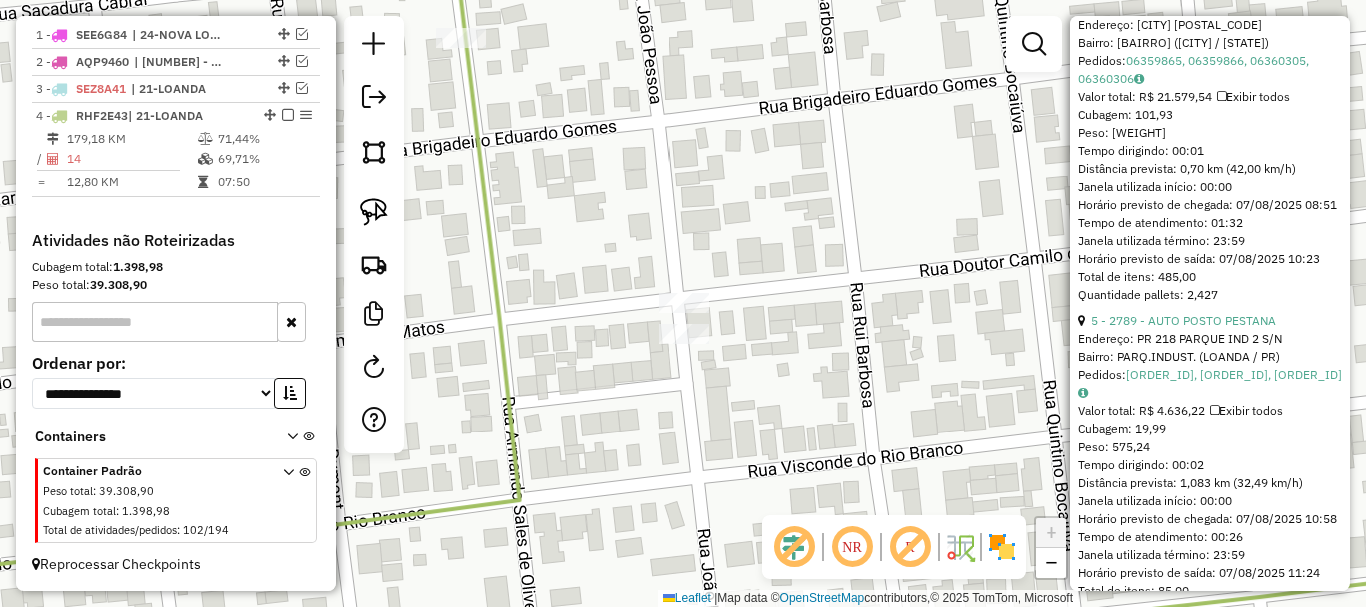 scroll, scrollTop: 800, scrollLeft: 0, axis: vertical 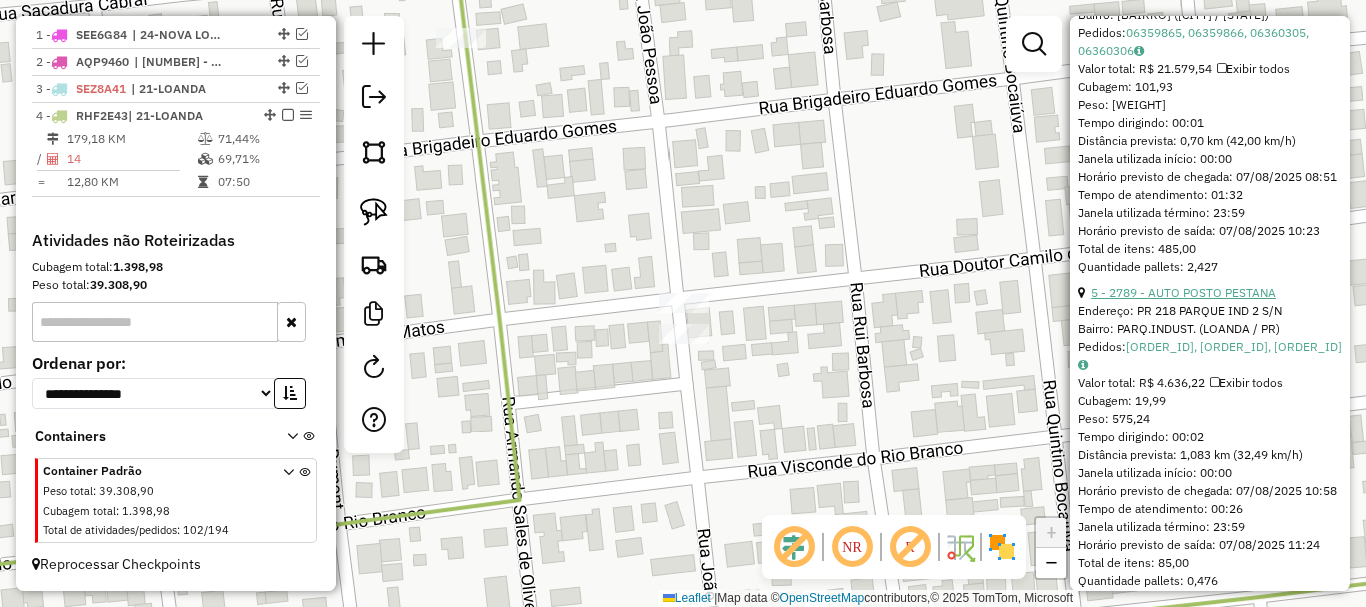 click on "5 - 2789 - AUTO POSTO PESTANA" at bounding box center (1183, 292) 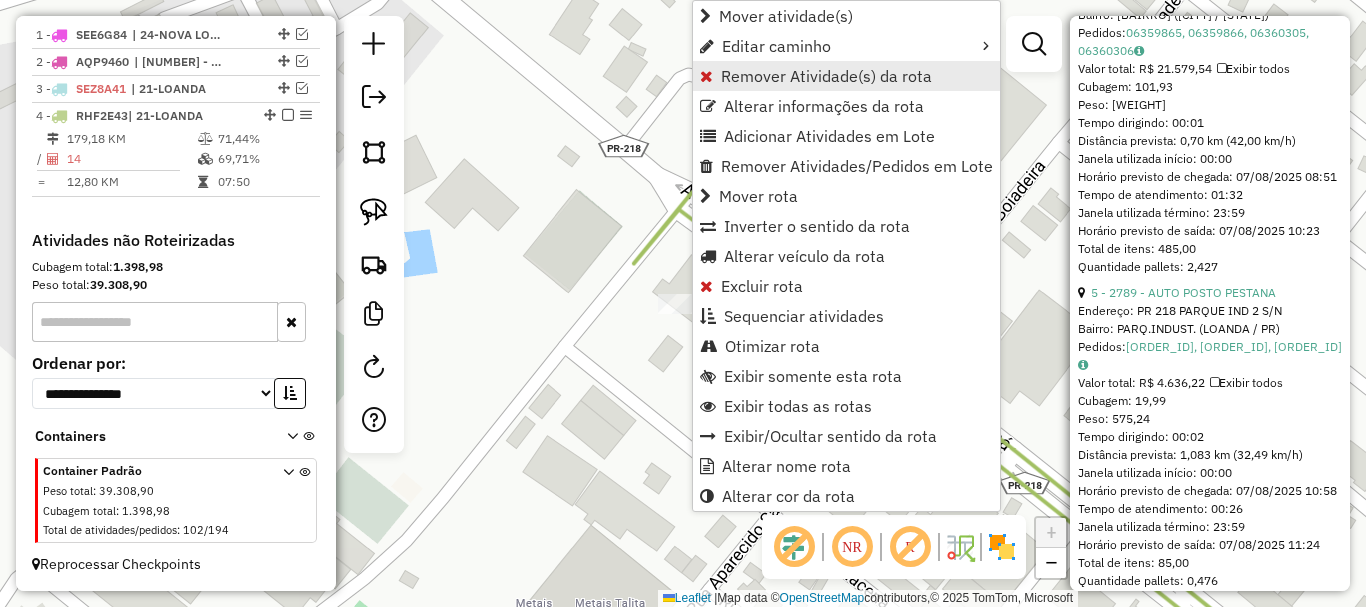 click on "Remover Atividade(s) da rota" at bounding box center [826, 76] 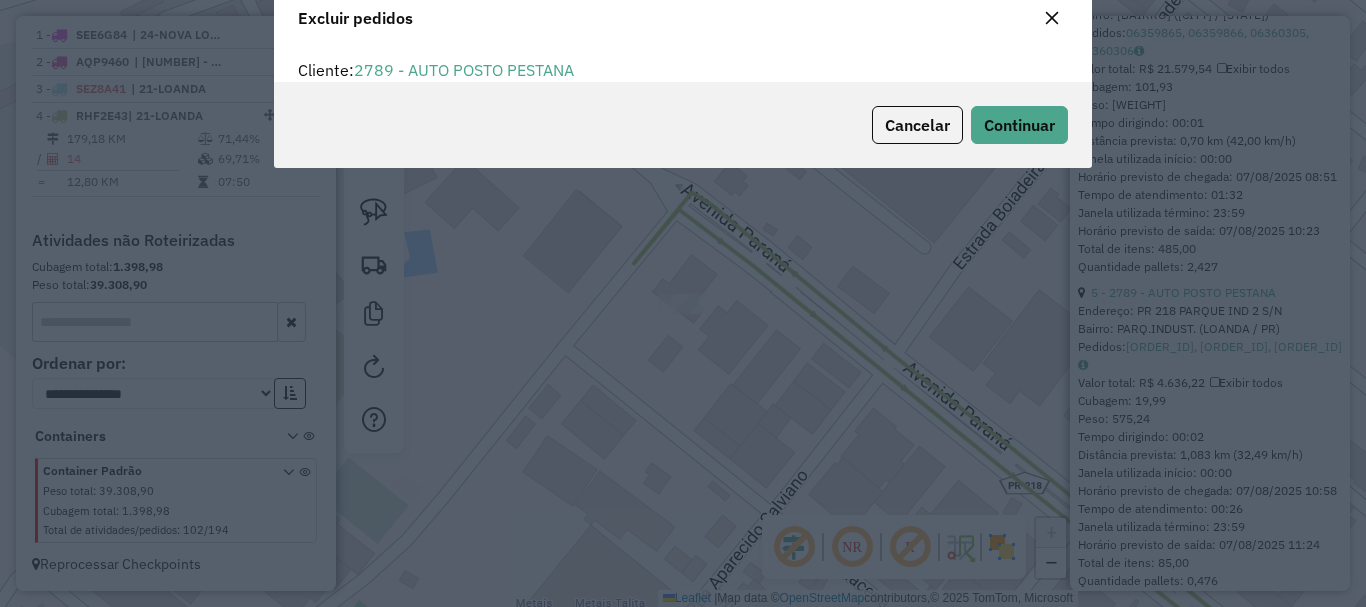 scroll, scrollTop: 0, scrollLeft: 0, axis: both 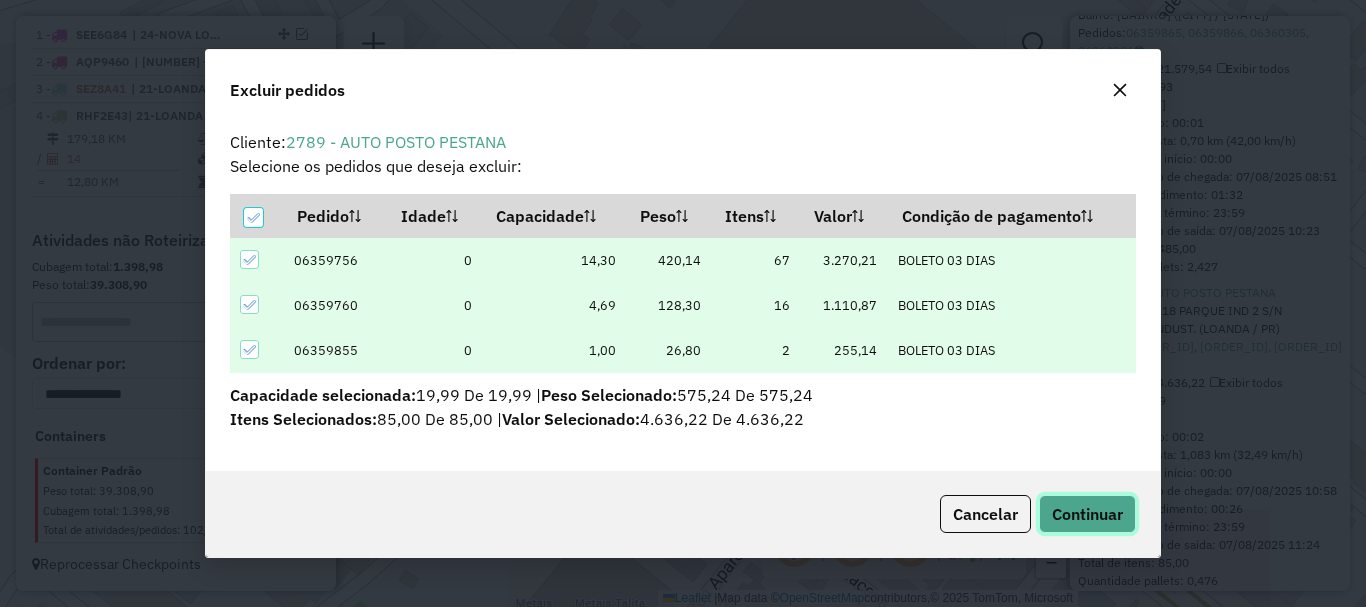 click on "Continuar" 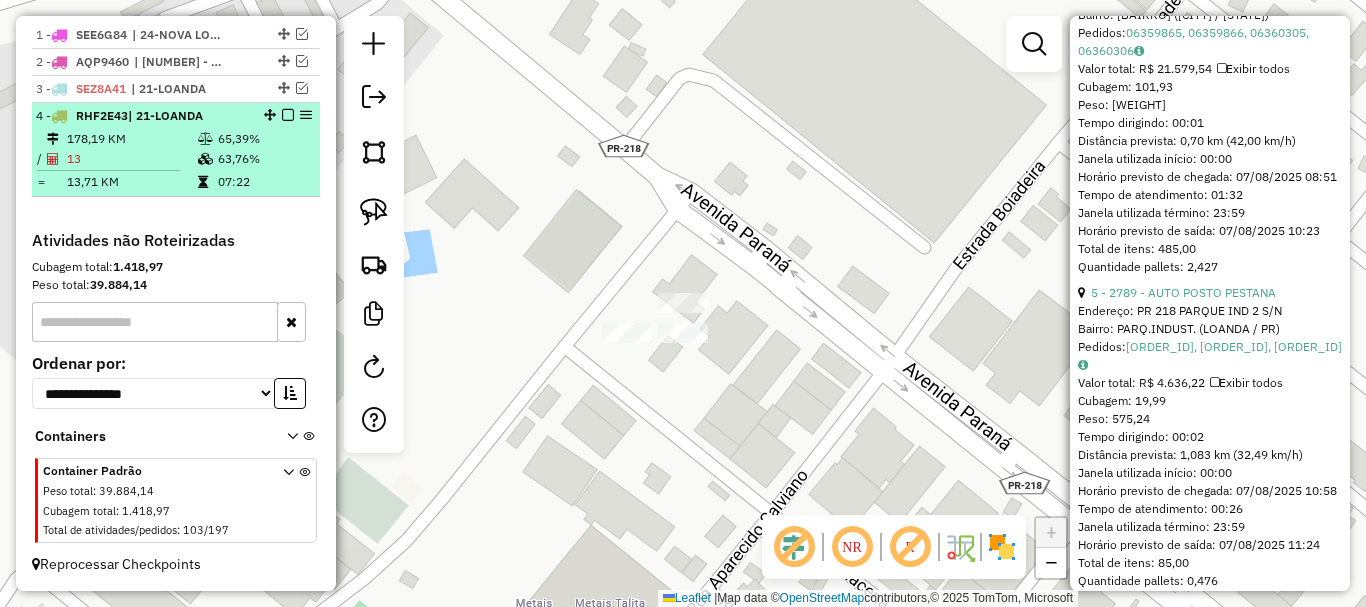 click at bounding box center (205, 159) 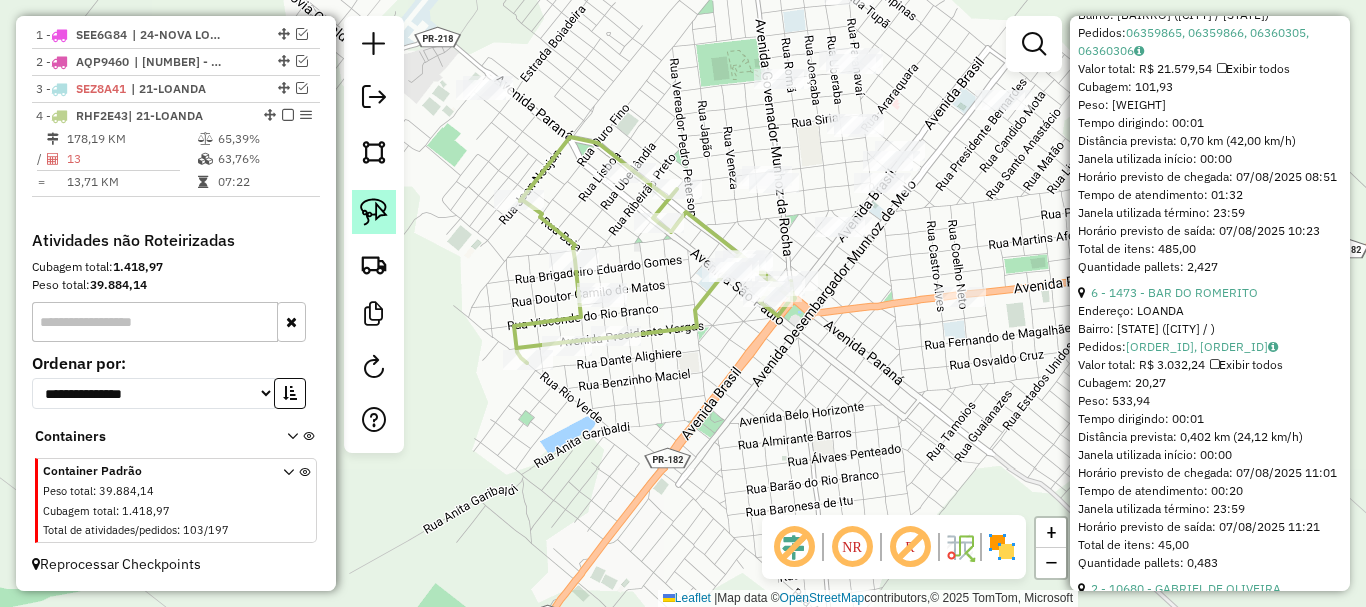 click 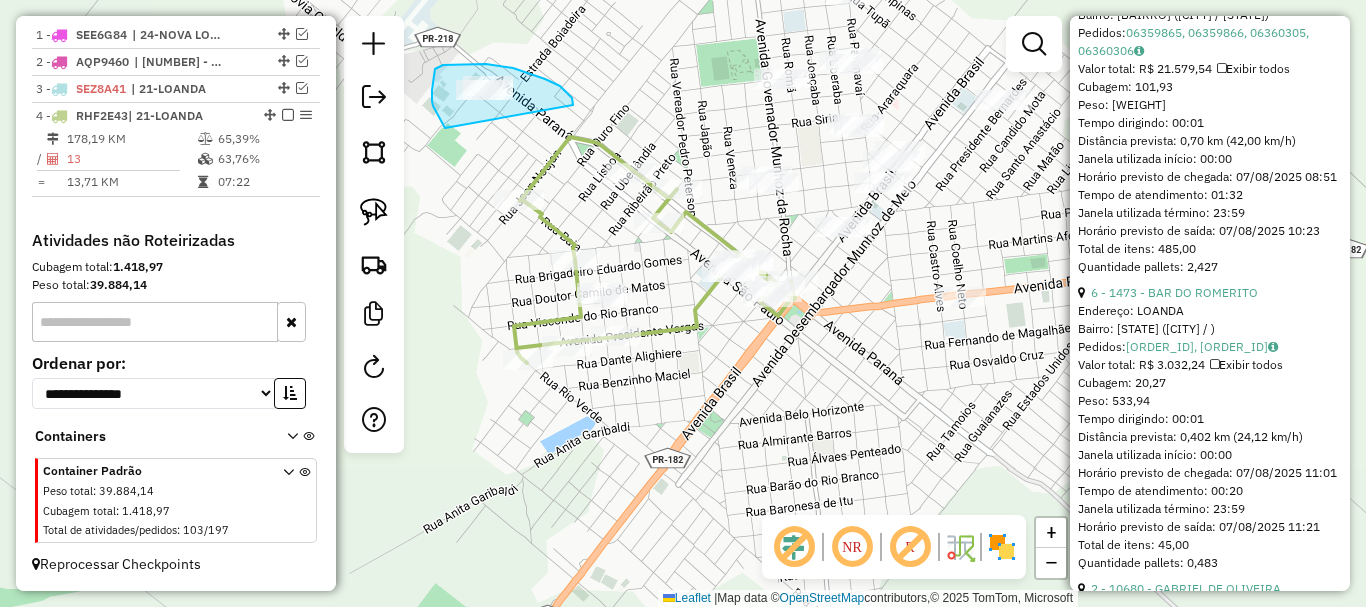 drag, startPoint x: 573, startPoint y: 101, endPoint x: 475, endPoint y: 136, distance: 104.062485 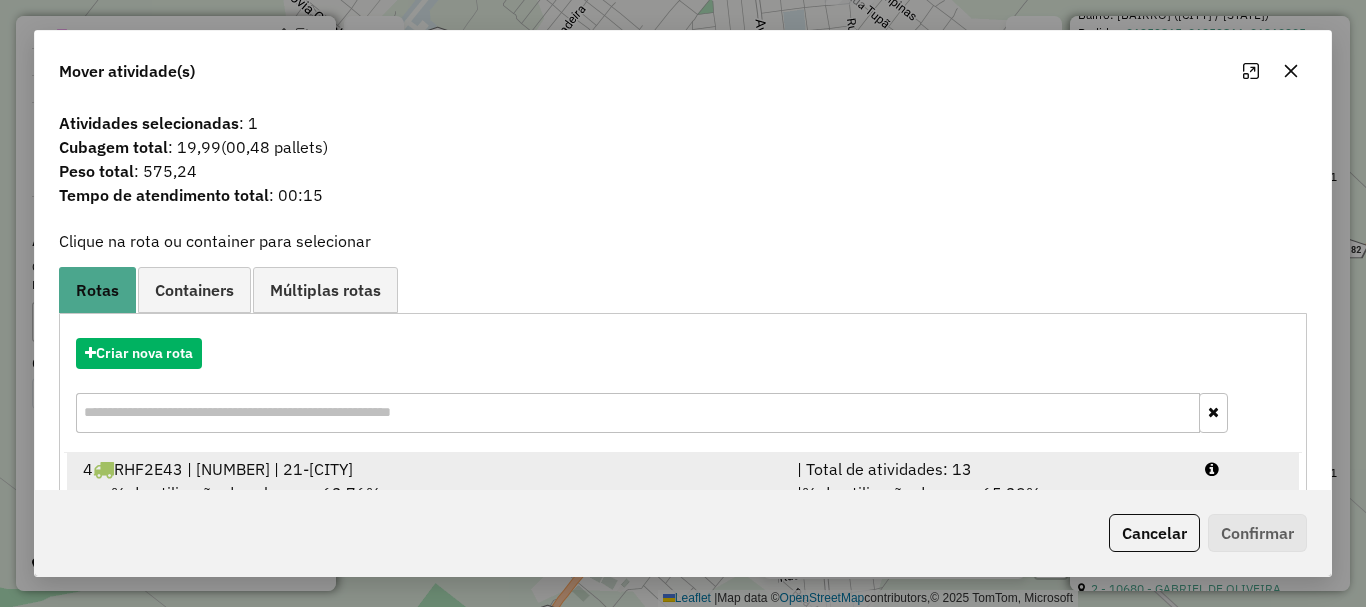 scroll, scrollTop: 78, scrollLeft: 0, axis: vertical 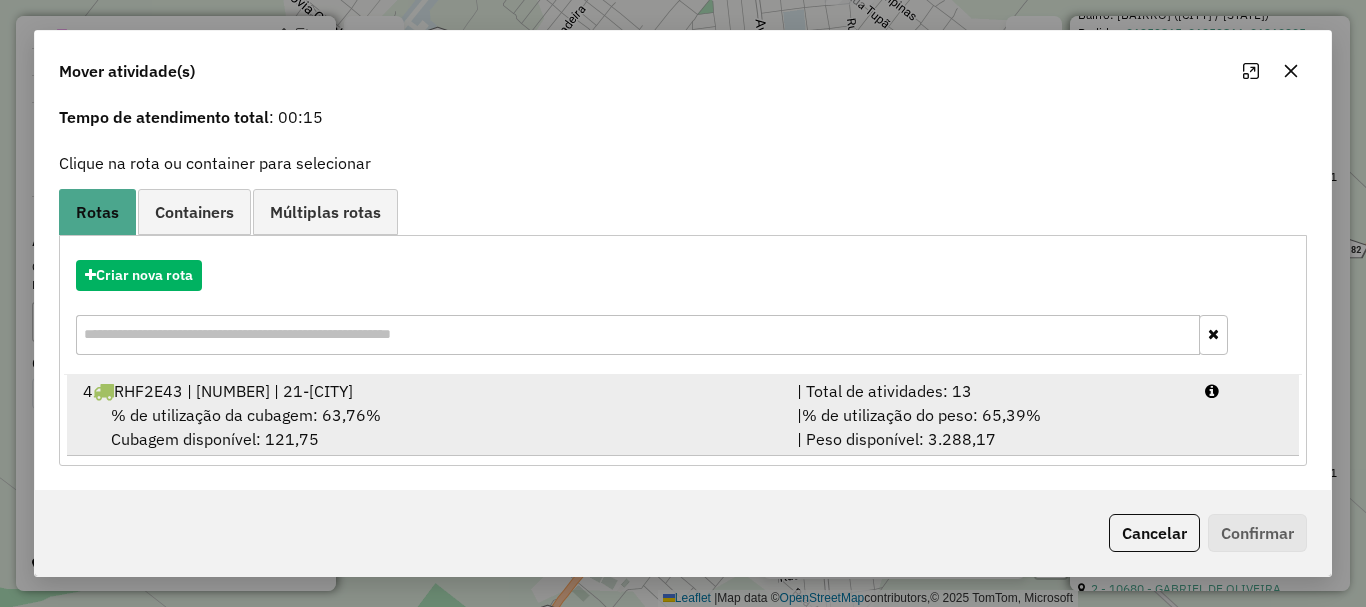 click on "| Total de atividades: 13" at bounding box center (989, 391) 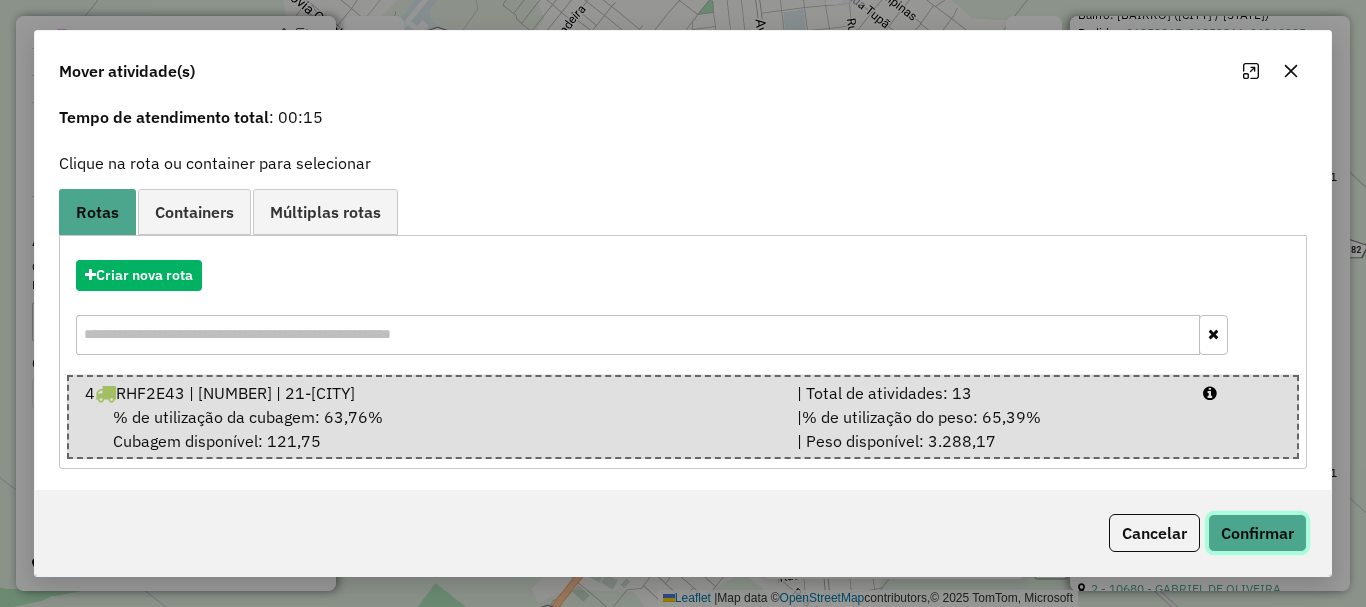 click on "Confirmar" 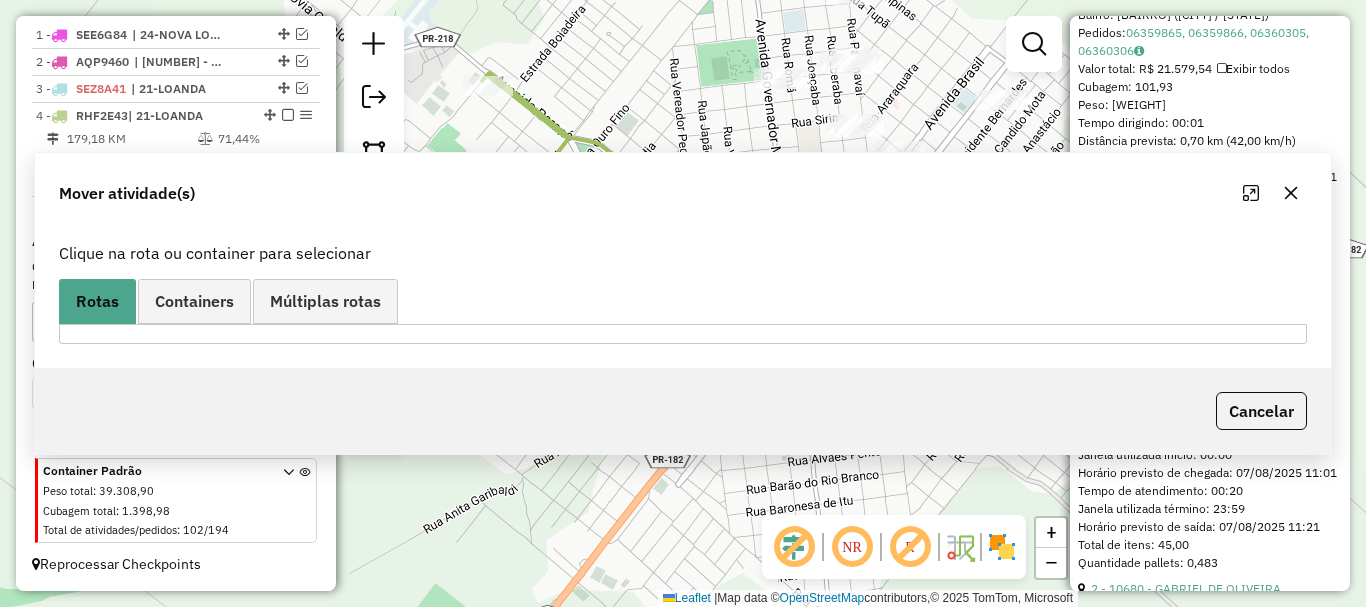 scroll, scrollTop: 0, scrollLeft: 0, axis: both 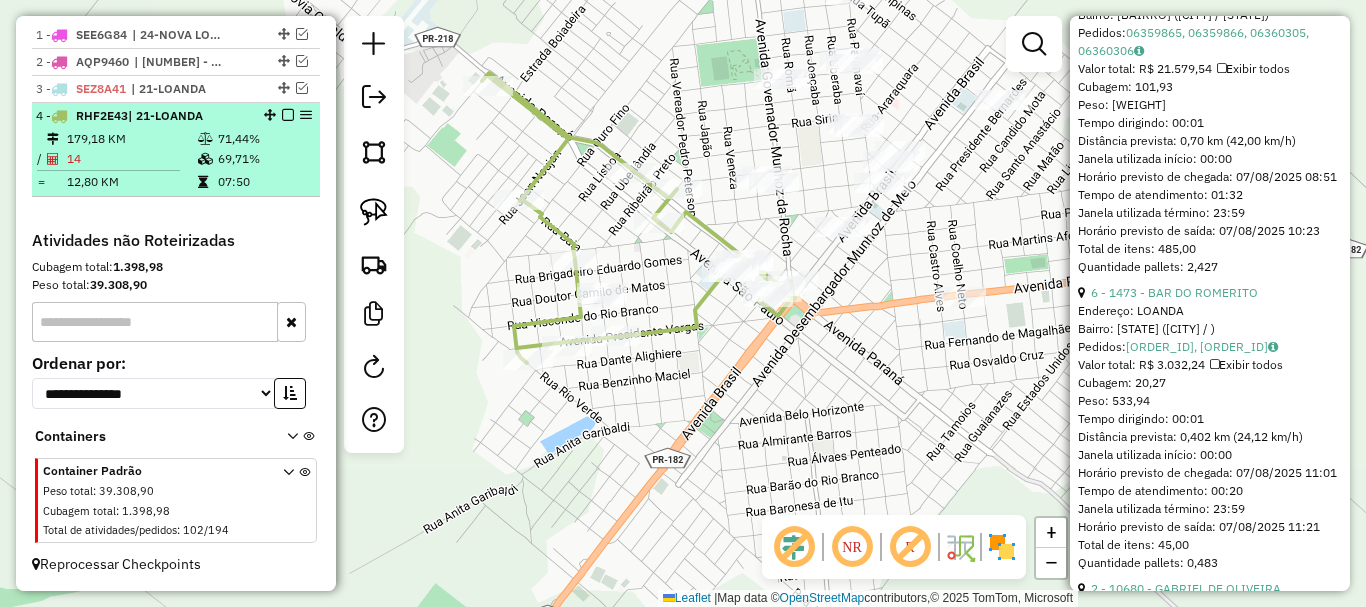 click on "14" at bounding box center (131, 159) 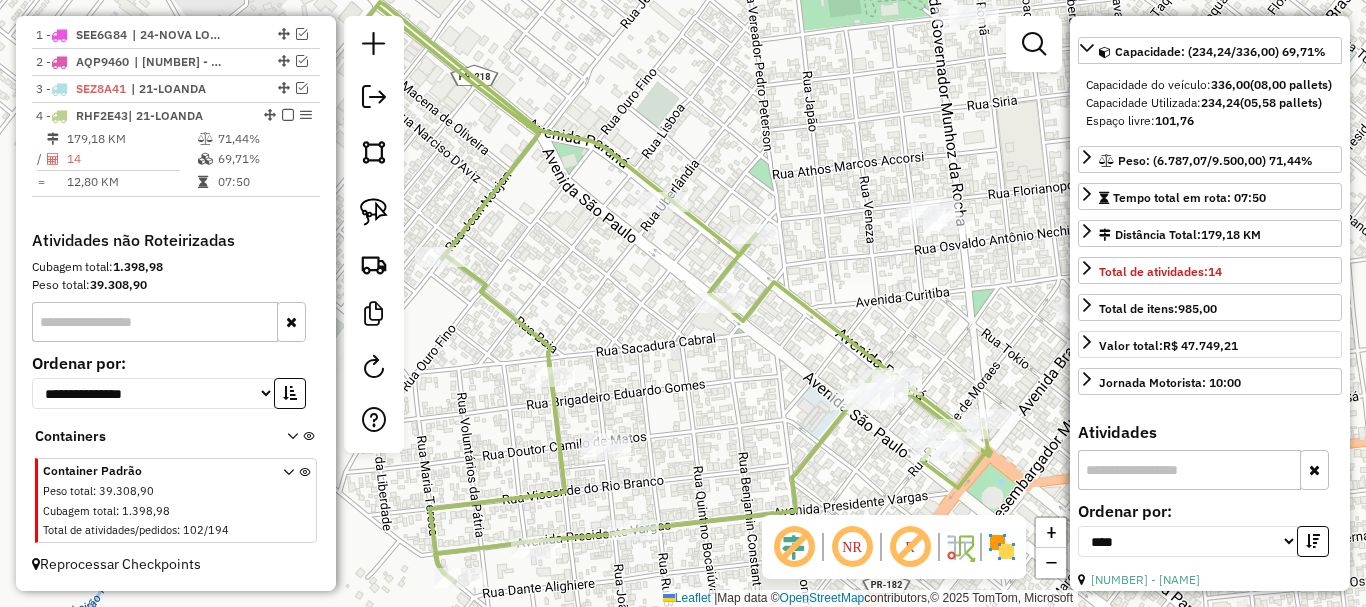 scroll, scrollTop: 0, scrollLeft: 0, axis: both 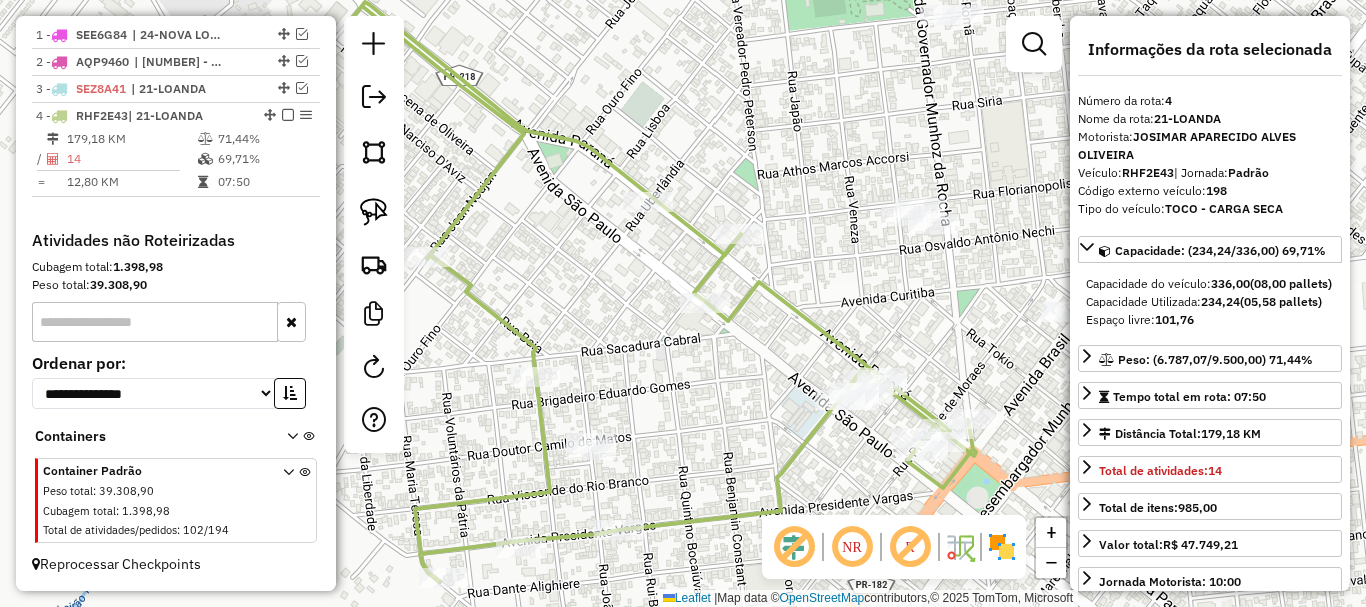 drag, startPoint x: 971, startPoint y: 349, endPoint x: 882, endPoint y: 287, distance: 108.46658 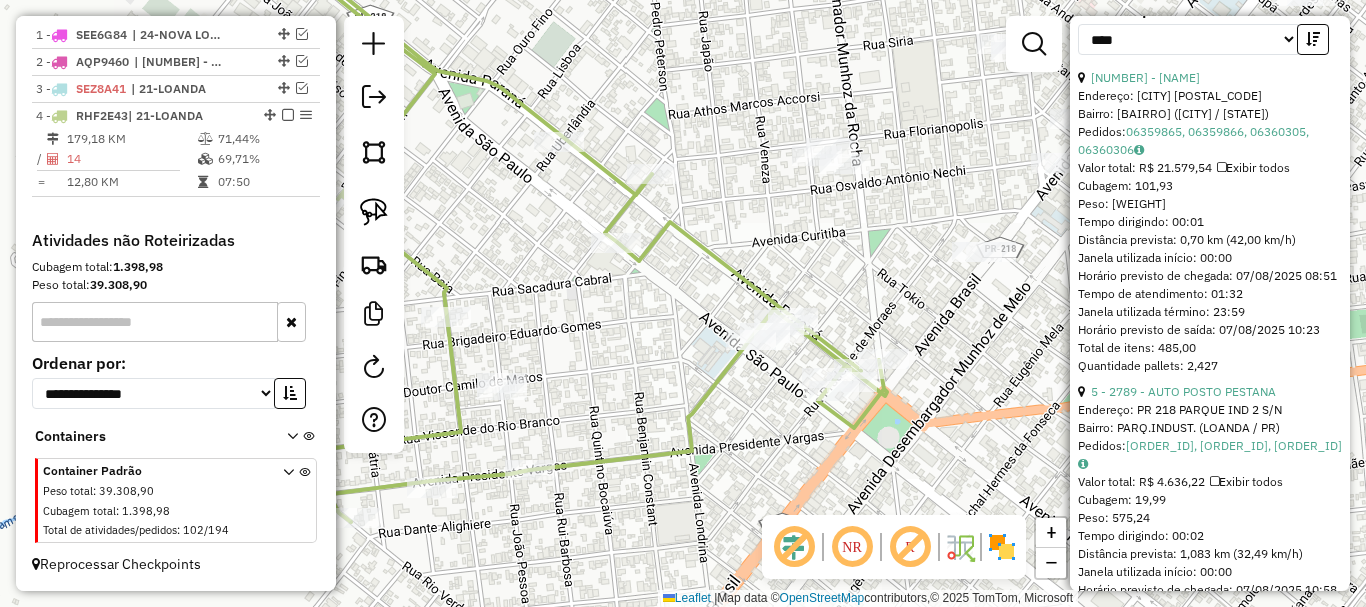 scroll, scrollTop: 700, scrollLeft: 0, axis: vertical 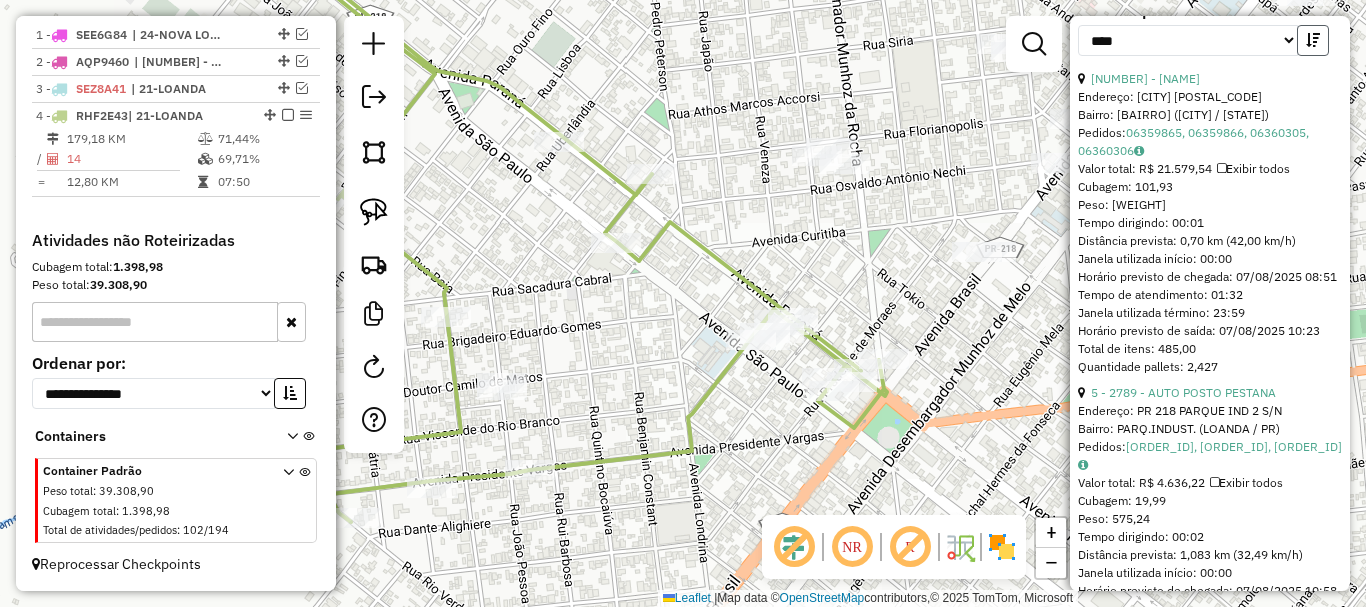 click at bounding box center (1313, 40) 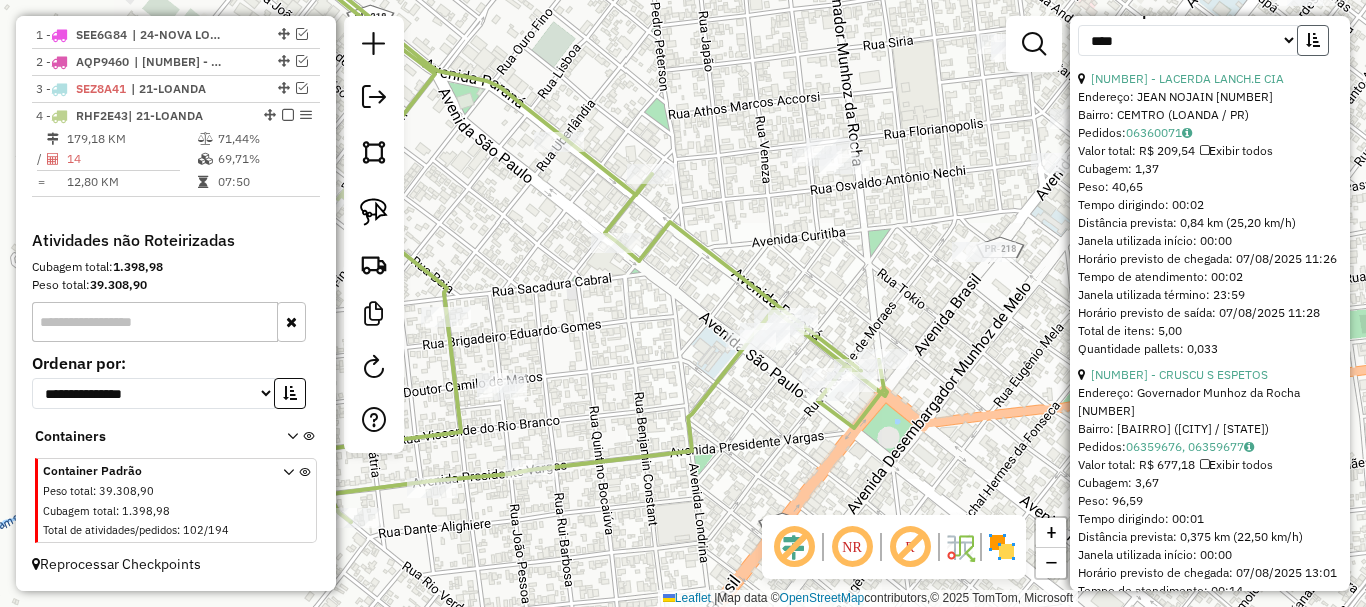 click at bounding box center [1313, 40] 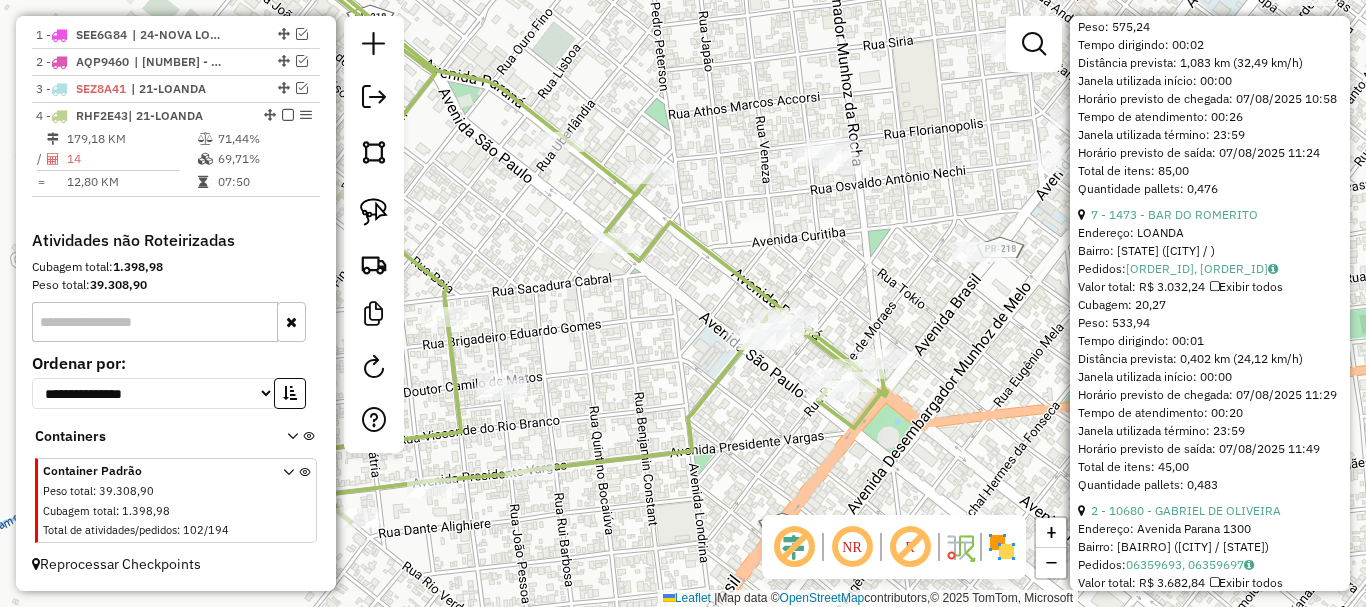 scroll, scrollTop: 1200, scrollLeft: 0, axis: vertical 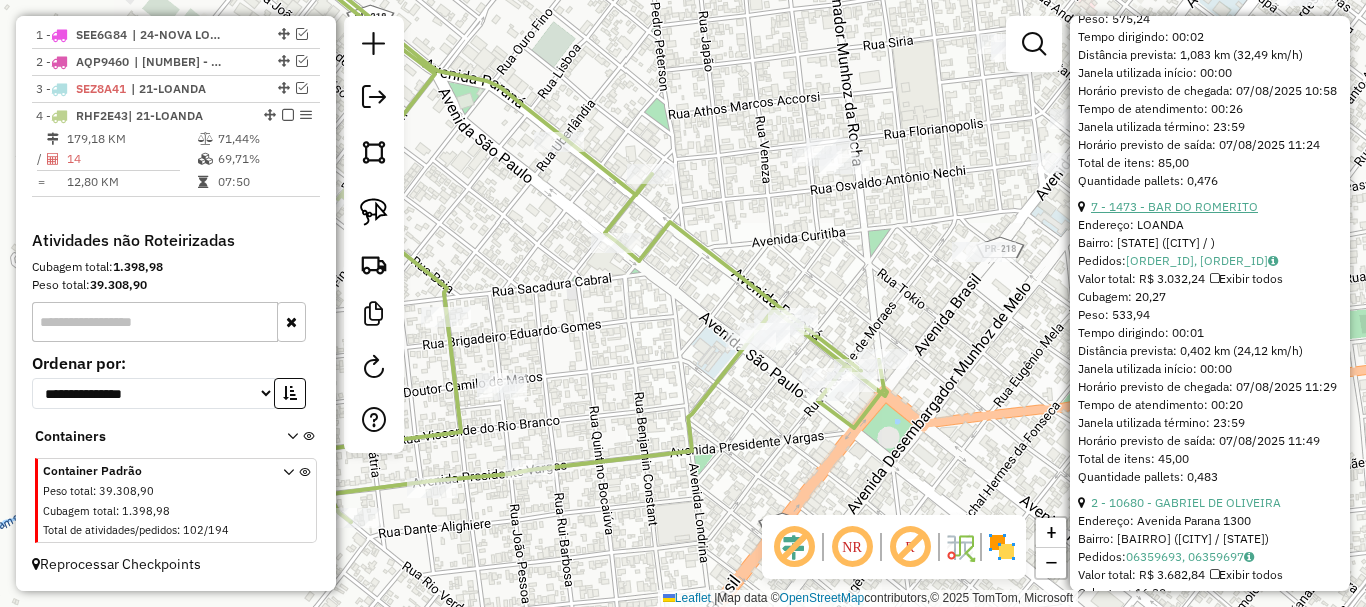 click on "7 - 1473 - BAR DO ROMERITO" at bounding box center [1174, 206] 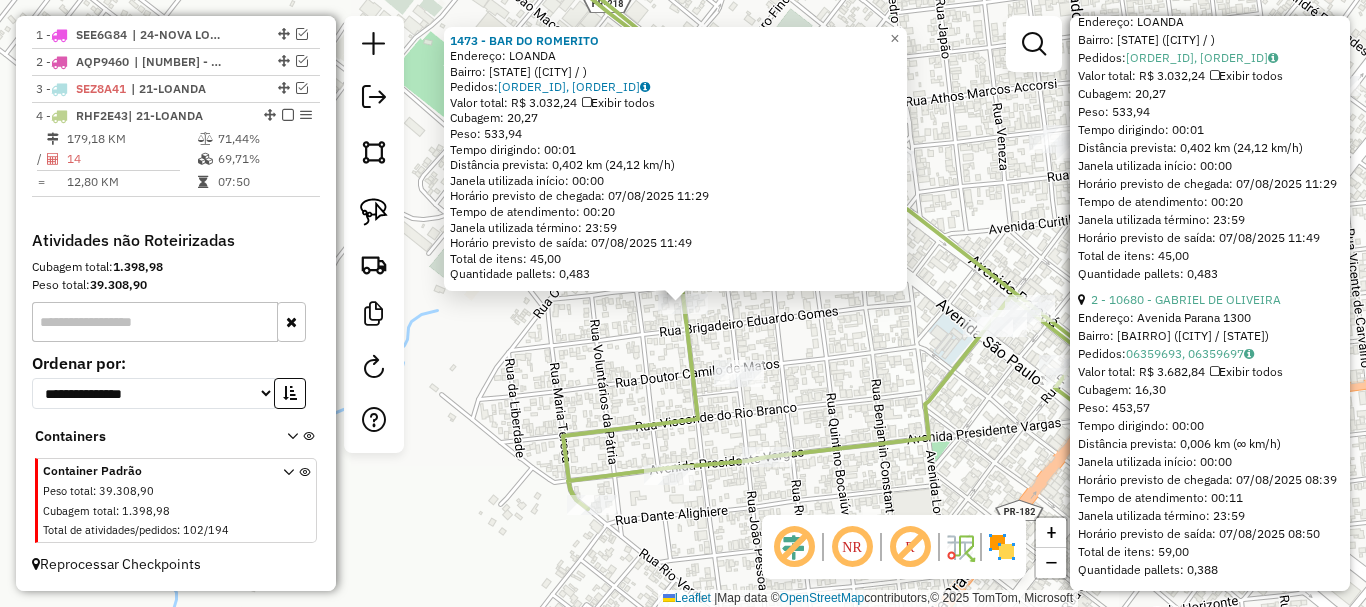 scroll, scrollTop: 1500, scrollLeft: 0, axis: vertical 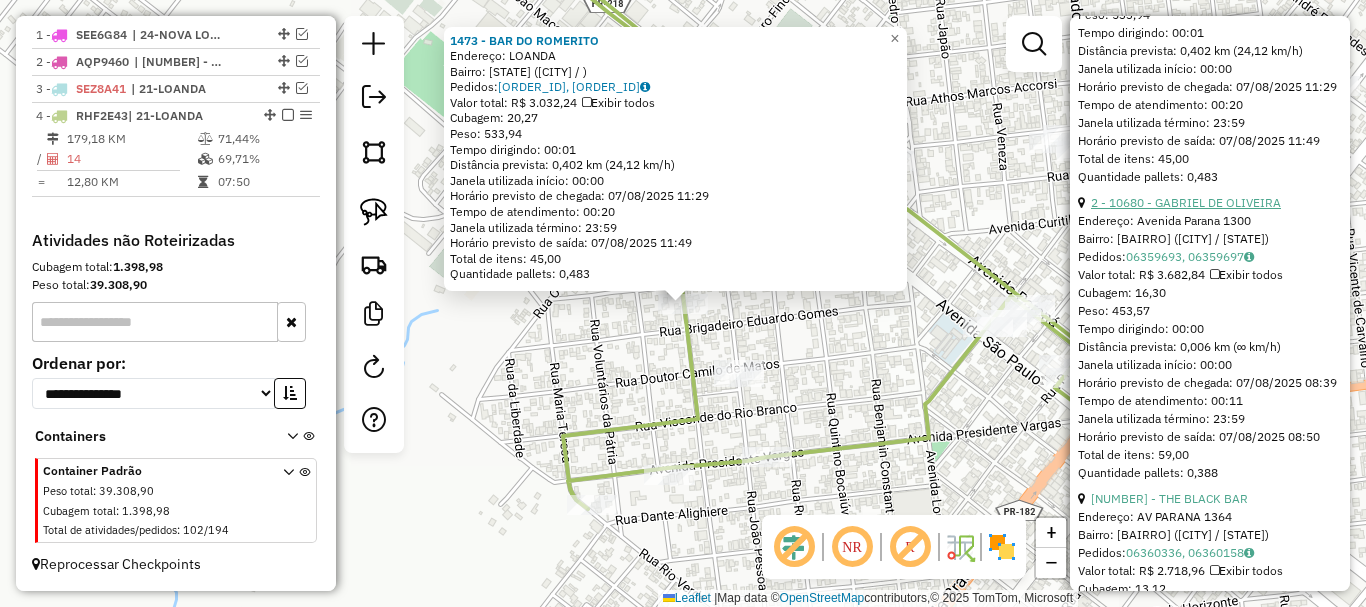 click on "2 - 10680 - GABRIEL  DE OLIVEIRA" at bounding box center [1186, 202] 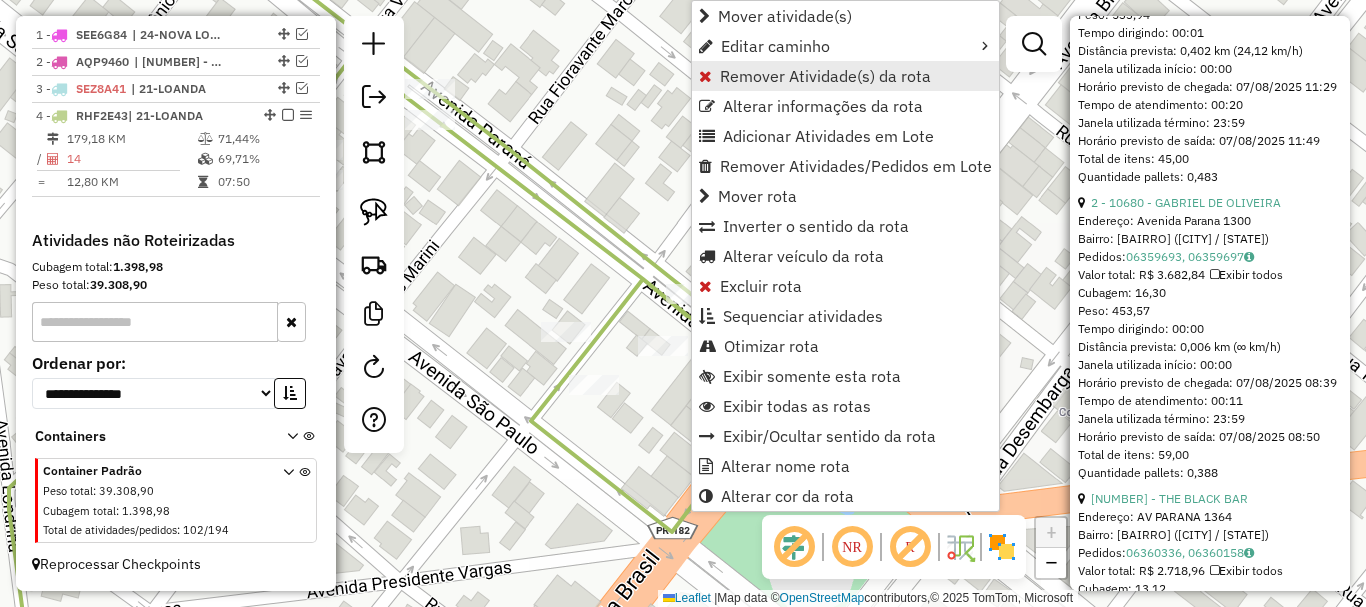 click on "Remover Atividade(s) da rota" at bounding box center [825, 76] 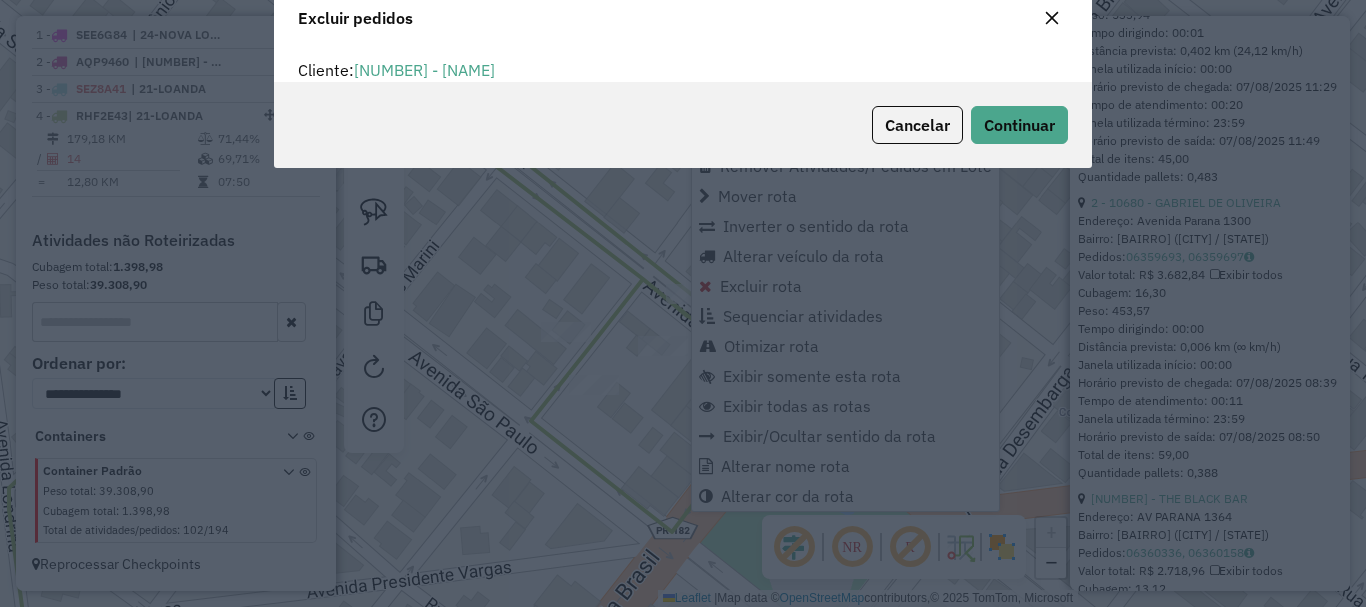 scroll, scrollTop: 12, scrollLeft: 6, axis: both 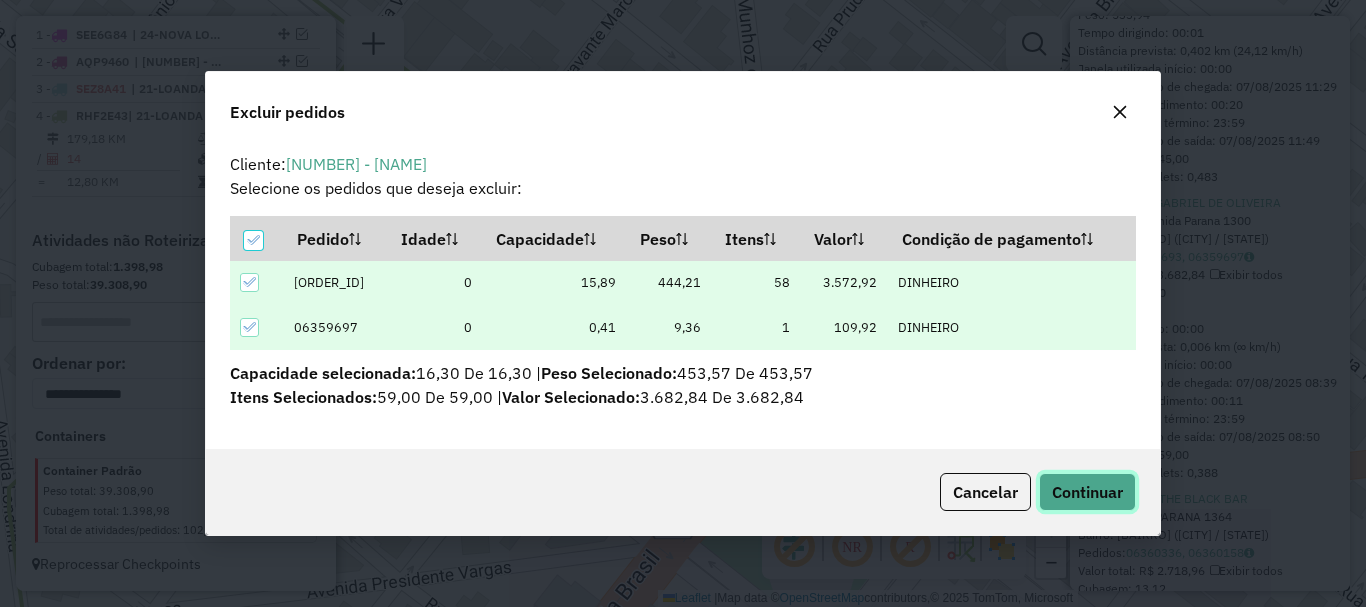 click on "Continuar" 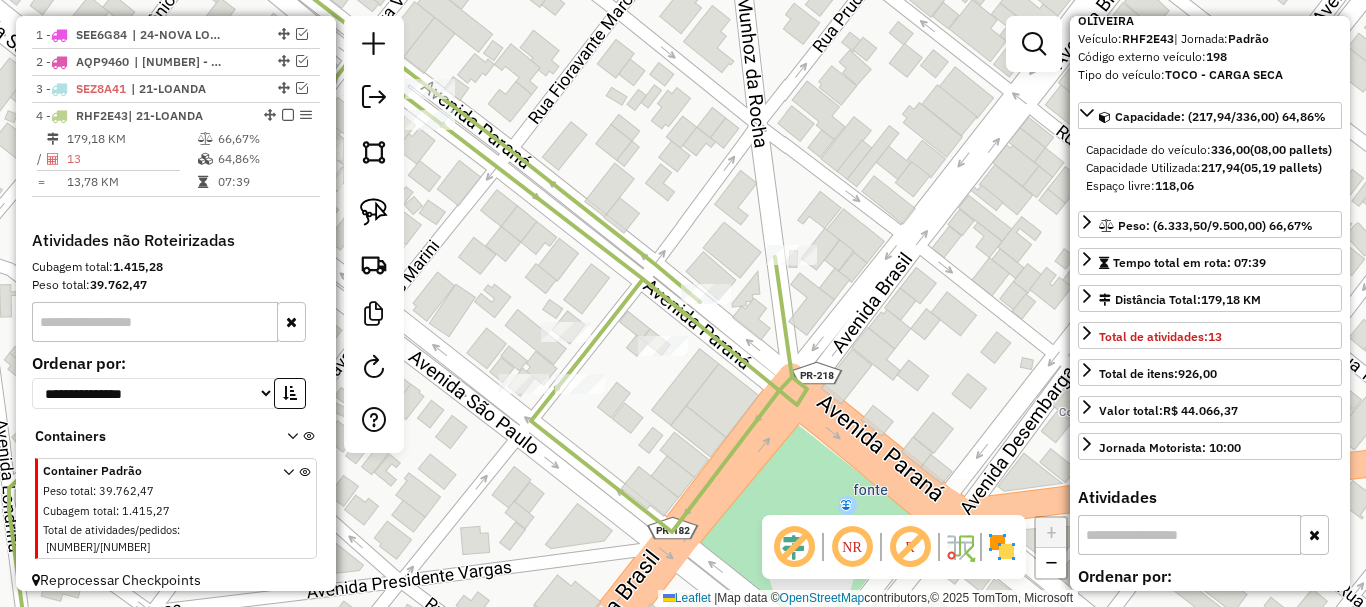 scroll, scrollTop: 0, scrollLeft: 0, axis: both 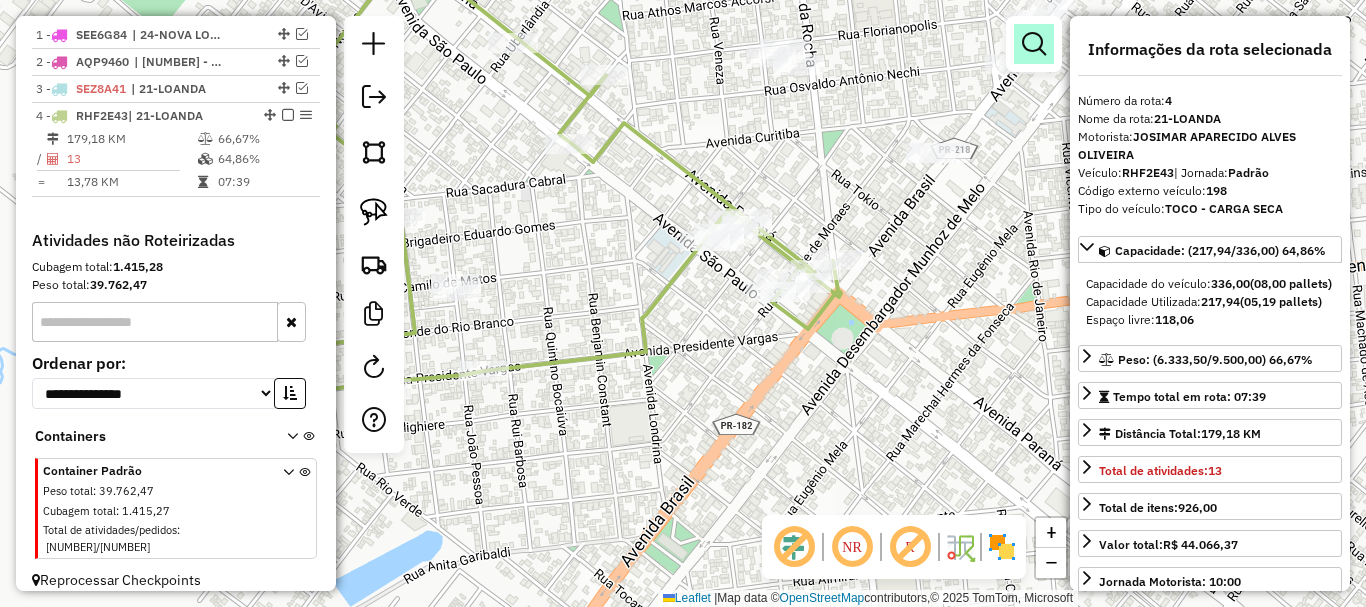 click at bounding box center [1034, 44] 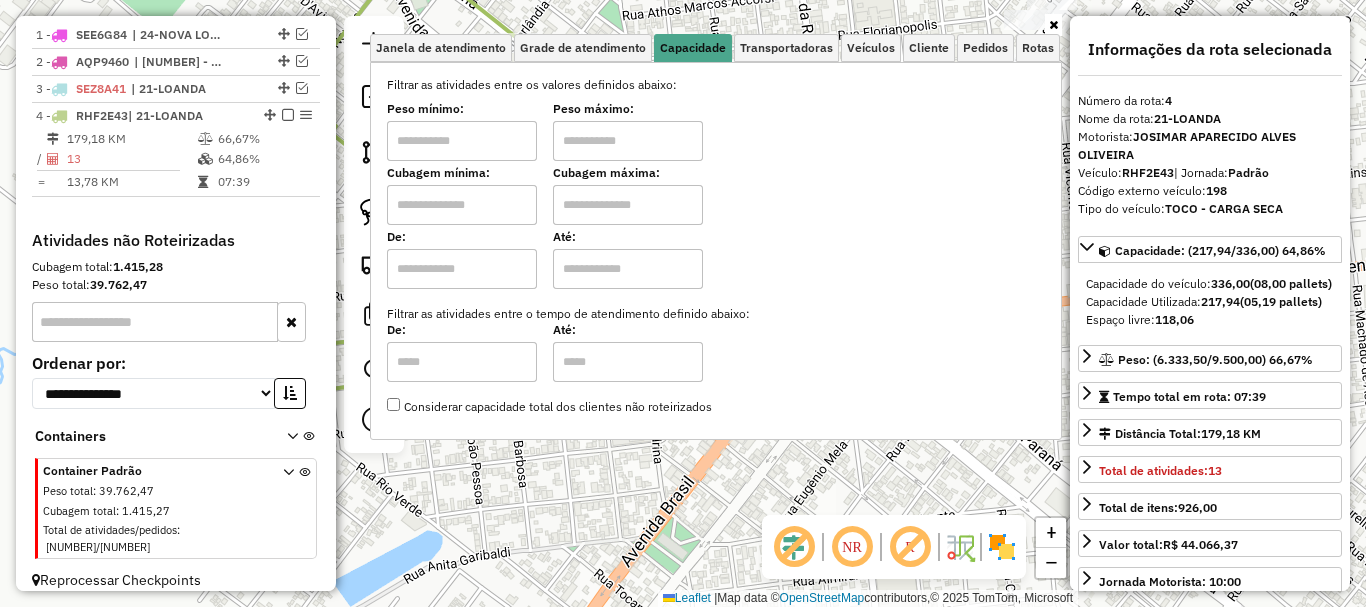 click at bounding box center (462, 141) 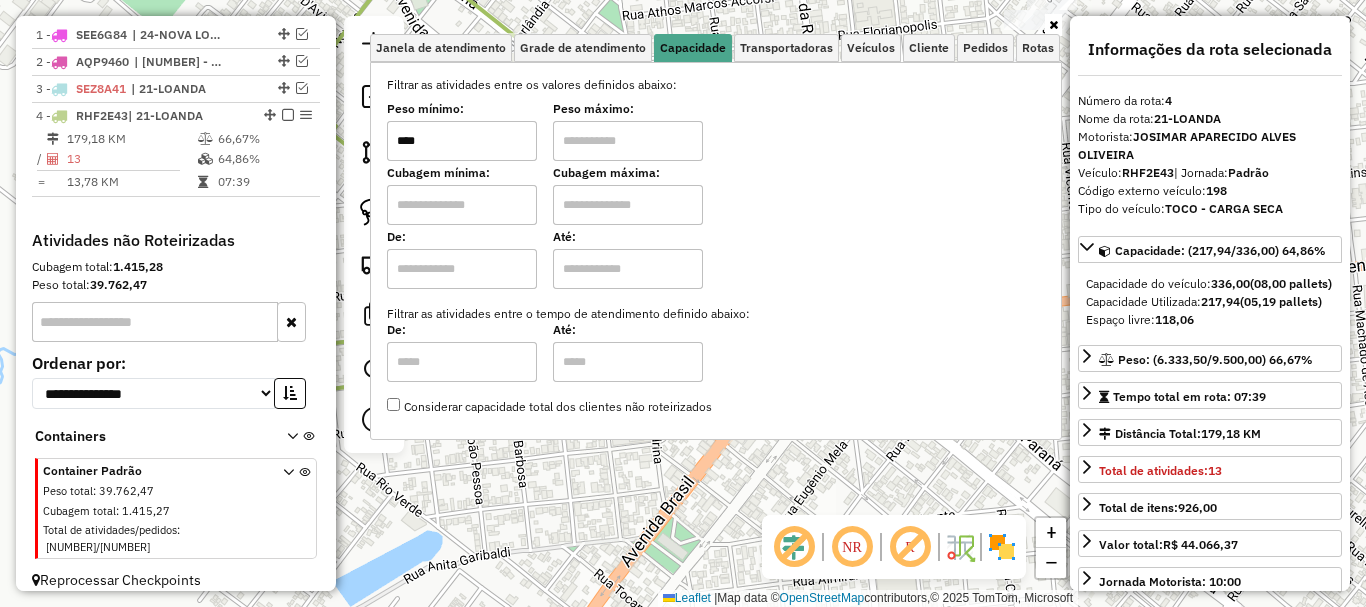 type on "****" 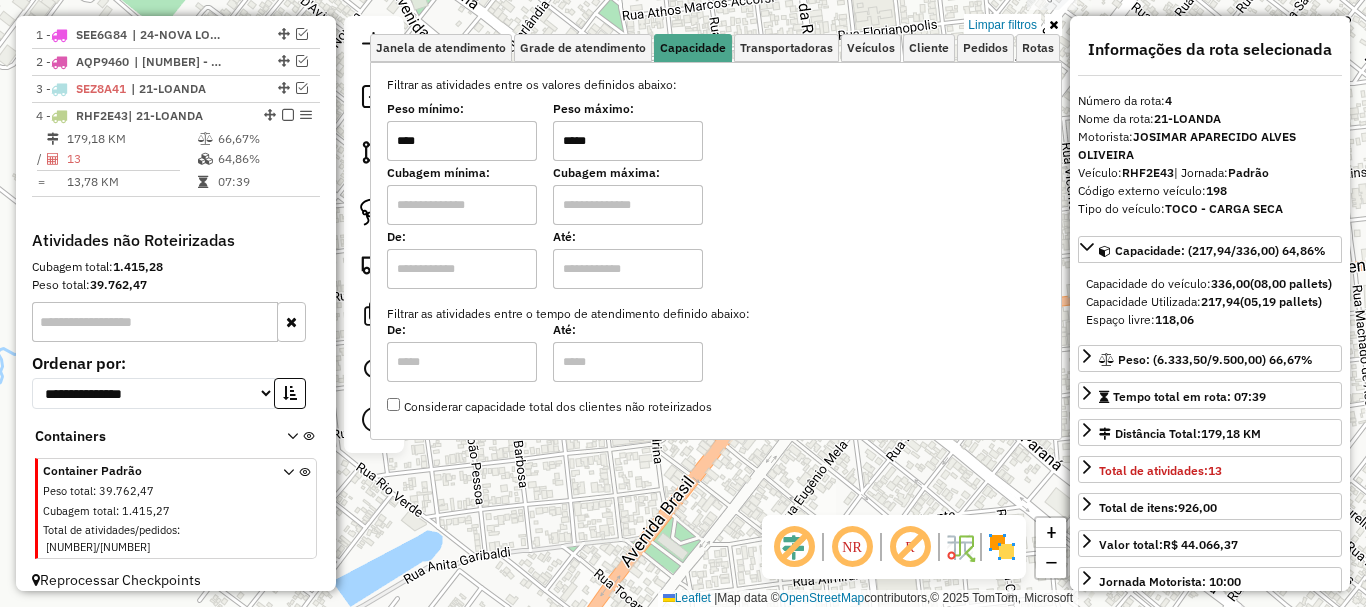 type on "*****" 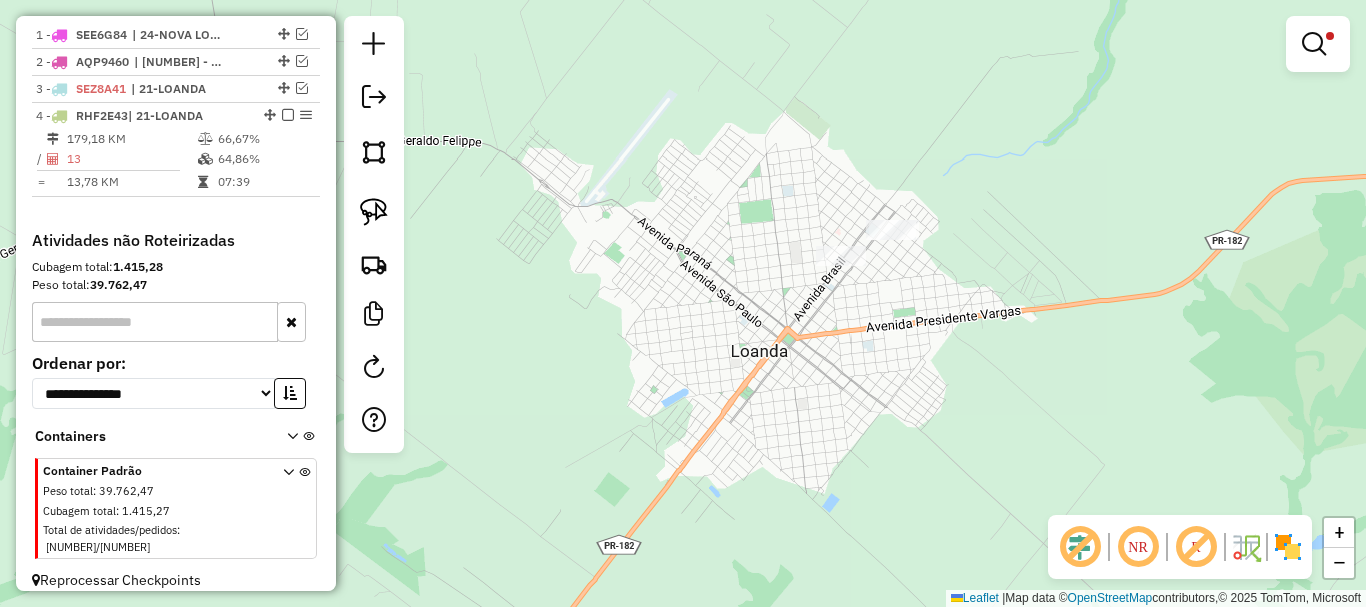 click on "Limpar filtros Janela de atendimento Grade de atendimento Capacidade Transportadoras Veículos Cliente Pedidos  Rotas Selecione os dias de semana para filtrar as janelas de atendimento  Seg   Ter   Qua   Qui   Sex   Sáb   Dom  Informe o período da janela de atendimento: De: Até:  Filtrar exatamente a janela do cliente  Considerar janela de atendimento padrão  Selecione os dias de semana para filtrar as grades de atendimento  Seg   Ter   Qua   Qui   Sex   Sáb   Dom   Considerar clientes sem dia de atendimento cadastrado  Clientes fora do dia de atendimento selecionado Filtrar as atividades entre os valores definidos abaixo:  Peso mínimo:  ****  Peso máximo:  *****  Cubagem mínima:   Cubagem máxima:   De:   Até:  Filtrar as atividades entre o tempo de atendimento definido abaixo:  De:   Até:   Considerar capacidade total dos clientes não roteirizados Transportadora: Selecione um ou mais itens Tipo de veículo: Selecione um ou mais itens Veículo: Selecione um ou mais itens Motorista: Nome: Rótulo:" 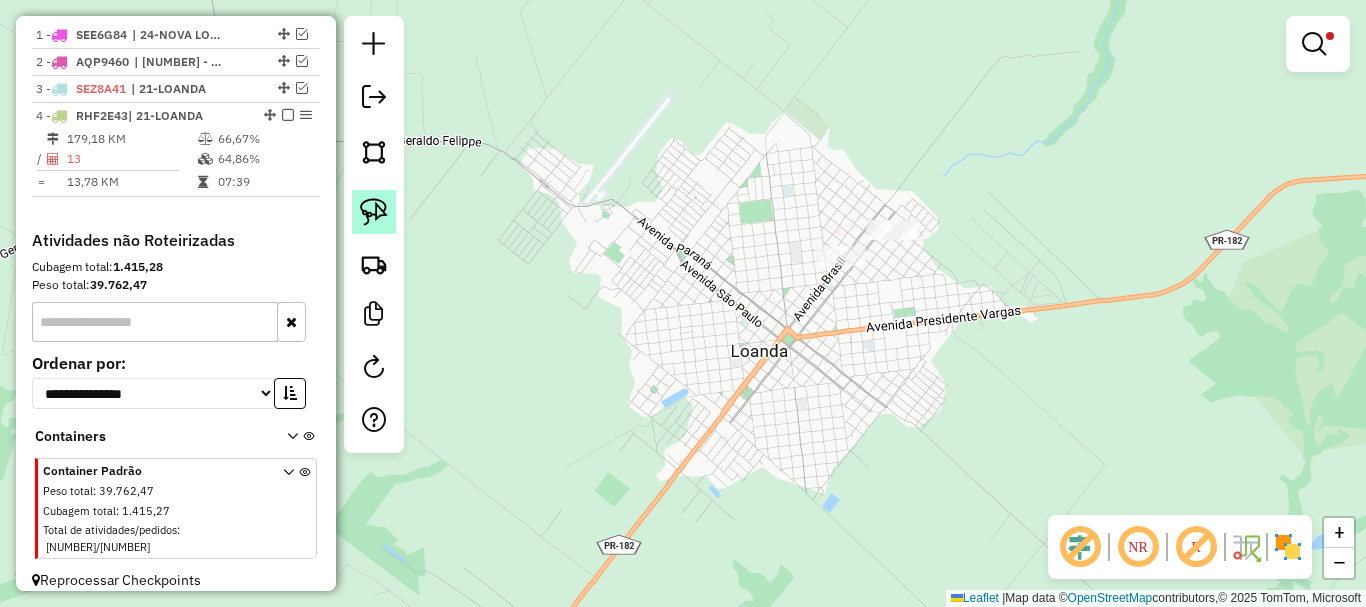click 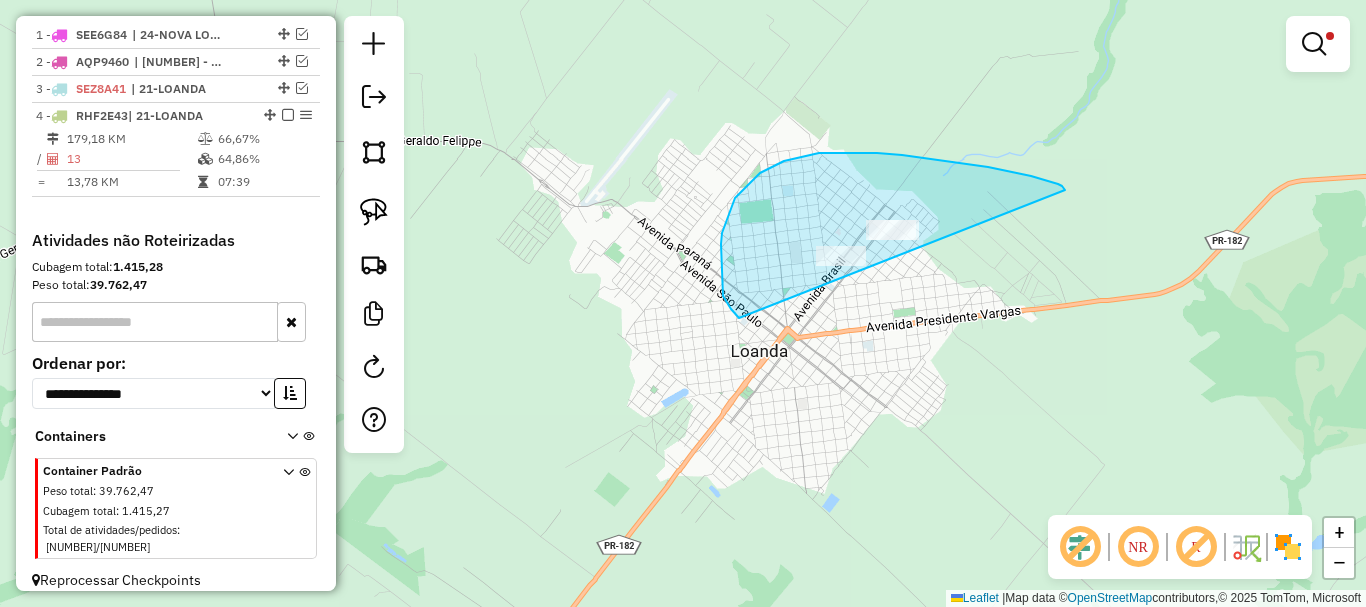 drag, startPoint x: 1063, startPoint y: 187, endPoint x: 960, endPoint y: 279, distance: 138.10503 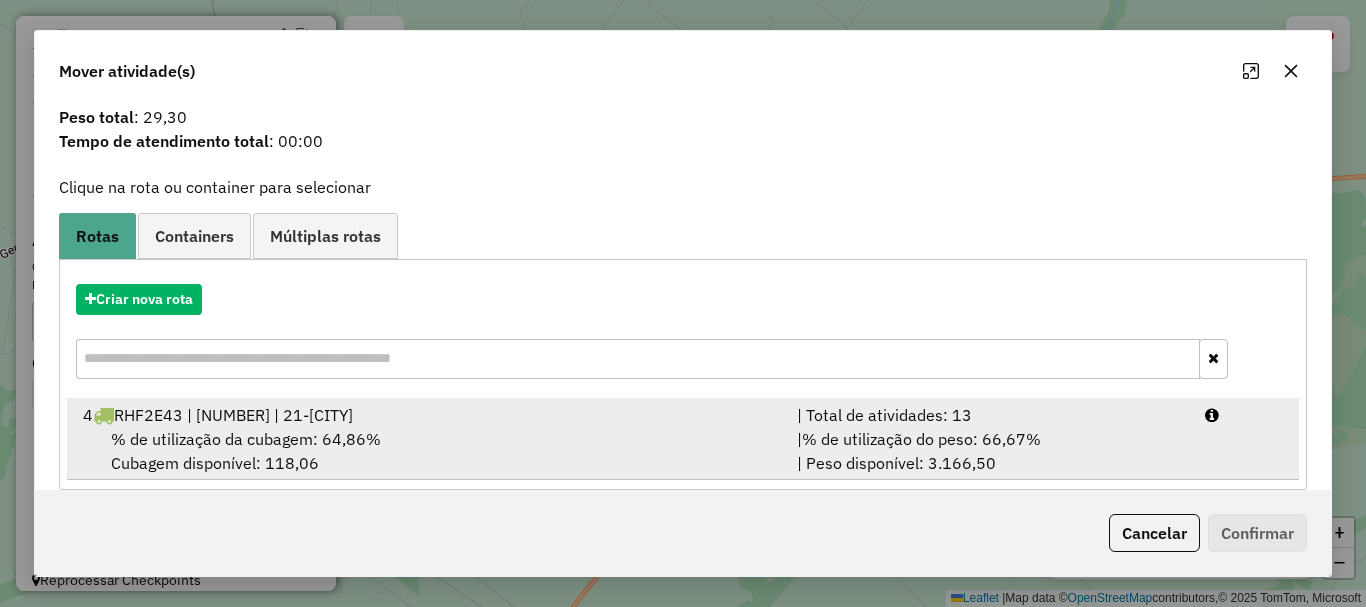 scroll, scrollTop: 78, scrollLeft: 0, axis: vertical 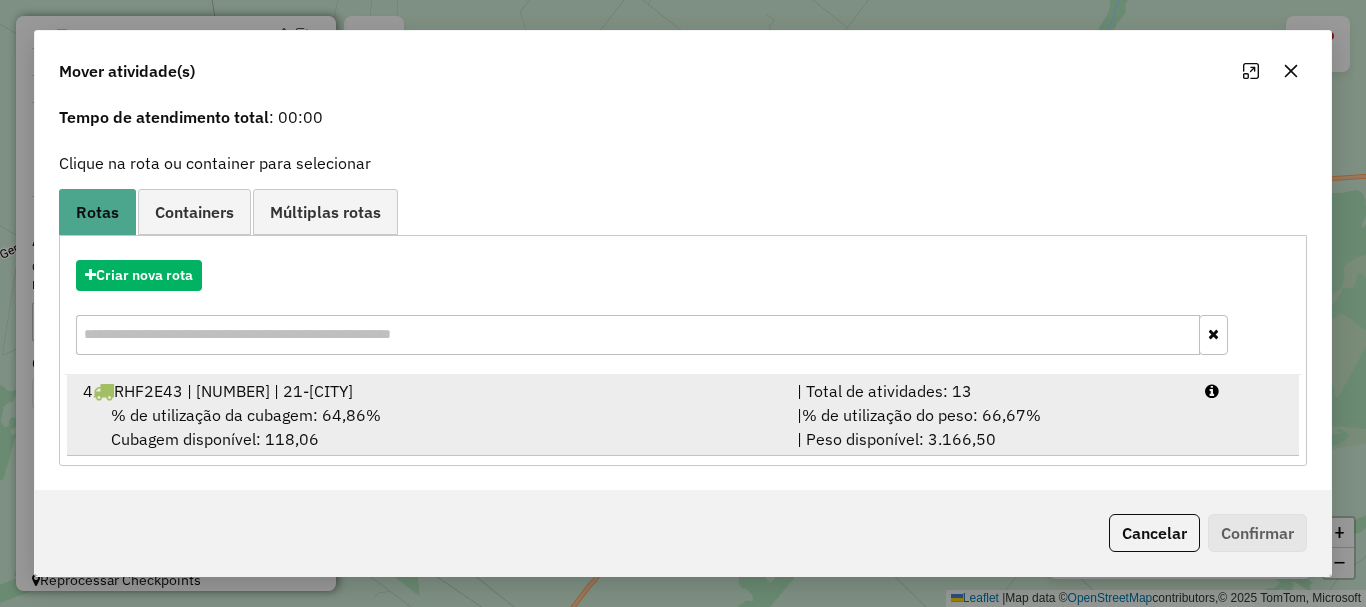 click on "% de utilização do peso: 66,67%" at bounding box center (921, 415) 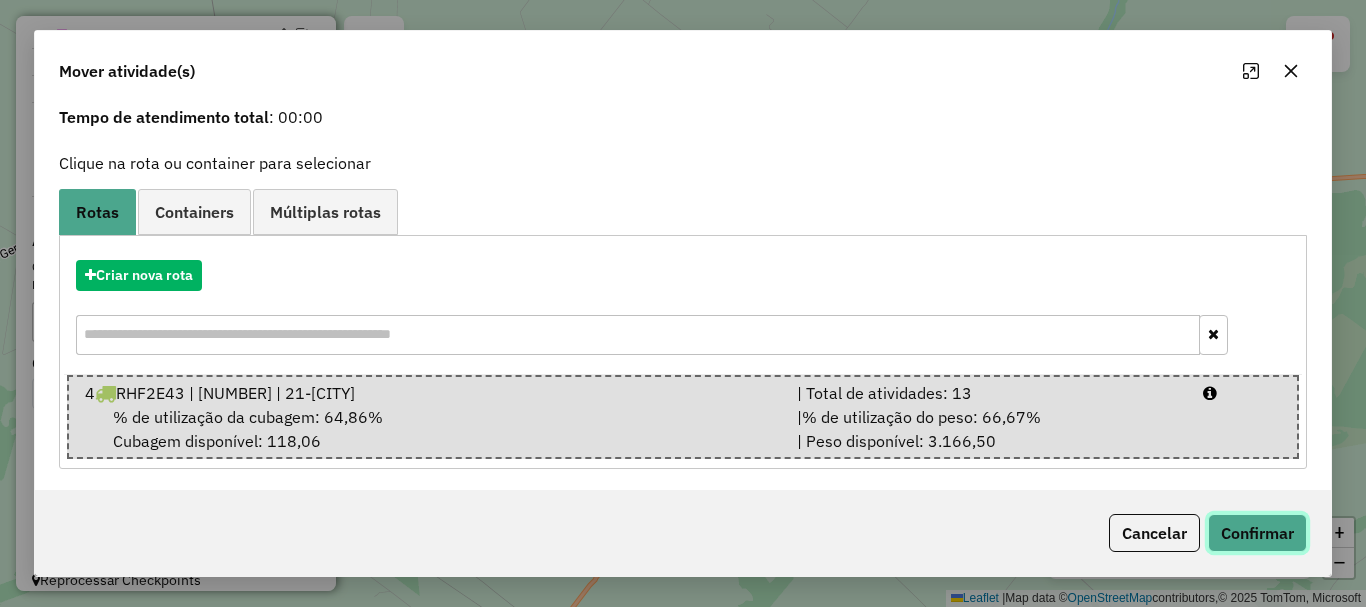 click on "Confirmar" 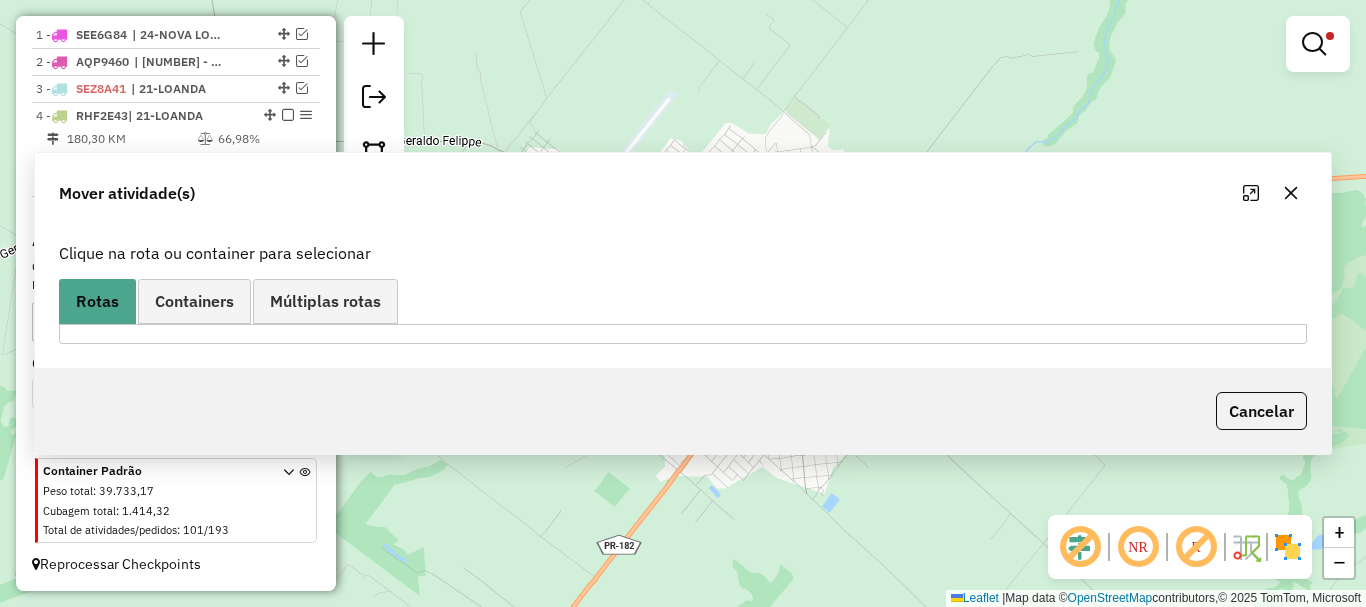 scroll, scrollTop: 0, scrollLeft: 0, axis: both 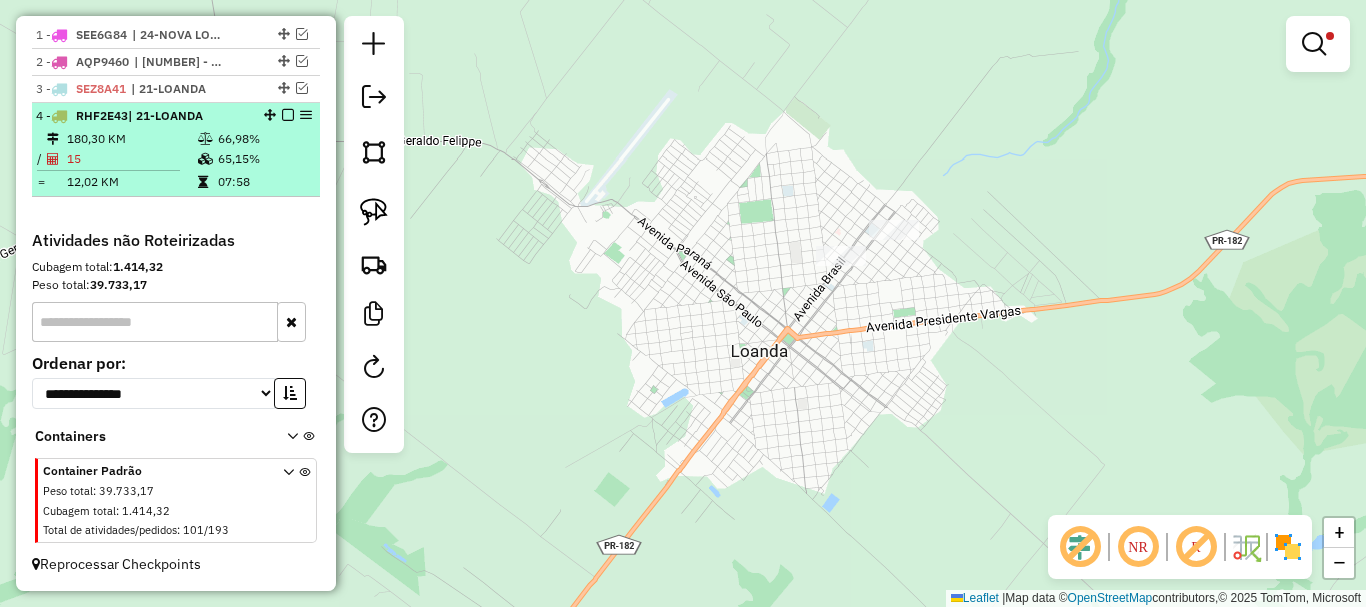 click at bounding box center [288, 115] 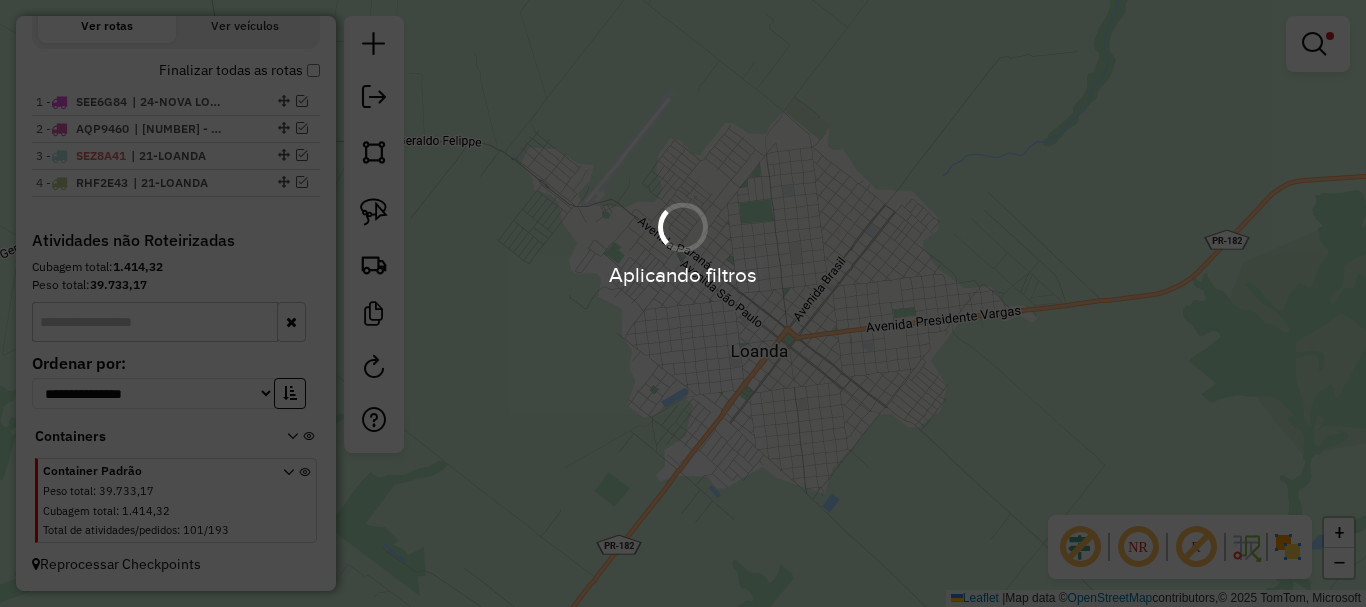 scroll, scrollTop: 726, scrollLeft: 0, axis: vertical 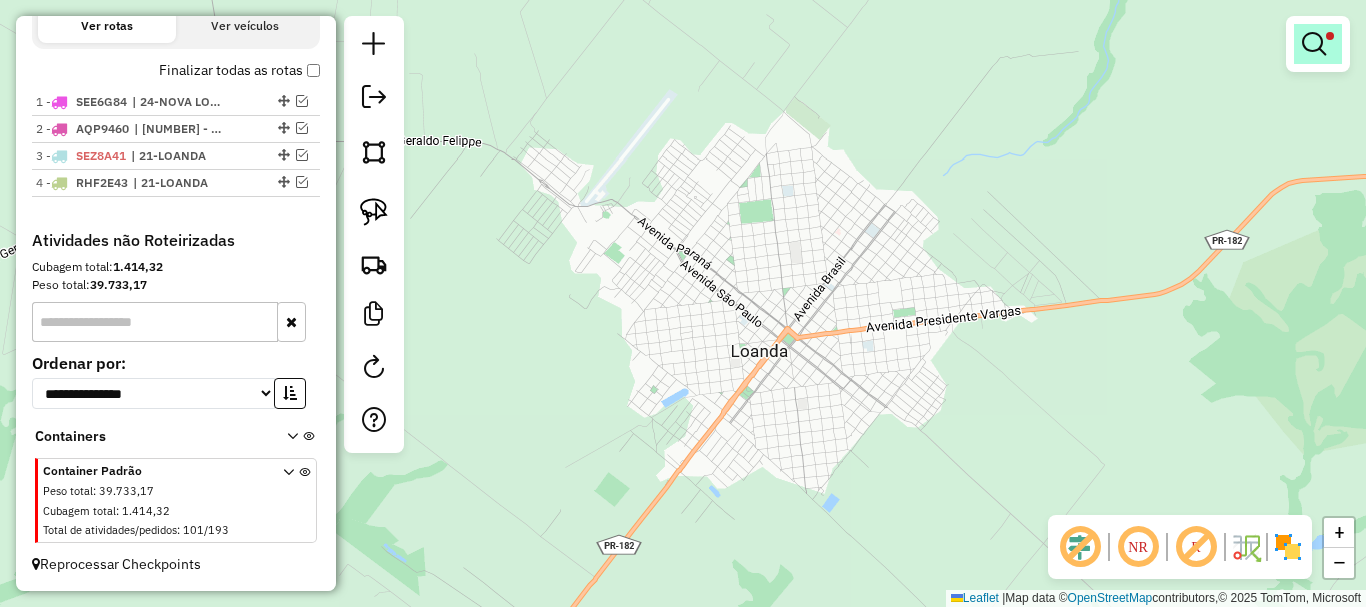 click at bounding box center (1314, 44) 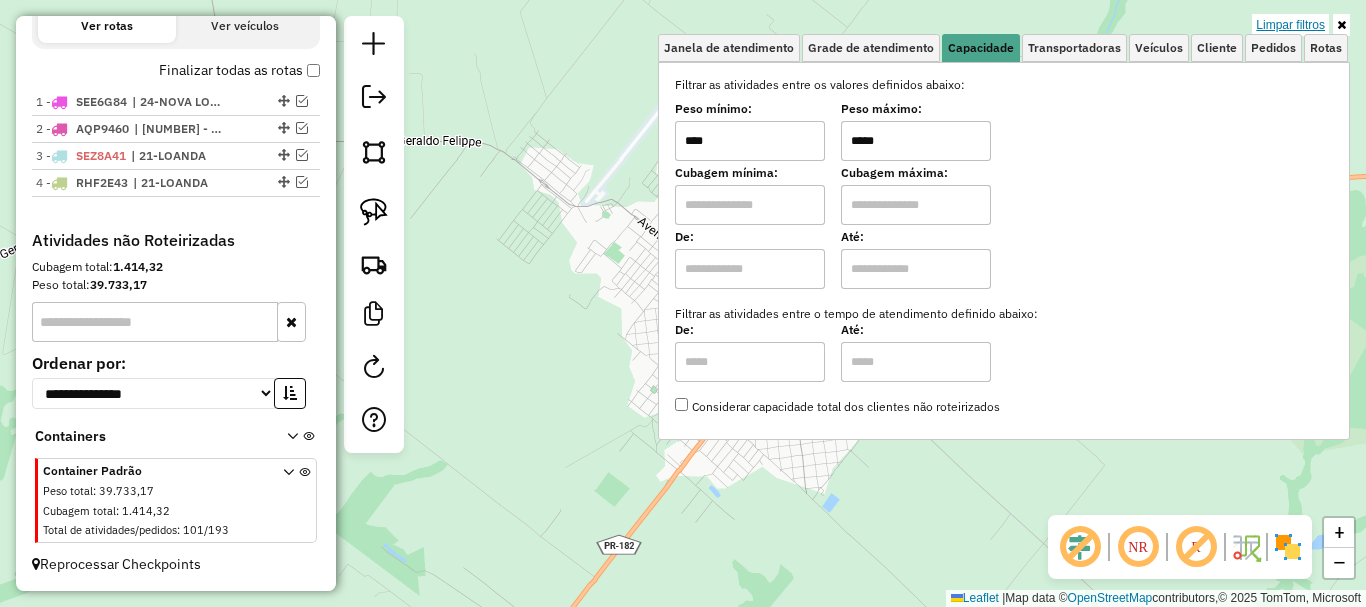 click on "Limpar filtros" at bounding box center (1290, 25) 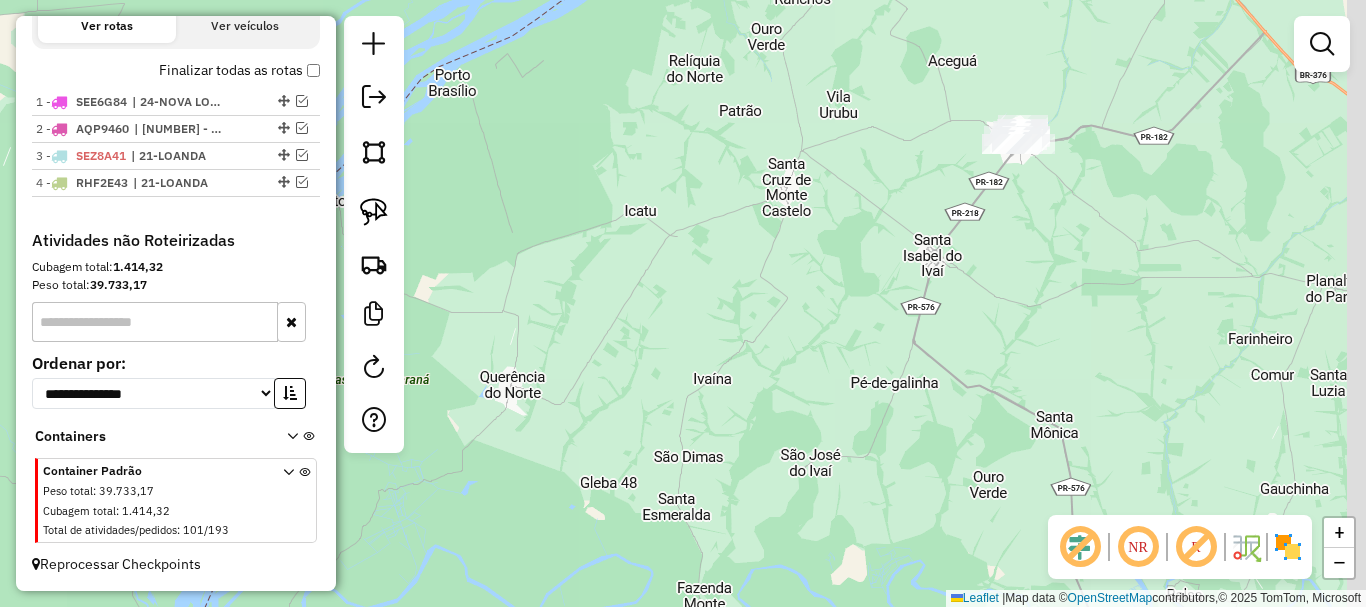 drag, startPoint x: 1147, startPoint y: 115, endPoint x: 936, endPoint y: 163, distance: 216.39085 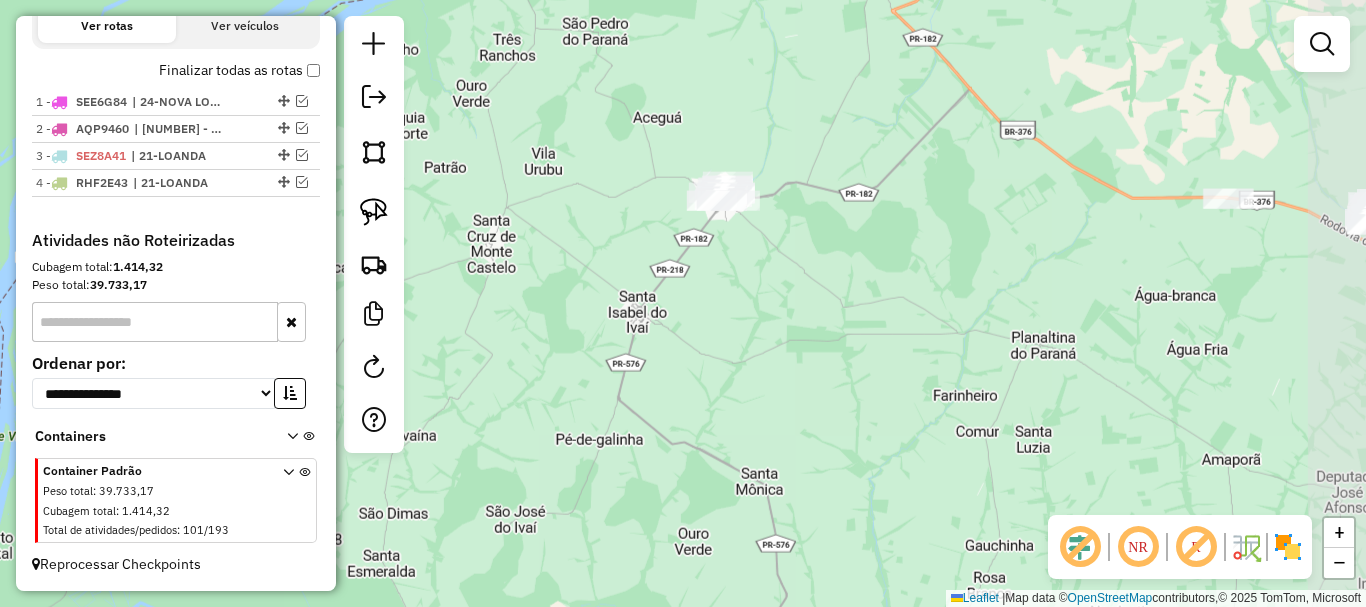 drag, startPoint x: 1012, startPoint y: 151, endPoint x: 911, endPoint y: 184, distance: 106.25441 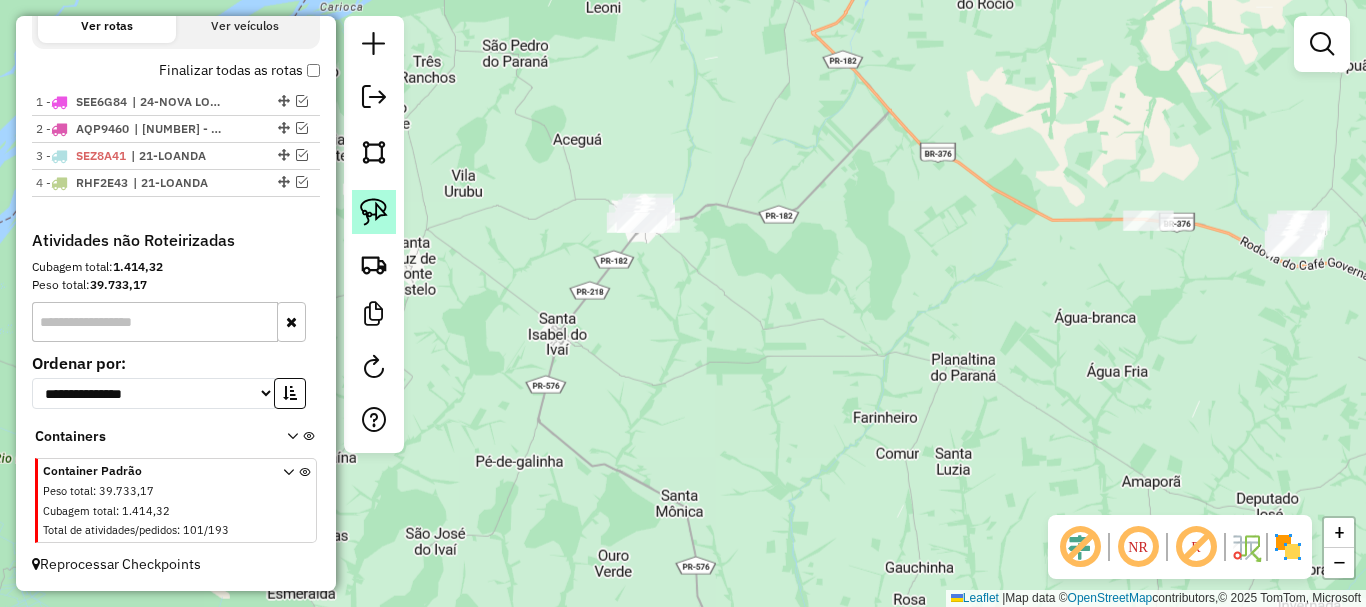 click 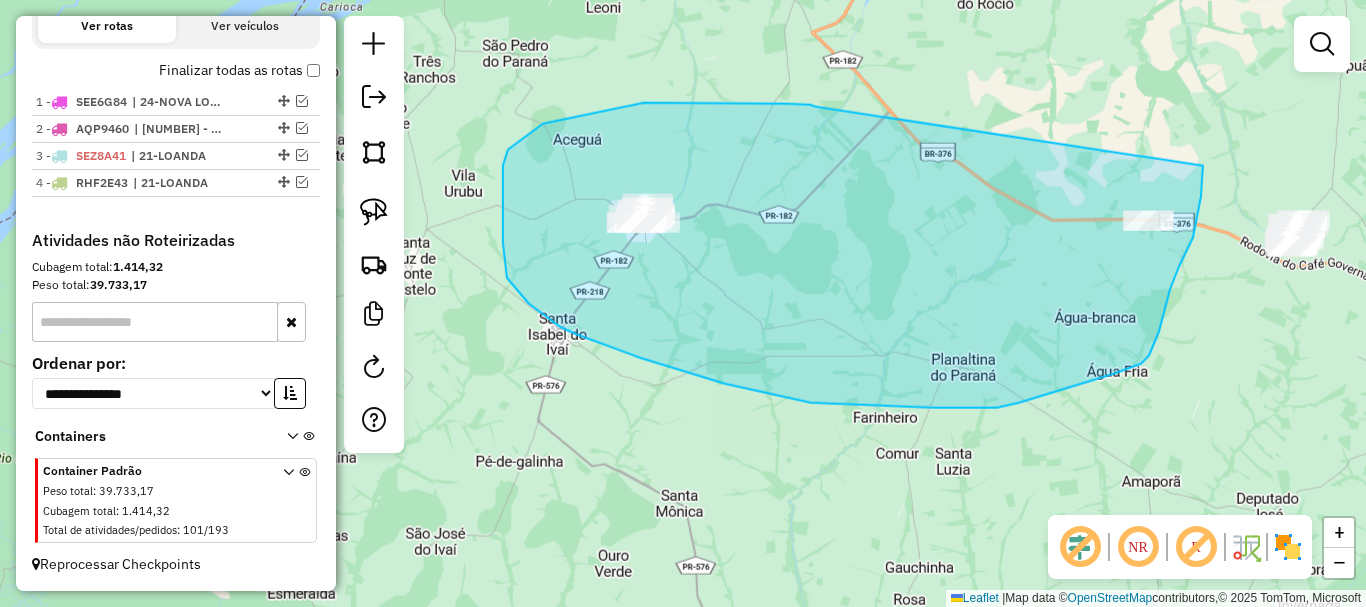drag, startPoint x: 810, startPoint y: 105, endPoint x: 1205, endPoint y: 161, distance: 398.94986 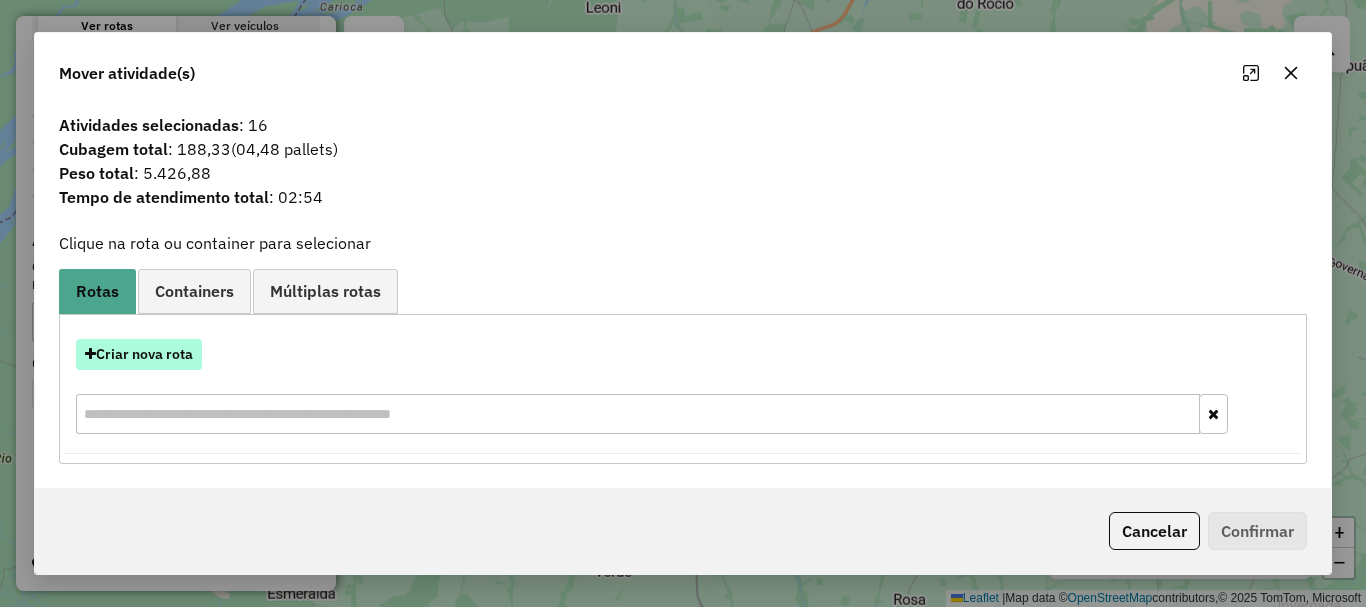 click on "Criar nova rota" at bounding box center (139, 354) 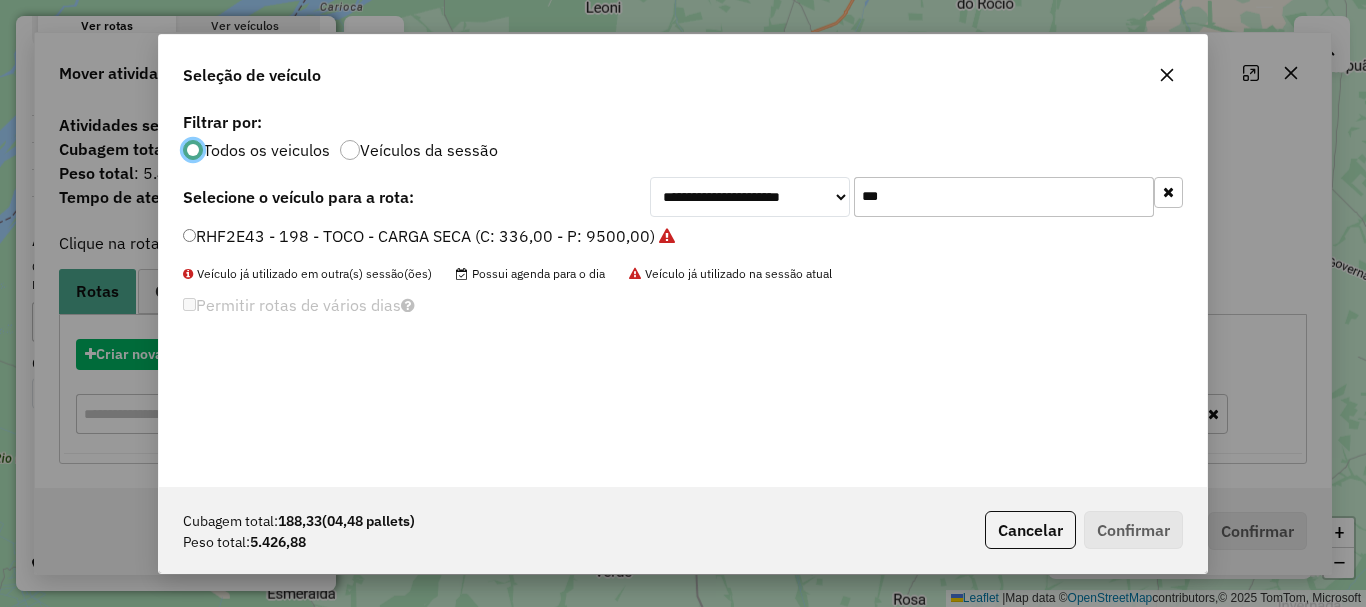scroll, scrollTop: 11, scrollLeft: 6, axis: both 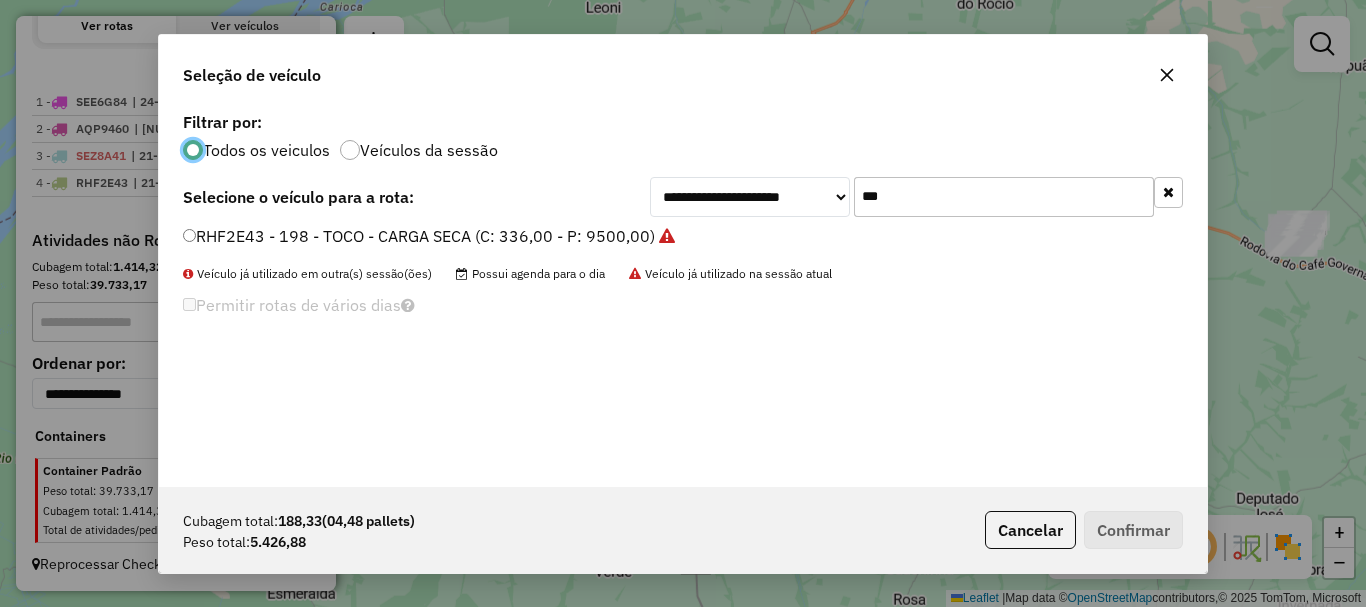 drag, startPoint x: 898, startPoint y: 199, endPoint x: 785, endPoint y: 189, distance: 113.44161 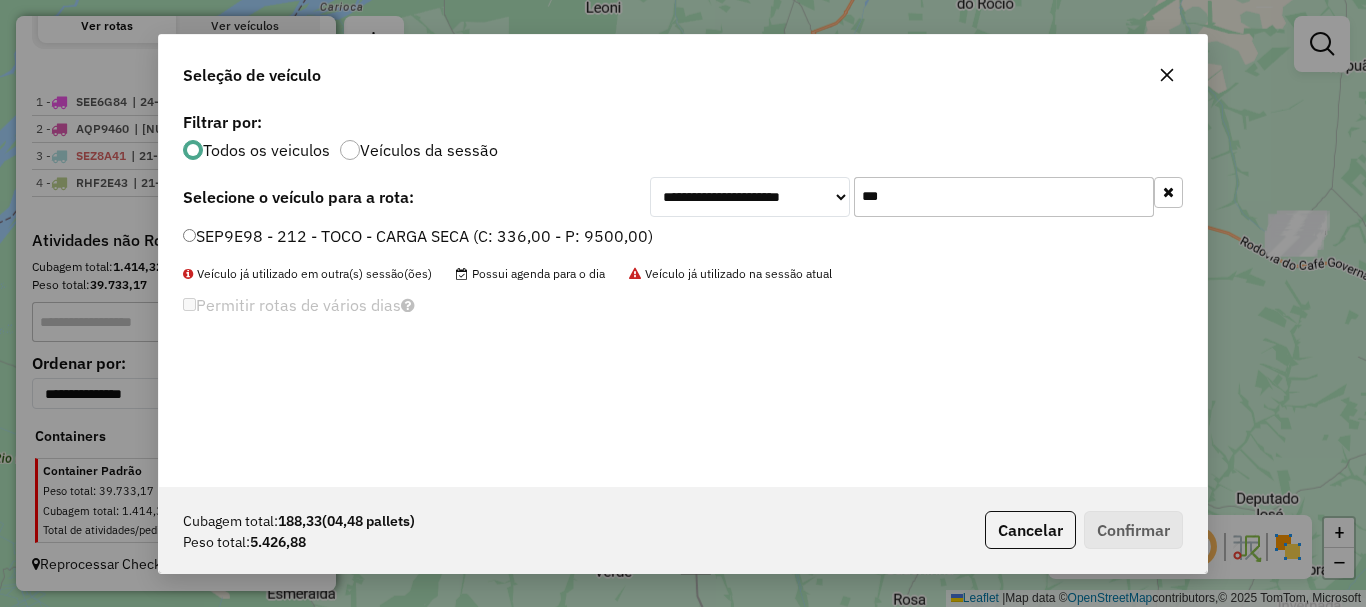 type on "***" 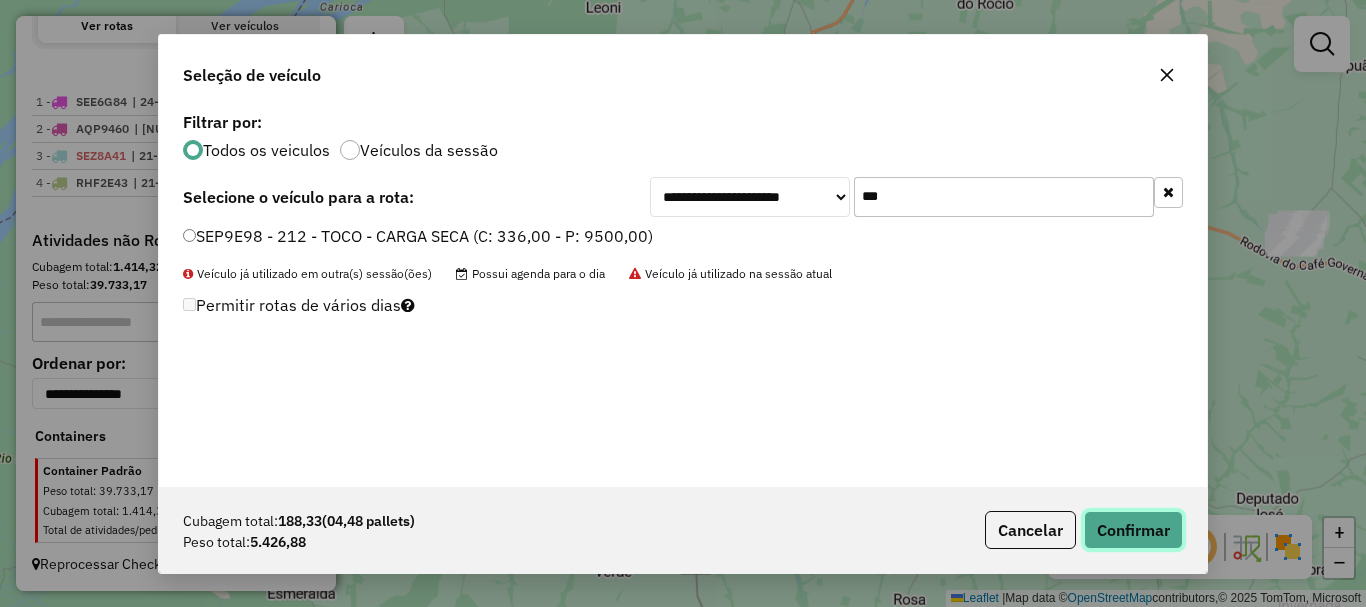 click on "Confirmar" 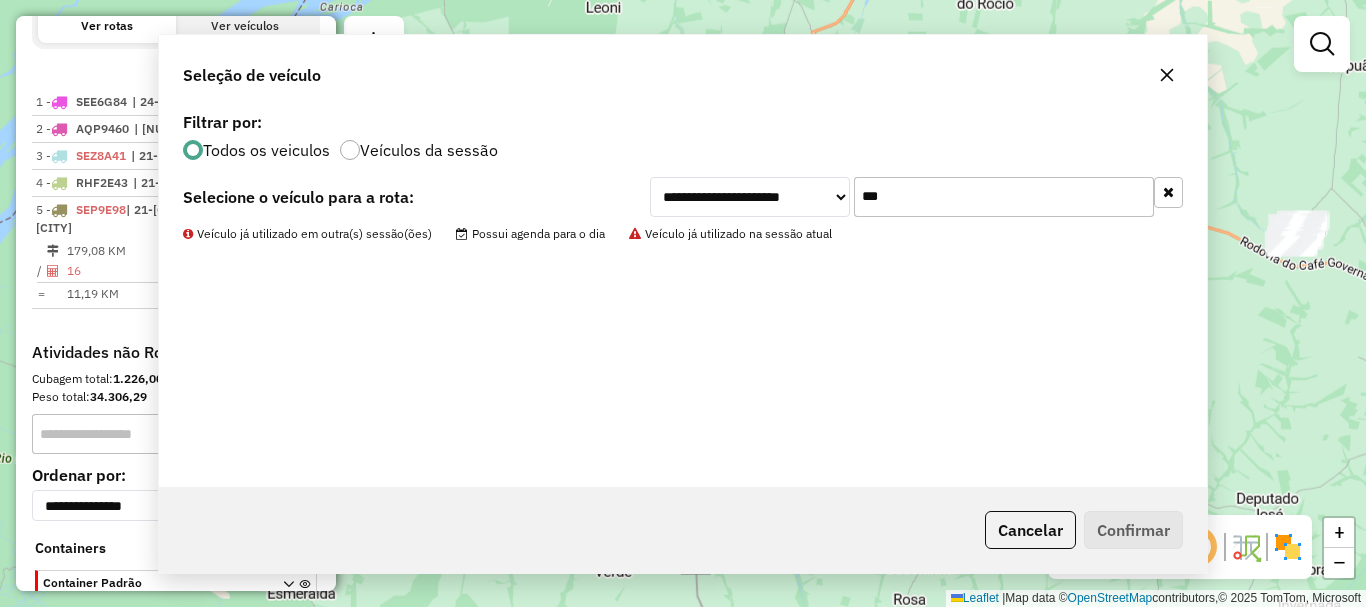 scroll, scrollTop: 793, scrollLeft: 0, axis: vertical 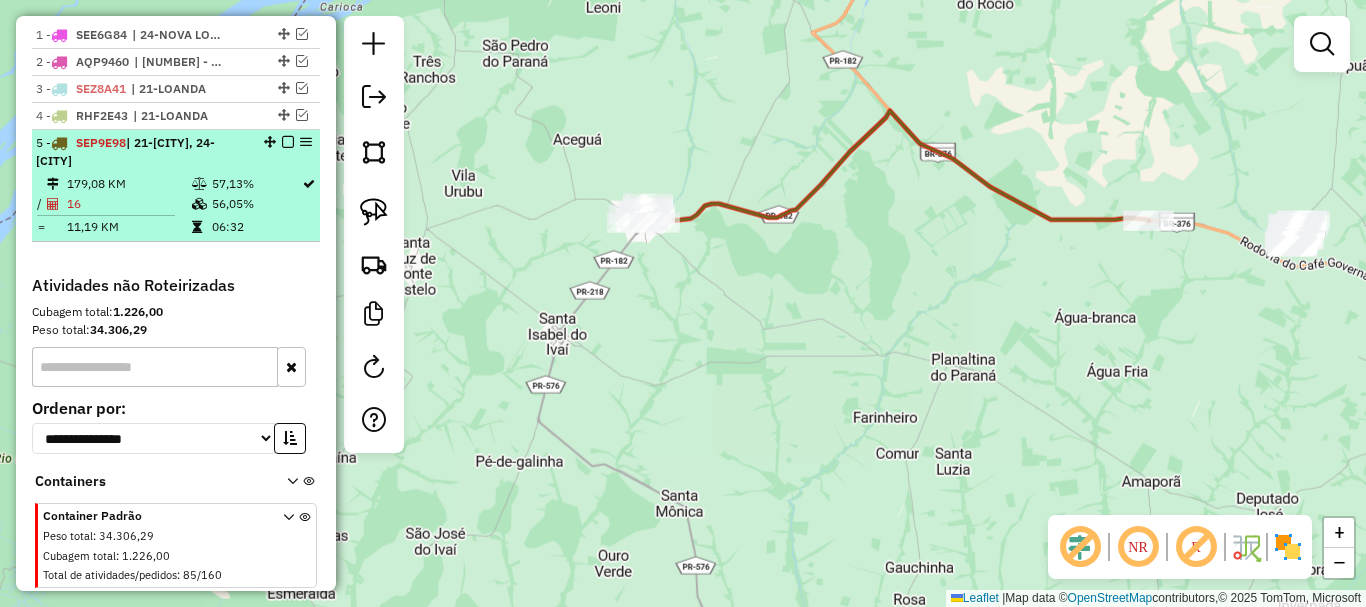 click at bounding box center [288, 142] 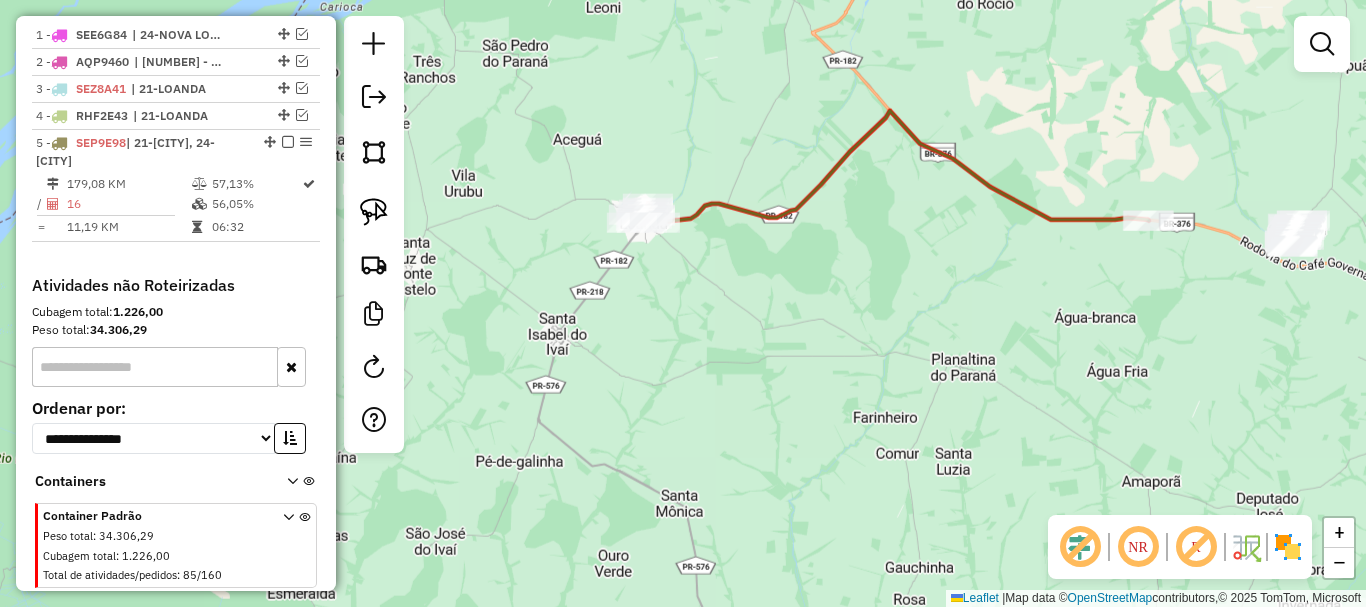 scroll, scrollTop: 753, scrollLeft: 0, axis: vertical 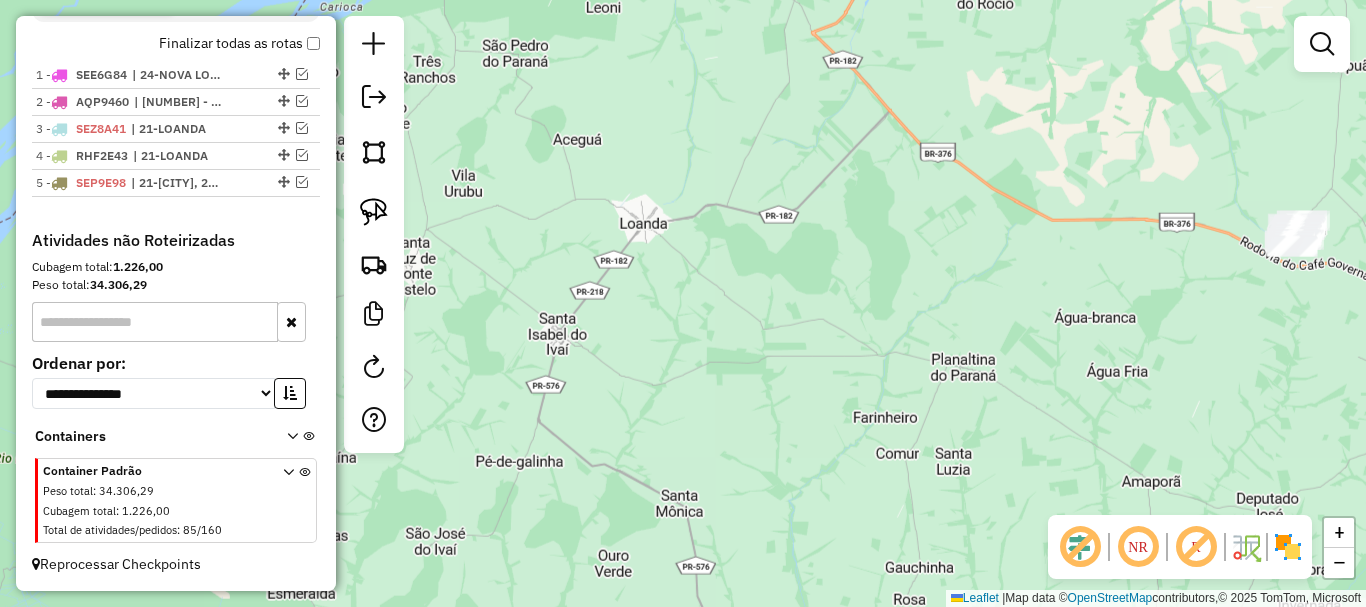 drag, startPoint x: 878, startPoint y: 294, endPoint x: 732, endPoint y: 291, distance: 146.03082 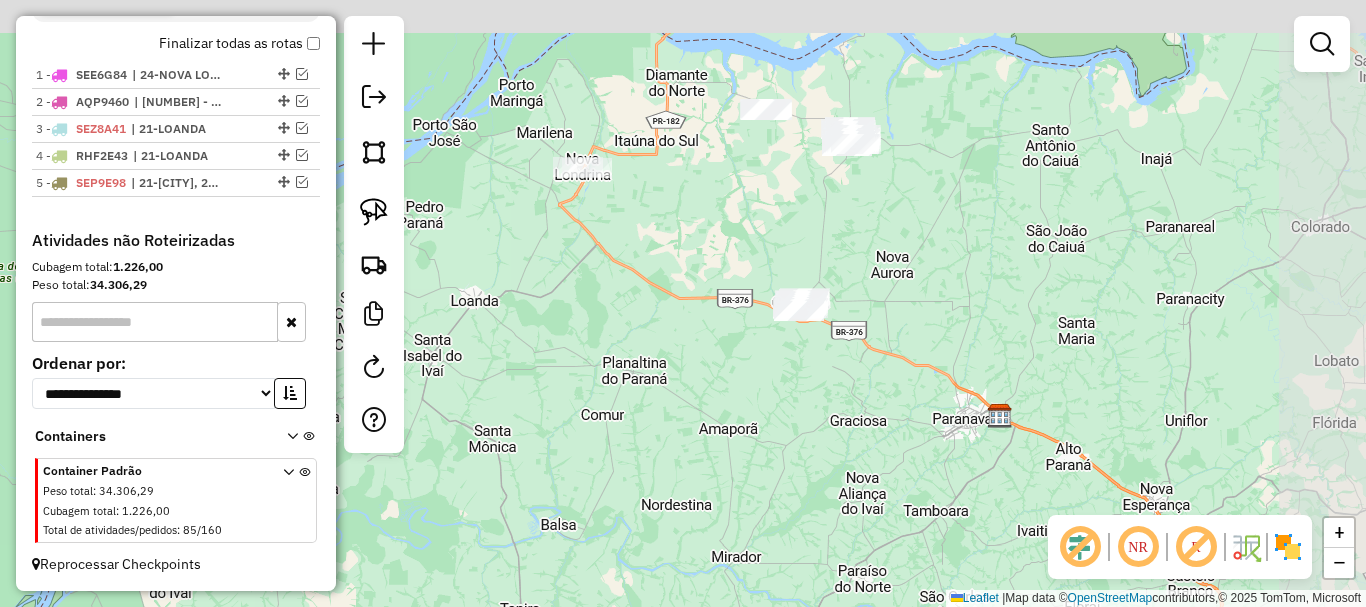 drag, startPoint x: 765, startPoint y: 195, endPoint x: 668, endPoint y: 249, distance: 111.01801 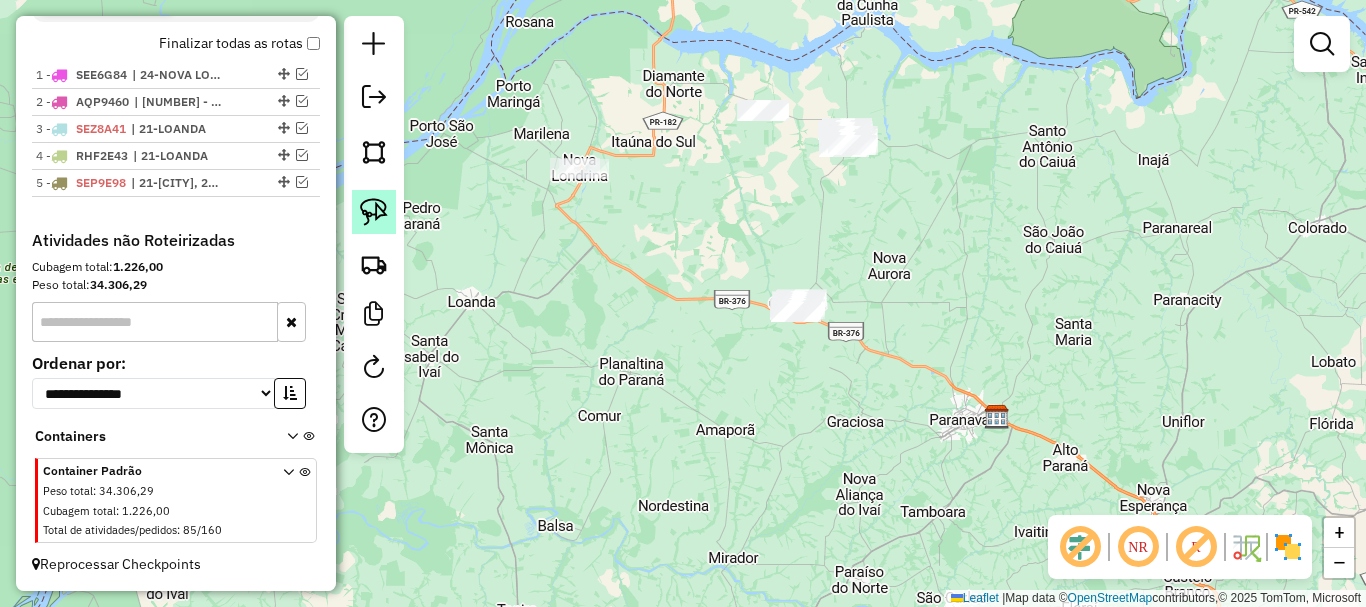 click 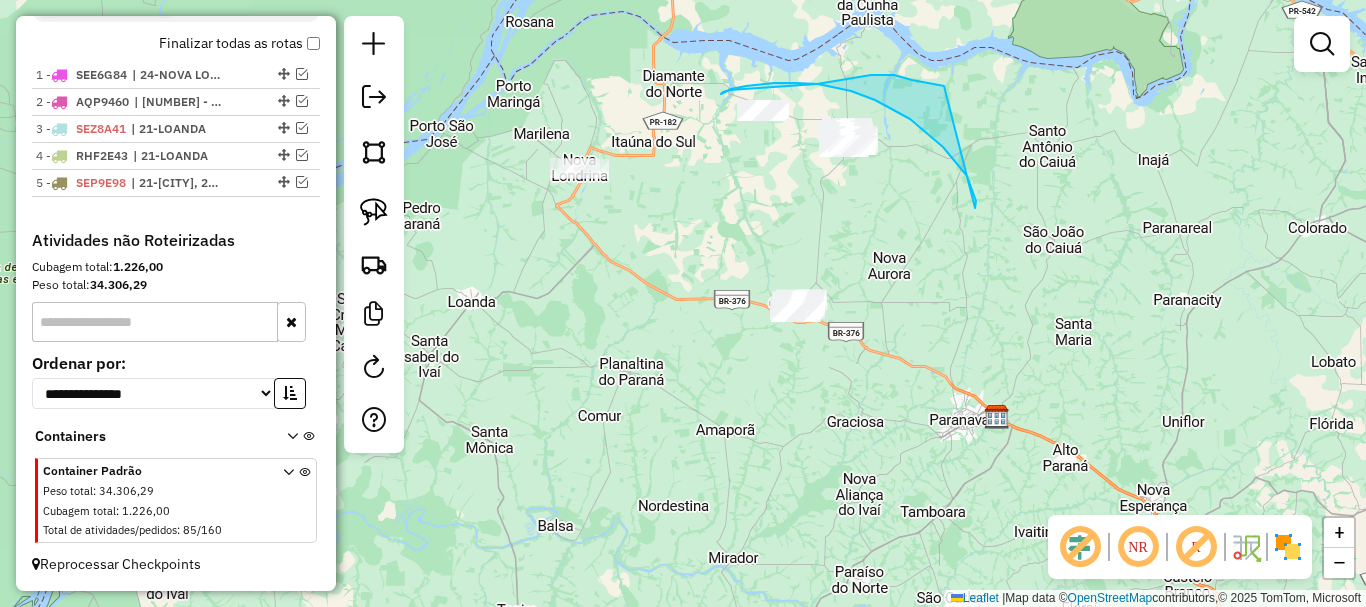 drag, startPoint x: 975, startPoint y: 208, endPoint x: 944, endPoint y: 86, distance: 125.87692 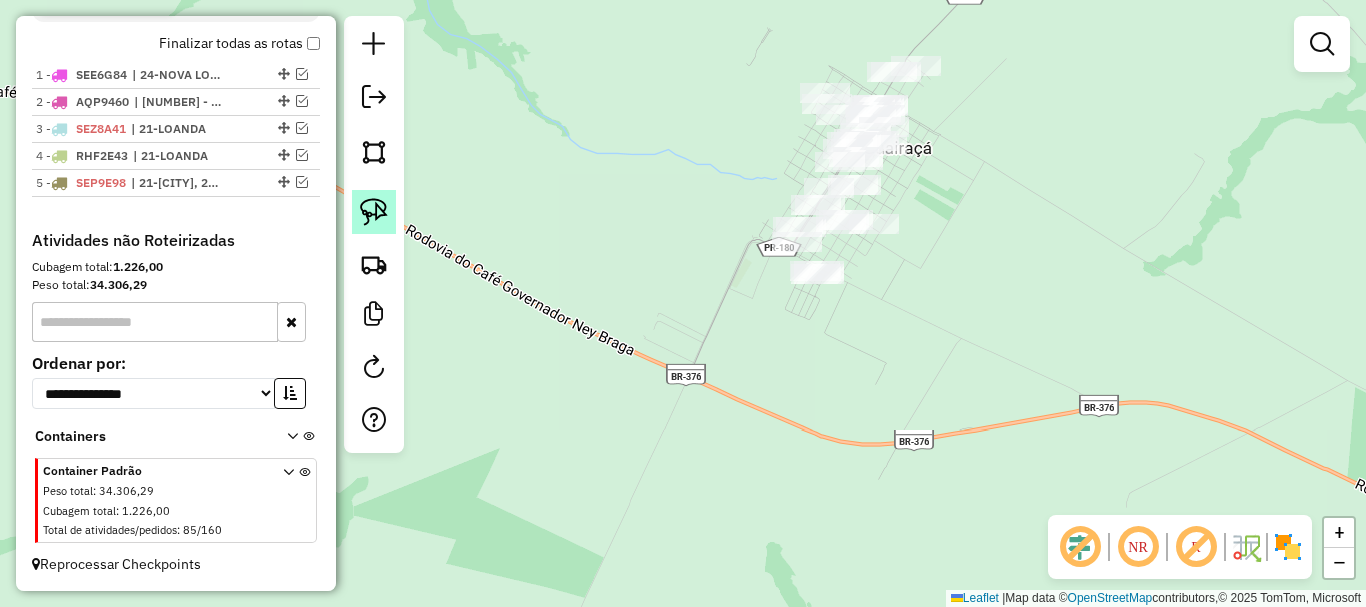 click 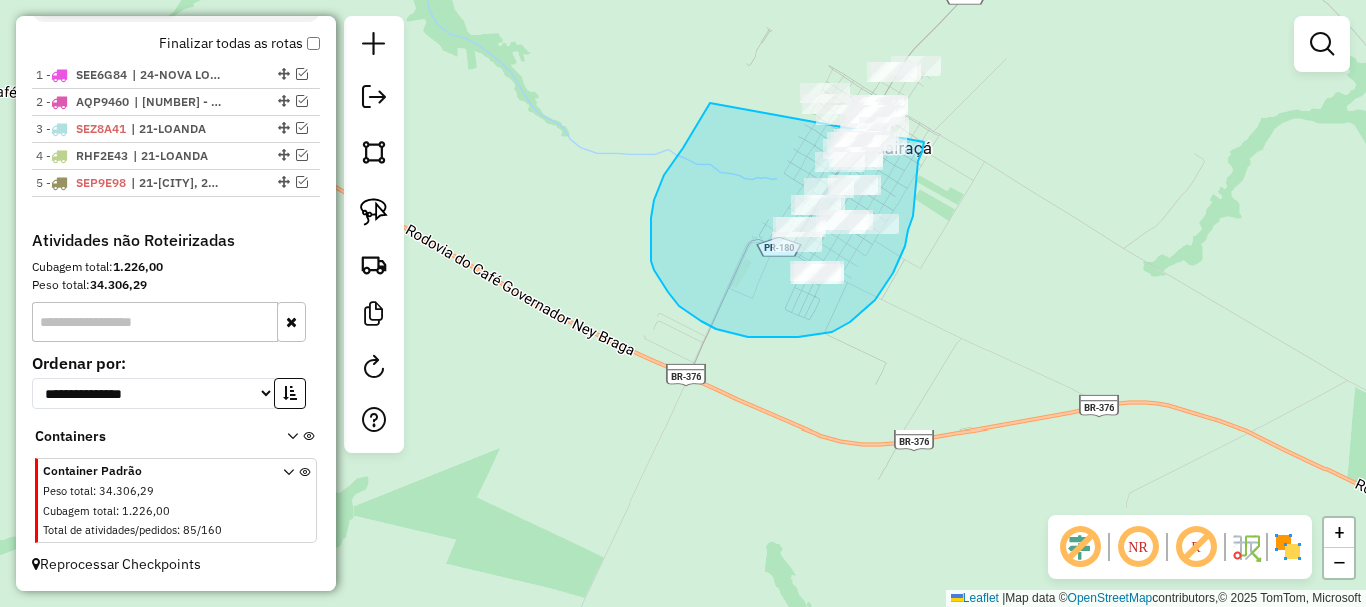 drag, startPoint x: 710, startPoint y: 103, endPoint x: 924, endPoint y: 142, distance: 217.5247 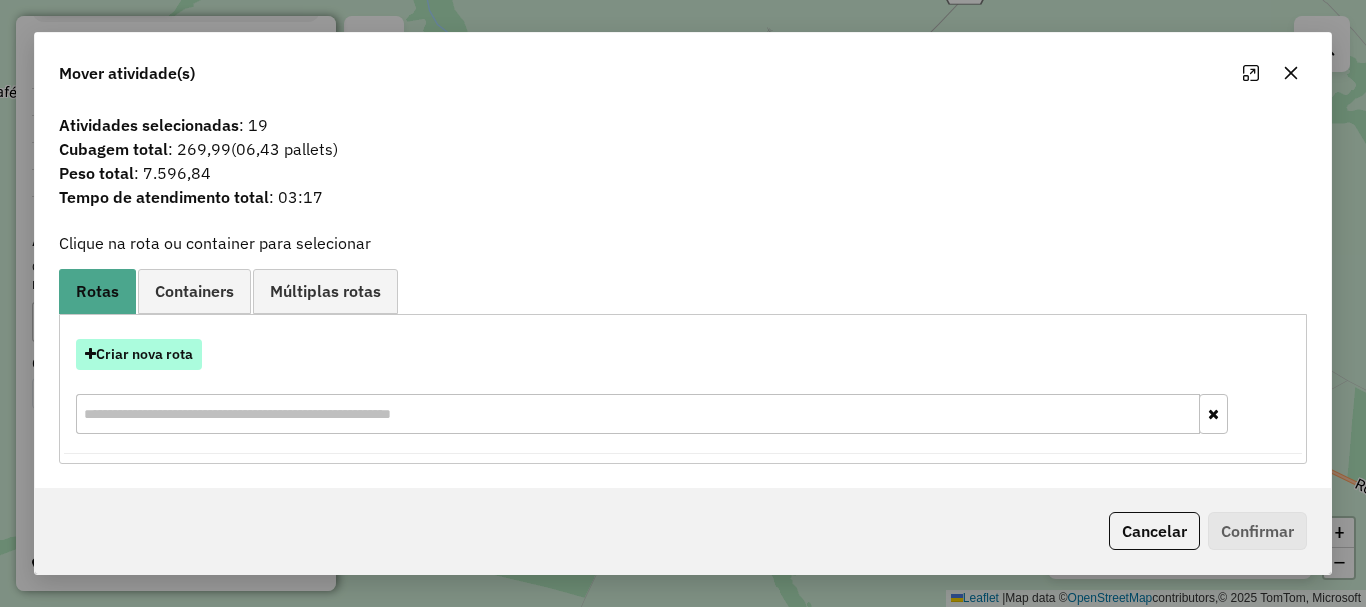 click on "Criar nova rota" at bounding box center [139, 354] 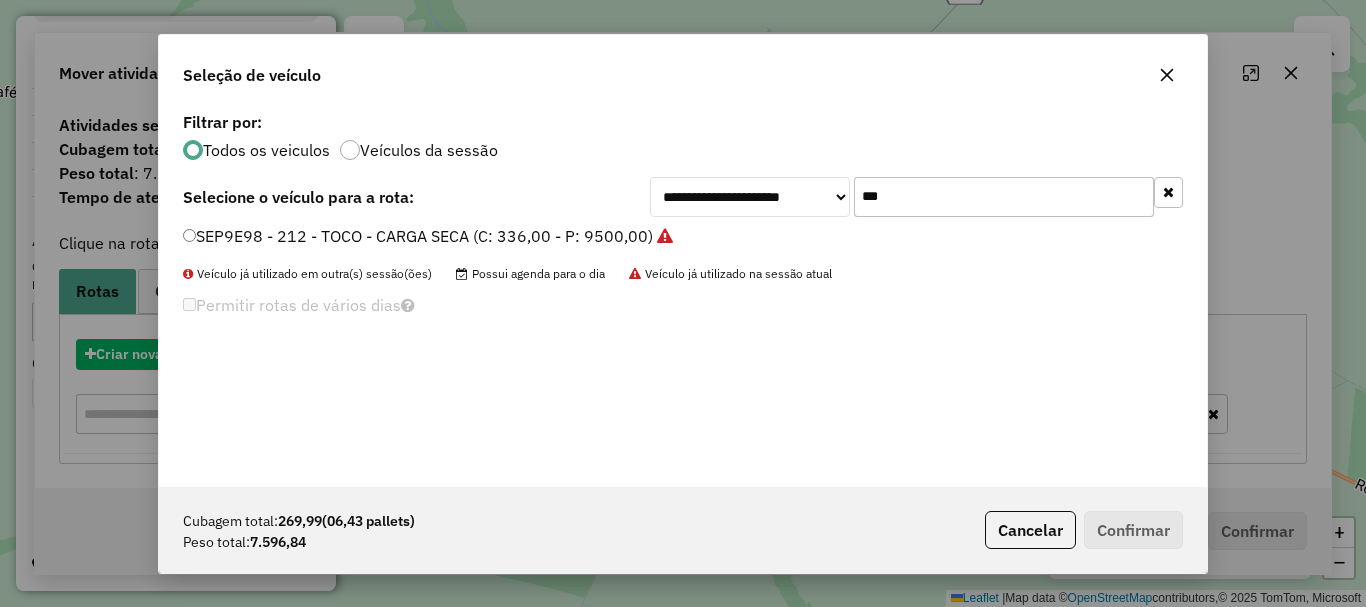 scroll, scrollTop: 11, scrollLeft: 6, axis: both 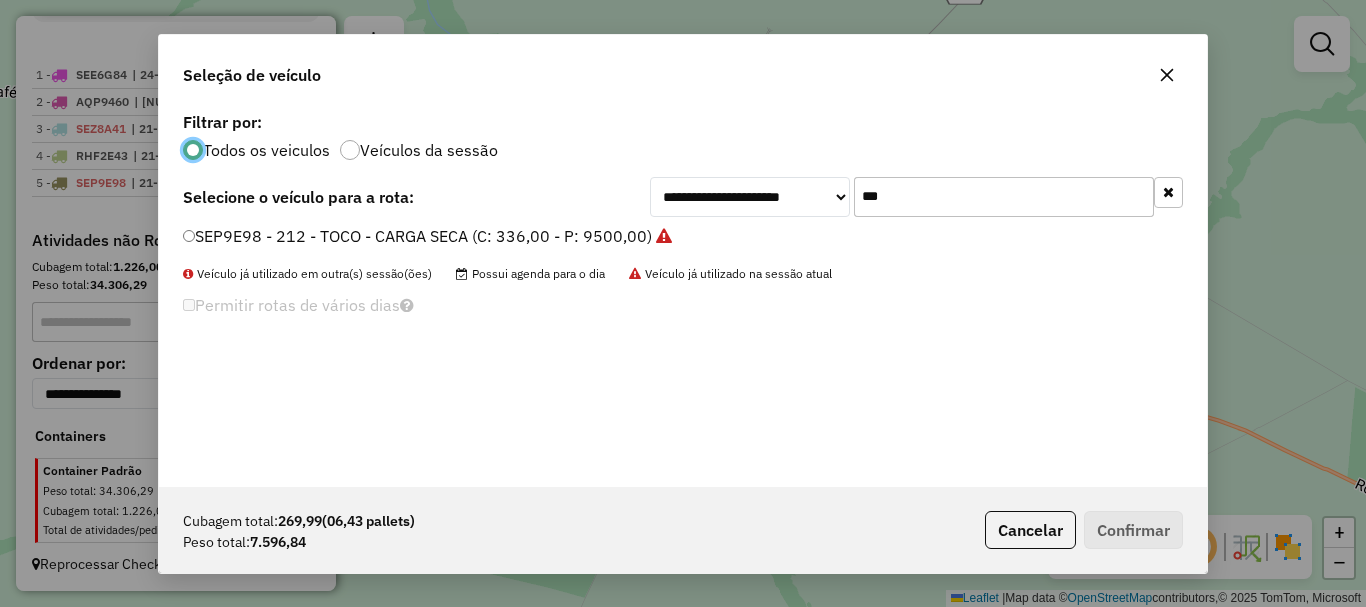 drag, startPoint x: 896, startPoint y: 201, endPoint x: 685, endPoint y: 180, distance: 212.04245 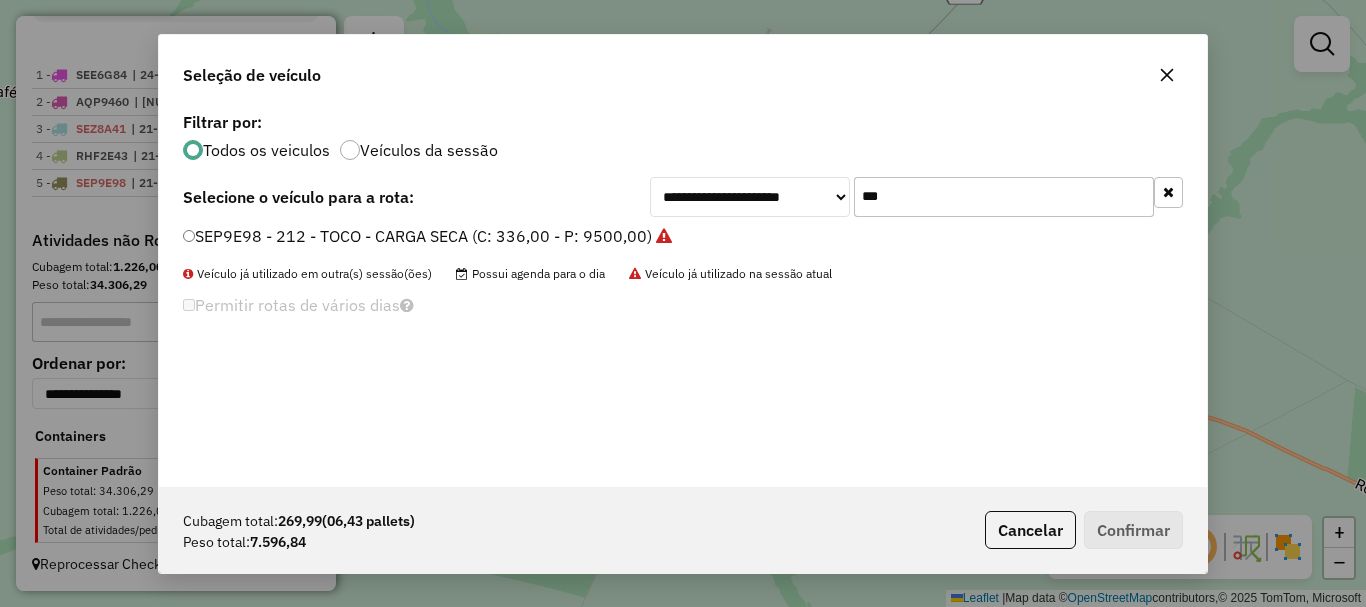 click on "***" 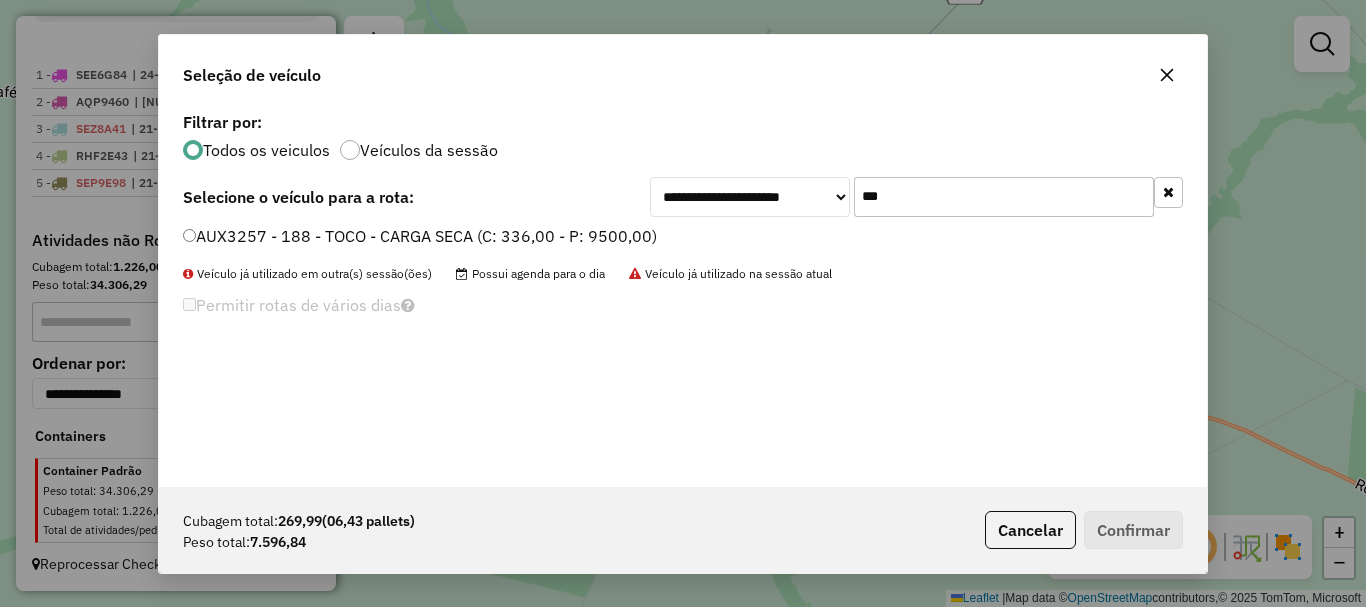 type on "***" 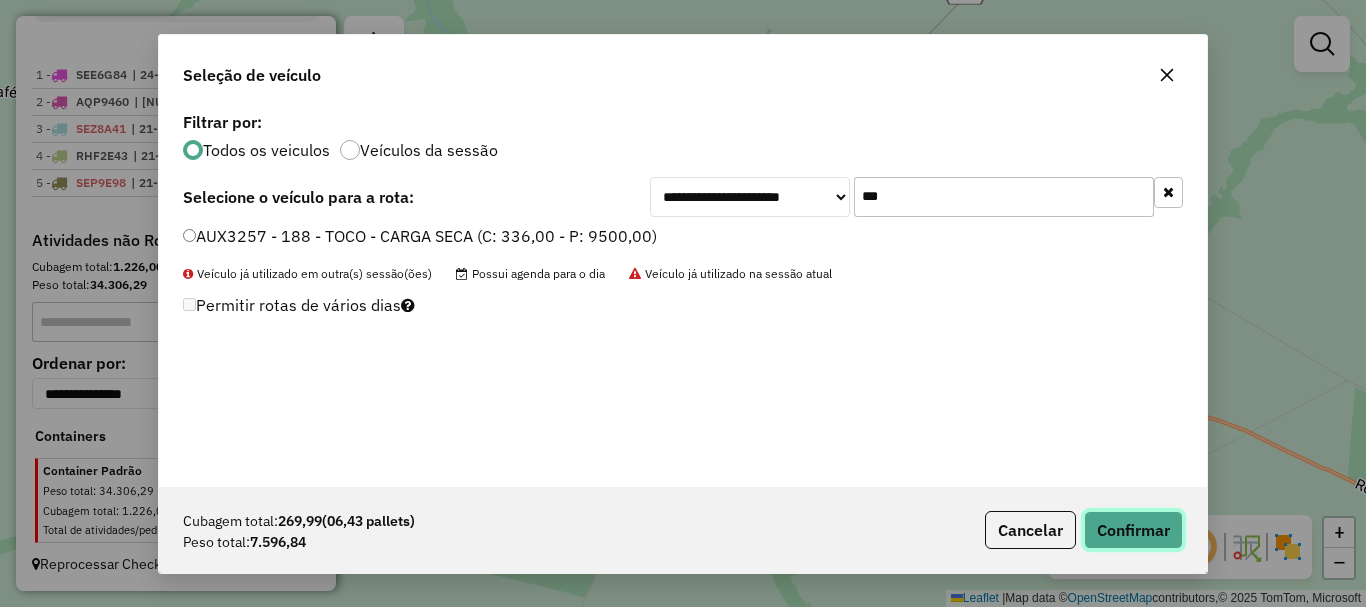 click on "Confirmar" 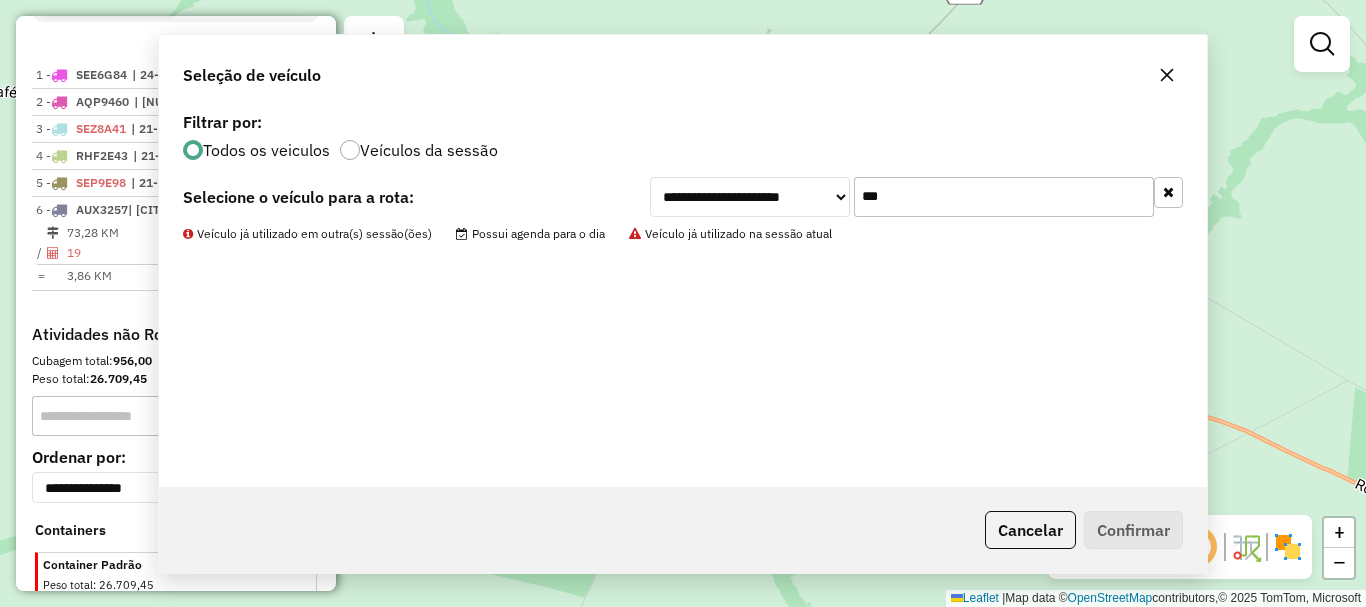 scroll, scrollTop: 793, scrollLeft: 0, axis: vertical 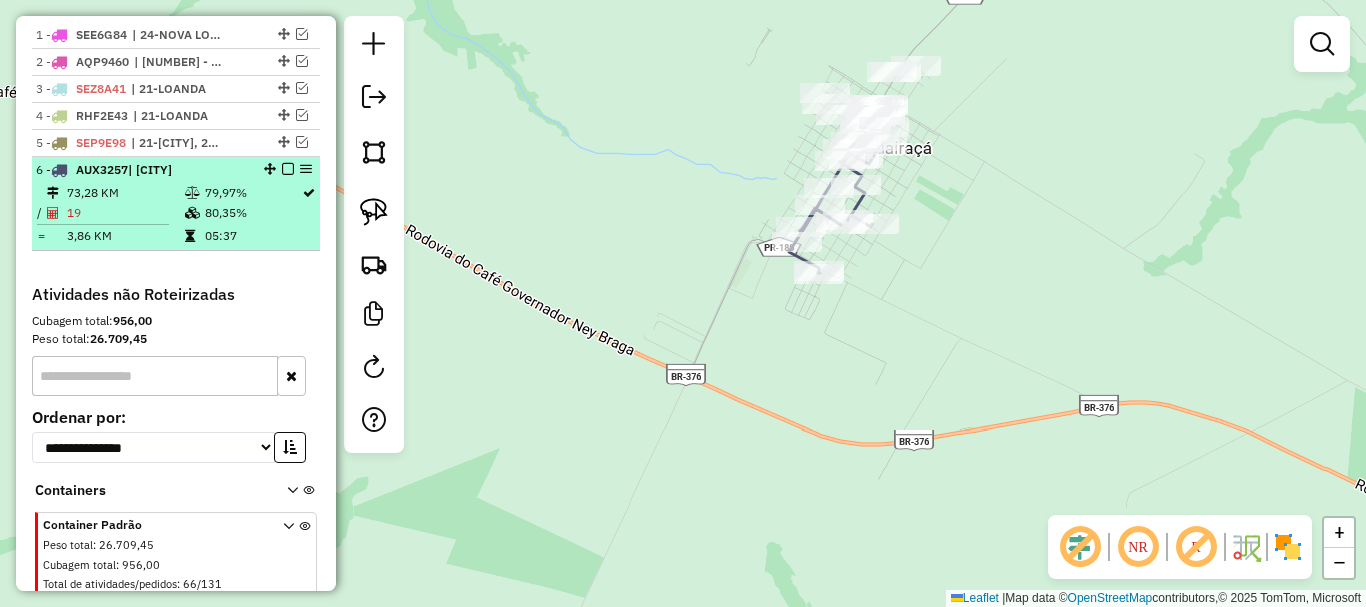 click on "05:37" at bounding box center (252, 236) 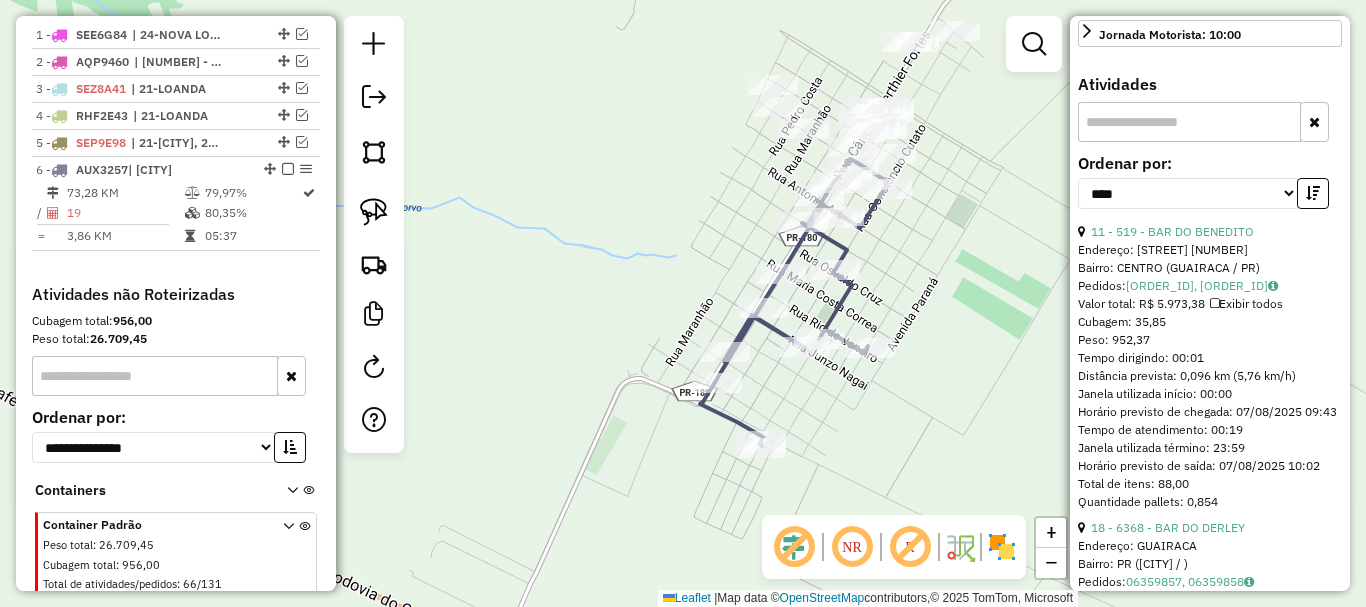 scroll, scrollTop: 600, scrollLeft: 0, axis: vertical 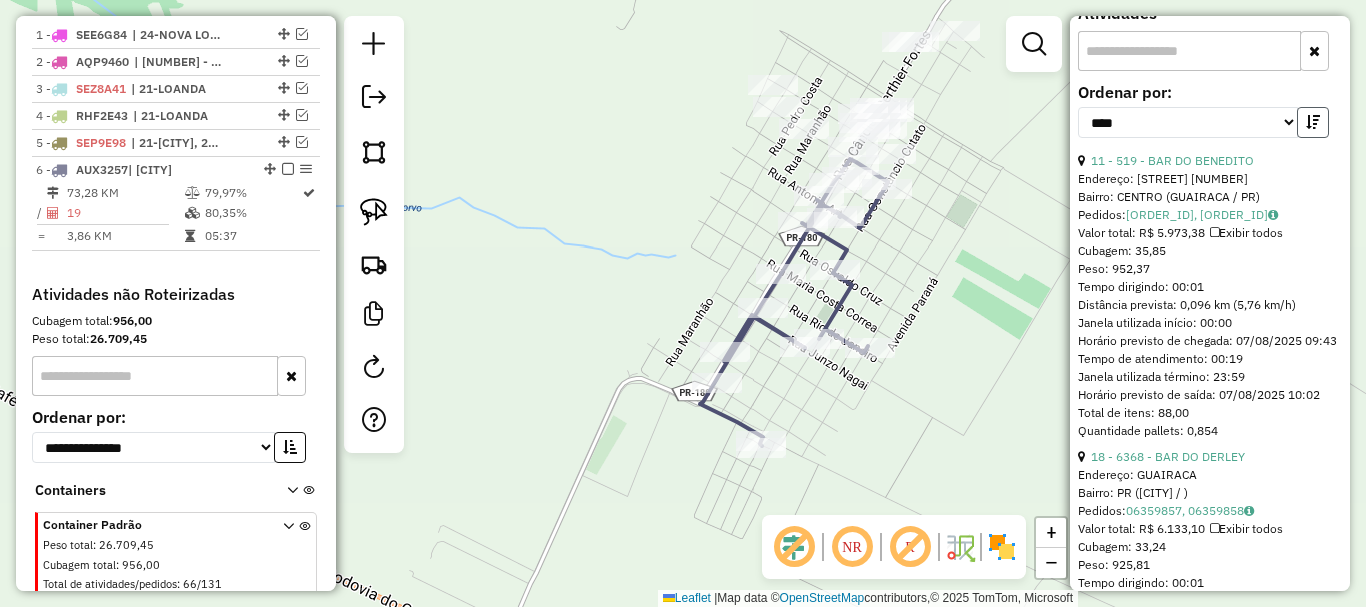 click at bounding box center (1313, 122) 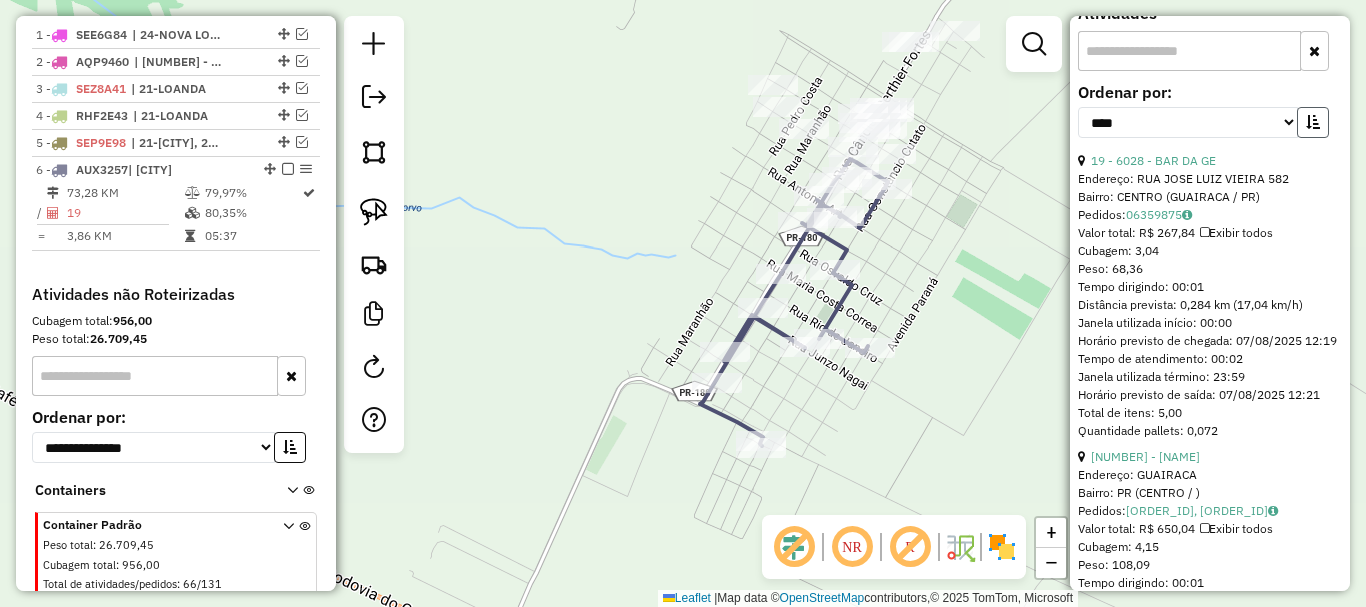 click at bounding box center [1313, 122] 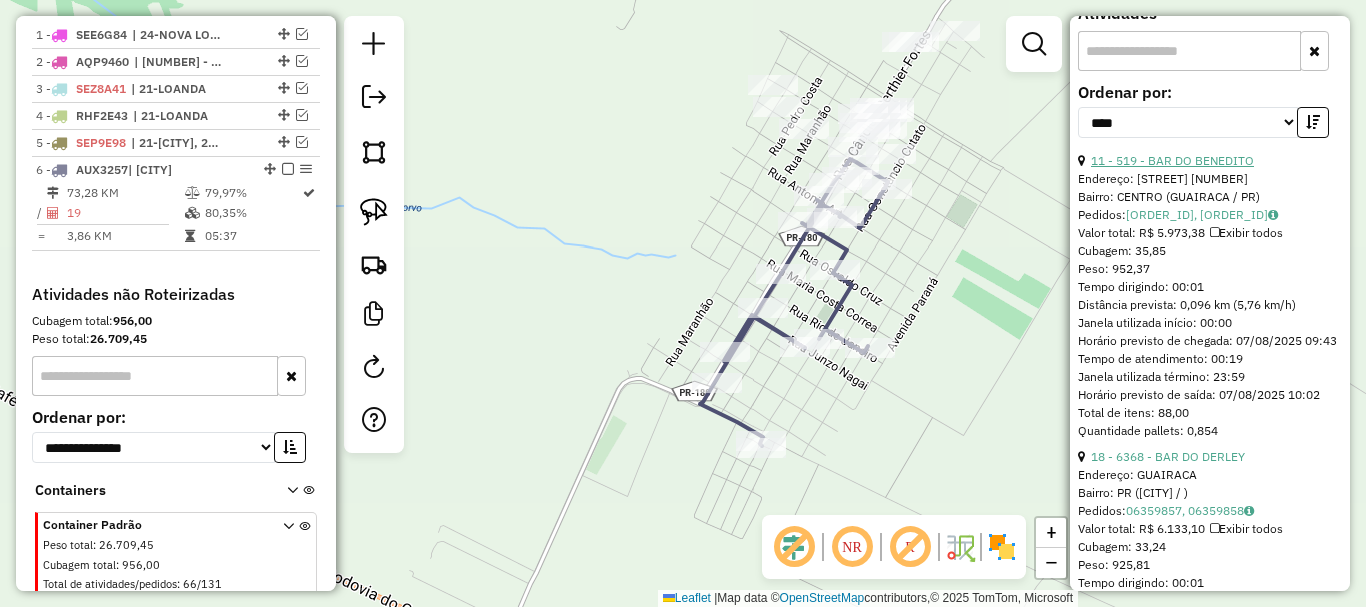 click on "11 - 519 - BAR DO BENEDITO" at bounding box center [1172, 160] 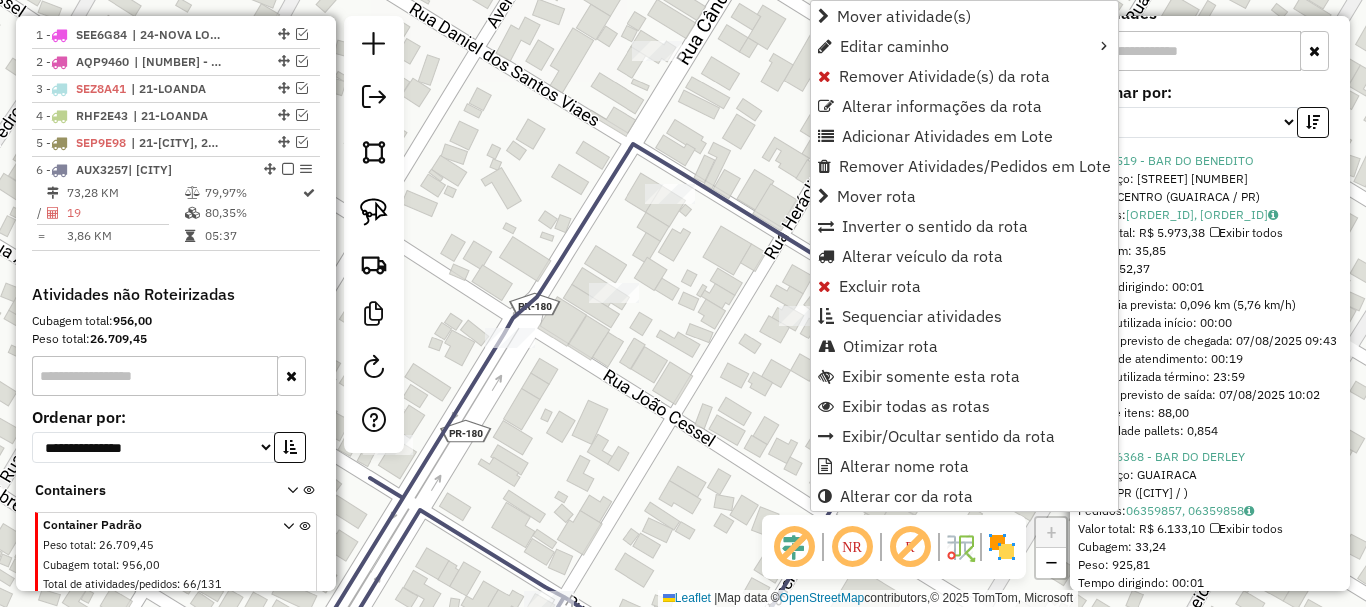 scroll, scrollTop: 847, scrollLeft: 0, axis: vertical 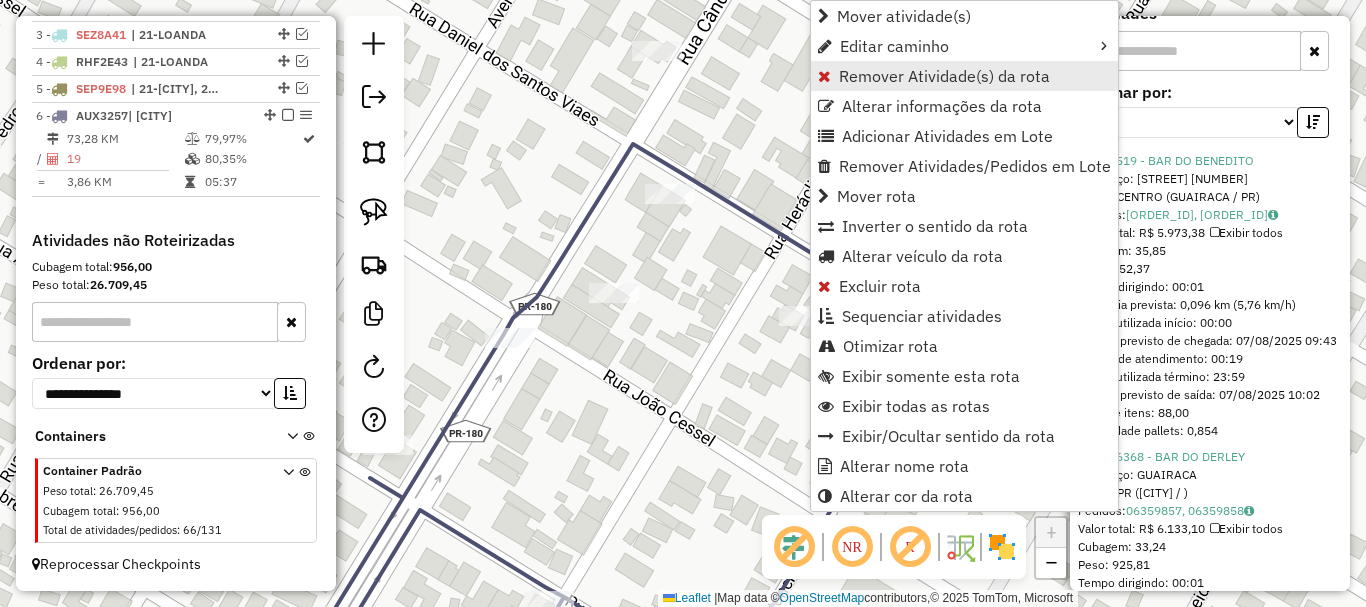 click on "Remover Atividade(s) da rota" at bounding box center [944, 76] 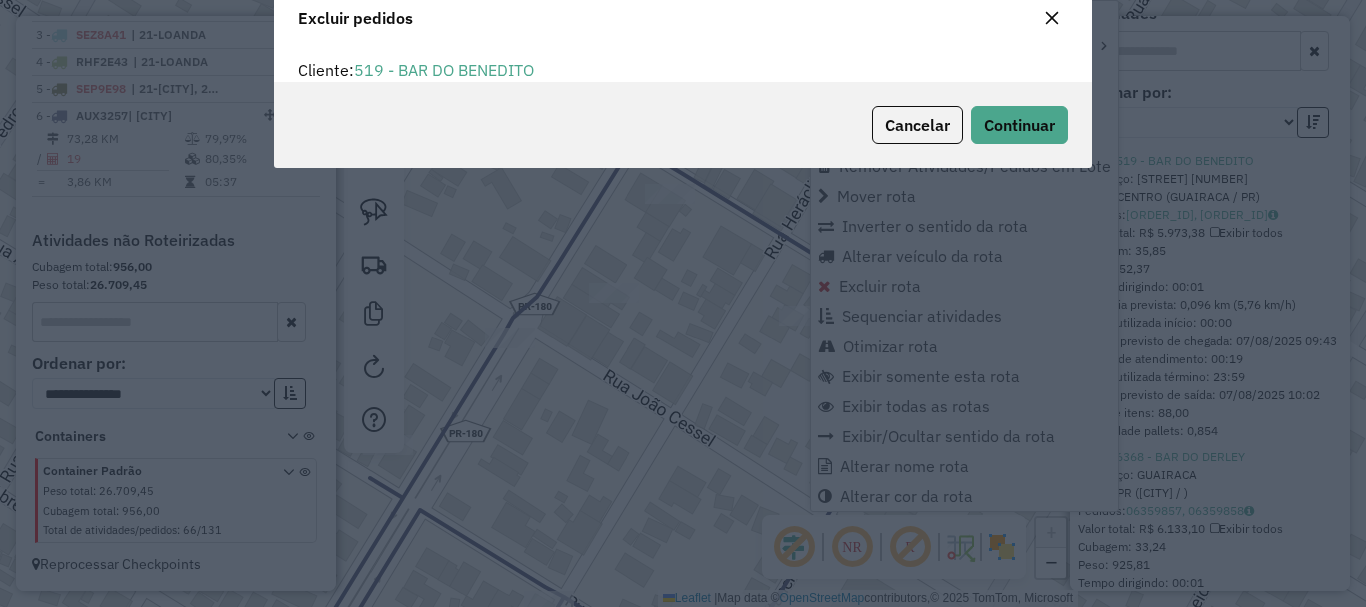 scroll, scrollTop: 0, scrollLeft: 0, axis: both 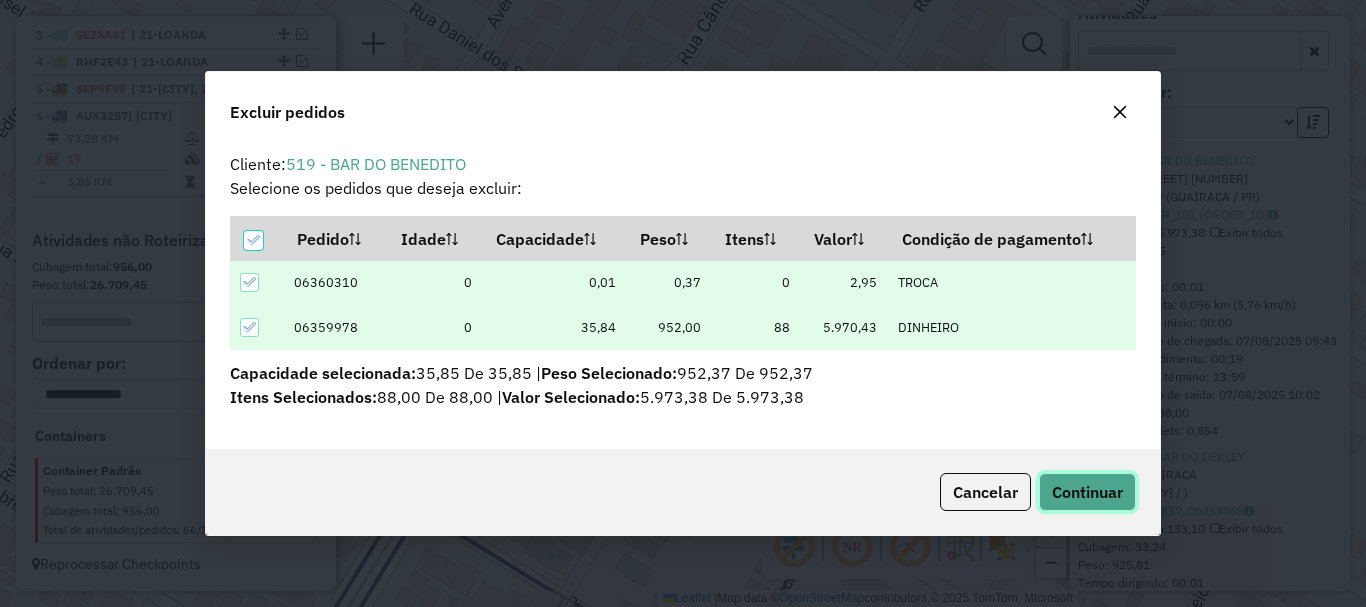 click on "Continuar" 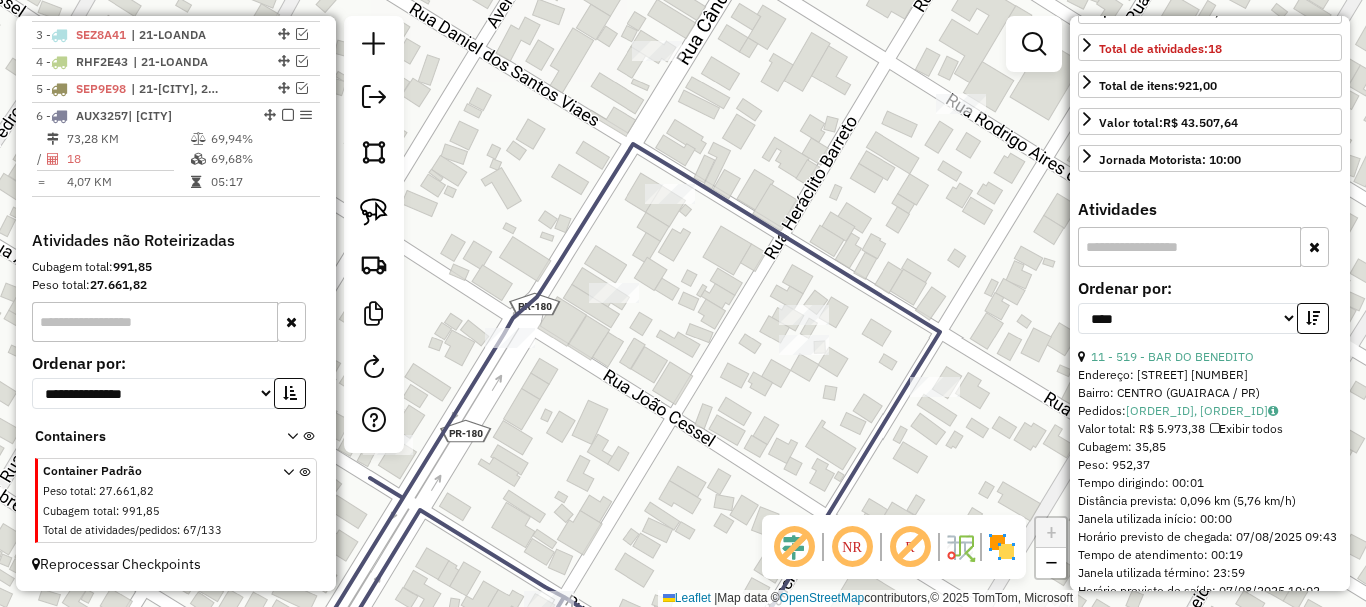 scroll, scrollTop: 600, scrollLeft: 0, axis: vertical 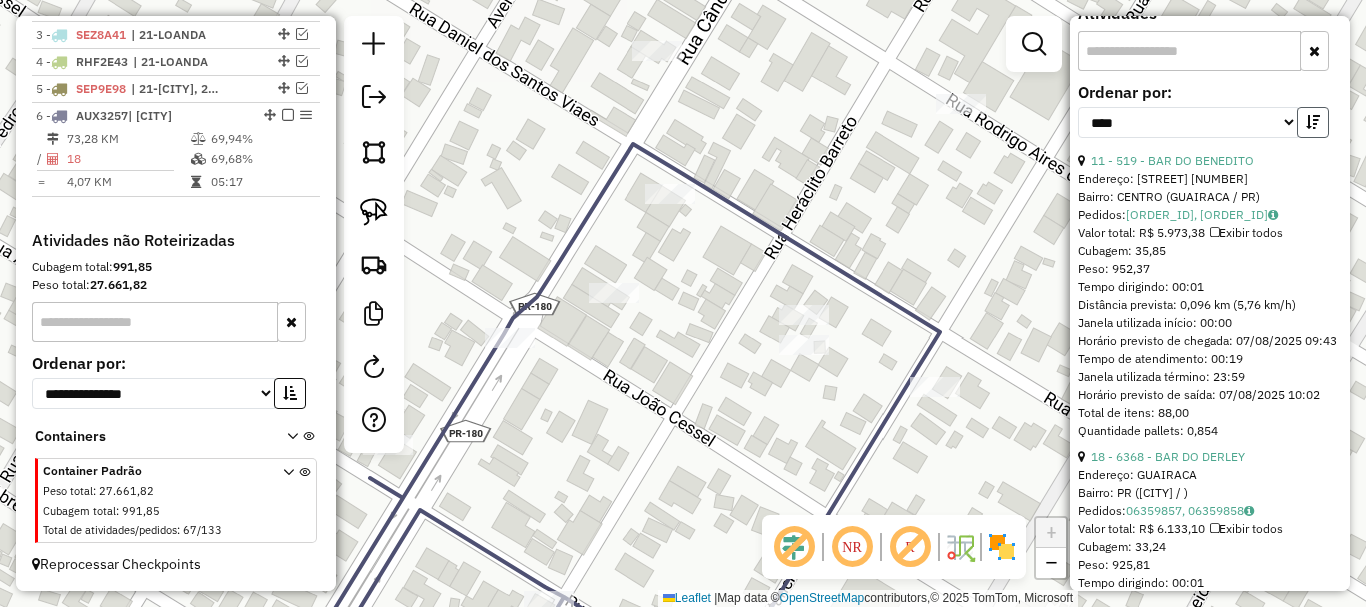 click at bounding box center [1313, 122] 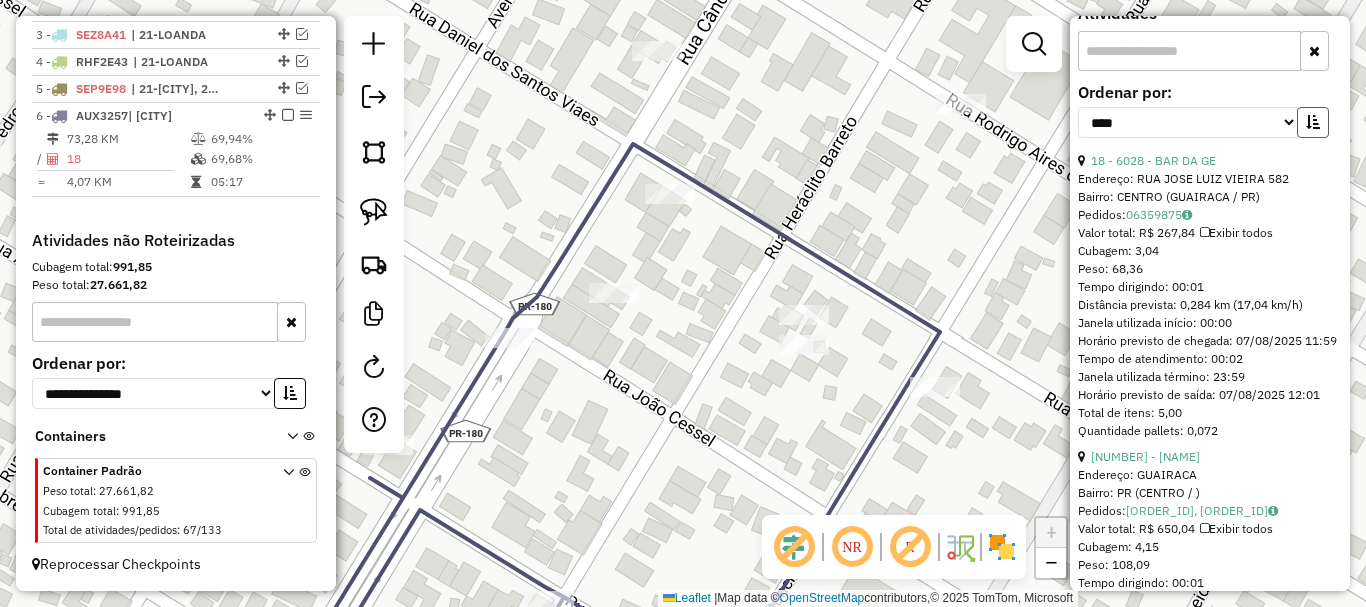click at bounding box center [1313, 122] 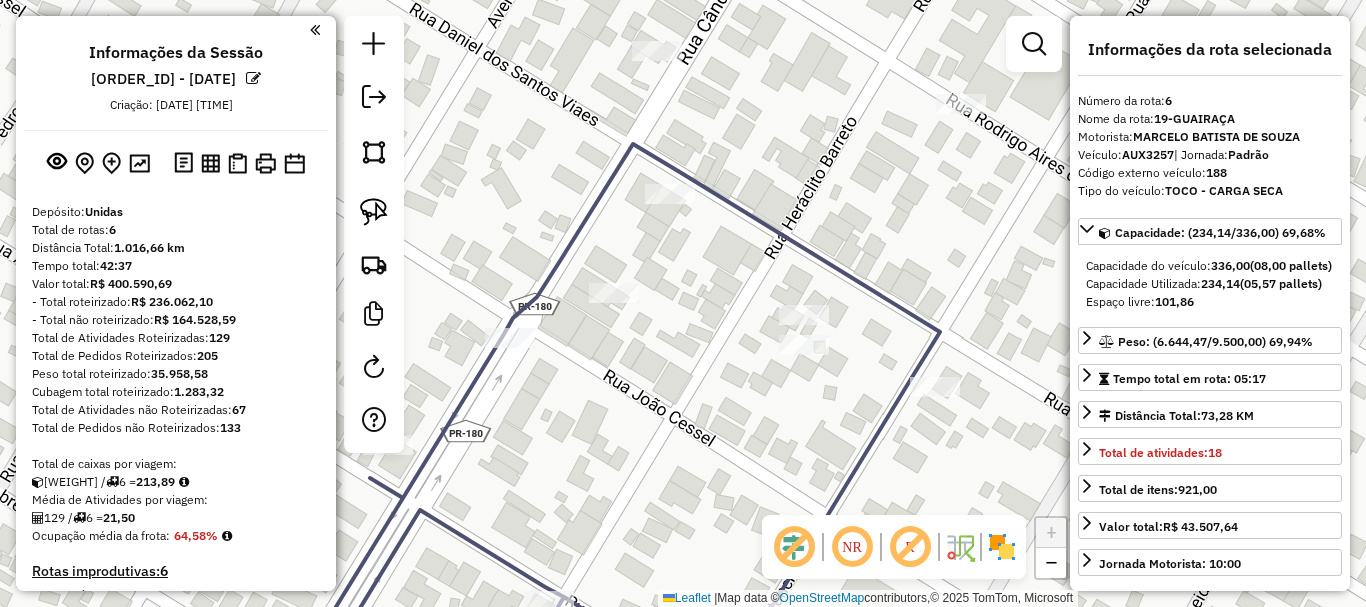 select on "*********" 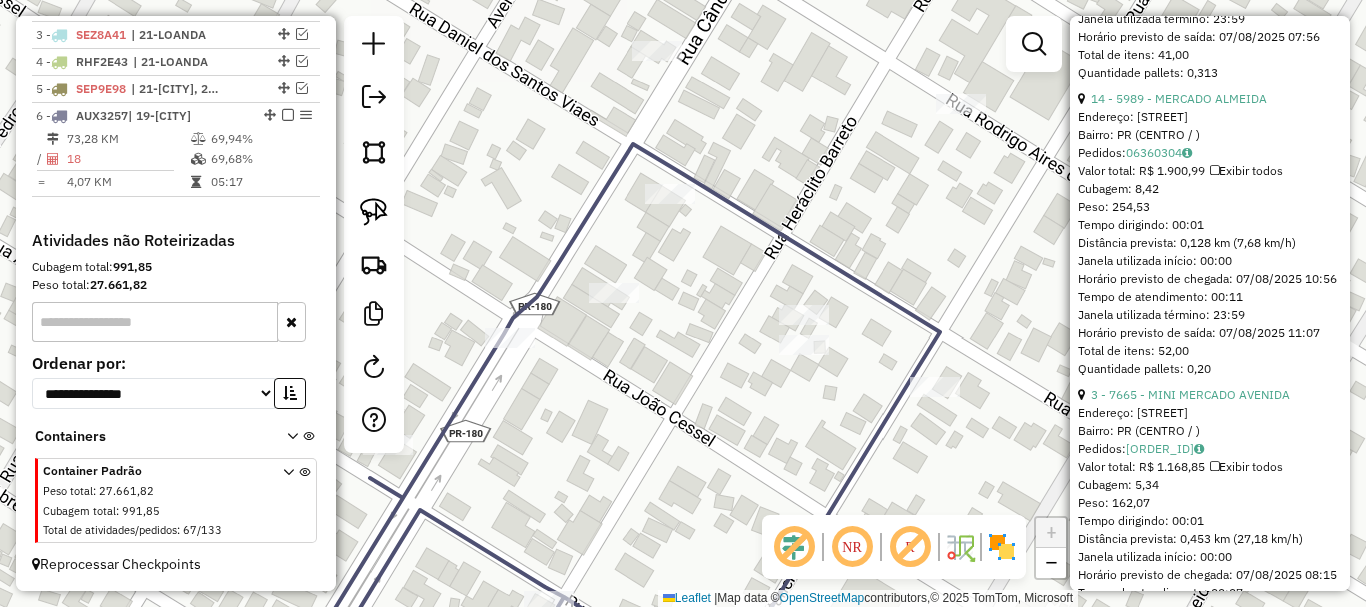 scroll, scrollTop: 3300, scrollLeft: 0, axis: vertical 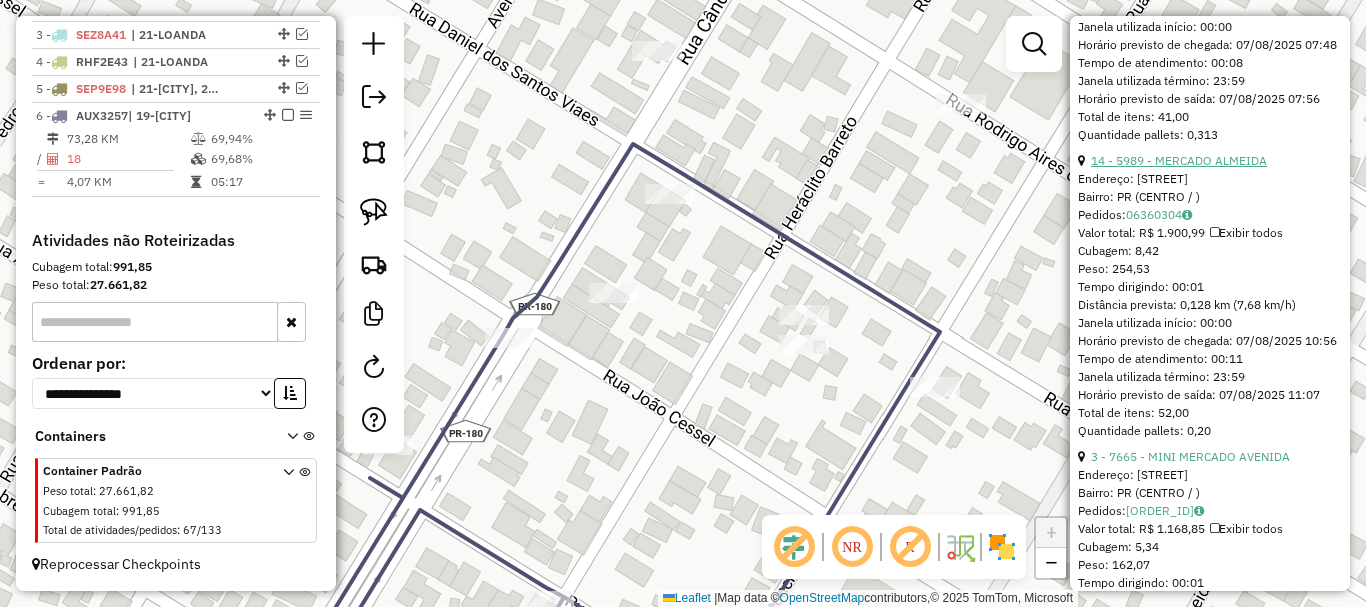 click on "14 - 5989 - MERCADO ALMEIDA" at bounding box center (1179, 160) 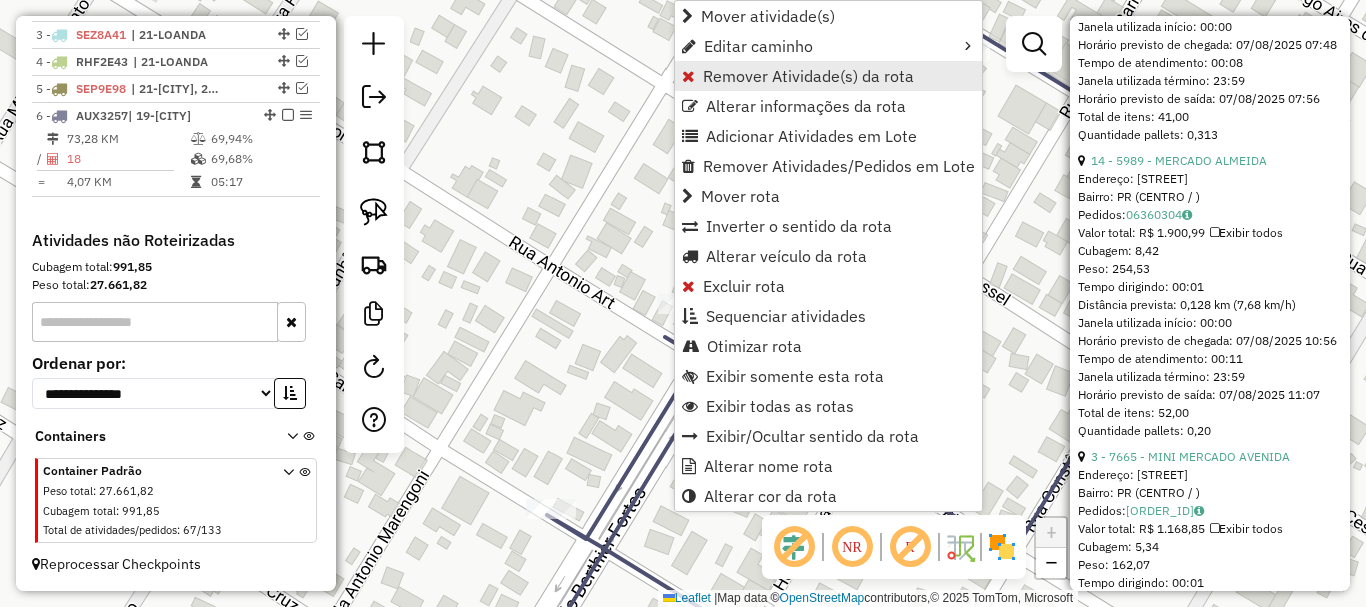 click on "Remover Atividade(s) da rota" at bounding box center (808, 76) 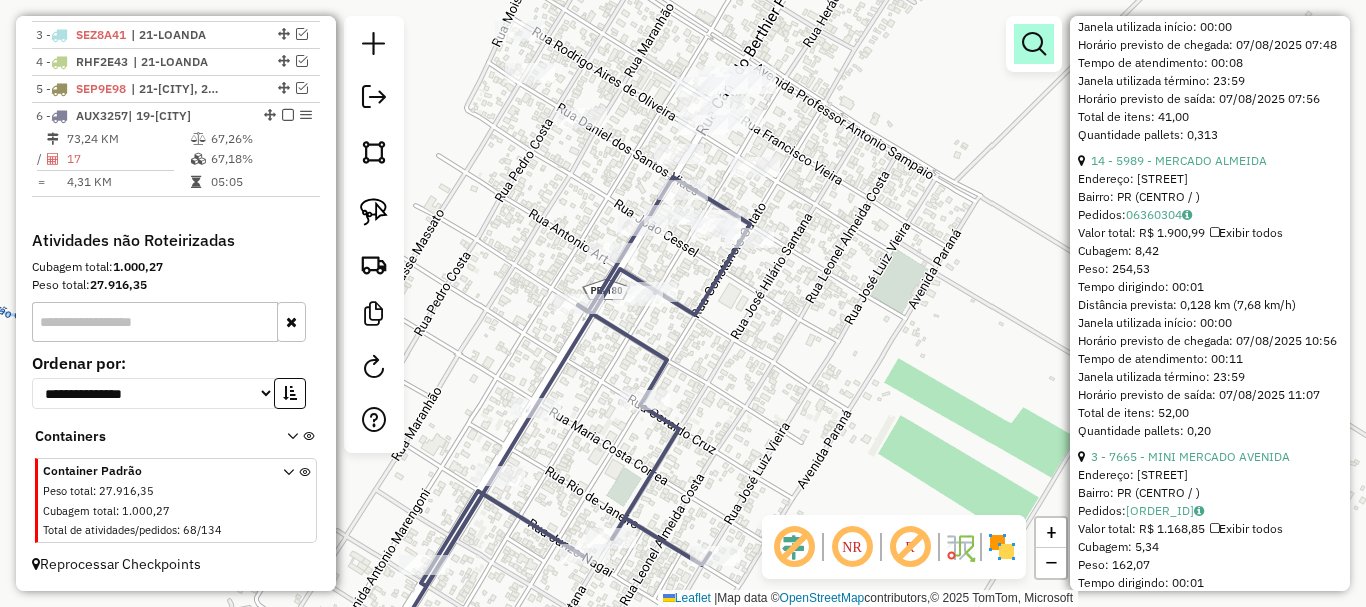 click at bounding box center (1034, 44) 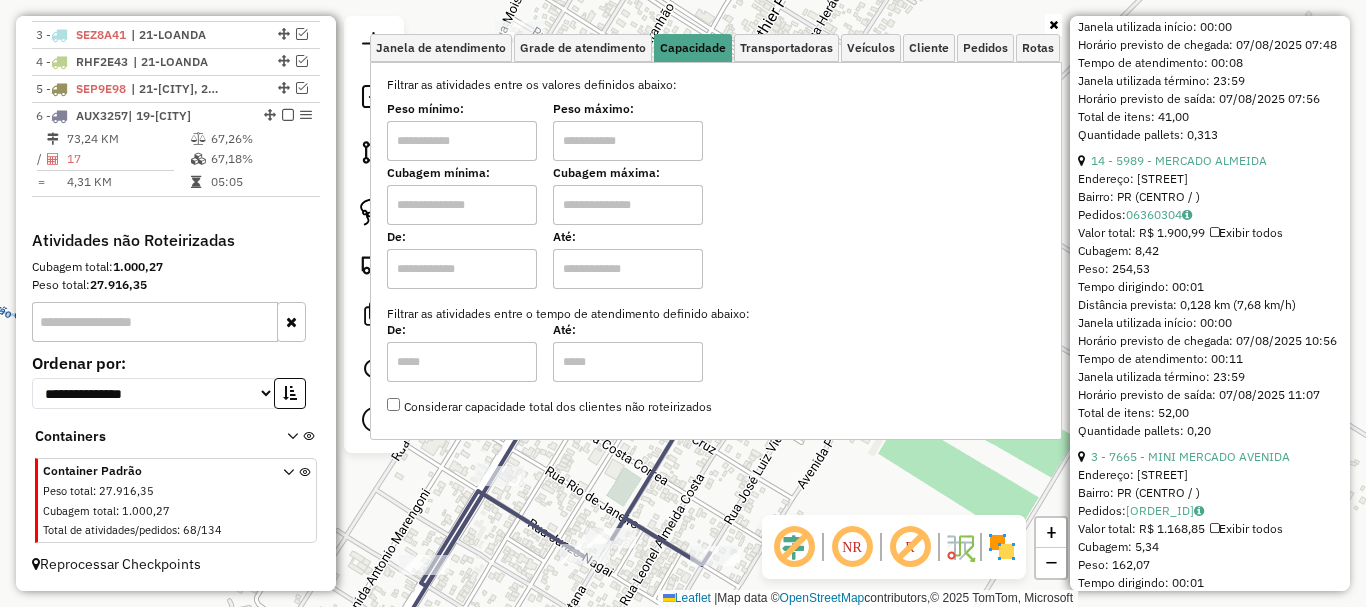 click at bounding box center [462, 141] 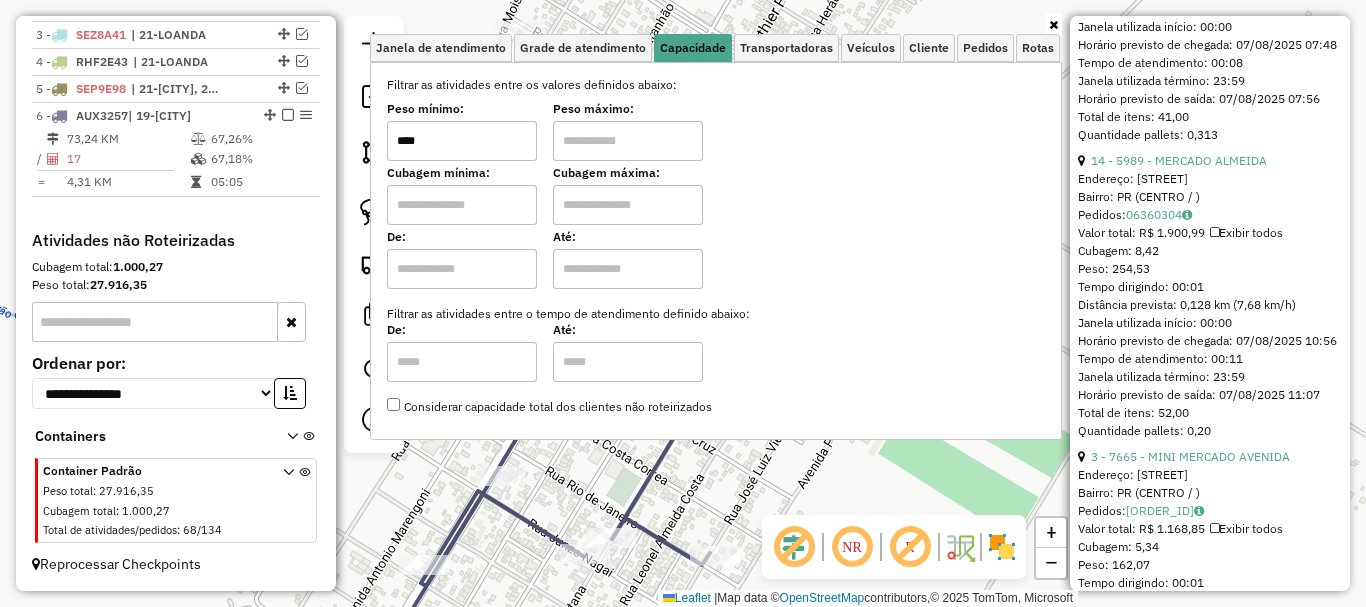 type on "****" 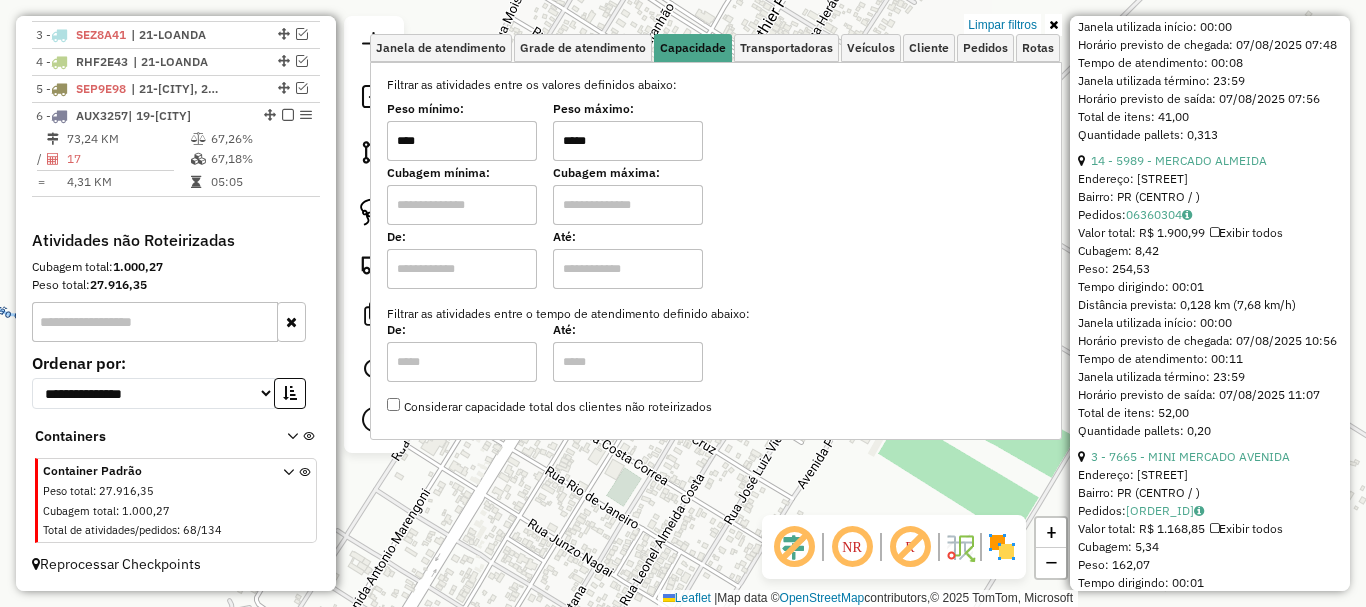 type on "*****" 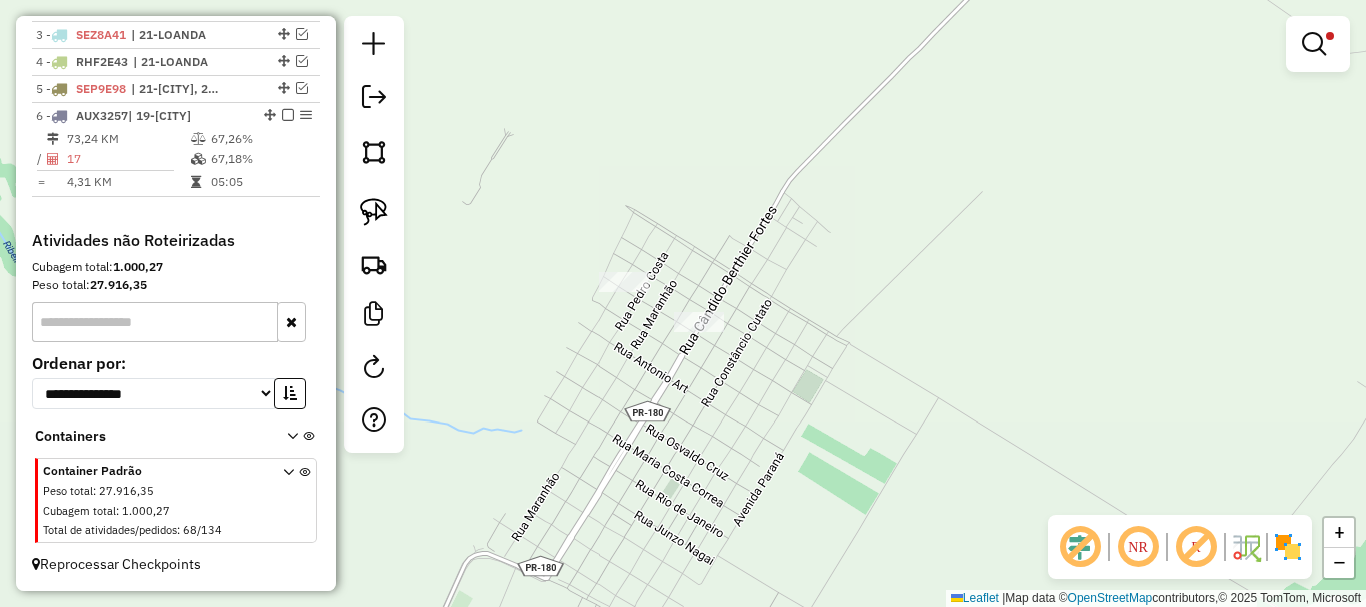 drag, startPoint x: 547, startPoint y: 399, endPoint x: 609, endPoint y: 419, distance: 65.14599 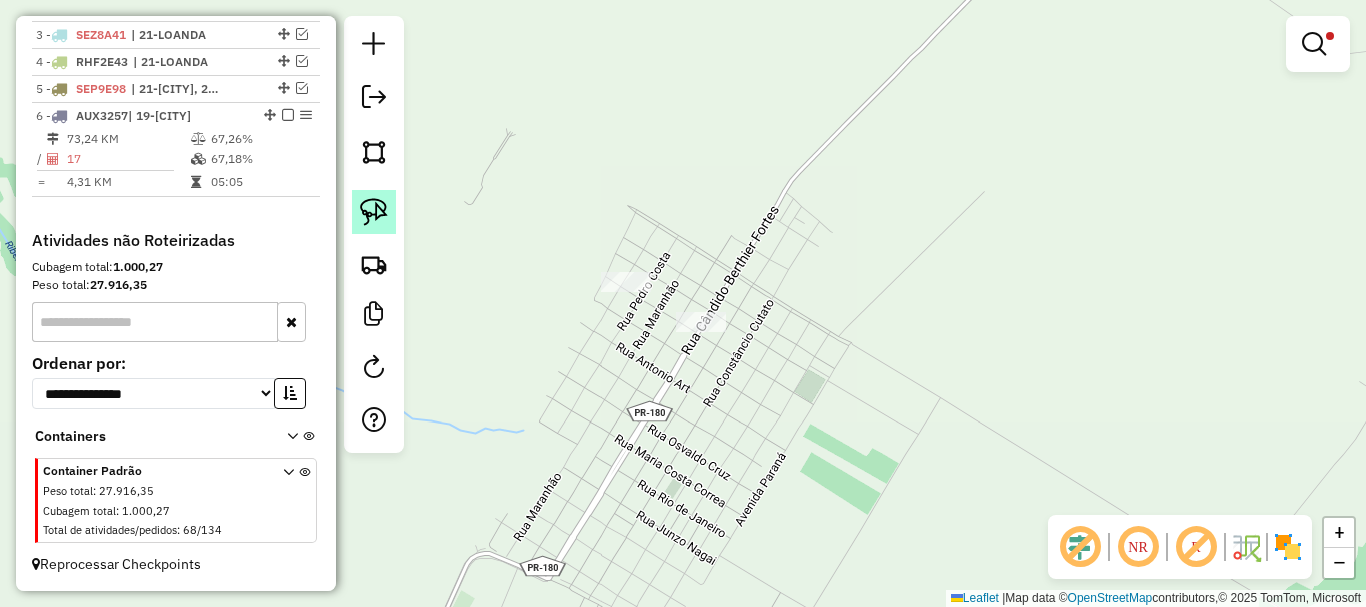 click 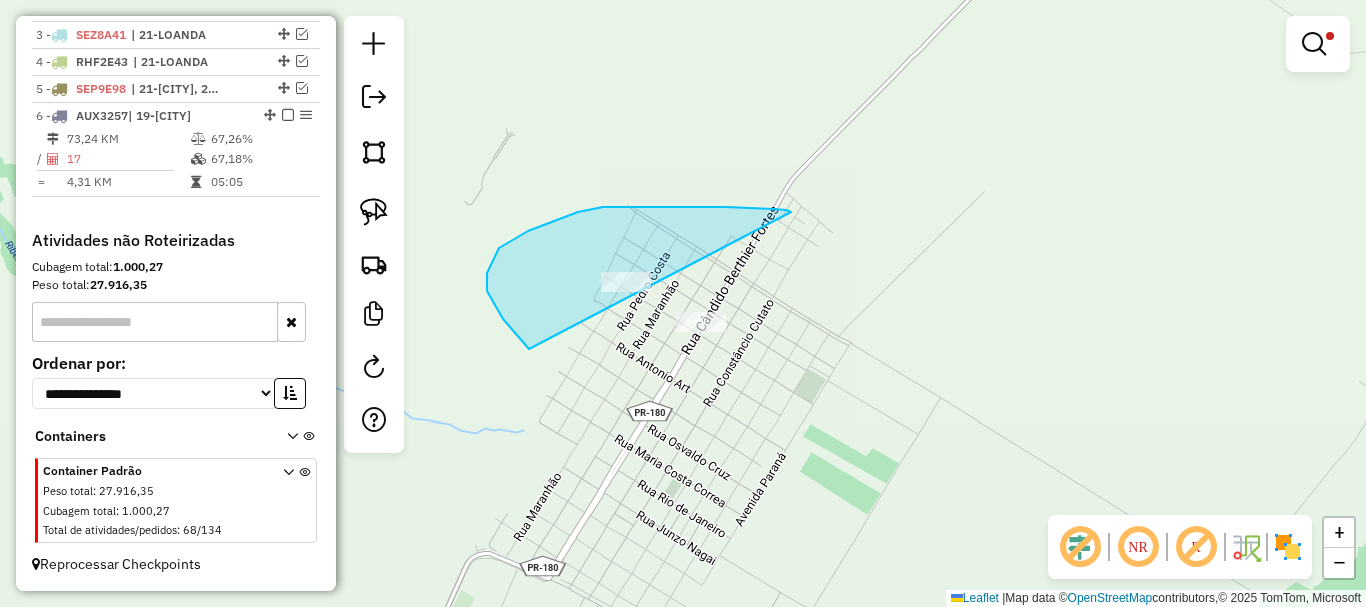 drag, startPoint x: 791, startPoint y: 212, endPoint x: 811, endPoint y: 390, distance: 179.12007 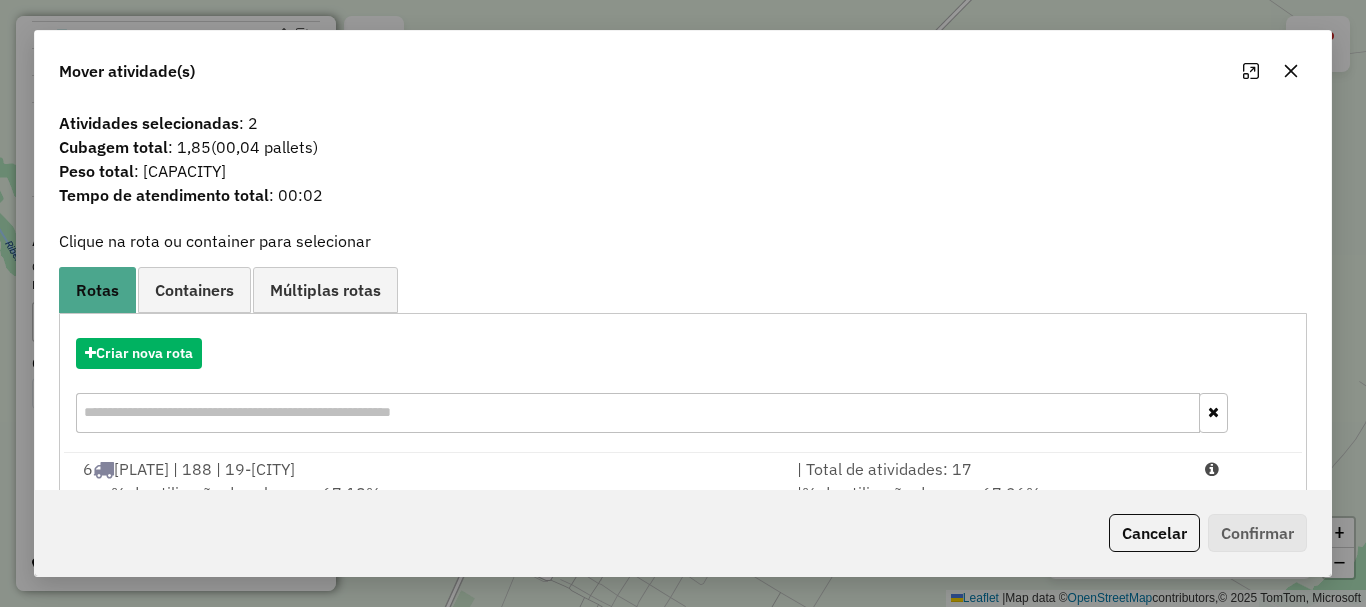 scroll, scrollTop: 78, scrollLeft: 0, axis: vertical 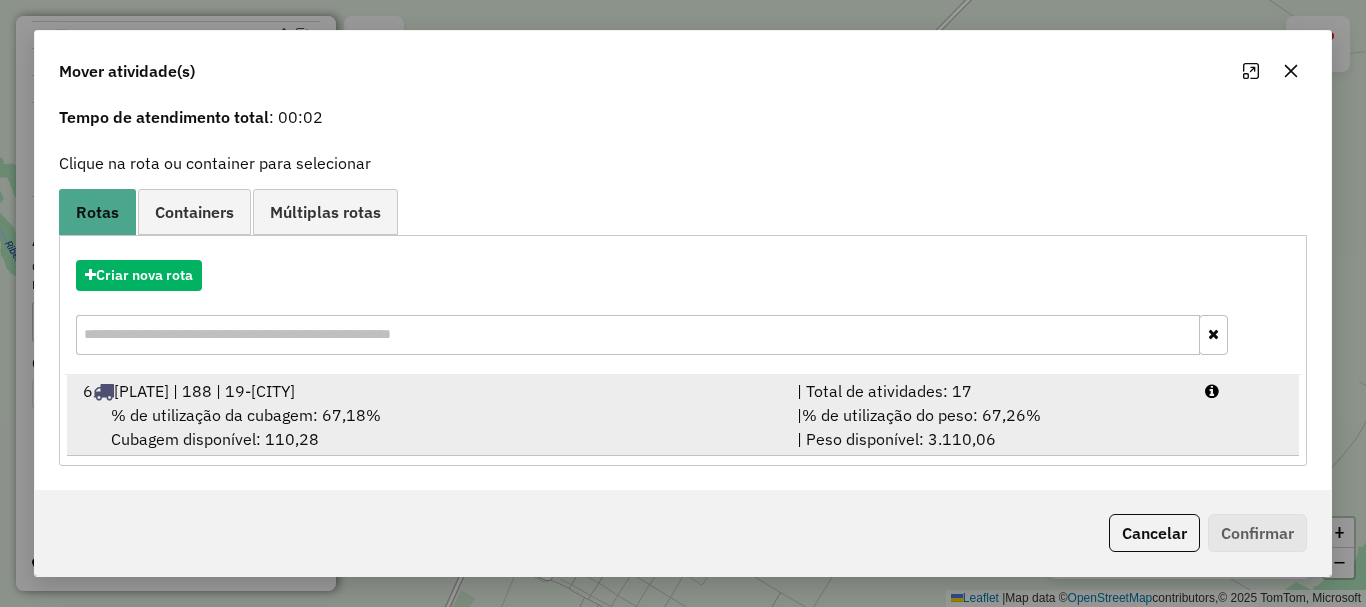 click on "|  % de utilização do peso: 67,26%  | Peso disponível: 3.110,06" at bounding box center [989, 427] 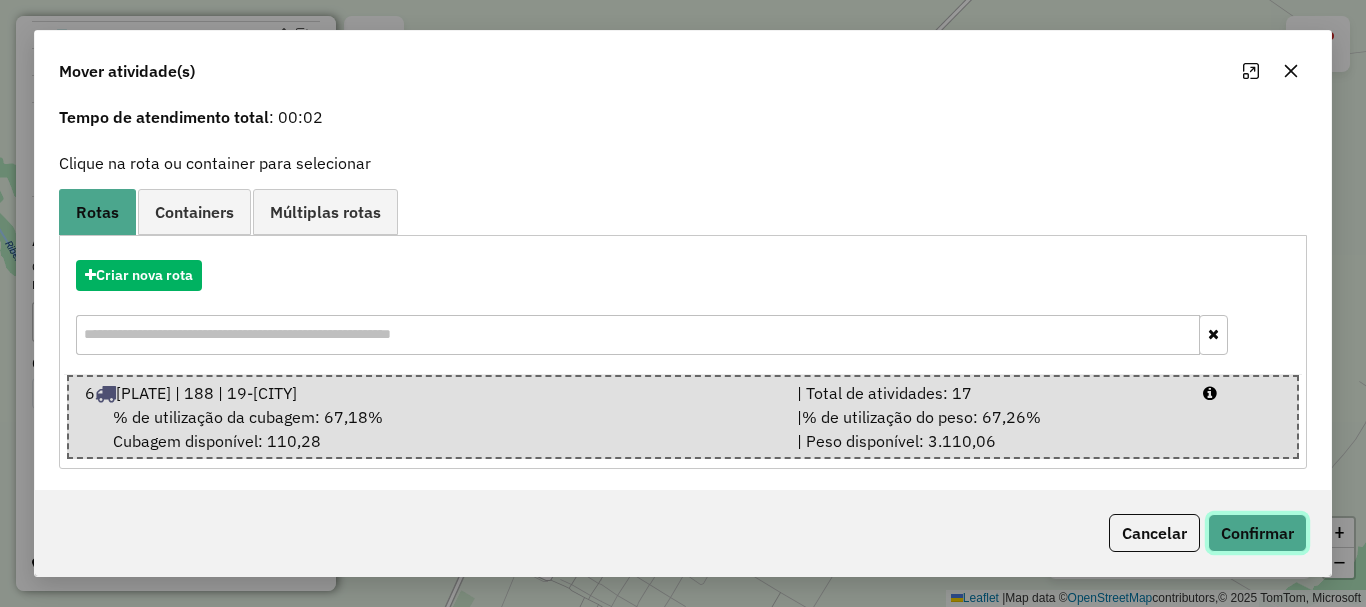 click on "Confirmar" 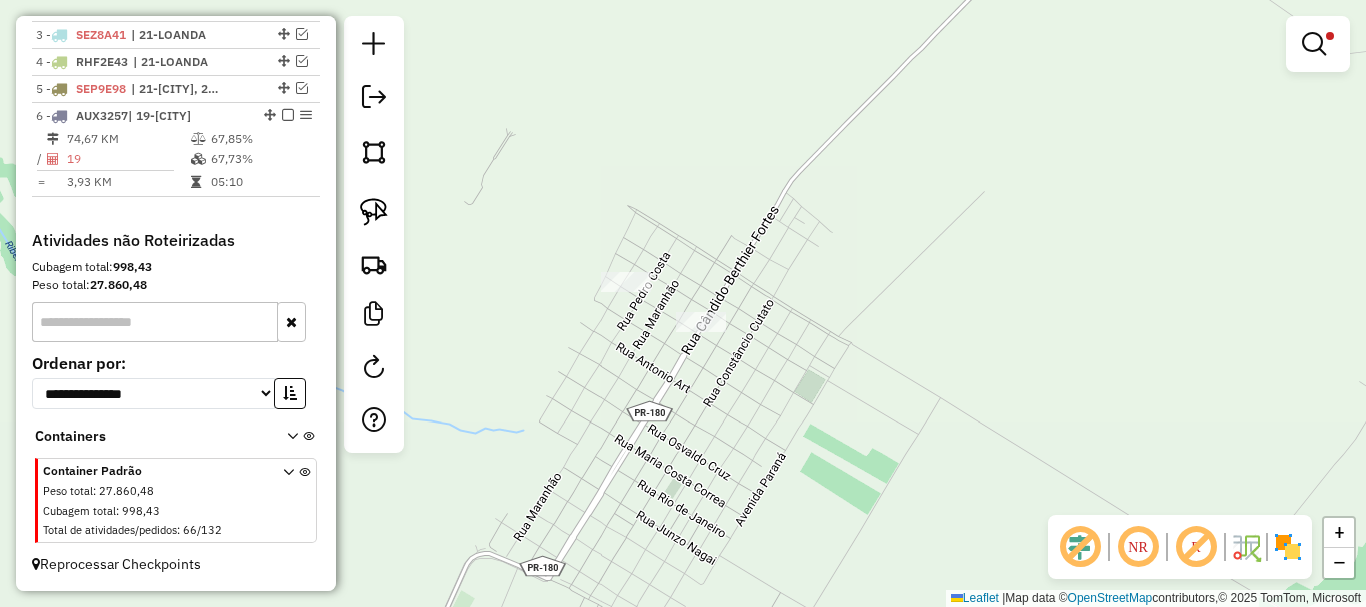 scroll, scrollTop: 0, scrollLeft: 0, axis: both 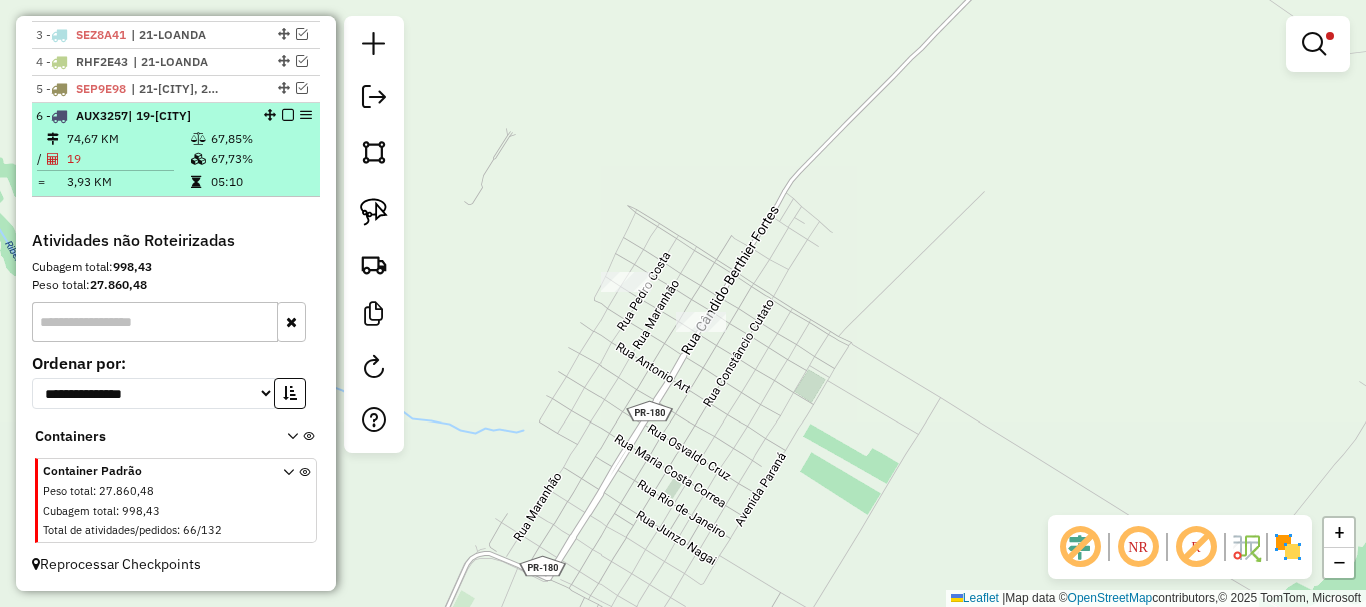 click at bounding box center [288, 115] 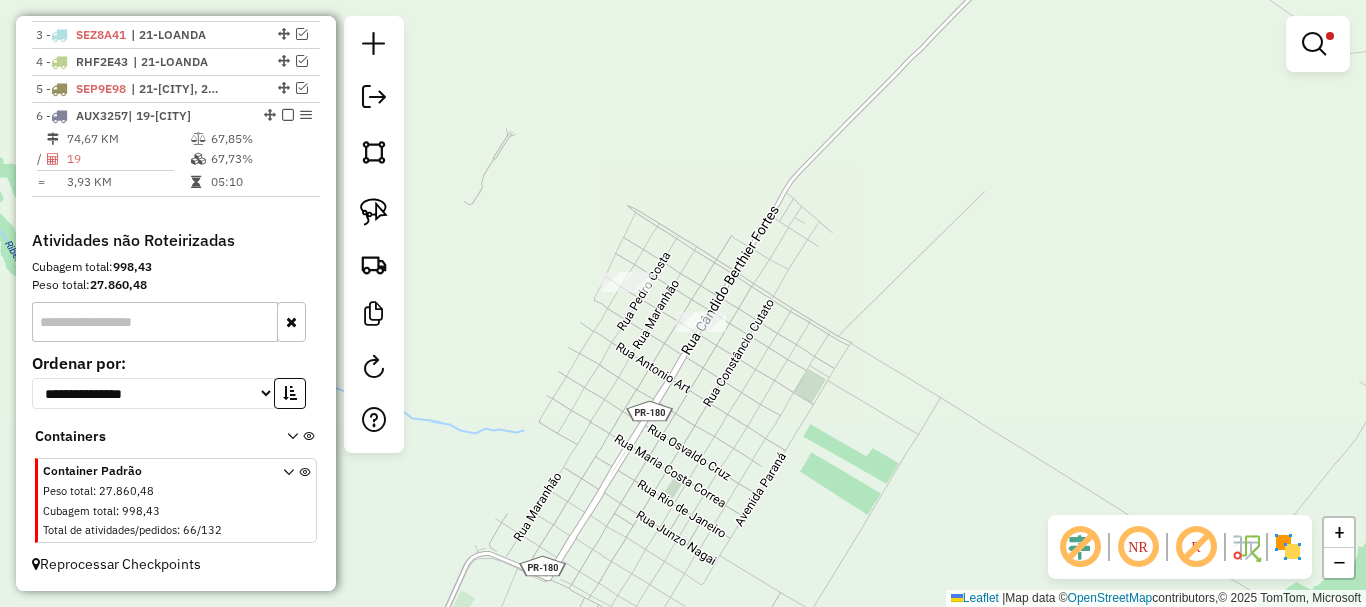 scroll, scrollTop: 780, scrollLeft: 0, axis: vertical 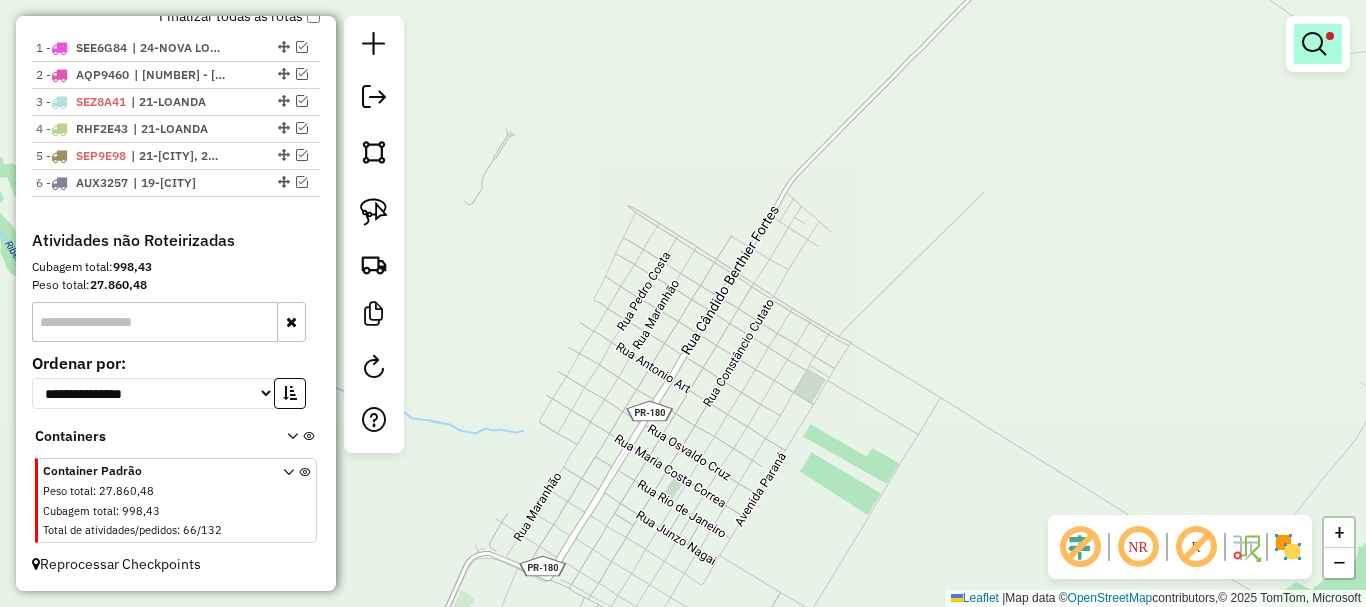 click at bounding box center (1314, 44) 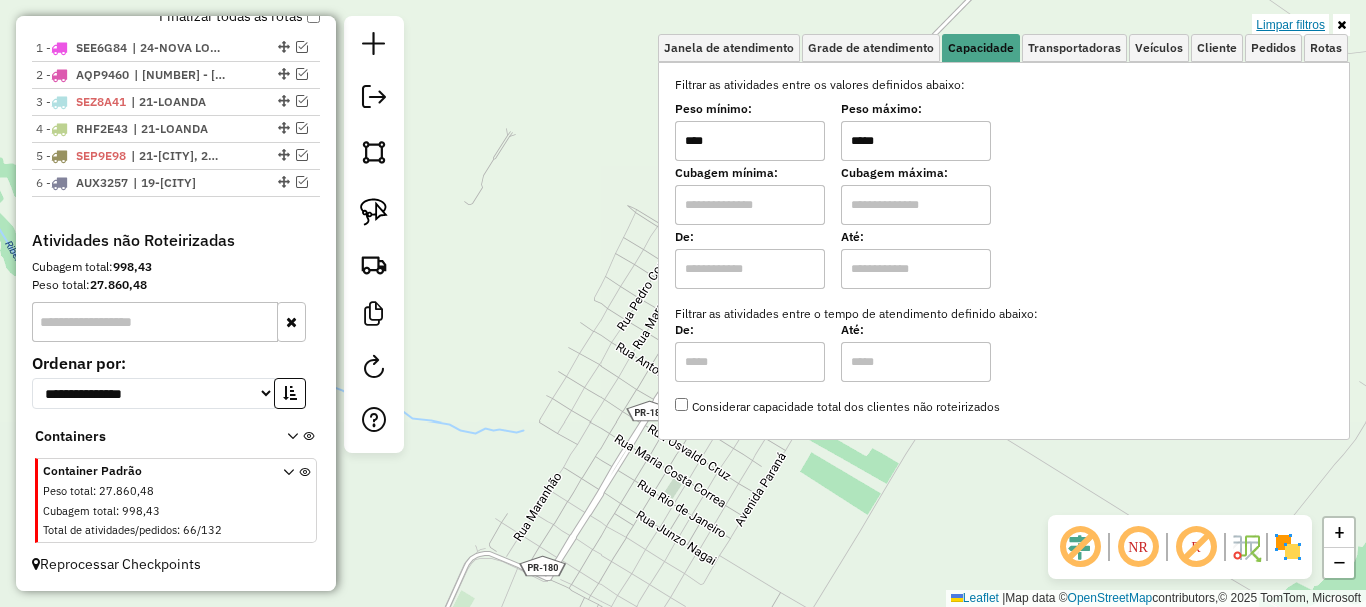 click on "Limpar filtros" at bounding box center (1290, 25) 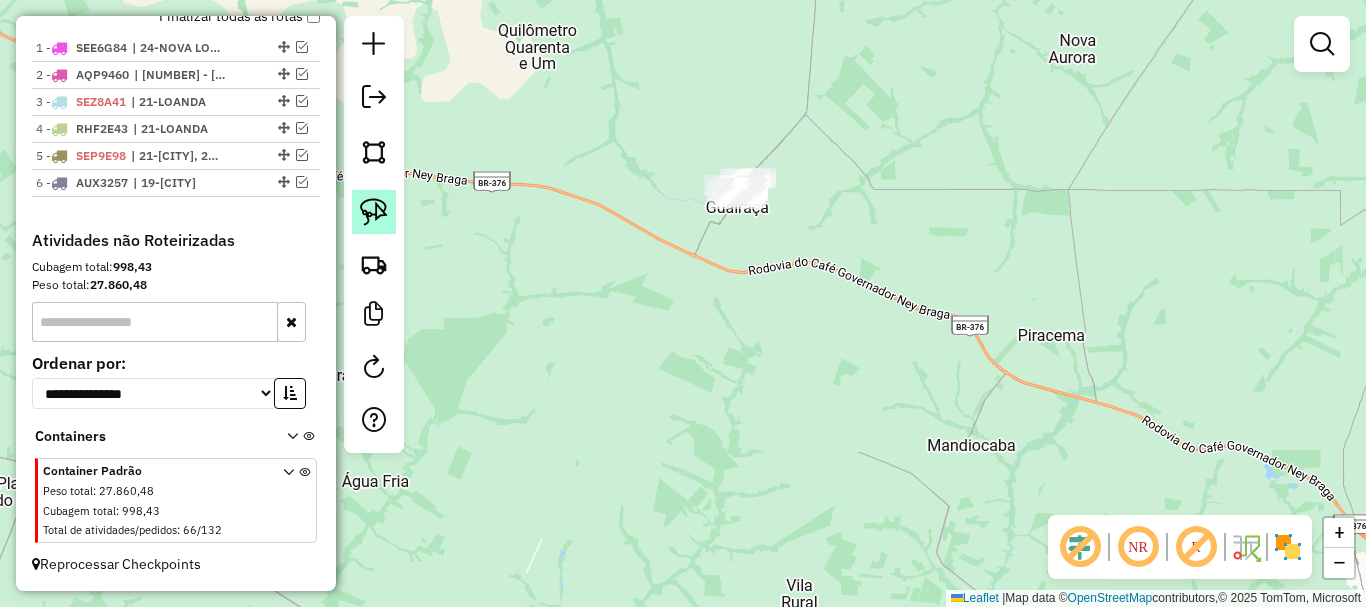 click 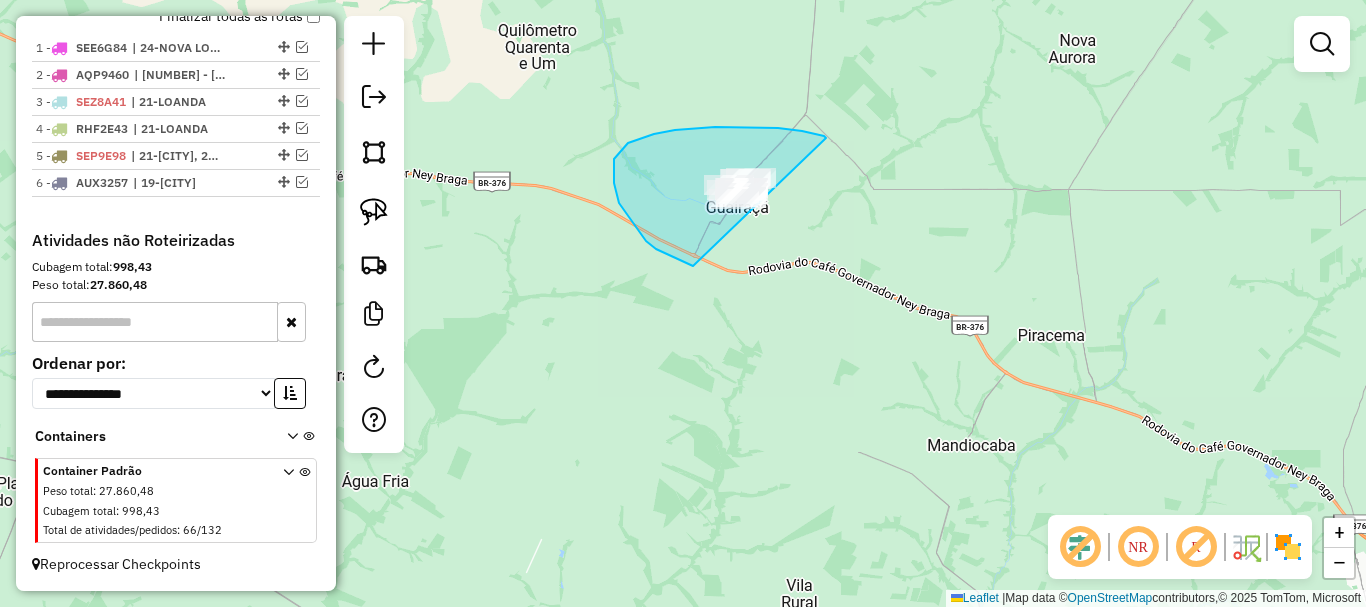 drag, startPoint x: 824, startPoint y: 136, endPoint x: 834, endPoint y: 221, distance: 85.58621 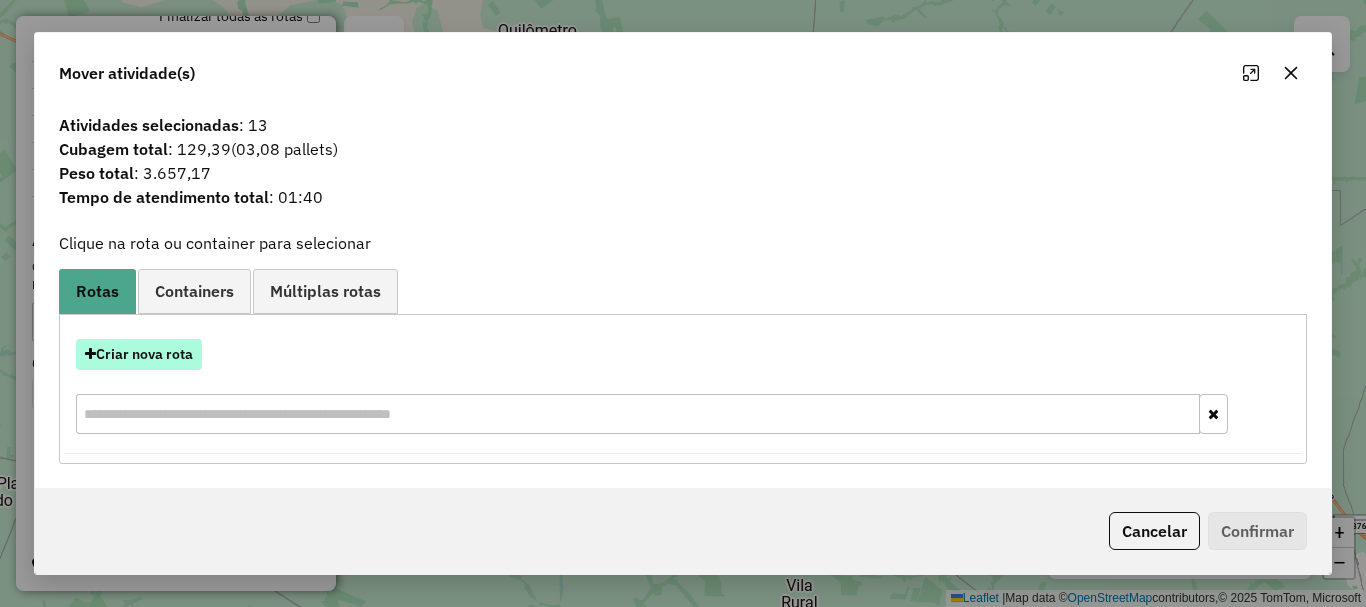 click on "Criar nova rota" at bounding box center [139, 354] 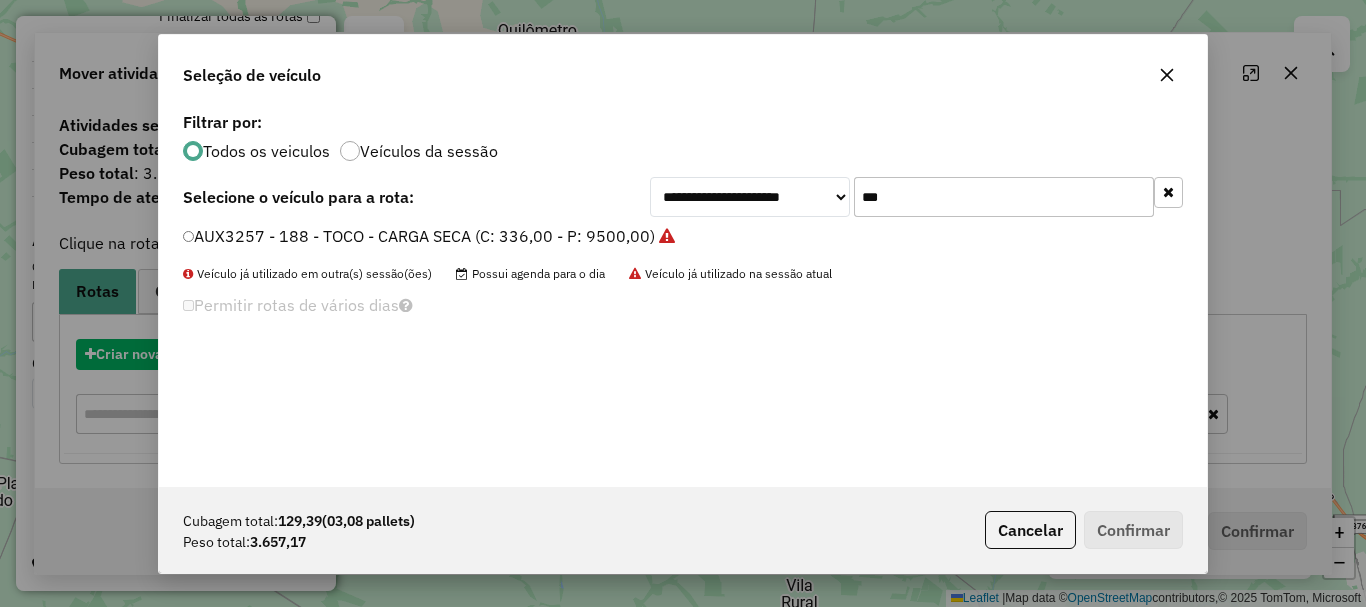 scroll, scrollTop: 11, scrollLeft: 6, axis: both 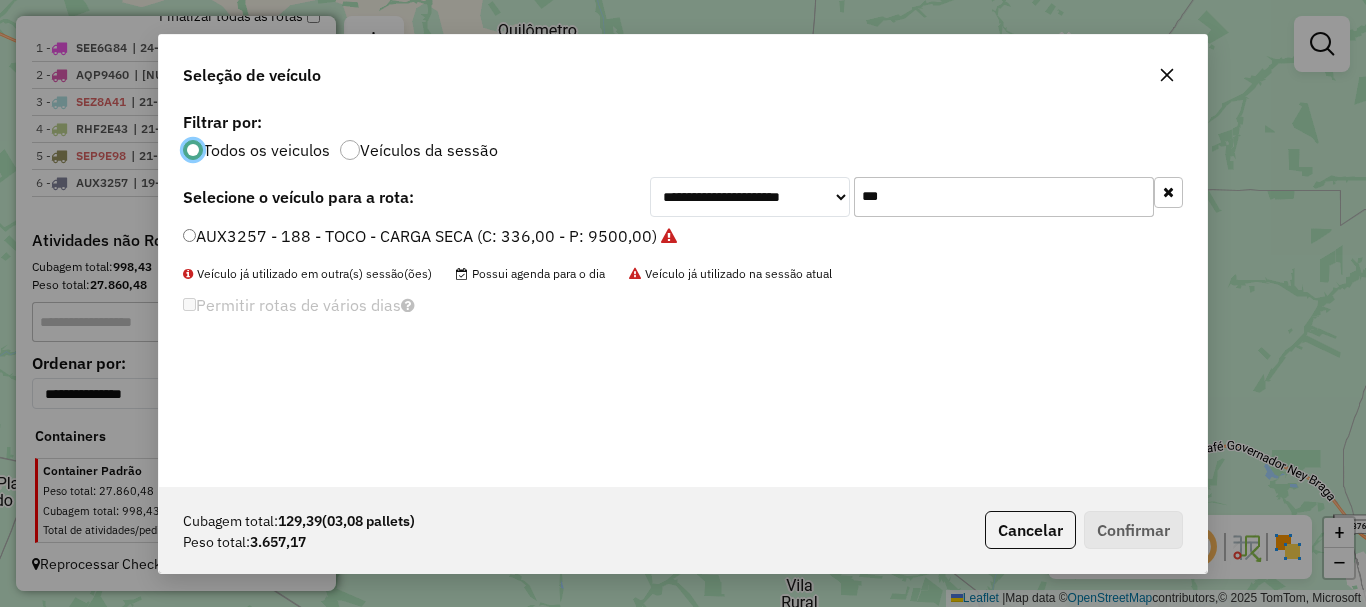 drag, startPoint x: 820, startPoint y: 200, endPoint x: 763, endPoint y: 186, distance: 58.694122 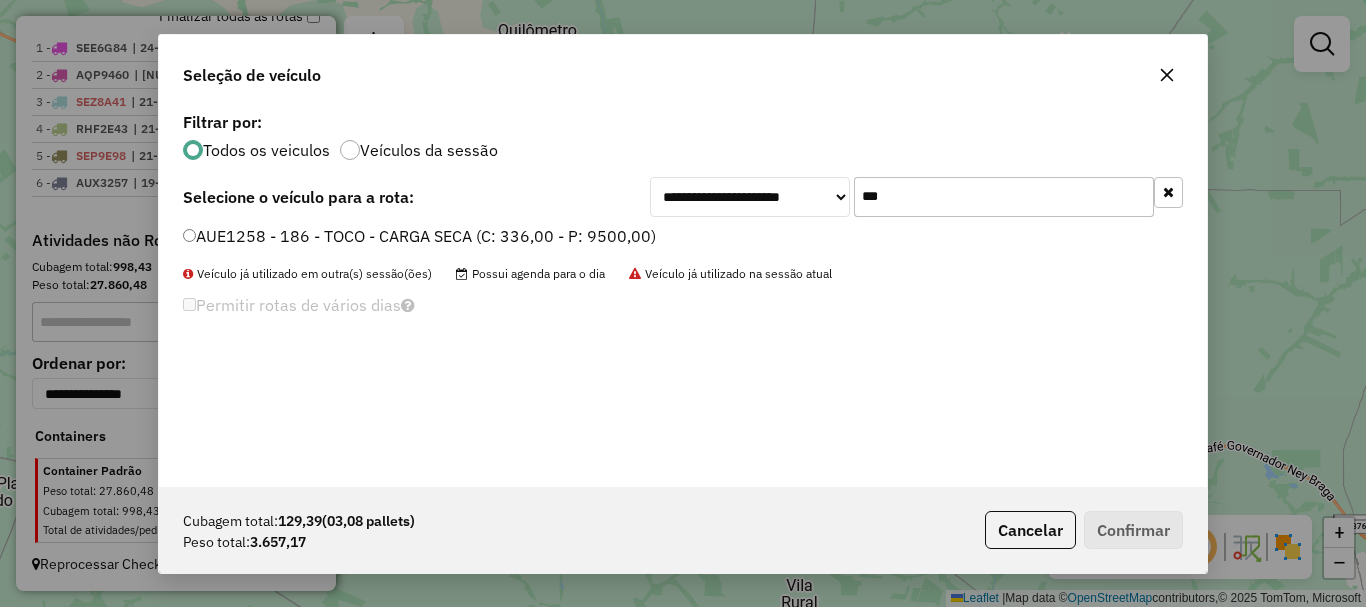 type on "***" 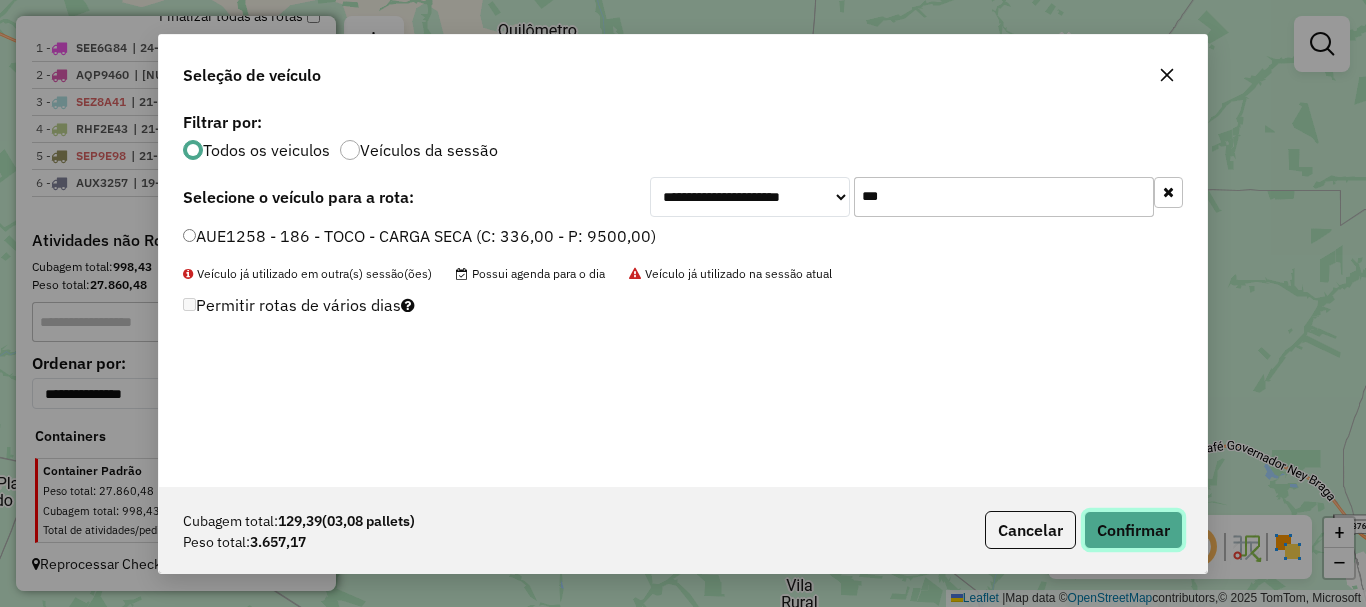 click on "Confirmar" 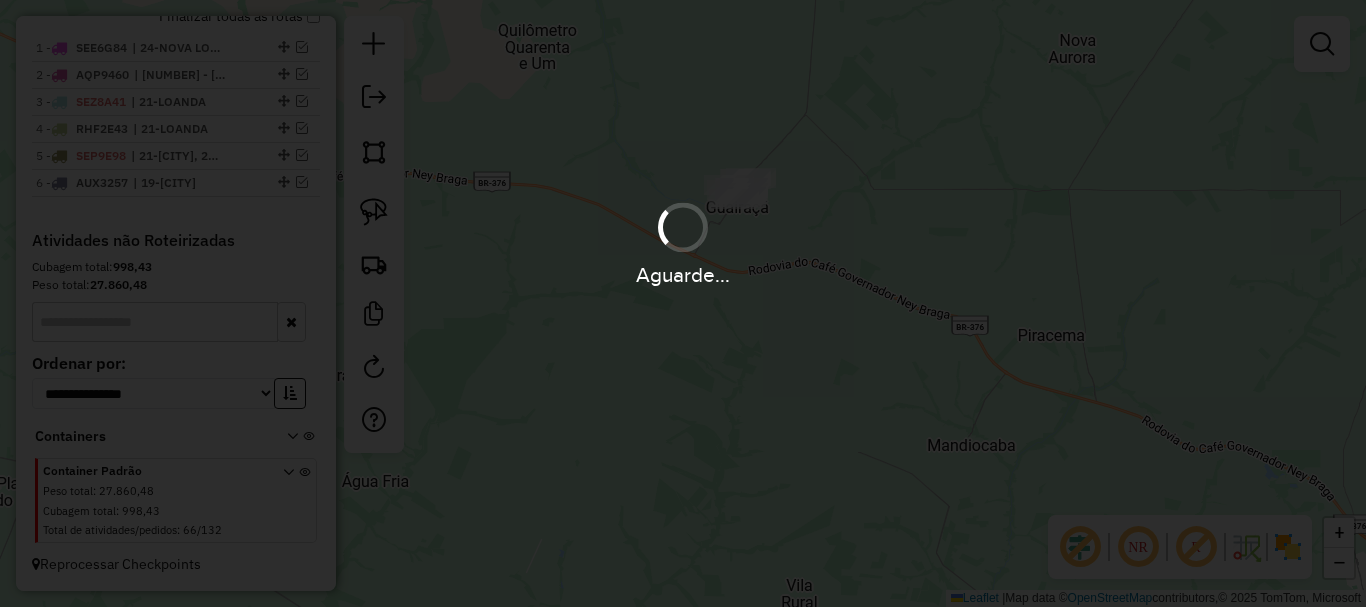 scroll, scrollTop: 847, scrollLeft: 0, axis: vertical 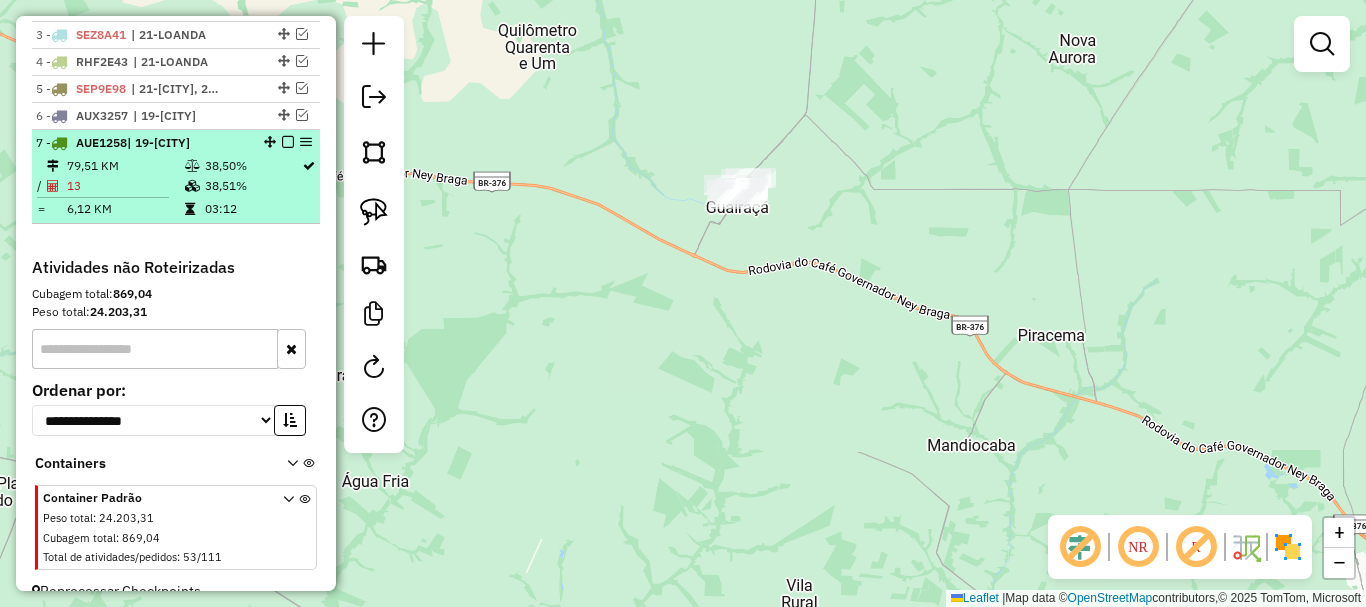 click on "13" at bounding box center (125, 186) 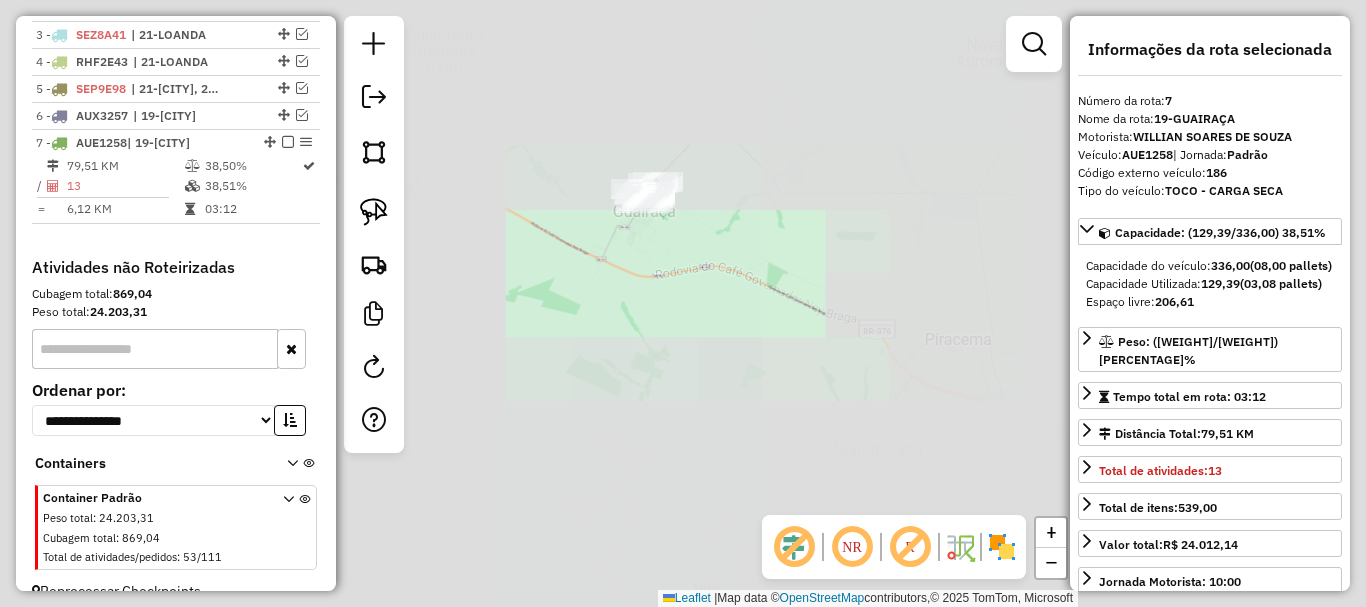 drag, startPoint x: 729, startPoint y: 103, endPoint x: 625, endPoint y: 294, distance: 217.47873 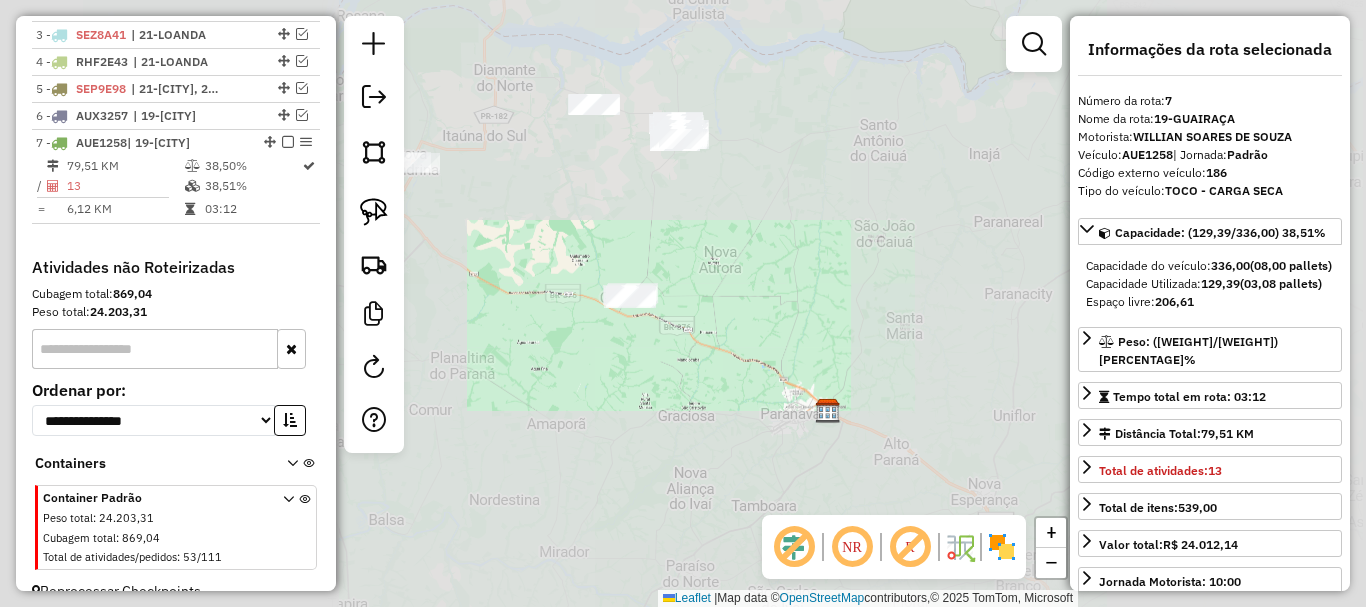 drag, startPoint x: 647, startPoint y: 281, endPoint x: 636, endPoint y: 326, distance: 46.32494 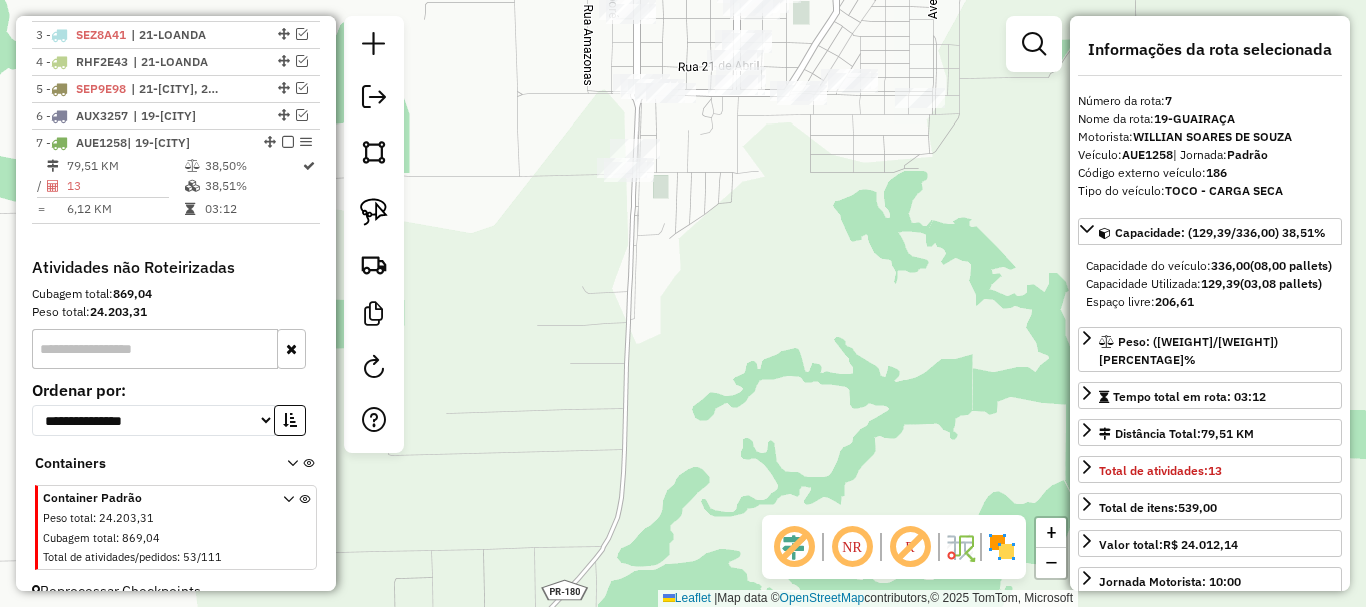 drag, startPoint x: 749, startPoint y: 190, endPoint x: 735, endPoint y: 270, distance: 81.21576 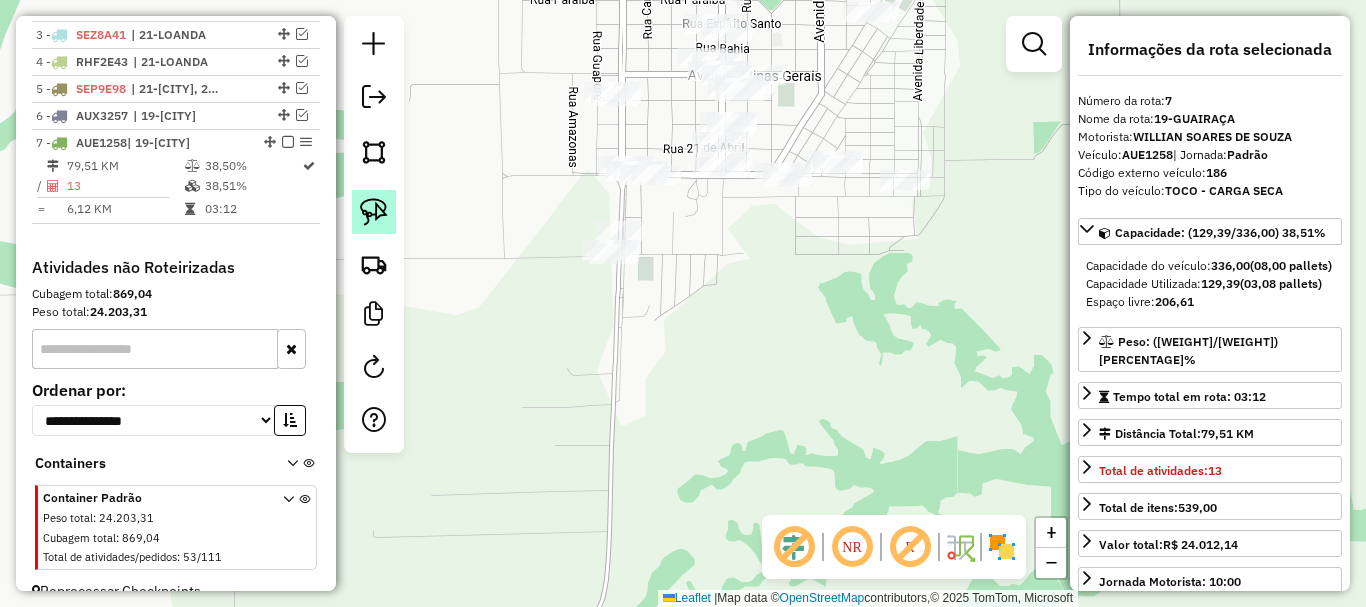 click 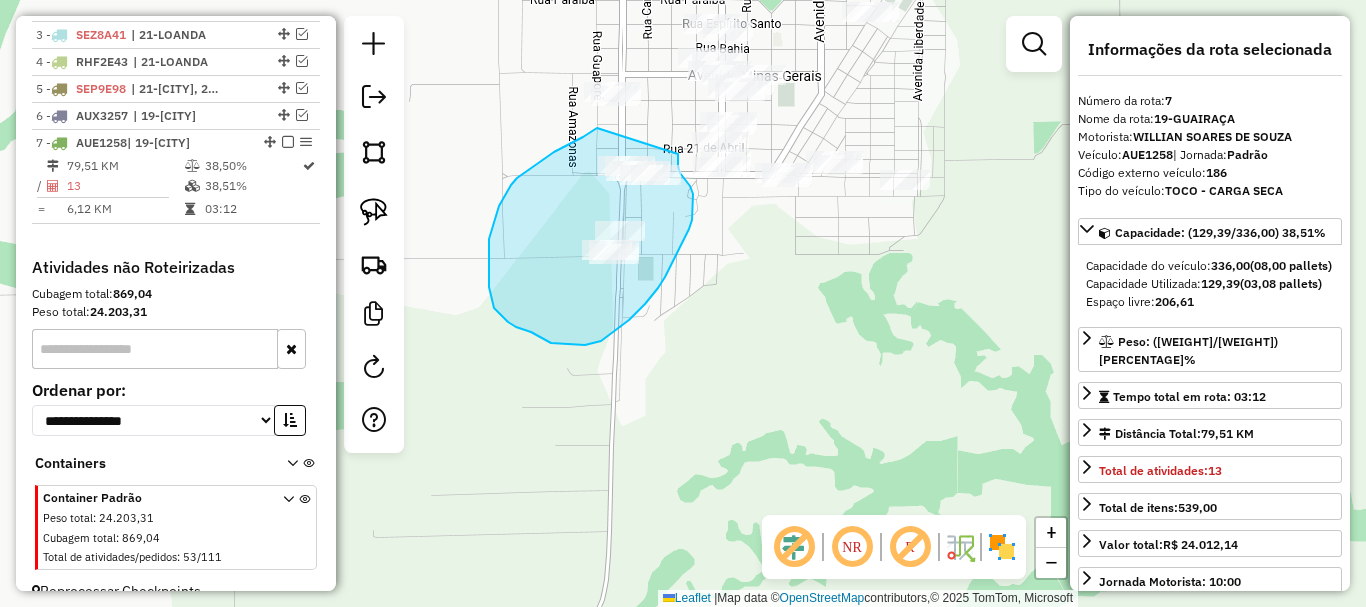 drag, startPoint x: 597, startPoint y: 128, endPoint x: 677, endPoint y: 153, distance: 83.81527 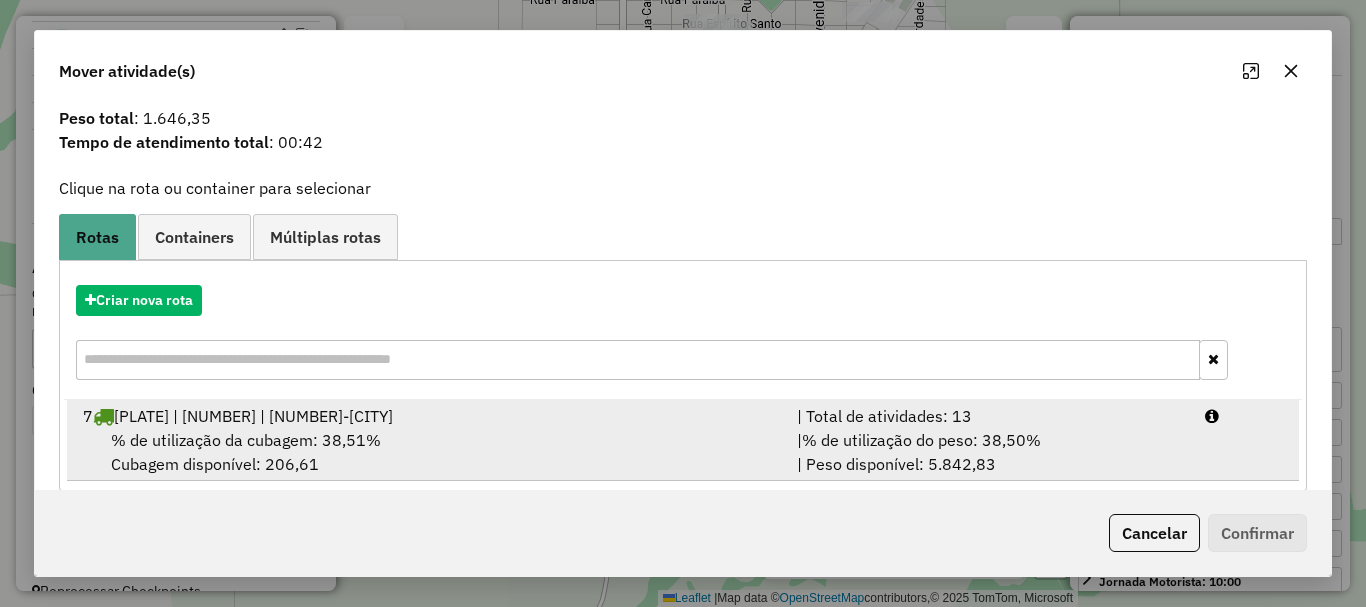 scroll, scrollTop: 78, scrollLeft: 0, axis: vertical 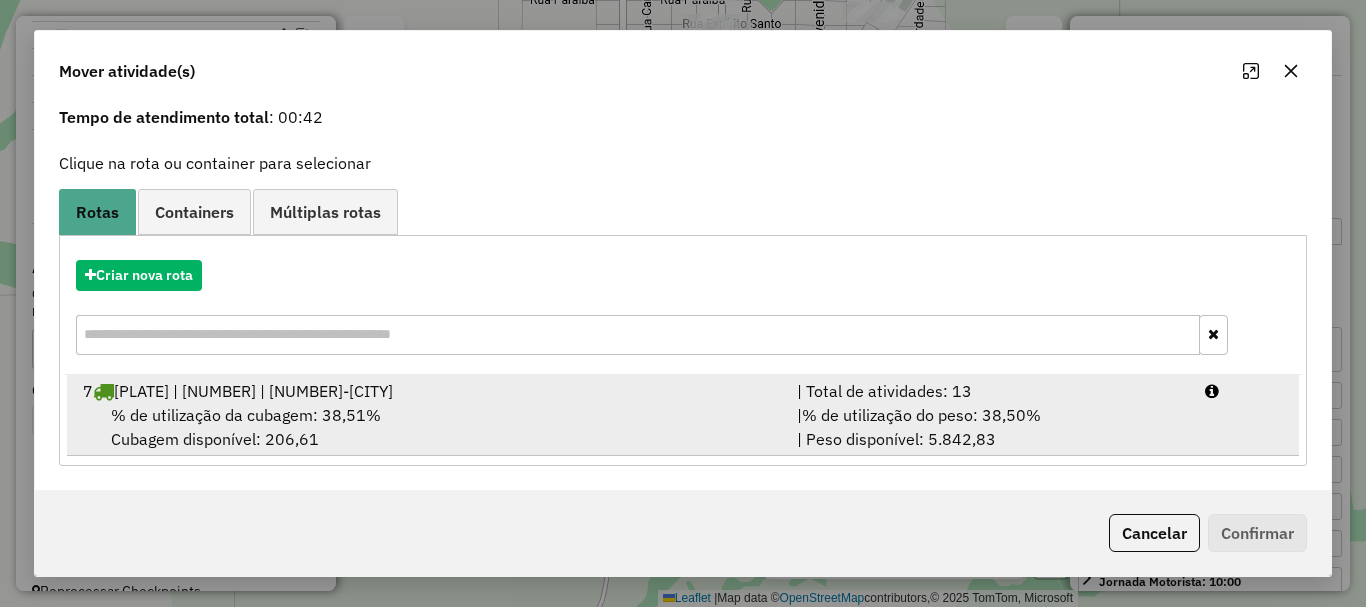 click on "% de utilização da cubagem: 38,51%  Cubagem disponível: 206,61" at bounding box center [428, 427] 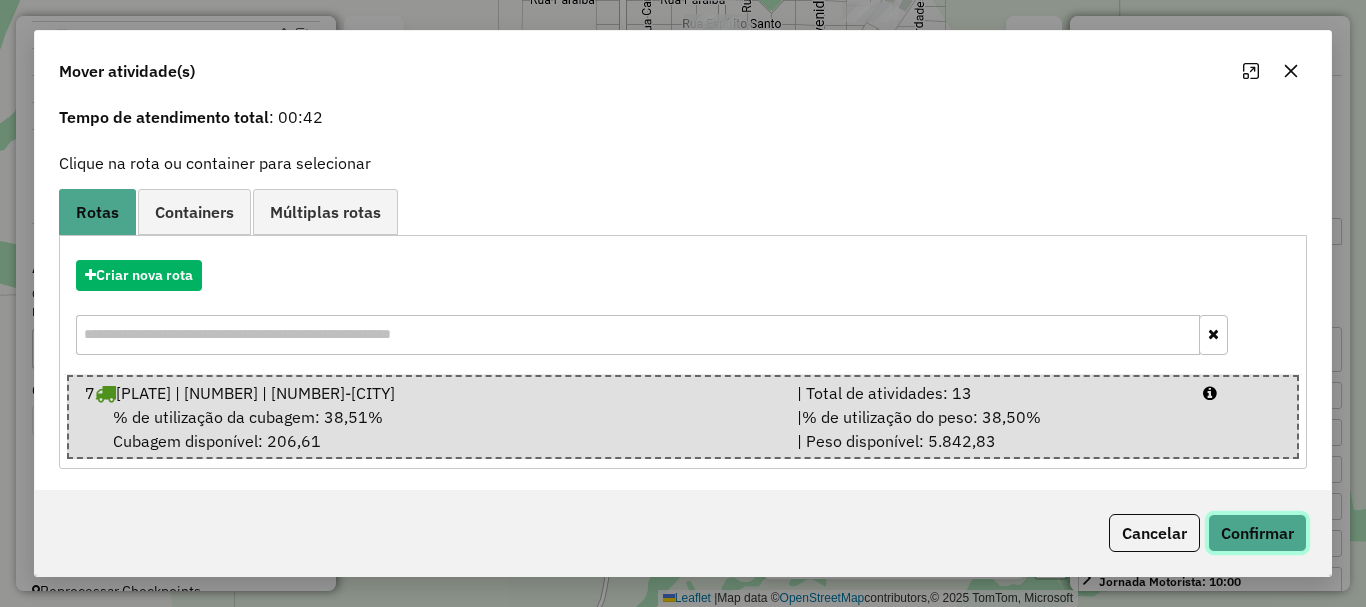 click on "Confirmar" 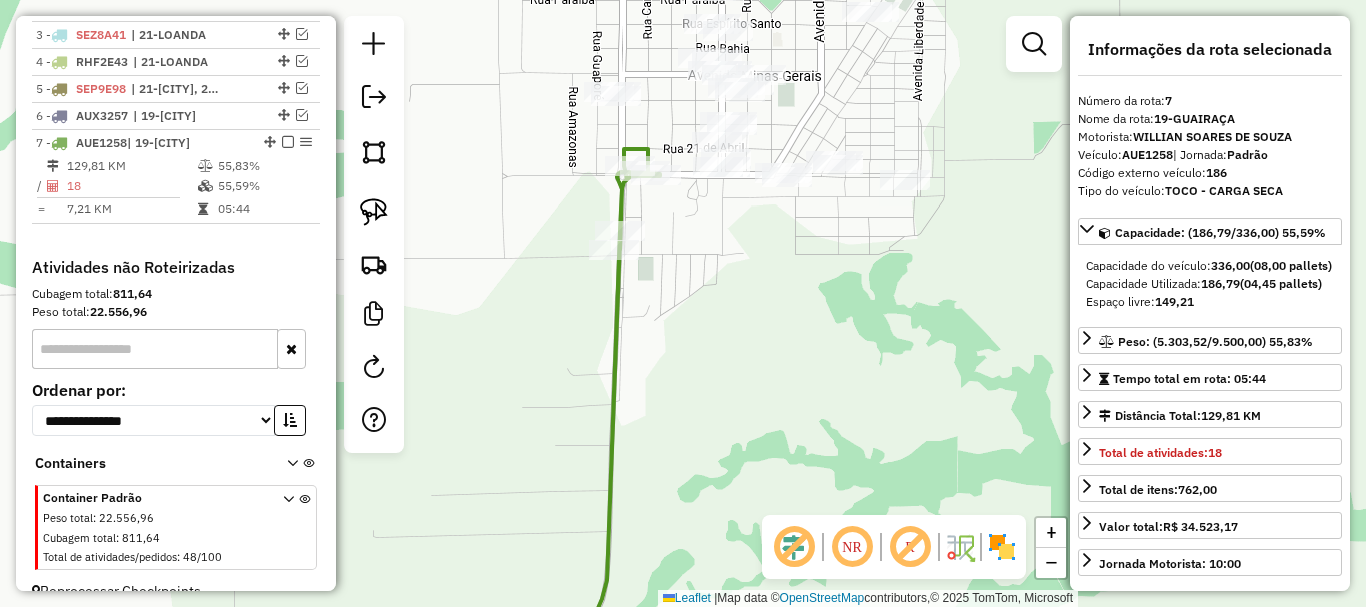 scroll, scrollTop: 0, scrollLeft: 0, axis: both 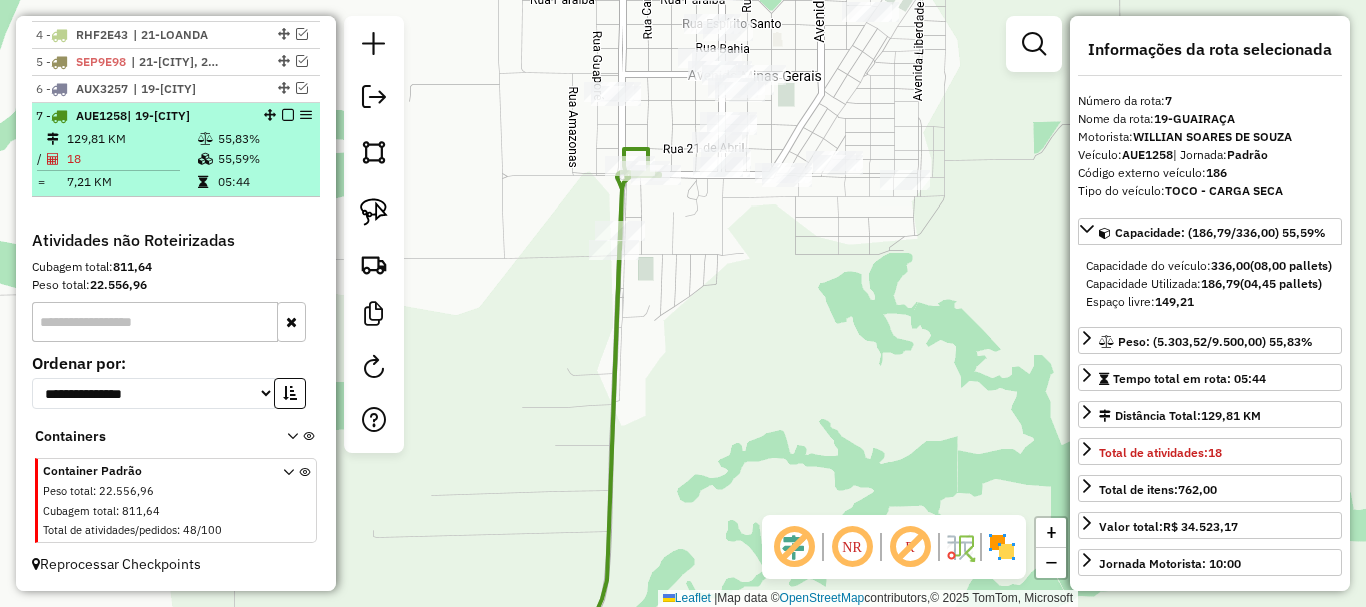 click on "18" at bounding box center [131, 159] 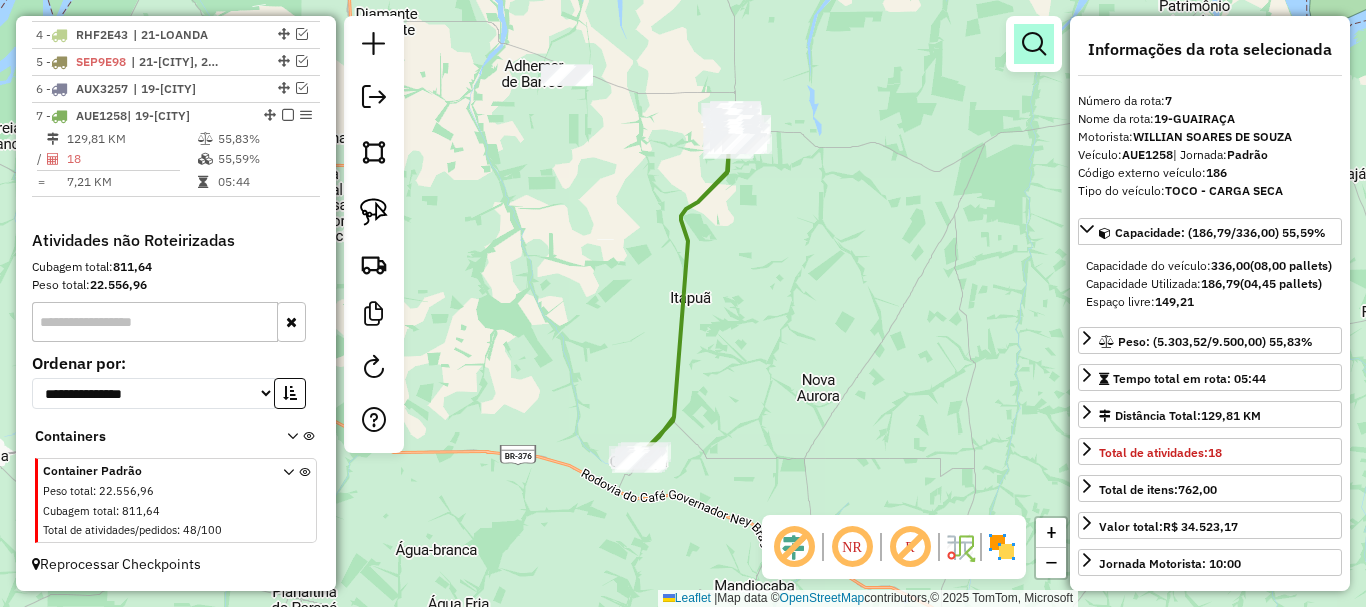 click at bounding box center (1034, 44) 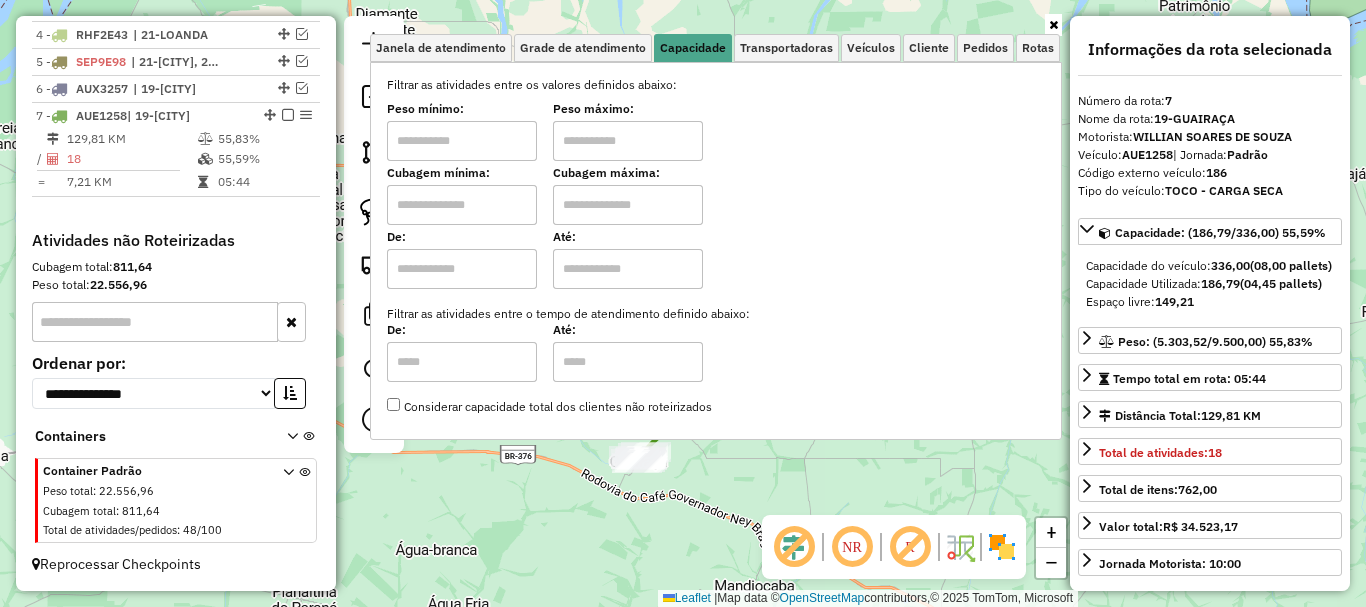 click at bounding box center (462, 141) 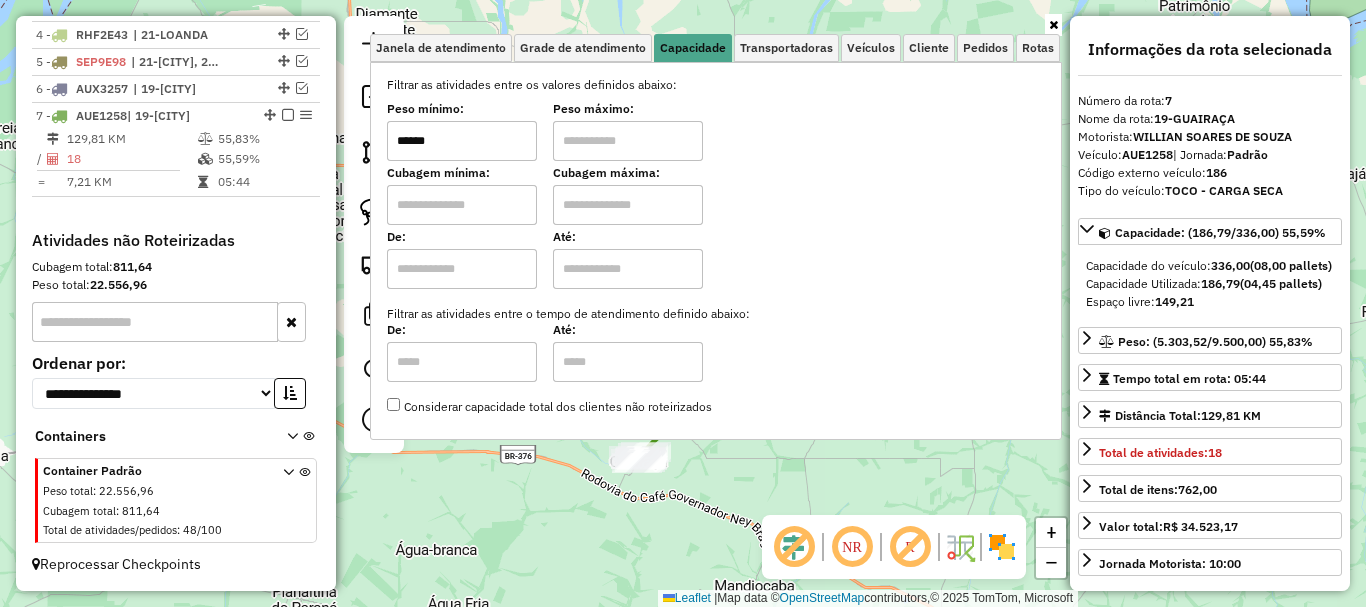 type on "******" 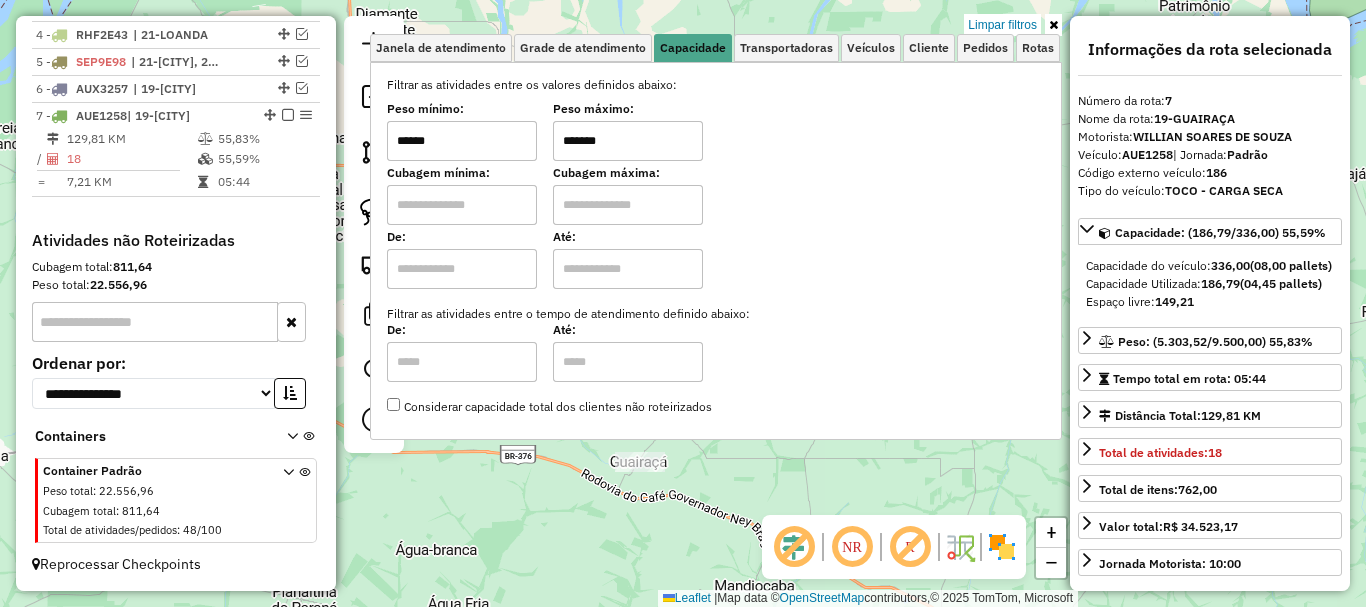 type on "*******" 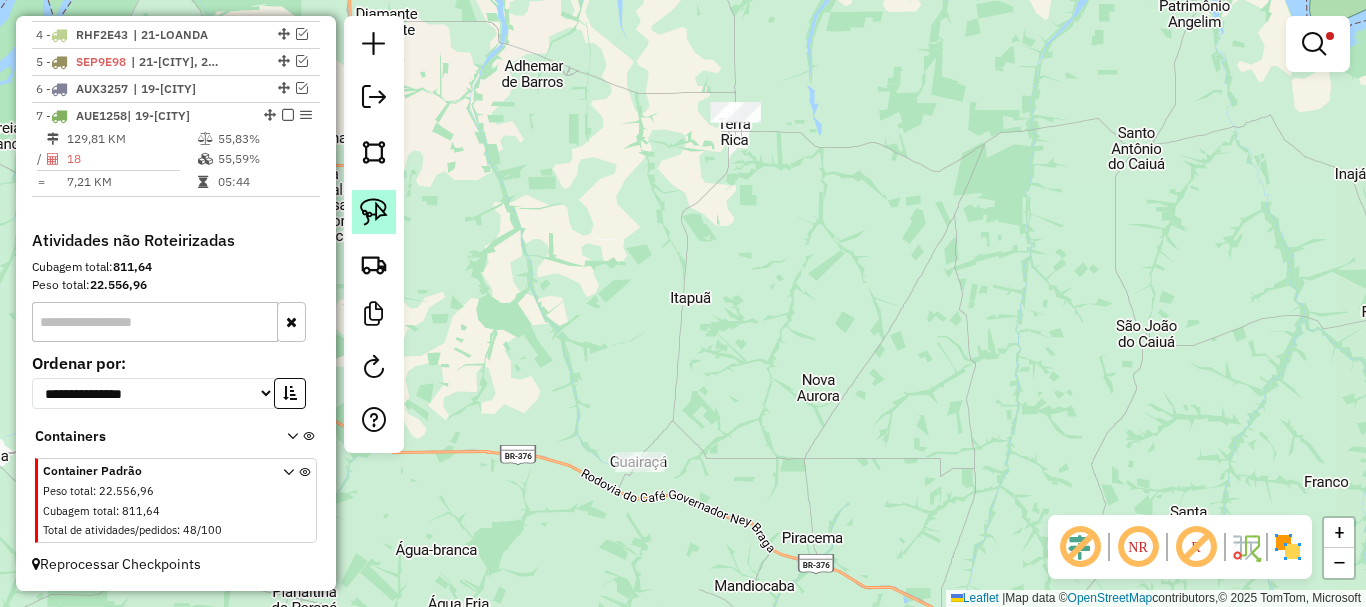 click 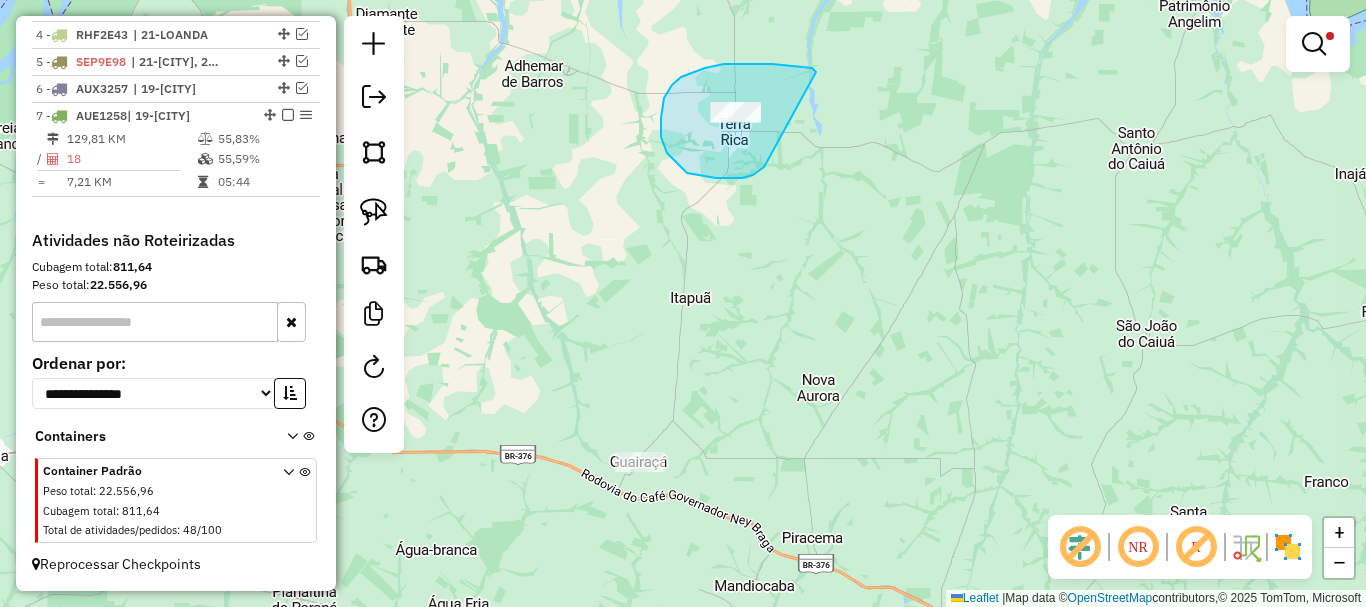 drag, startPoint x: 807, startPoint y: 68, endPoint x: 769, endPoint y: 156, distance: 95.85406 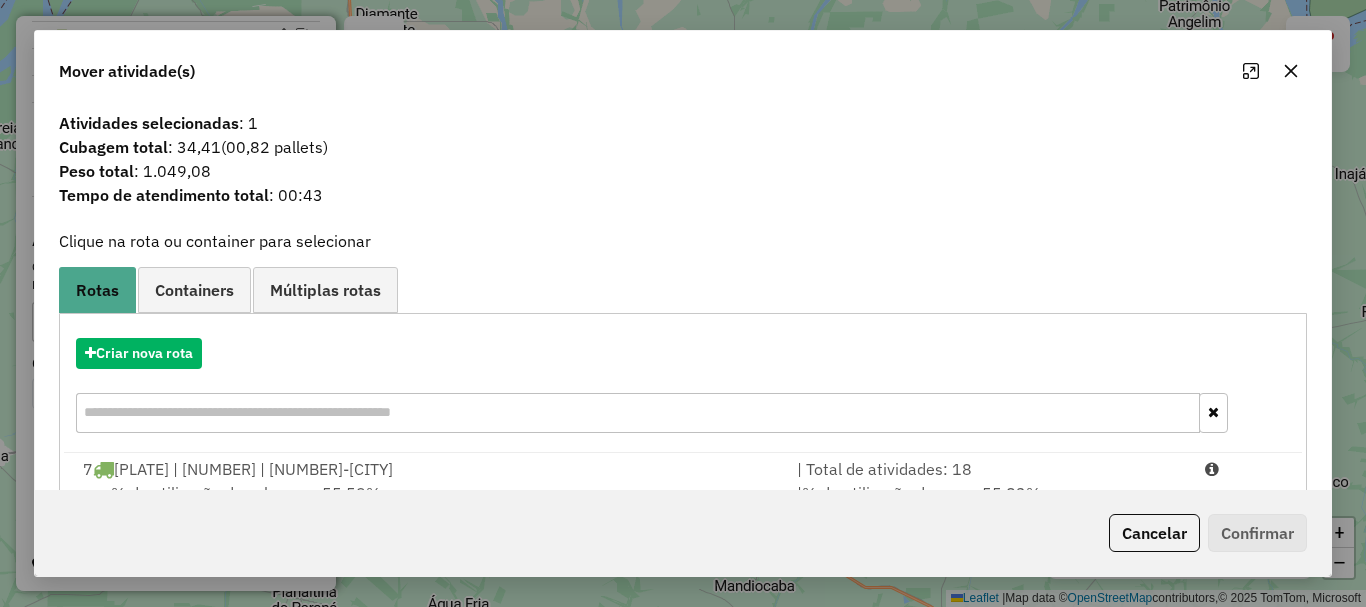 scroll, scrollTop: 78, scrollLeft: 0, axis: vertical 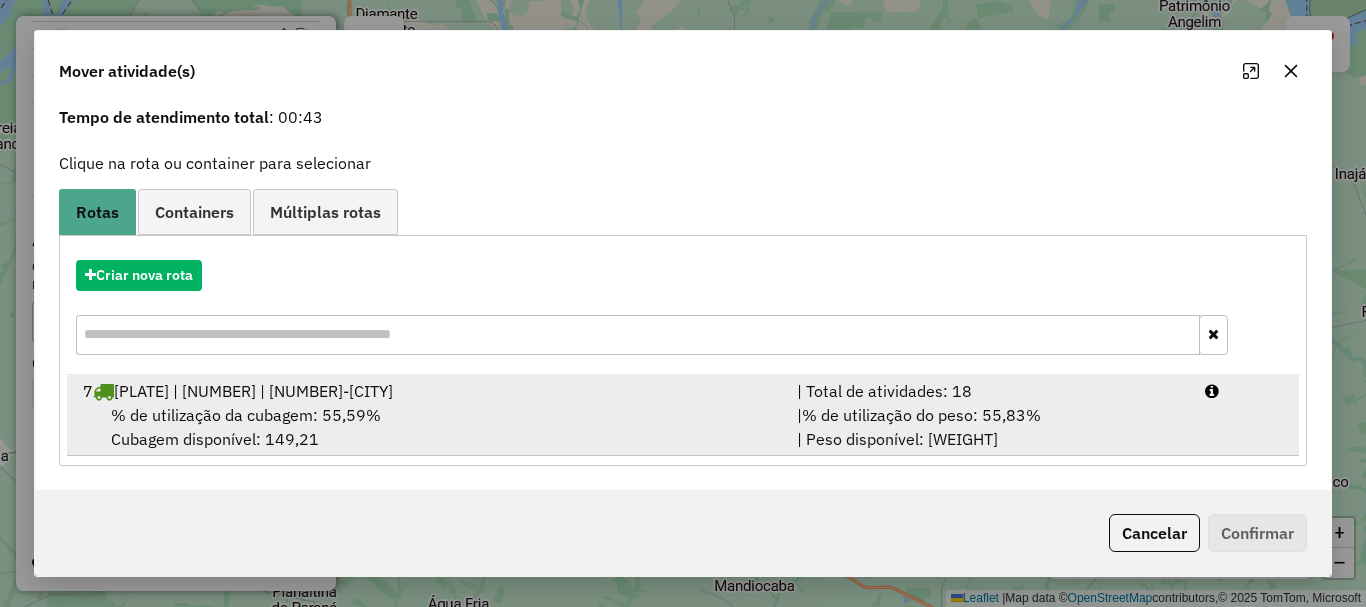 click on "% de utilização do peso: 55,83%" at bounding box center [921, 415] 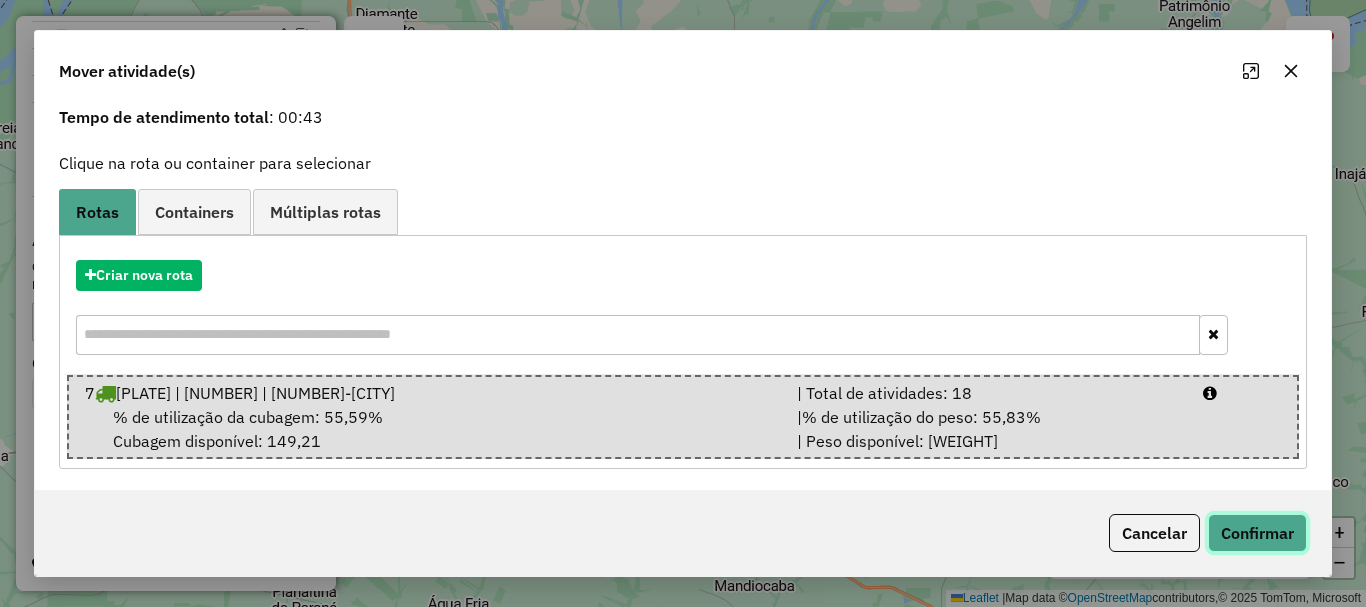 click on "Confirmar" 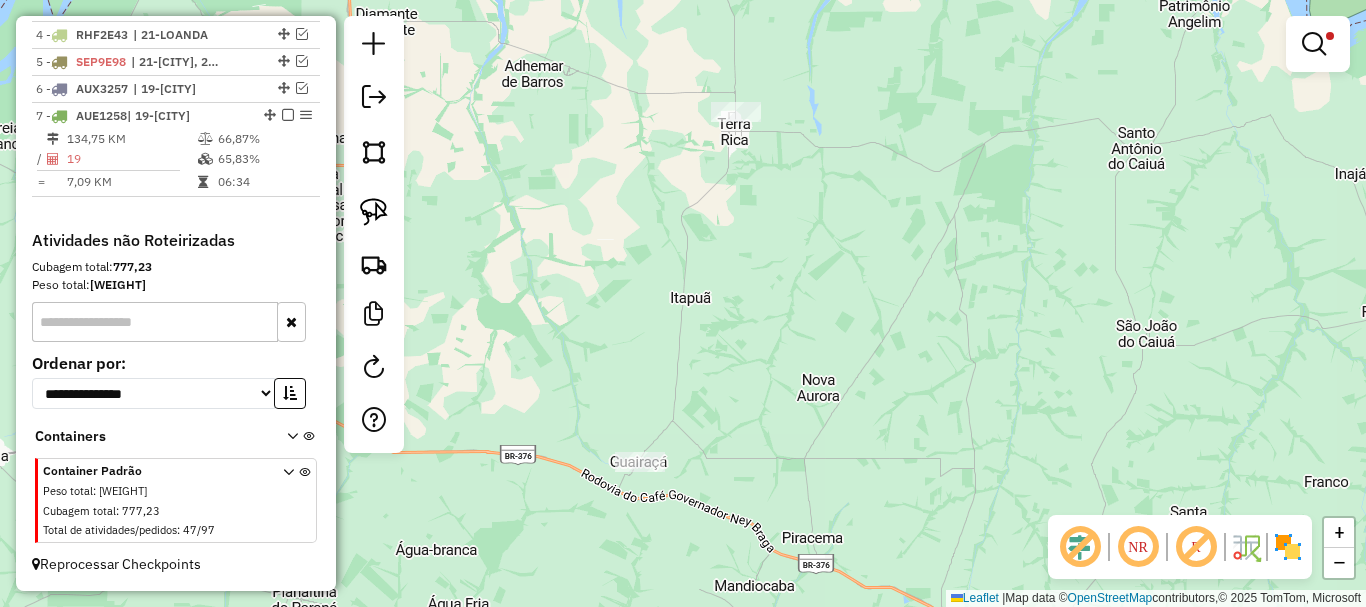 scroll, scrollTop: 0, scrollLeft: 0, axis: both 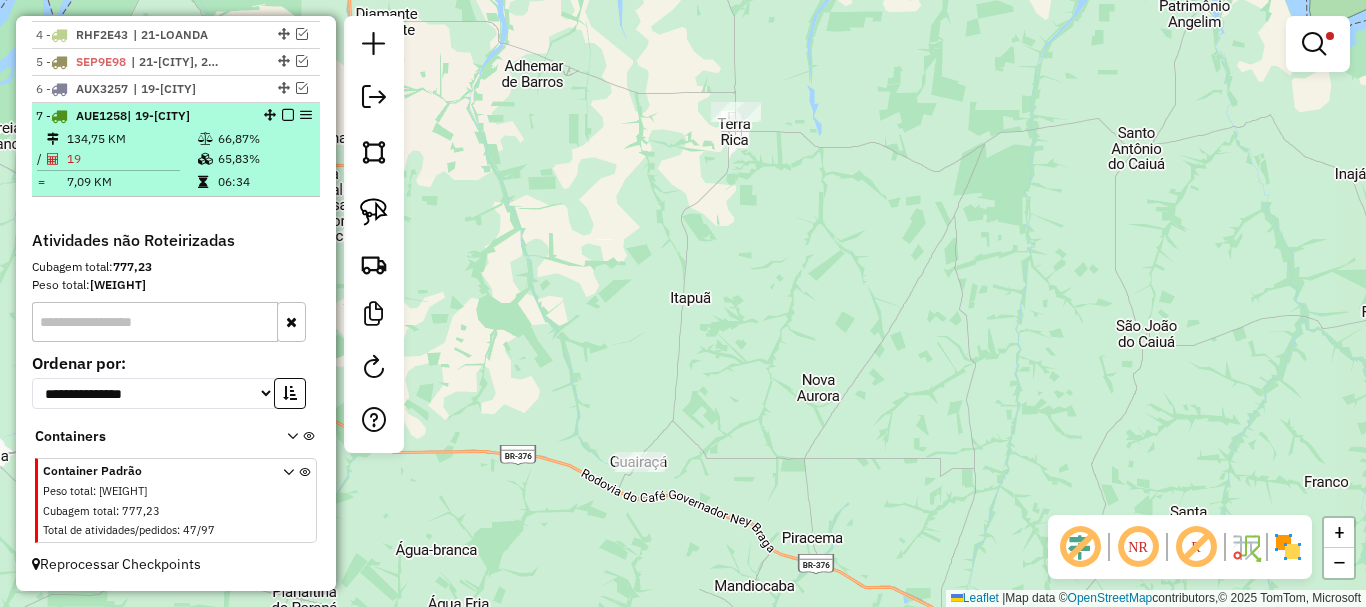 click on "19" at bounding box center [131, 159] 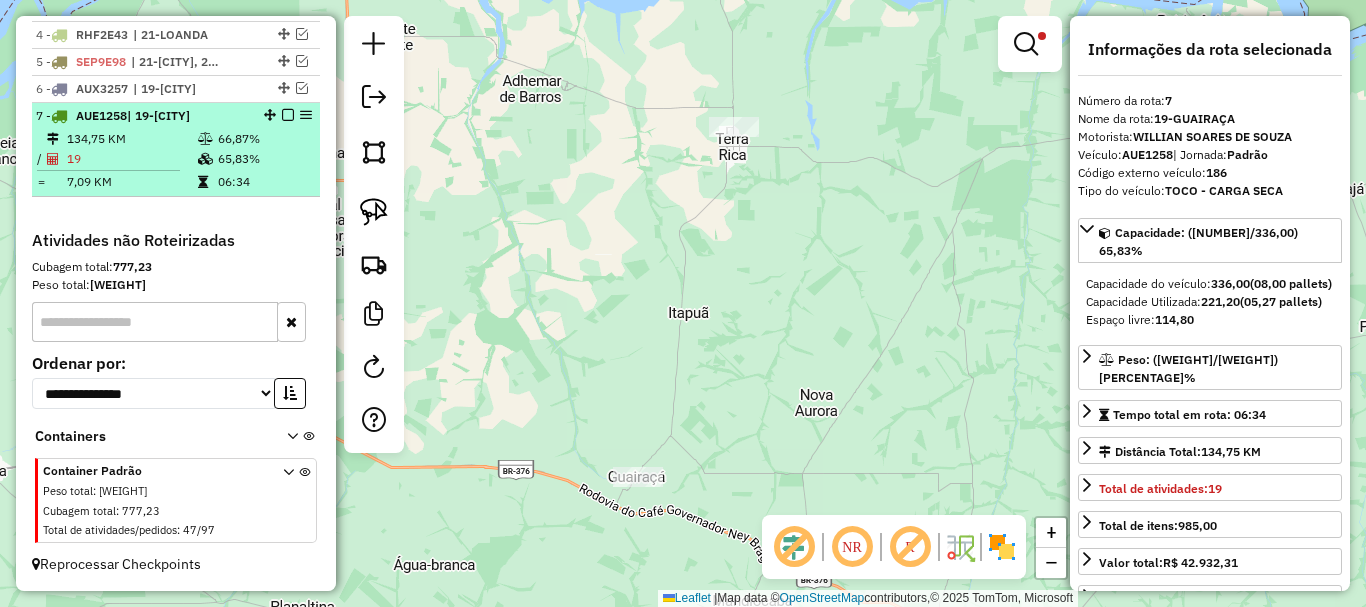 click at bounding box center (288, 115) 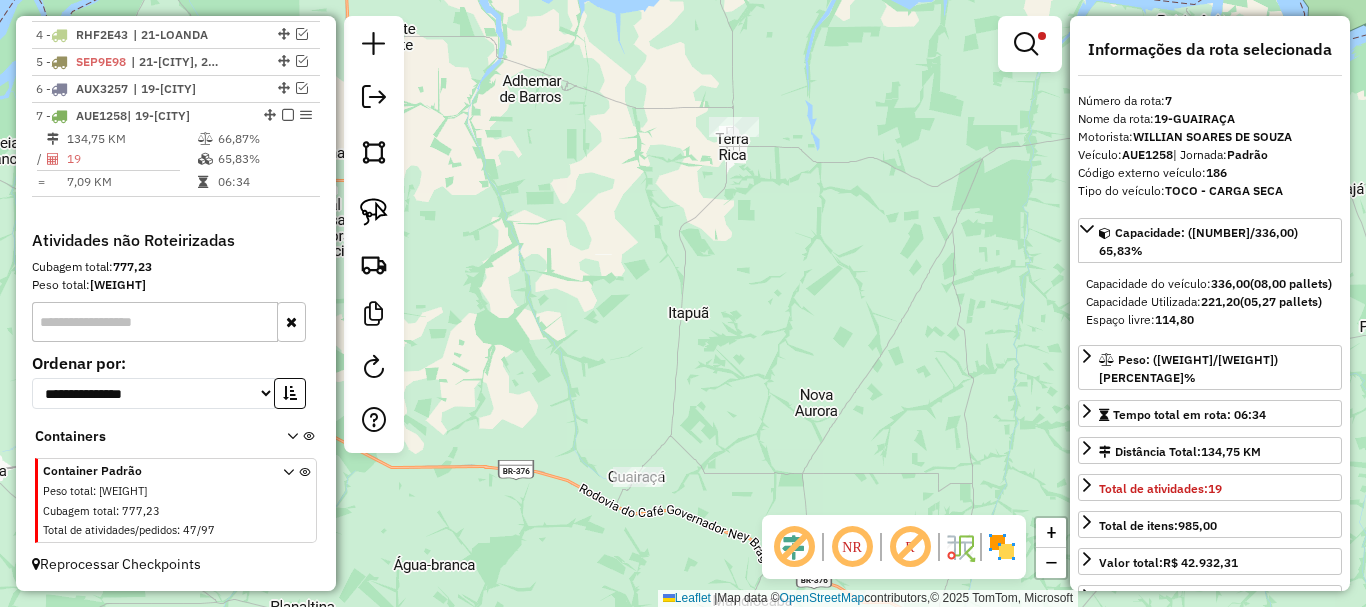 scroll, scrollTop: 807, scrollLeft: 0, axis: vertical 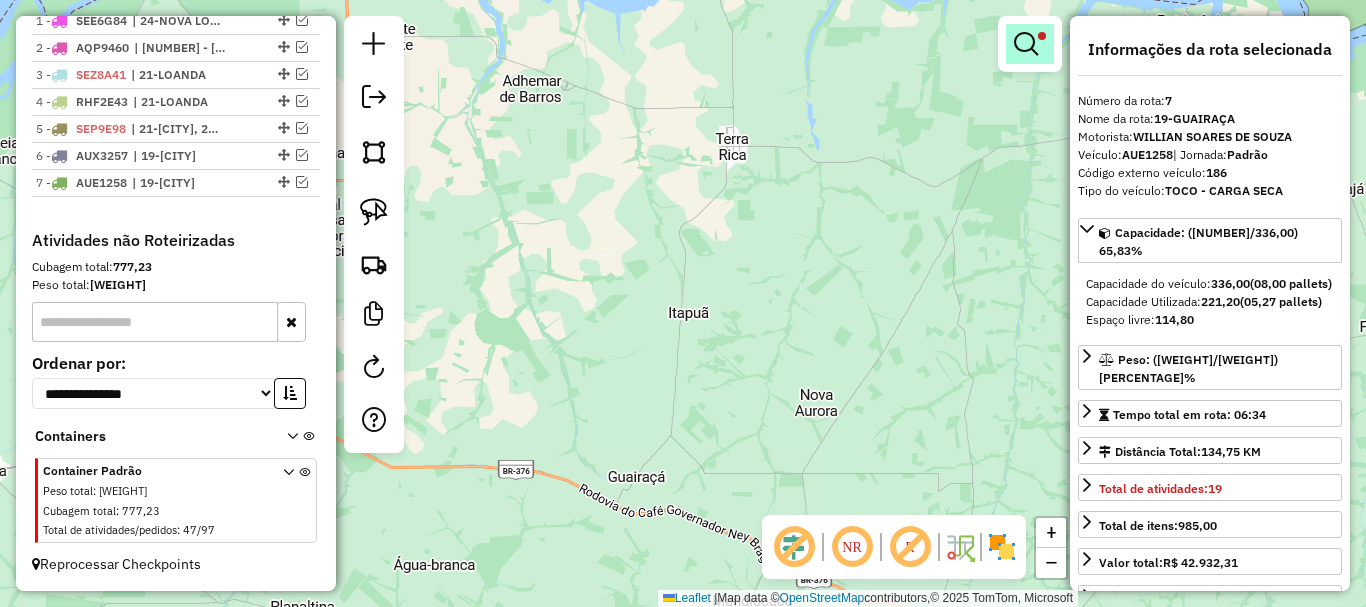 click at bounding box center (1030, 44) 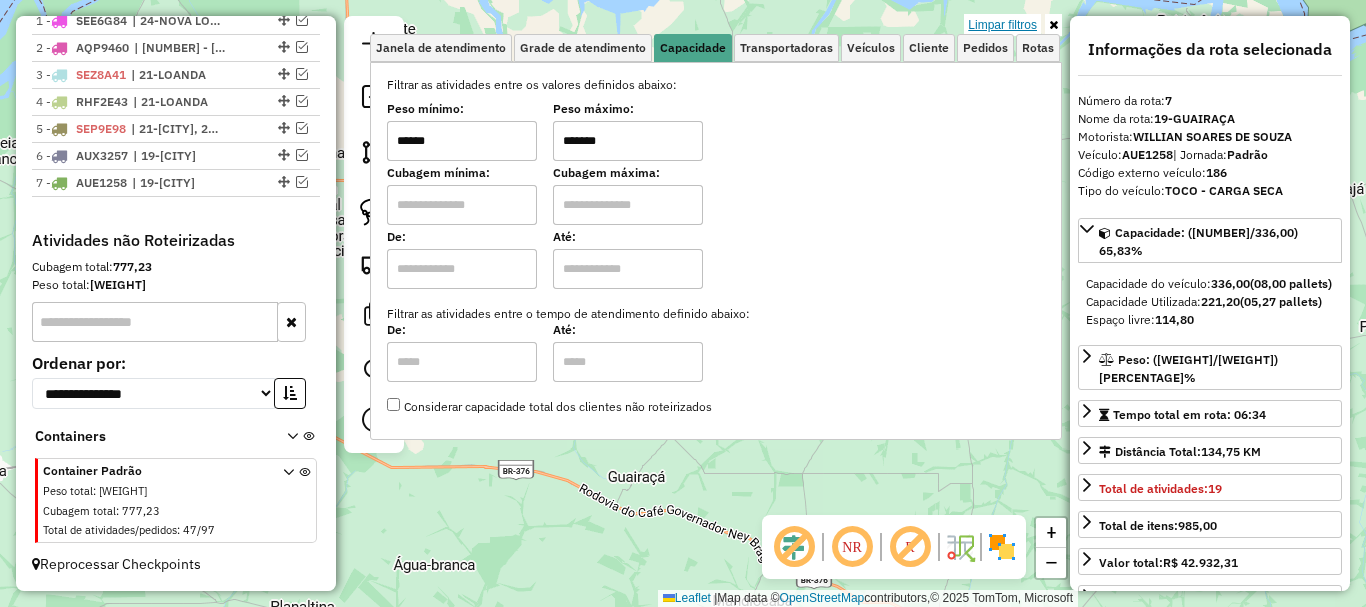 click on "Limpar filtros" at bounding box center [1002, 25] 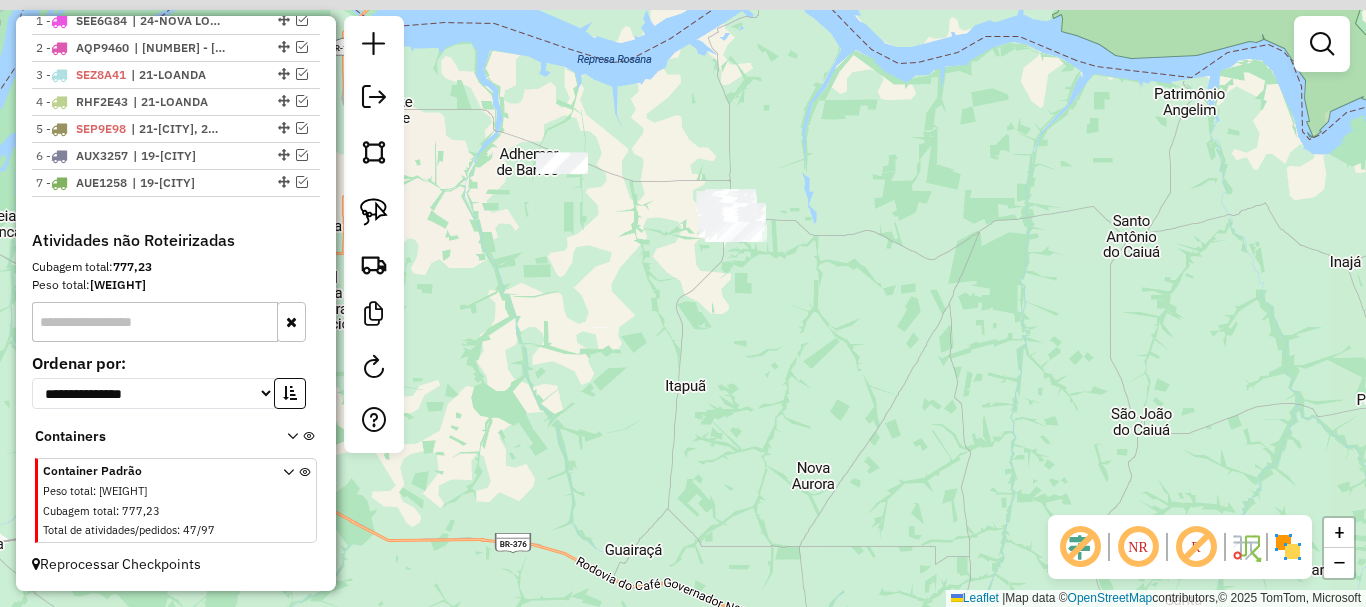 drag, startPoint x: 767, startPoint y: 334, endPoint x: 765, endPoint y: 364, distance: 30.066593 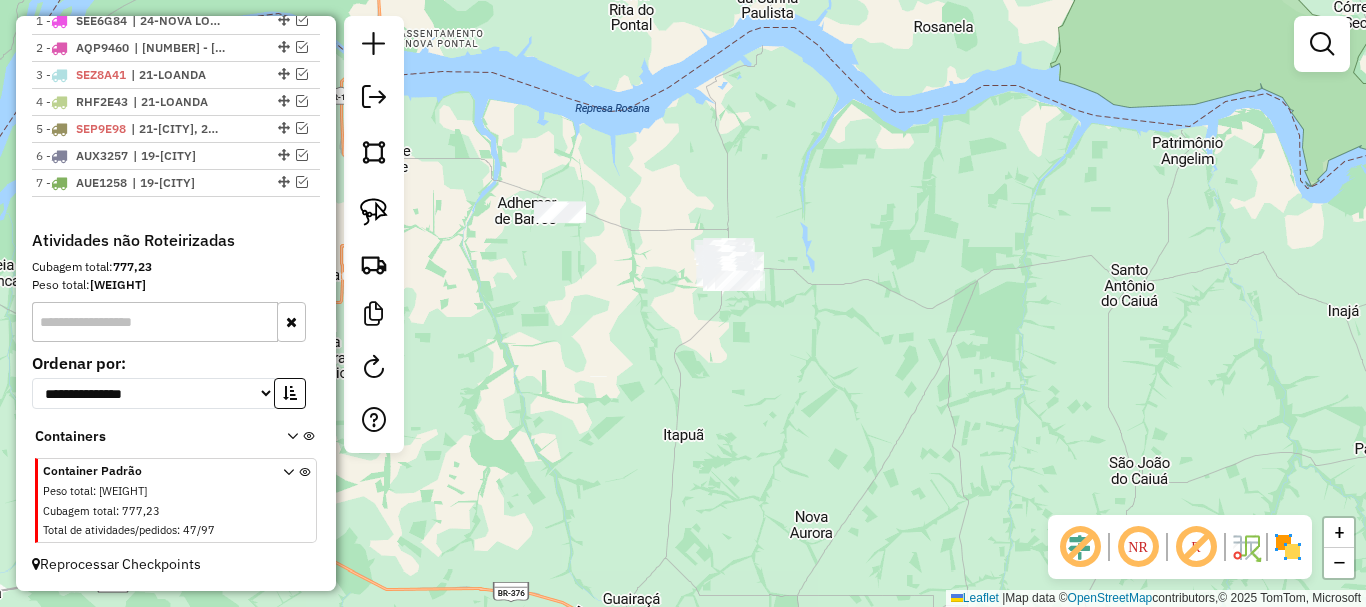 drag, startPoint x: 606, startPoint y: 311, endPoint x: 606, endPoint y: 337, distance: 26 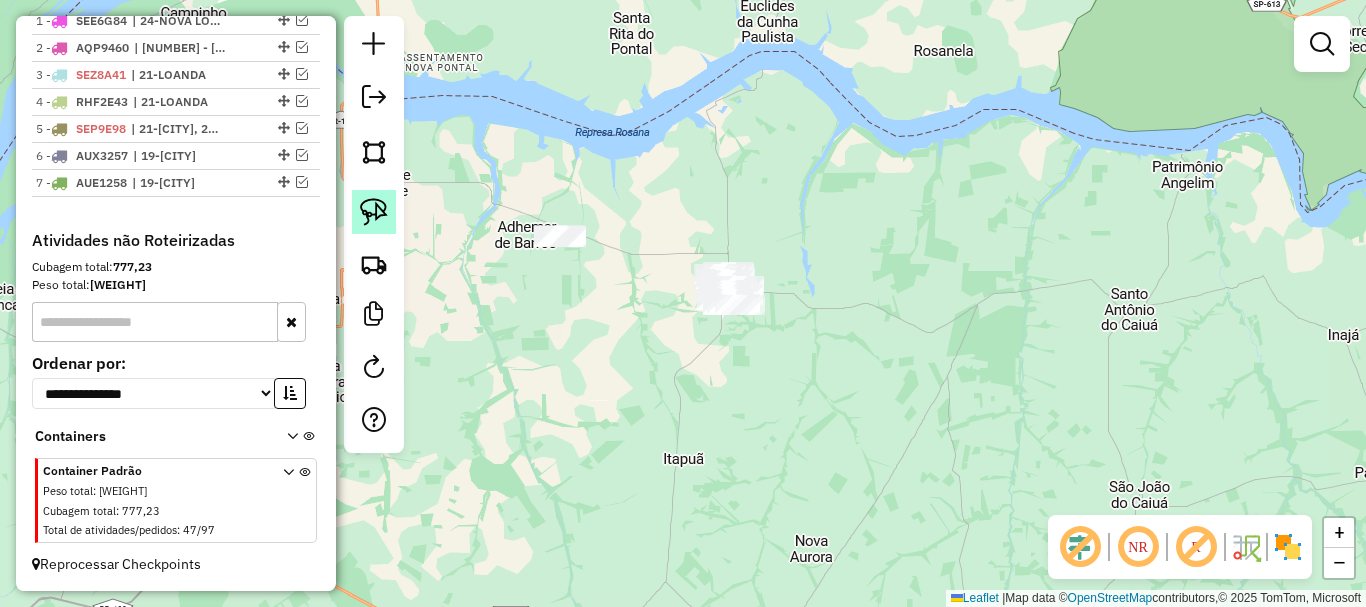 click 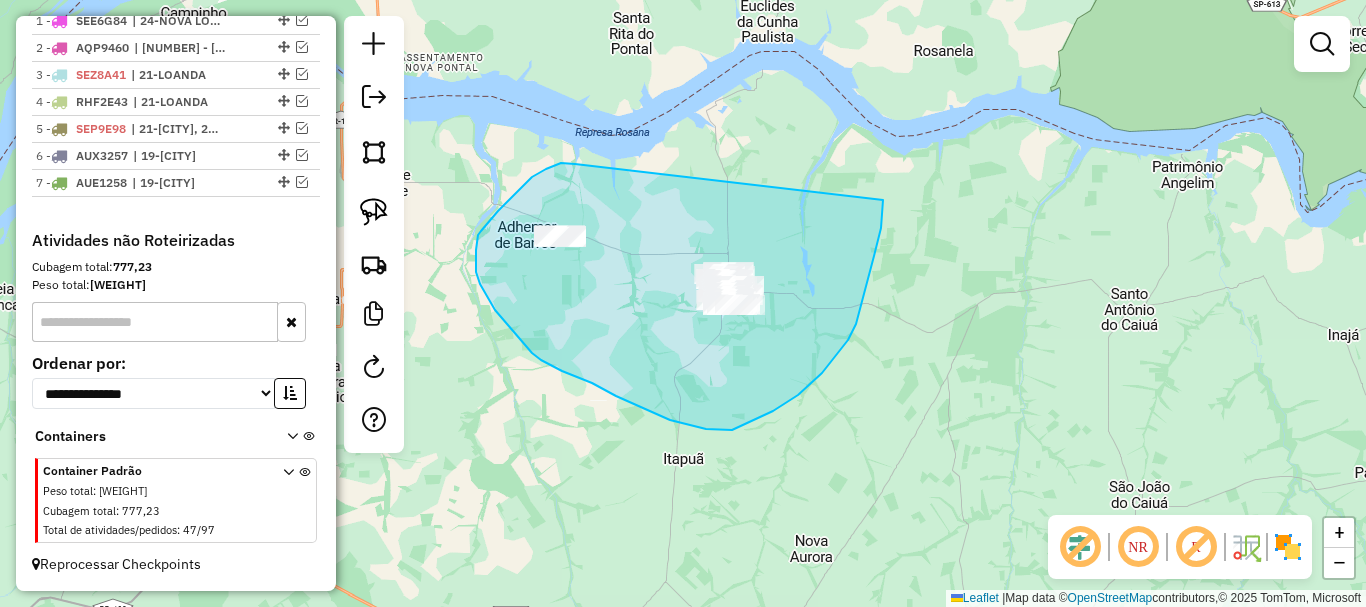 drag, startPoint x: 575, startPoint y: 164, endPoint x: 883, endPoint y: 200, distance: 310.09677 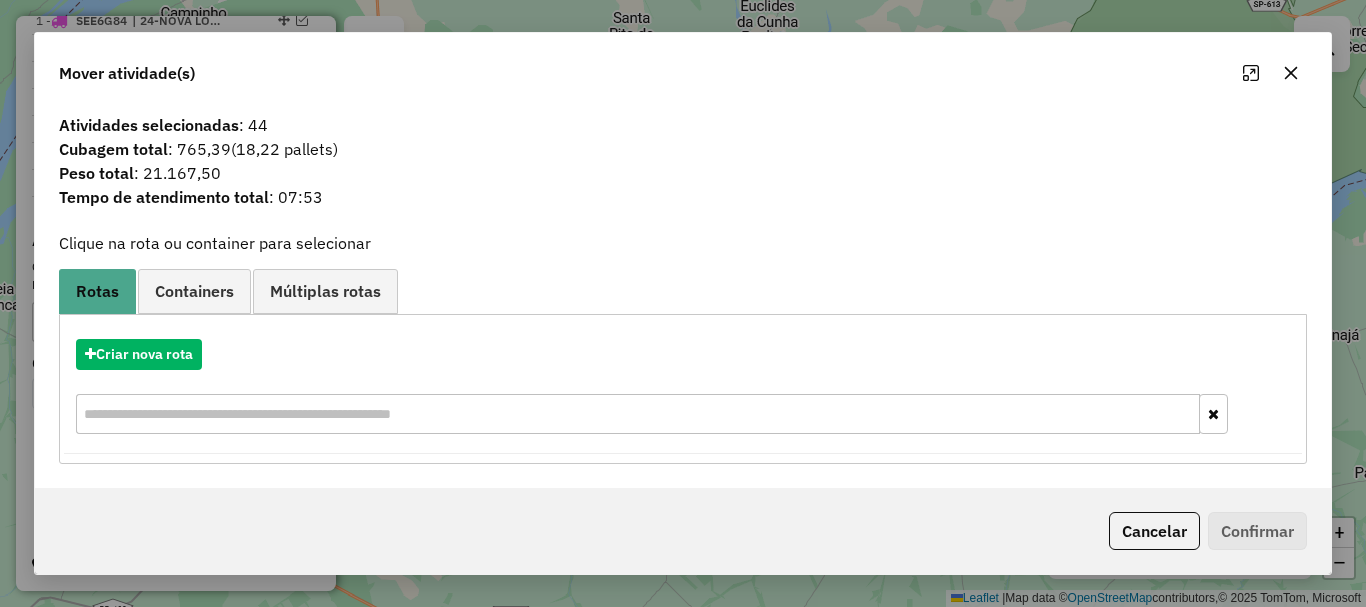 click 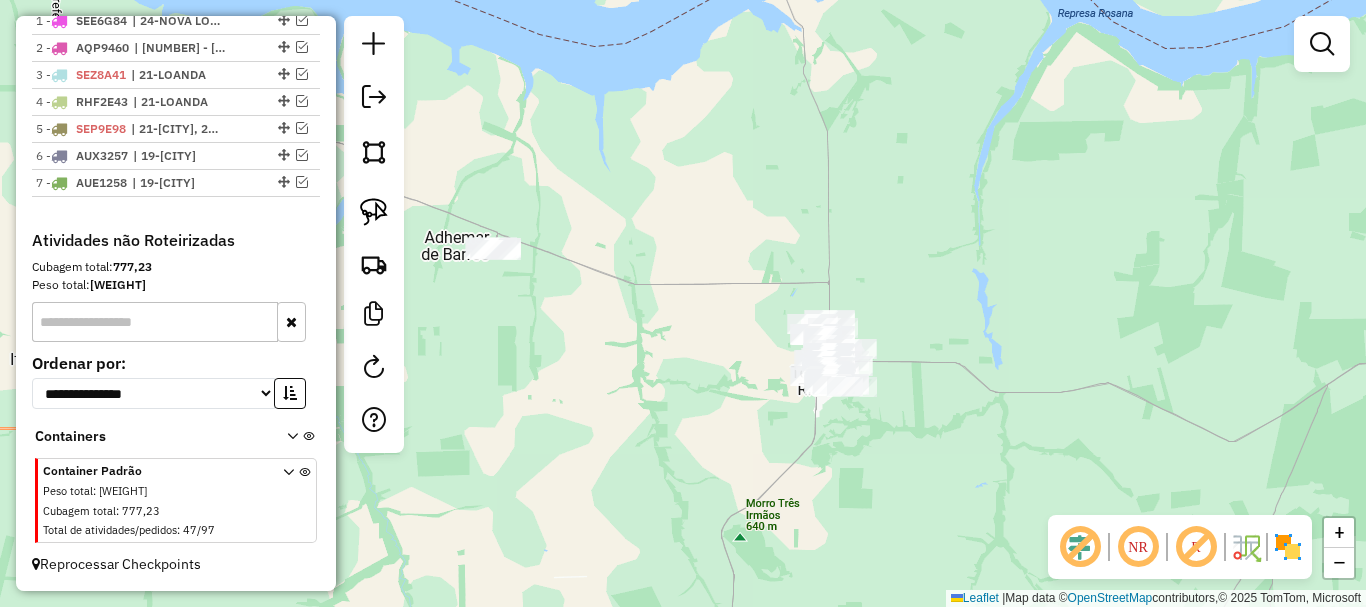 drag, startPoint x: 627, startPoint y: 256, endPoint x: 667, endPoint y: 193, distance: 74.62573 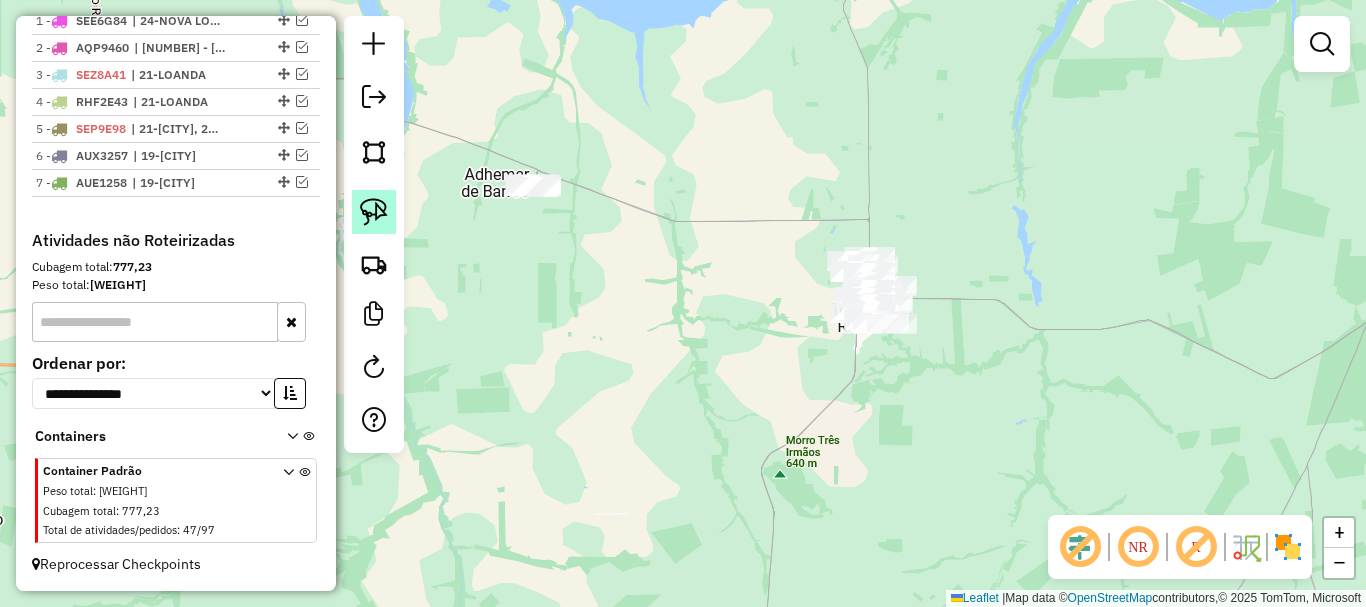 click 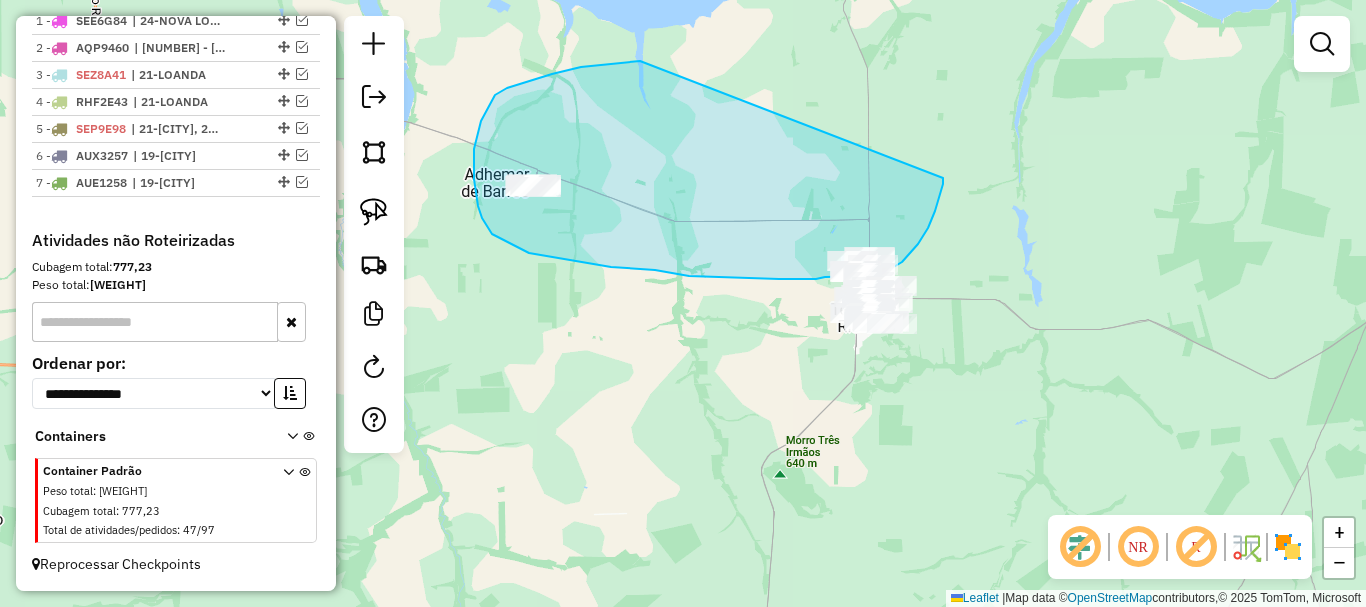 drag, startPoint x: 640, startPoint y: 61, endPoint x: 943, endPoint y: 177, distance: 324.44568 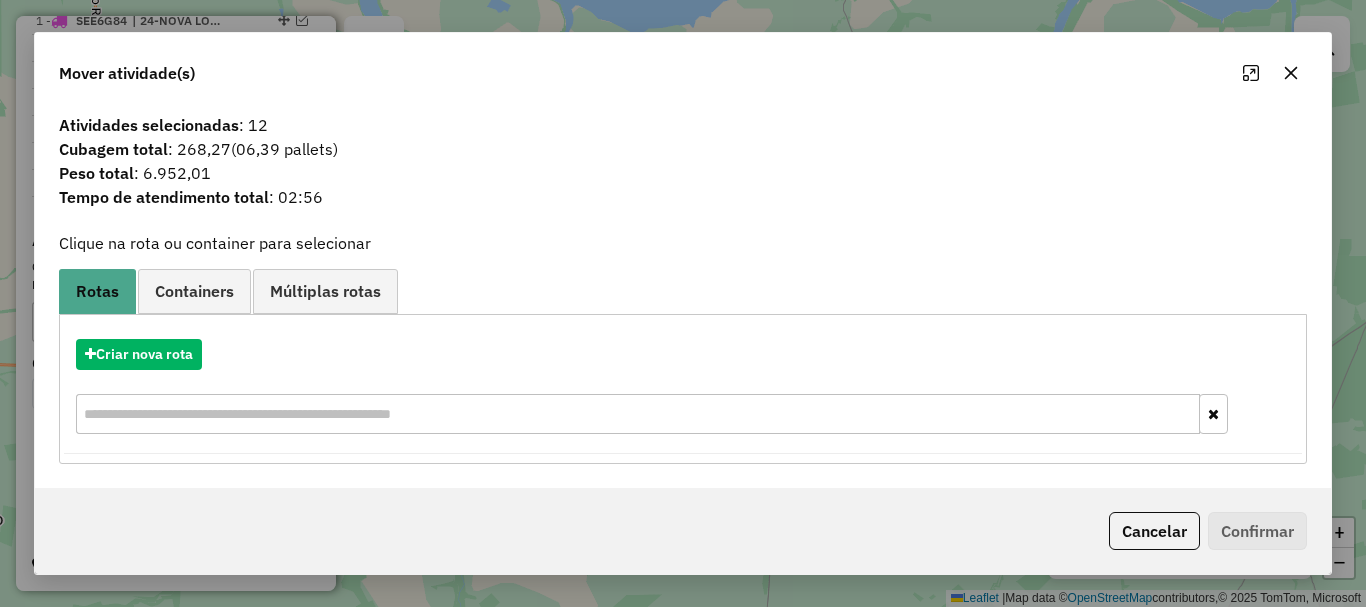 click 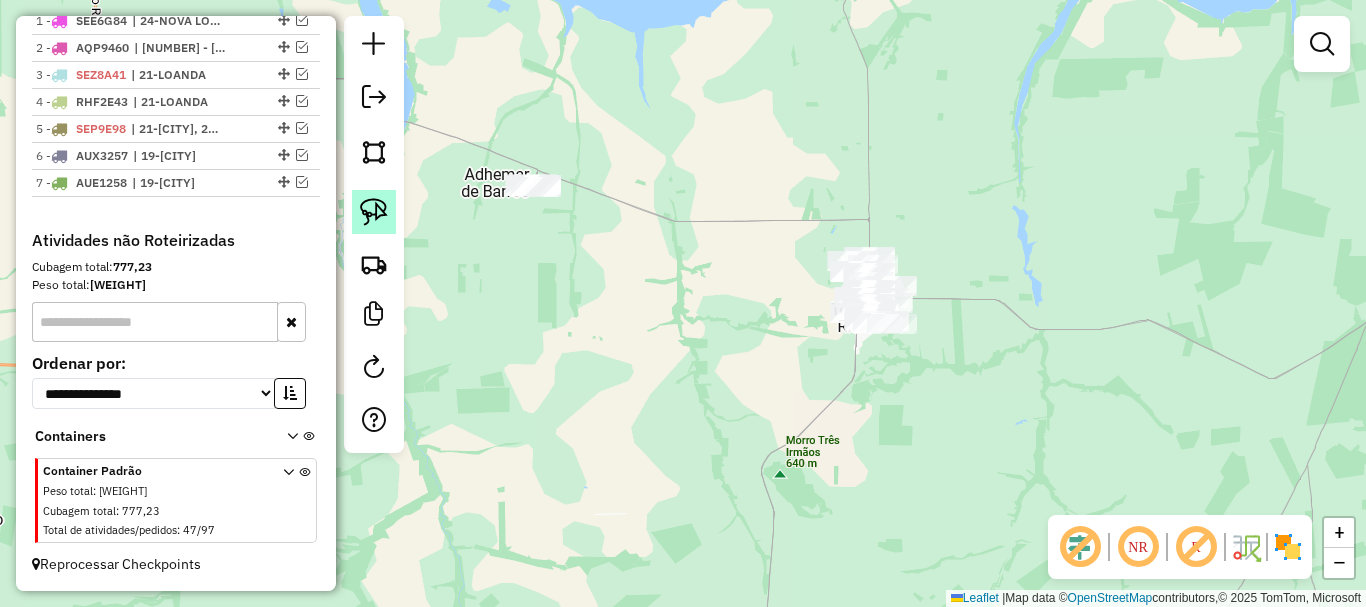 click 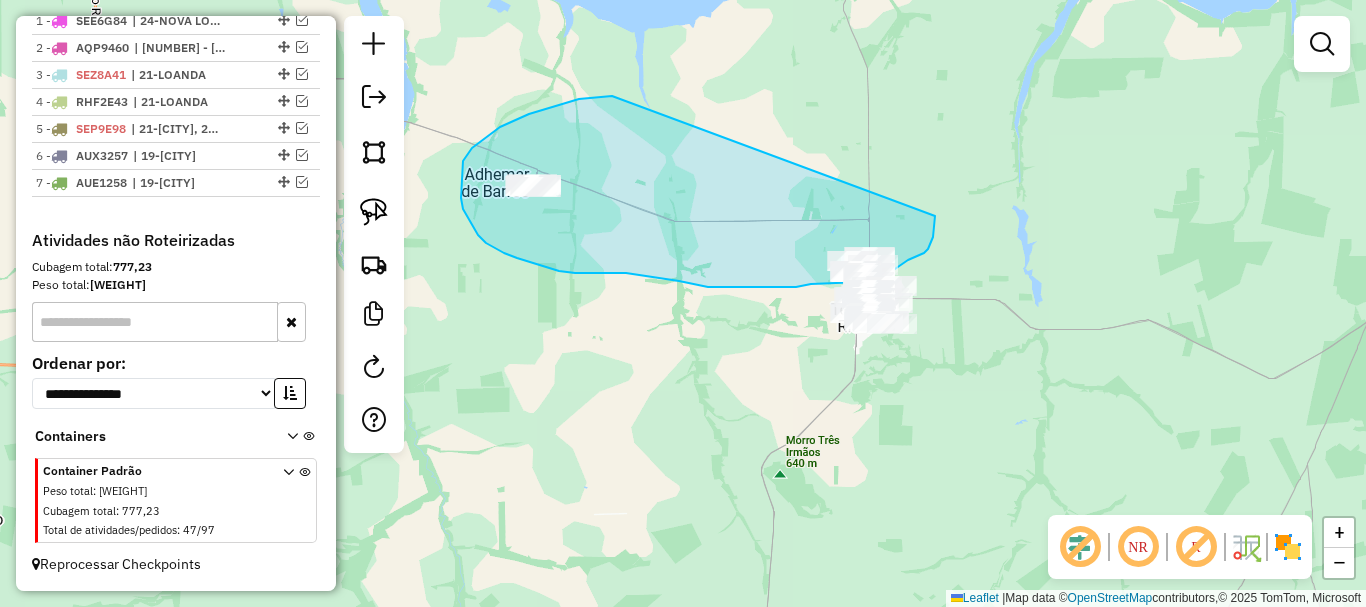 drag, startPoint x: 612, startPoint y: 96, endPoint x: 932, endPoint y: 198, distance: 335.86307 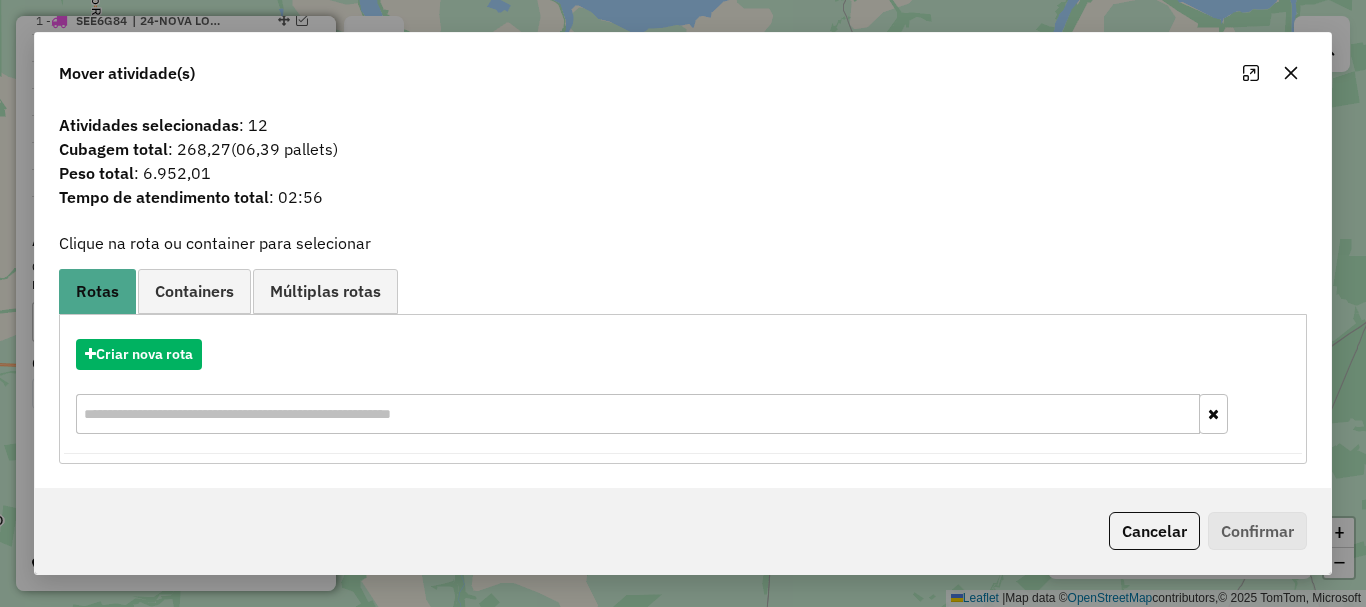 click 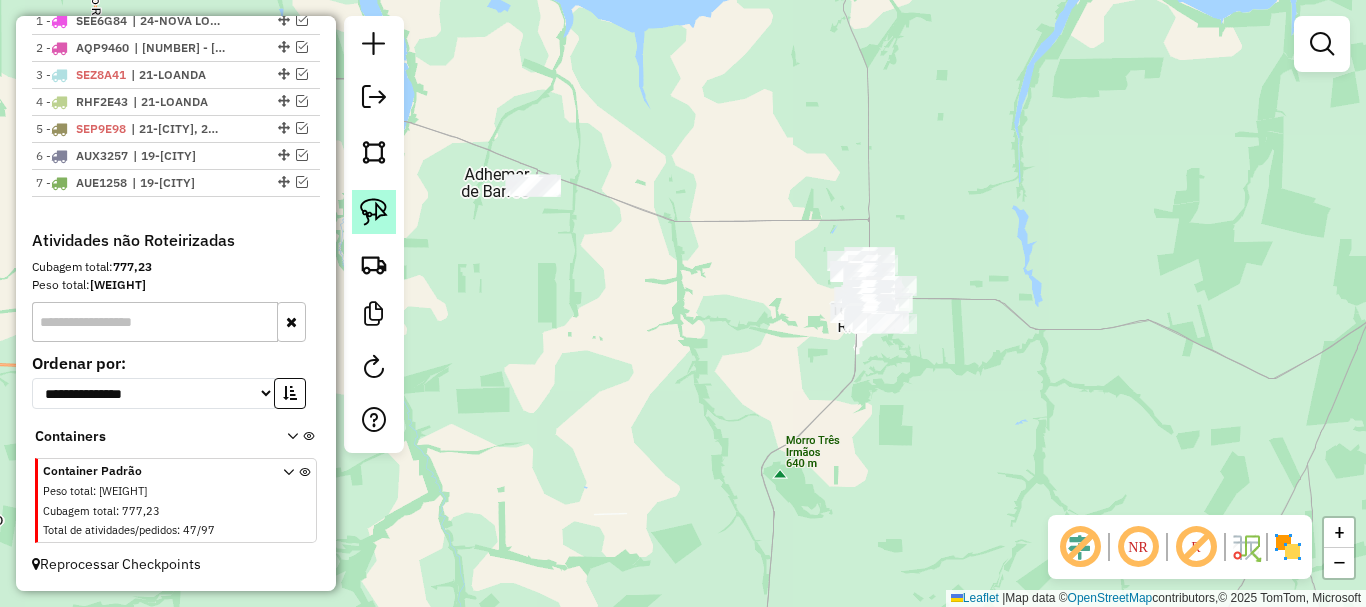 click 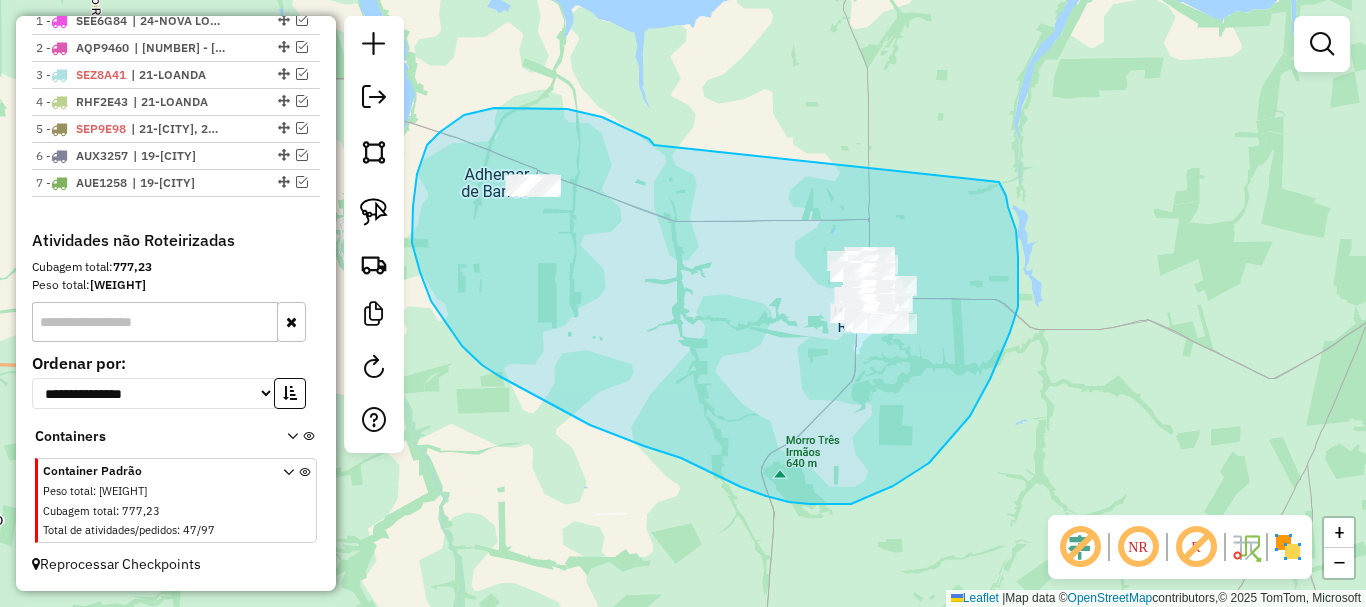 drag, startPoint x: 654, startPoint y: 145, endPoint x: 999, endPoint y: 182, distance: 346.9784 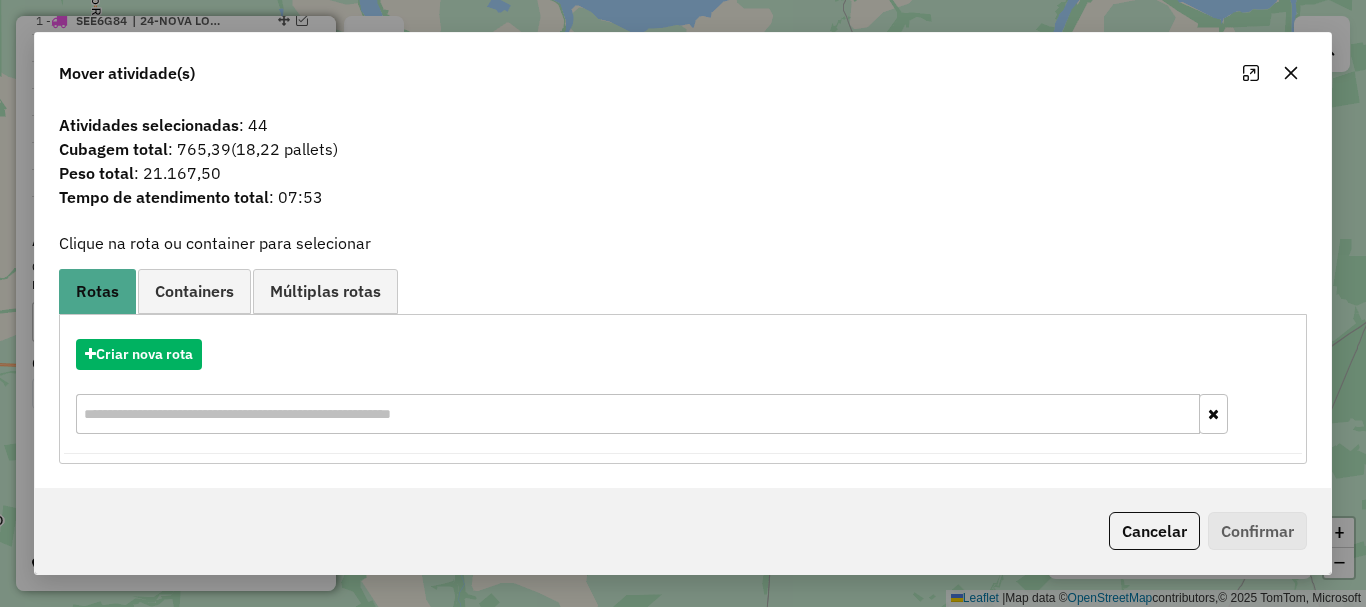 click 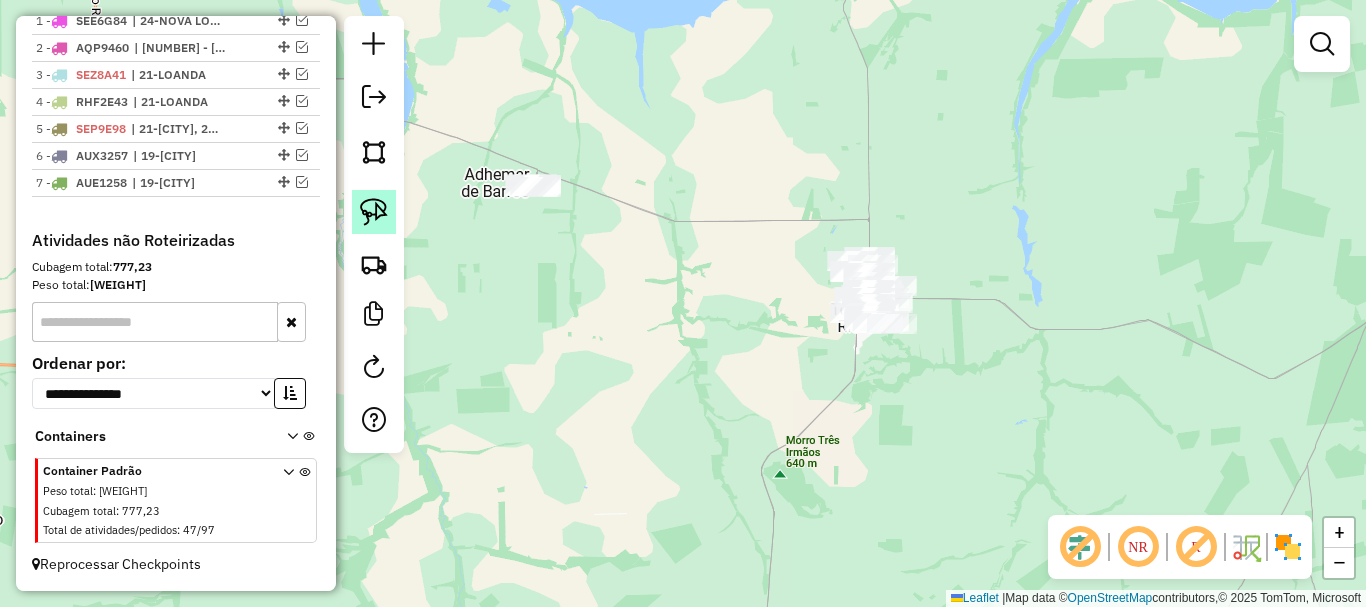 click 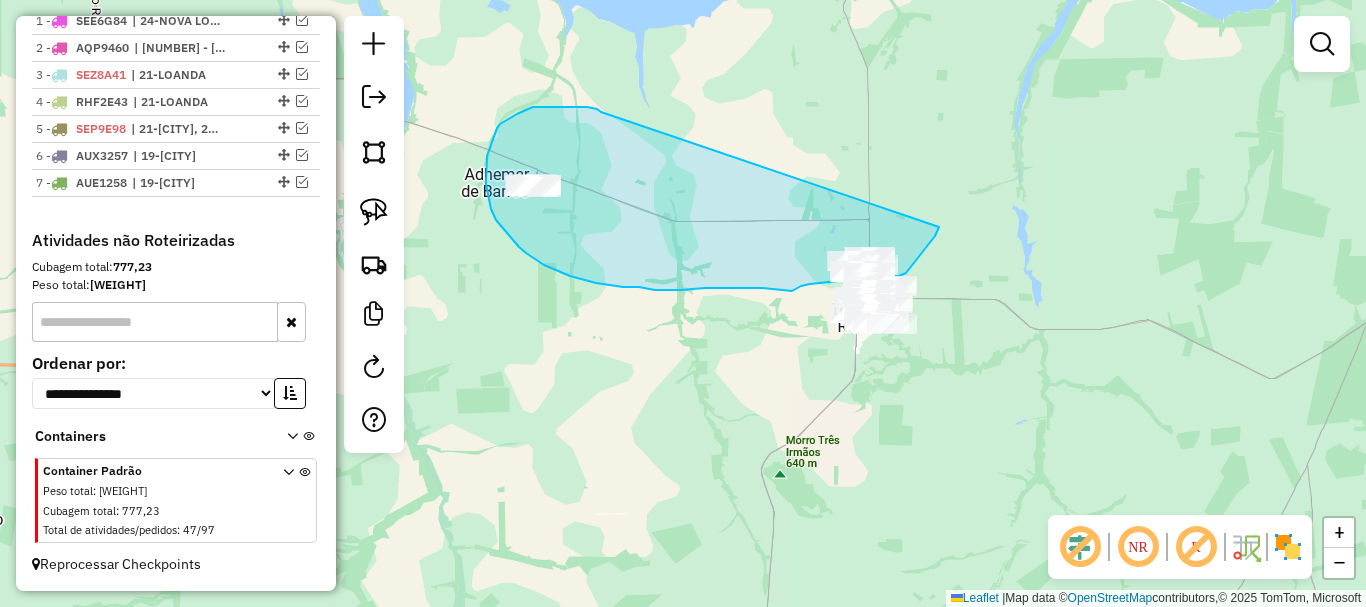 drag, startPoint x: 601, startPoint y: 112, endPoint x: 942, endPoint y: 208, distance: 354.25555 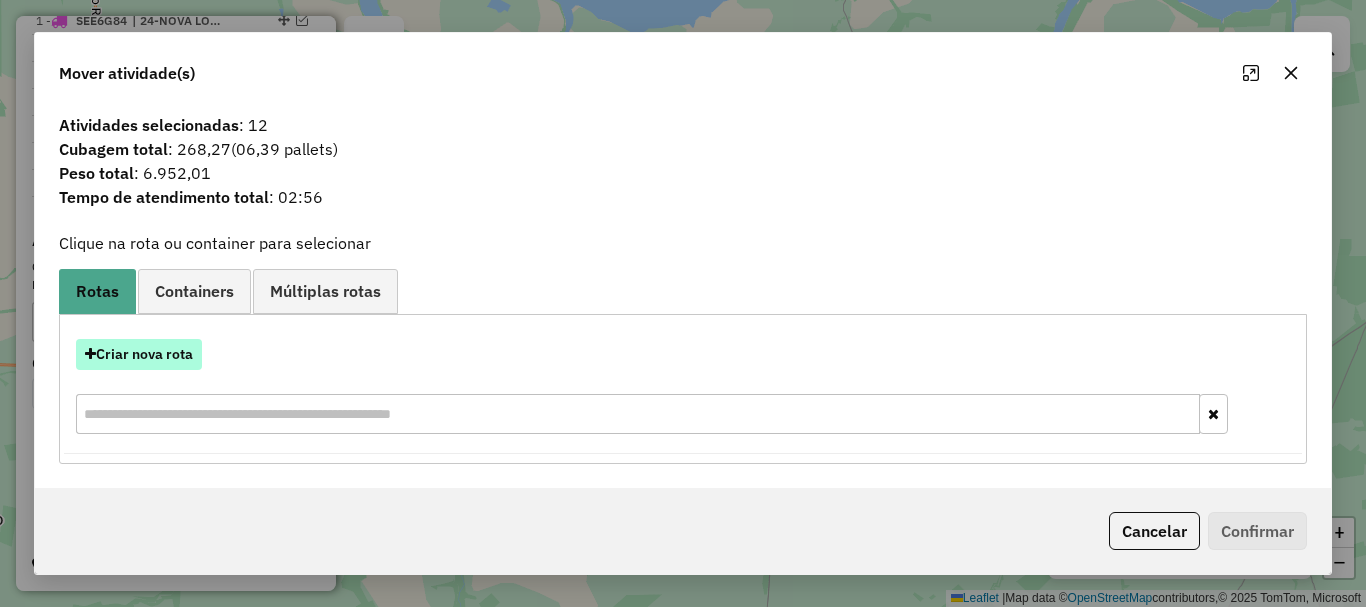 click on "Criar nova rota" at bounding box center (139, 354) 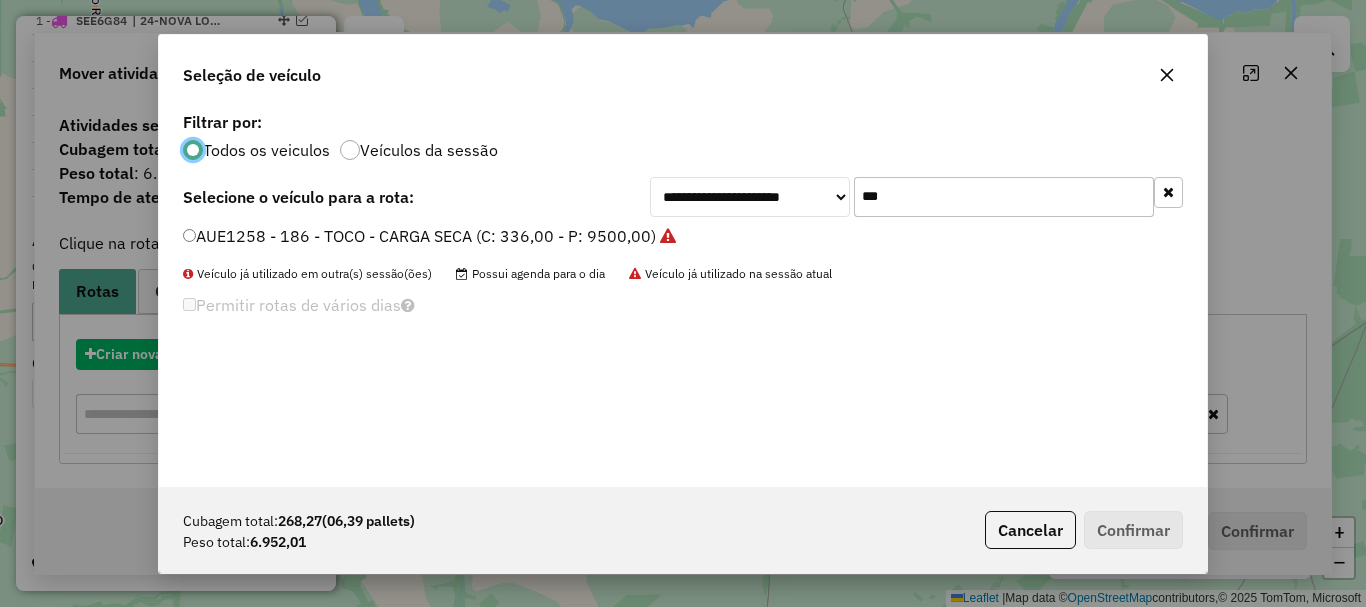 scroll, scrollTop: 11, scrollLeft: 6, axis: both 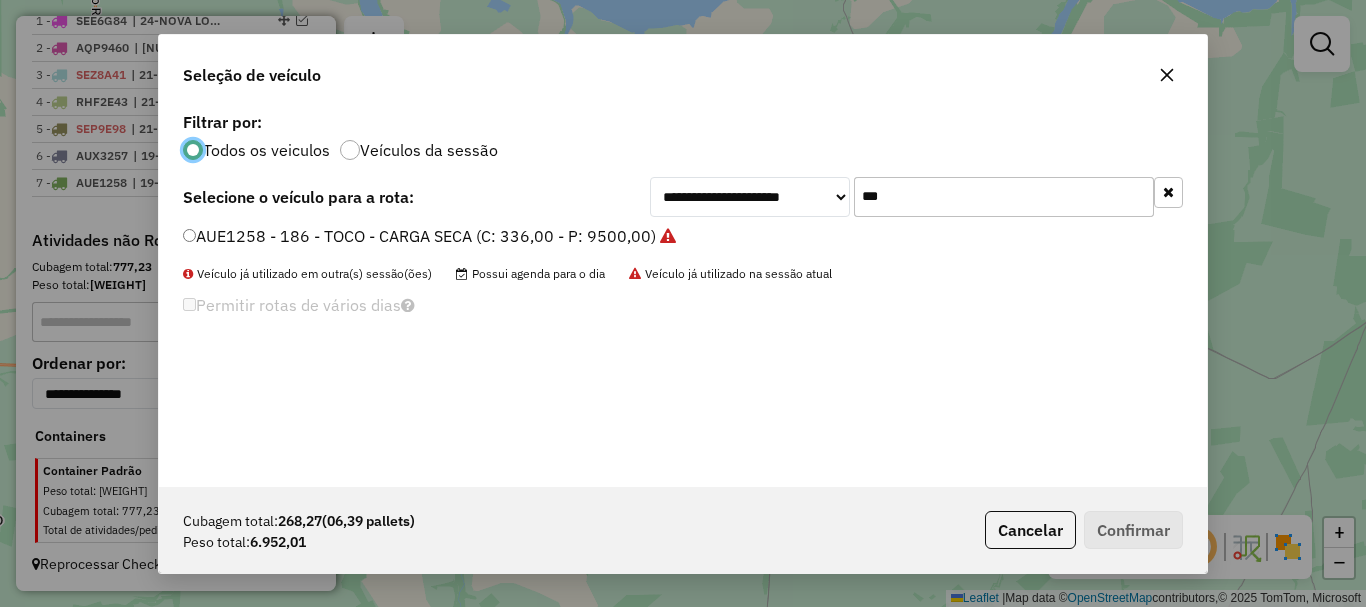 drag, startPoint x: 848, startPoint y: 173, endPoint x: 674, endPoint y: 164, distance: 174.2326 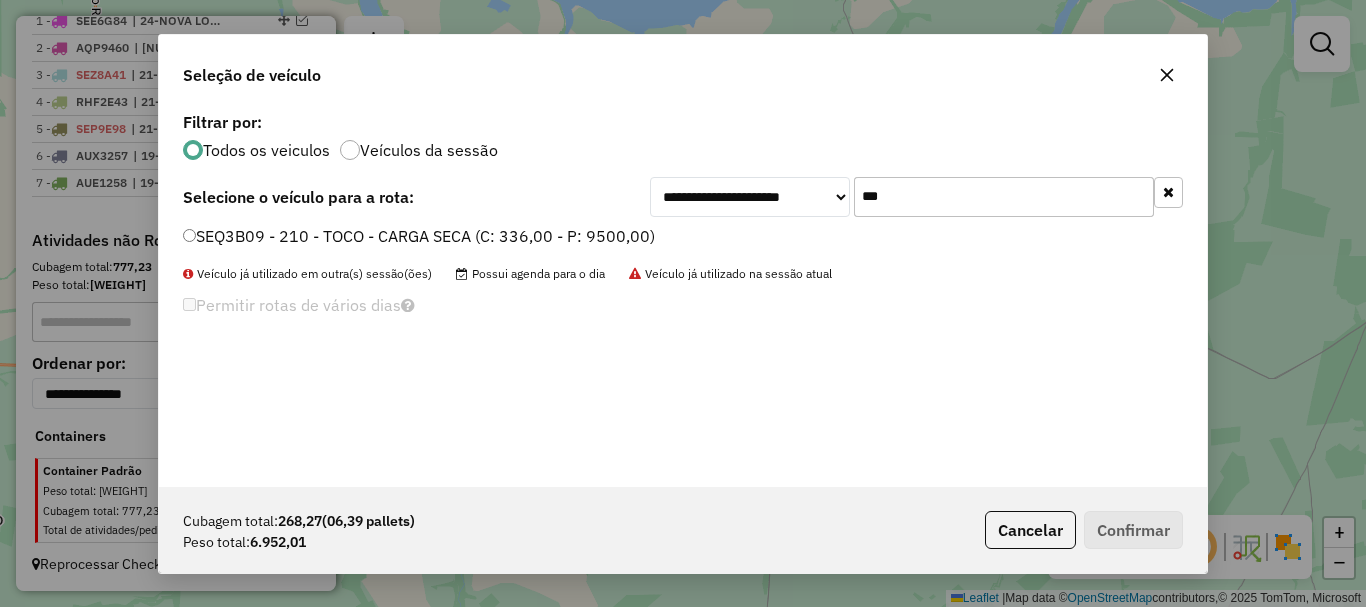 type on "***" 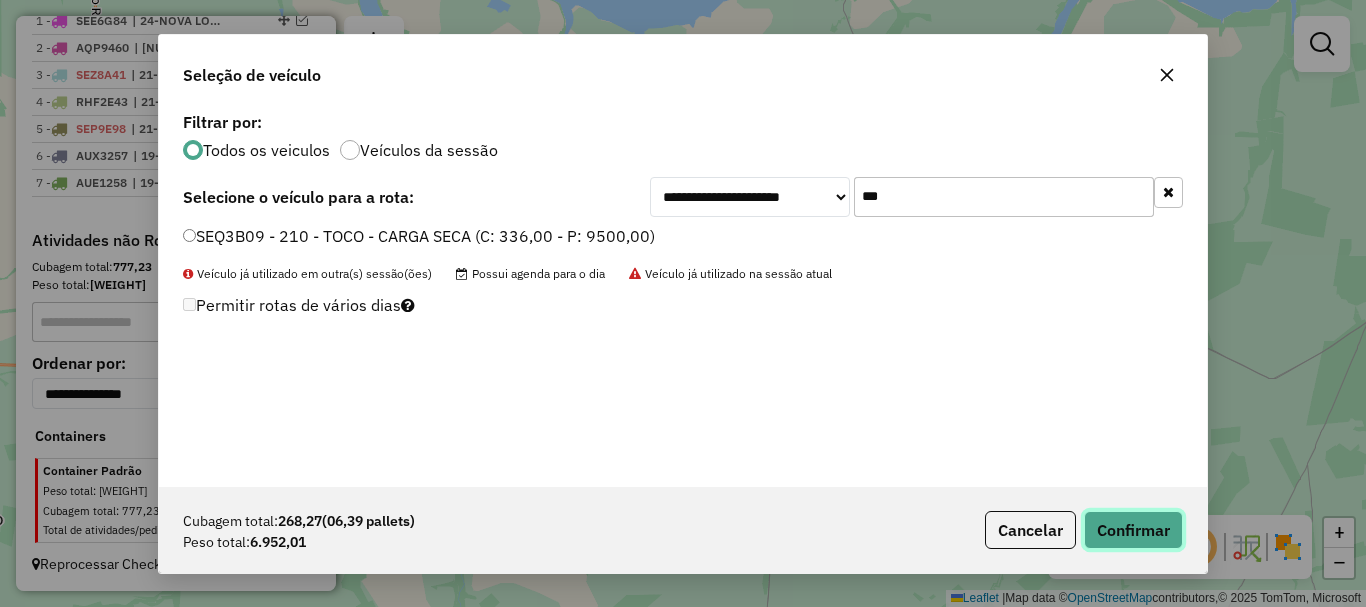 click on "Confirmar" 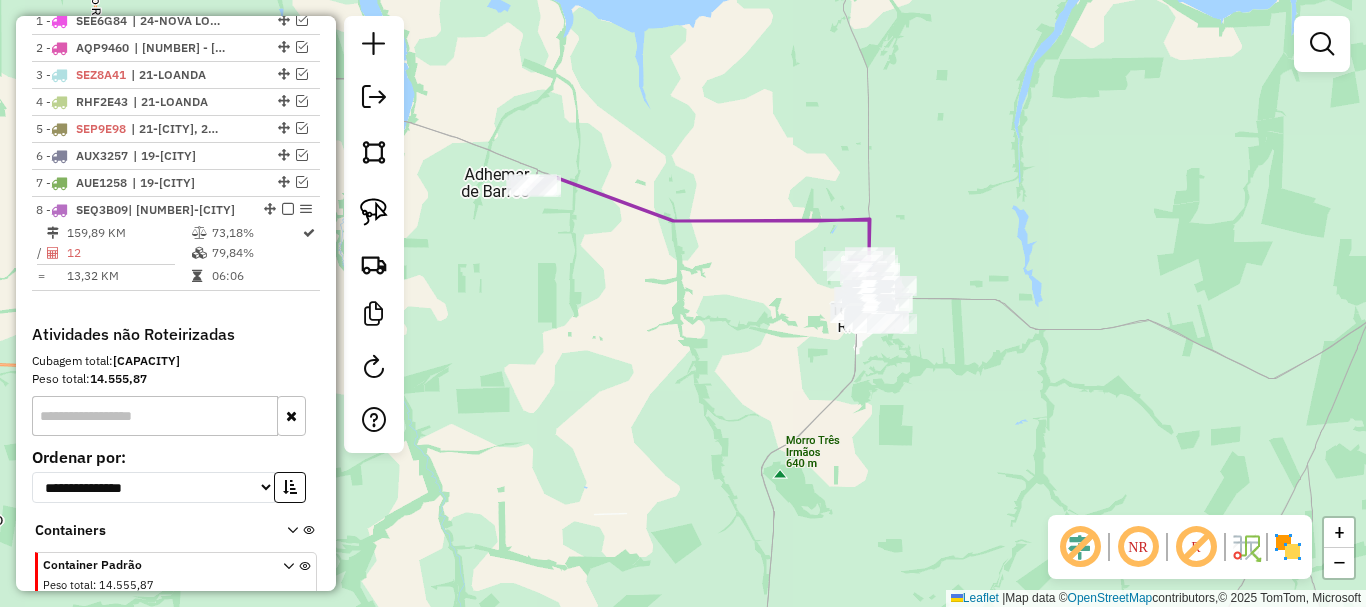 scroll, scrollTop: 874, scrollLeft: 0, axis: vertical 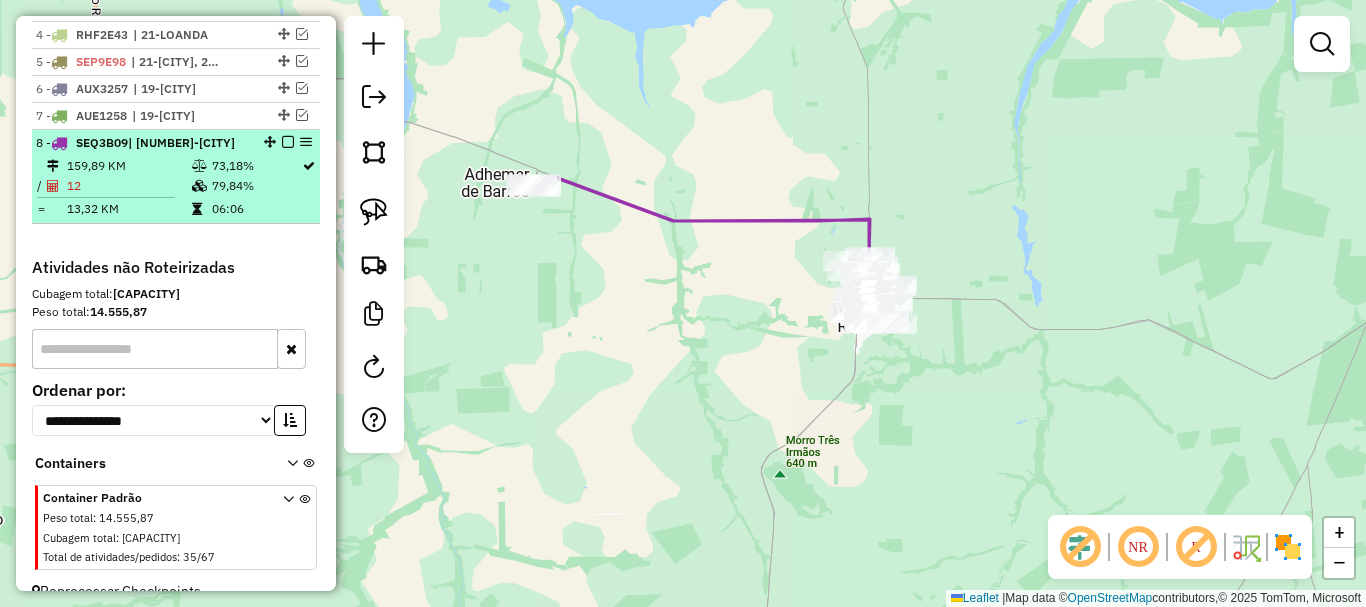 click on "79,84%" at bounding box center (256, 186) 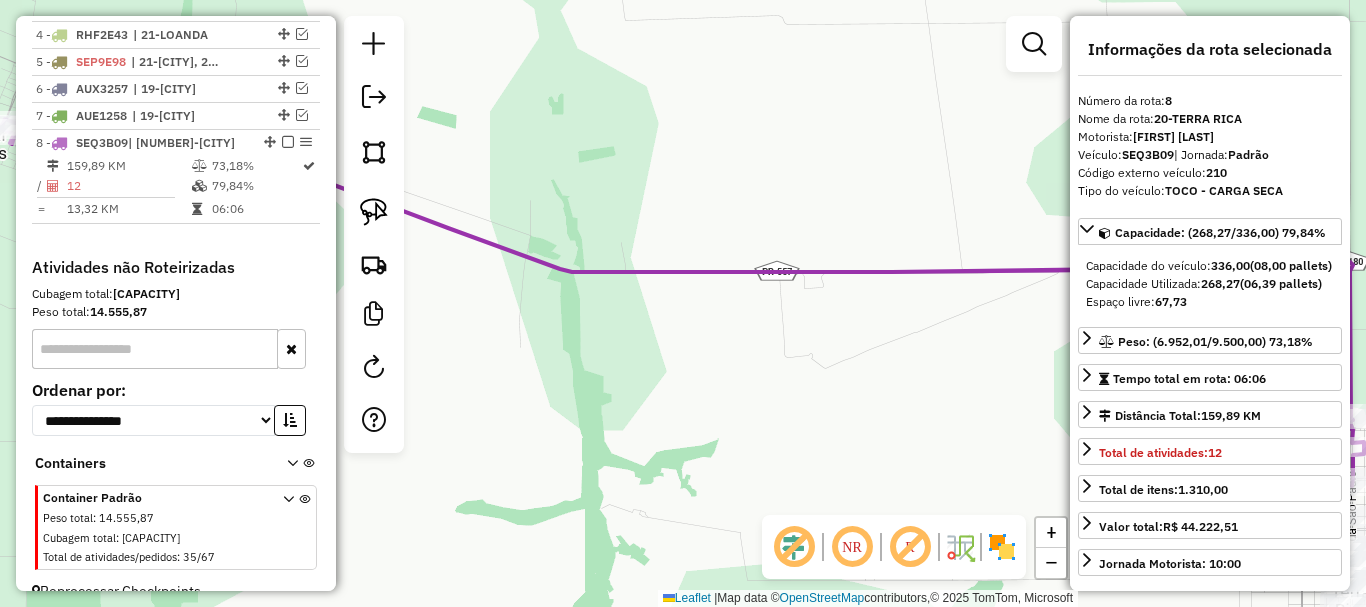 drag, startPoint x: 814, startPoint y: 344, endPoint x: 496, endPoint y: 210, distance: 345.0797 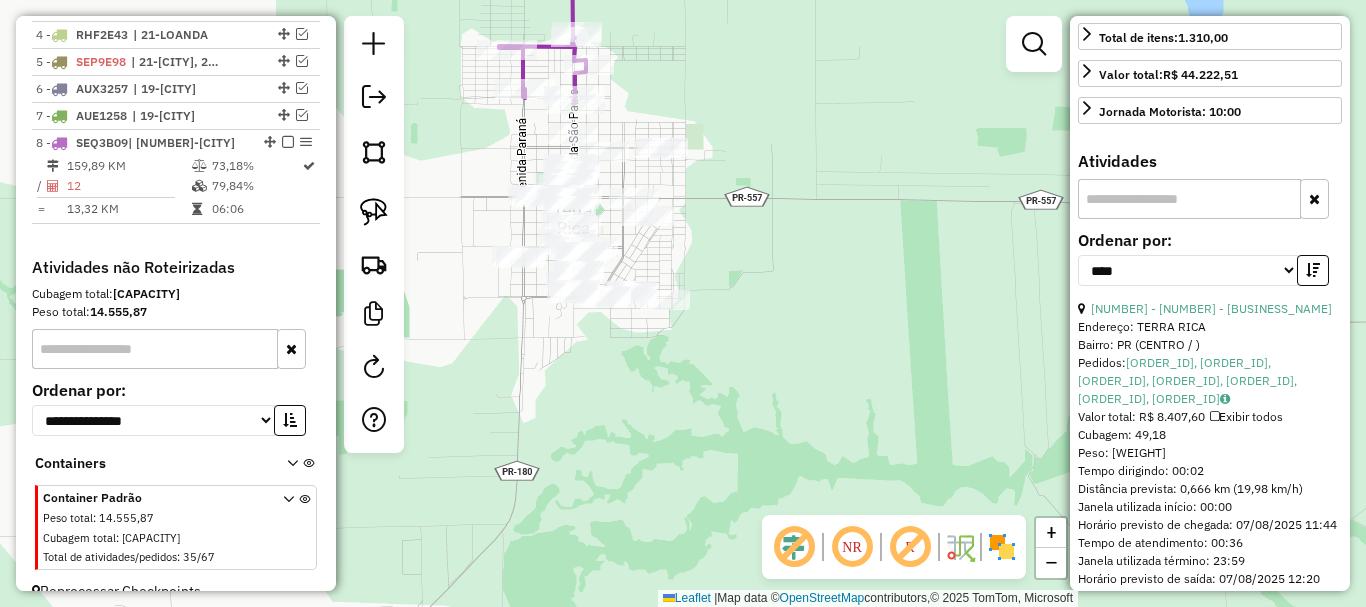 scroll, scrollTop: 600, scrollLeft: 0, axis: vertical 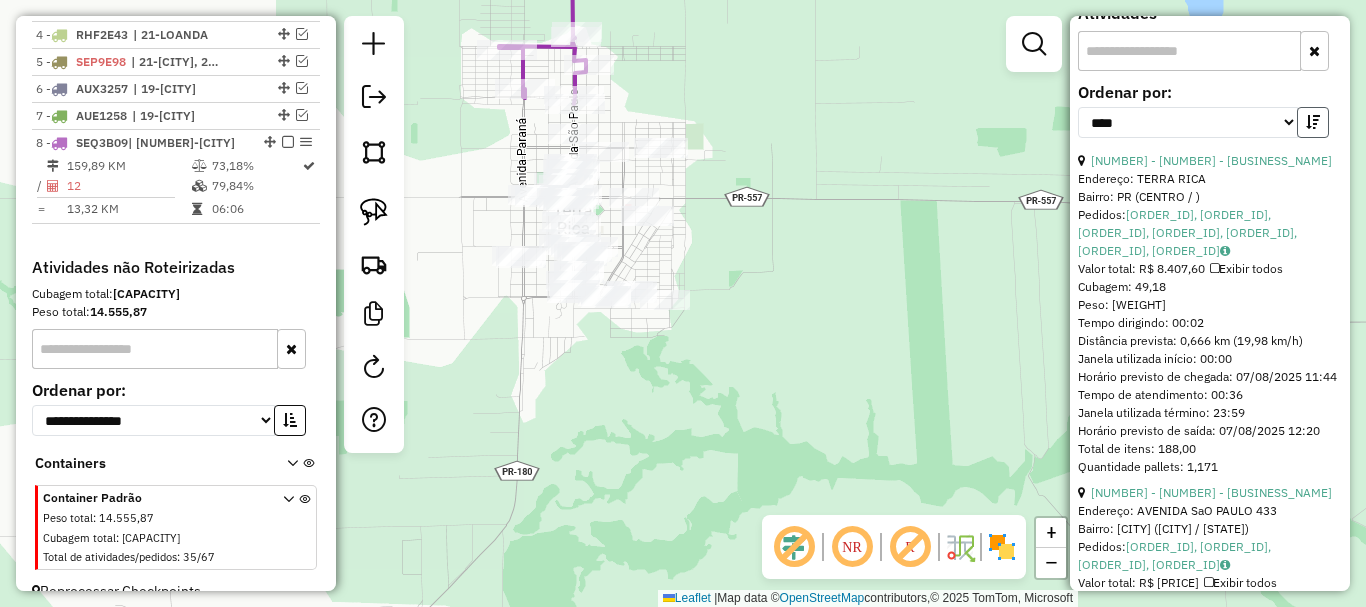 click at bounding box center [1313, 122] 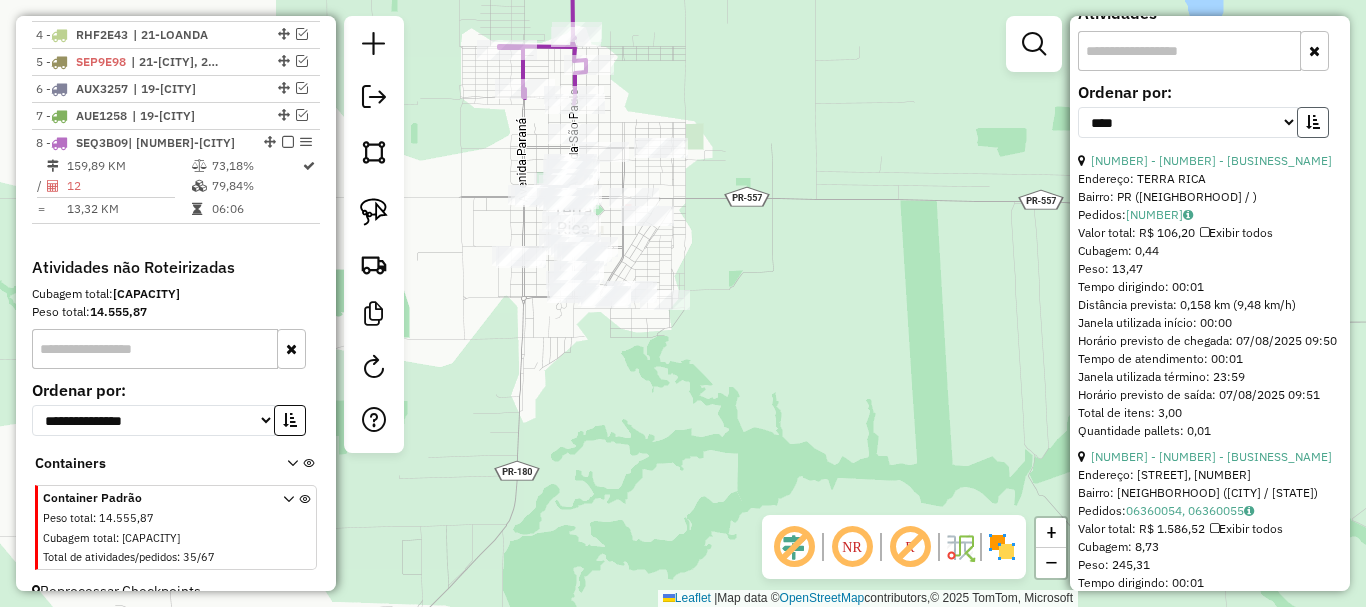 click at bounding box center (1313, 122) 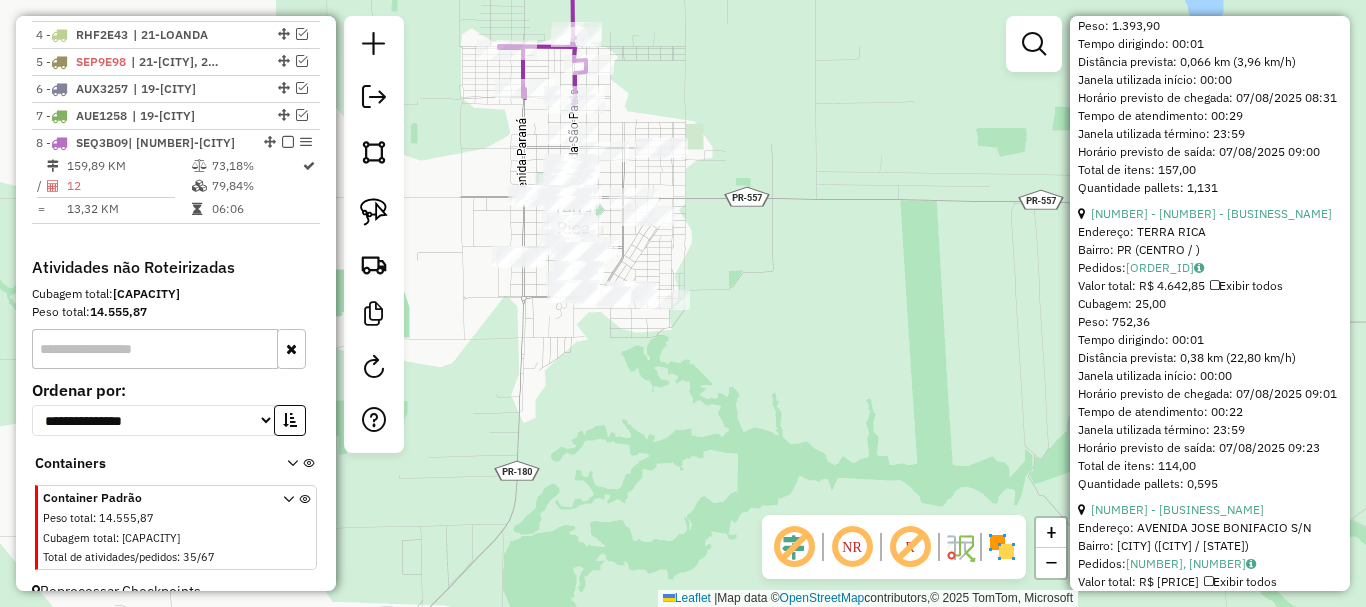 scroll, scrollTop: 1200, scrollLeft: 0, axis: vertical 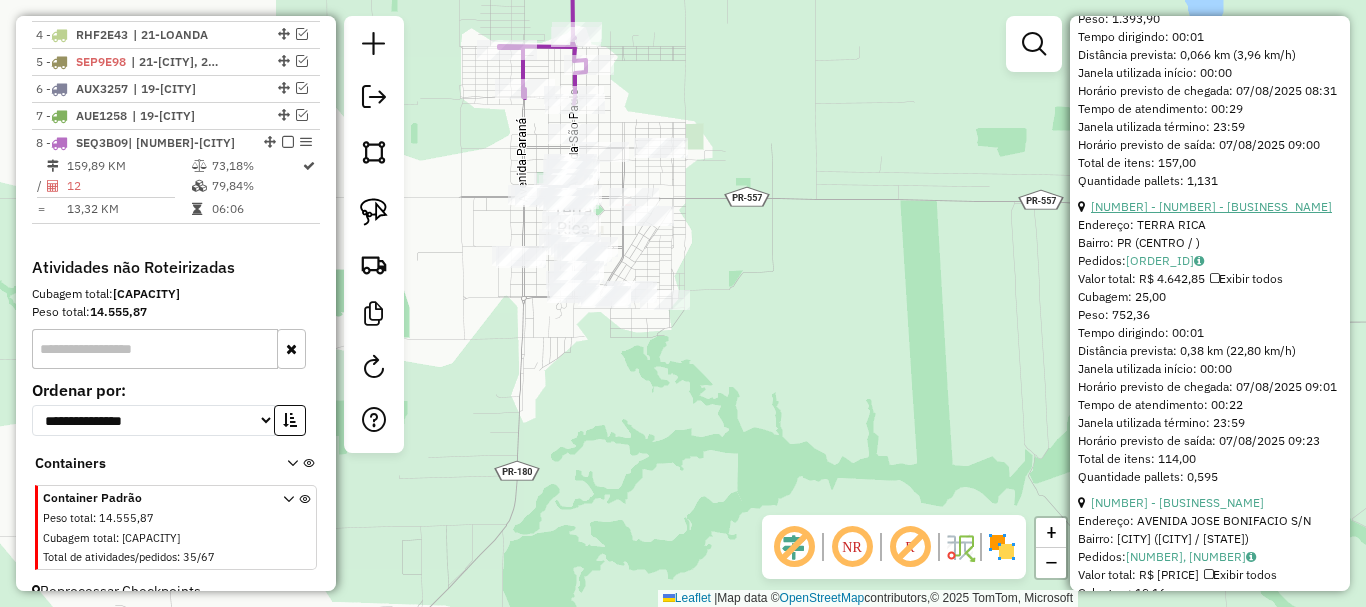 click on "3 - 622 - BAR SILVA" at bounding box center [1211, 206] 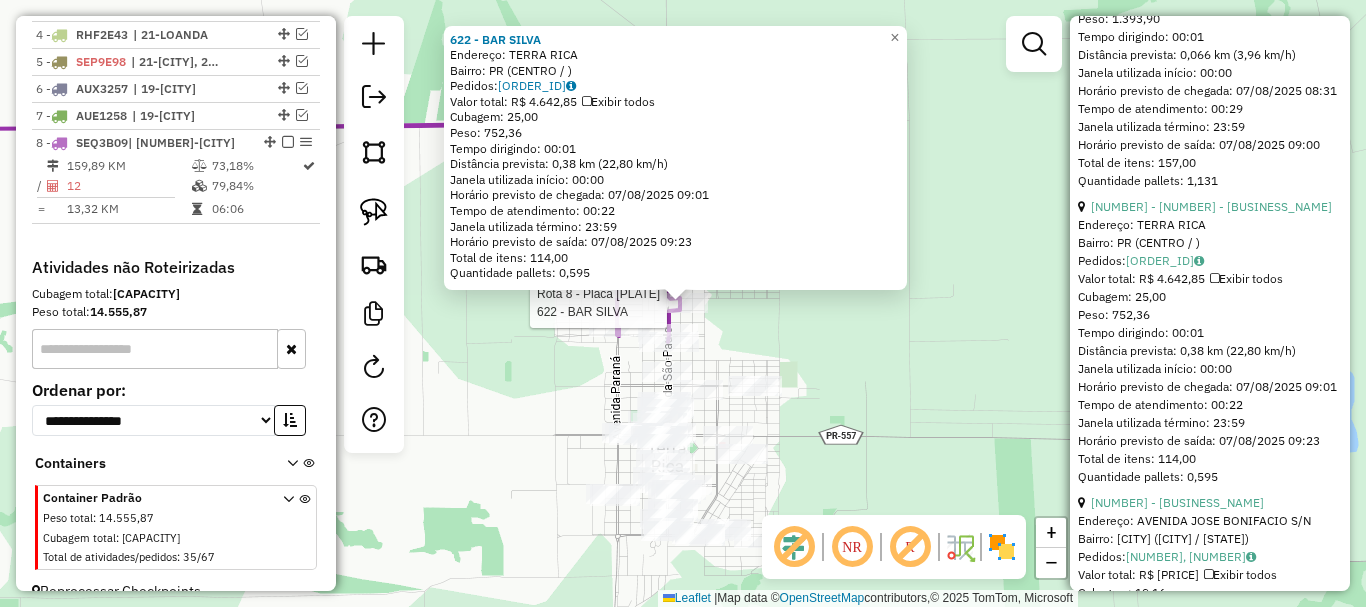 scroll, scrollTop: 901, scrollLeft: 0, axis: vertical 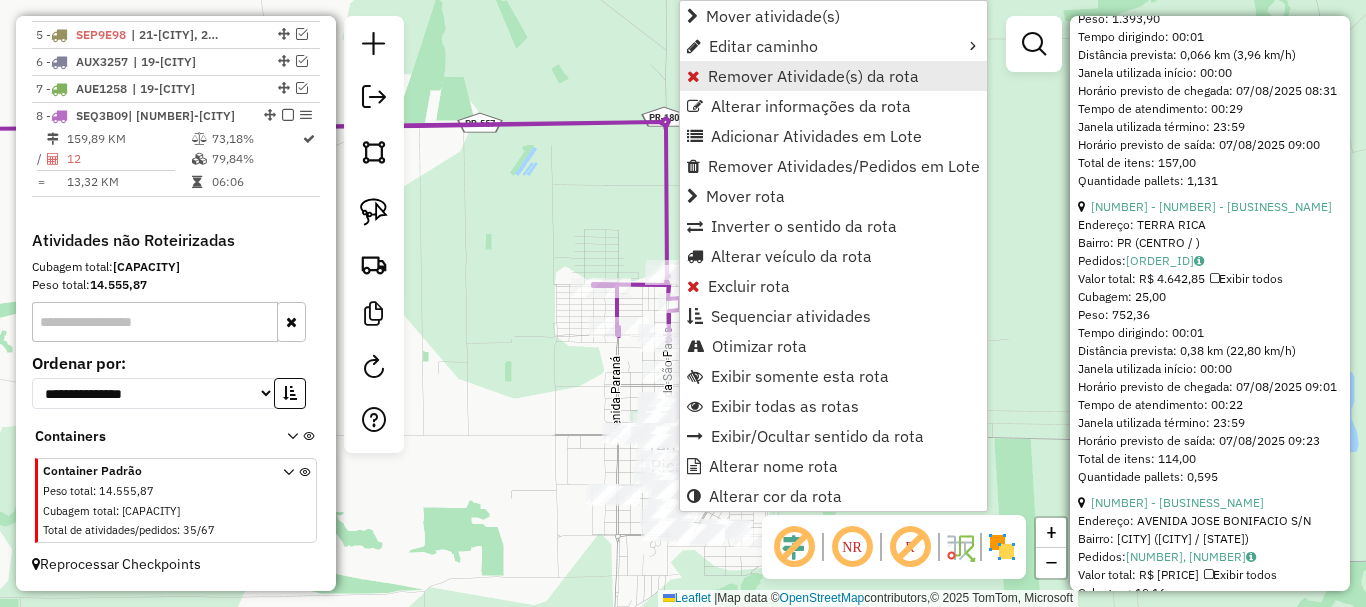 click on "Remover Atividade(s) da rota" at bounding box center (813, 76) 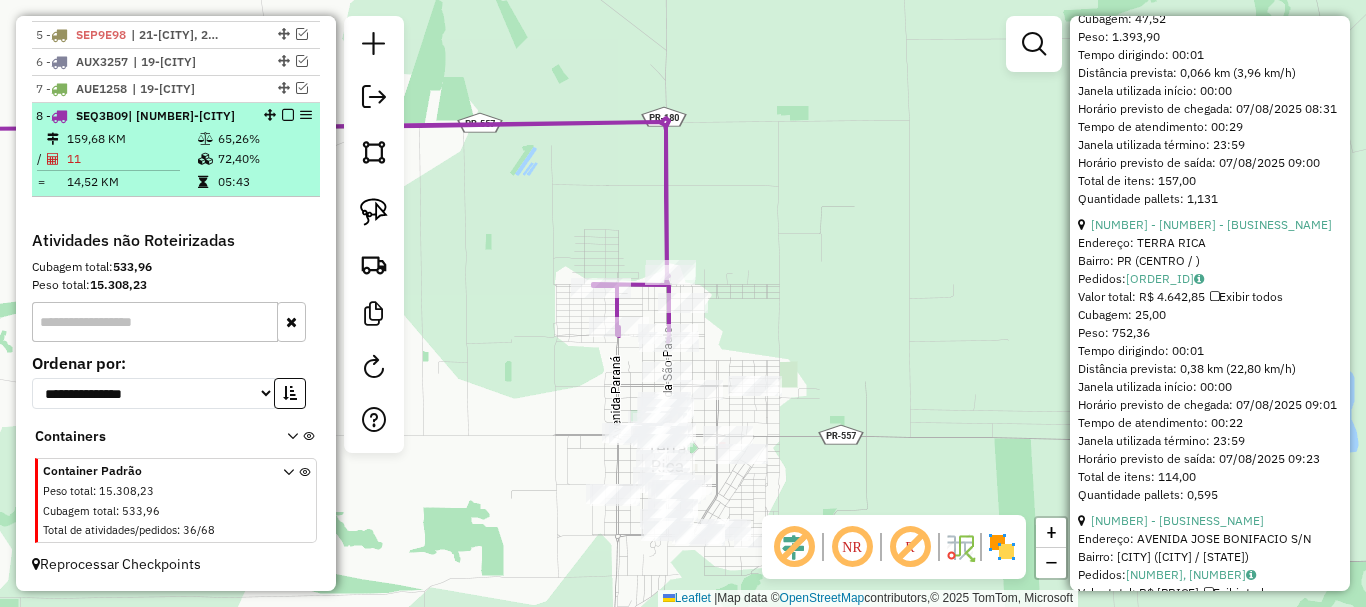 click at bounding box center [288, 115] 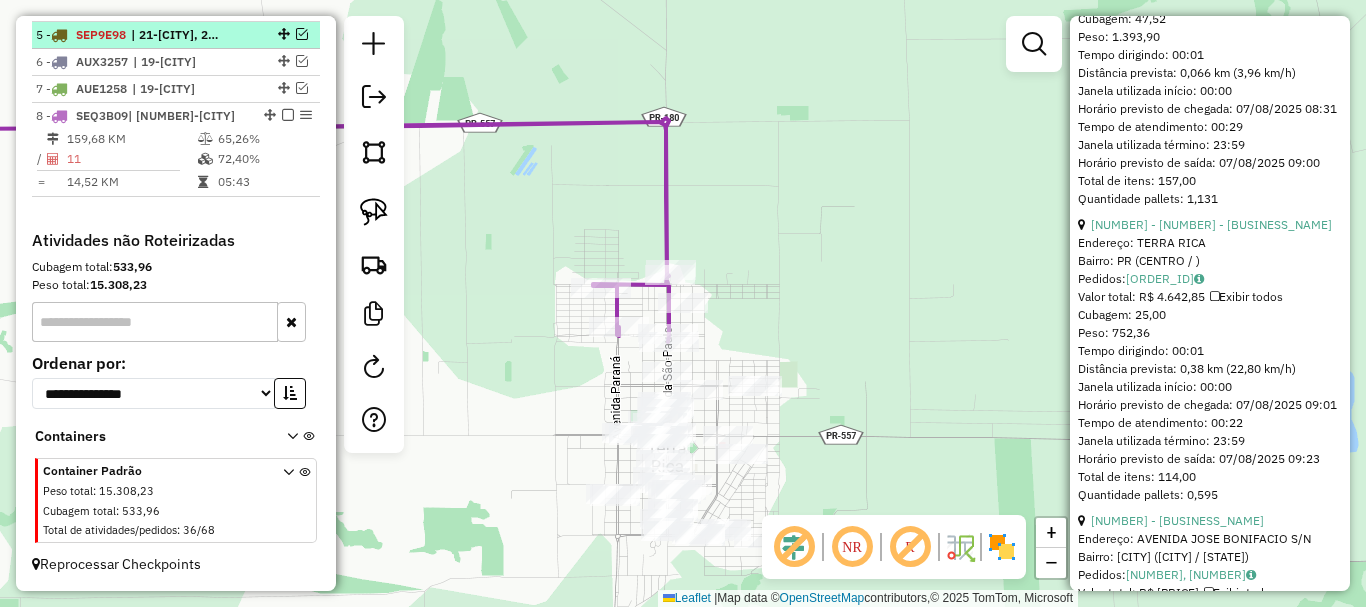 scroll, scrollTop: 834, scrollLeft: 0, axis: vertical 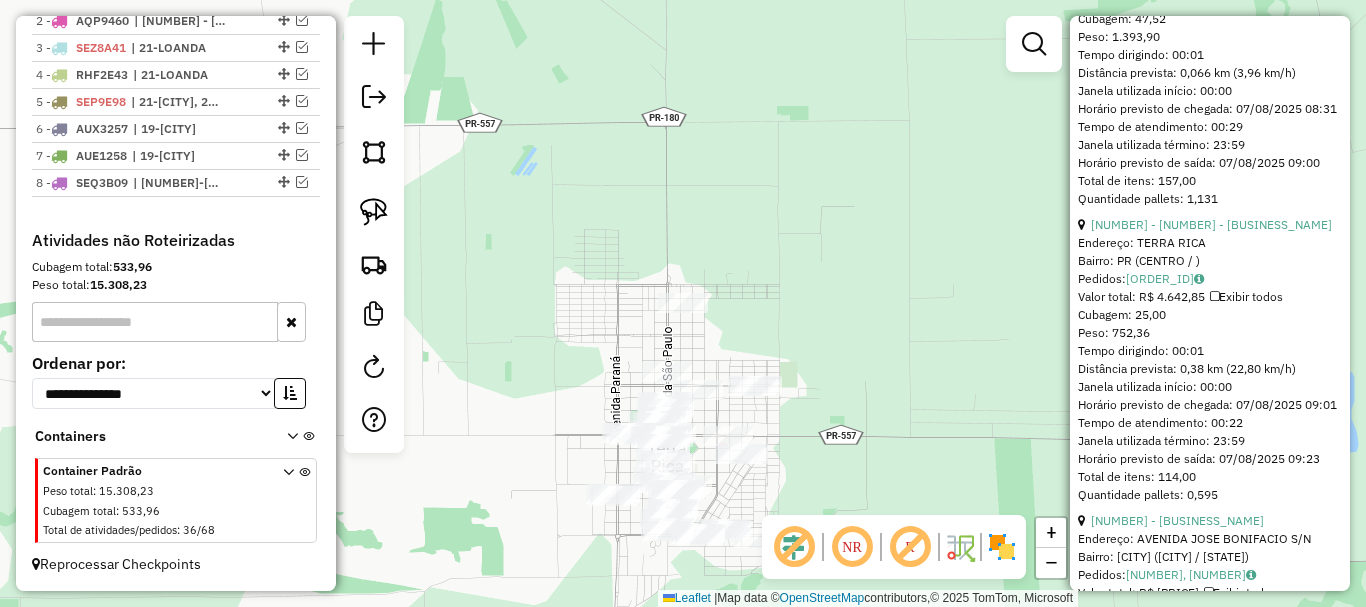 drag, startPoint x: 508, startPoint y: 262, endPoint x: 524, endPoint y: 211, distance: 53.450912 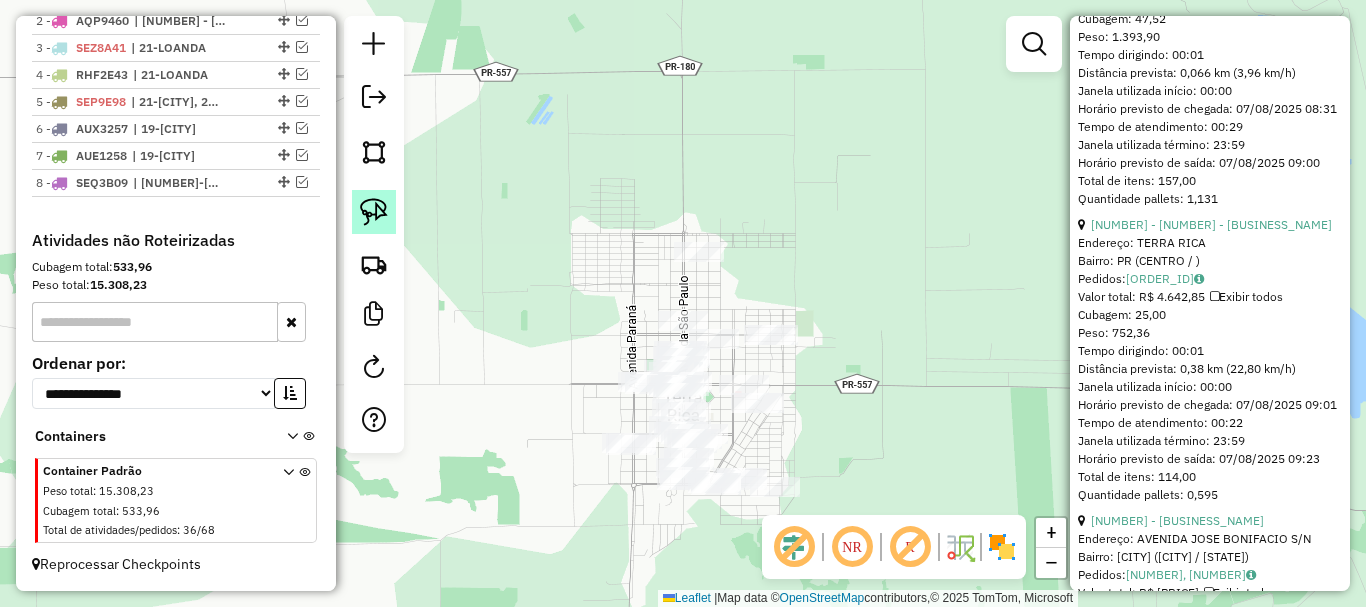 click 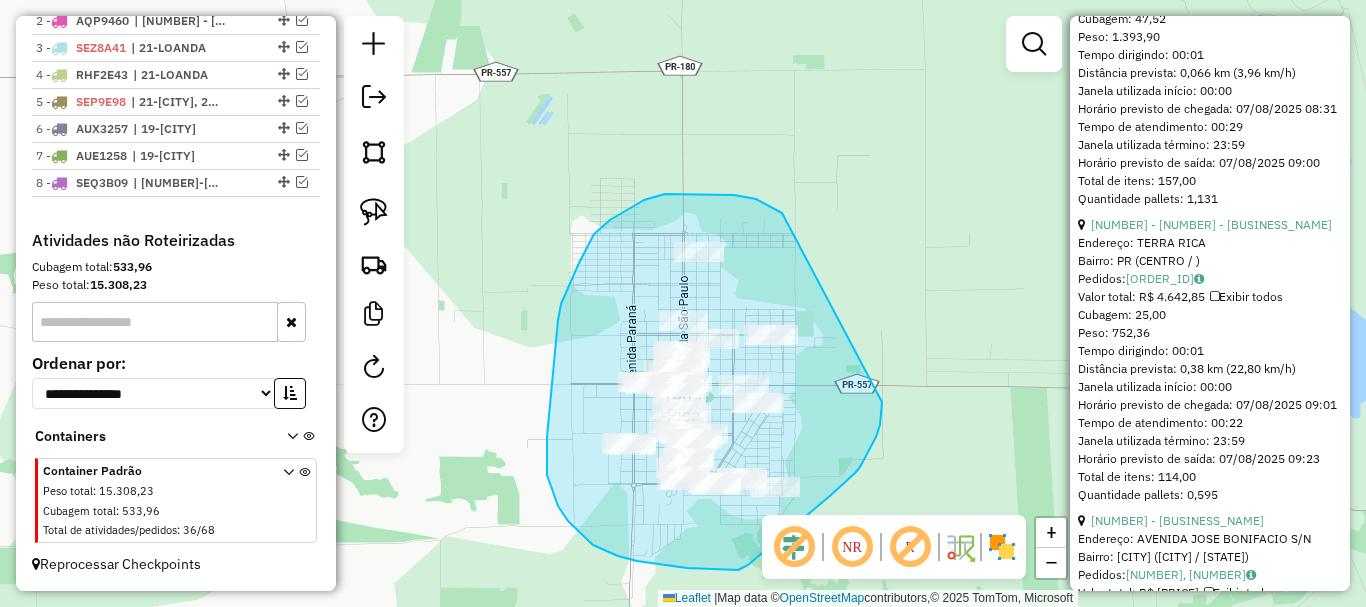 drag, startPoint x: 782, startPoint y: 213, endPoint x: 882, endPoint y: 402, distance: 213.82469 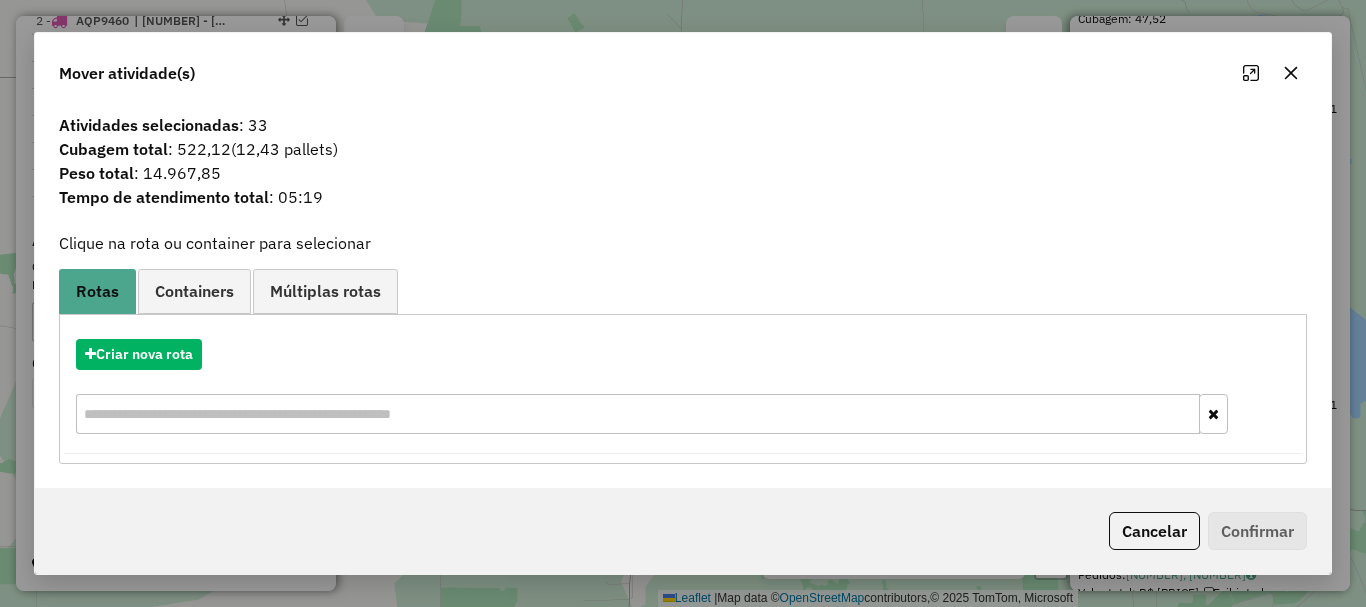 click 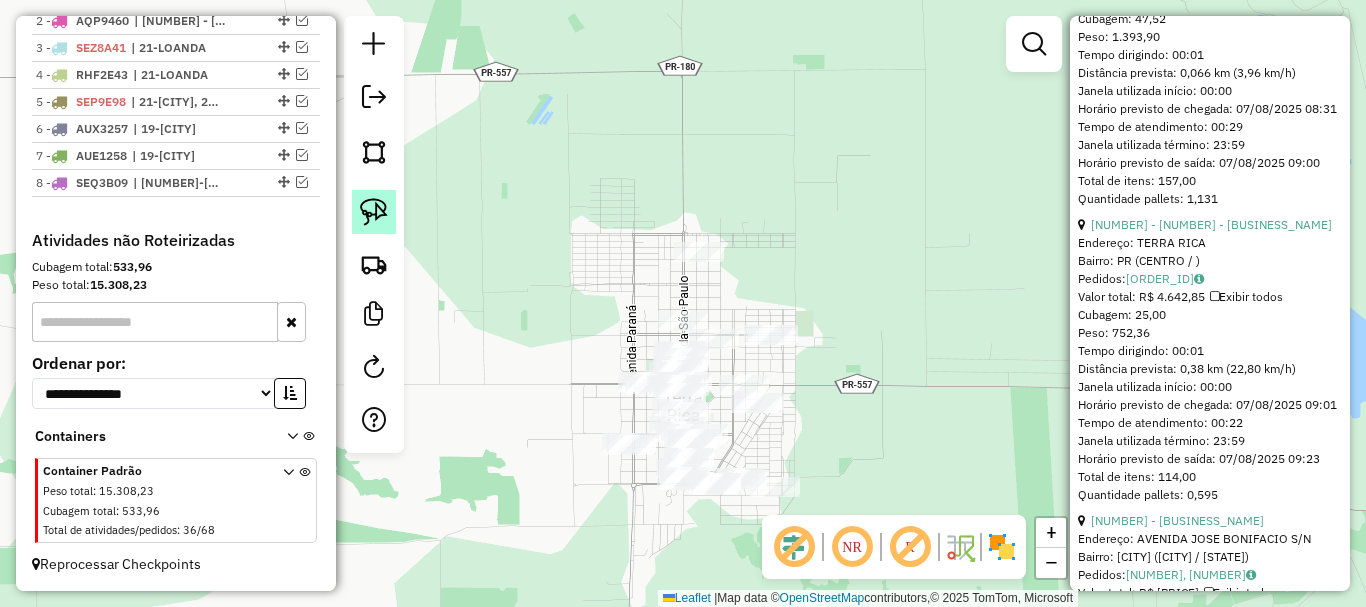 click 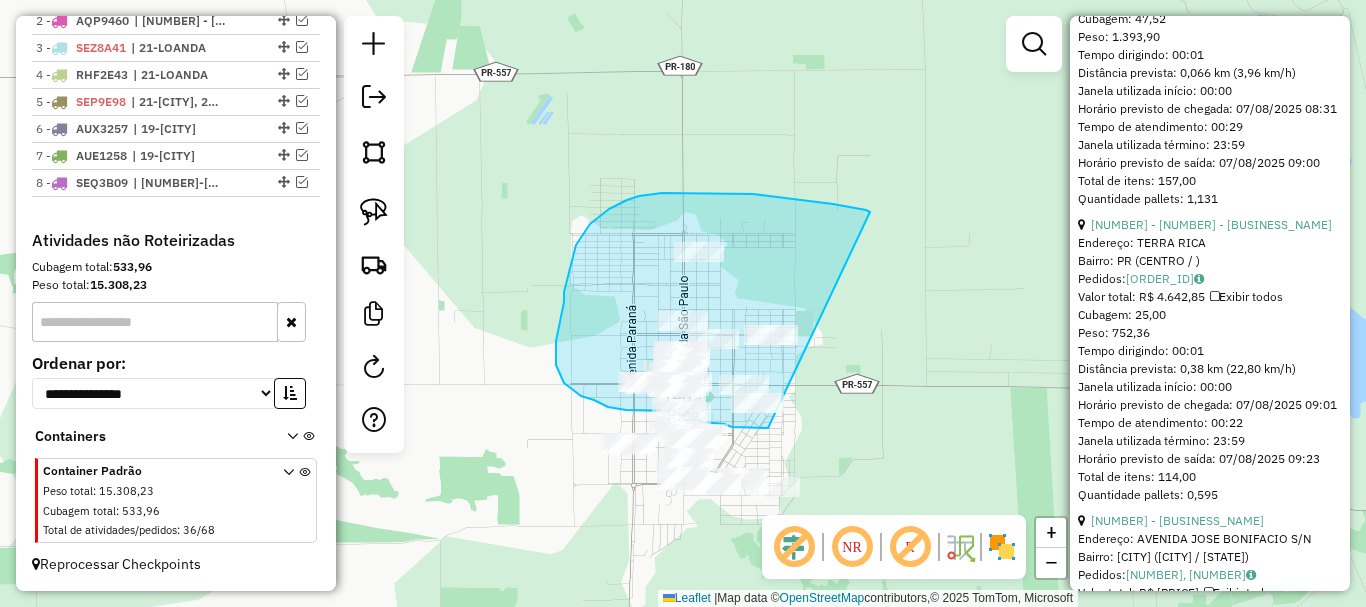 drag, startPoint x: 870, startPoint y: 212, endPoint x: 785, endPoint y: 425, distance: 229.33382 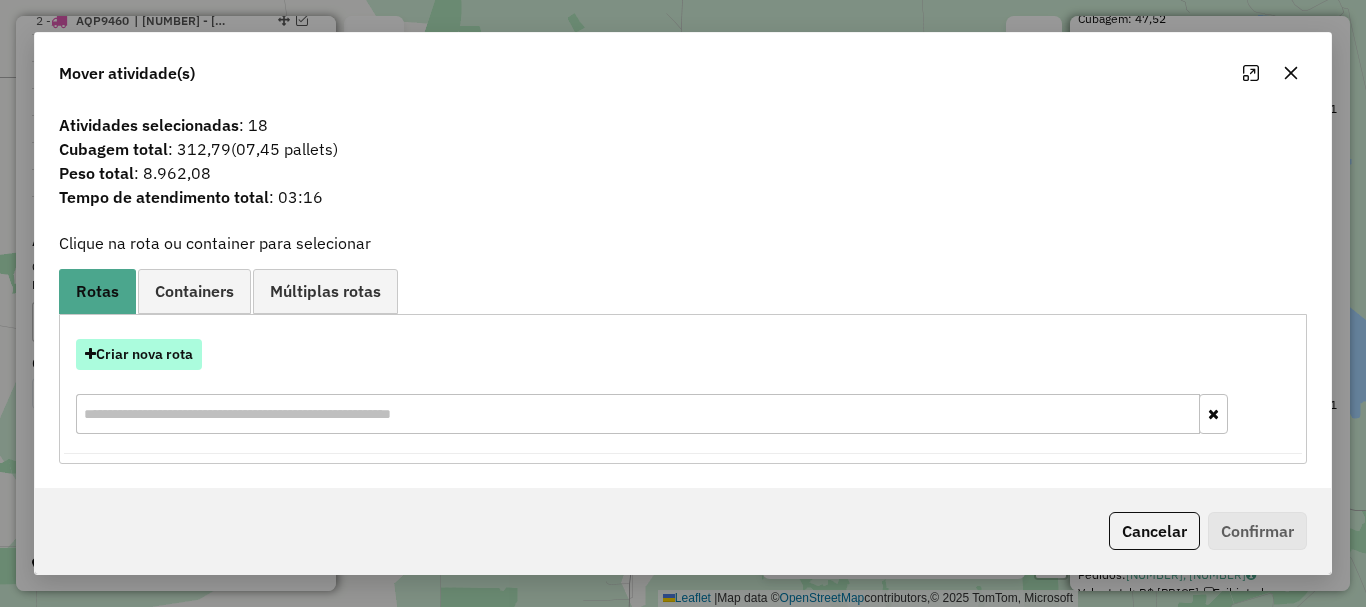 click on "Criar nova rota" at bounding box center (139, 354) 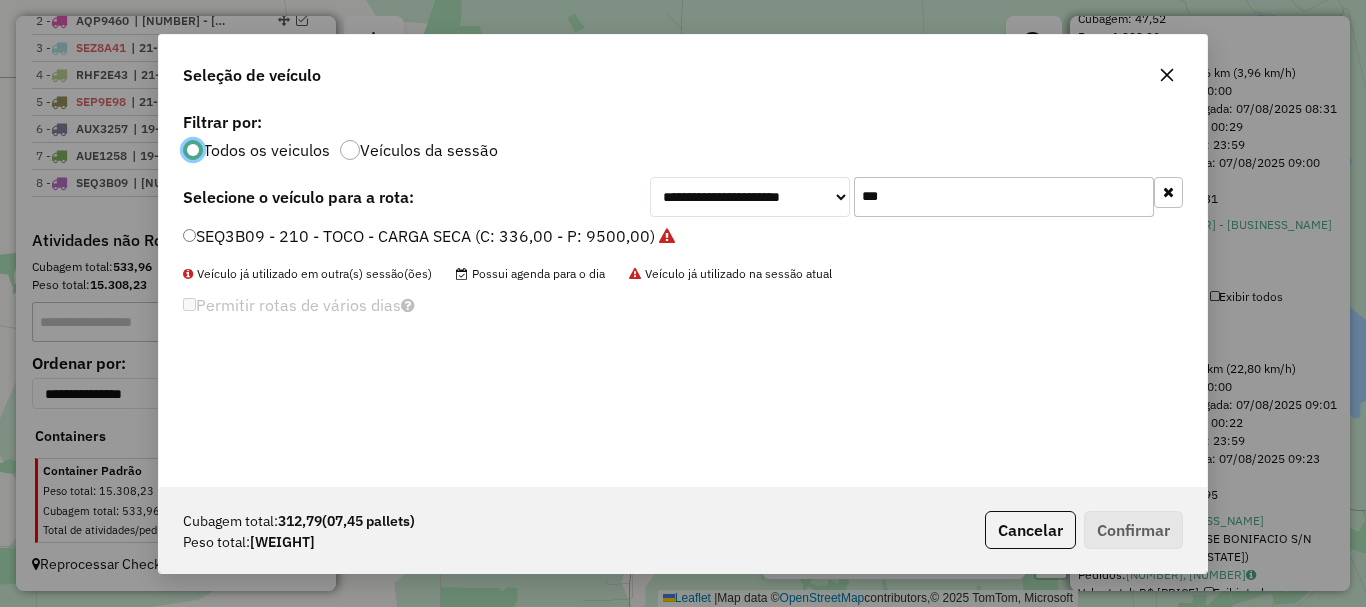 scroll, scrollTop: 11, scrollLeft: 6, axis: both 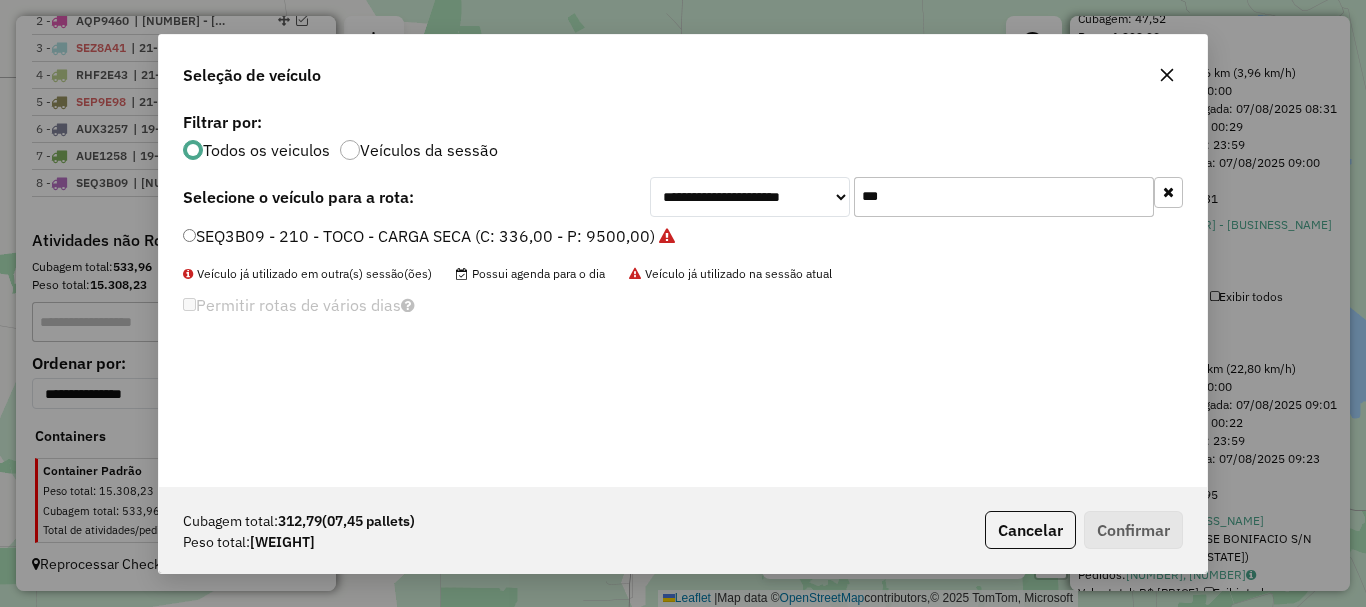 drag, startPoint x: 900, startPoint y: 199, endPoint x: 774, endPoint y: 187, distance: 126.57014 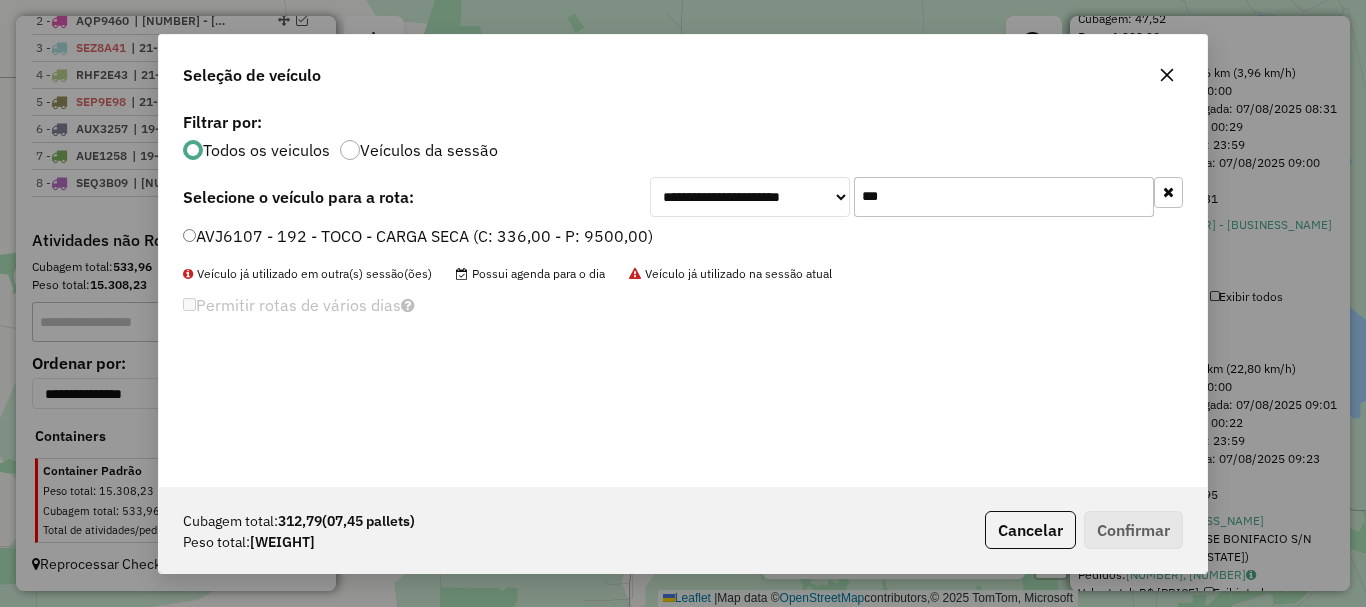 type on "***" 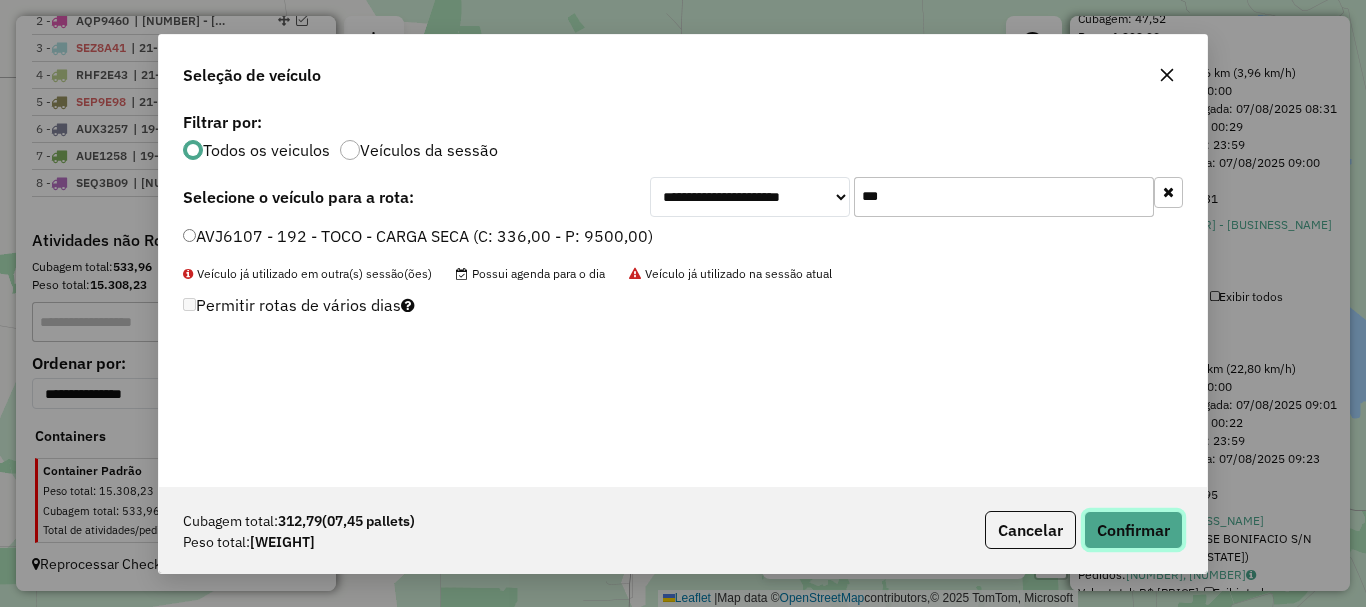 click on "Confirmar" 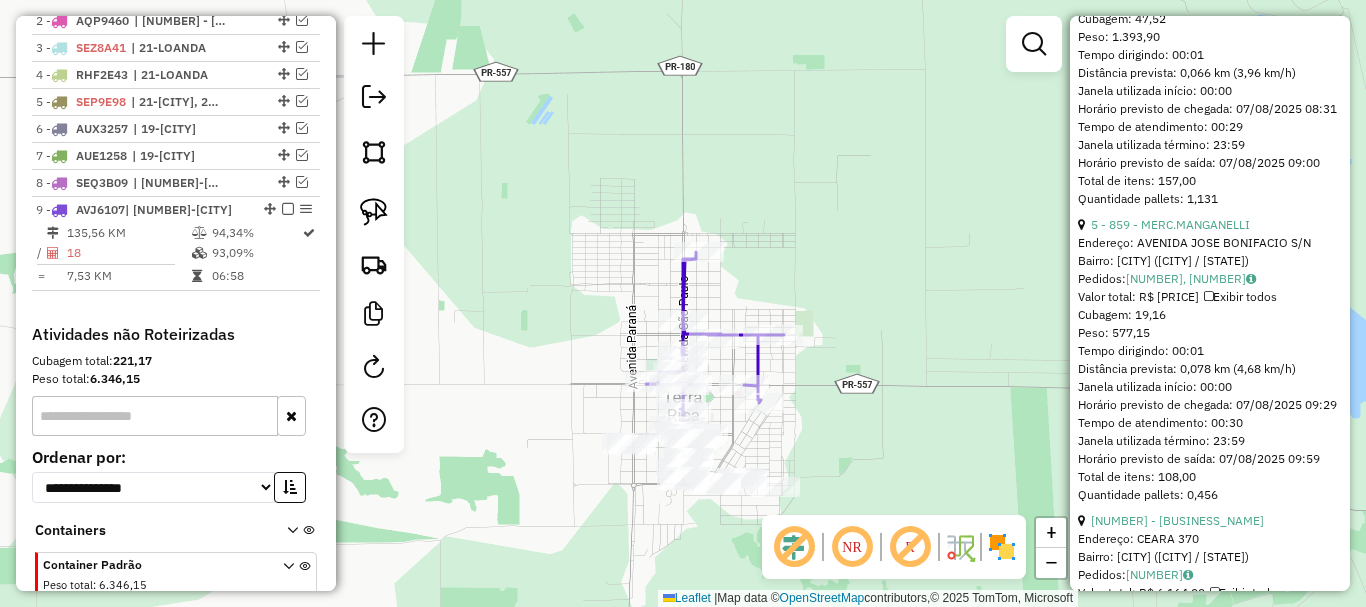 scroll, scrollTop: 928, scrollLeft: 0, axis: vertical 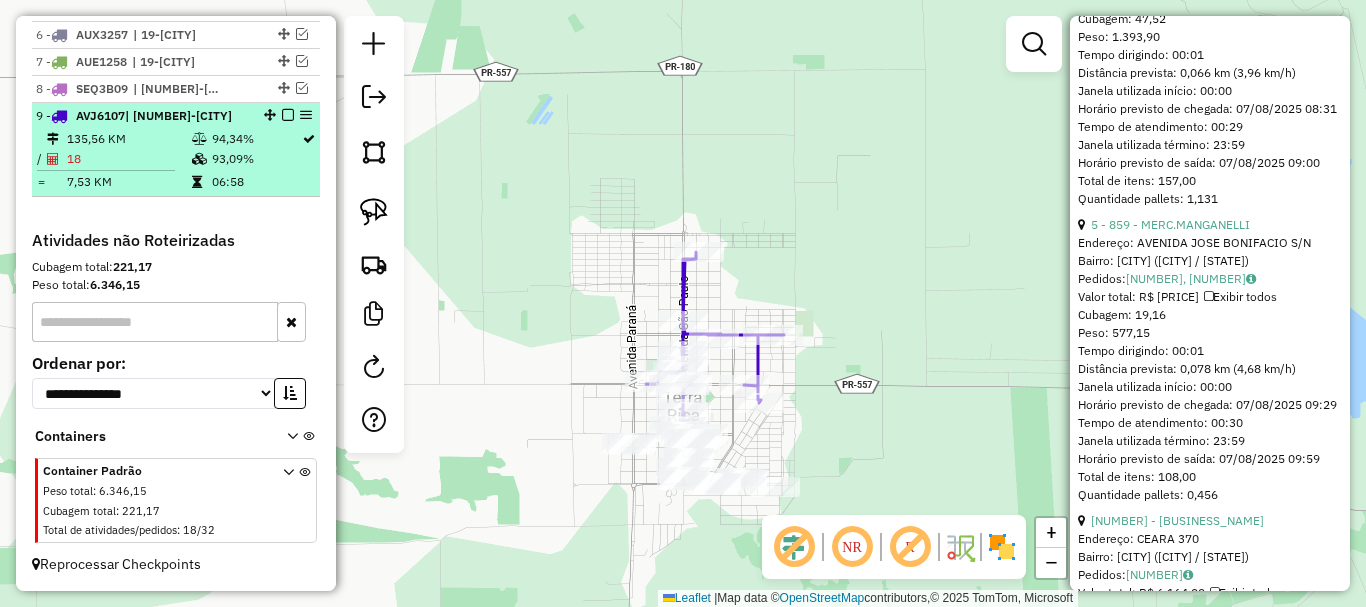 click on "18" at bounding box center [128, 159] 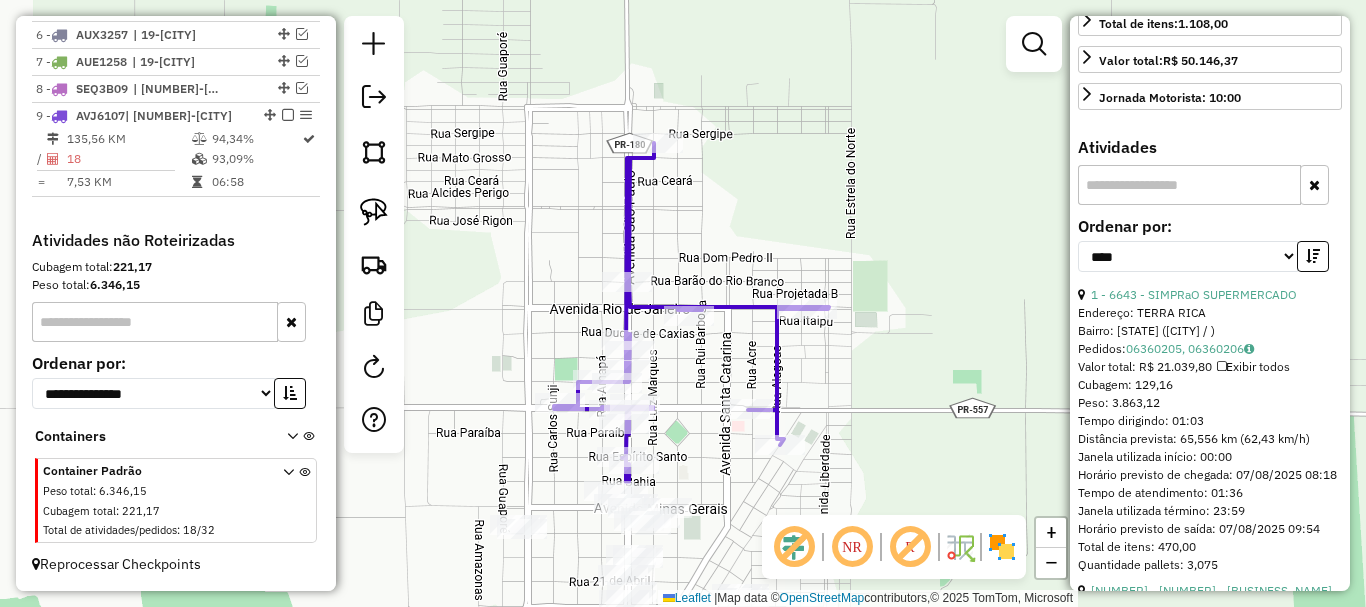 scroll, scrollTop: 500, scrollLeft: 0, axis: vertical 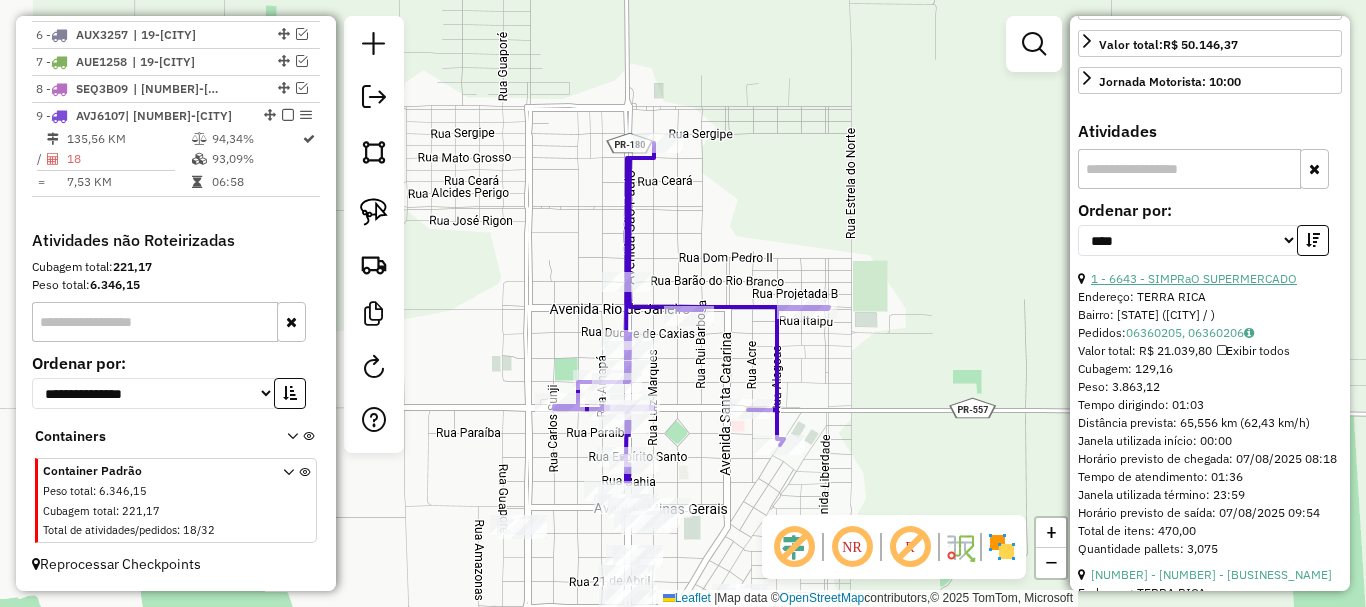 click on "1 - 6643 - SIMPRaO SUPERMERCADO" at bounding box center [1194, 278] 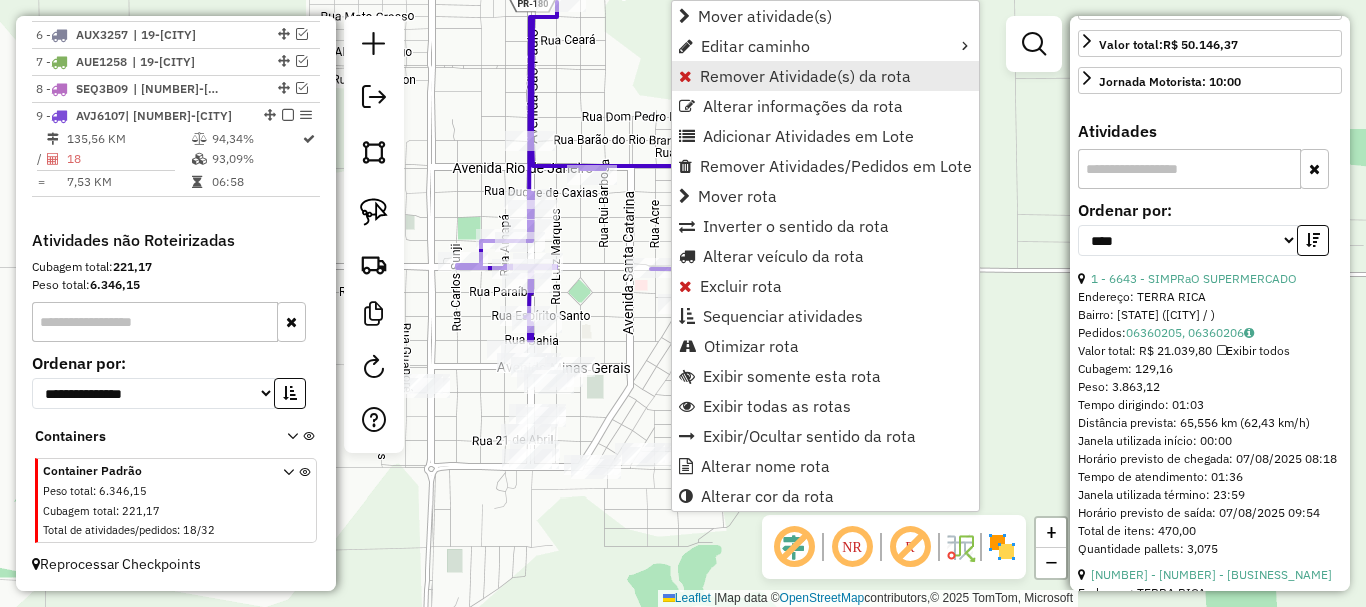click on "Remover Atividade(s) da rota" at bounding box center [805, 76] 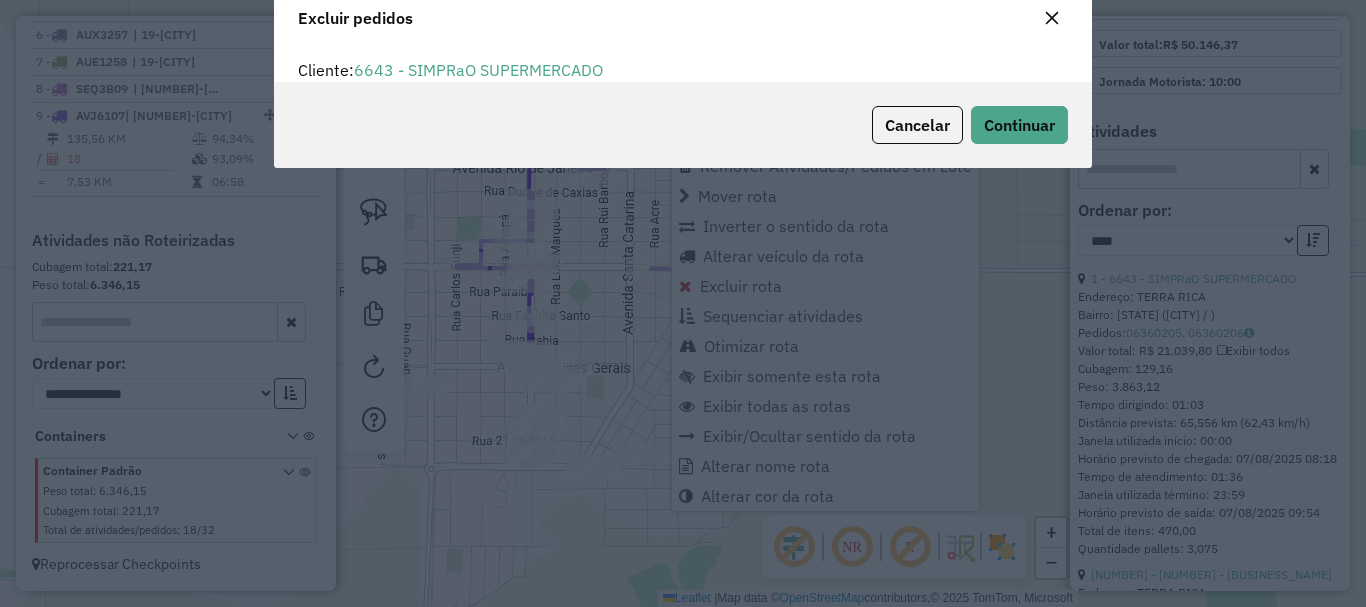 scroll, scrollTop: 0, scrollLeft: 0, axis: both 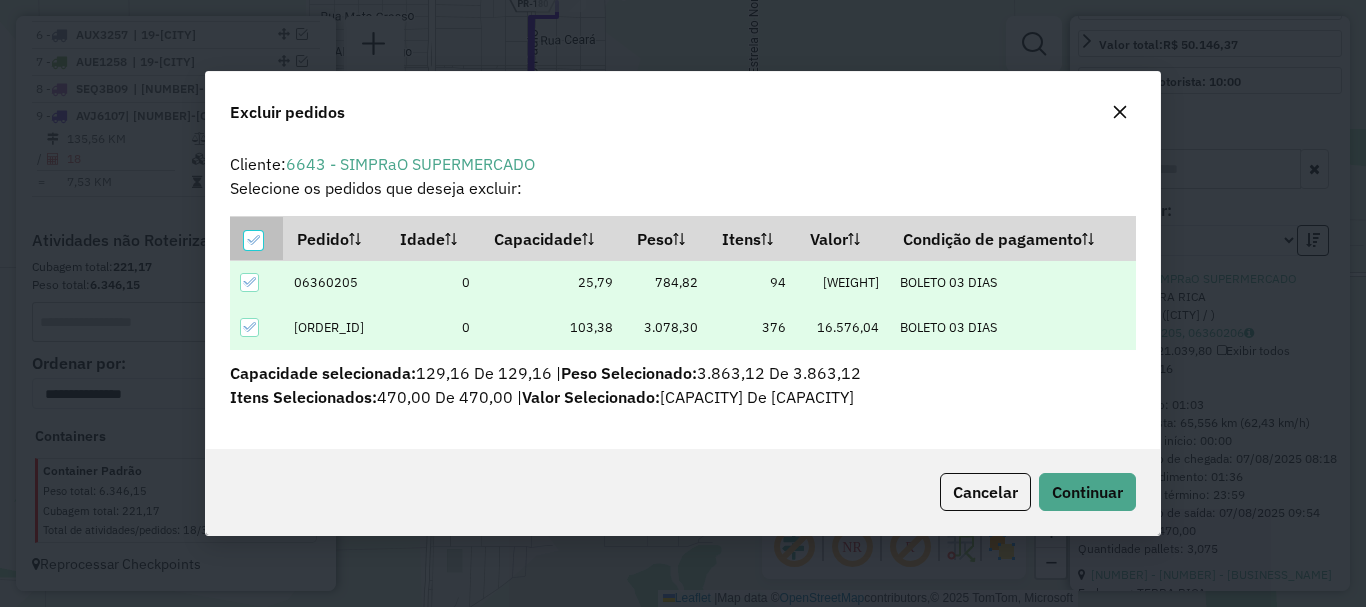 click at bounding box center [253, 240] 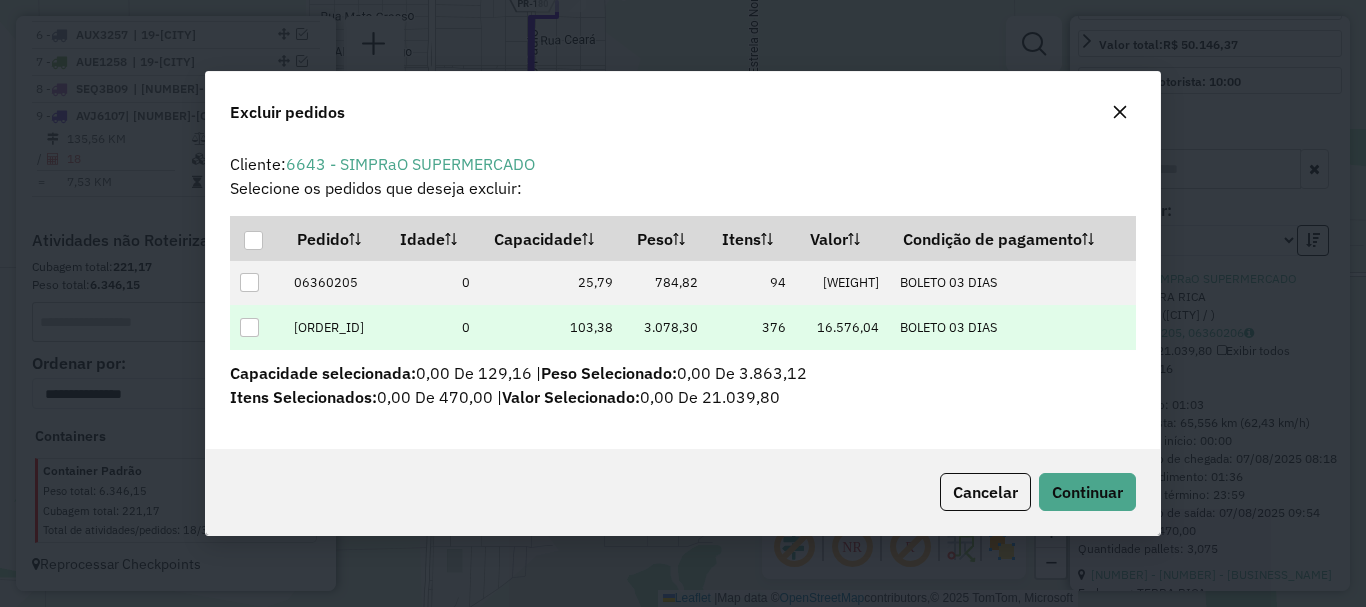 click at bounding box center [249, 327] 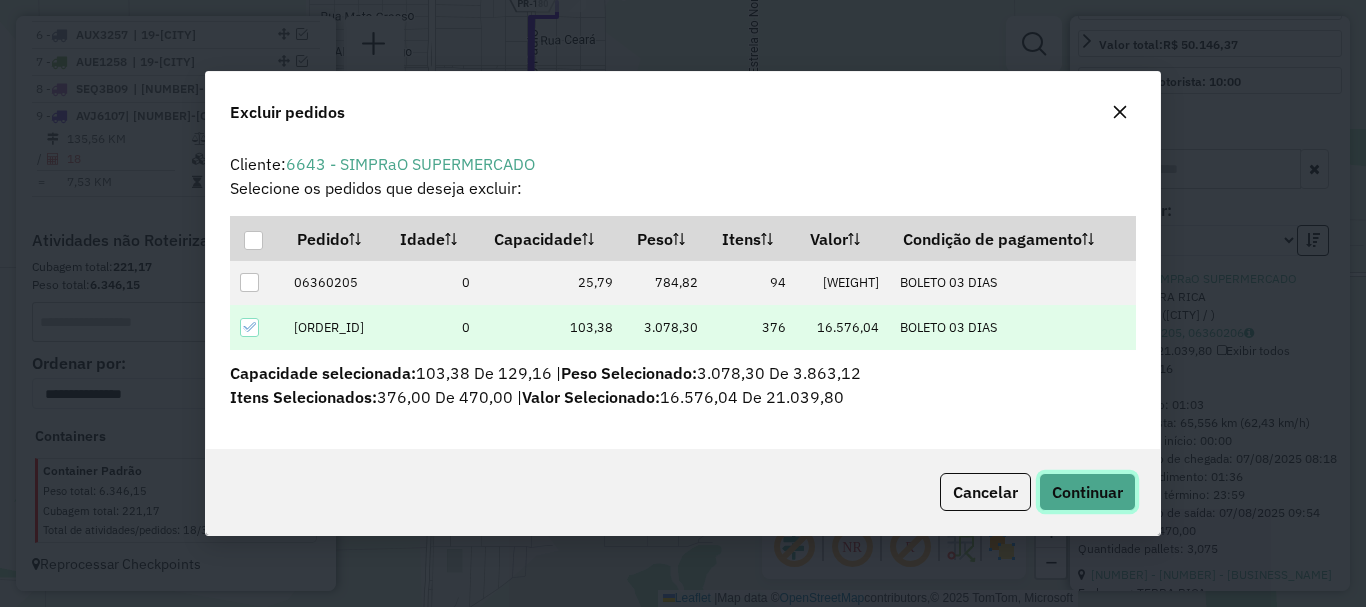 click on "Continuar" 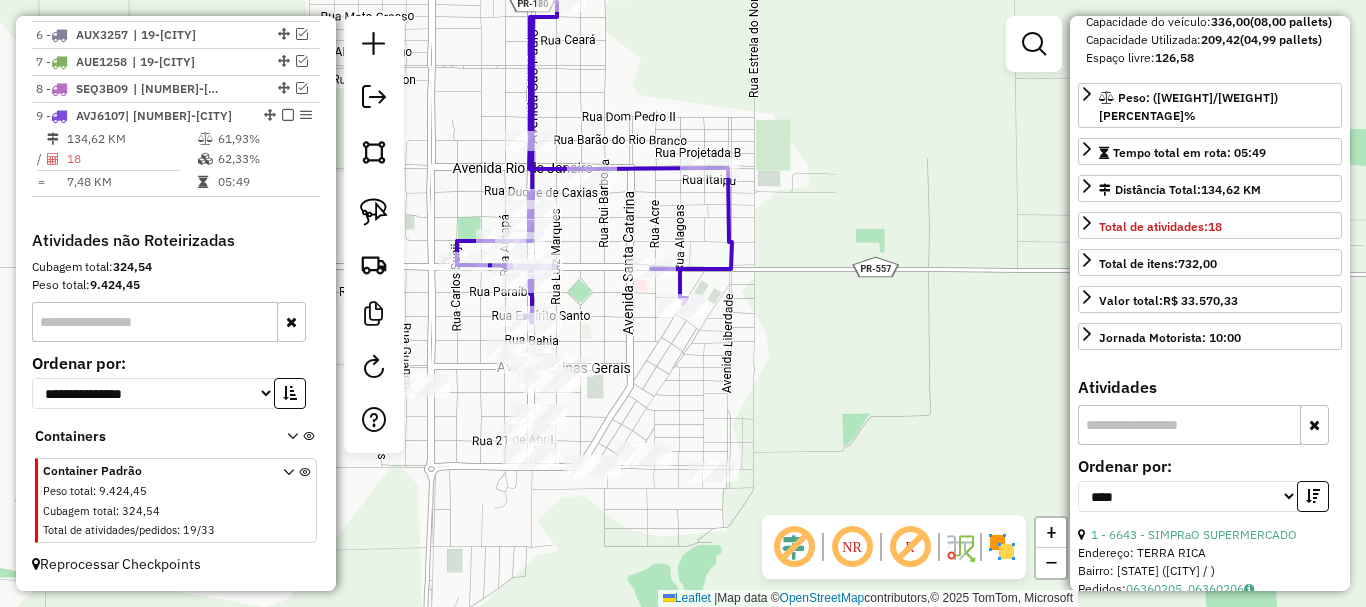 scroll, scrollTop: 0, scrollLeft: 0, axis: both 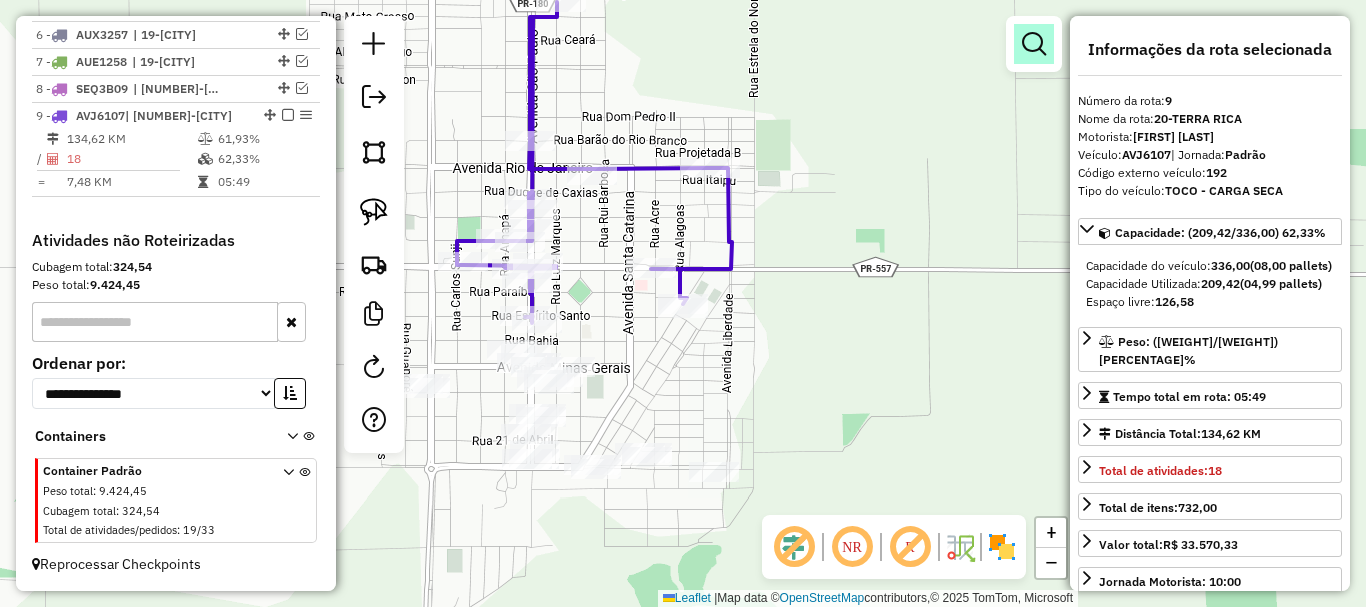 click at bounding box center [1034, 44] 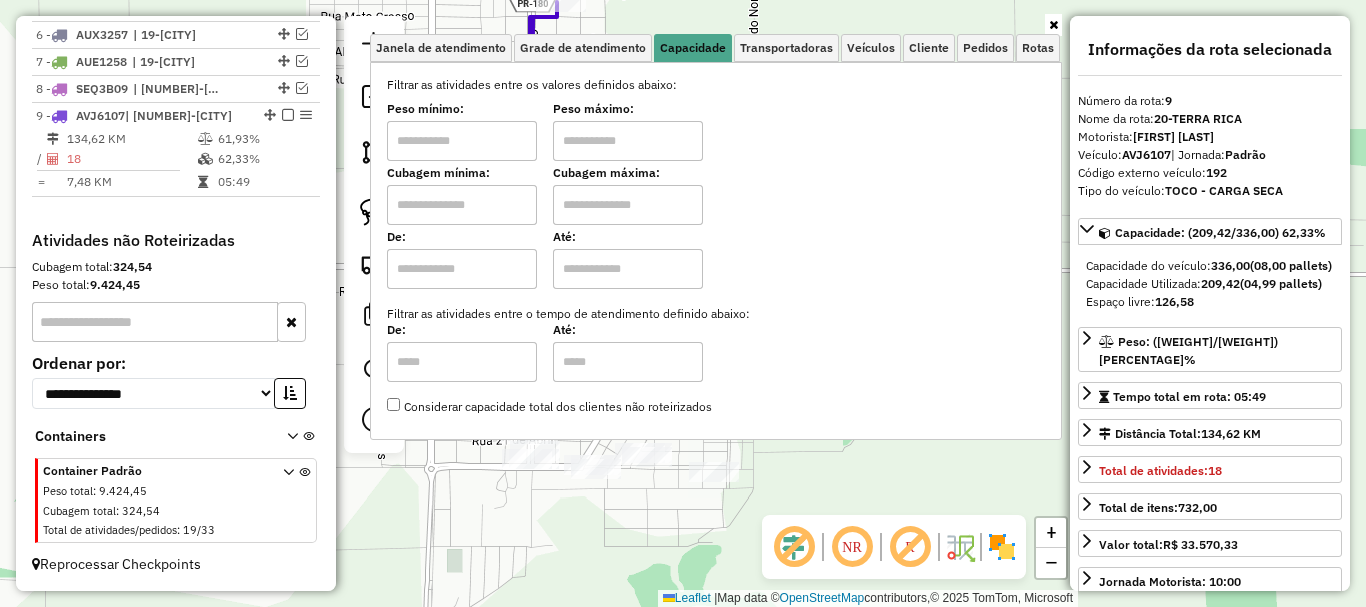 click at bounding box center [462, 141] 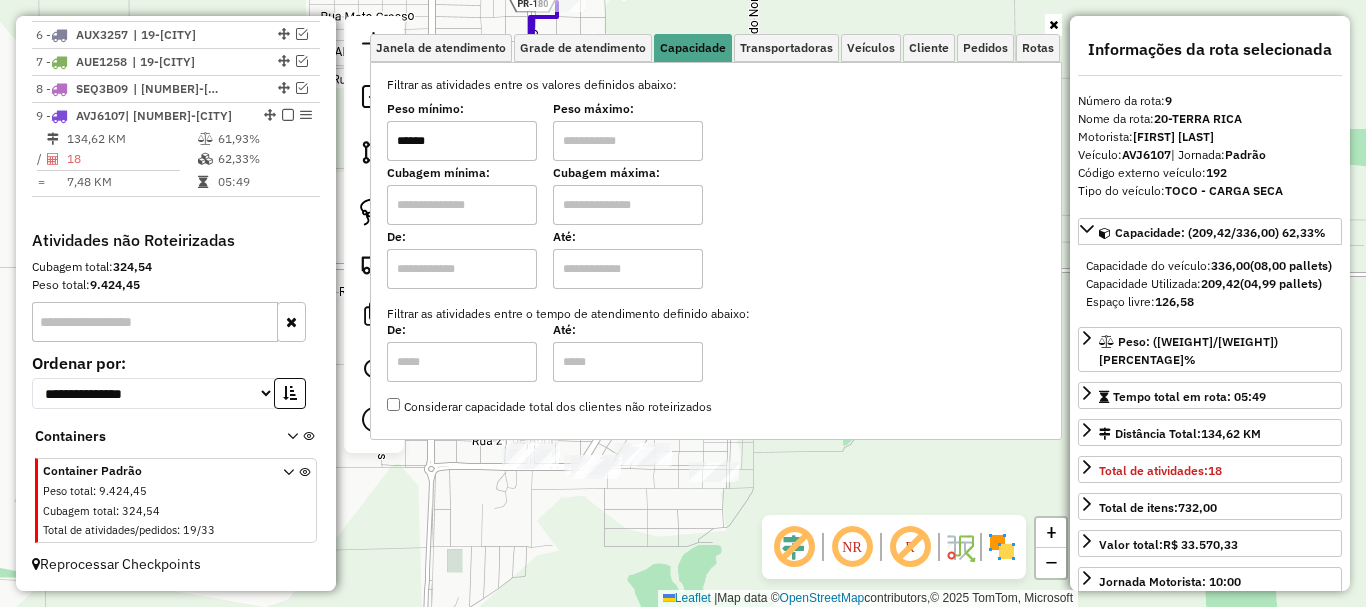 type on "******" 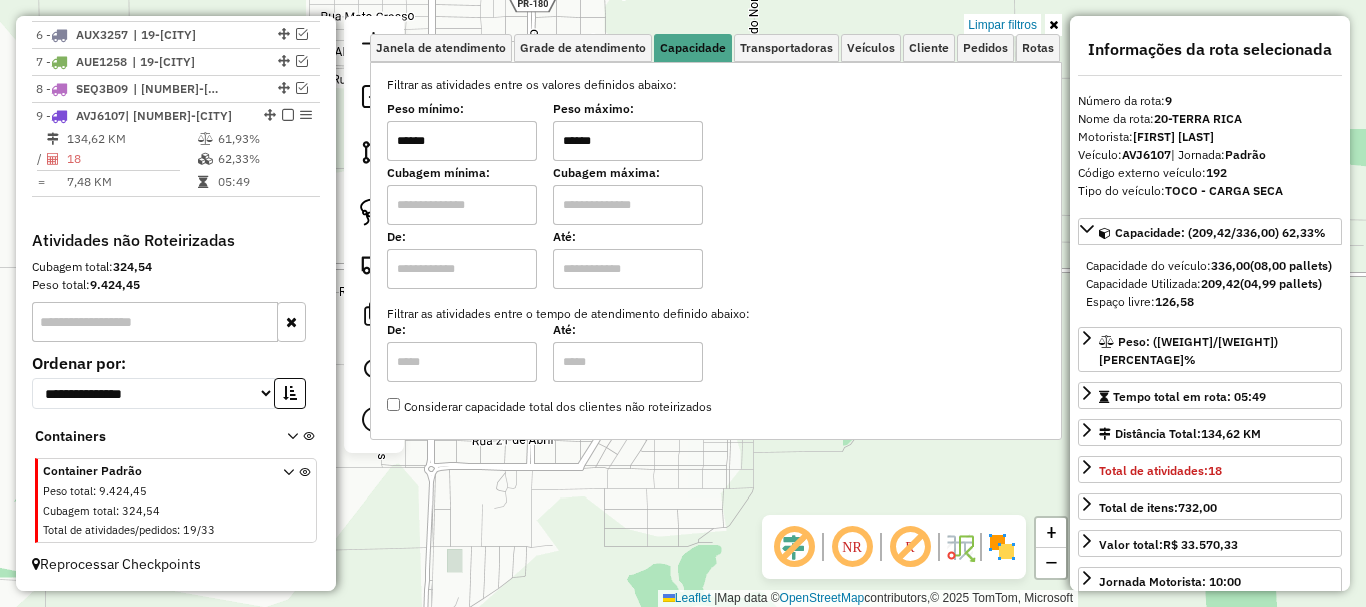 type on "******" 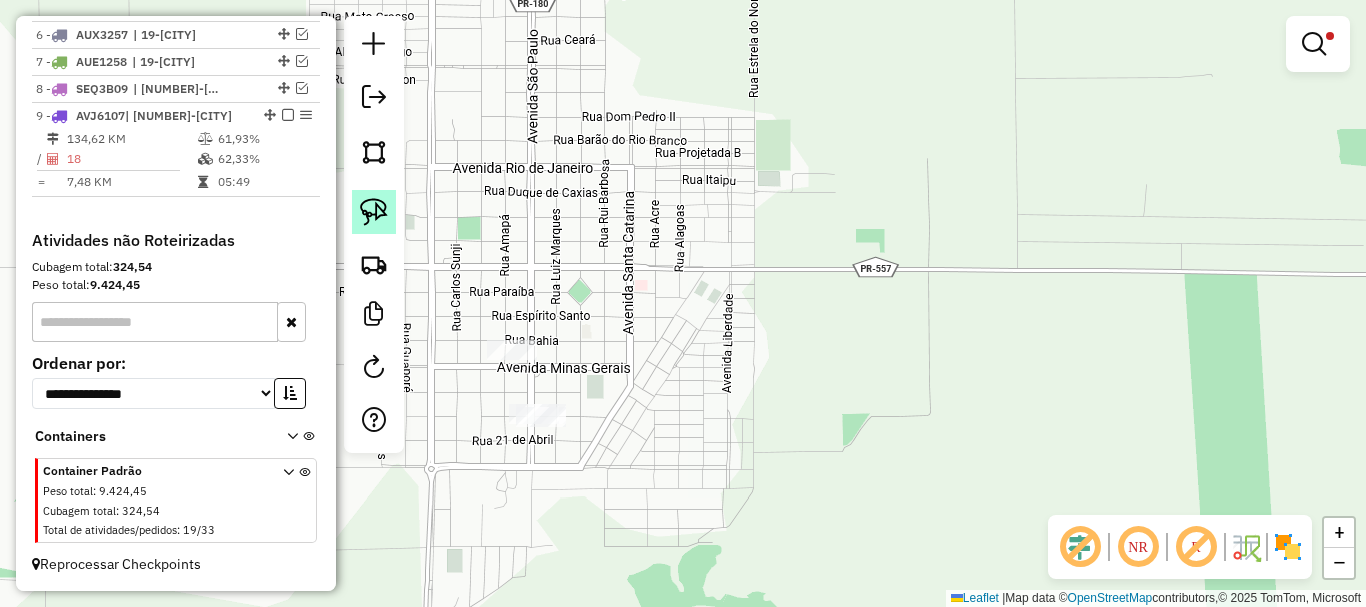 click 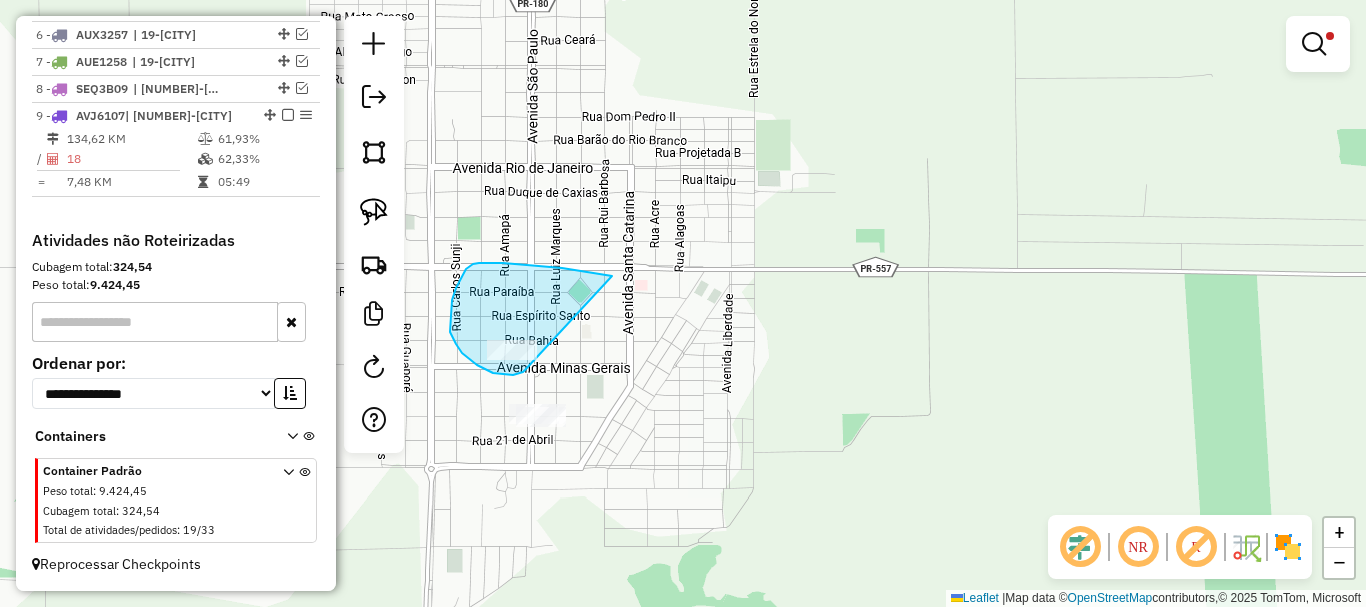 drag, startPoint x: 612, startPoint y: 276, endPoint x: 528, endPoint y: 367, distance: 123.84264 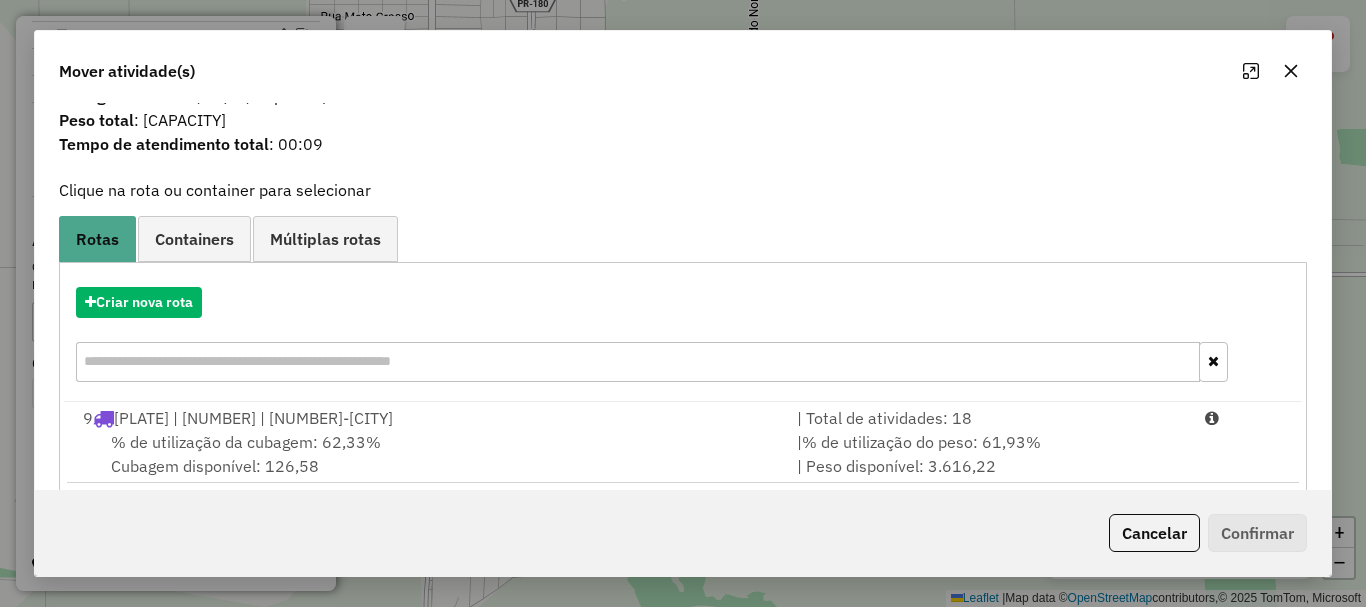 scroll, scrollTop: 78, scrollLeft: 0, axis: vertical 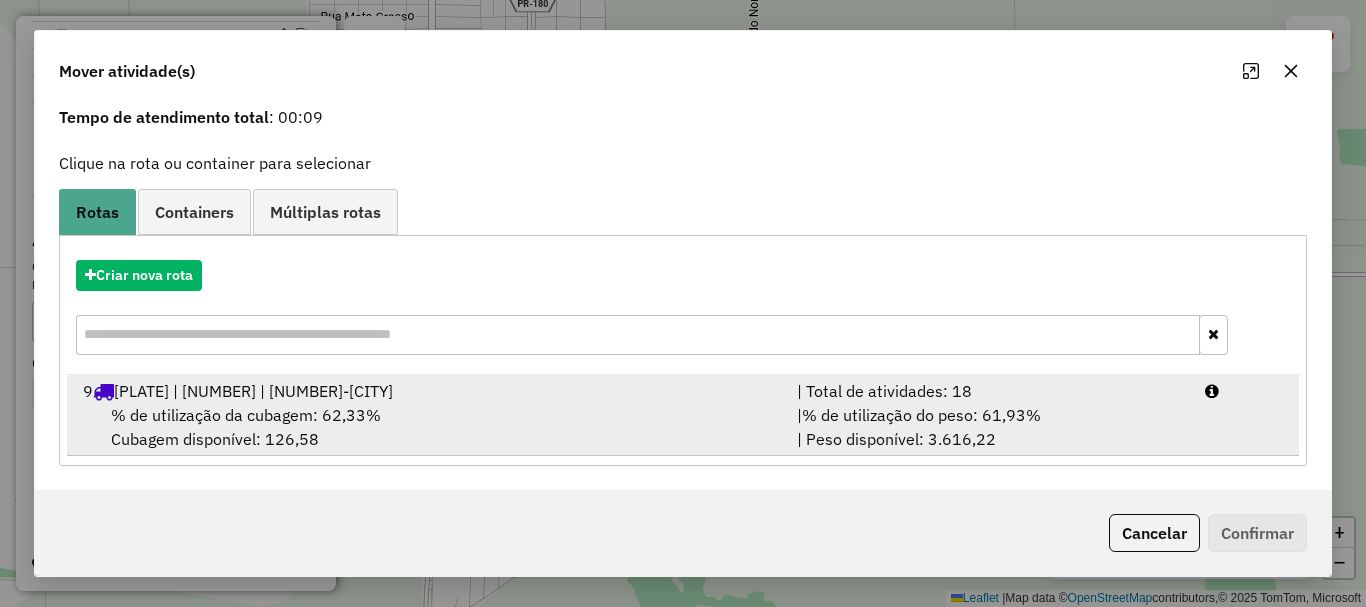 click on "% de utilização da cubagem: 62,33%  Cubagem disponível: 126,58" at bounding box center [428, 427] 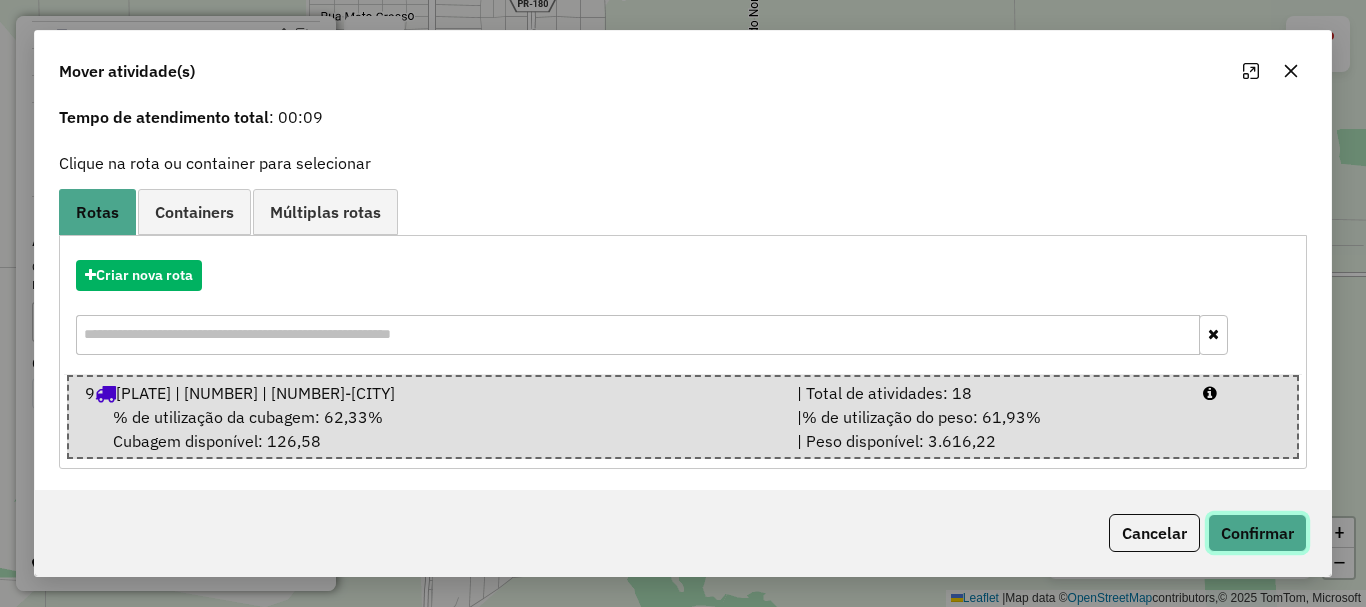 click on "Confirmar" 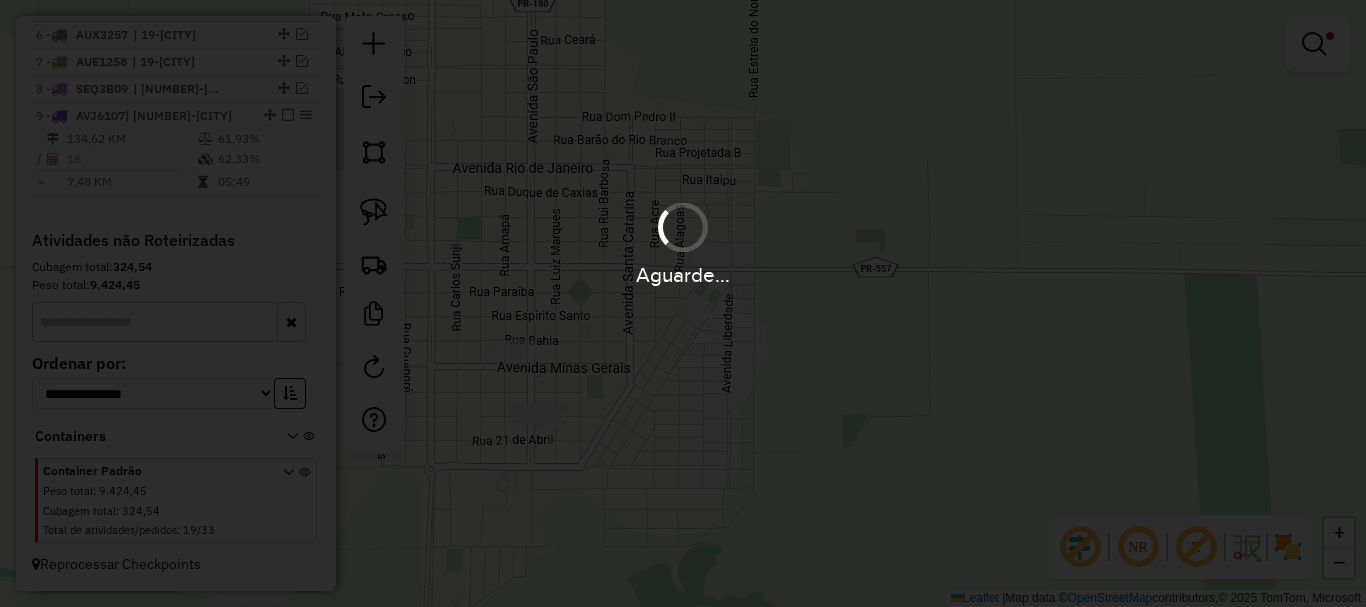 scroll, scrollTop: 0, scrollLeft: 0, axis: both 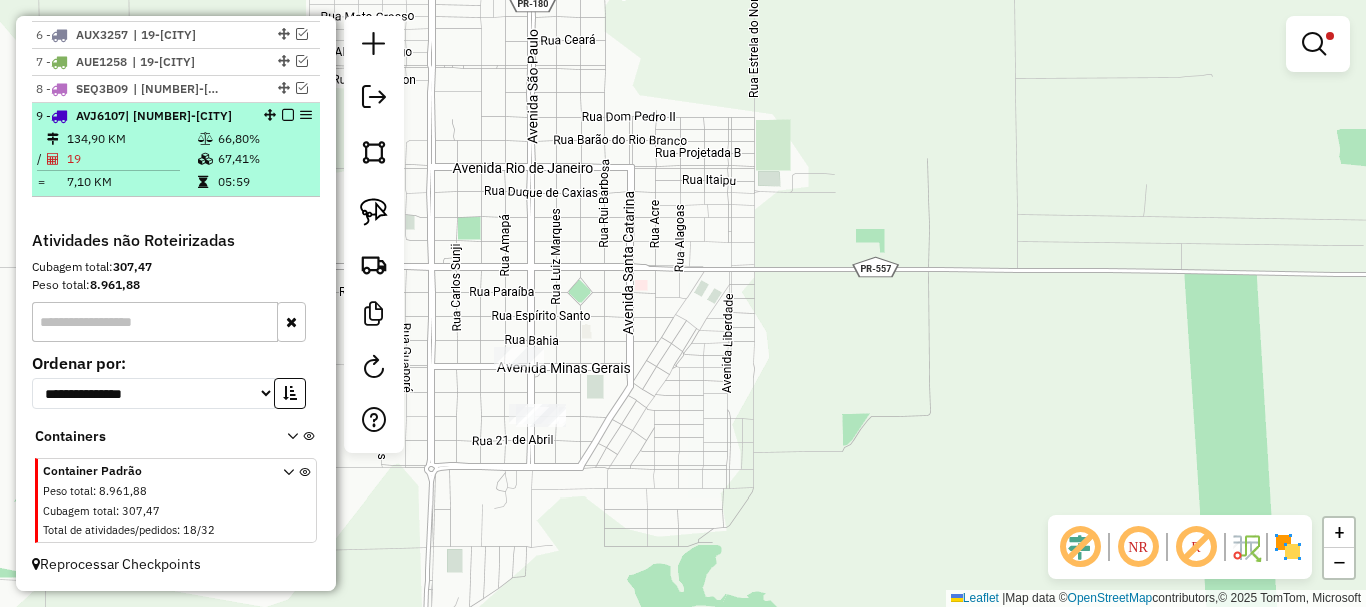 click at bounding box center [288, 115] 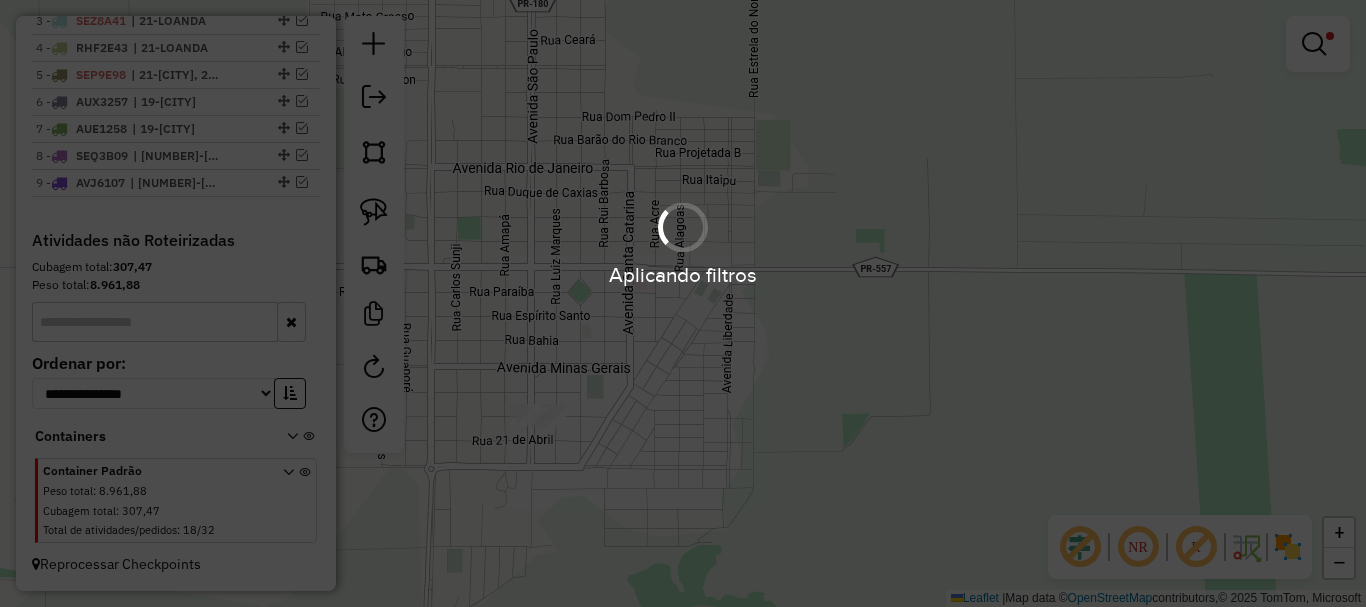 scroll, scrollTop: 861, scrollLeft: 0, axis: vertical 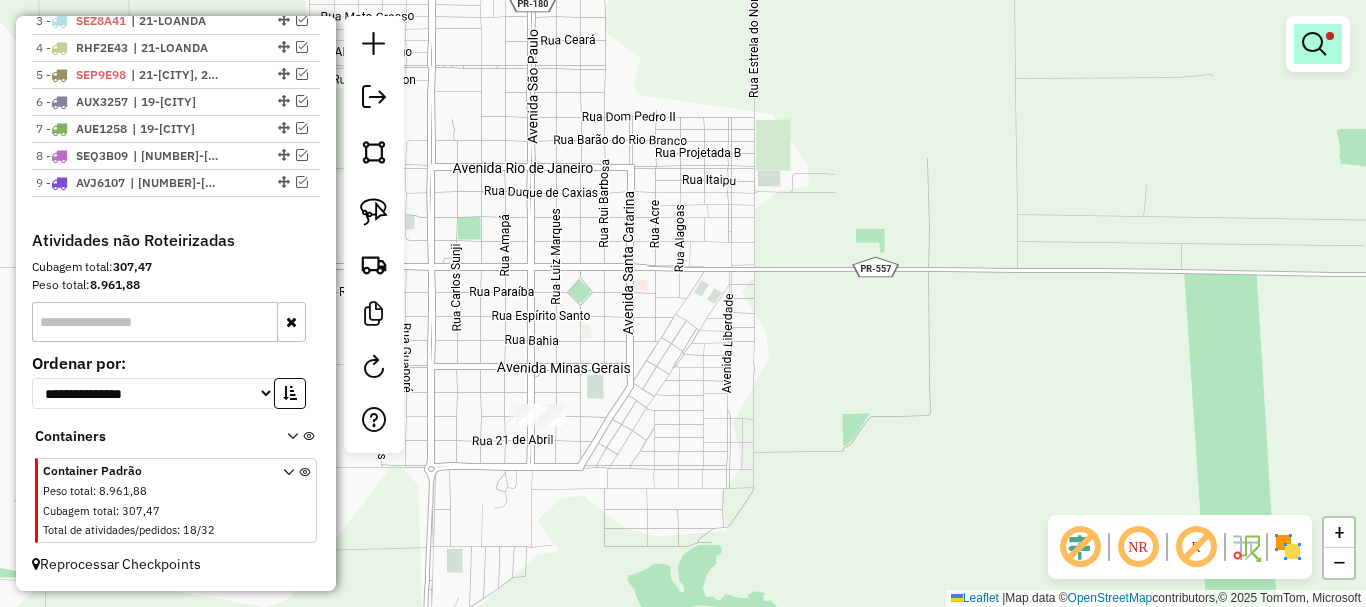 click at bounding box center (1314, 44) 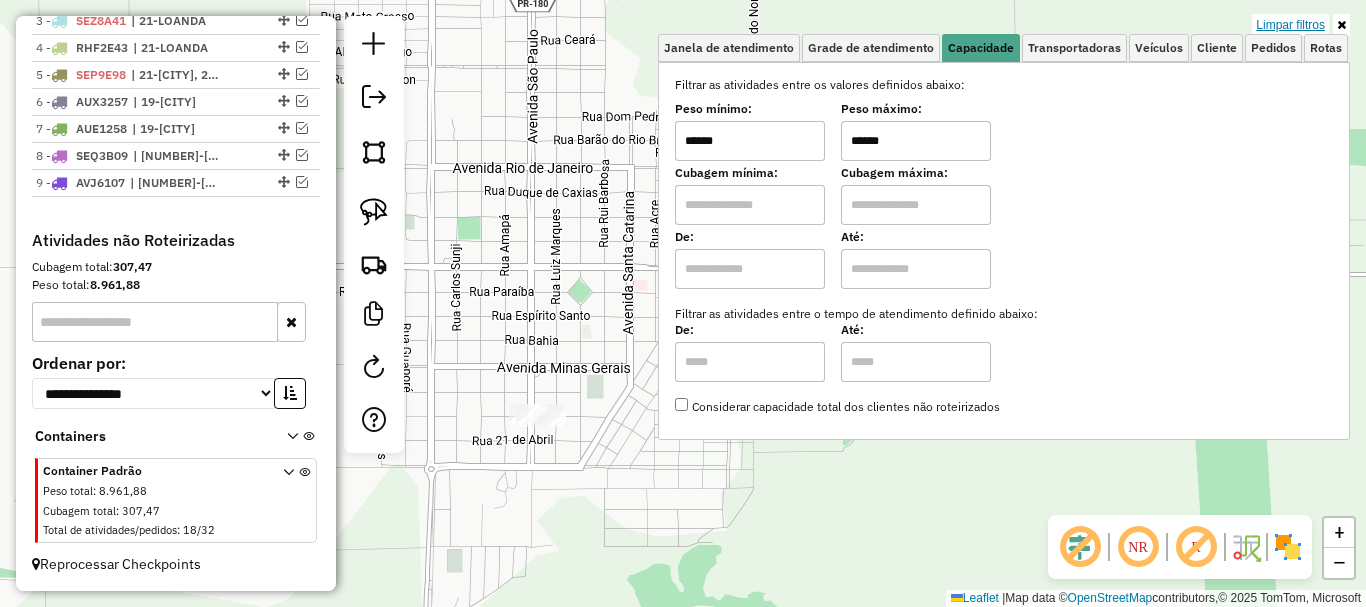 click on "Limpar filtros" at bounding box center [1290, 25] 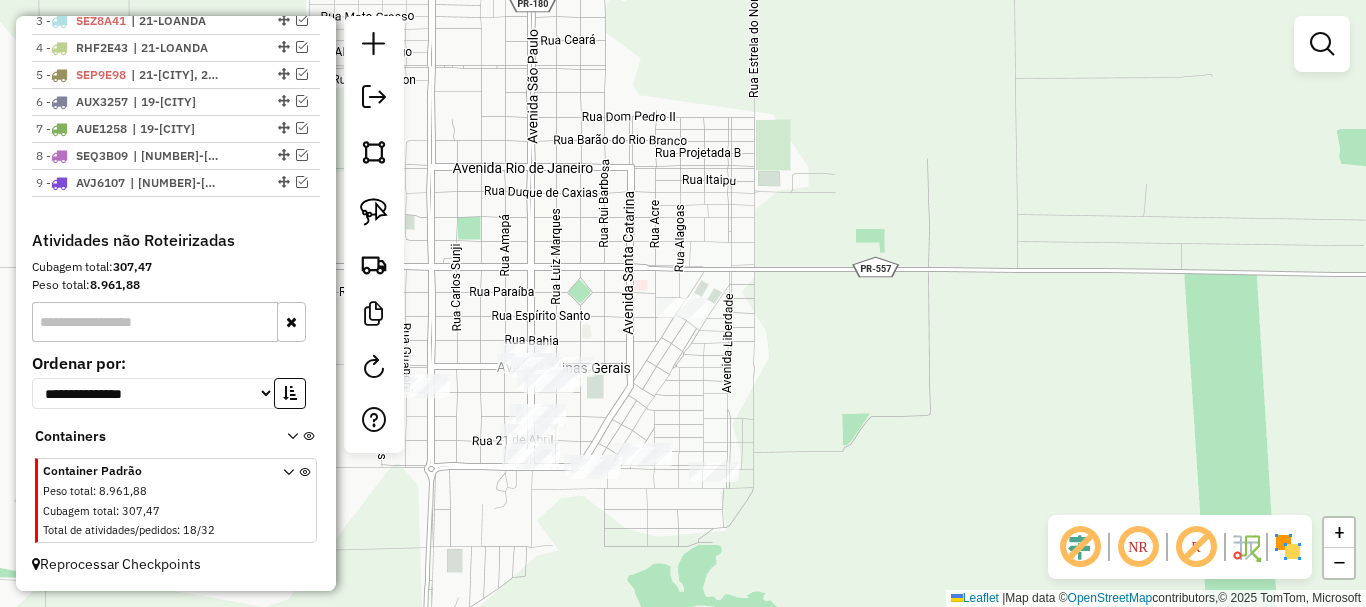 drag, startPoint x: 917, startPoint y: 206, endPoint x: 1160, endPoint y: 211, distance: 243.05144 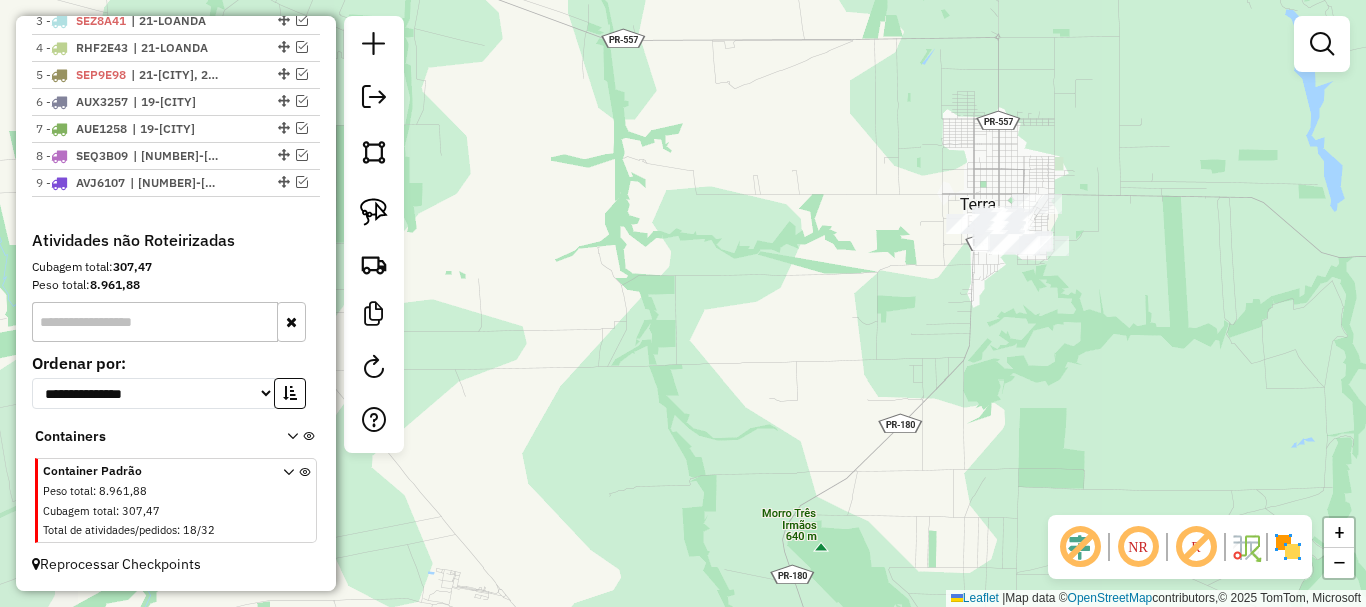 drag, startPoint x: 1034, startPoint y: 166, endPoint x: 998, endPoint y: 173, distance: 36.67424 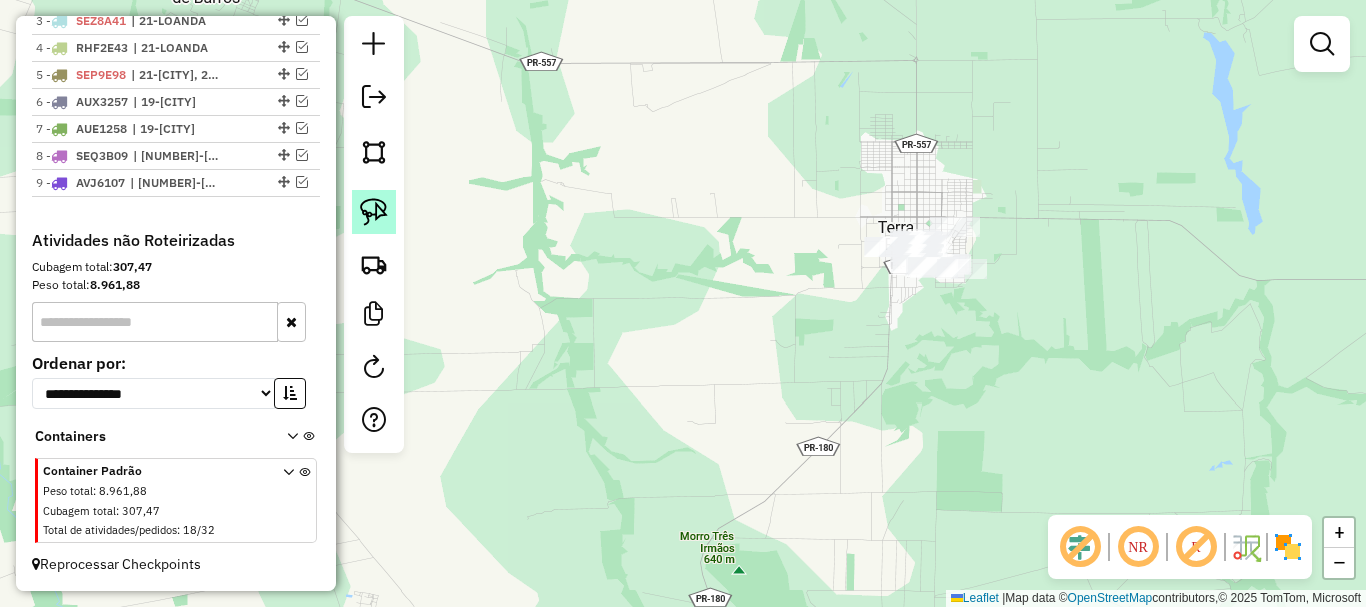 click 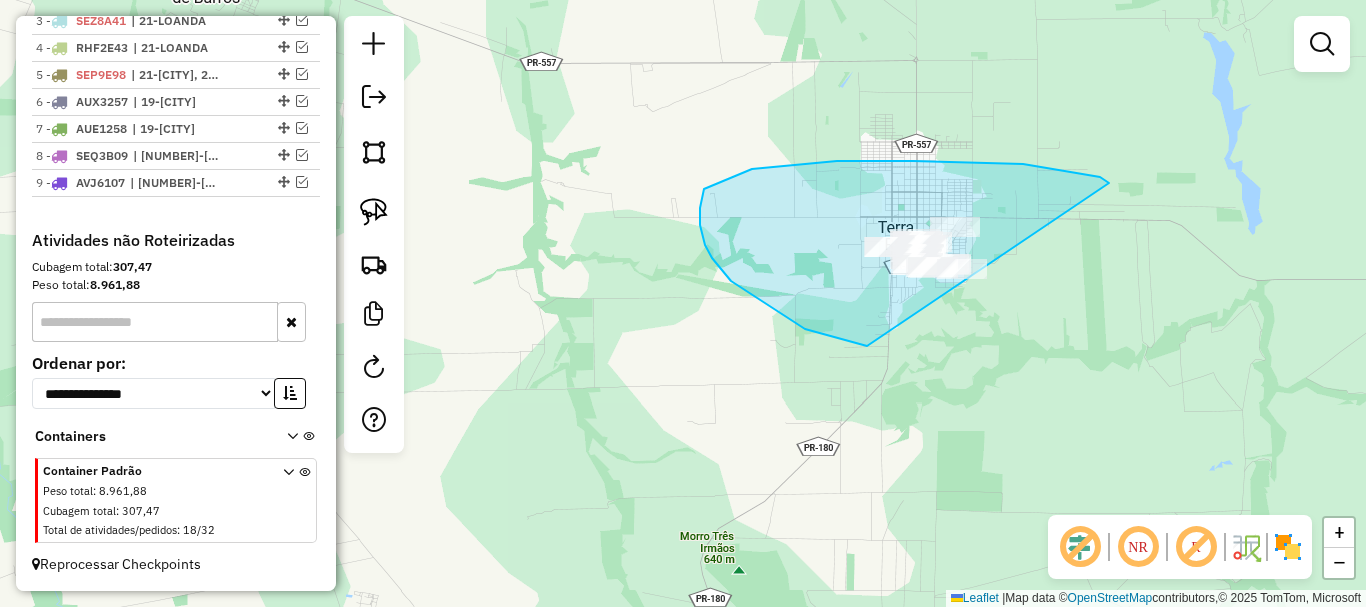 drag, startPoint x: 1109, startPoint y: 183, endPoint x: 1103, endPoint y: 297, distance: 114.15778 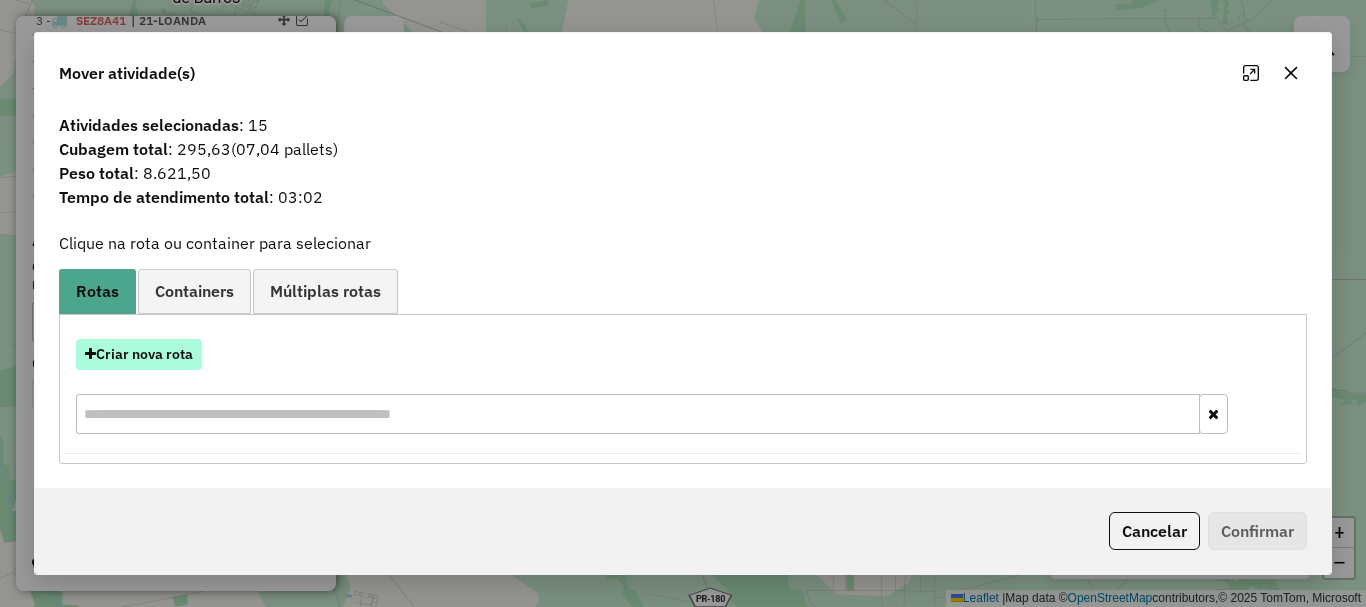 click on "Criar nova rota" at bounding box center (139, 354) 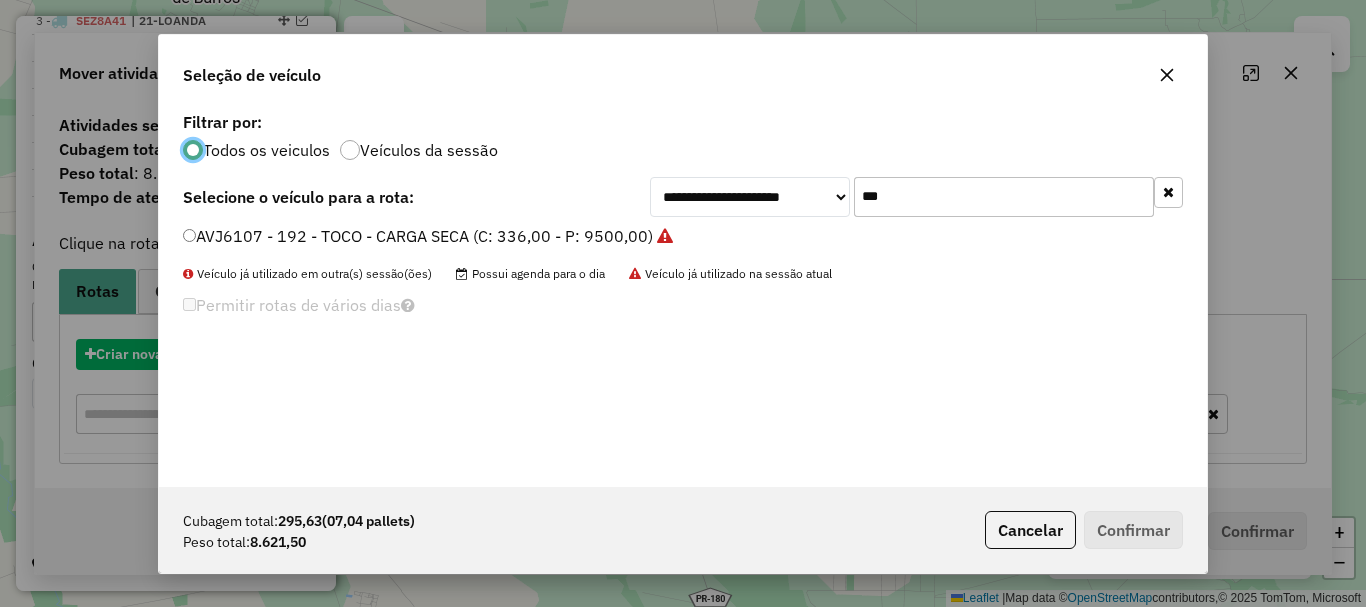 scroll, scrollTop: 11, scrollLeft: 6, axis: both 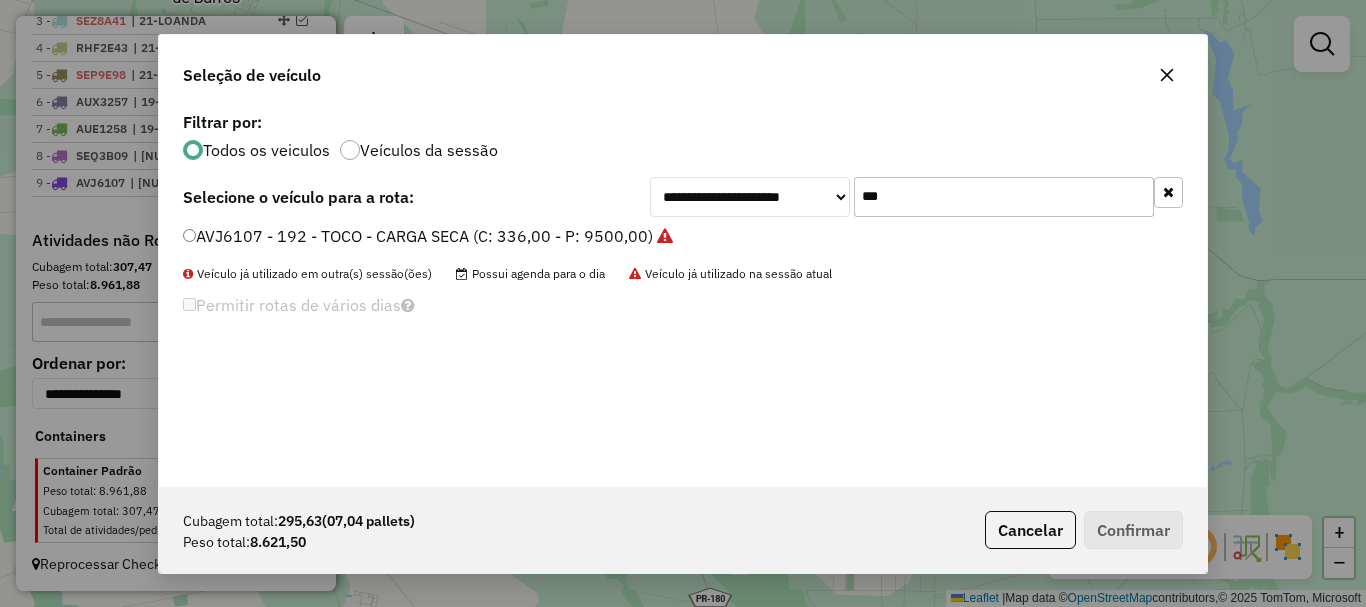 drag, startPoint x: 850, startPoint y: 192, endPoint x: 757, endPoint y: 181, distance: 93.64828 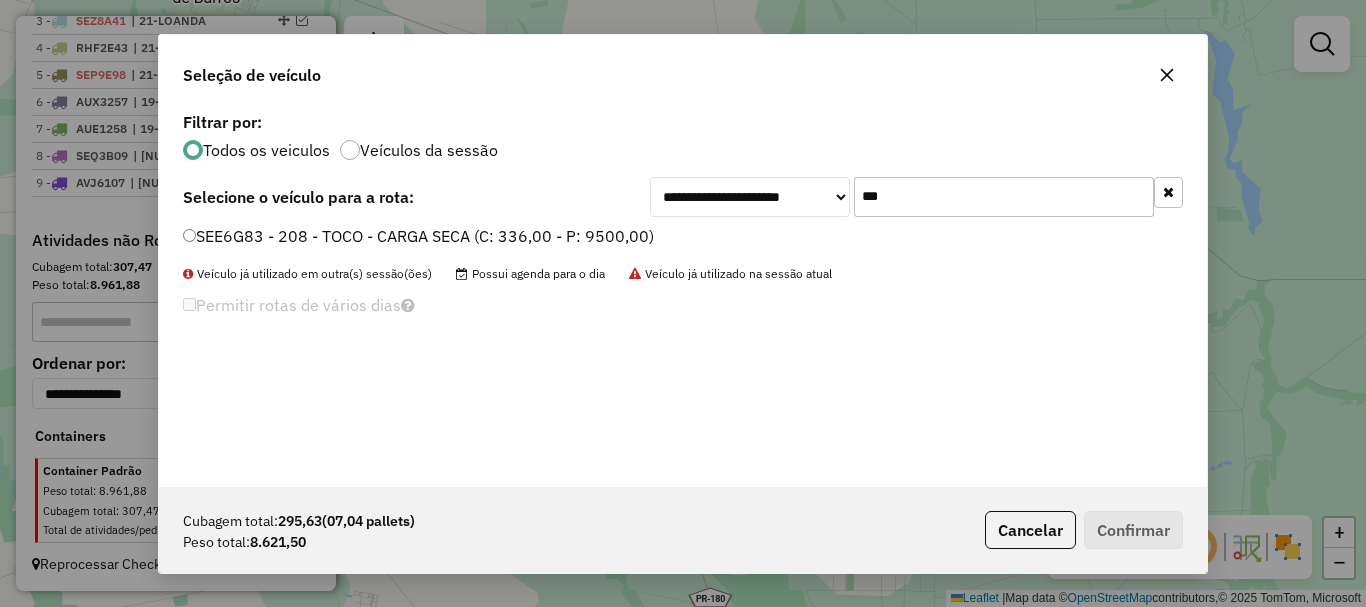 type on "***" 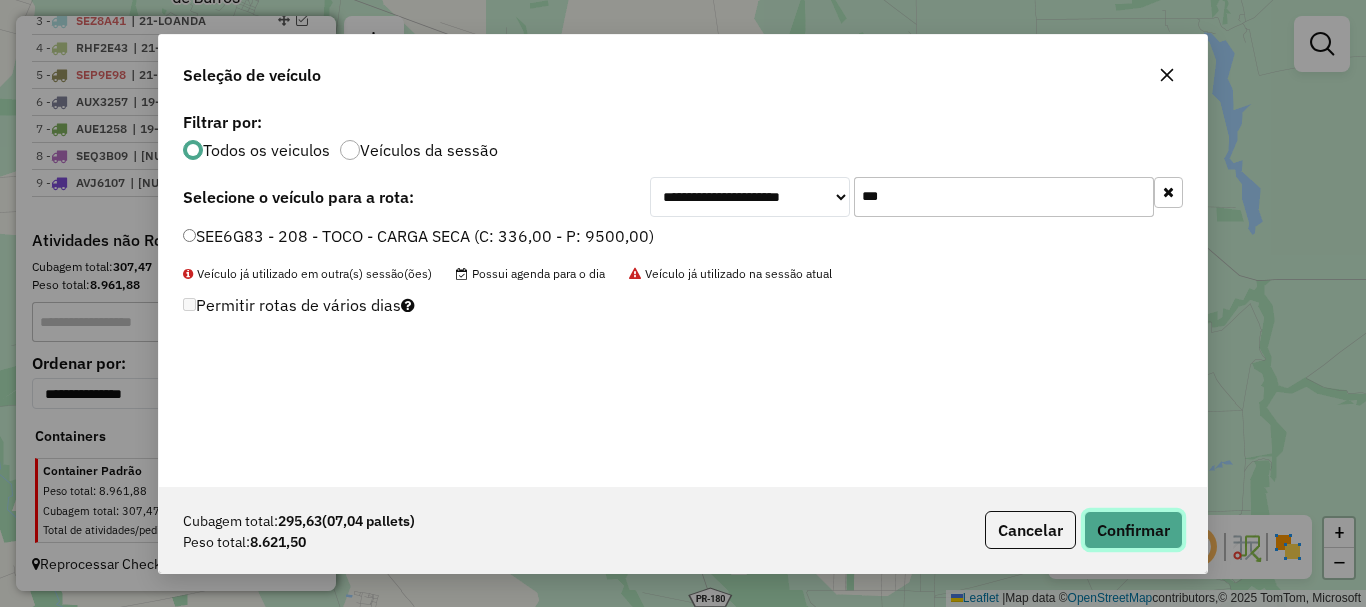 click on "Confirmar" 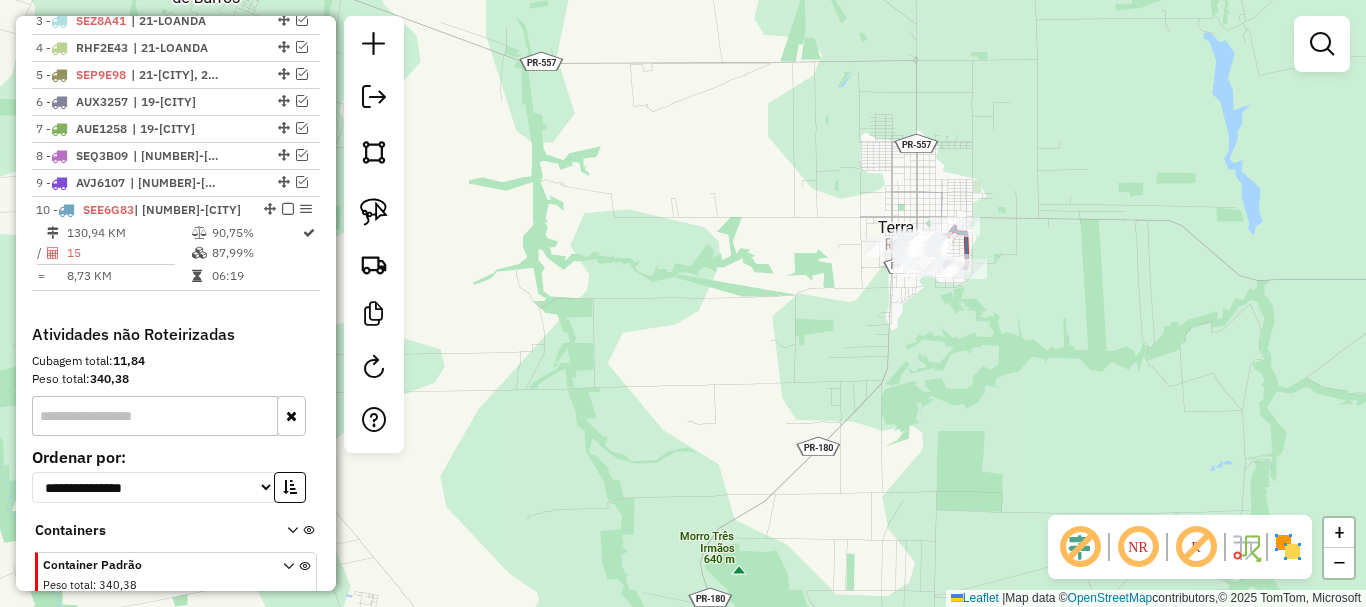 scroll, scrollTop: 928, scrollLeft: 0, axis: vertical 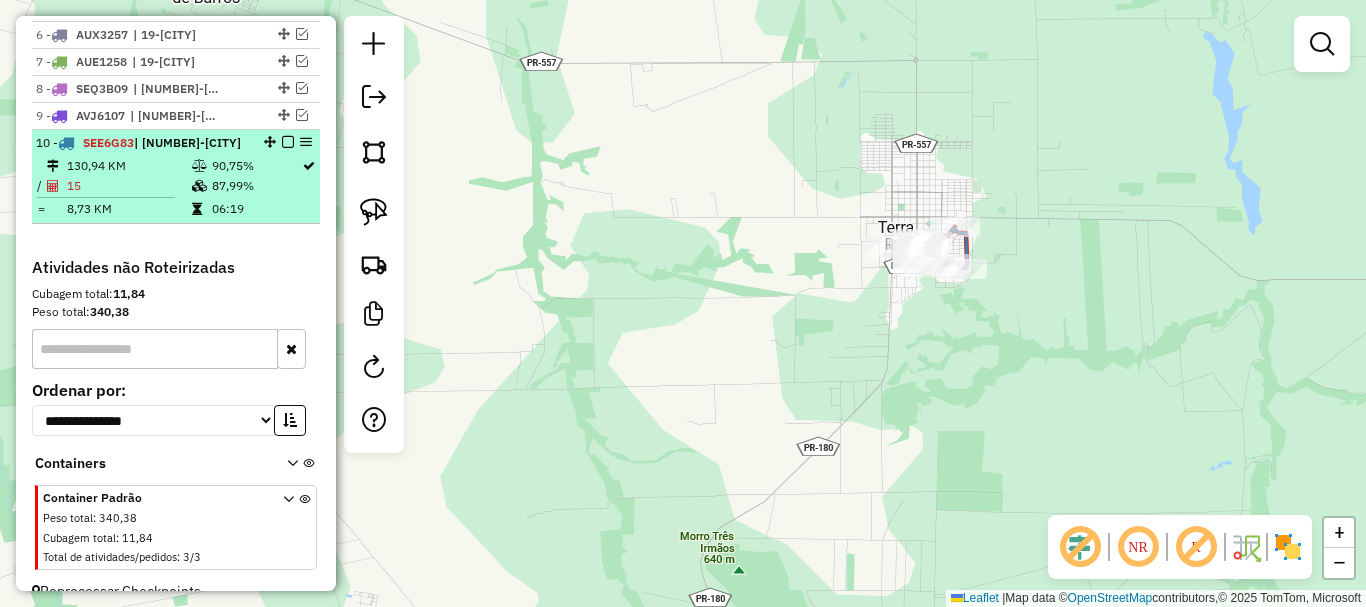 click on "87,99%" at bounding box center (256, 186) 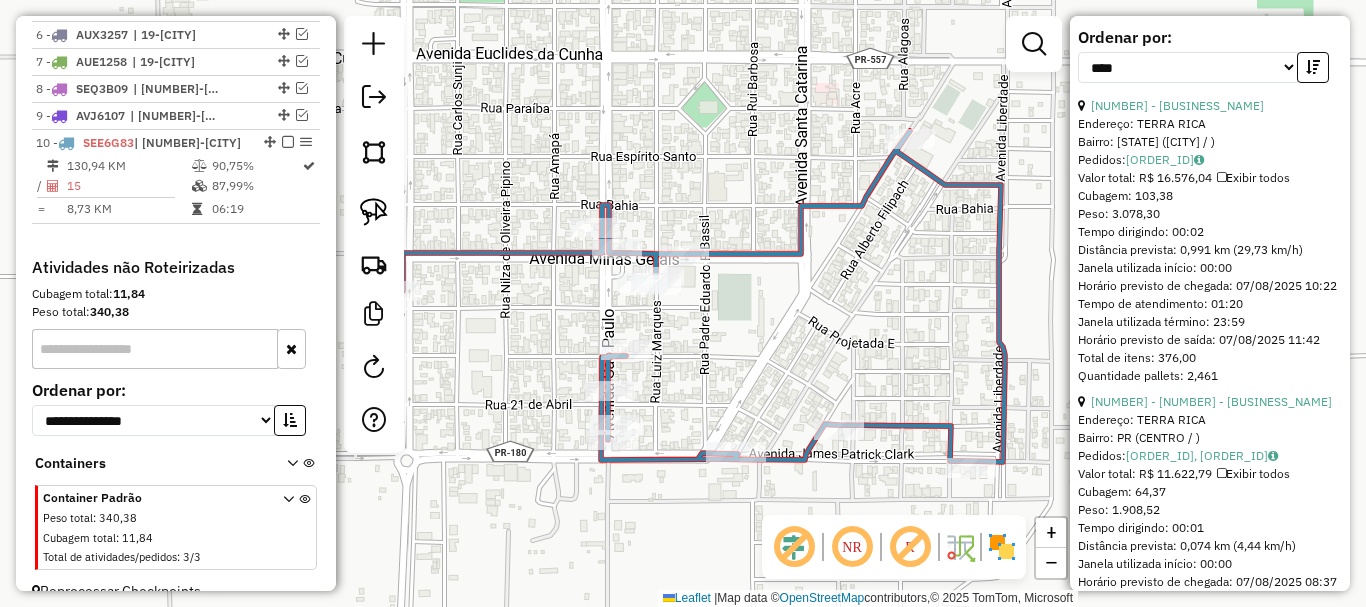 scroll, scrollTop: 800, scrollLeft: 0, axis: vertical 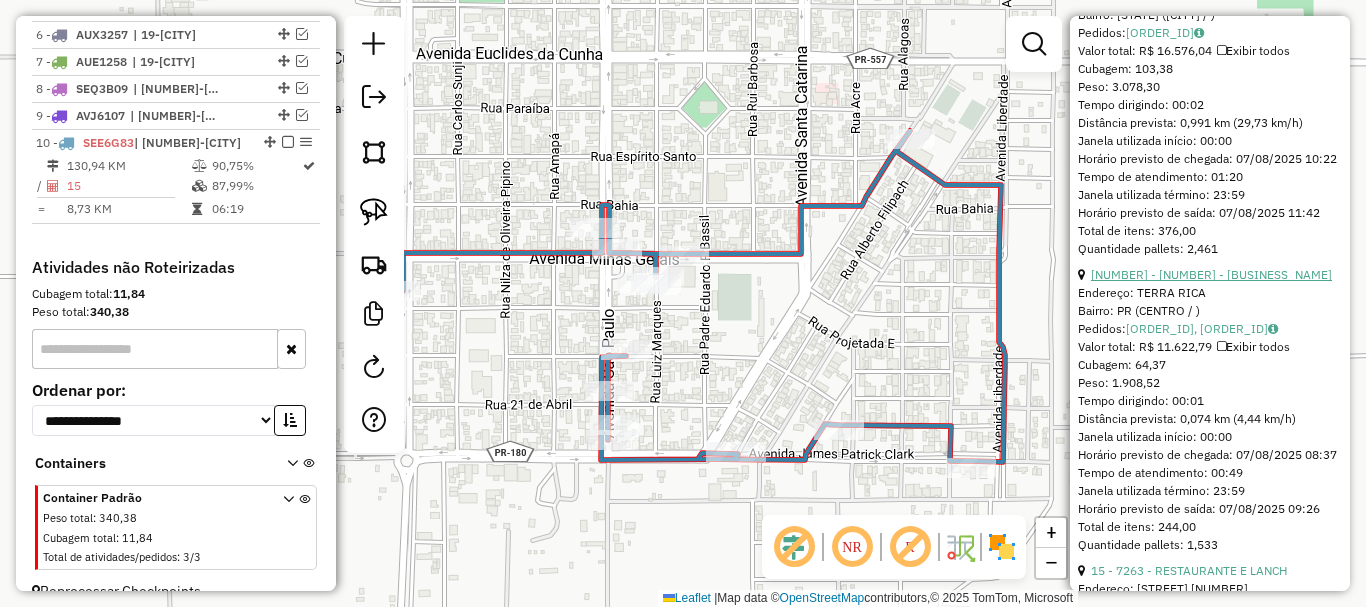 click on "3 - 514 - MERC. ZACARIAS" at bounding box center (1211, 274) 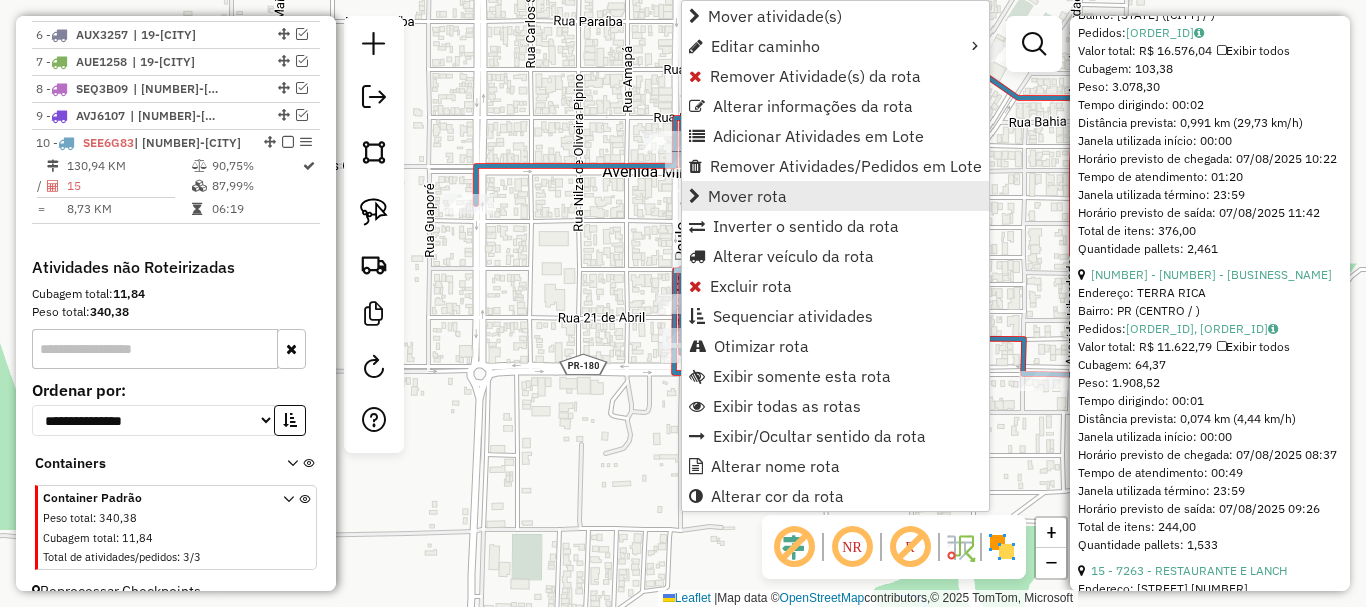 scroll, scrollTop: 955, scrollLeft: 0, axis: vertical 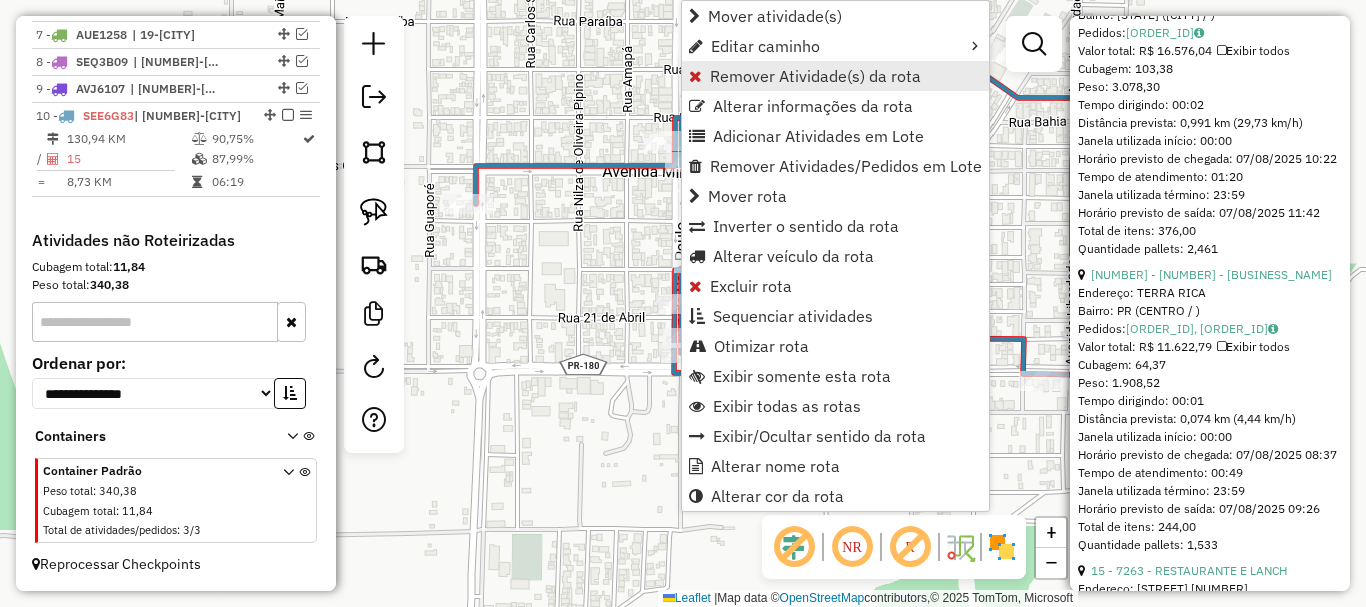 click on "Remover Atividade(s) da rota" at bounding box center [815, 76] 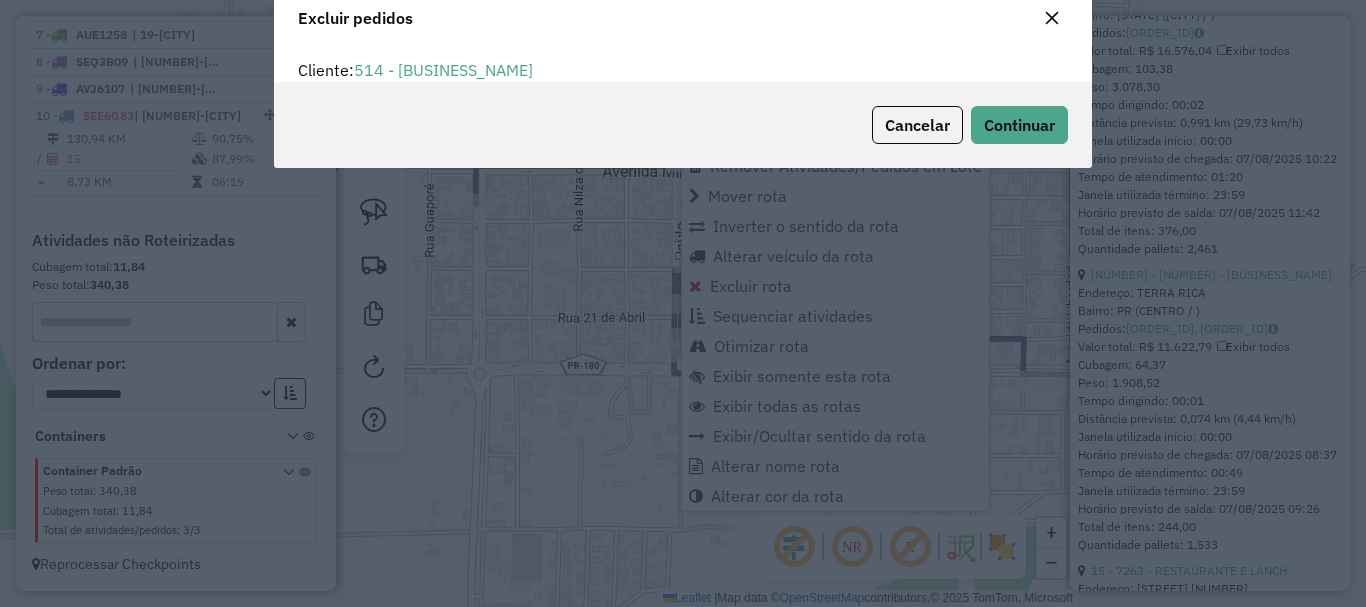 scroll, scrollTop: 12, scrollLeft: 6, axis: both 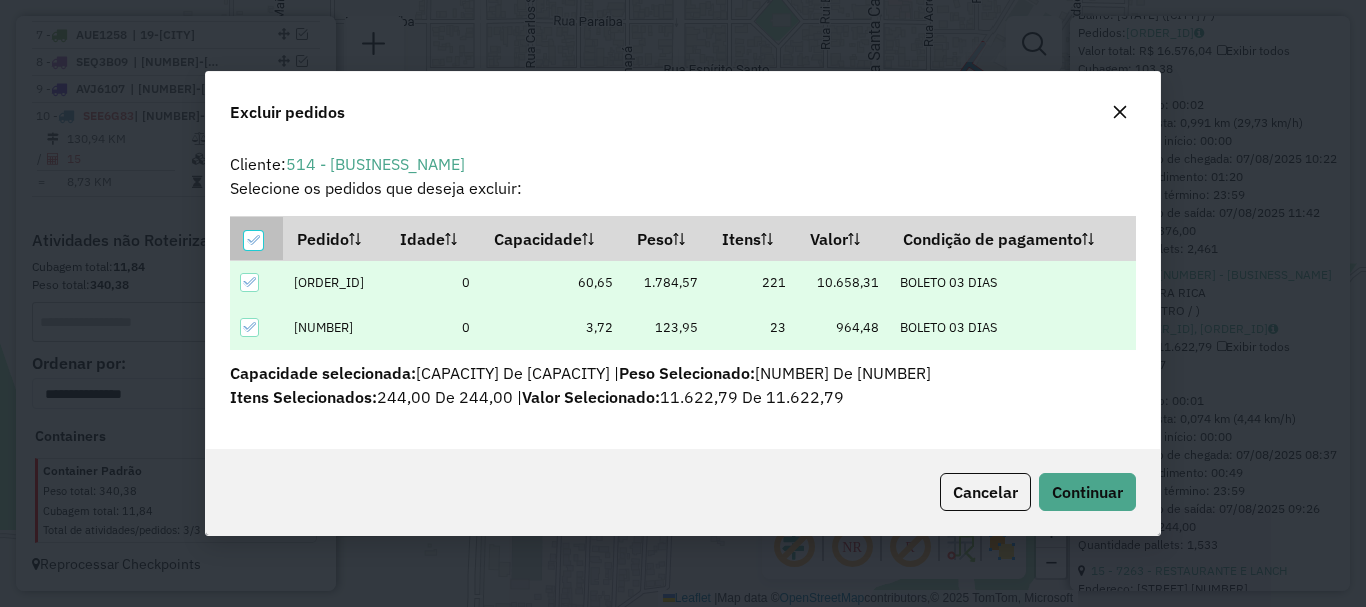 click 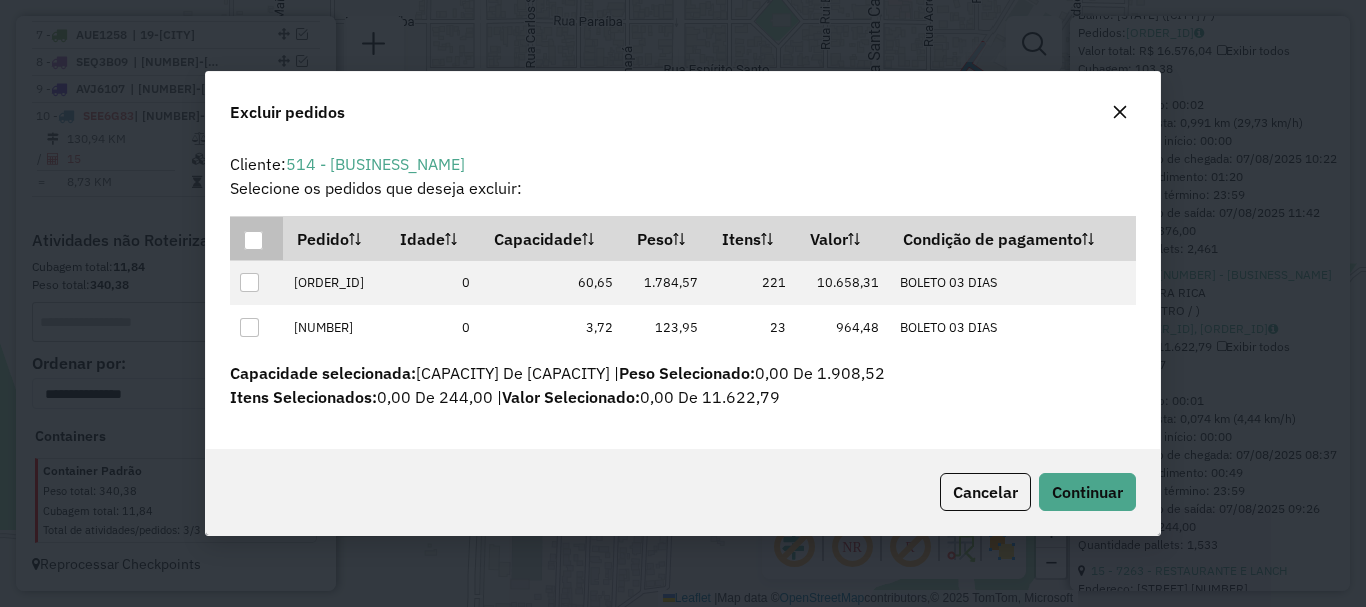 click 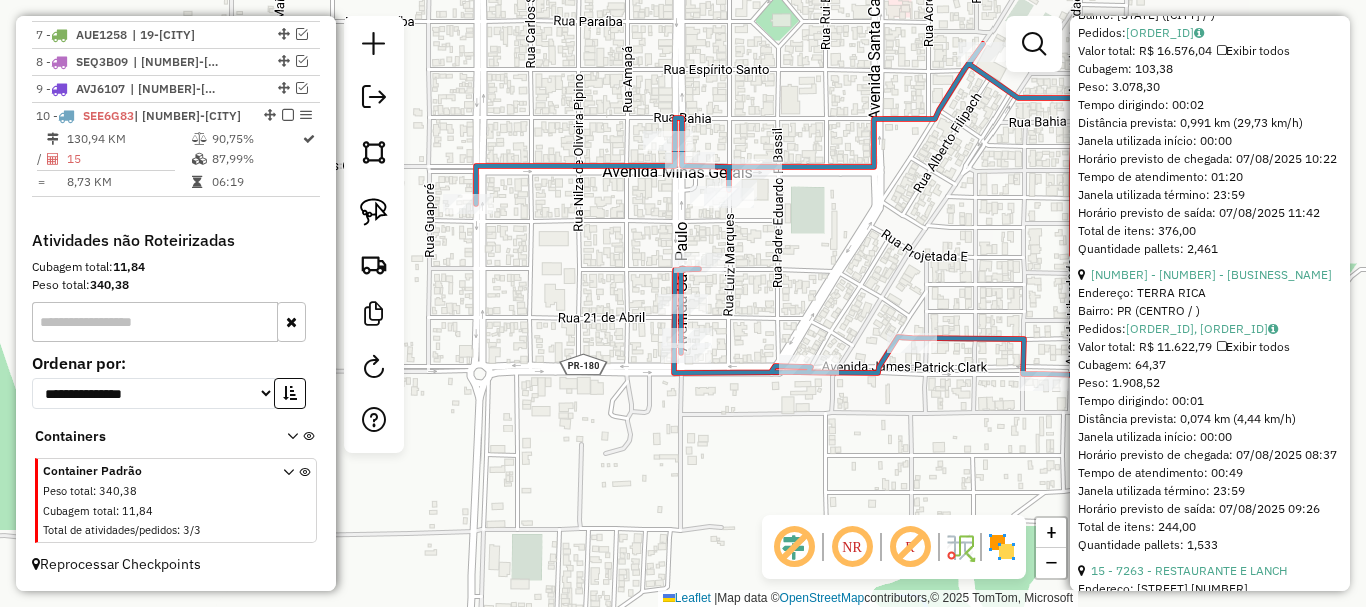 scroll, scrollTop: 600, scrollLeft: 0, axis: vertical 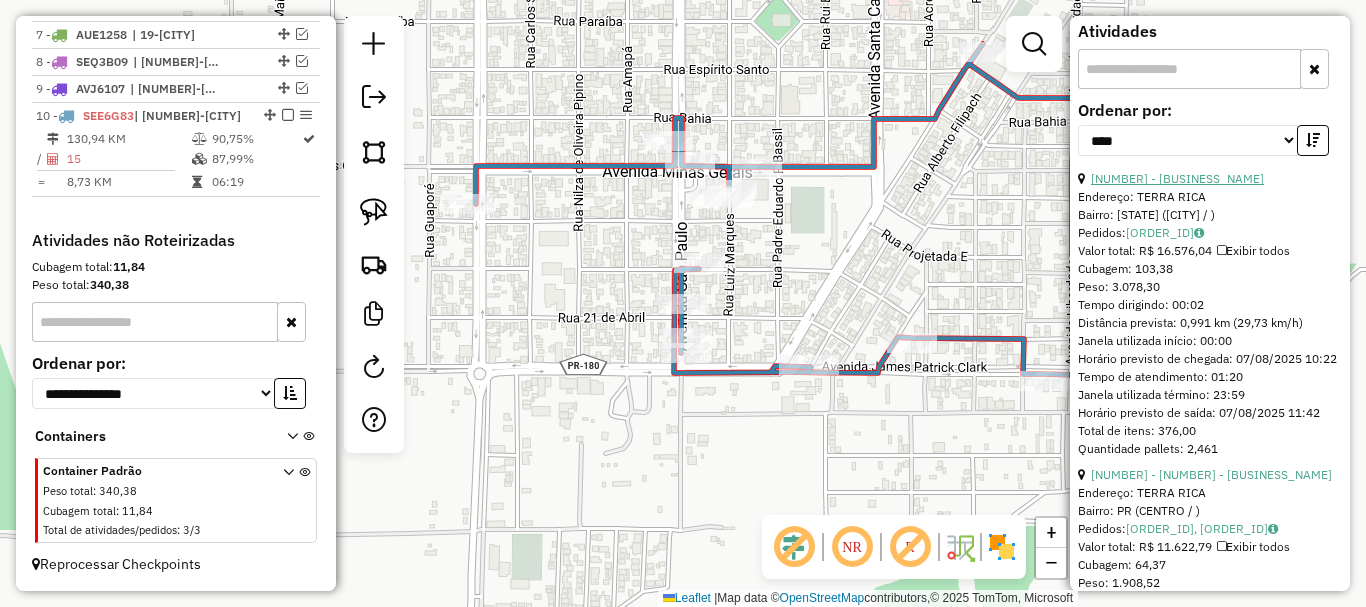 click on "8 - 6643 - SIMPRaO SUPERMERCADO" at bounding box center [1177, 178] 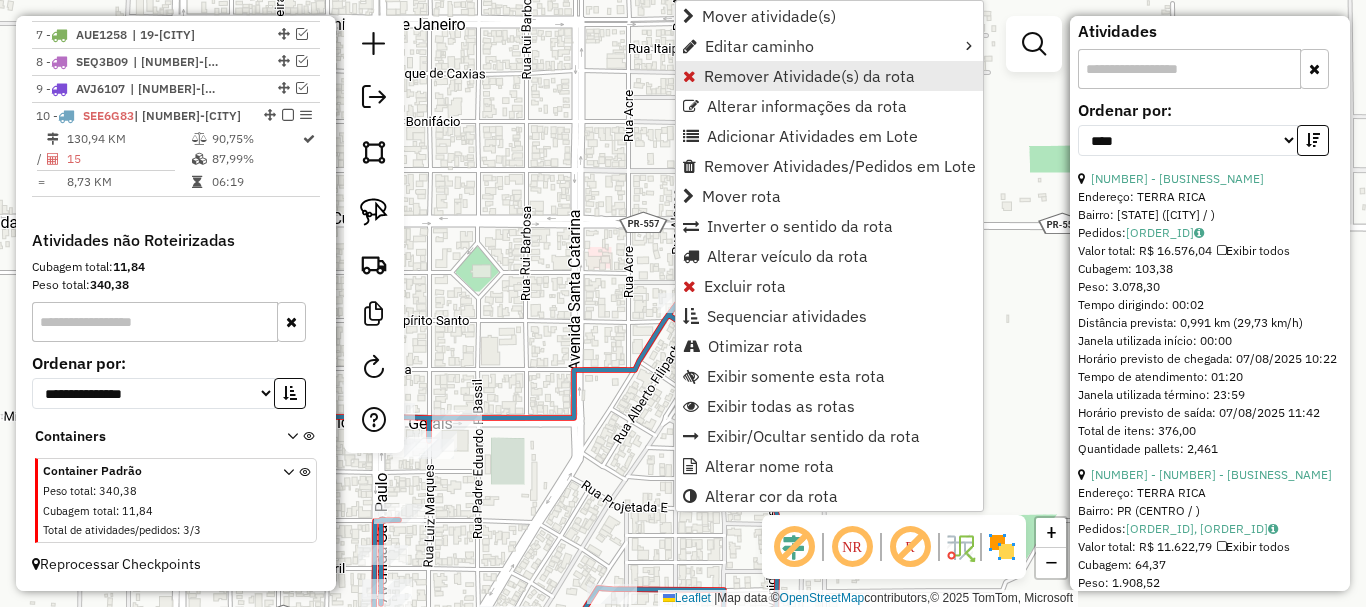 click on "Remover Atividade(s) da rota" at bounding box center [809, 76] 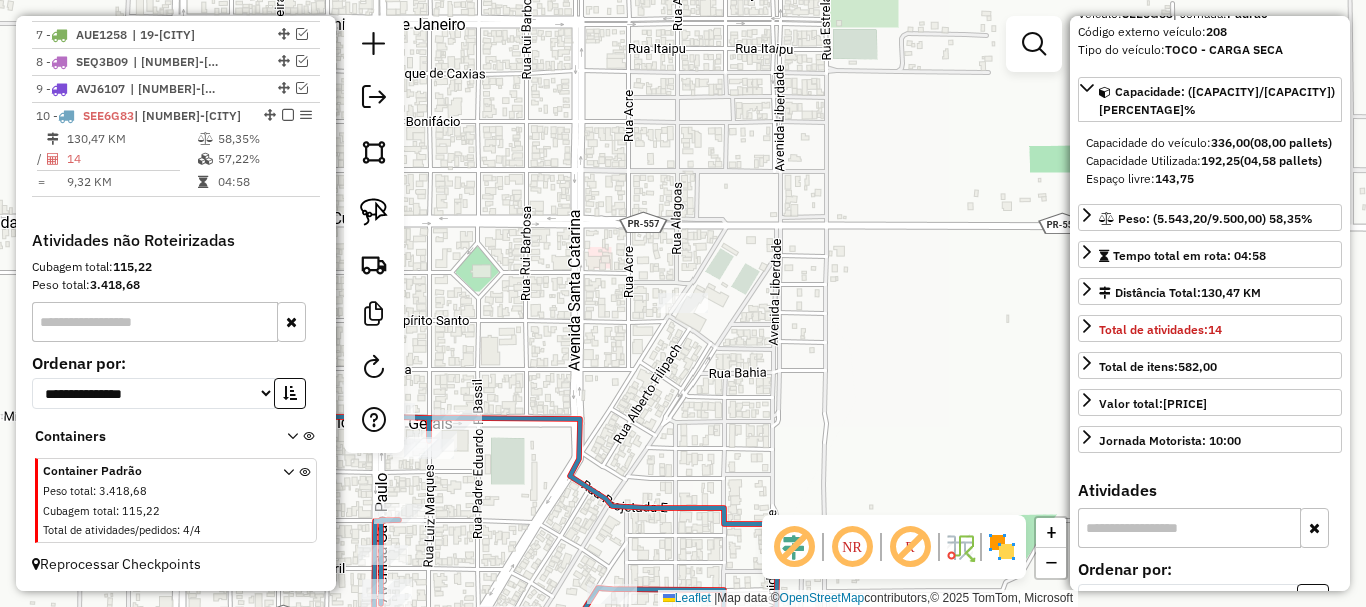 scroll, scrollTop: 0, scrollLeft: 0, axis: both 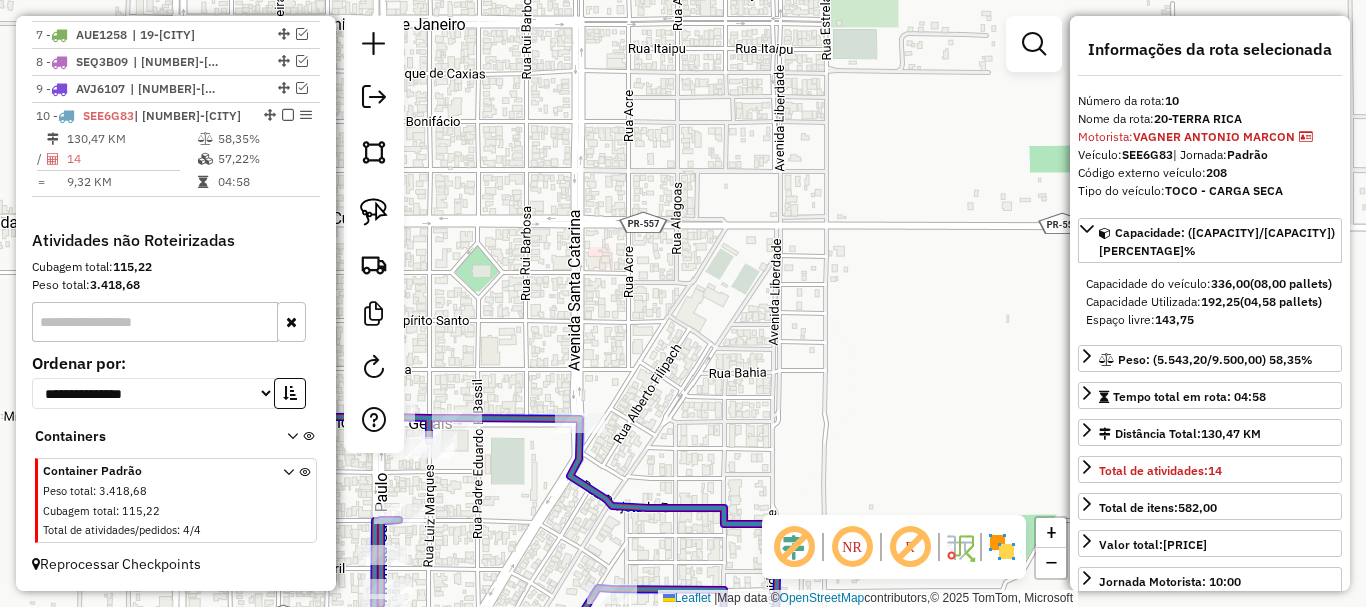 click 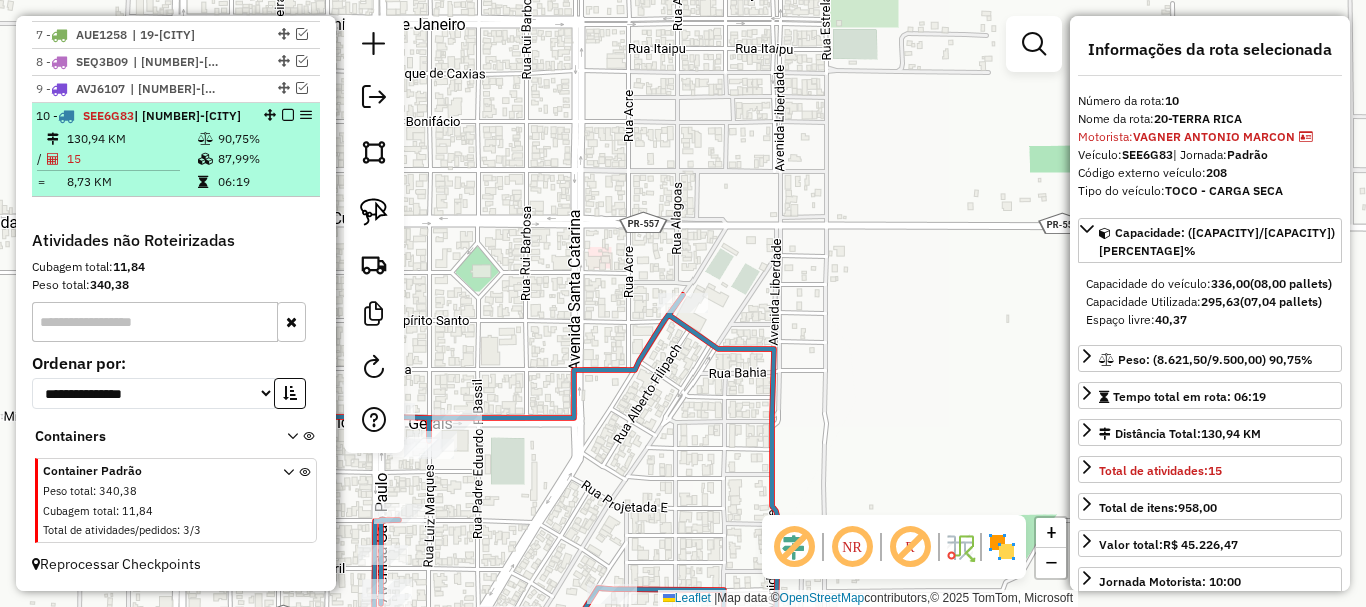 click at bounding box center [205, 159] 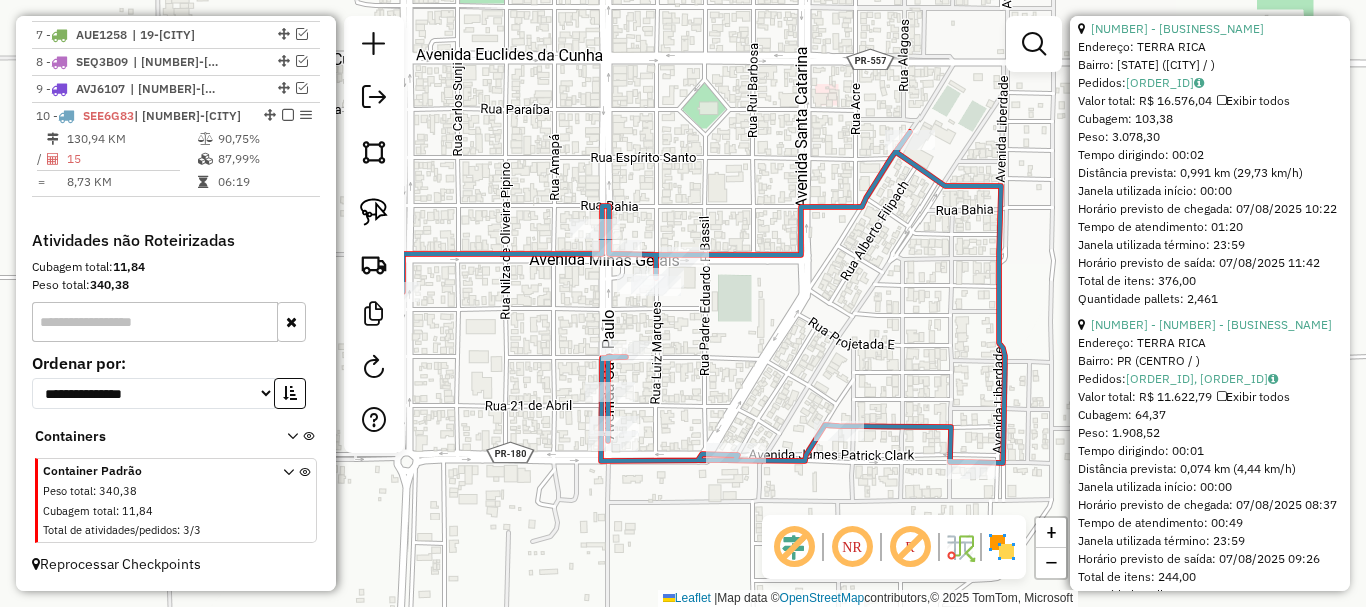 scroll, scrollTop: 800, scrollLeft: 0, axis: vertical 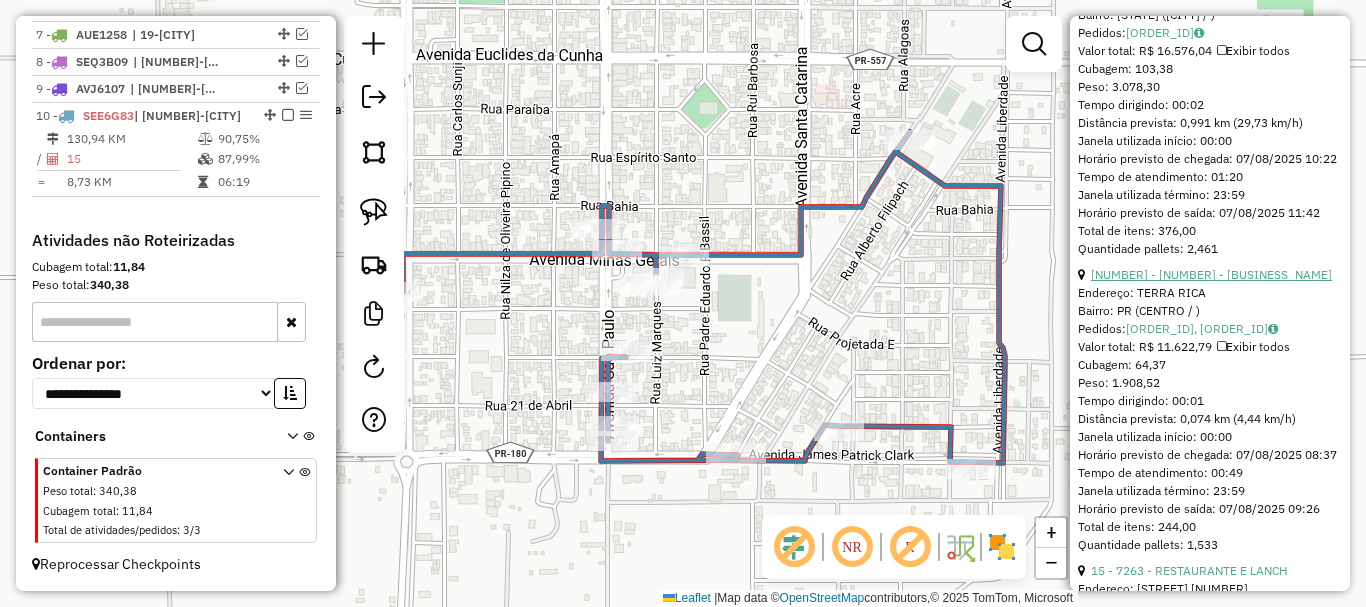 click on "3 - 514 - MERC. ZACARIAS" at bounding box center [1211, 274] 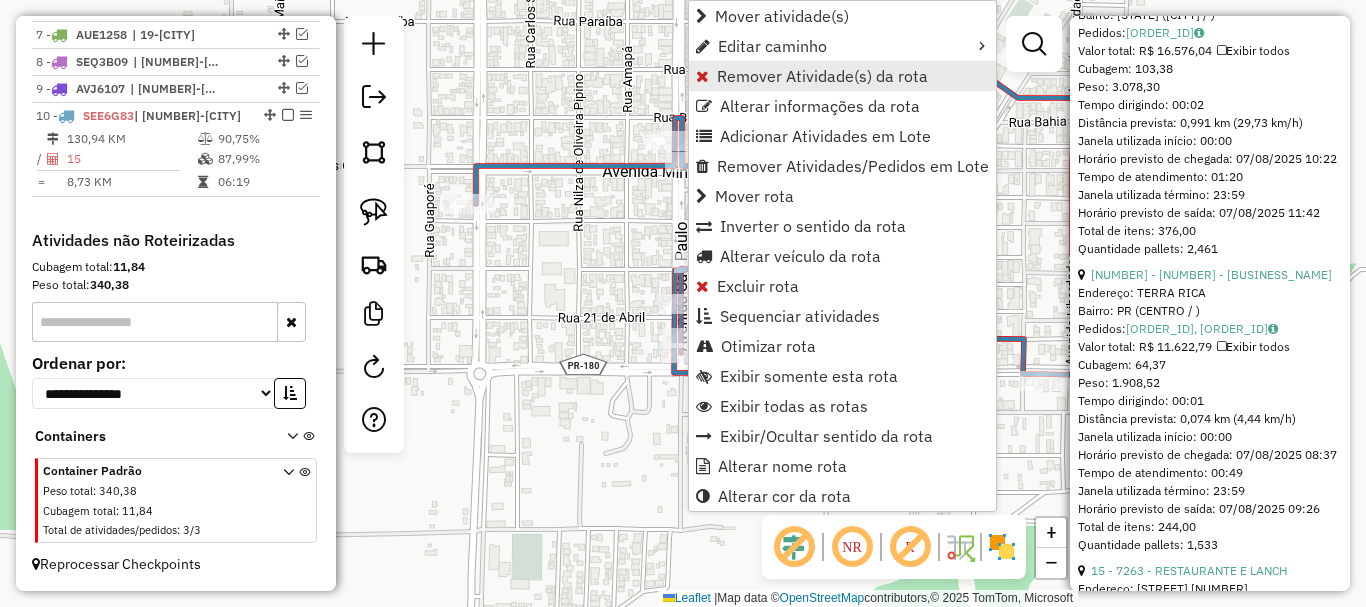 click on "Remover Atividade(s) da rota" at bounding box center (822, 76) 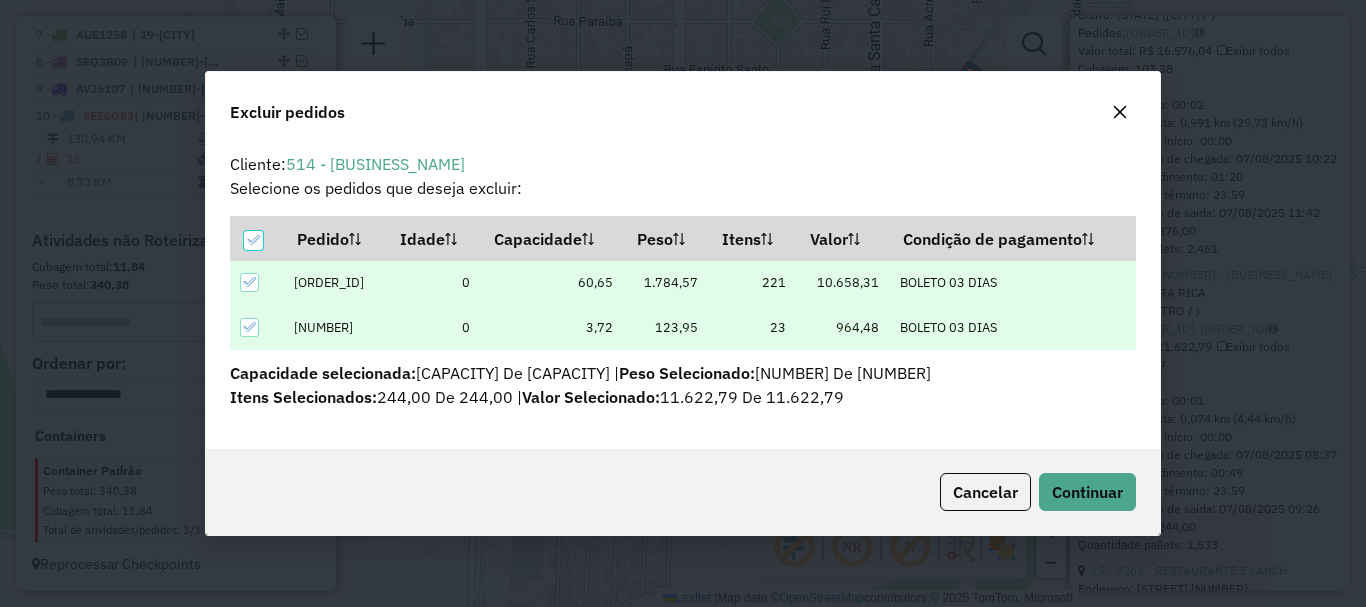 scroll, scrollTop: 0, scrollLeft: 0, axis: both 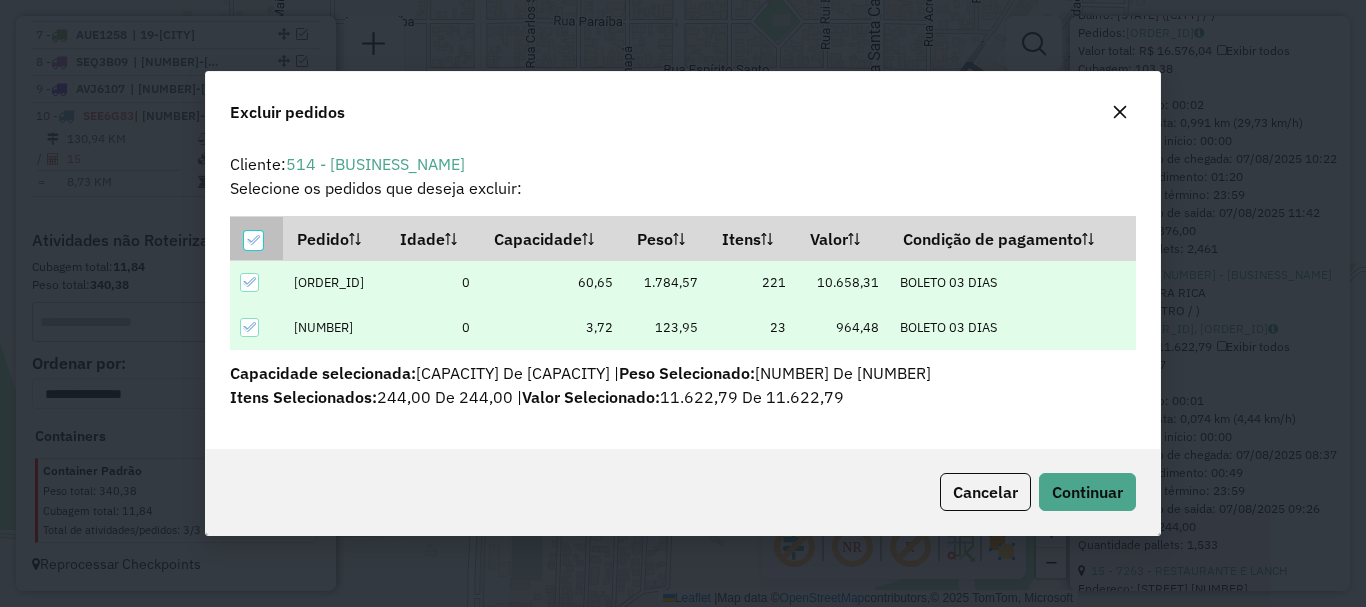click at bounding box center (253, 240) 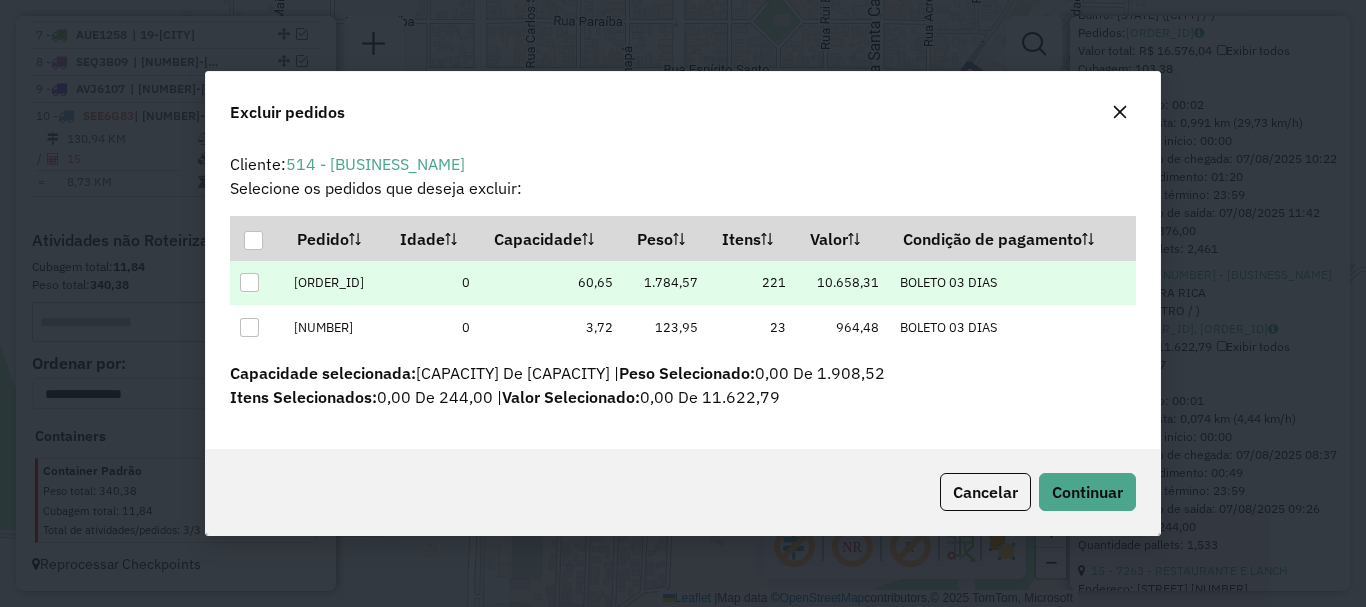 click at bounding box center (249, 282) 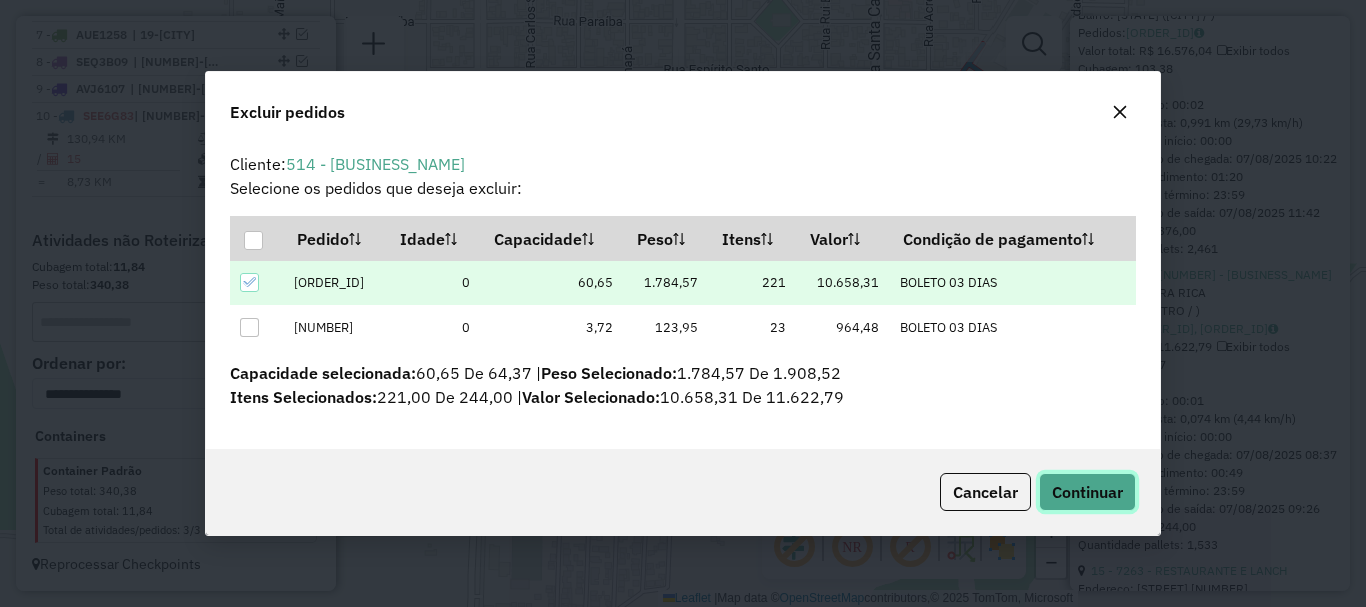 click on "Continuar" 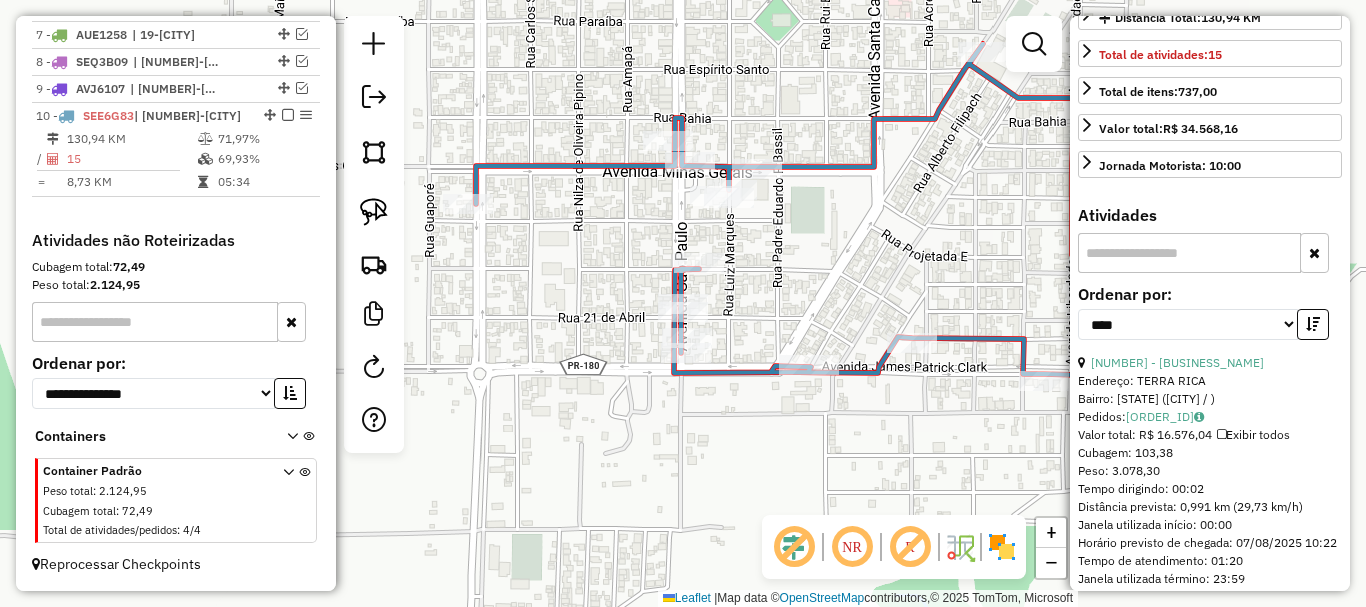scroll, scrollTop: 500, scrollLeft: 0, axis: vertical 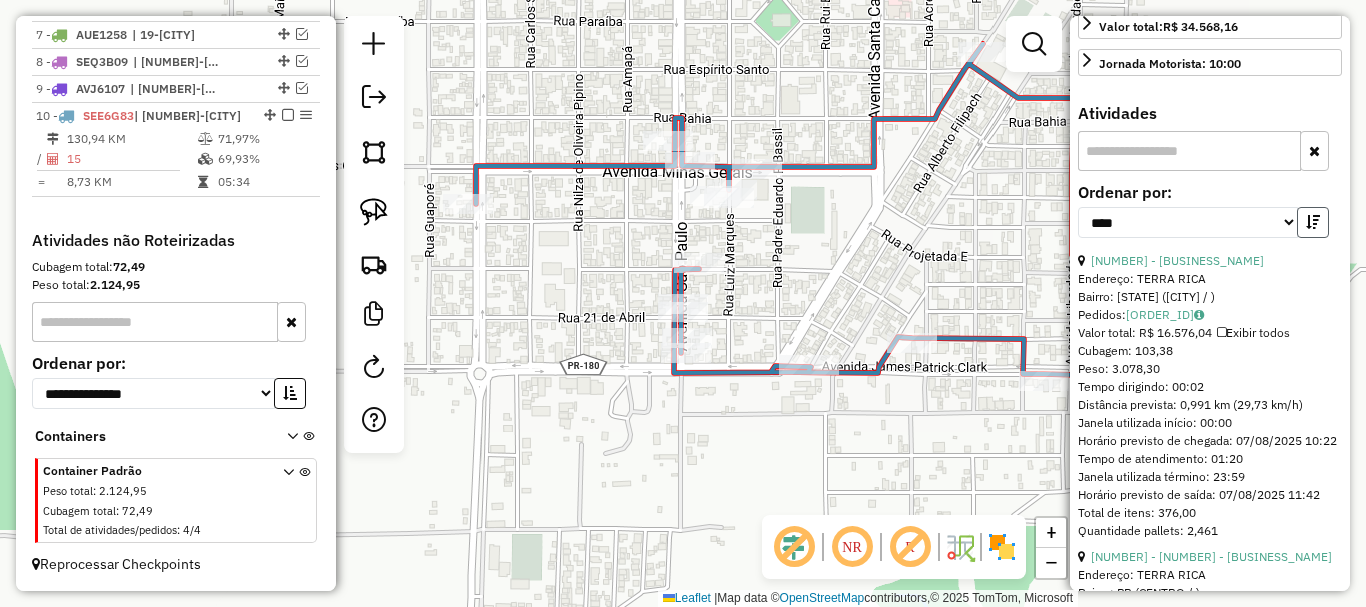 click at bounding box center (1313, 222) 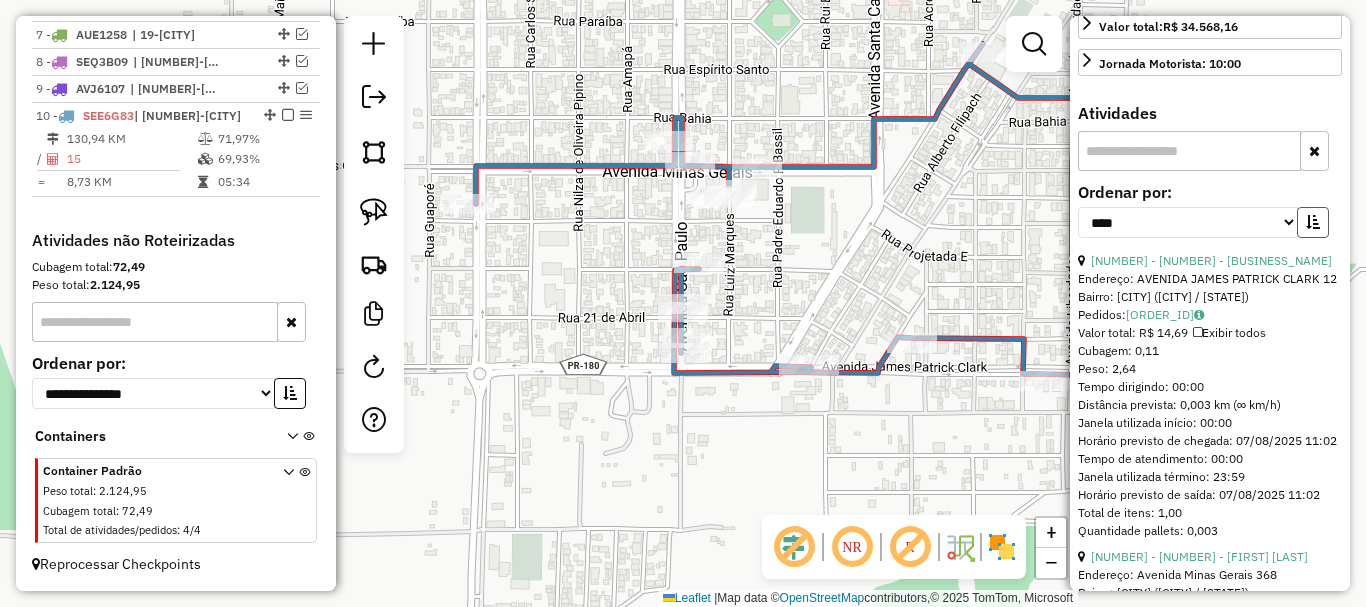 click at bounding box center (1313, 222) 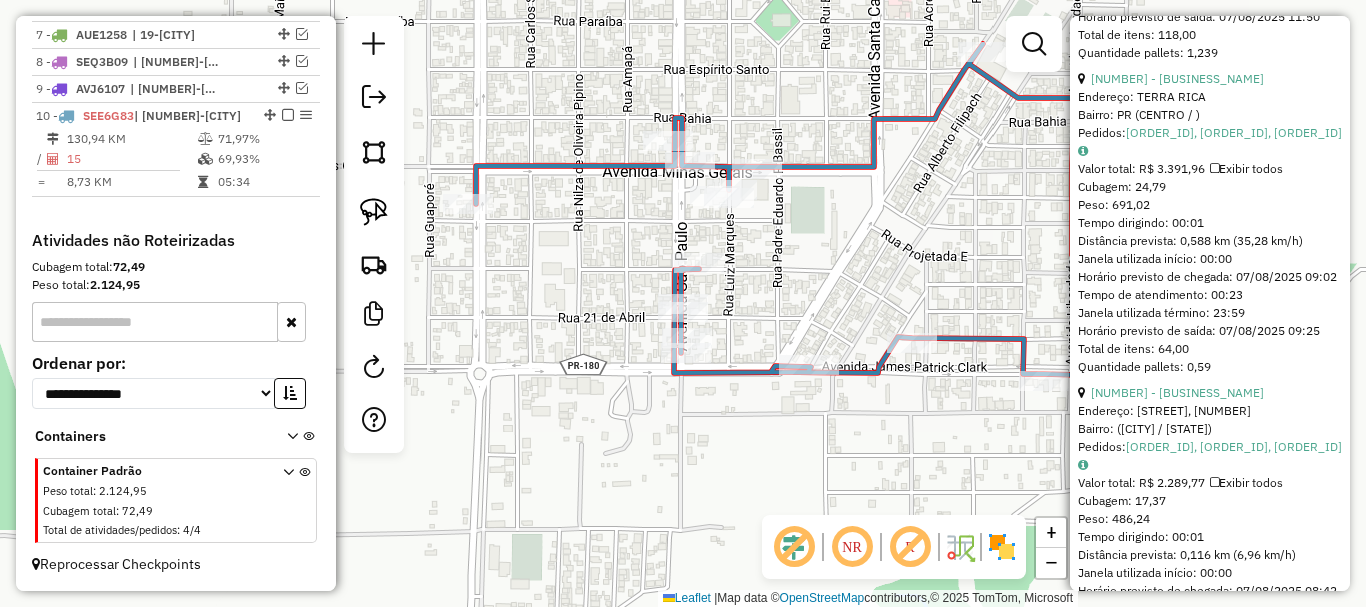 scroll, scrollTop: 1300, scrollLeft: 0, axis: vertical 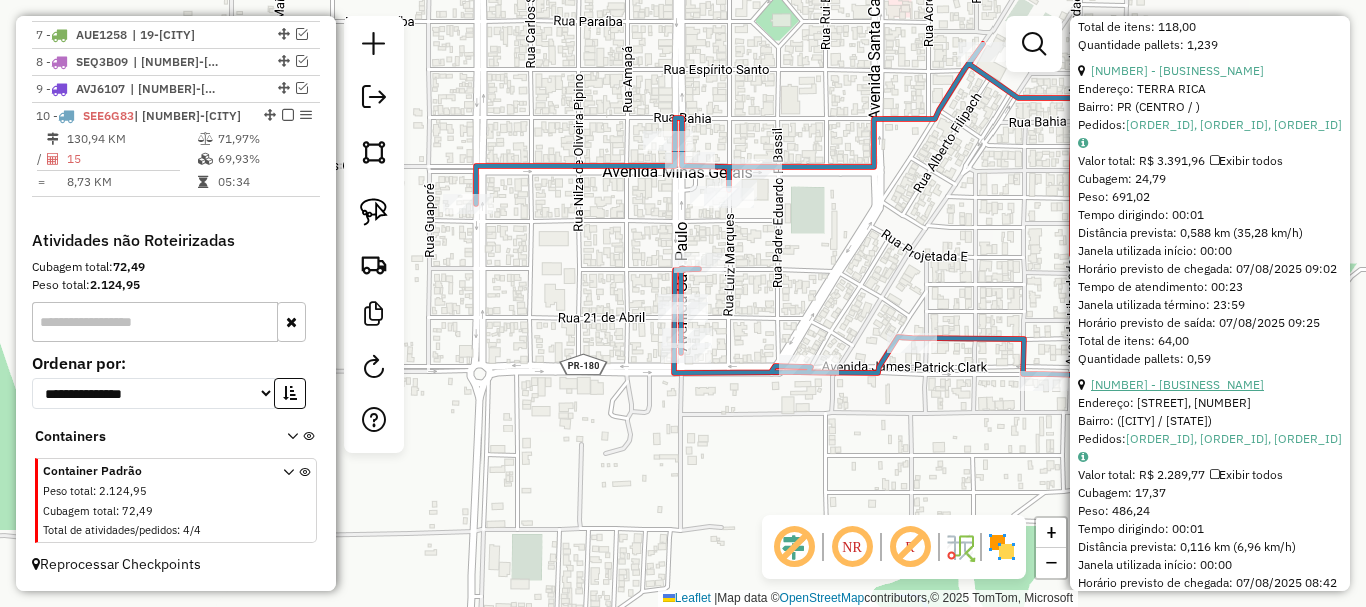 click on "4 - 7433 - AUTO POSTO VIAIS" at bounding box center [1177, 384] 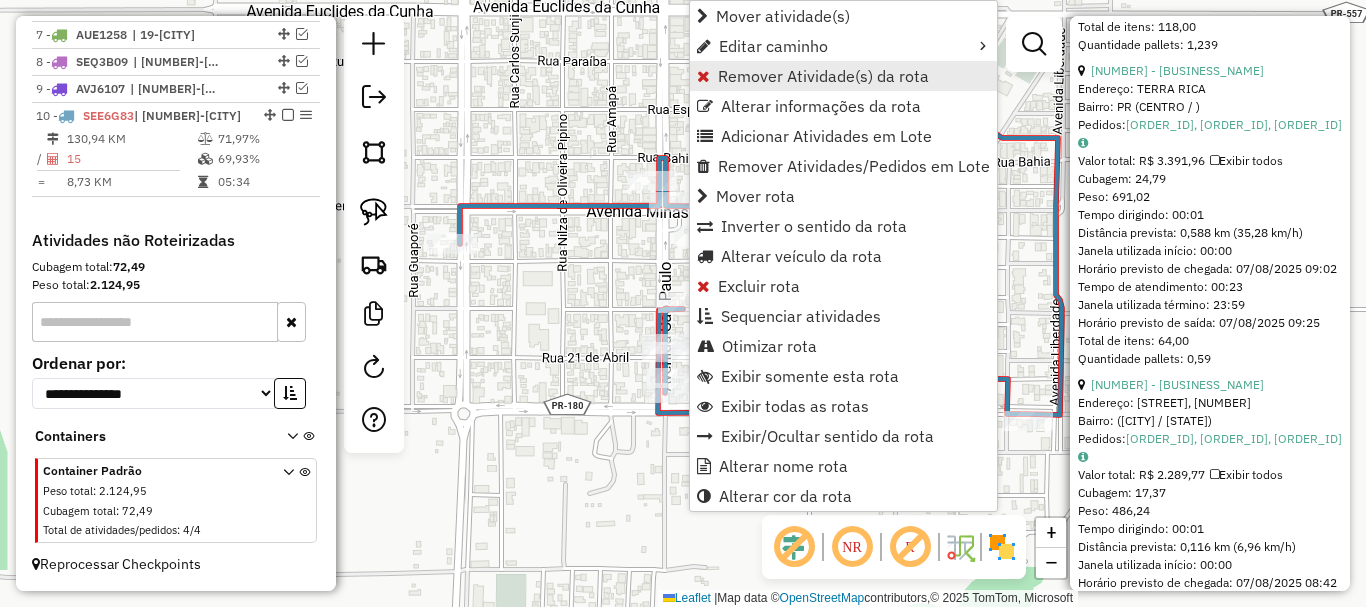 click on "Remover Atividade(s) da rota" at bounding box center [823, 76] 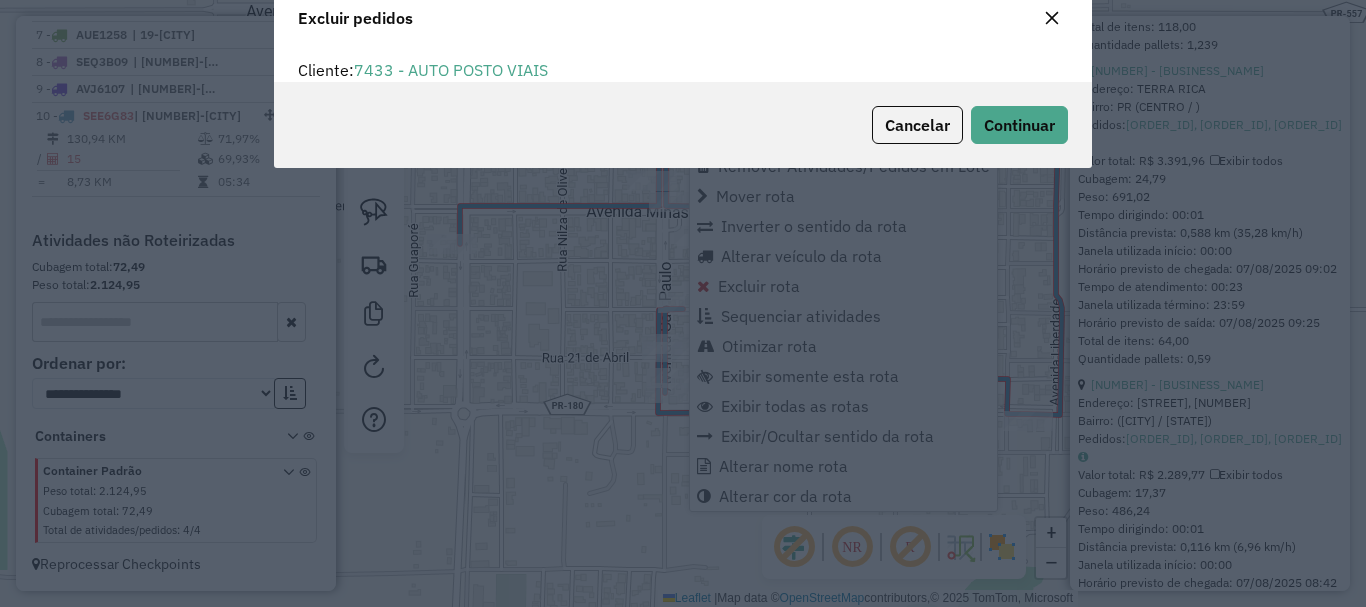 scroll, scrollTop: 82, scrollLeft: 0, axis: vertical 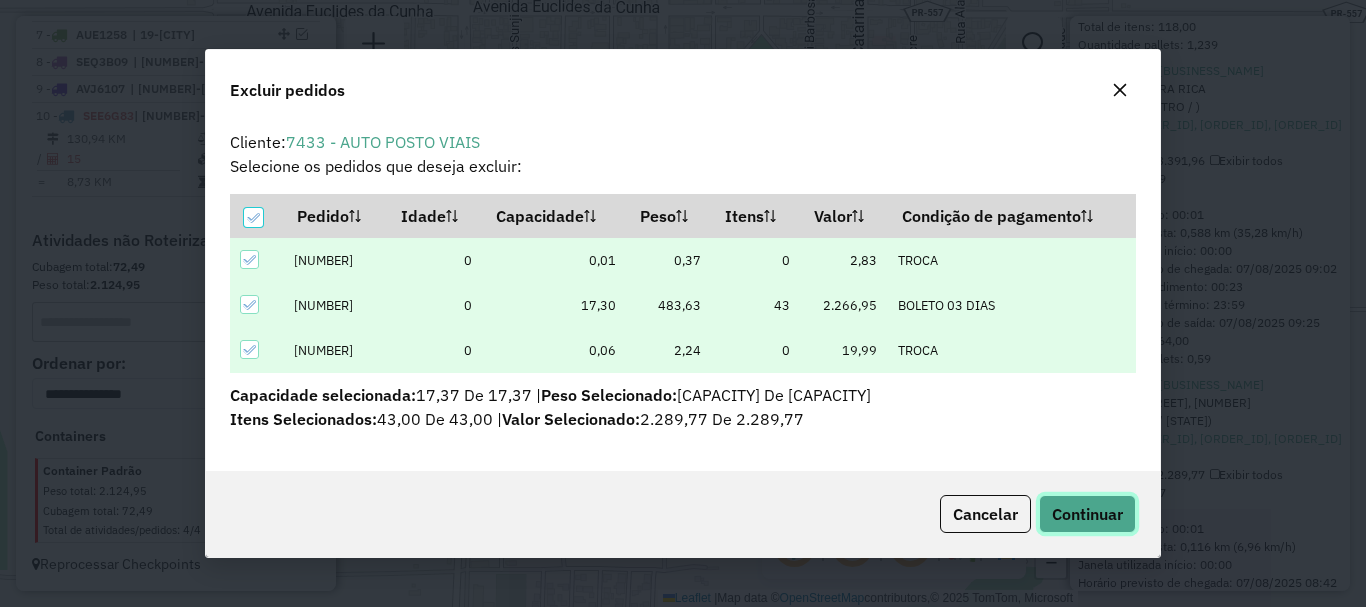 click on "Continuar" 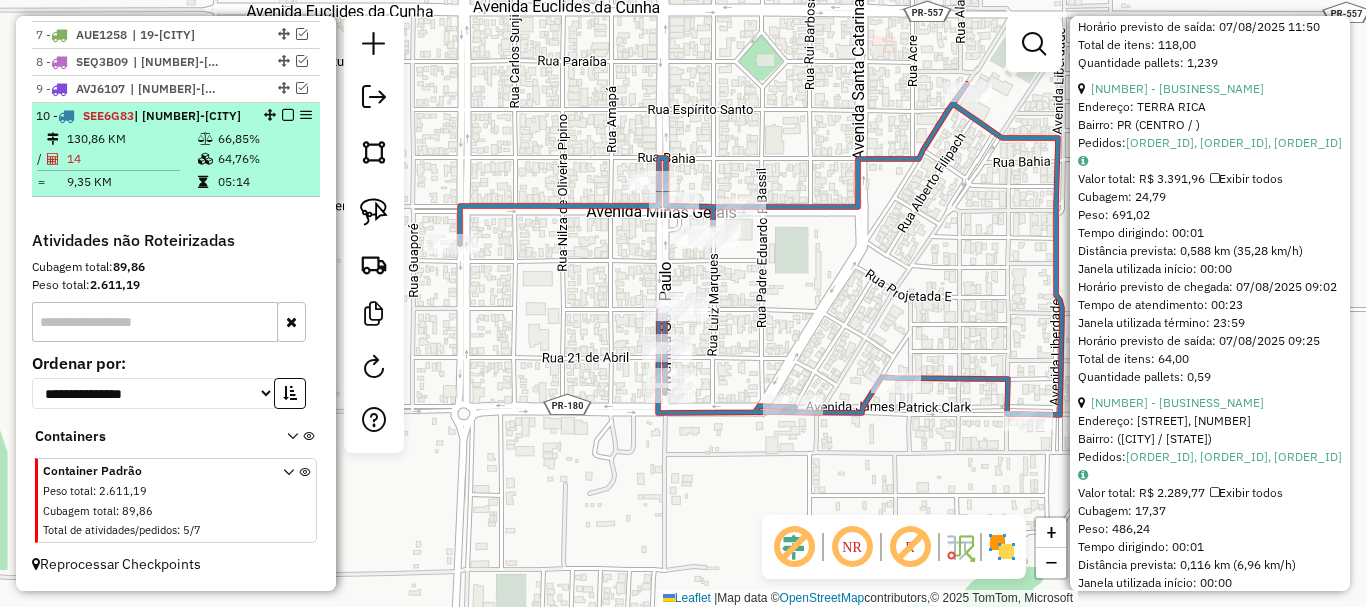 click at bounding box center [282, 115] 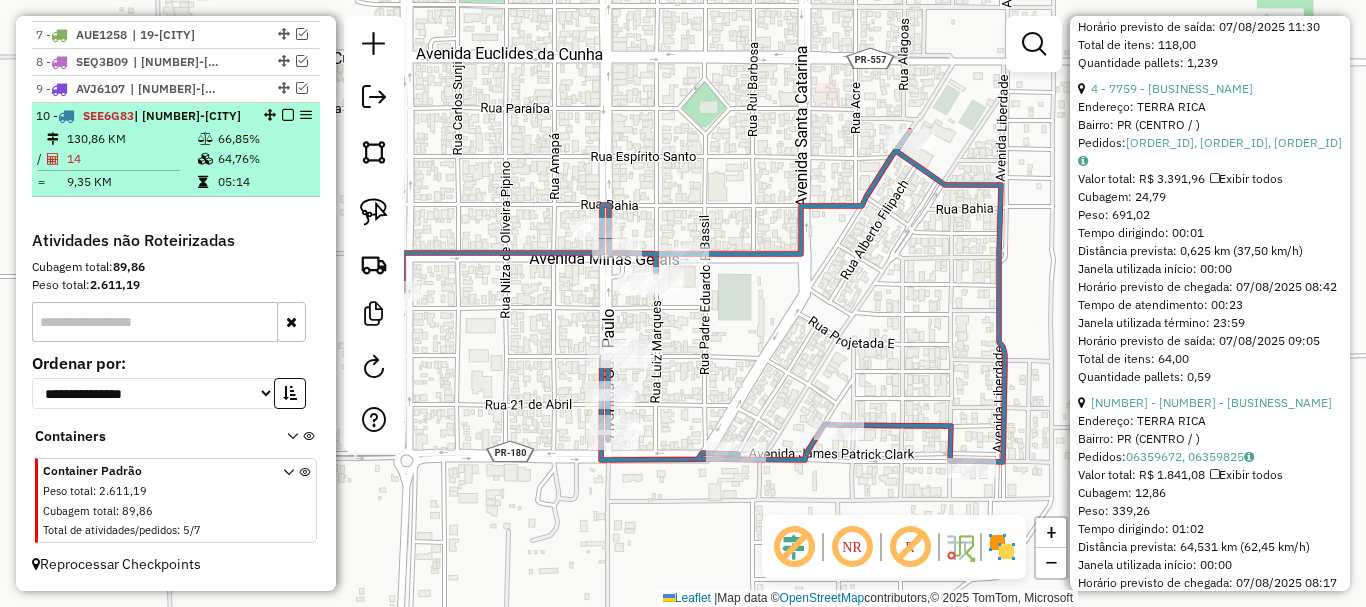 click on "10 -       SEE6G83   | 20-TERRA RICA" at bounding box center (176, 116) 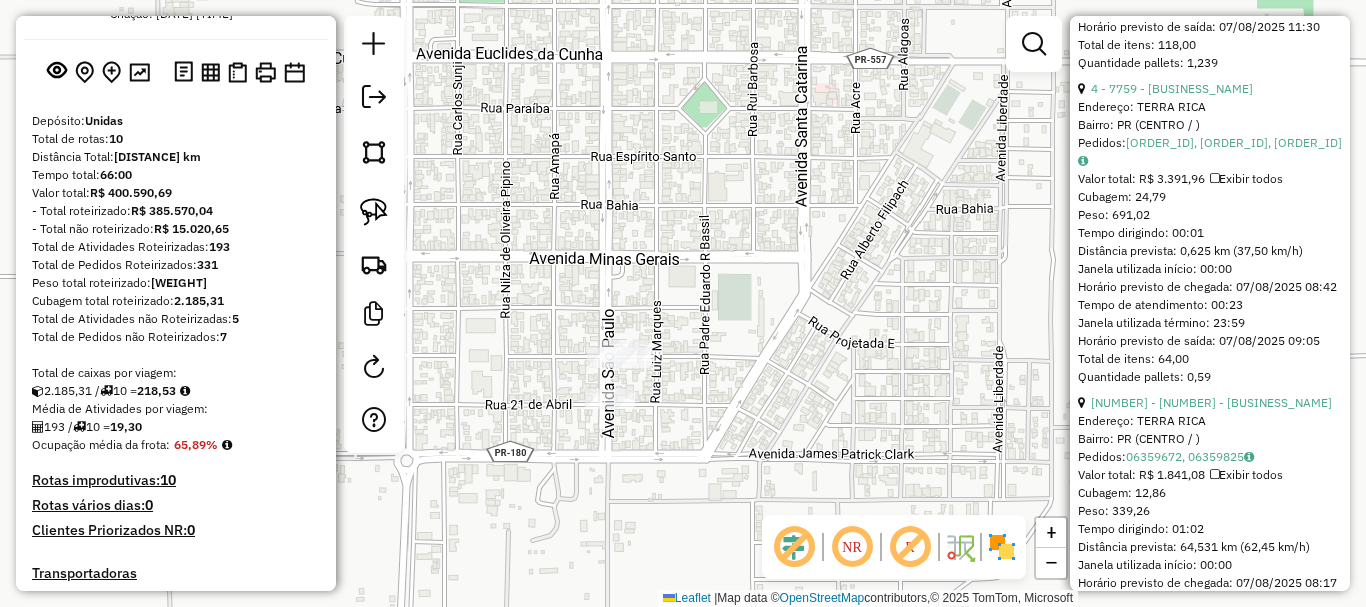 scroll, scrollTop: 88, scrollLeft: 0, axis: vertical 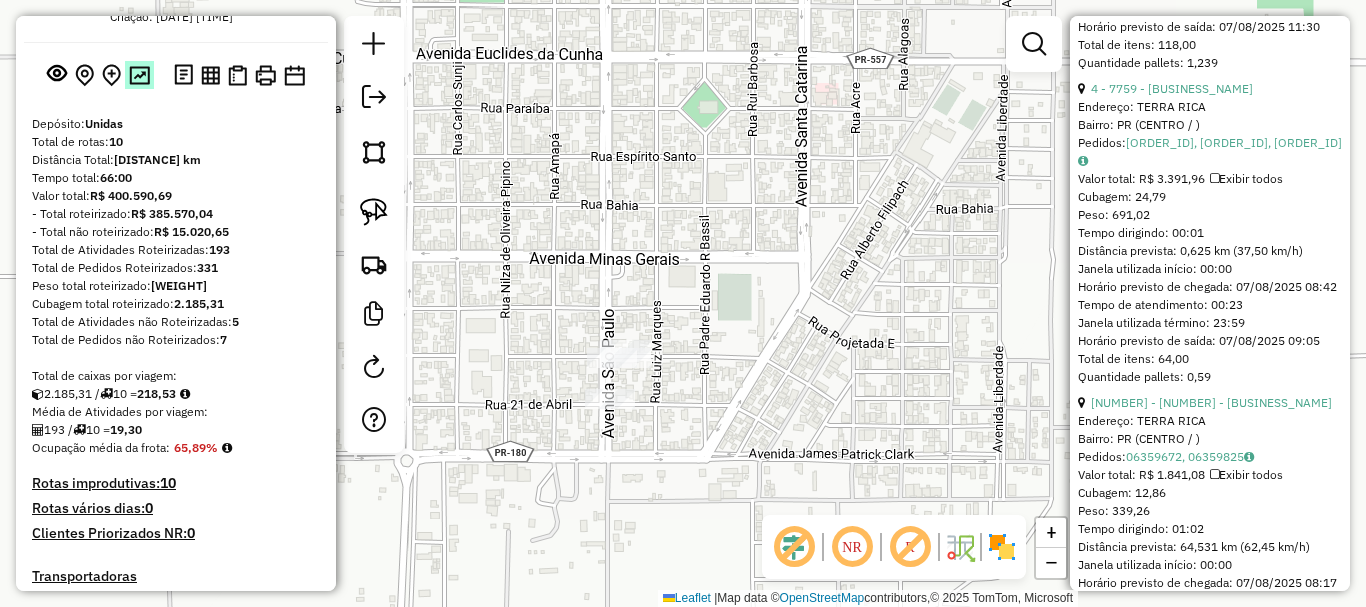 click at bounding box center (139, 75) 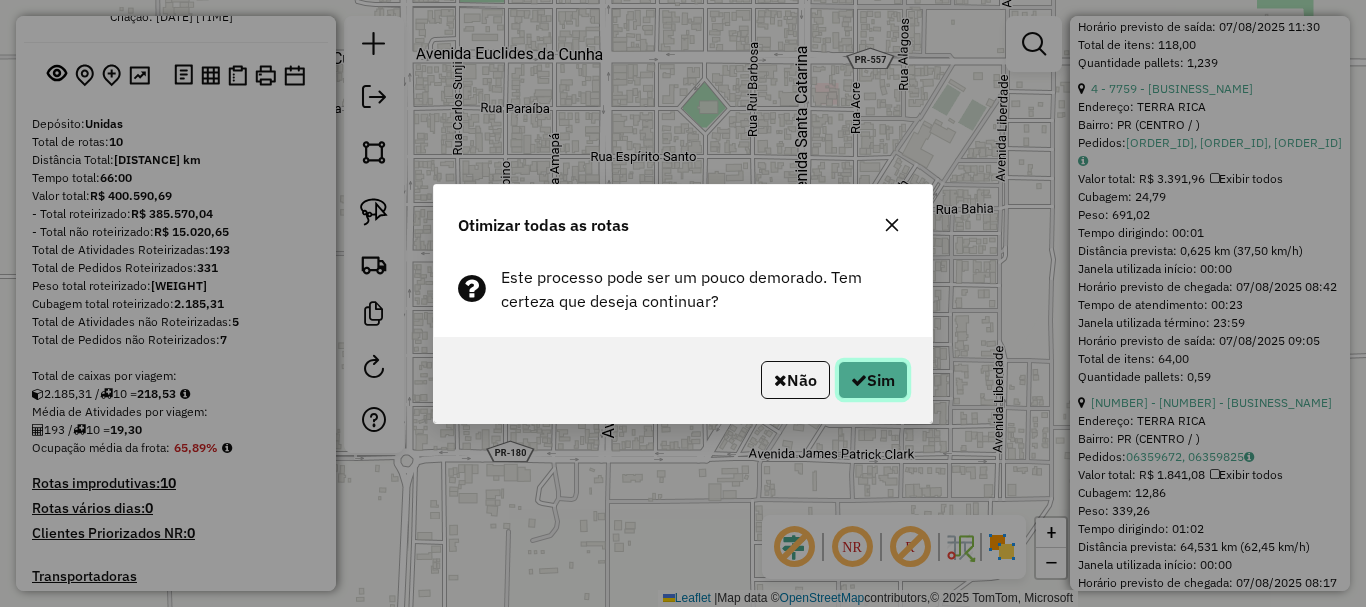 click on "Sim" 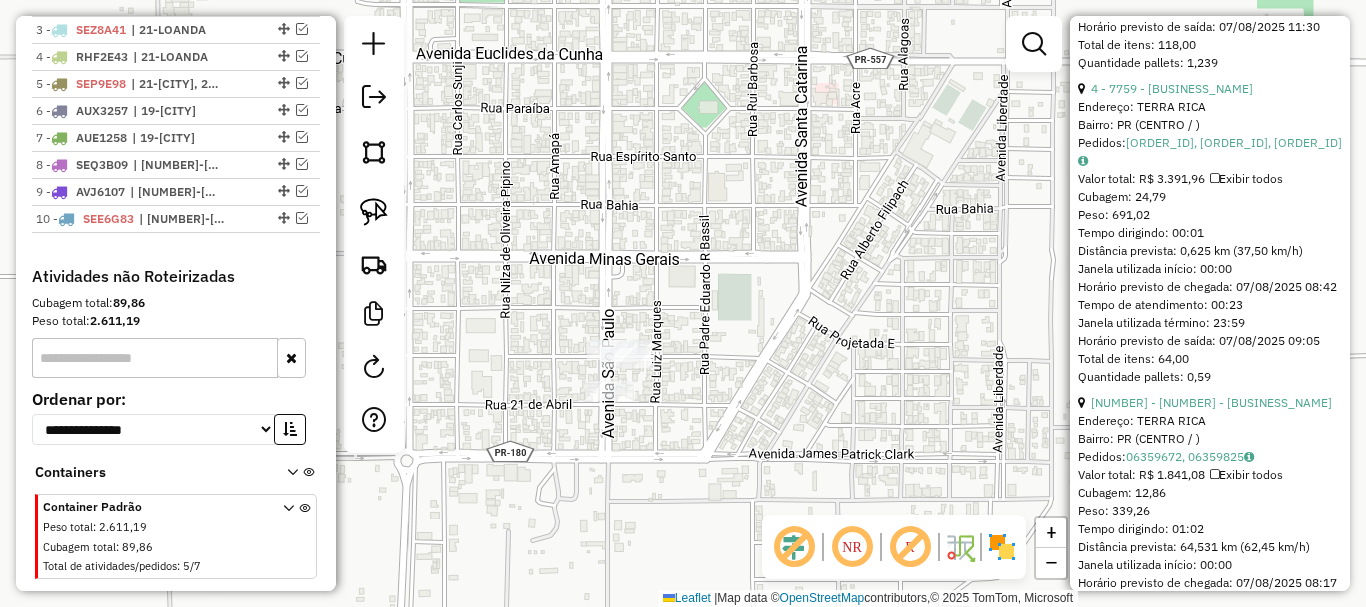 scroll, scrollTop: 888, scrollLeft: 0, axis: vertical 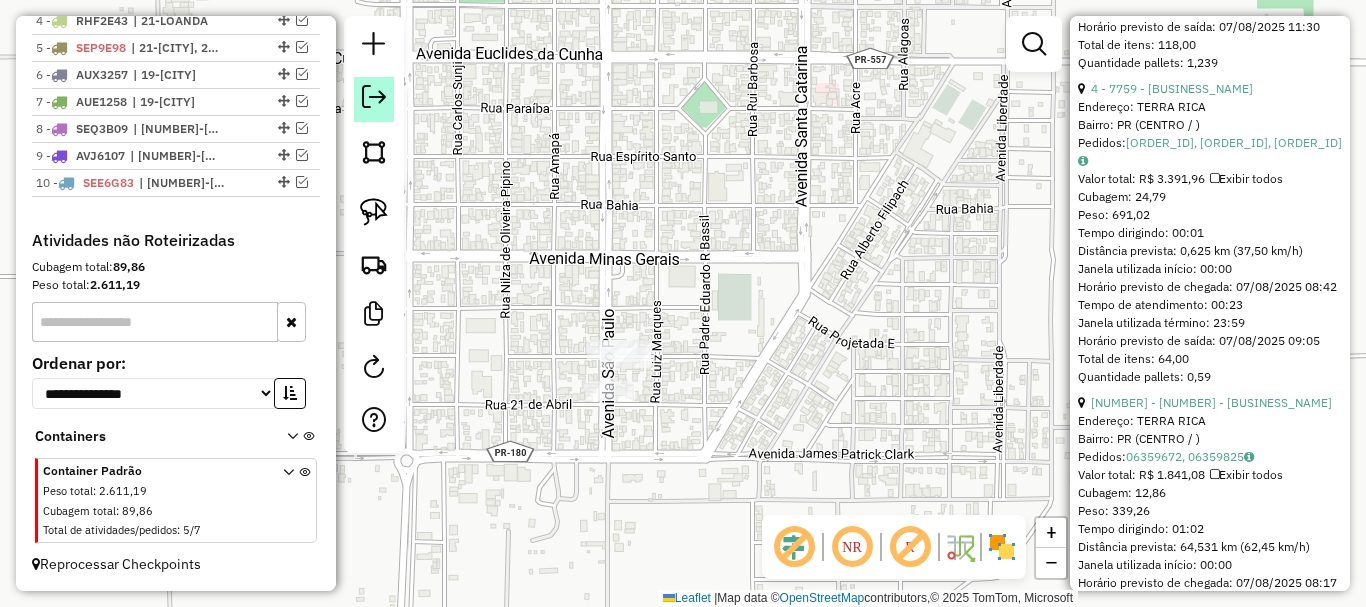 click 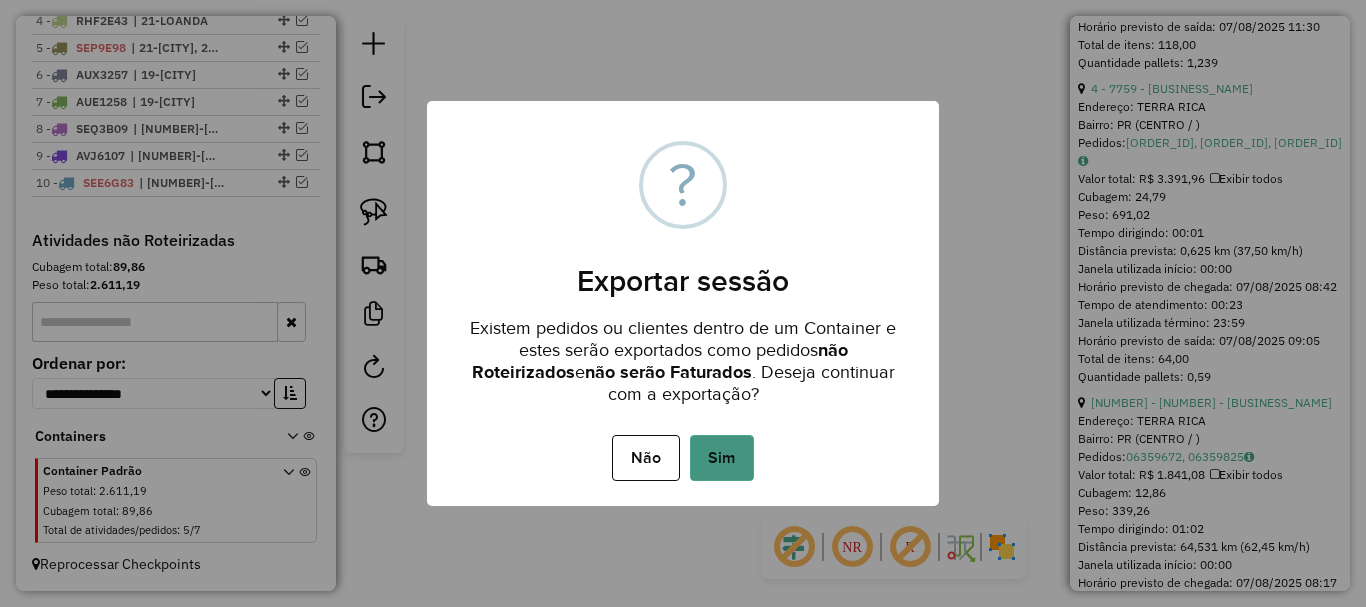 click on "Sim" at bounding box center [722, 458] 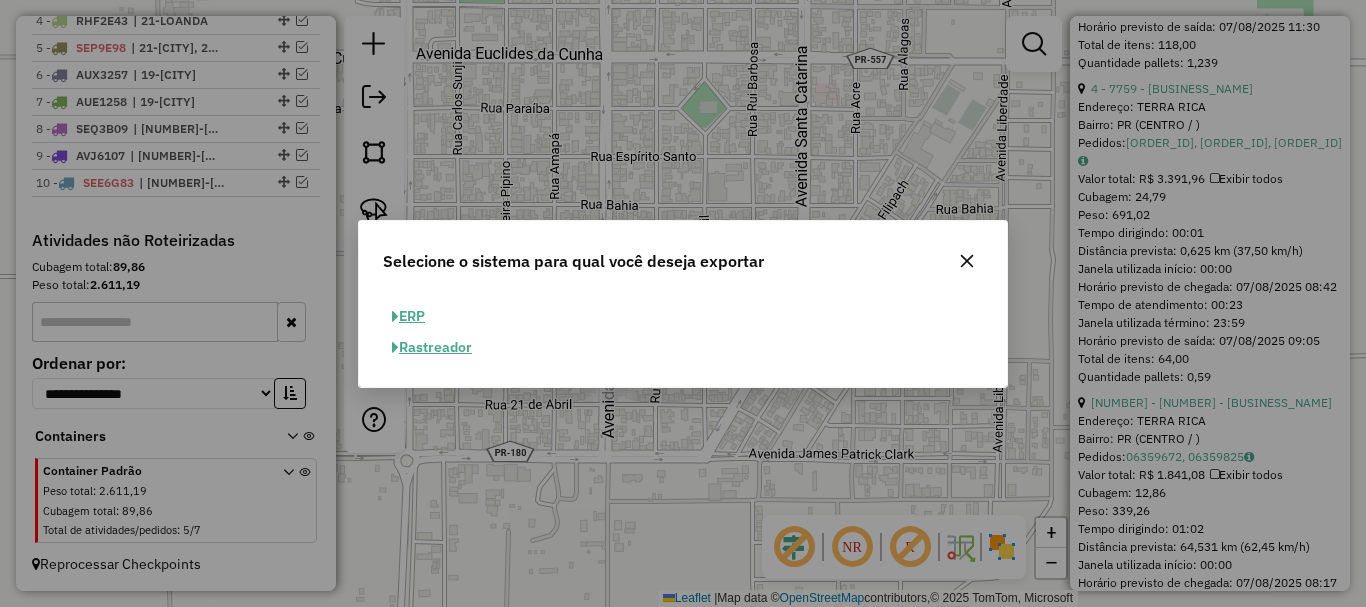 click on "ERP" 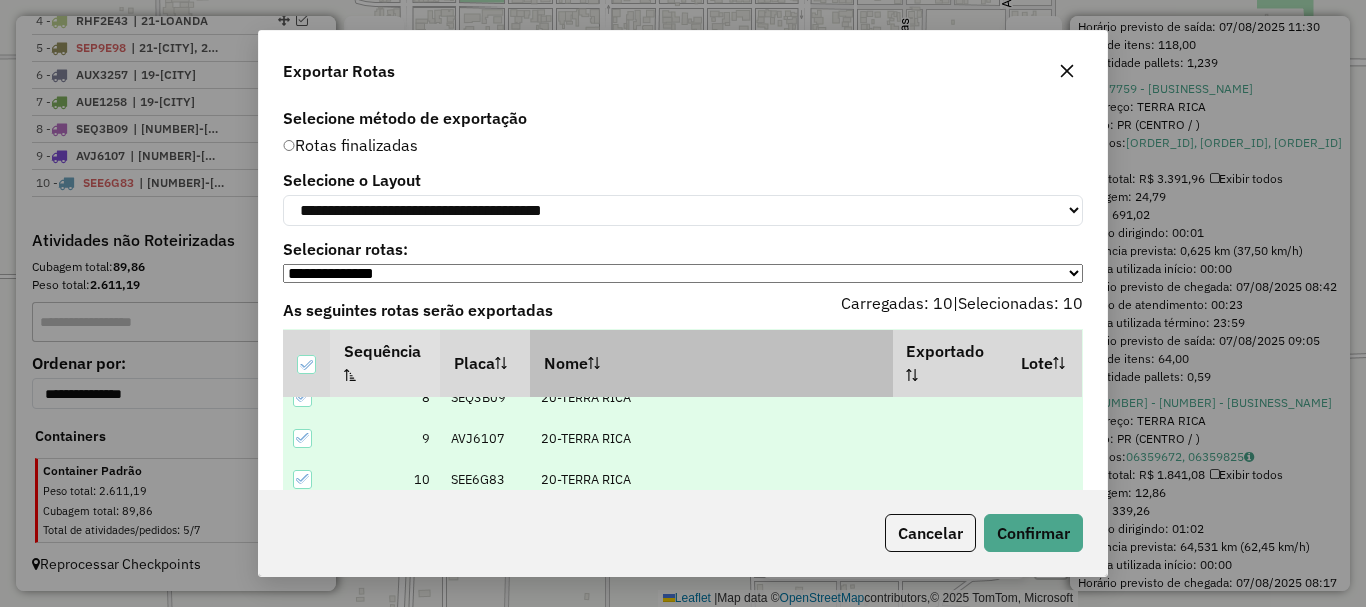 scroll, scrollTop: 308, scrollLeft: 0, axis: vertical 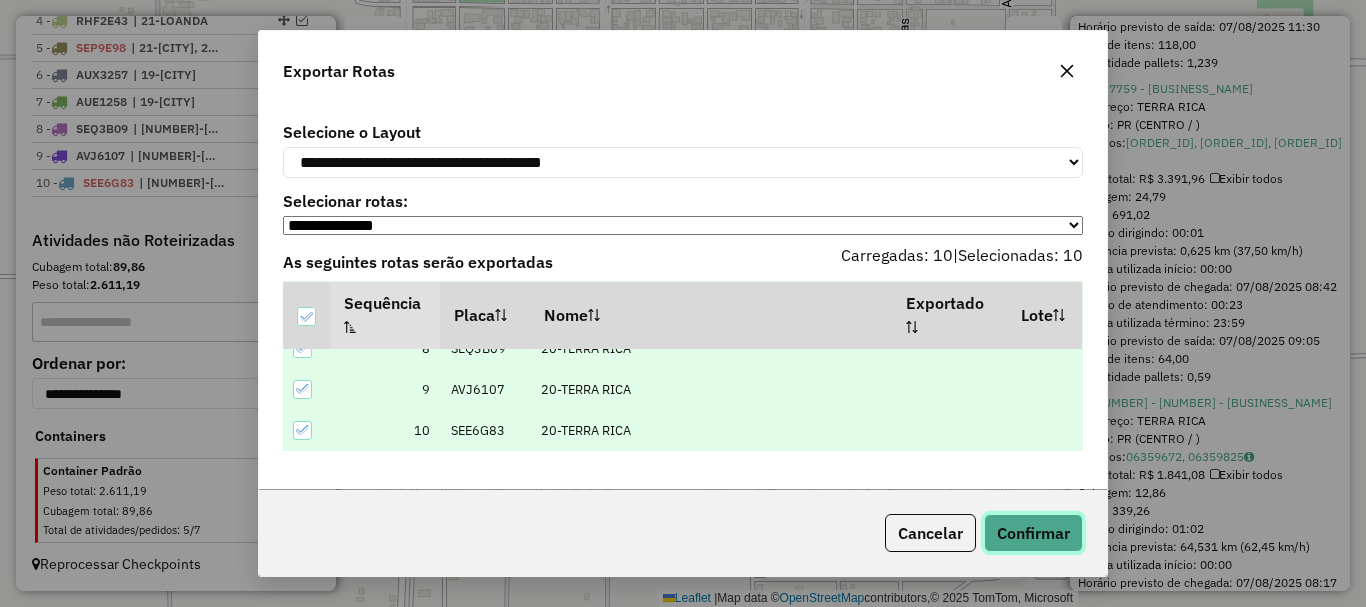 click on "Confirmar" 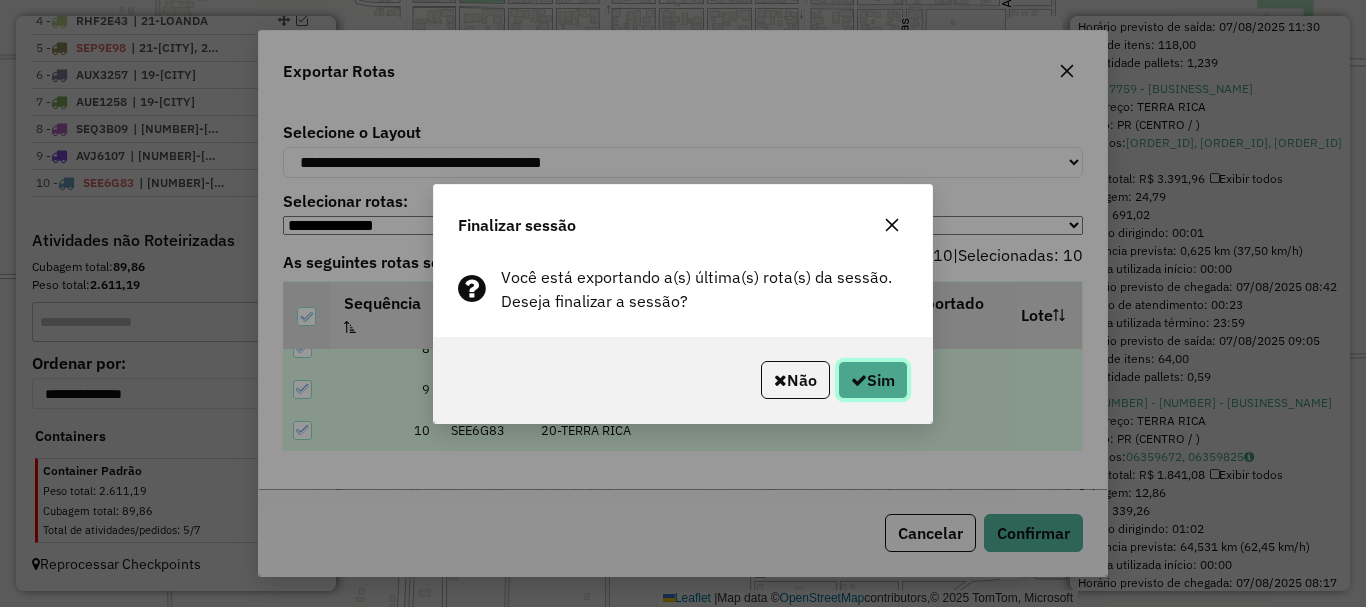click on "Sim" 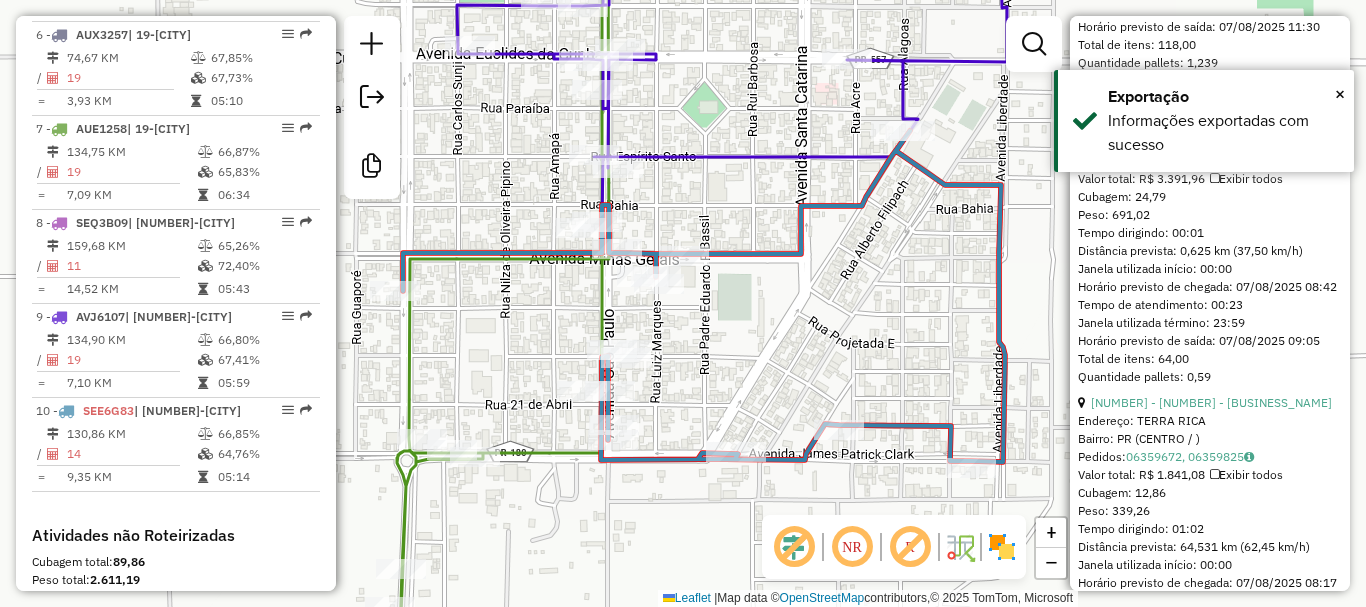 scroll, scrollTop: 1581, scrollLeft: 0, axis: vertical 